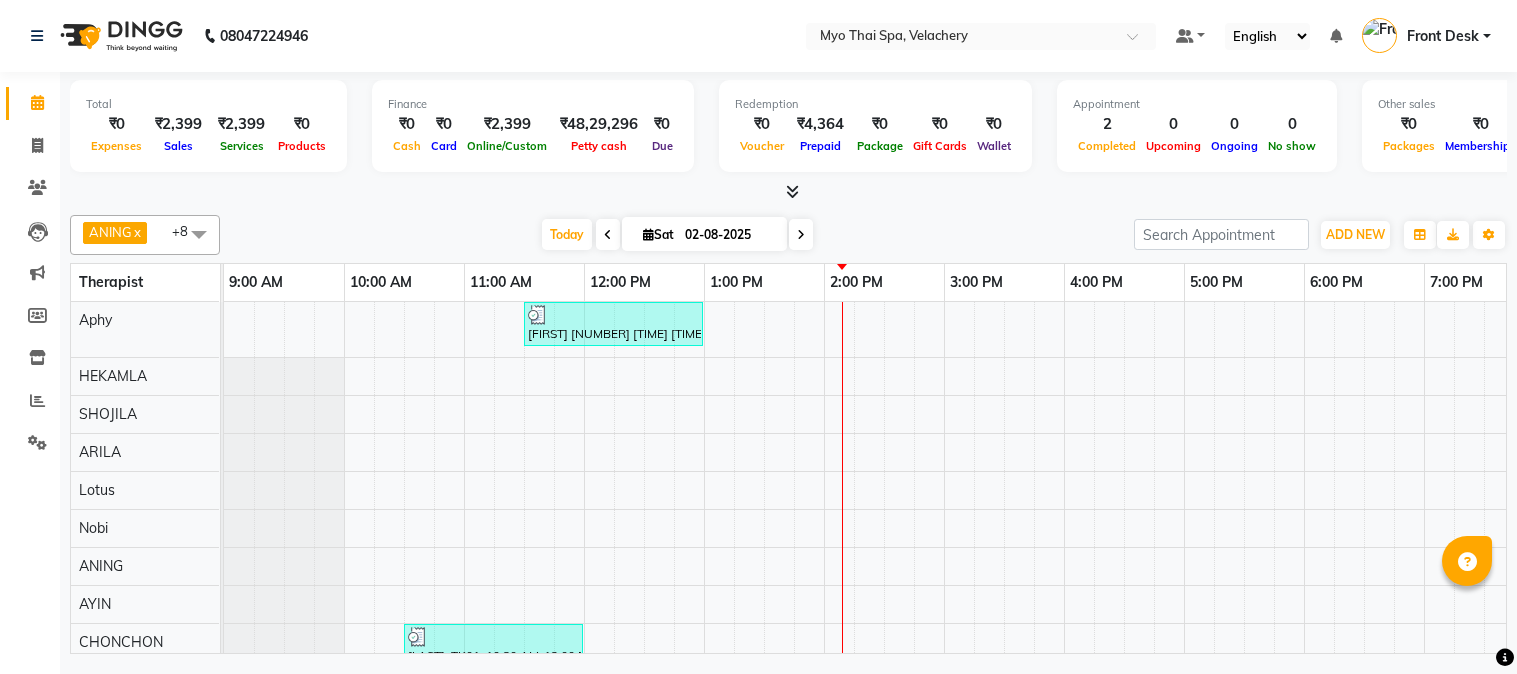 scroll, scrollTop: 0, scrollLeft: 0, axis: both 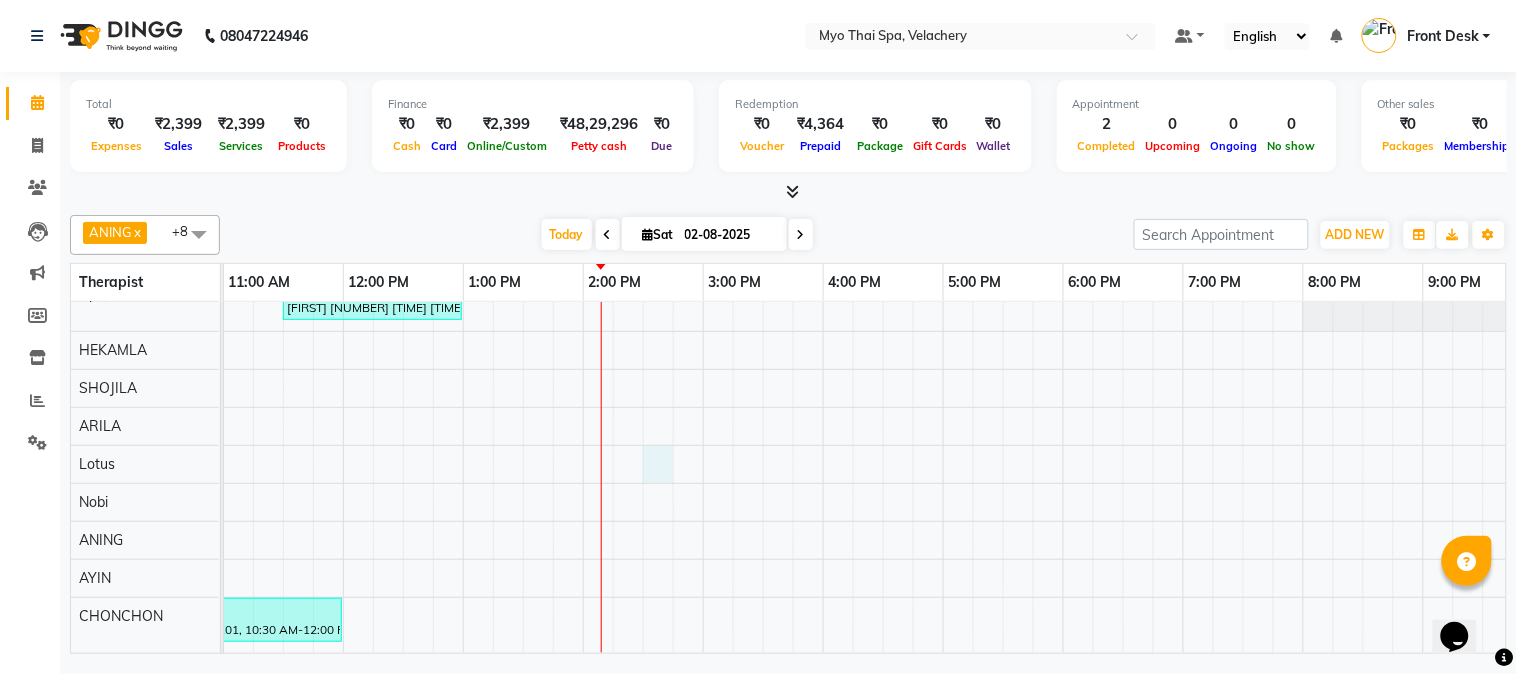 click on "[FIRST] [NUMBER] [TIME] [TIME], [BRAND]-[NUMBER]Mints     [FIRST], [NUMBER], [TIME] [TIME], [BRAND] [NUMBER]Mins NB" at bounding box center [883, 464] 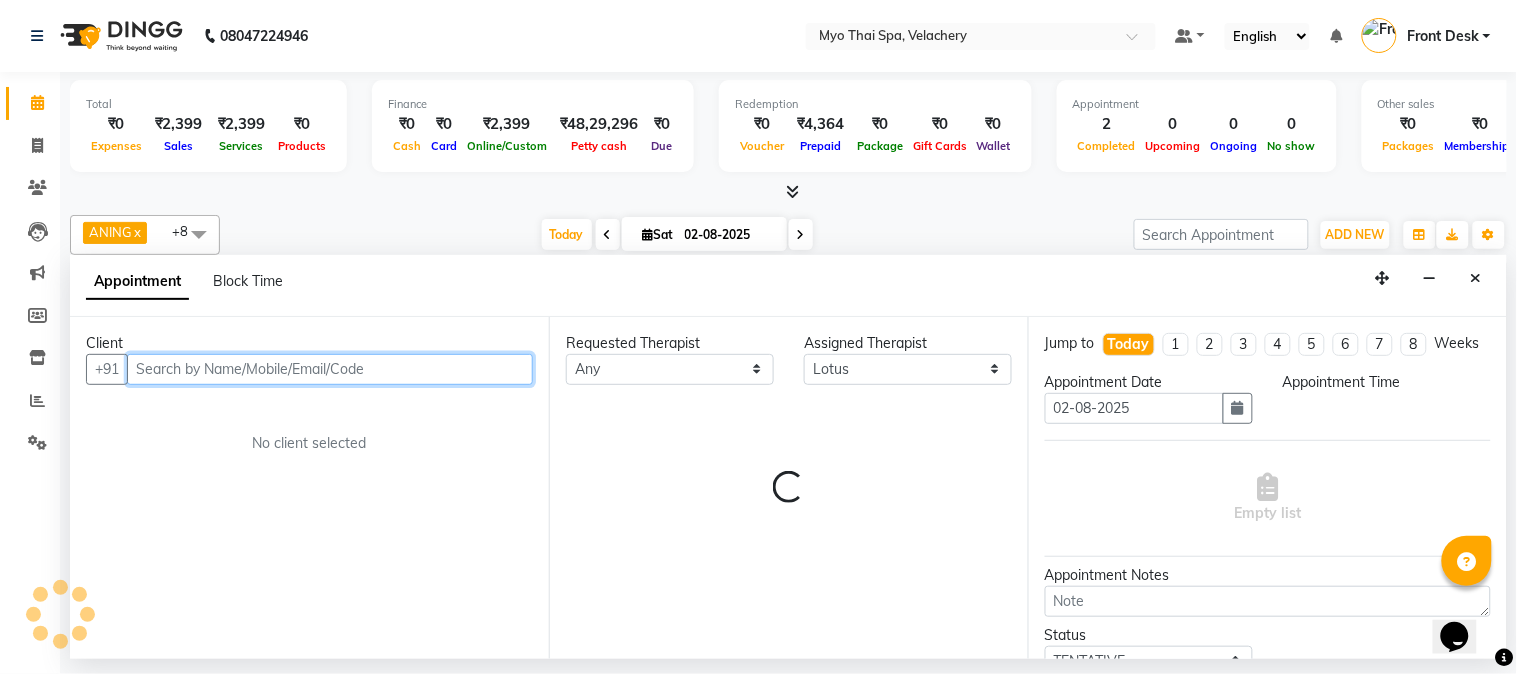 select on "870" 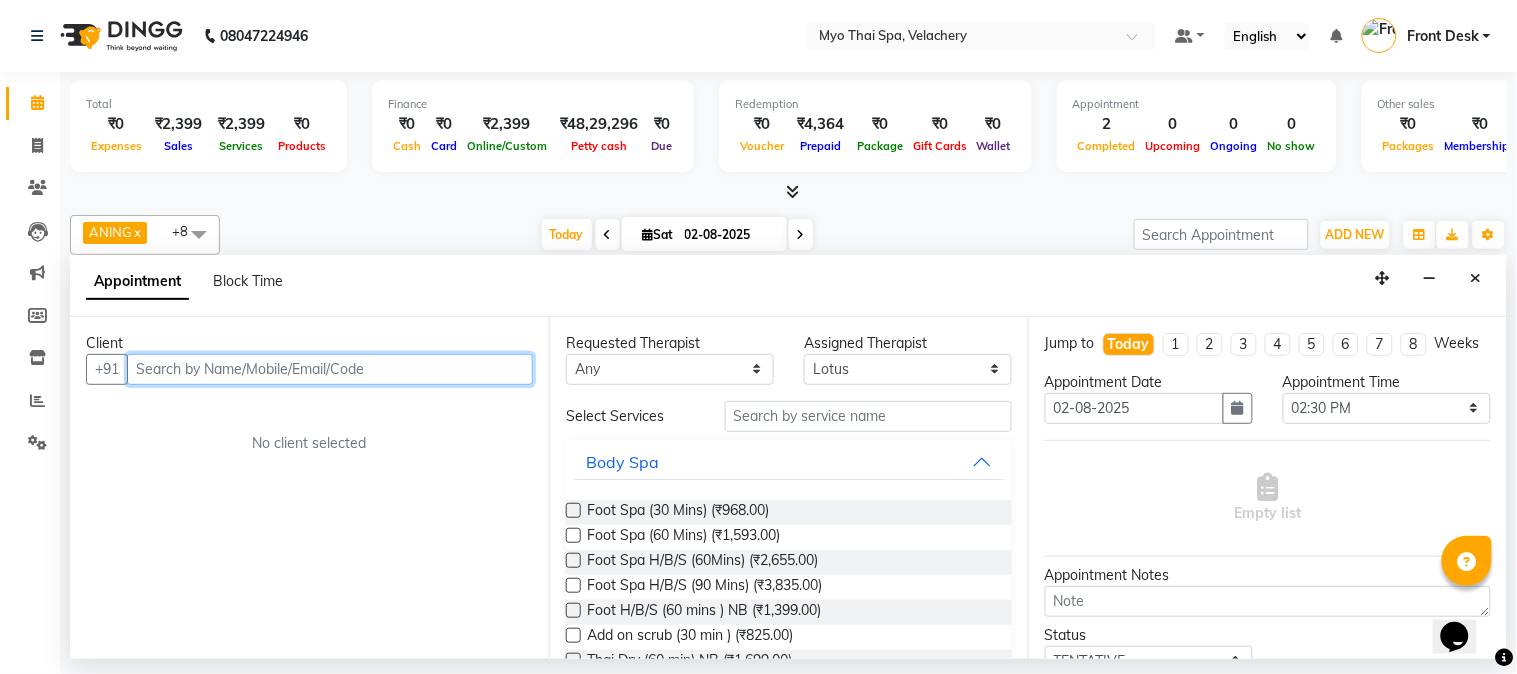 click at bounding box center (330, 369) 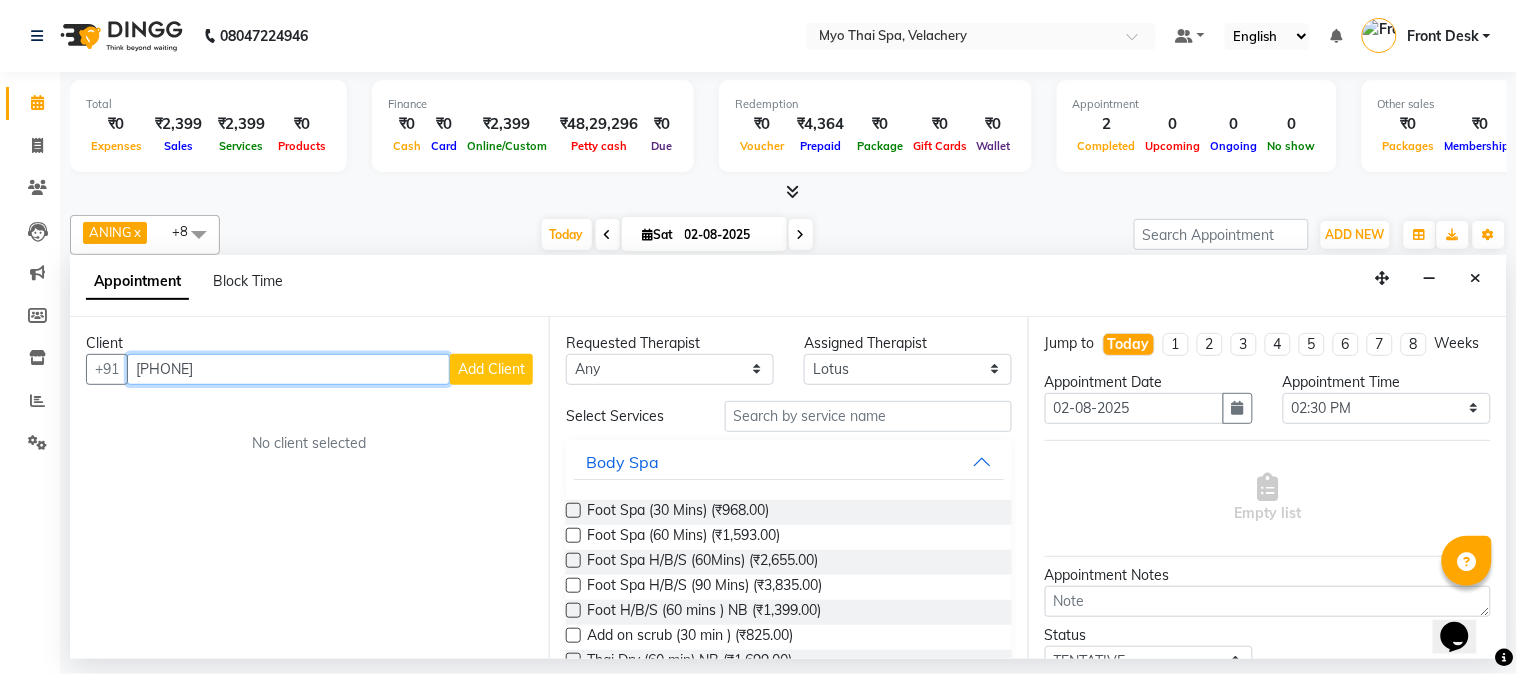 type on "[PHONE]" 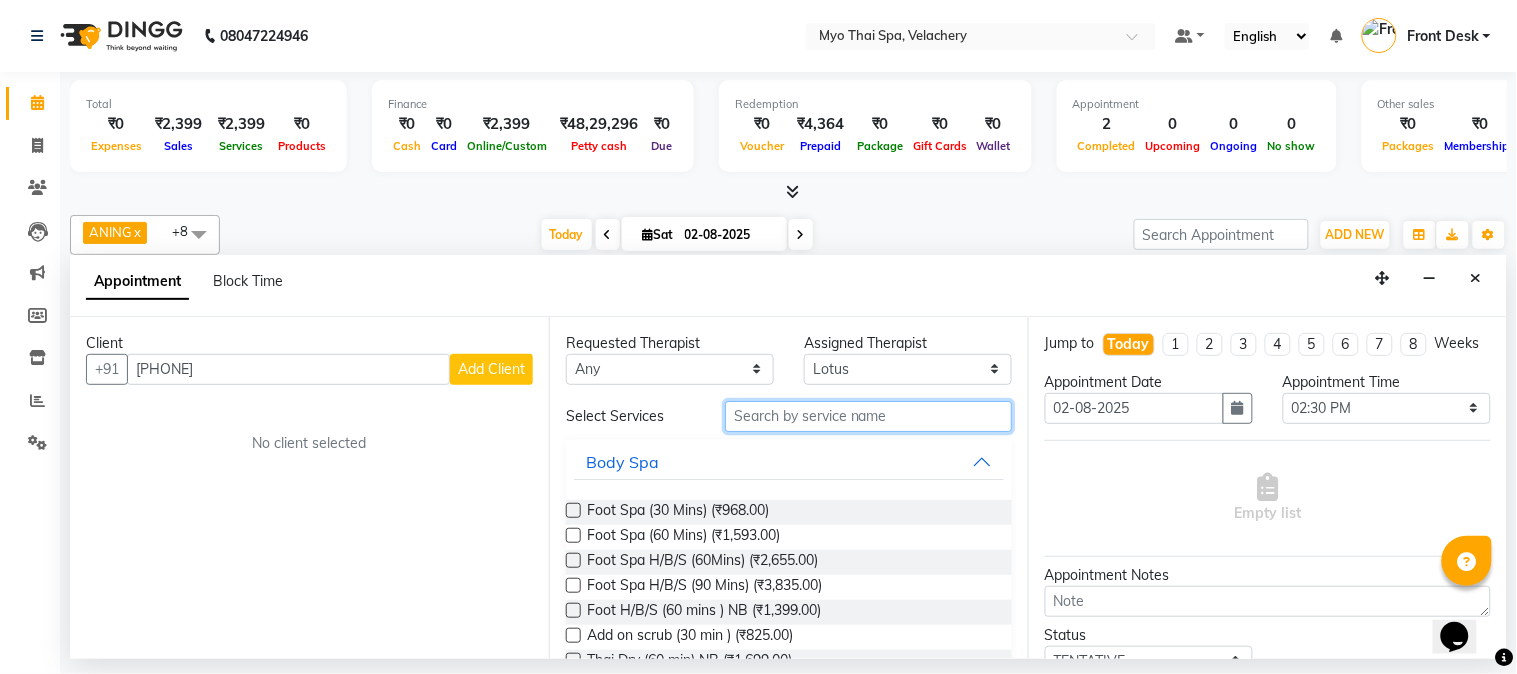 click at bounding box center (868, 416) 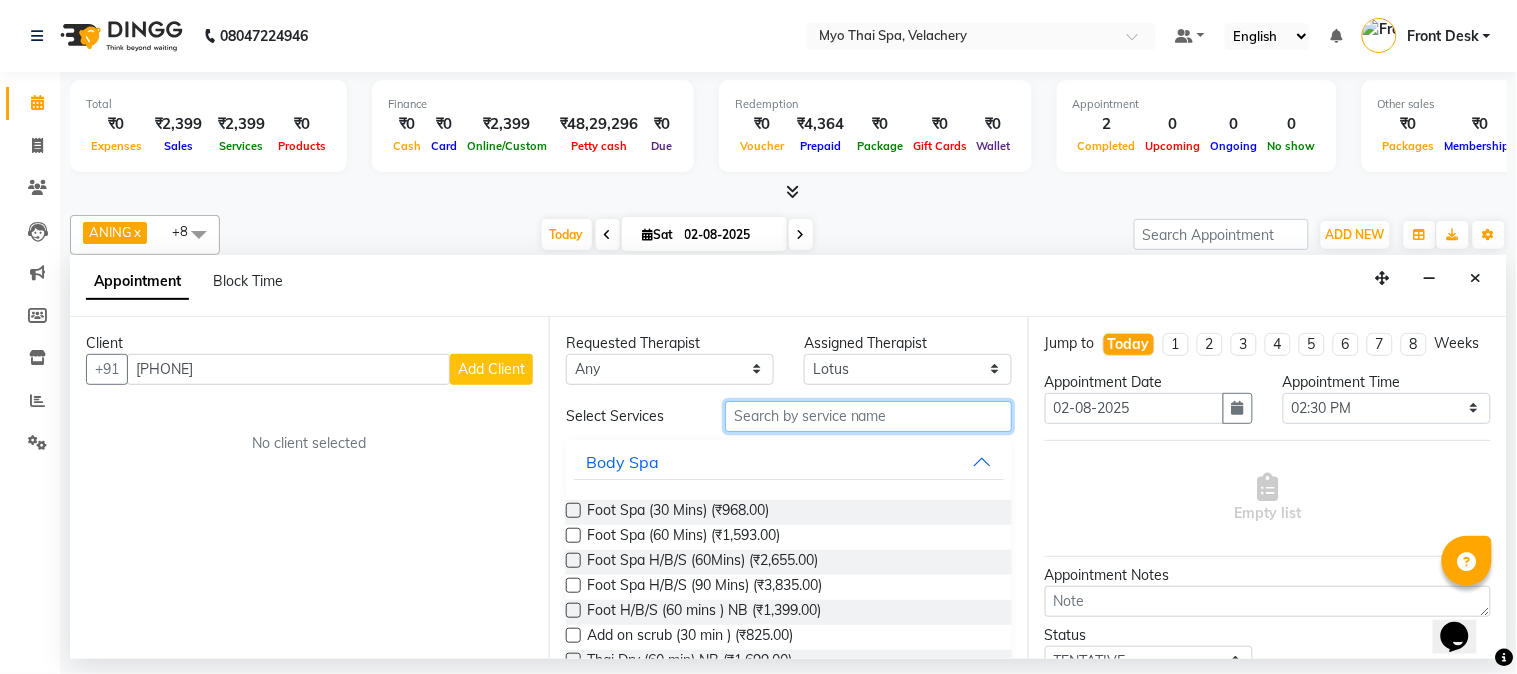 click at bounding box center [868, 416] 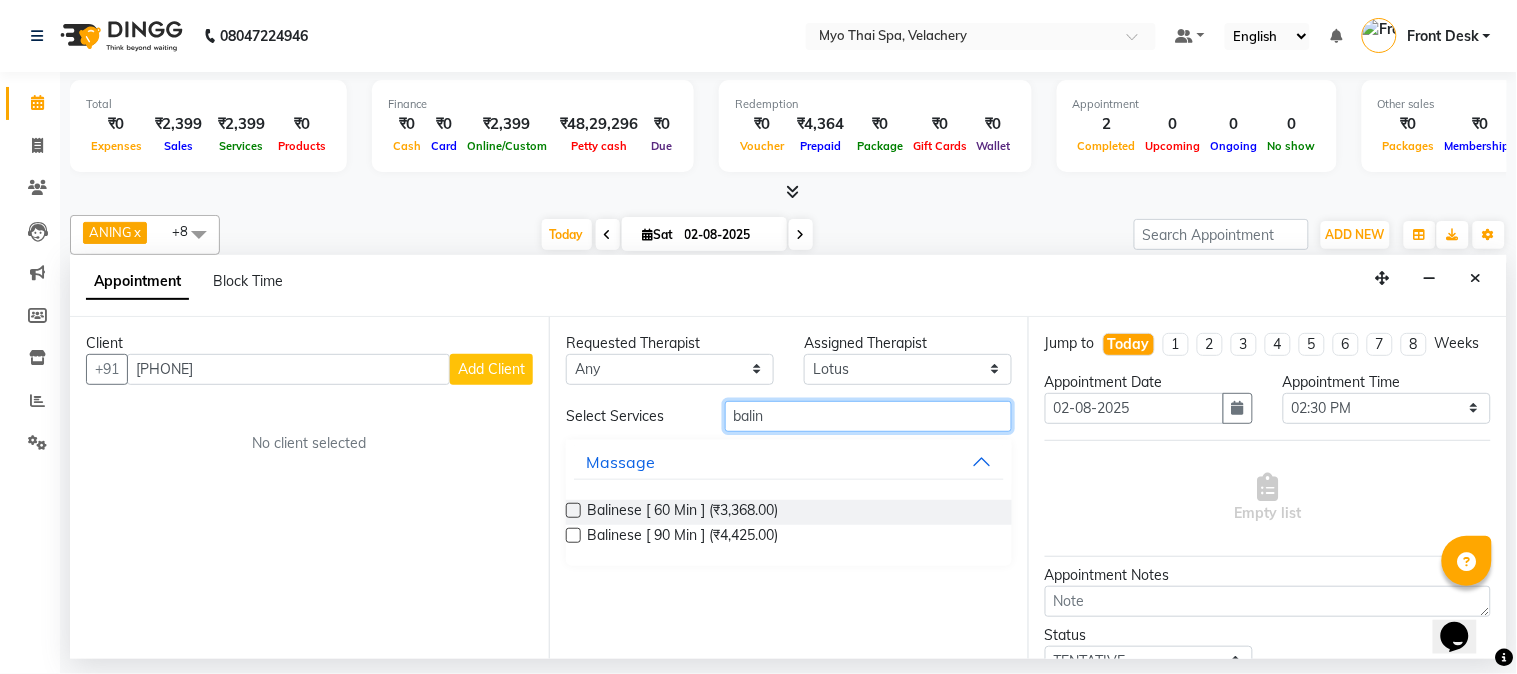 type on "balin" 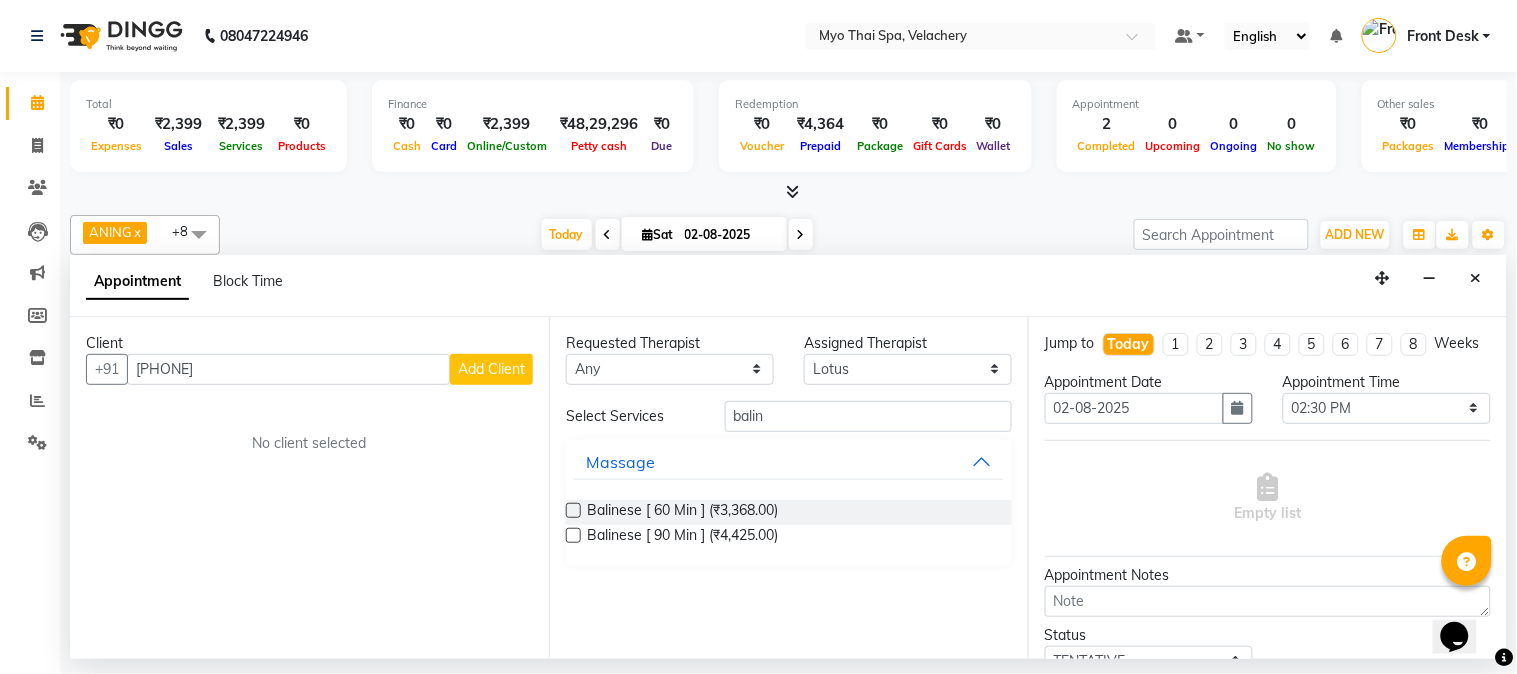 click at bounding box center (573, 510) 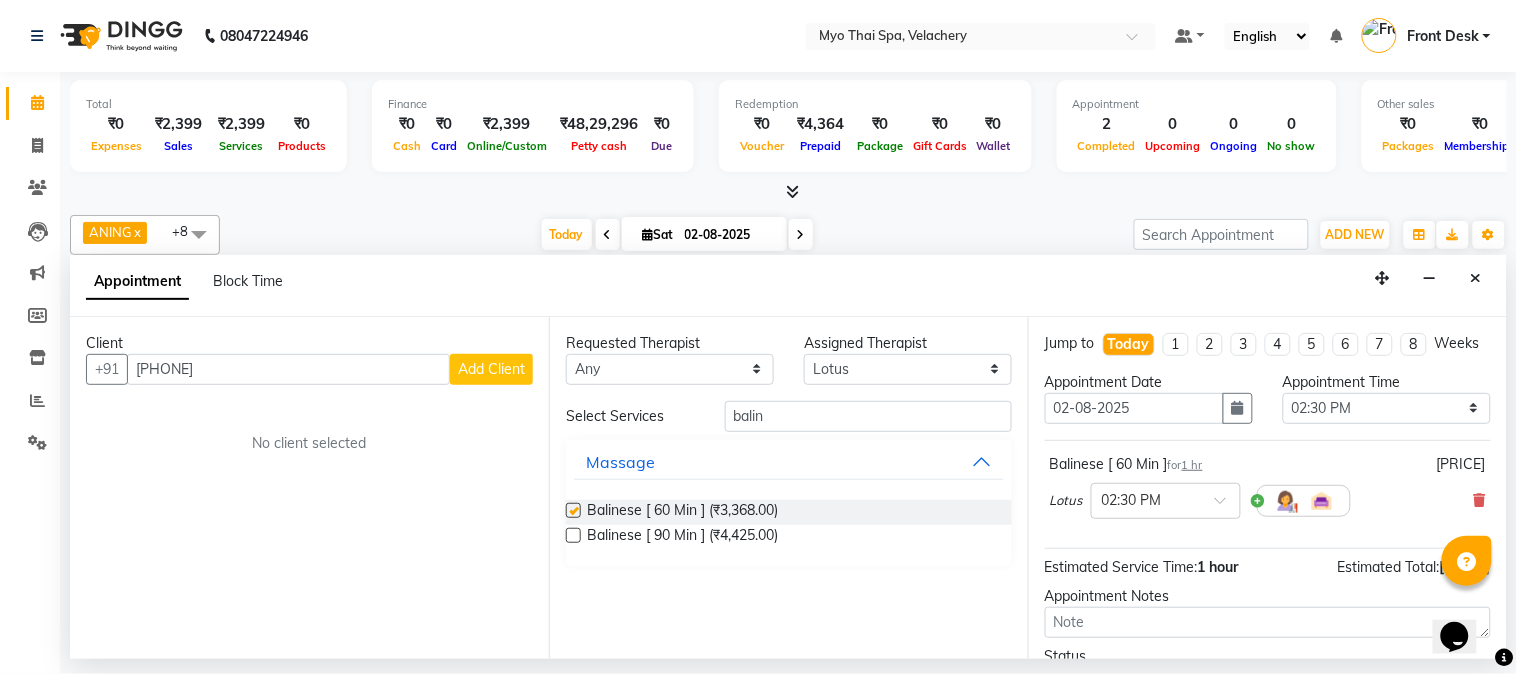 checkbox on "false" 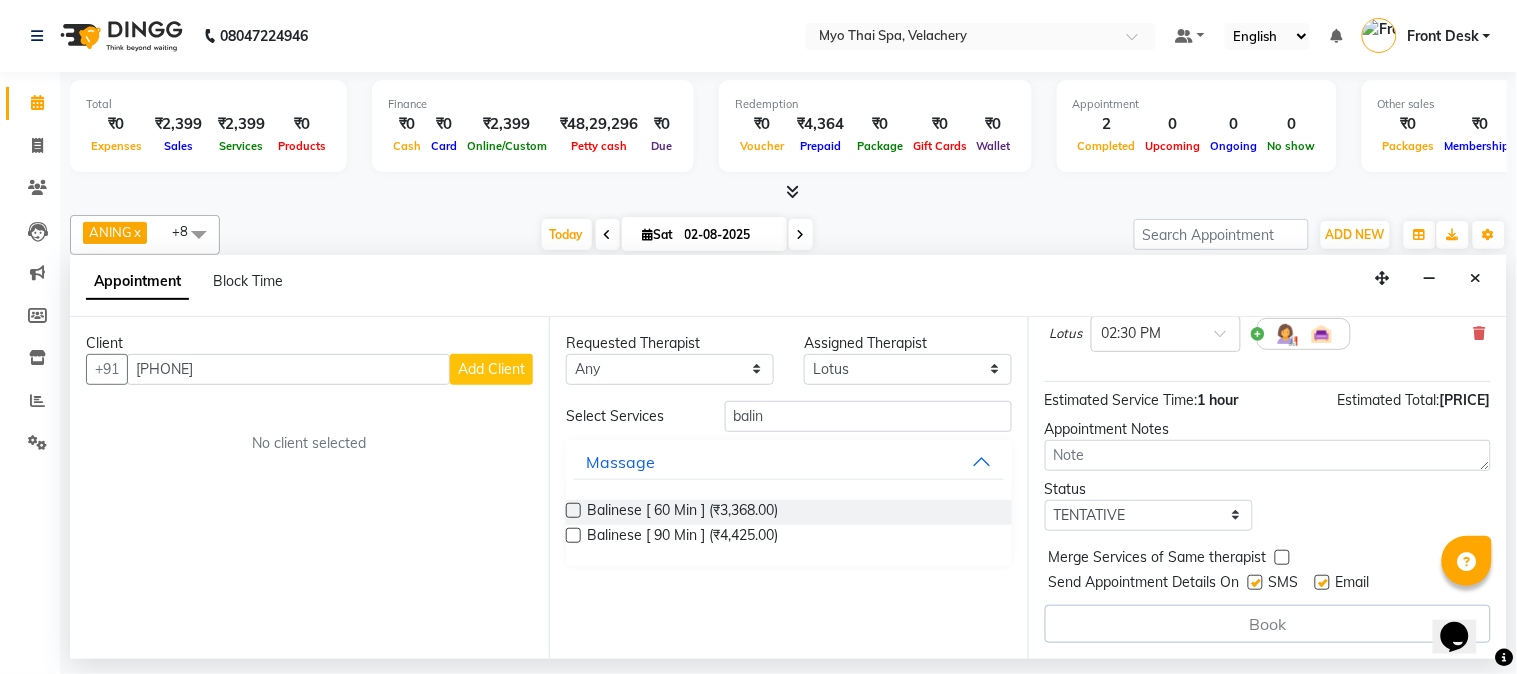 scroll, scrollTop: 185, scrollLeft: 0, axis: vertical 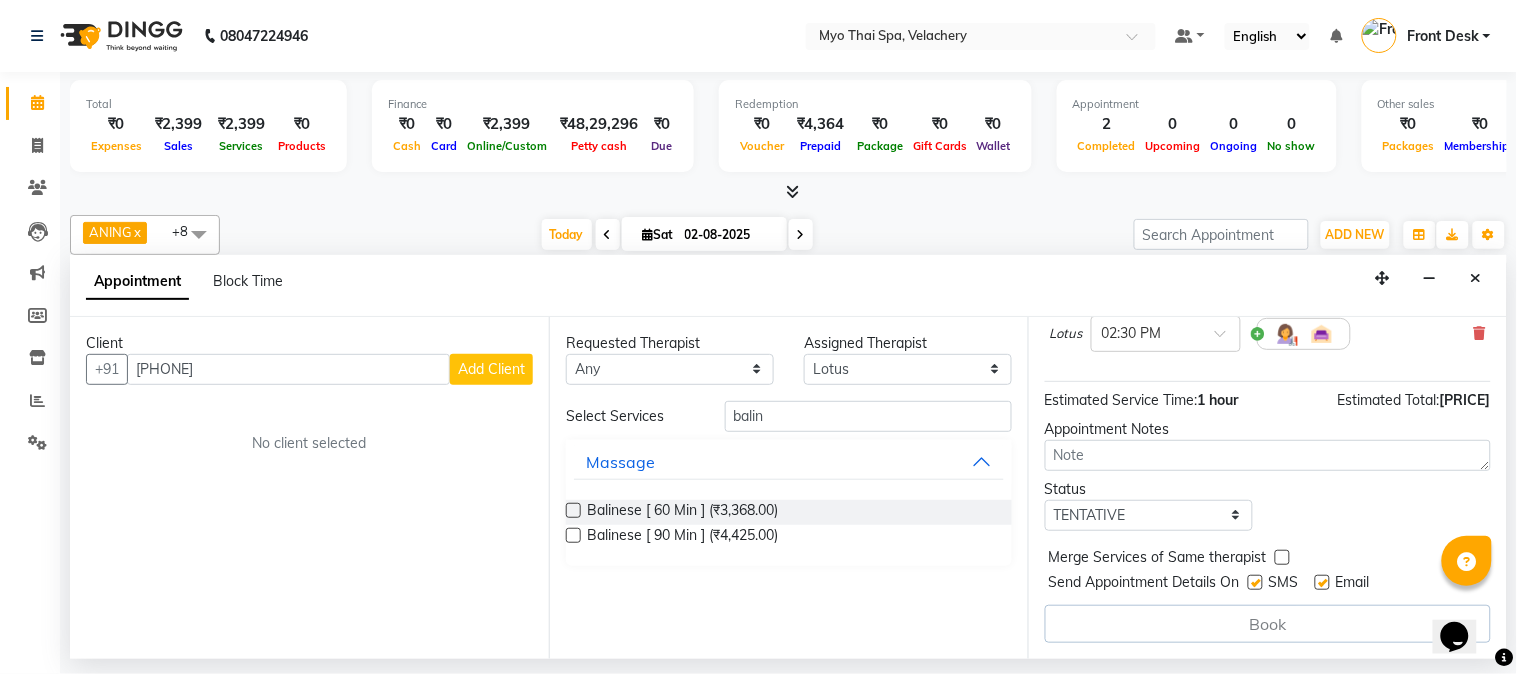 click on "Add Client" at bounding box center (491, 369) 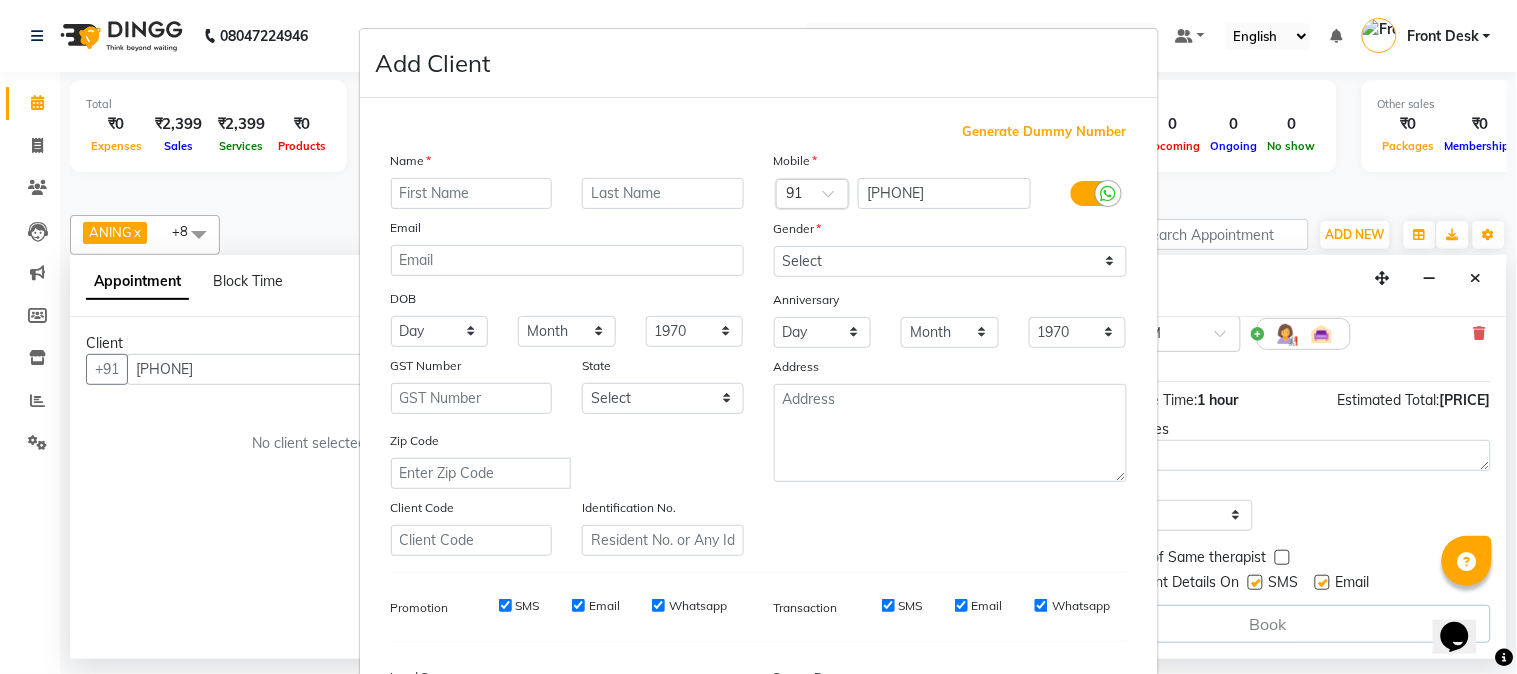 click at bounding box center (472, 193) 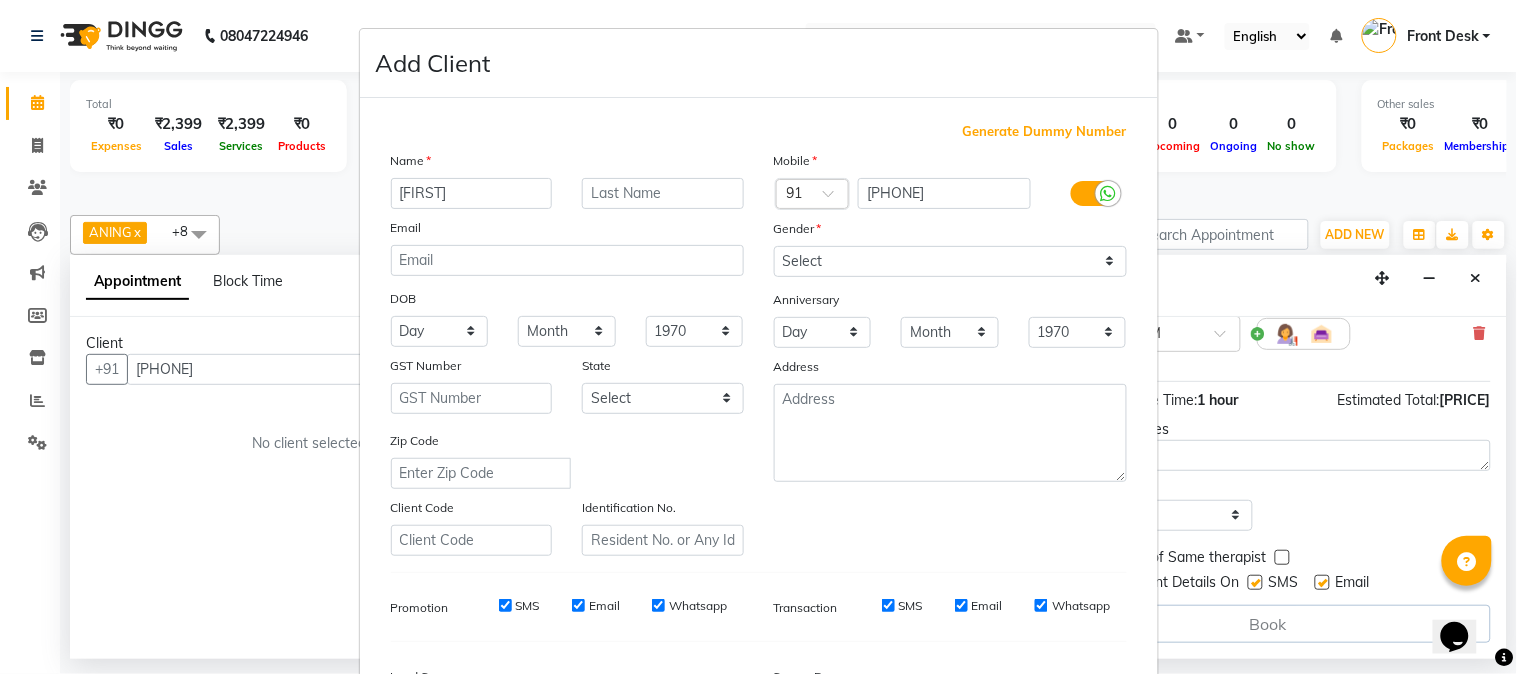 type on "[FIRST]" 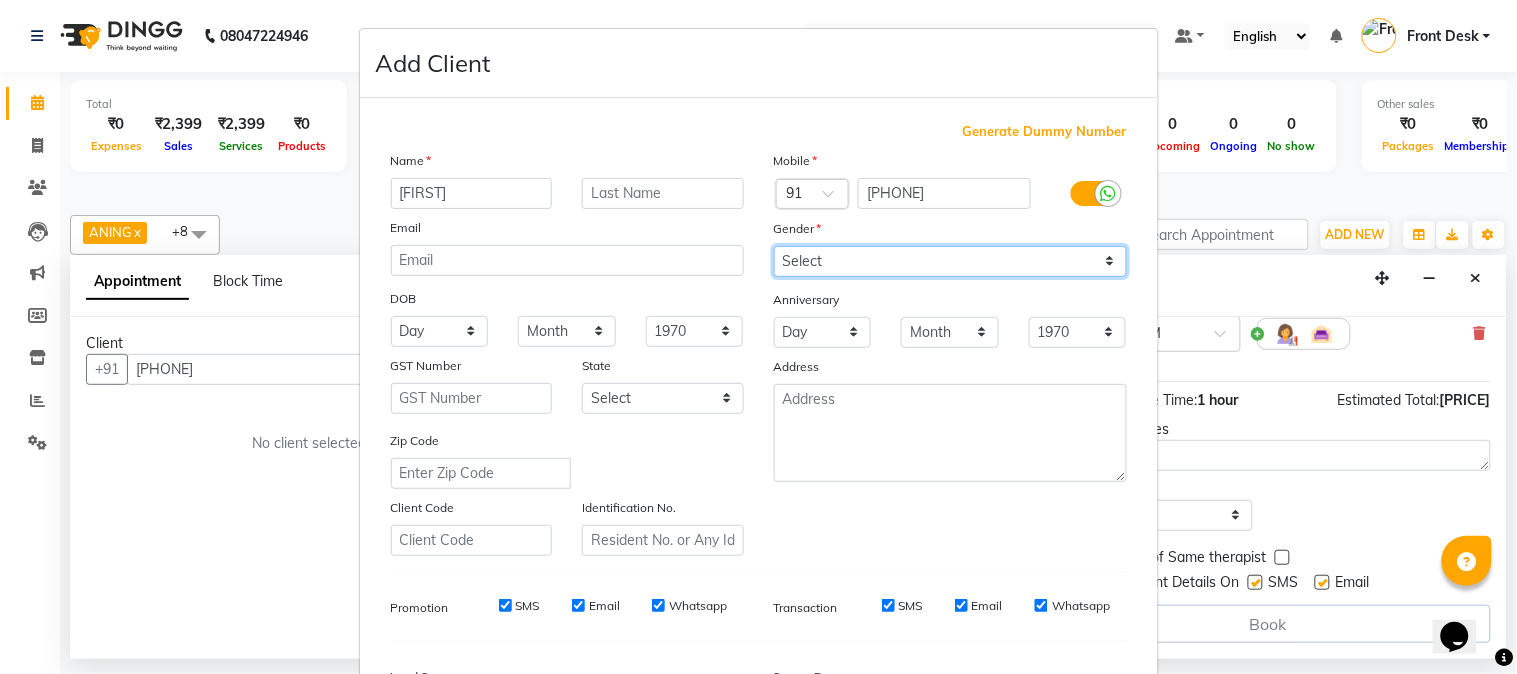 click on "Select Male Female Other Prefer Not To Say" at bounding box center (950, 261) 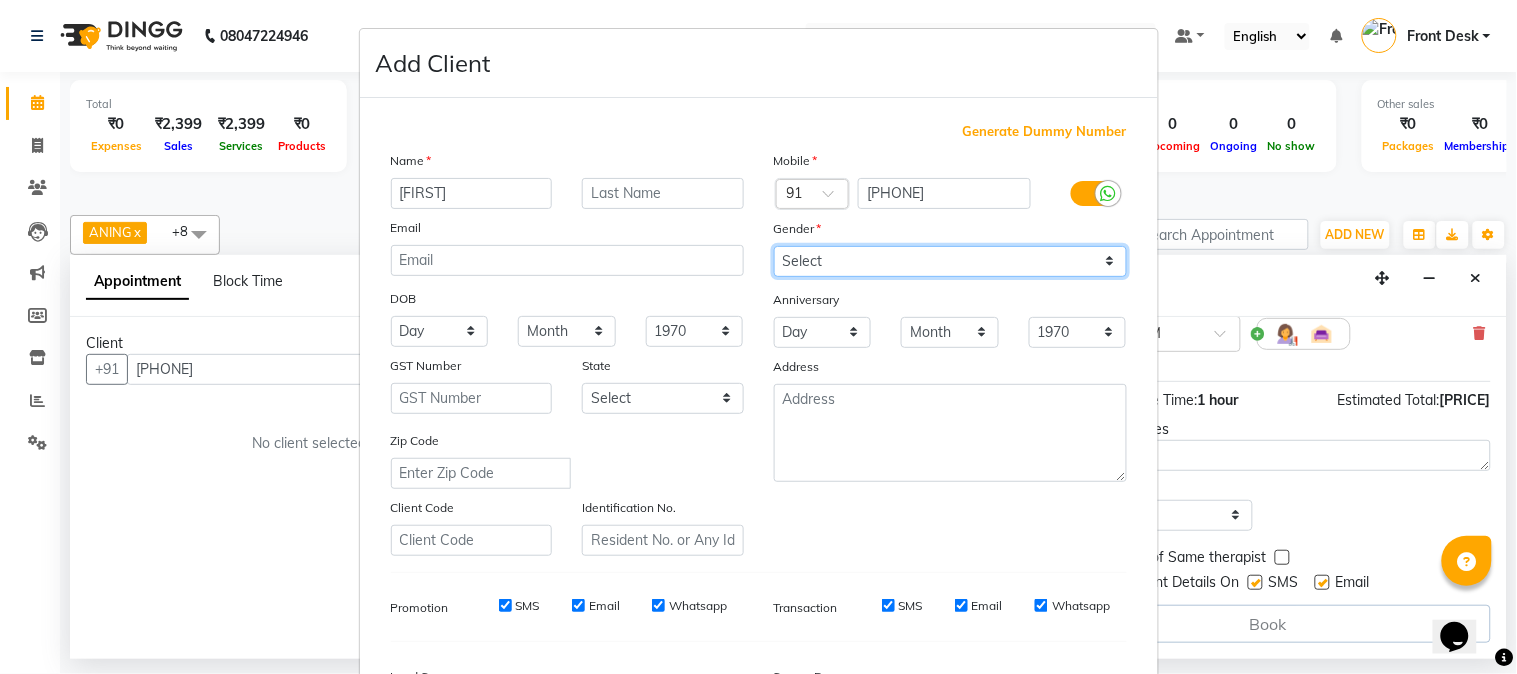 select on "female" 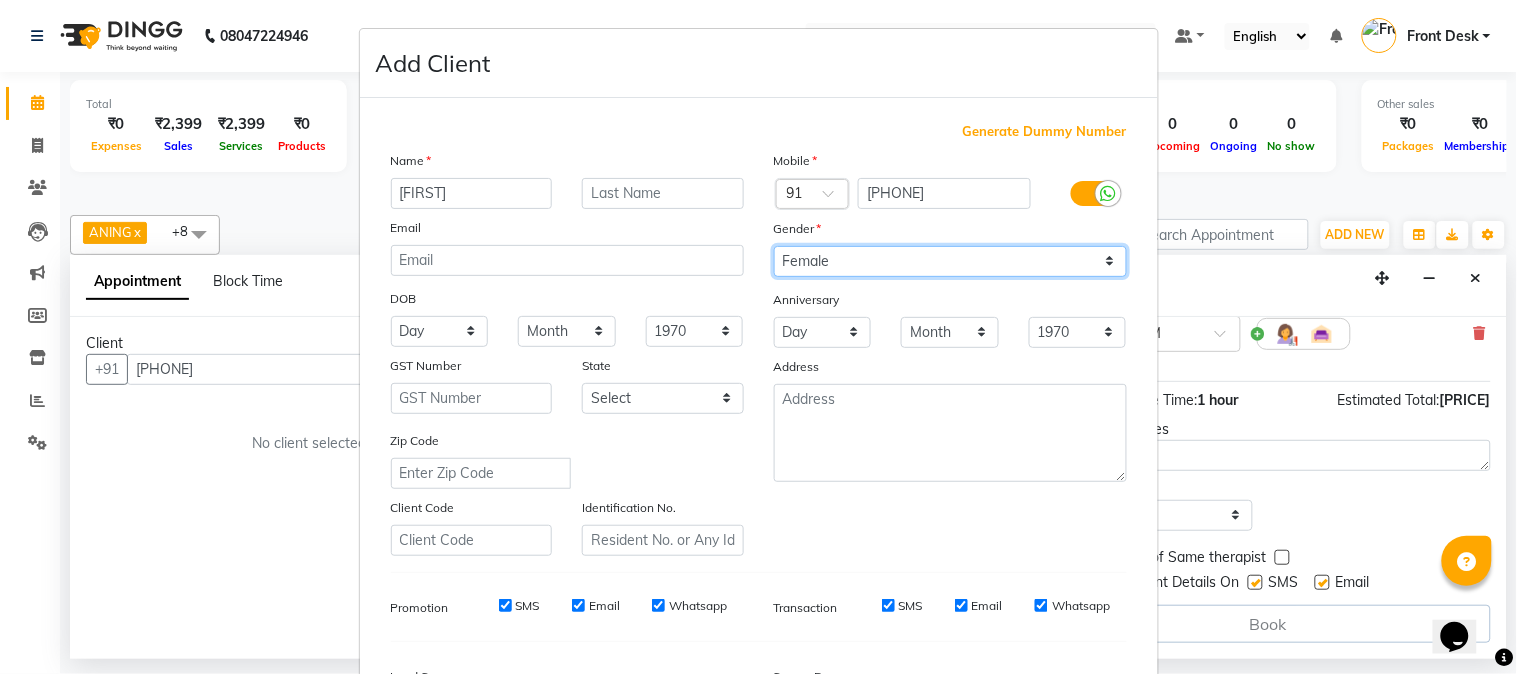 click on "Select Male Female Other Prefer Not To Say" at bounding box center (950, 261) 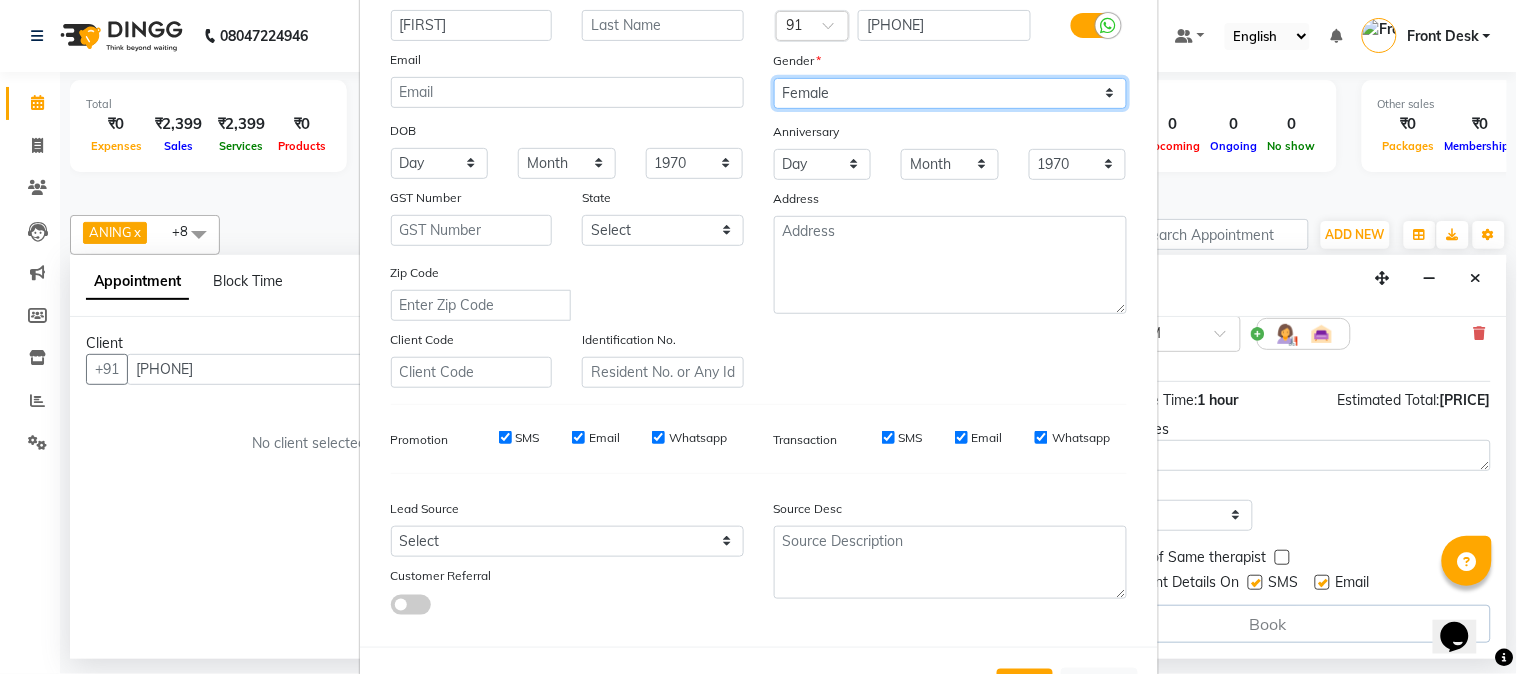 scroll, scrollTop: 222, scrollLeft: 0, axis: vertical 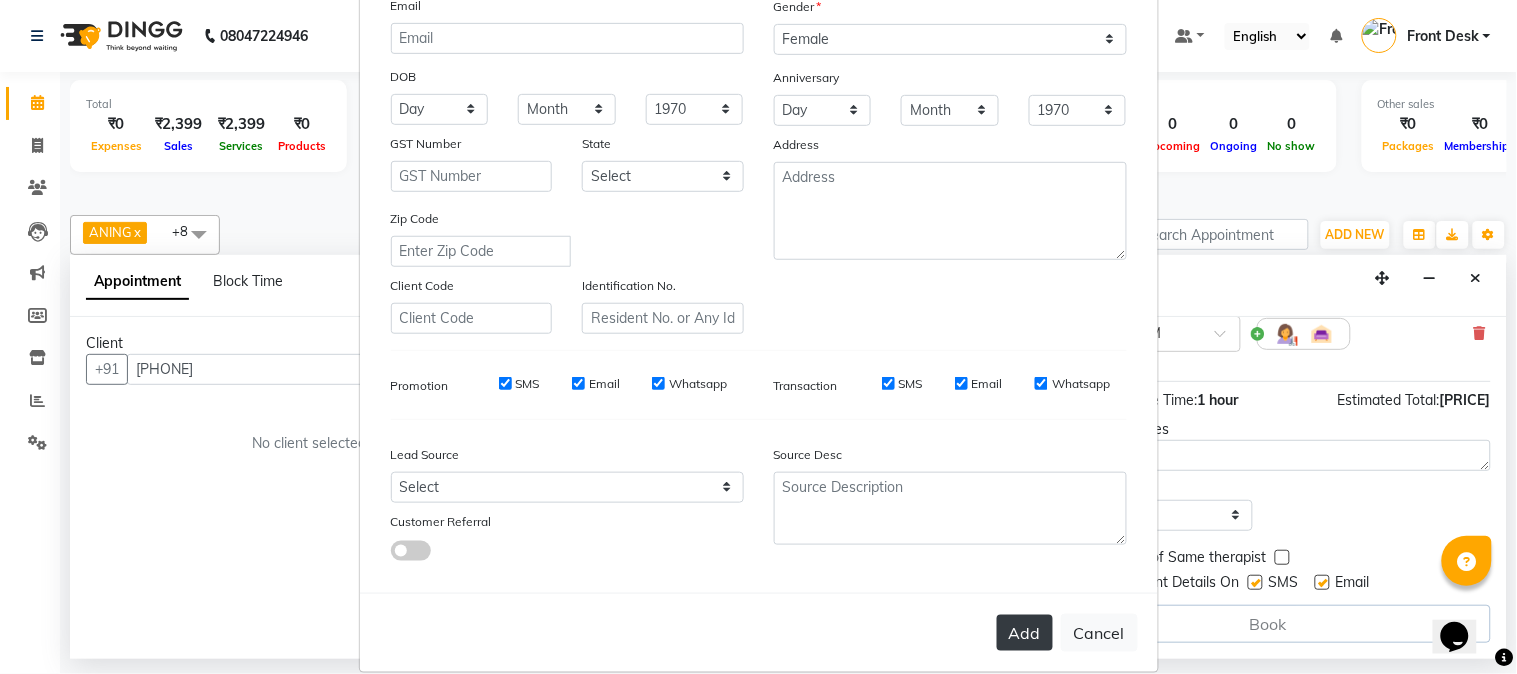 click on "Add" at bounding box center [1025, 633] 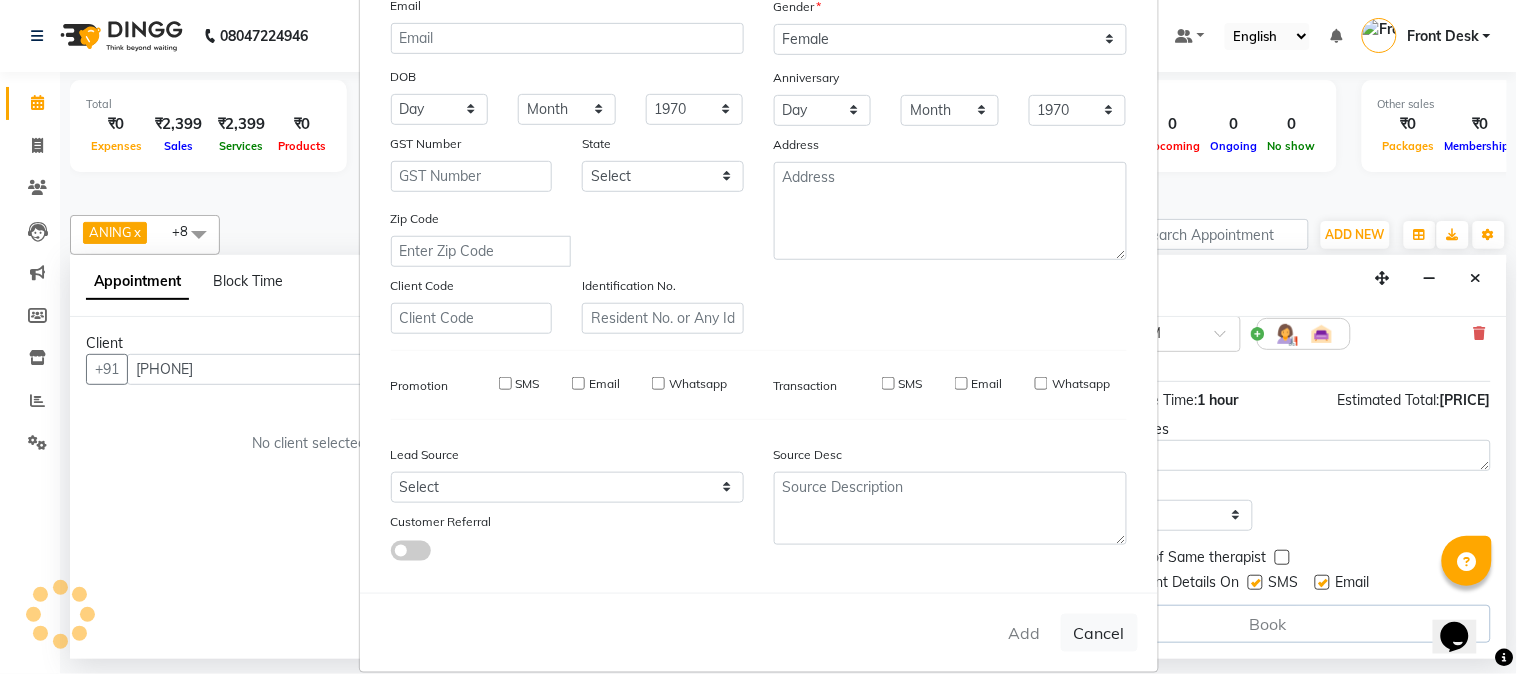 type 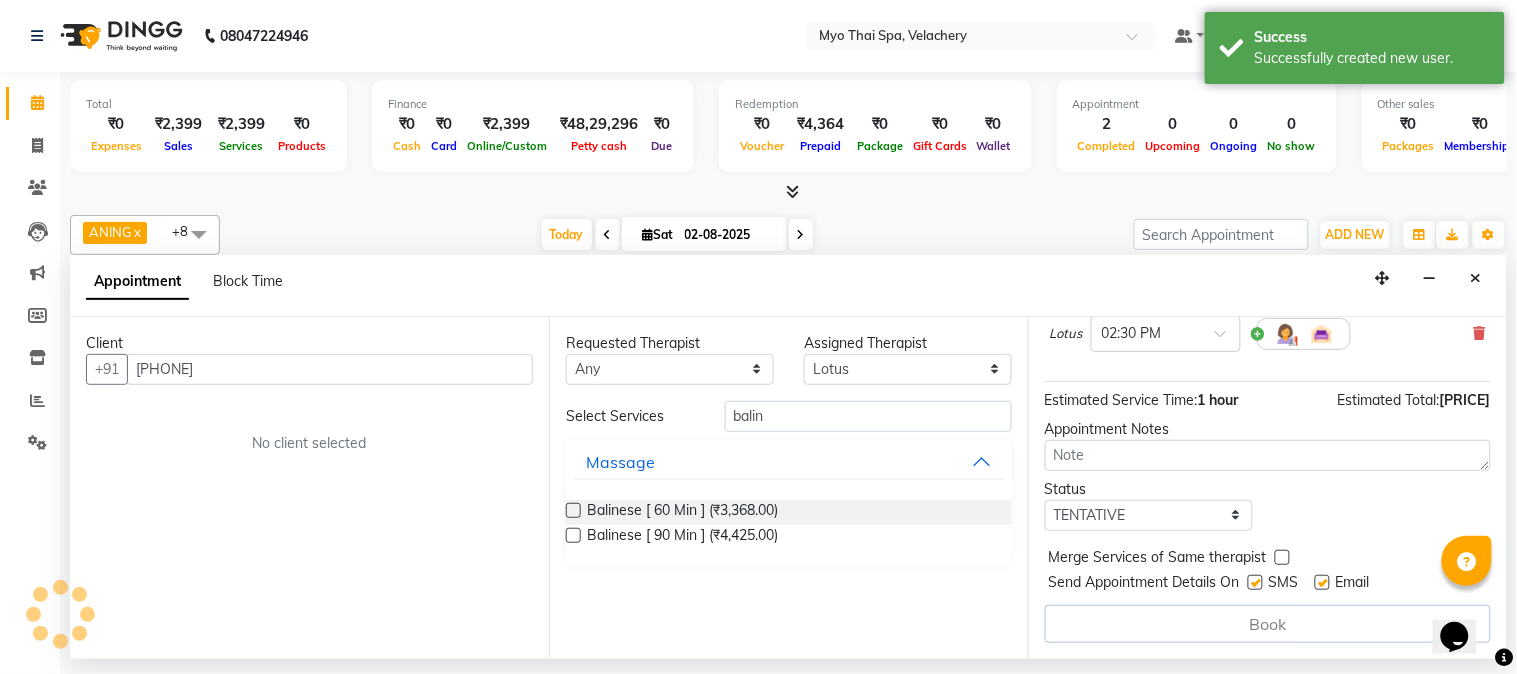 scroll, scrollTop: 184, scrollLeft: 0, axis: vertical 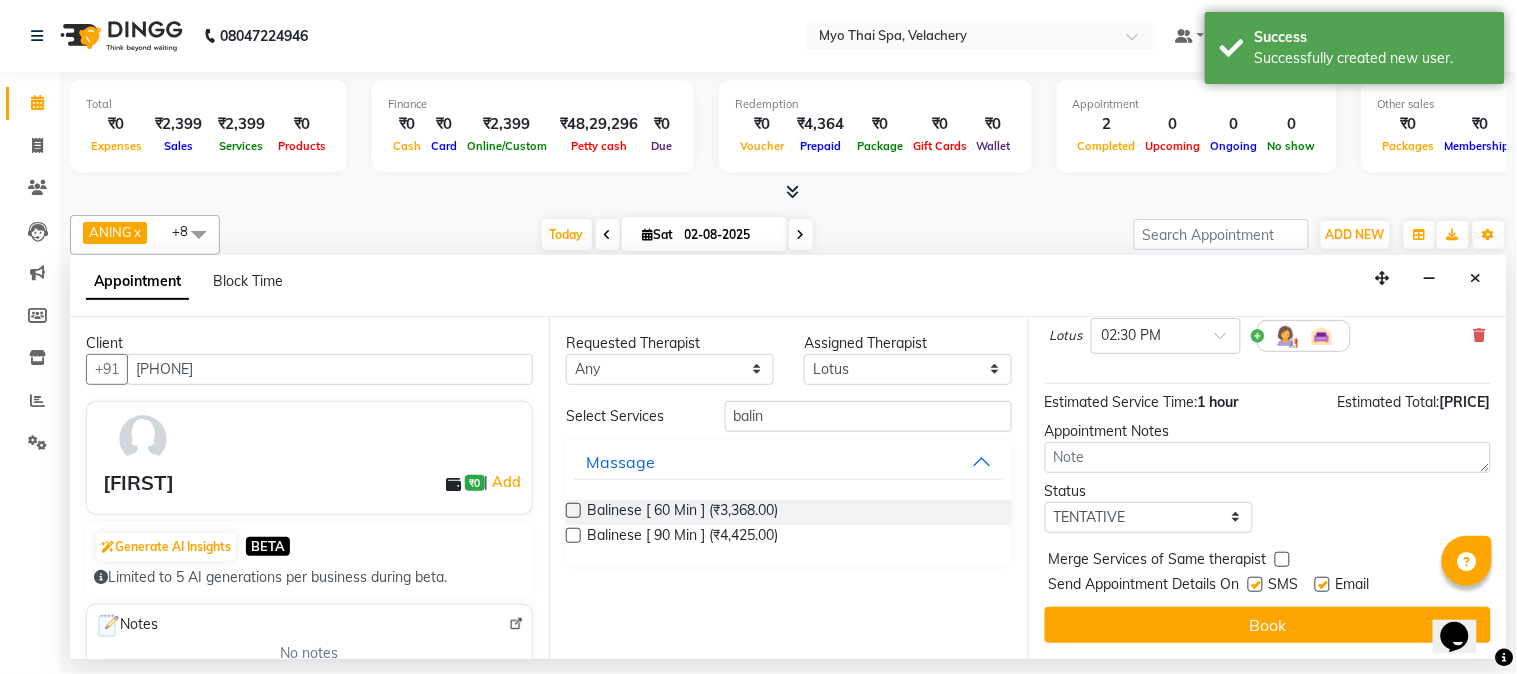 click at bounding box center [573, 510] 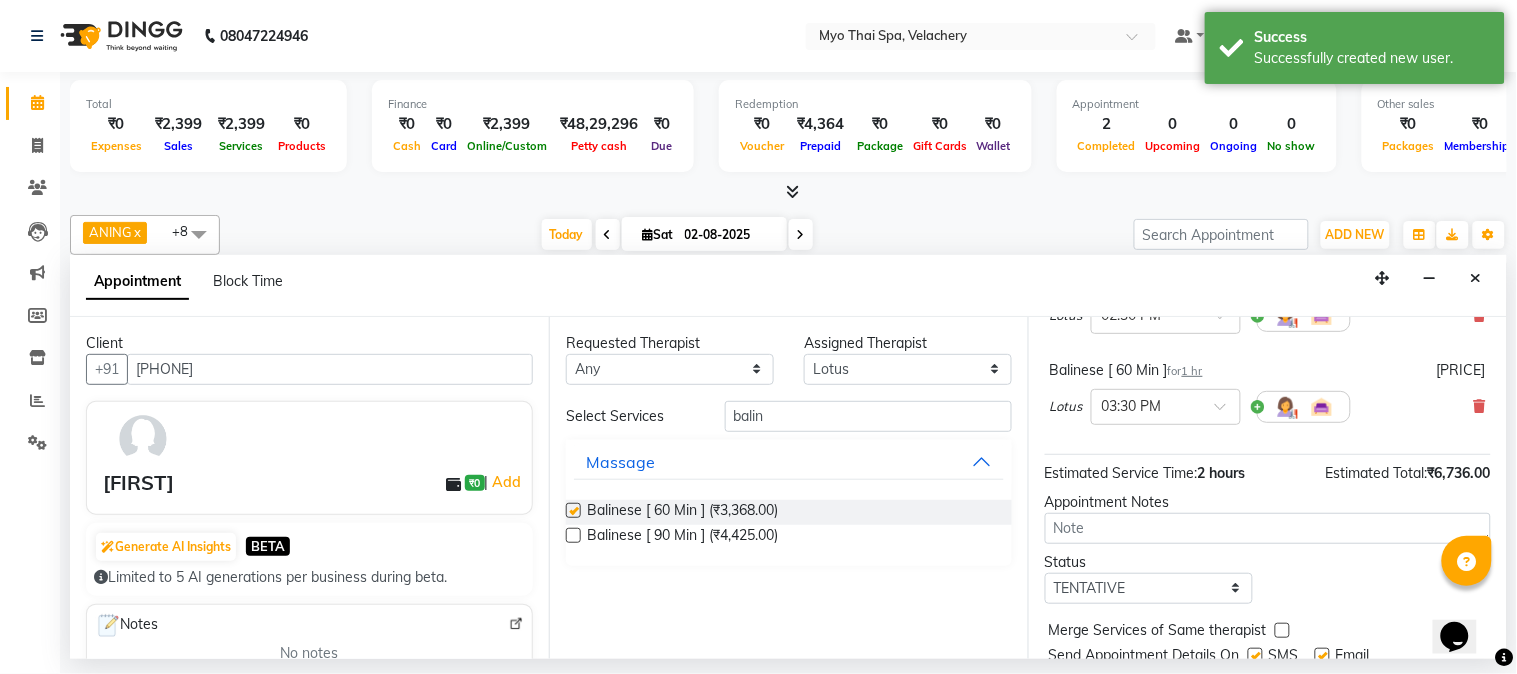 checkbox on "false" 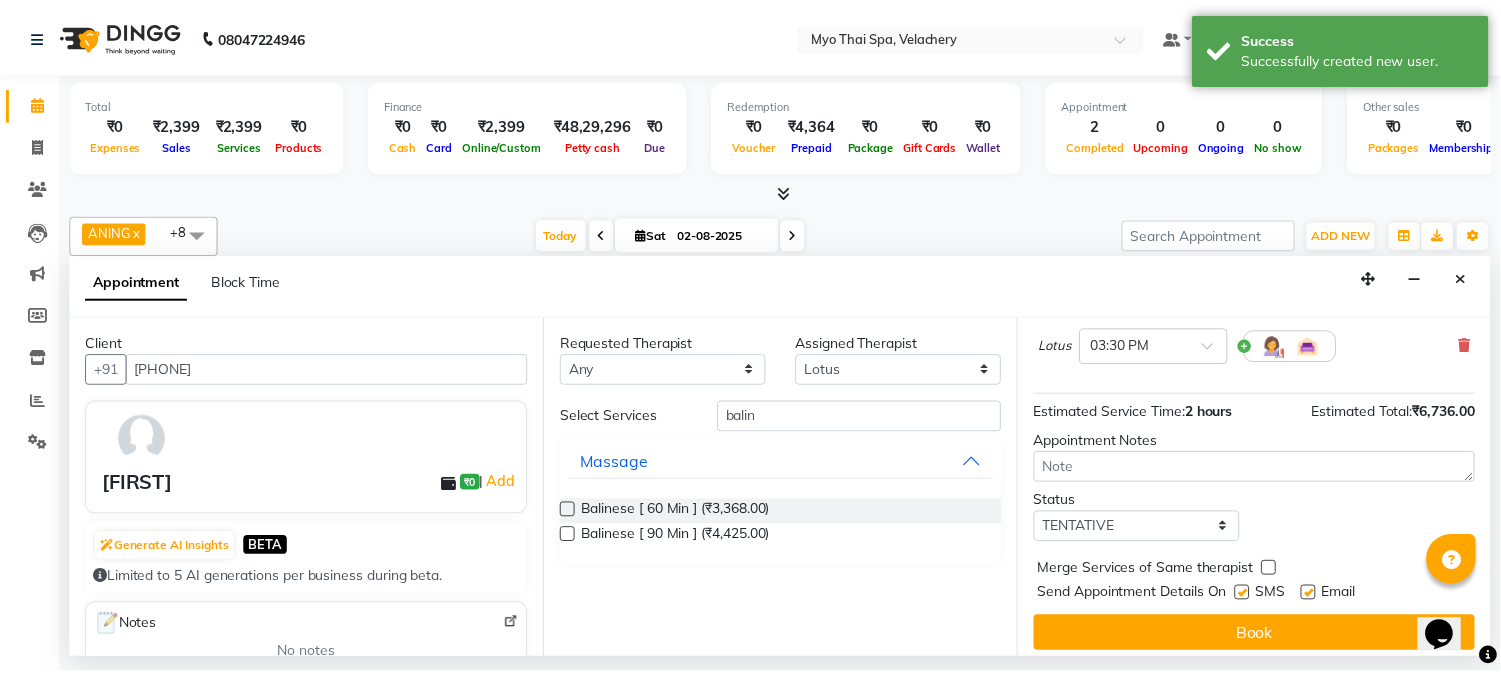scroll, scrollTop: 274, scrollLeft: 0, axis: vertical 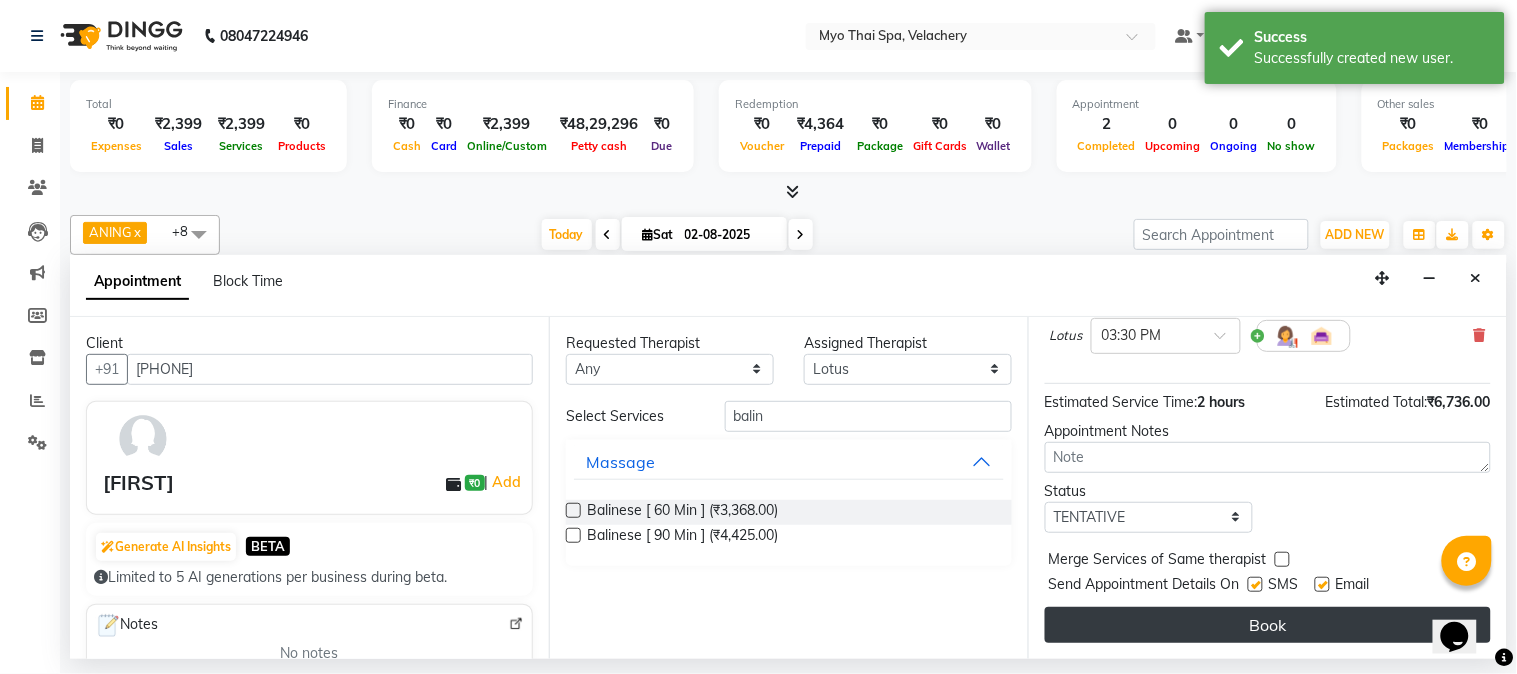 click on "Book" at bounding box center (1268, 625) 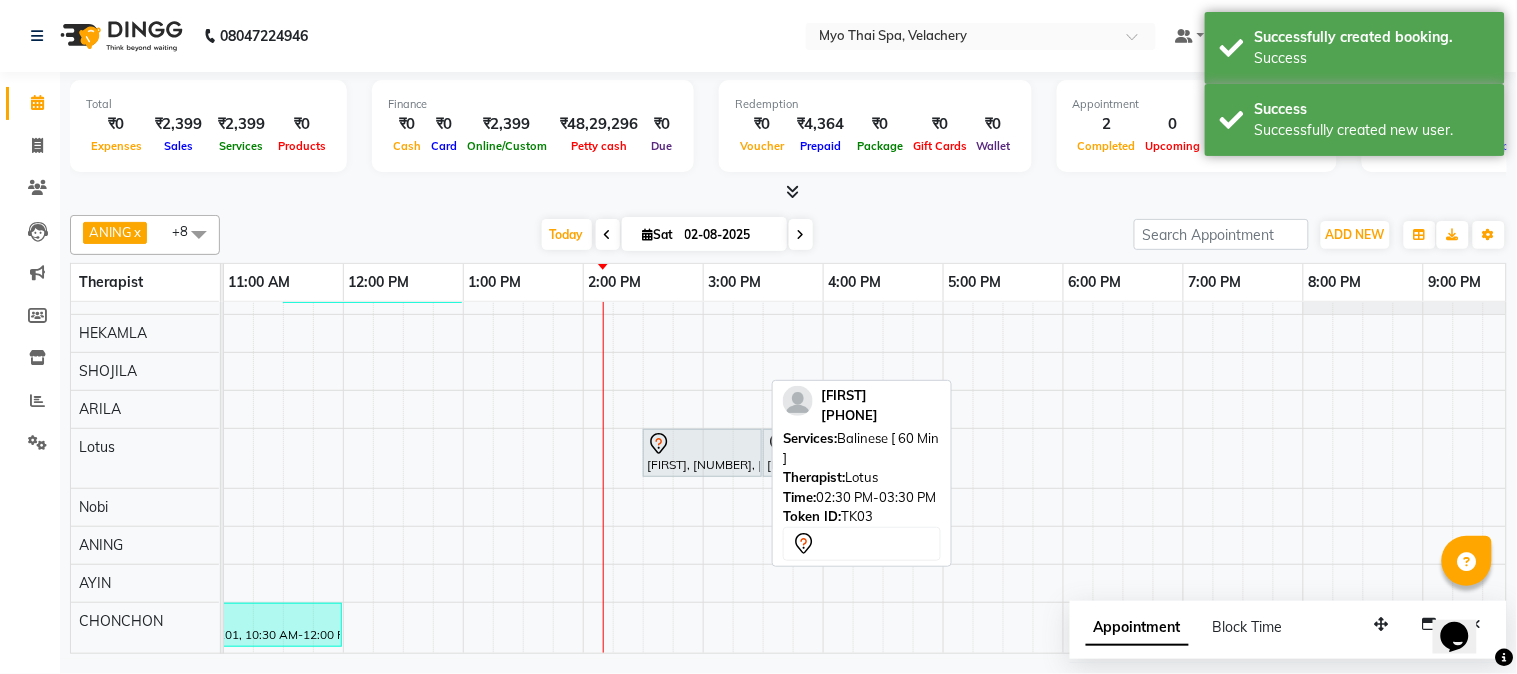 click at bounding box center [702, 444] 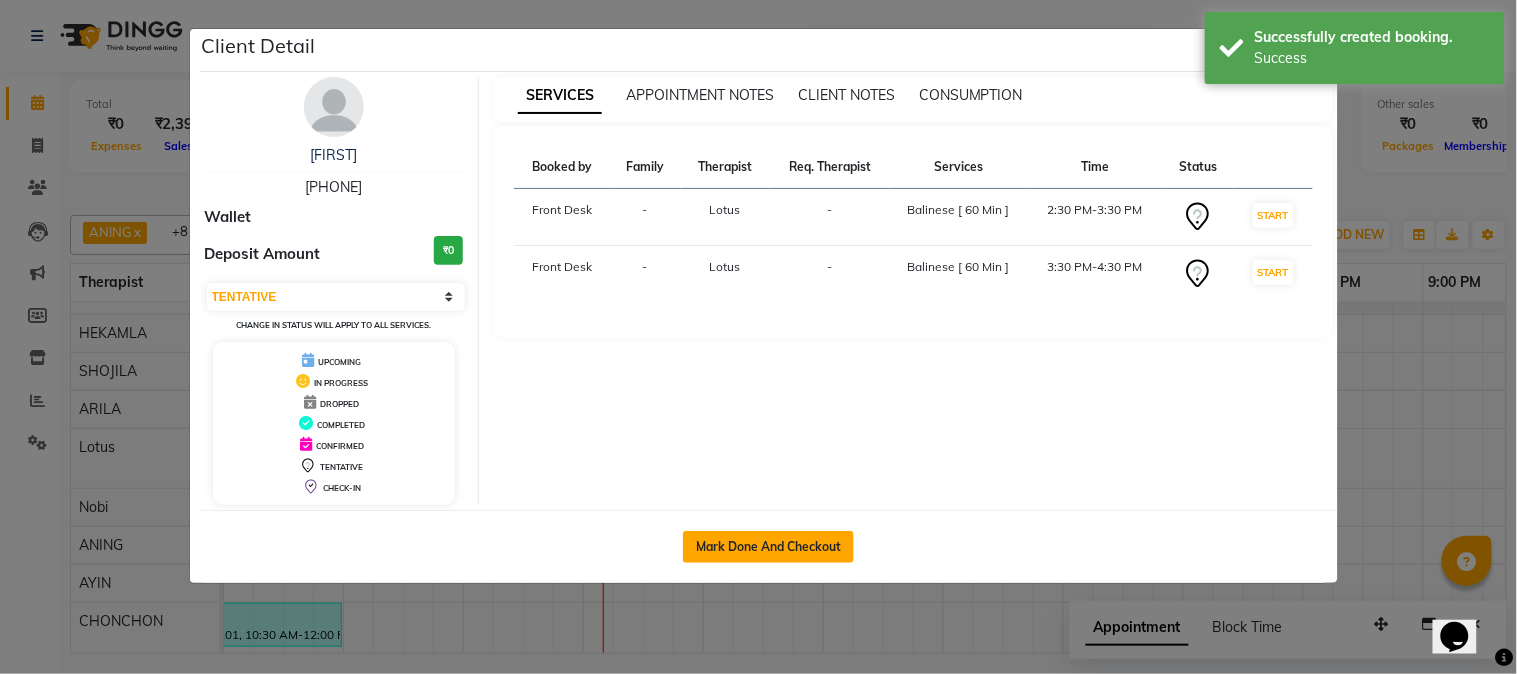 click on "Mark Done And Checkout" 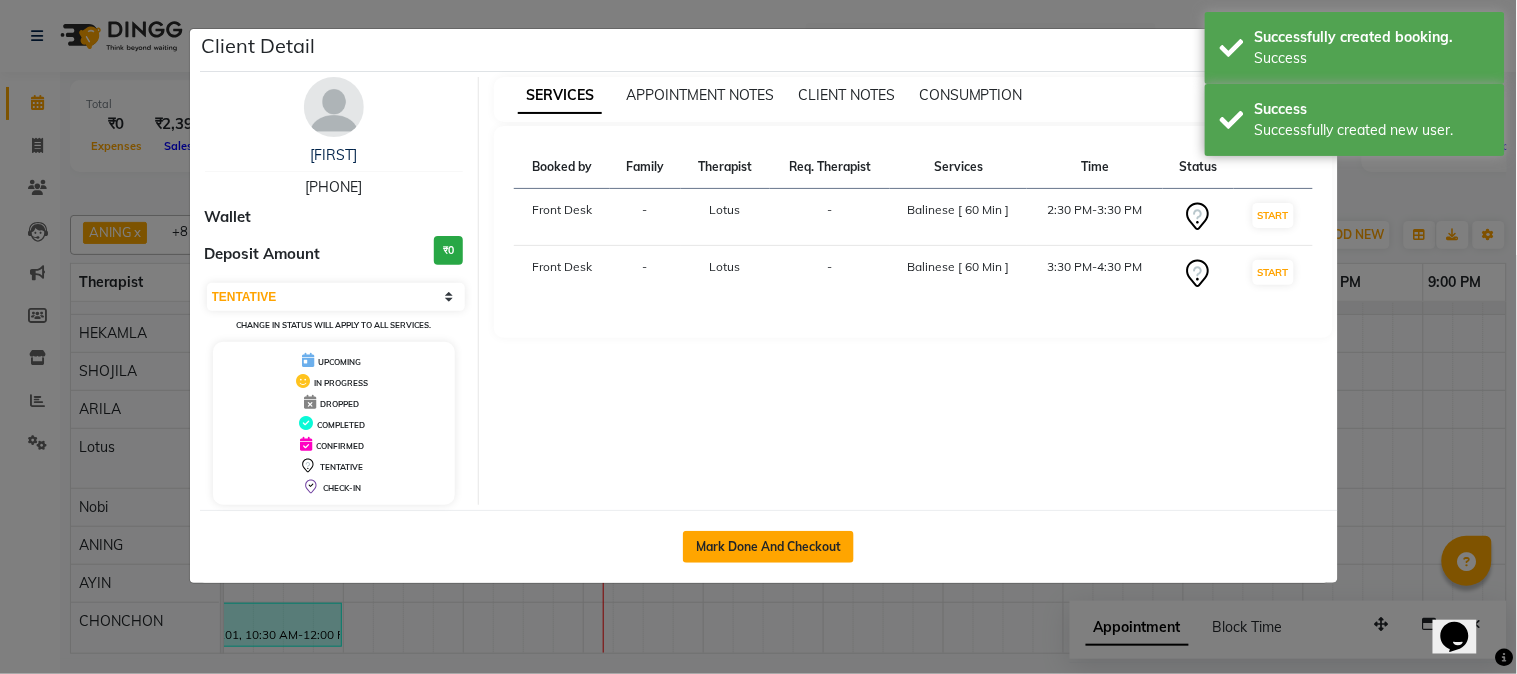 select on "service" 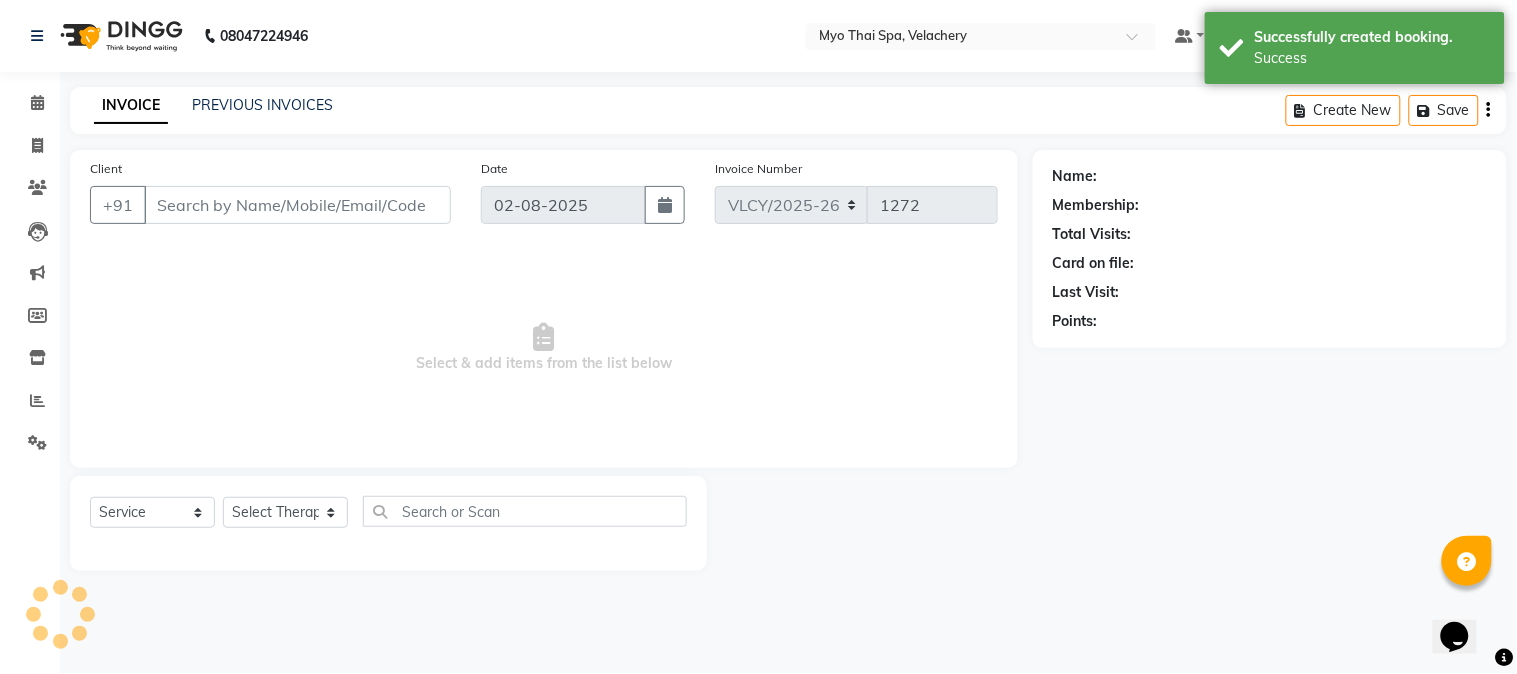 type on "[PHONE]" 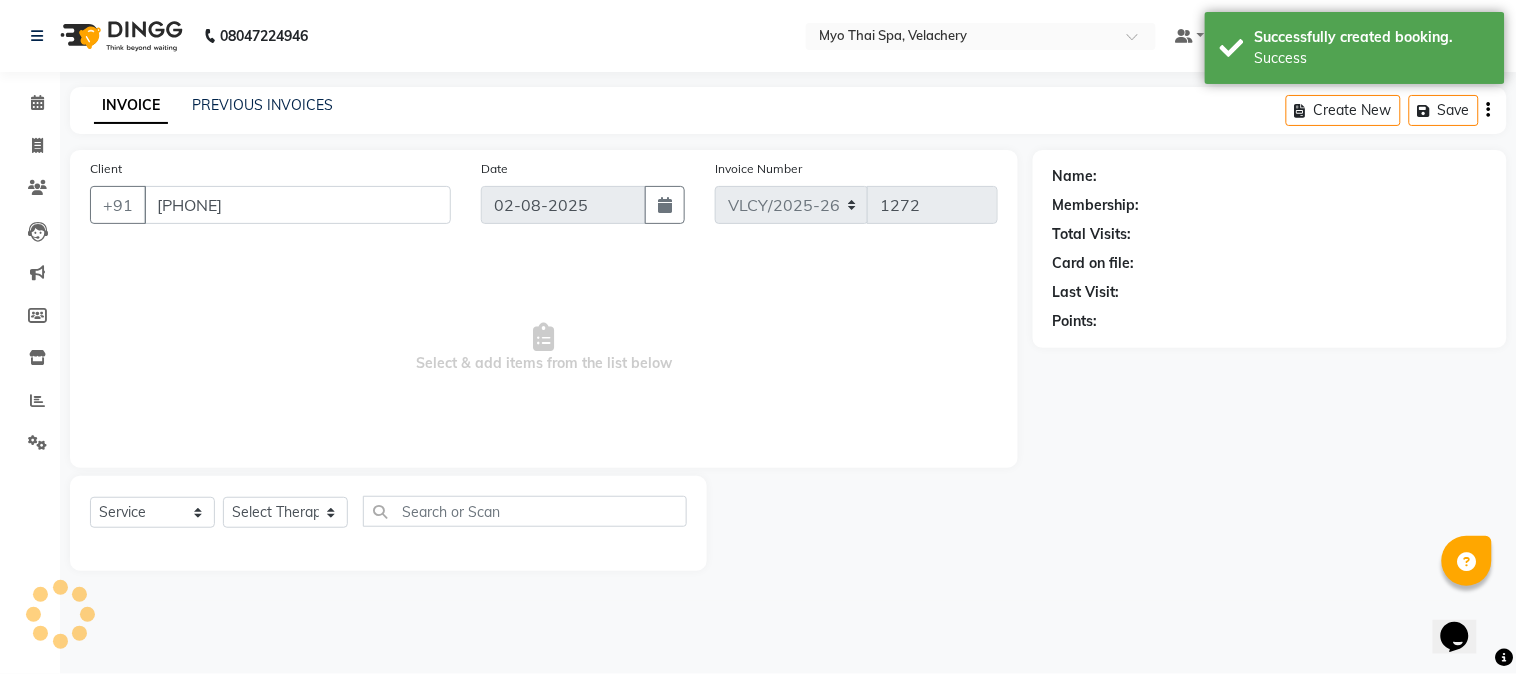 select on "76519" 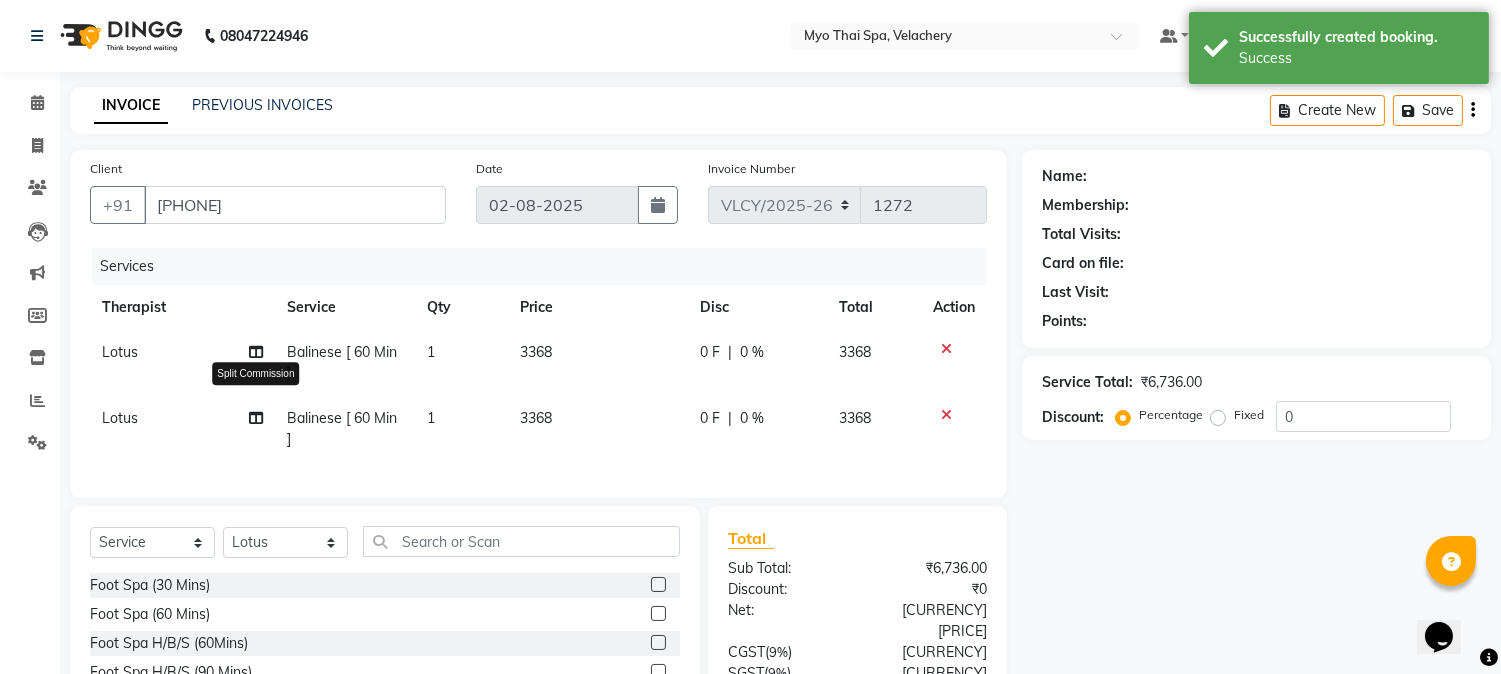 click 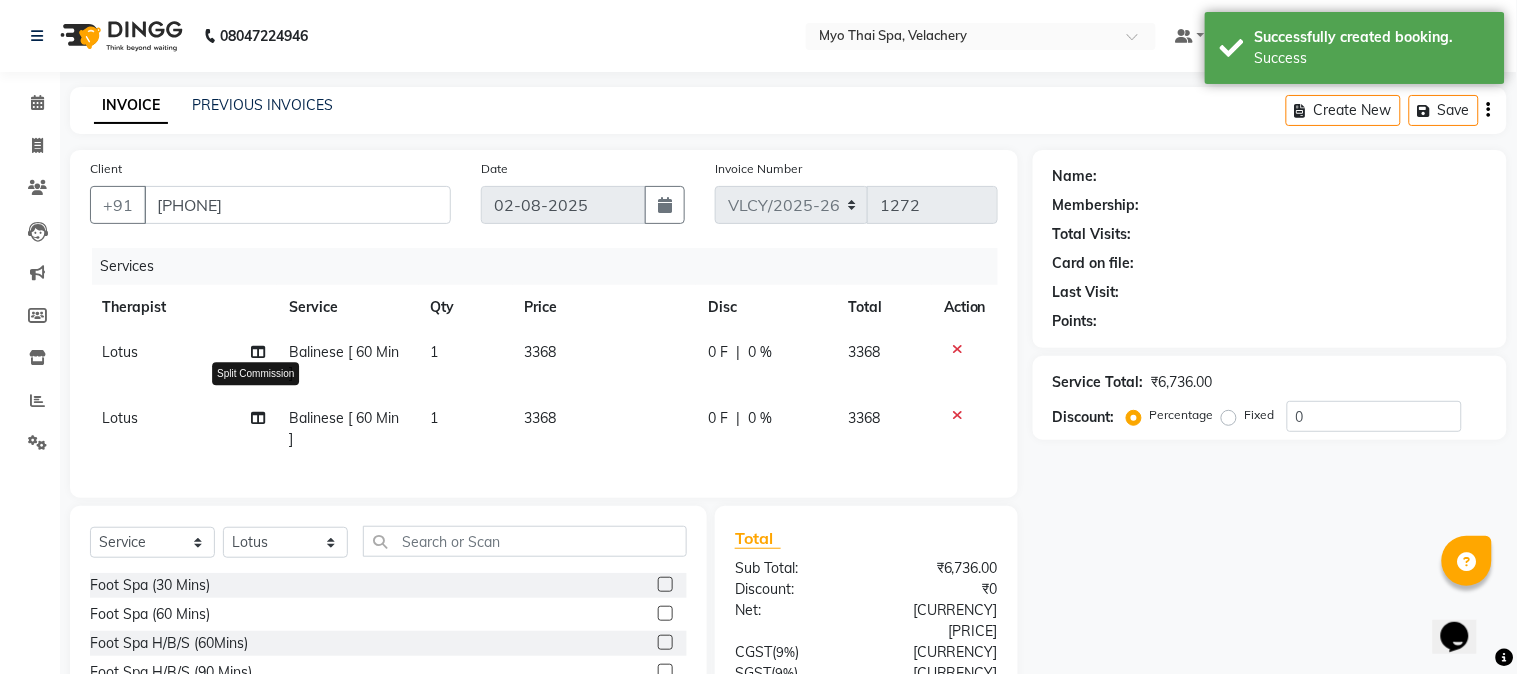 select on "76519" 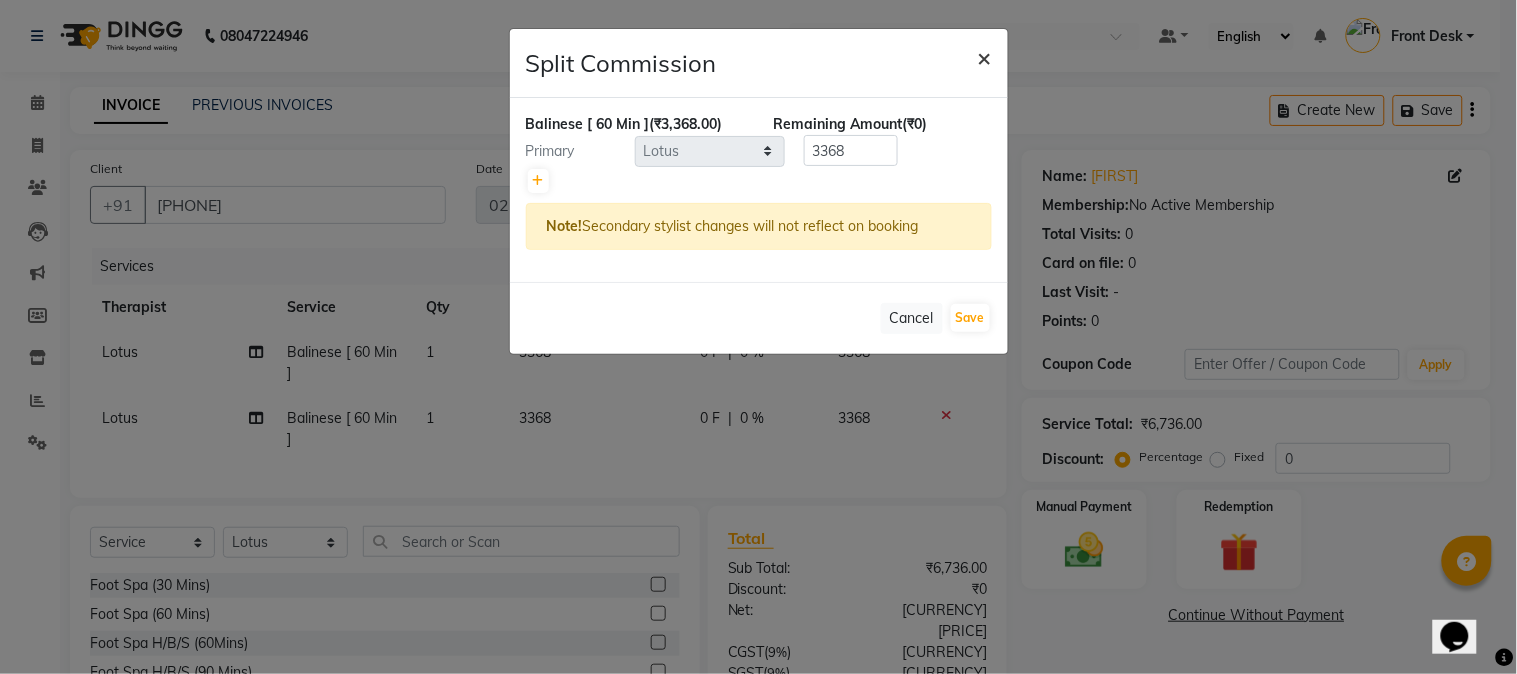 click on "×" 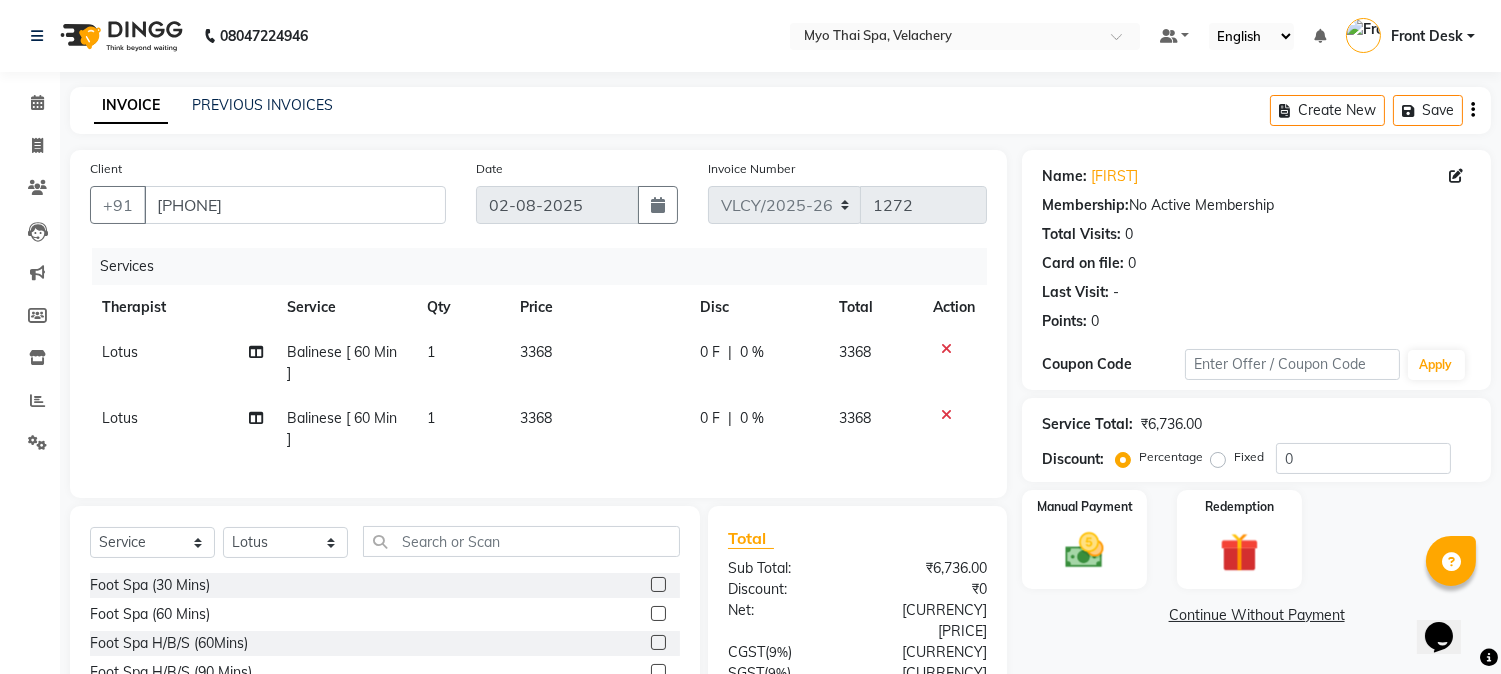 click on "Balinese [ 60 Min ]" 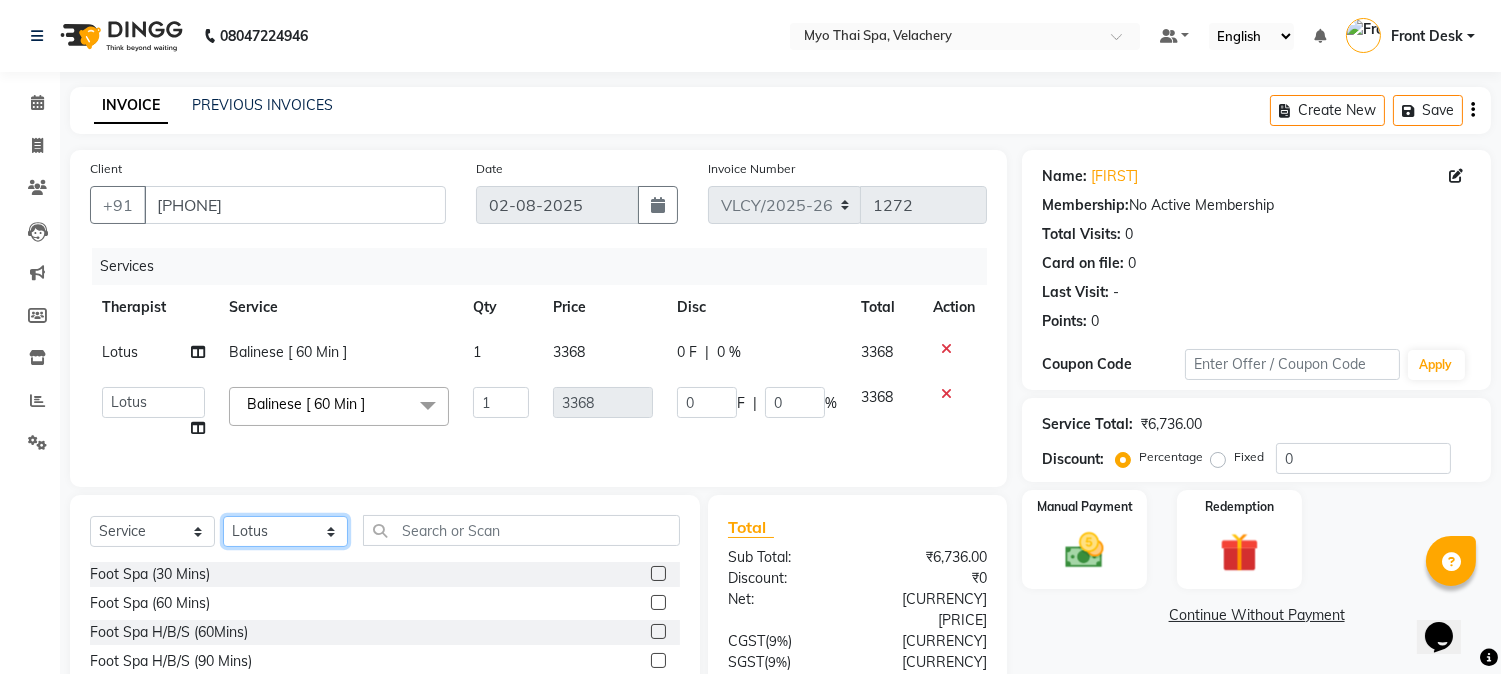 click on "Select Therapist ANING Aphy ARILA AYIN CHONCHON Front Desk HEKAMLA Lotus Nobi SHOJILA" 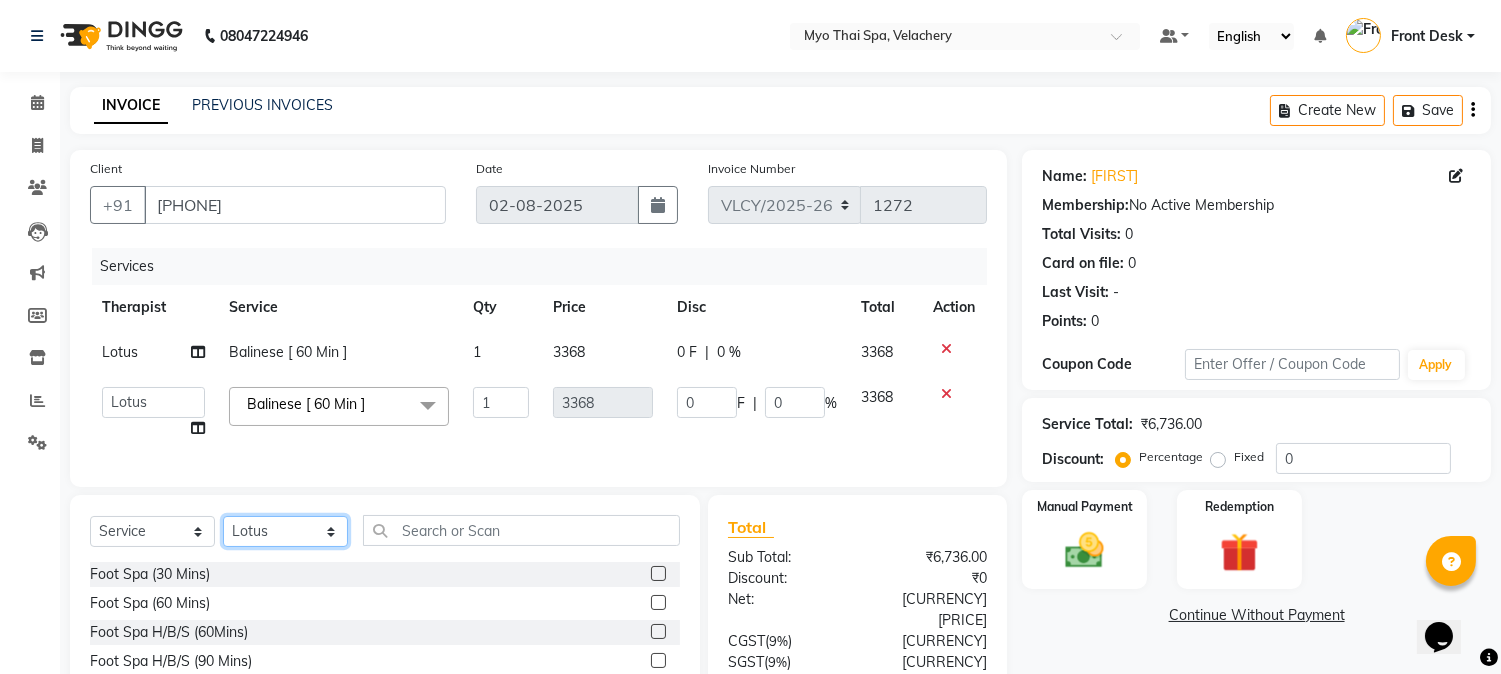 select on "37459" 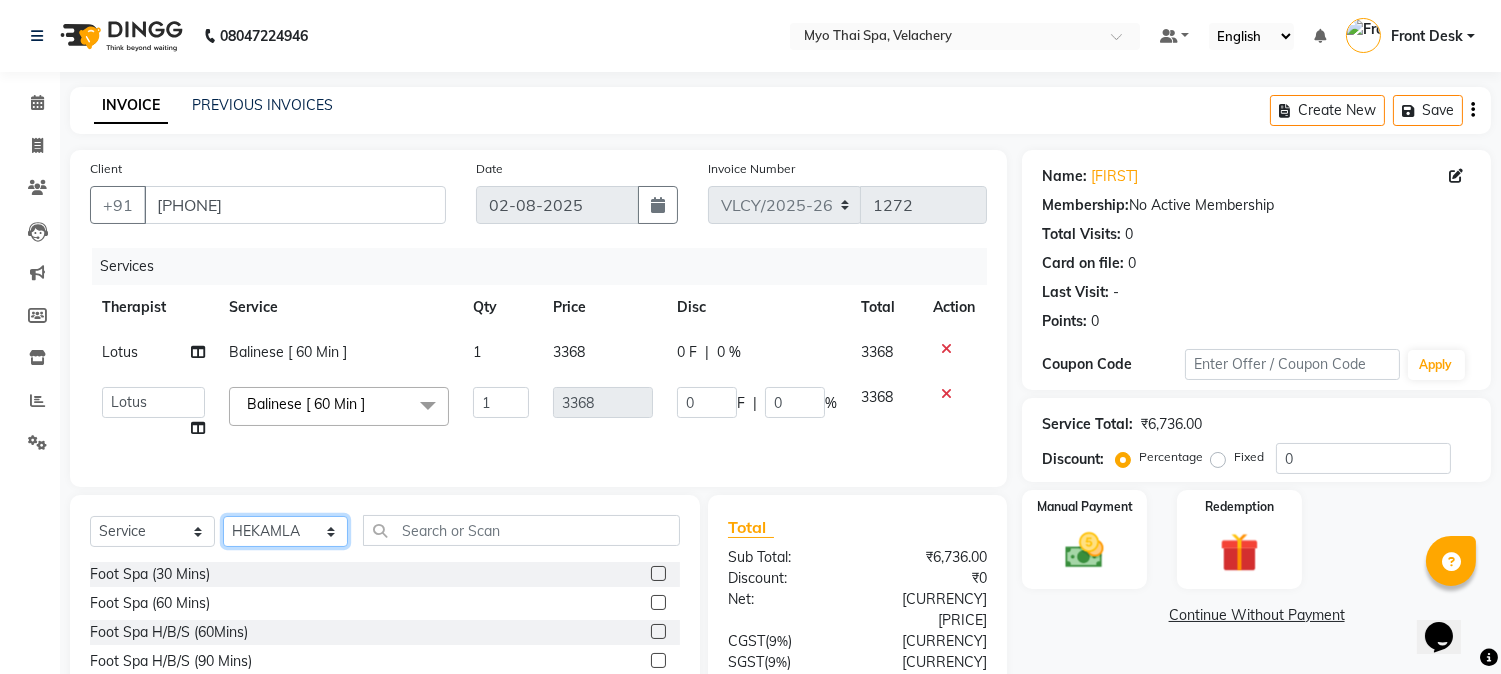 click on "Select Therapist ANING Aphy ARILA AYIN CHONCHON Front Desk HEKAMLA Lotus Nobi SHOJILA" 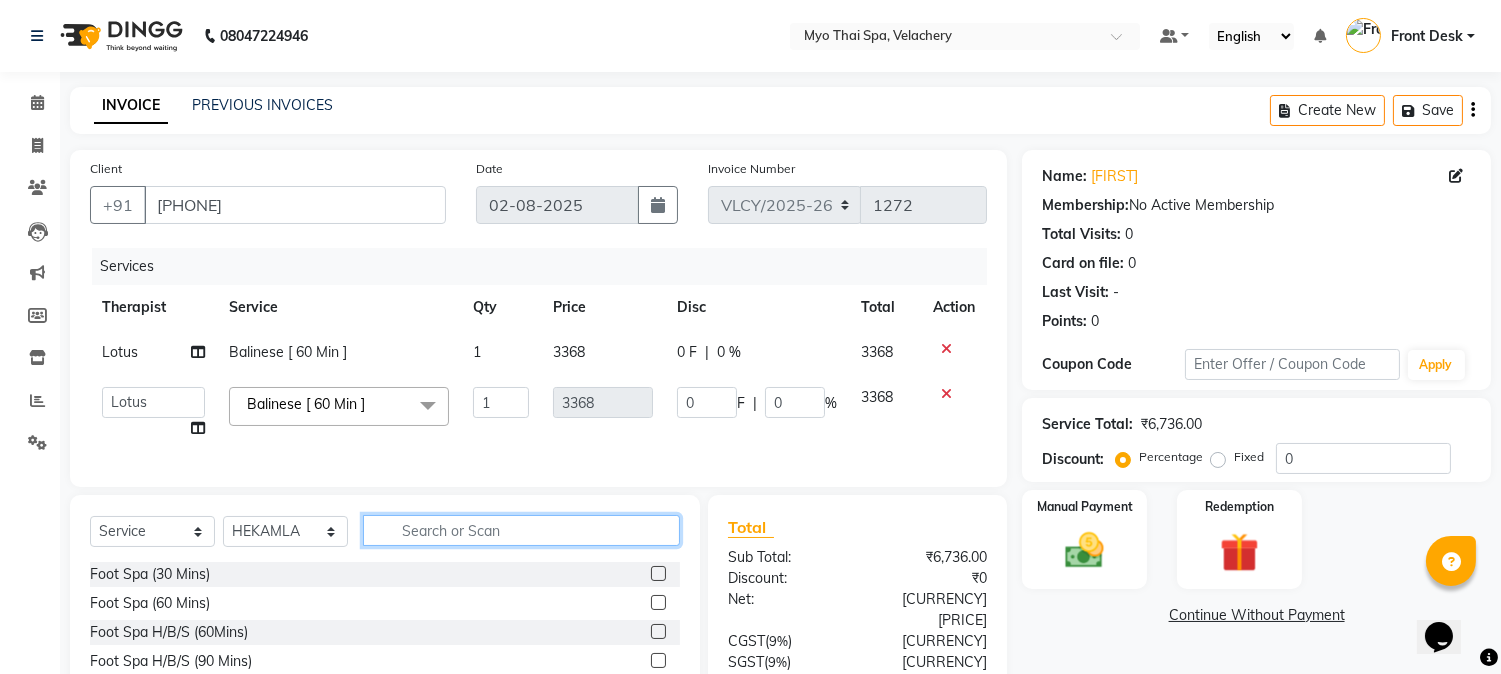 click 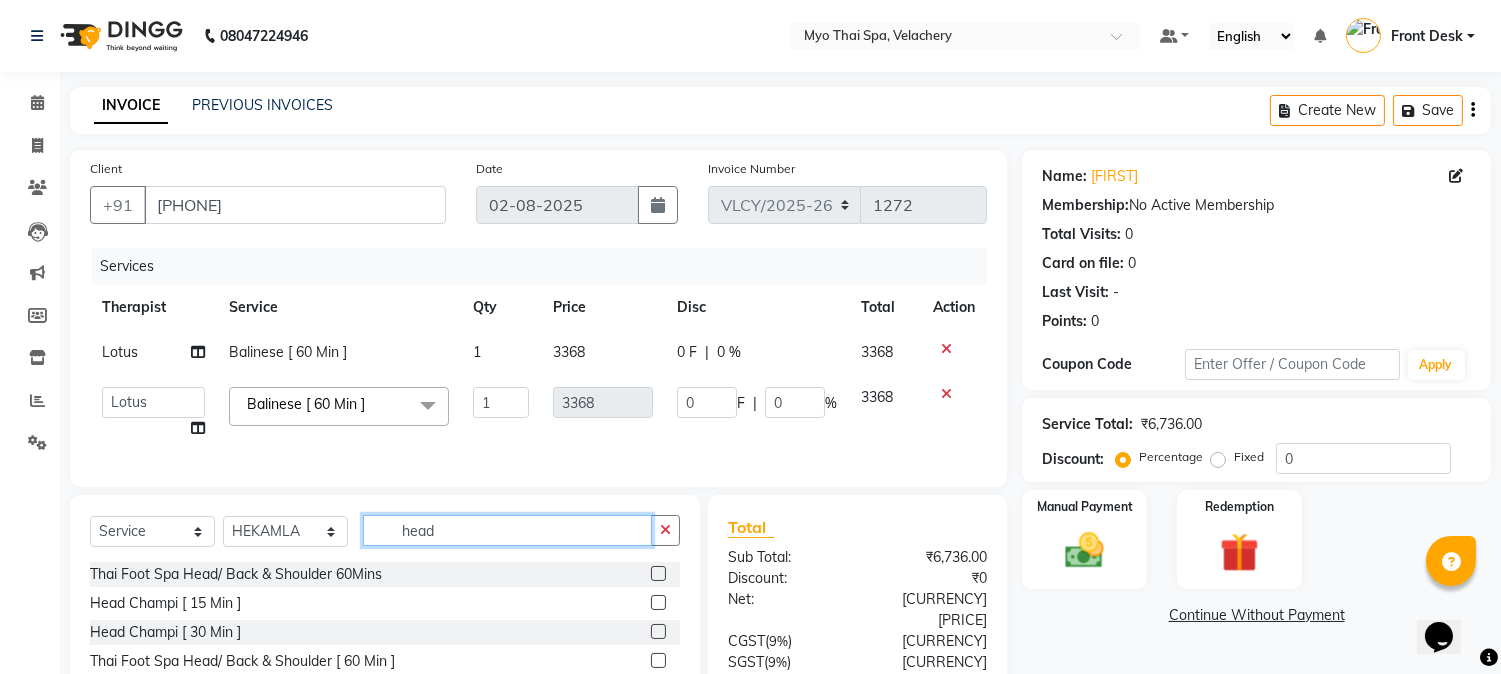 type on "head" 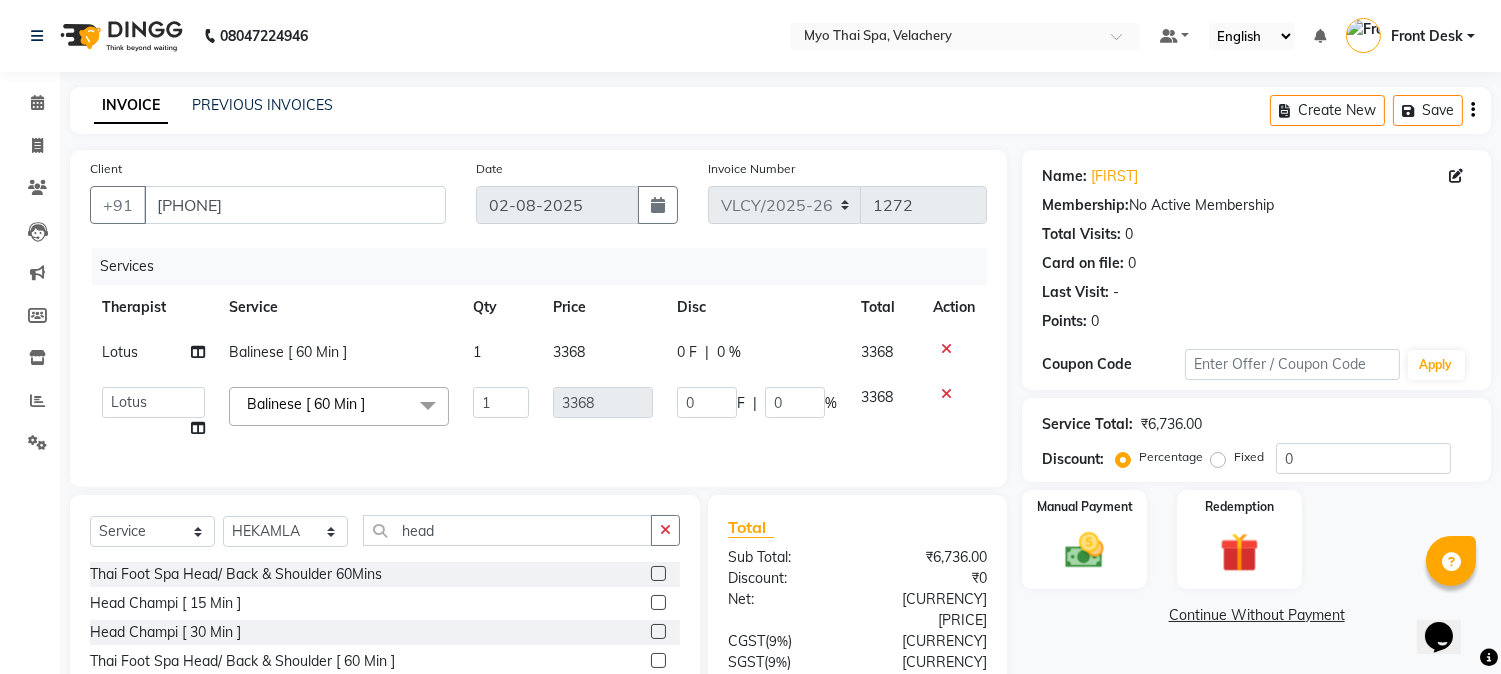 click 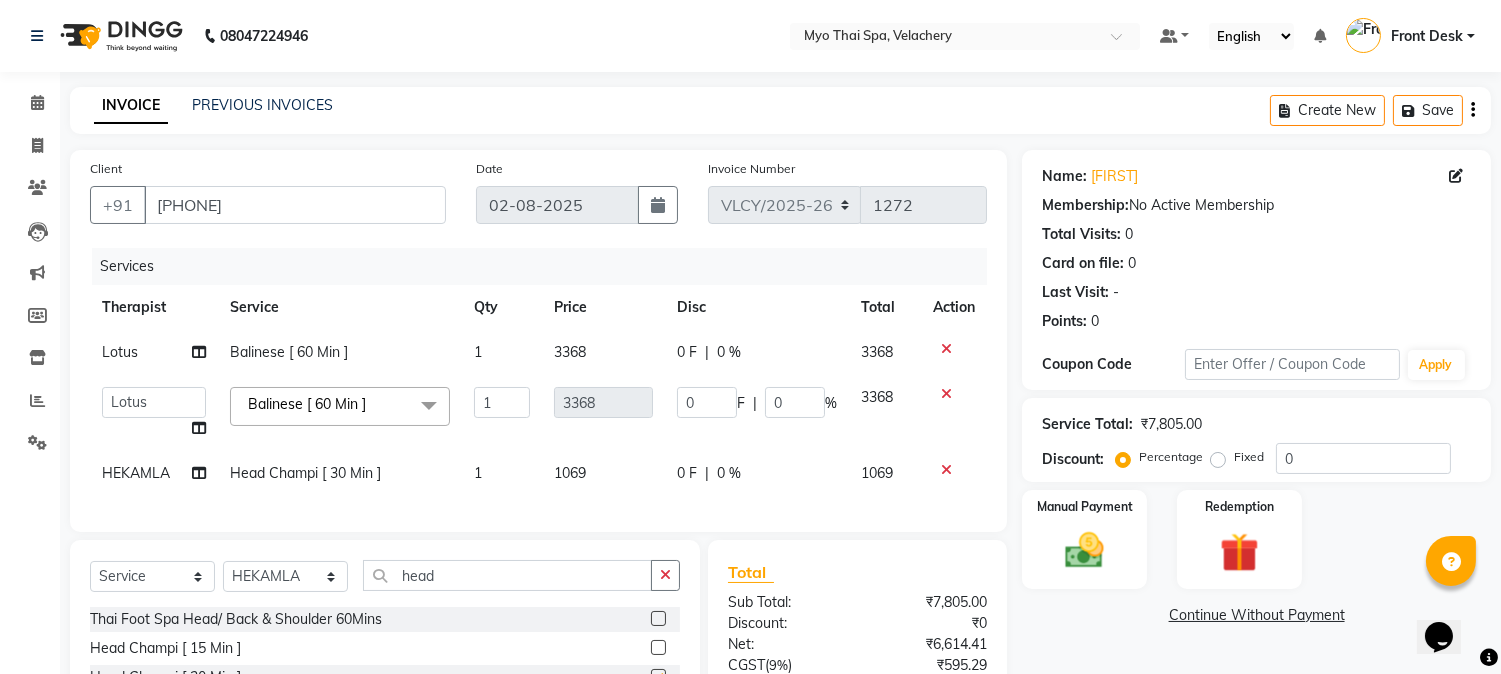 checkbox on "false" 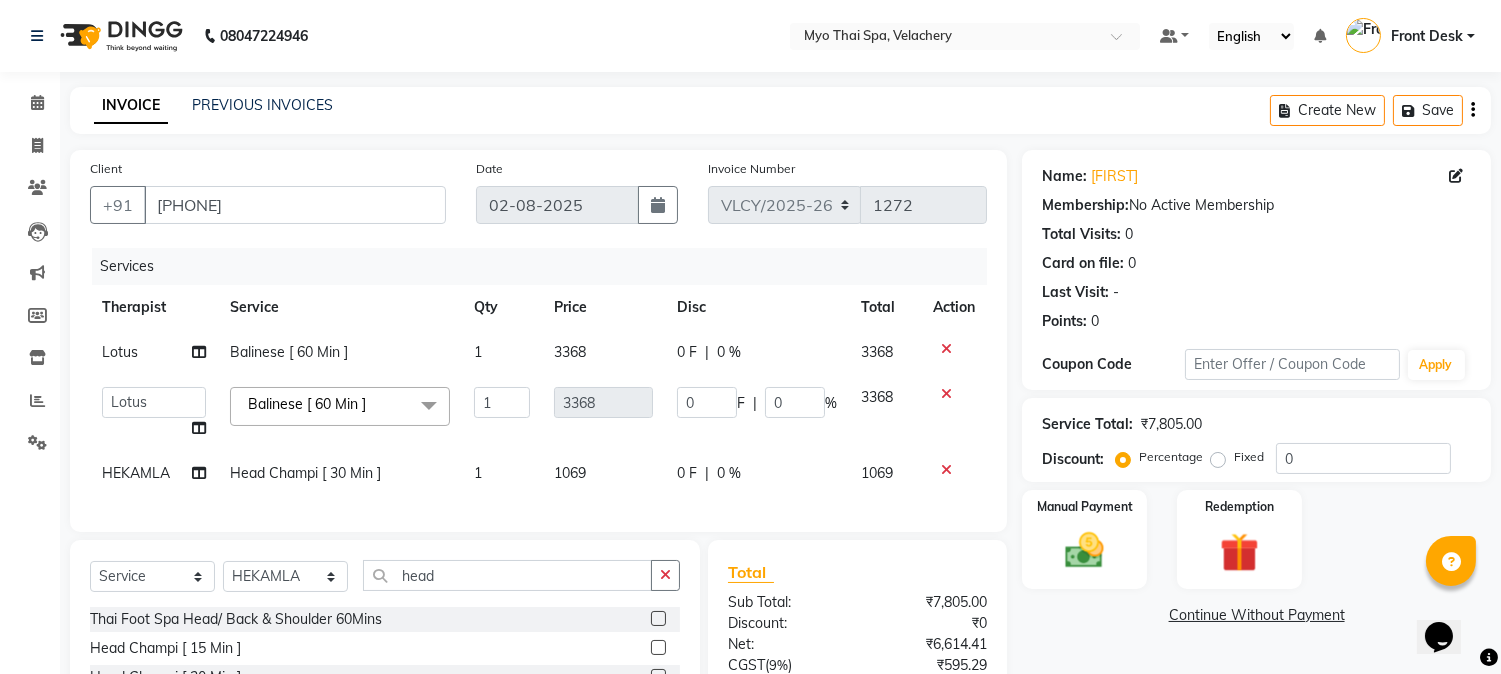 click 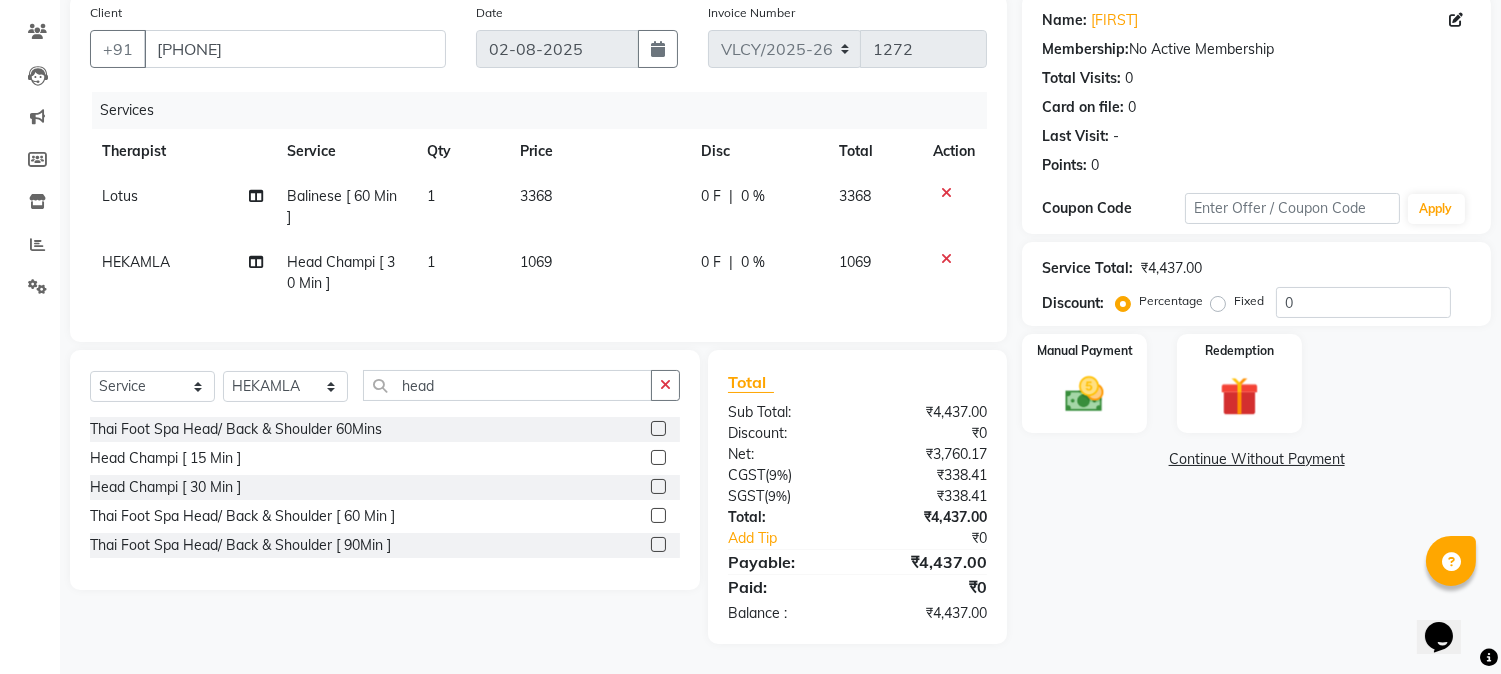 scroll, scrollTop: 172, scrollLeft: 0, axis: vertical 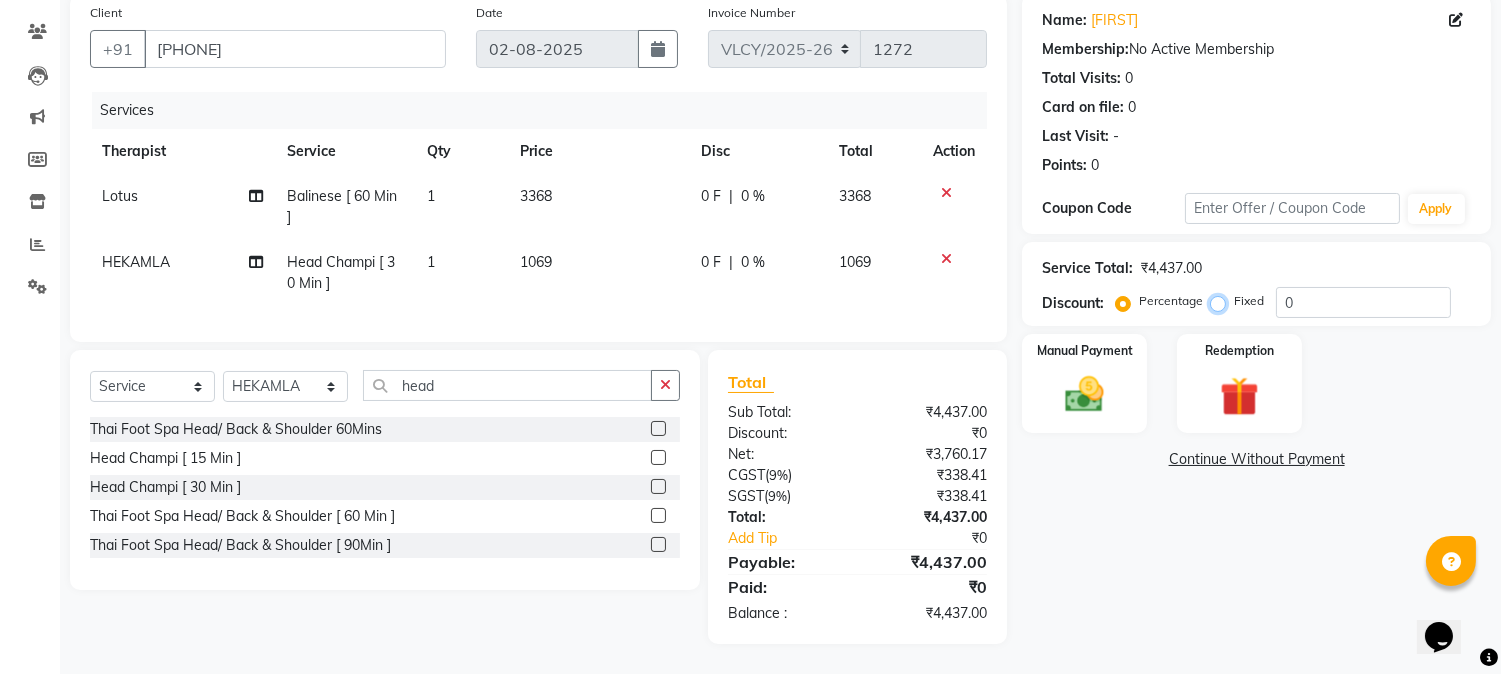 click on "Fixed" at bounding box center [1222, 301] 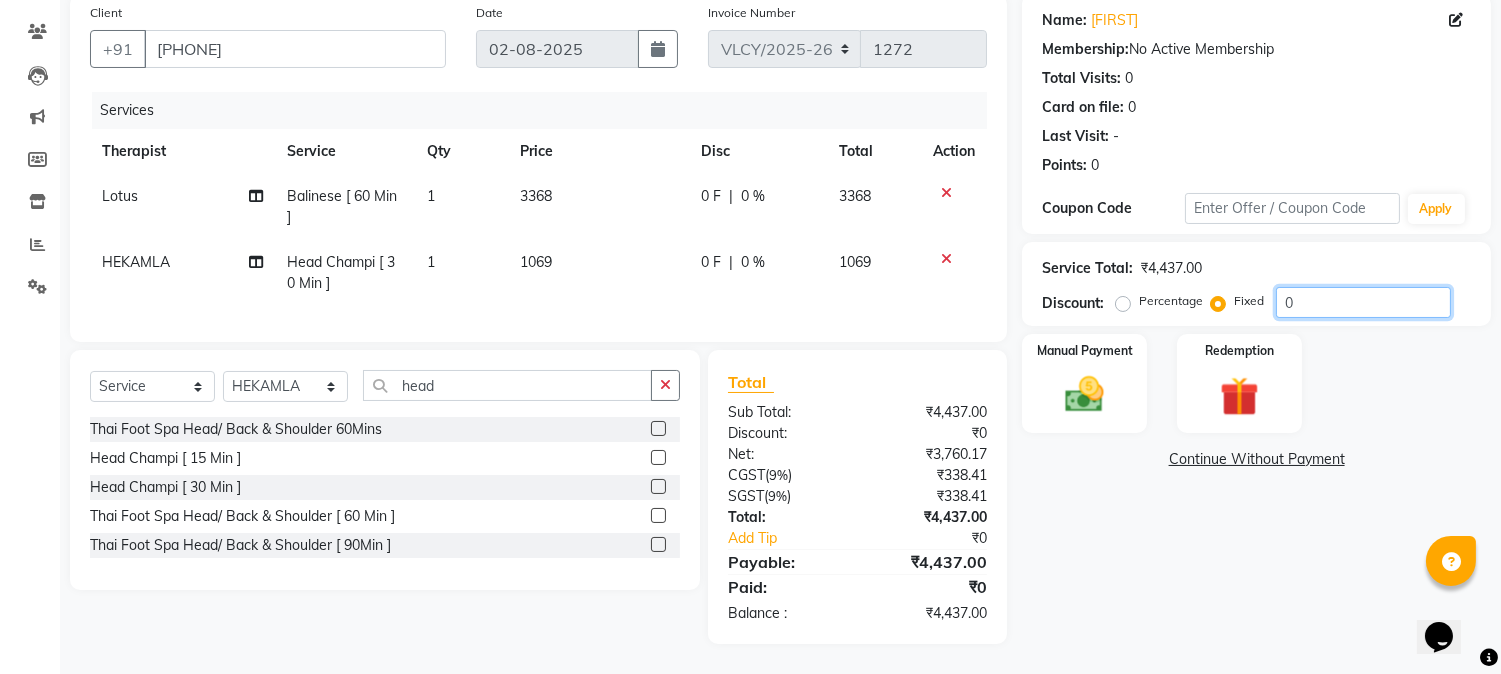 click on "0" 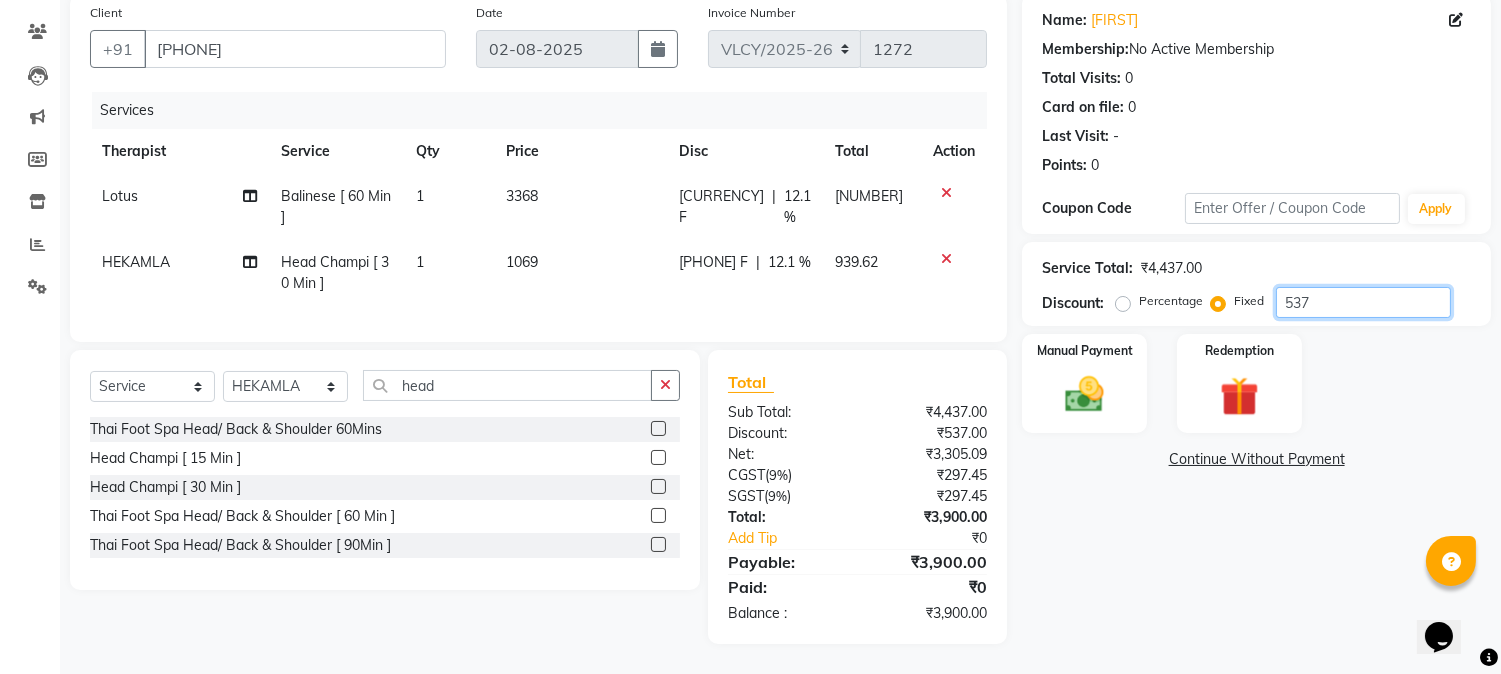 type on "537" 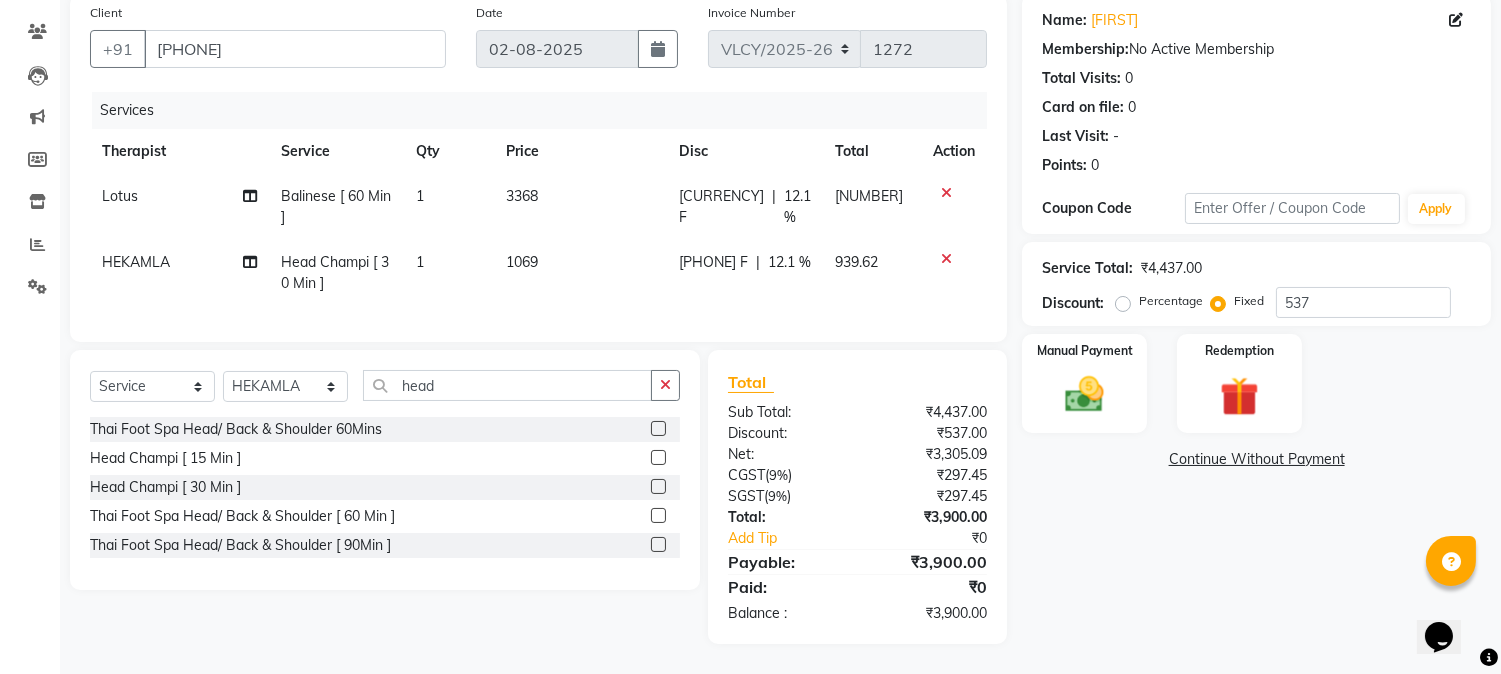 click on "Manual Payment Redemption" 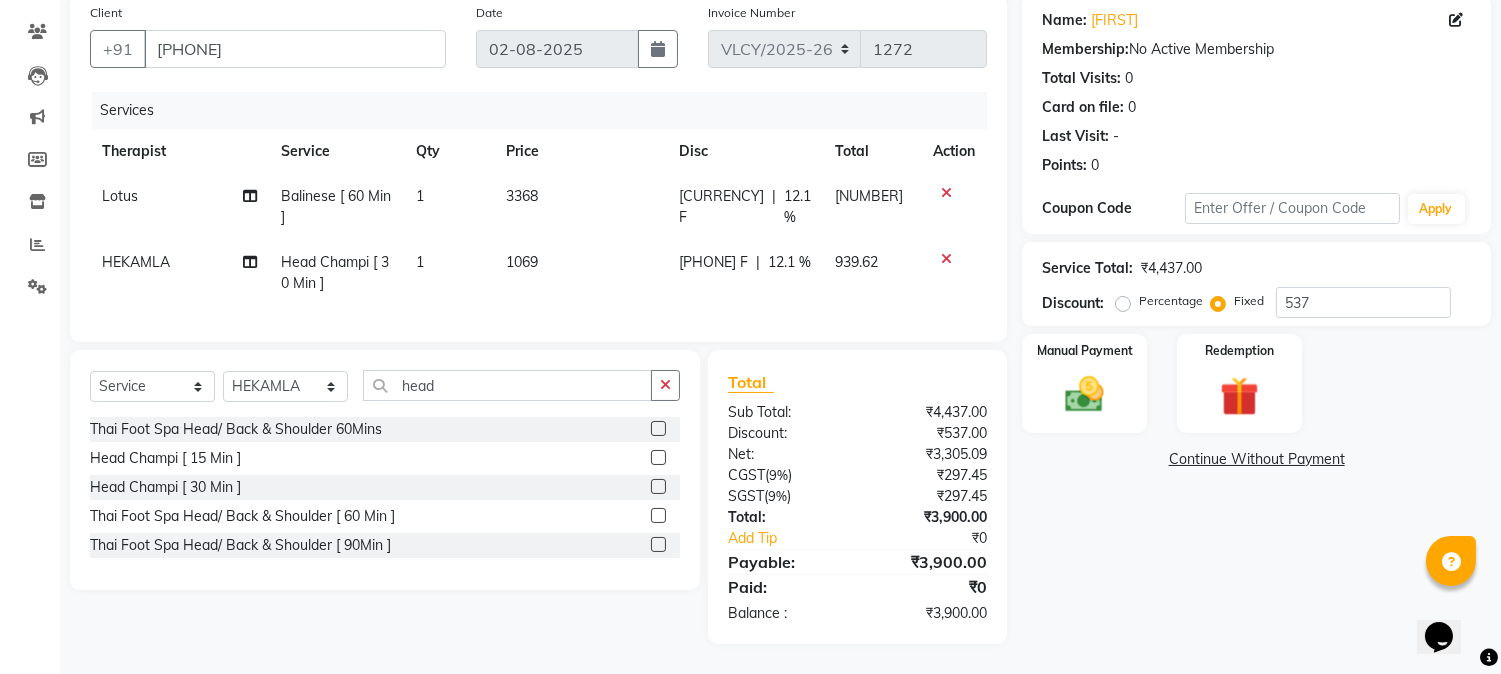 click on "Fixed" 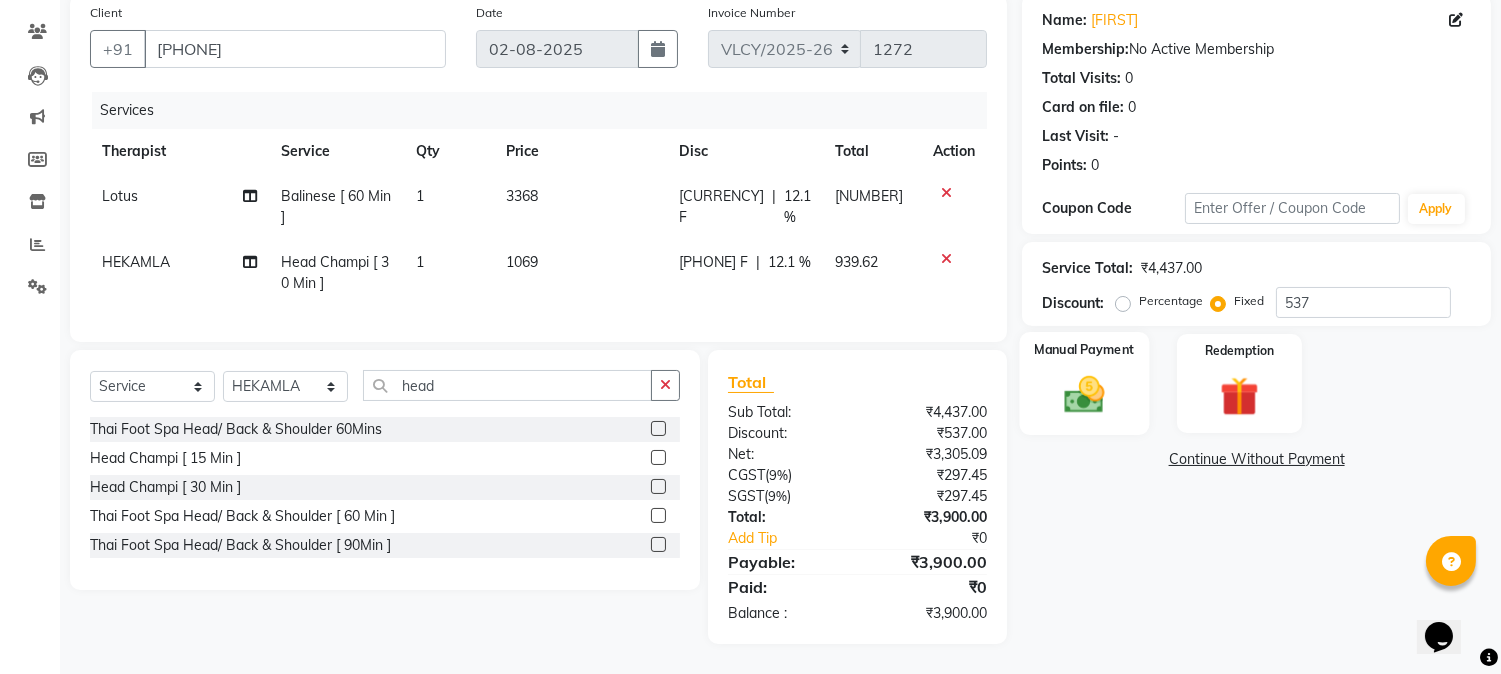 click 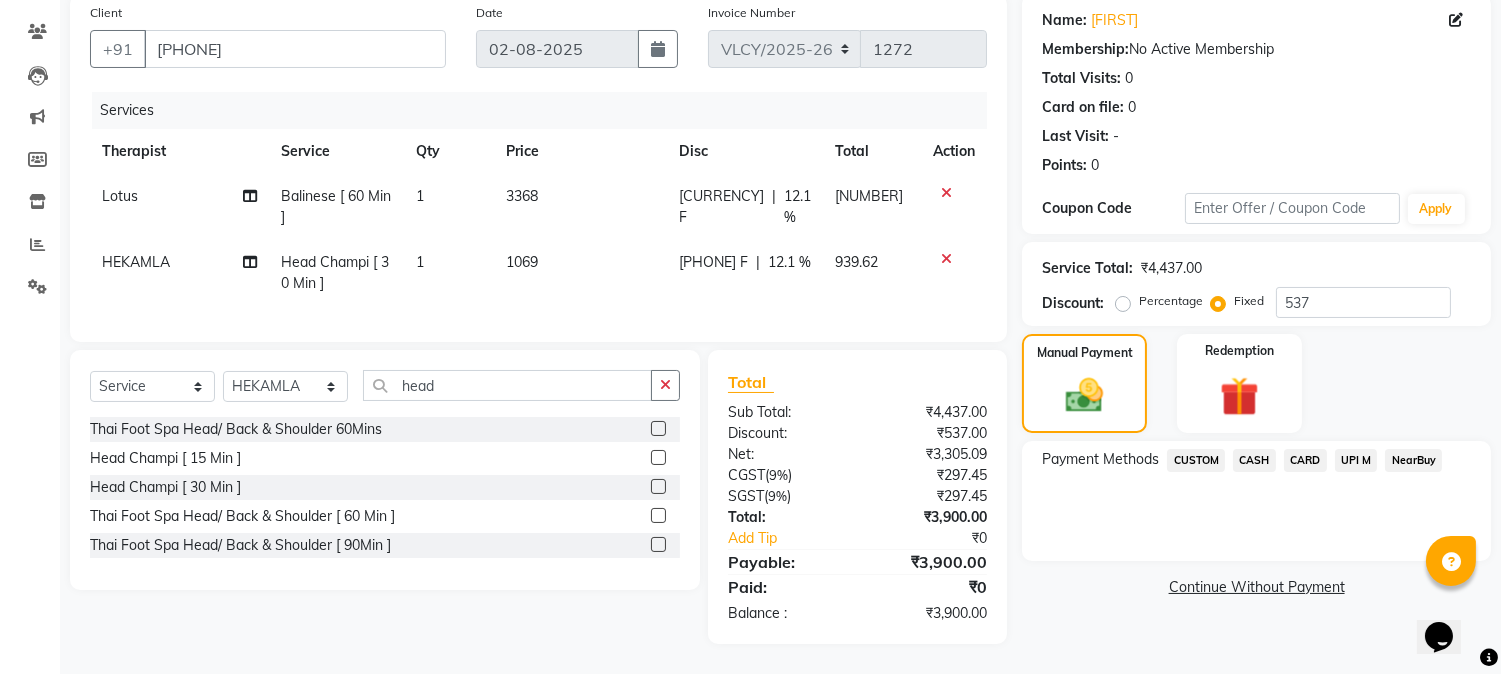 click on "CASH" 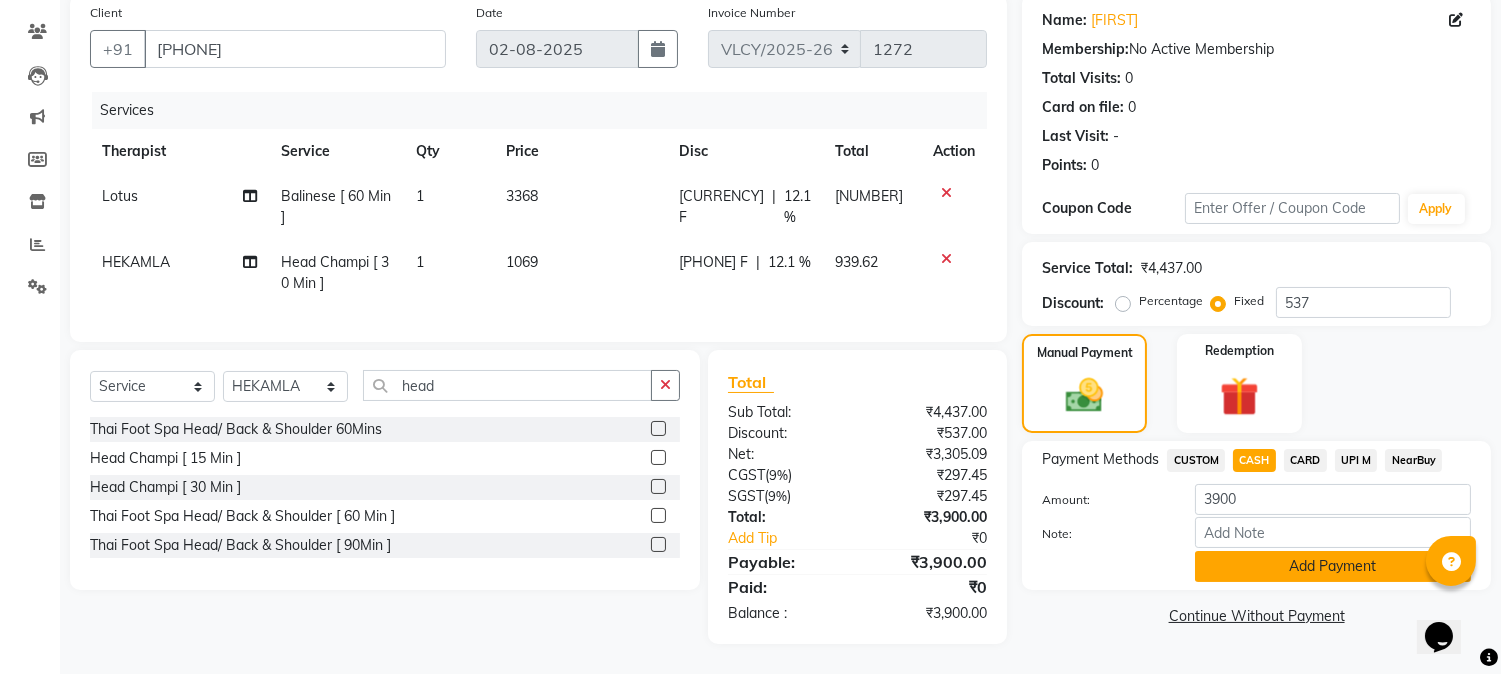 click on "Add Payment" 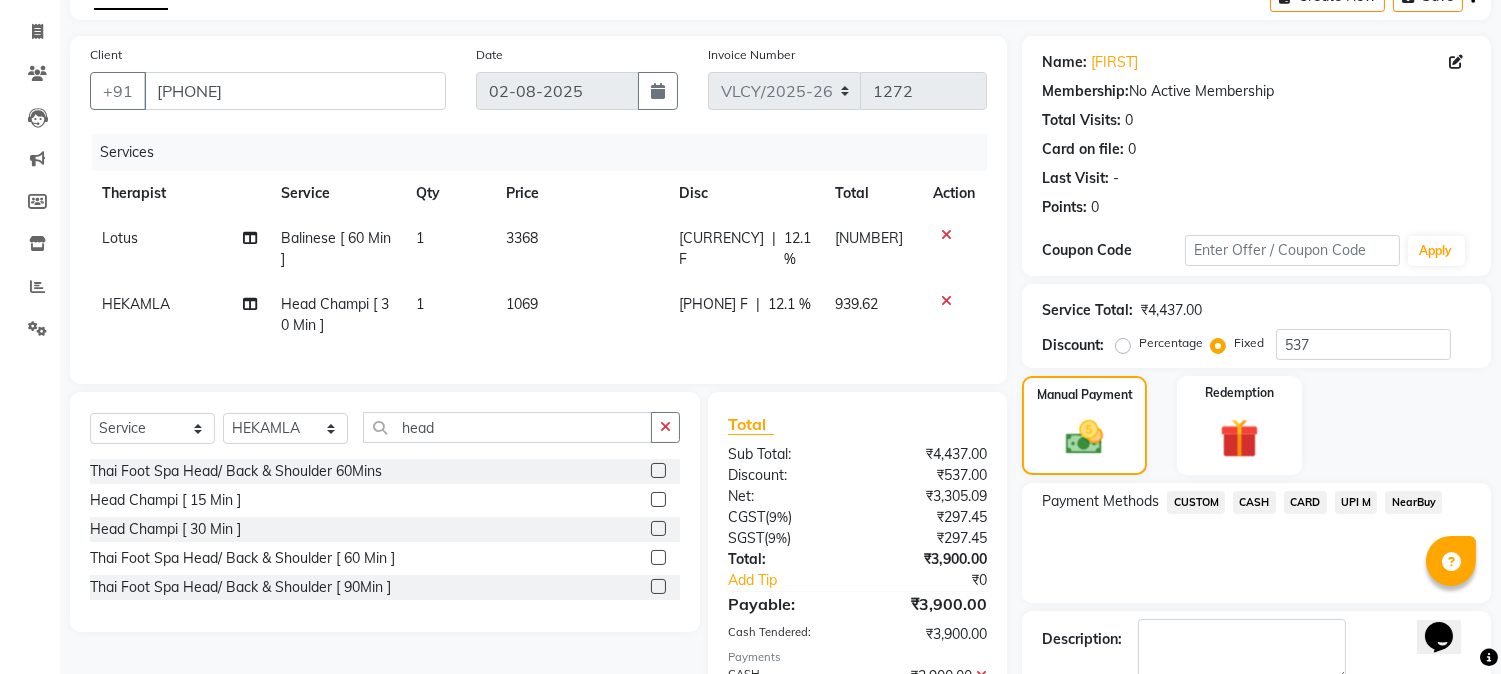 scroll, scrollTop: 265, scrollLeft: 0, axis: vertical 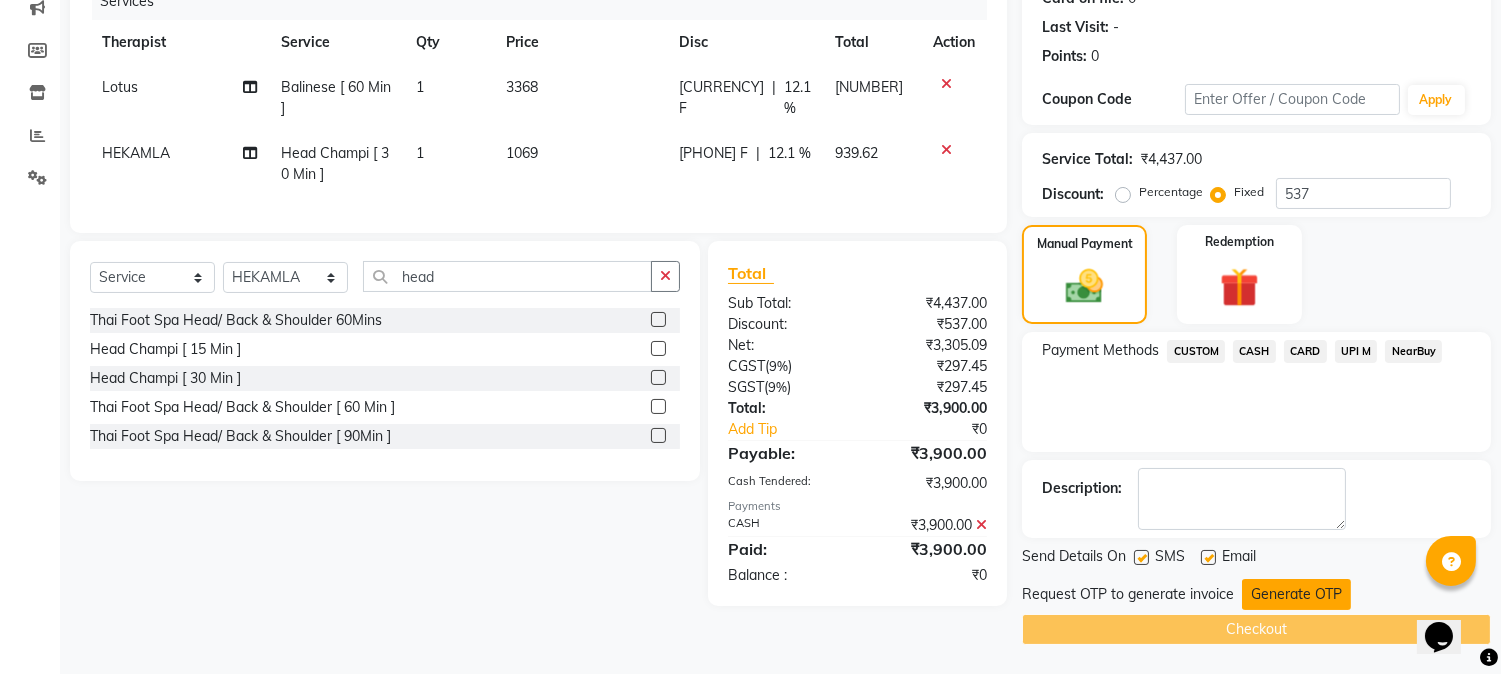 click on "Generate OTP" 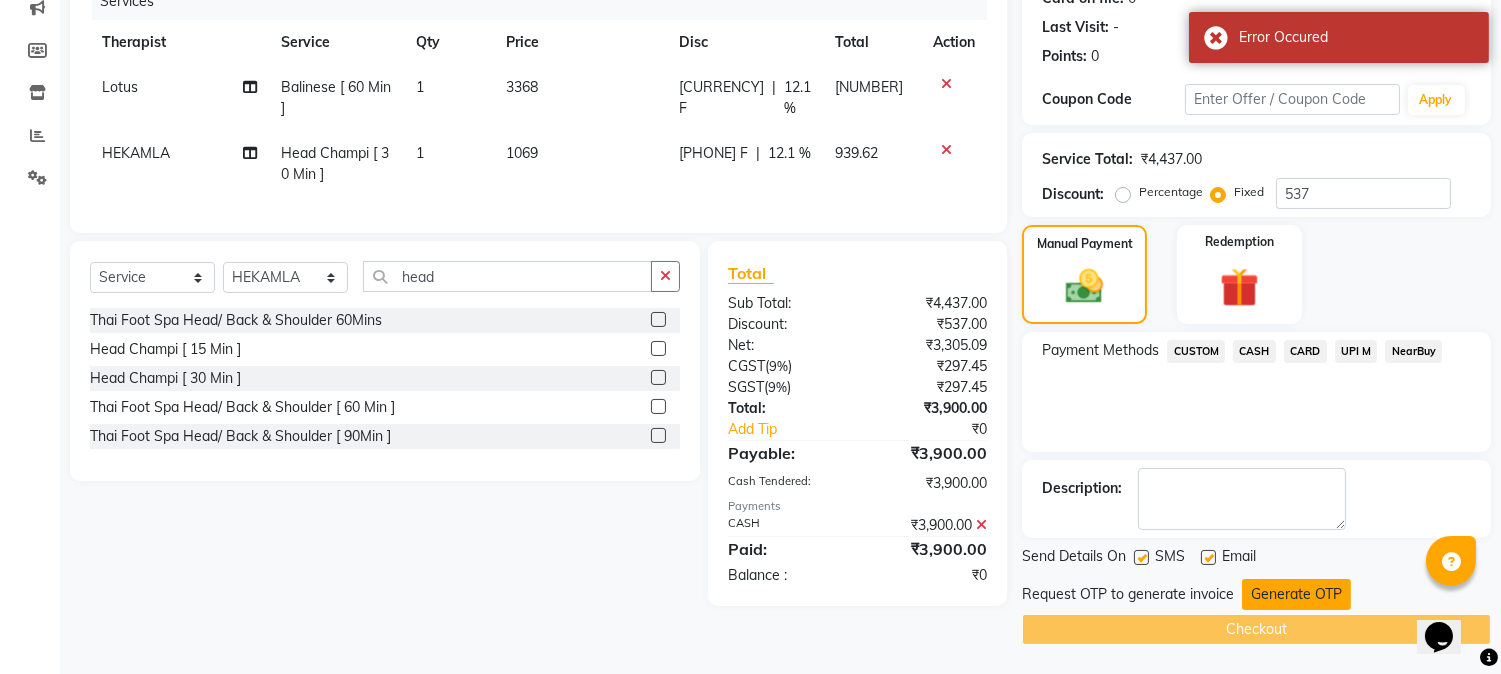 click on "Generate OTP" 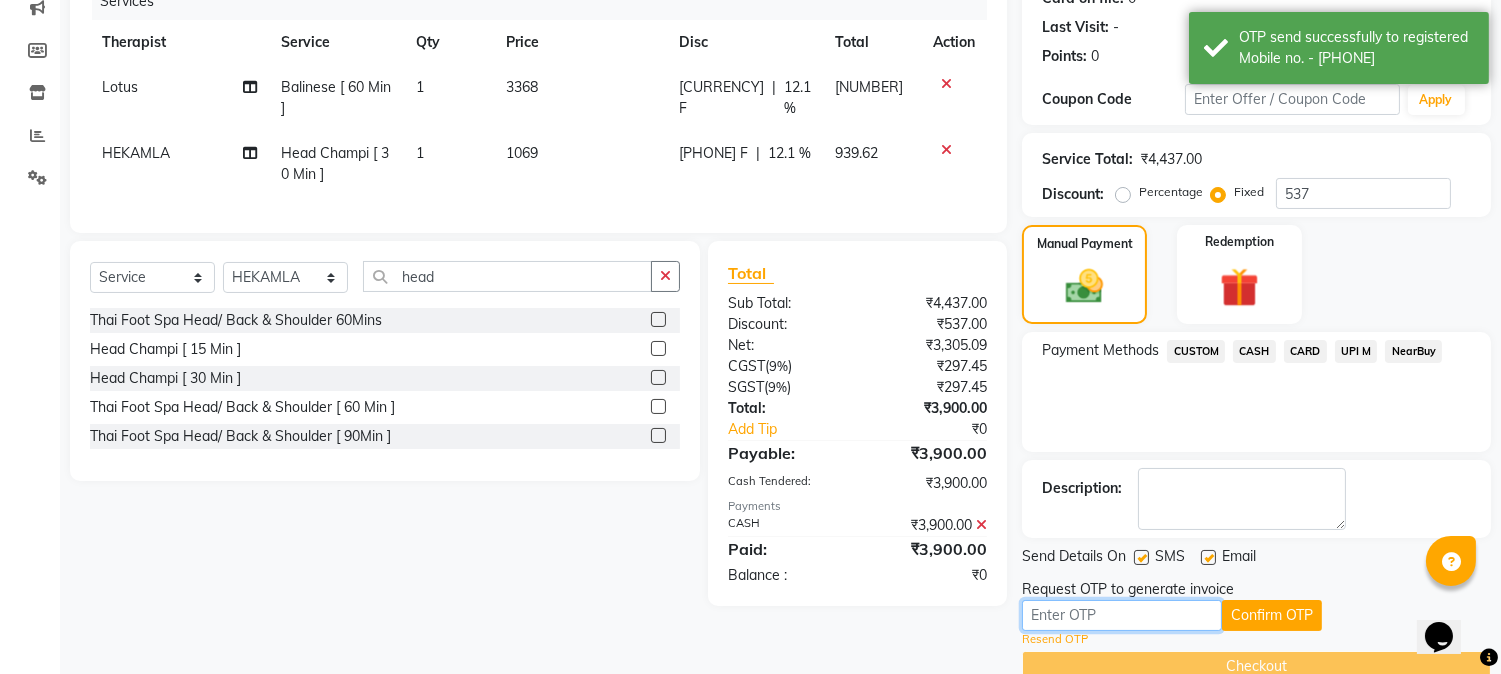 click at bounding box center (1122, 615) 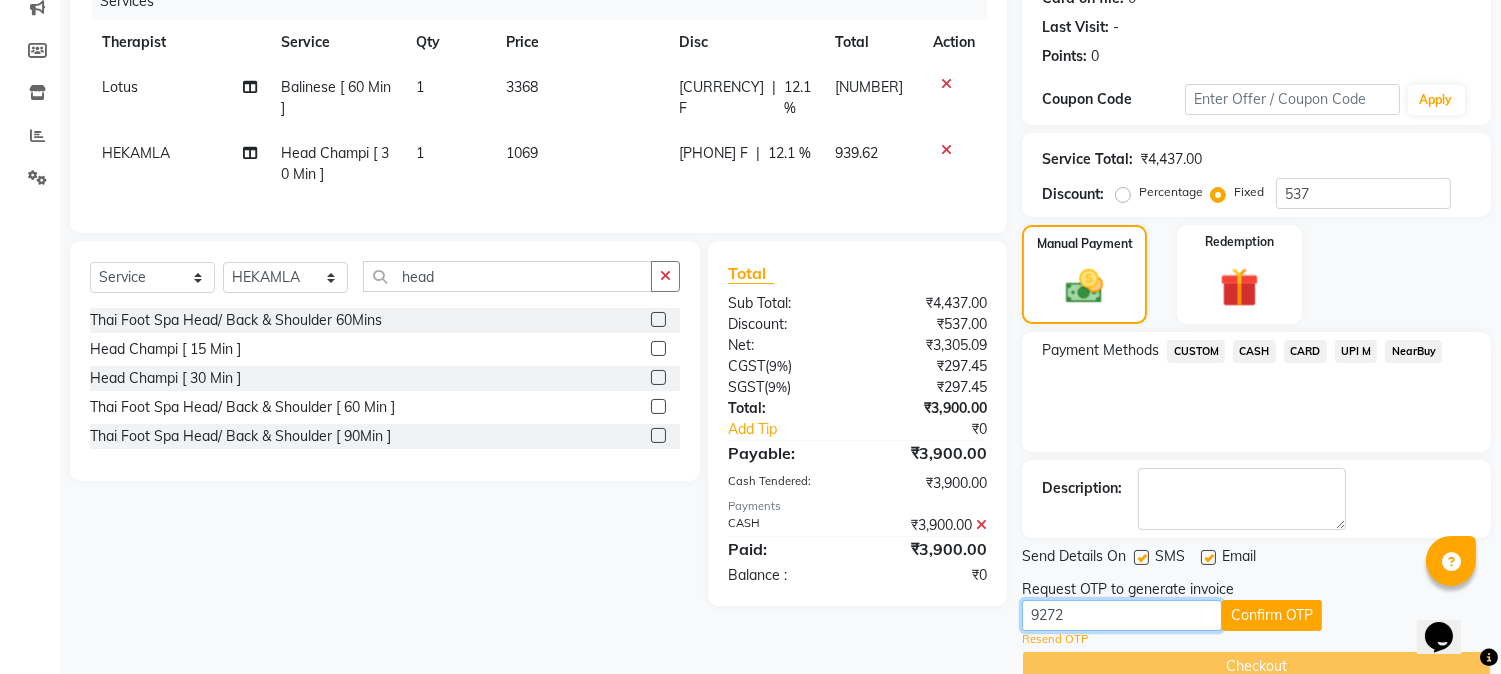 type on "9272" 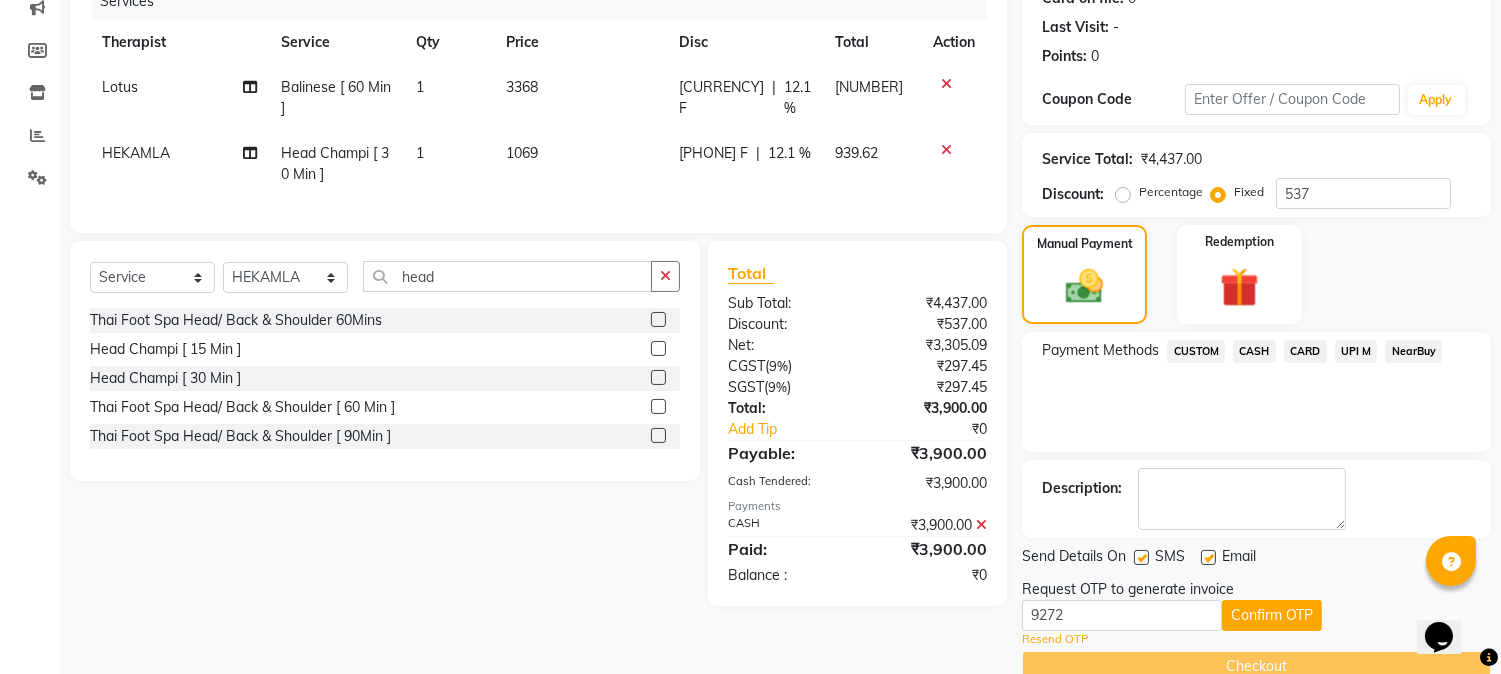 click on "12.1 %" 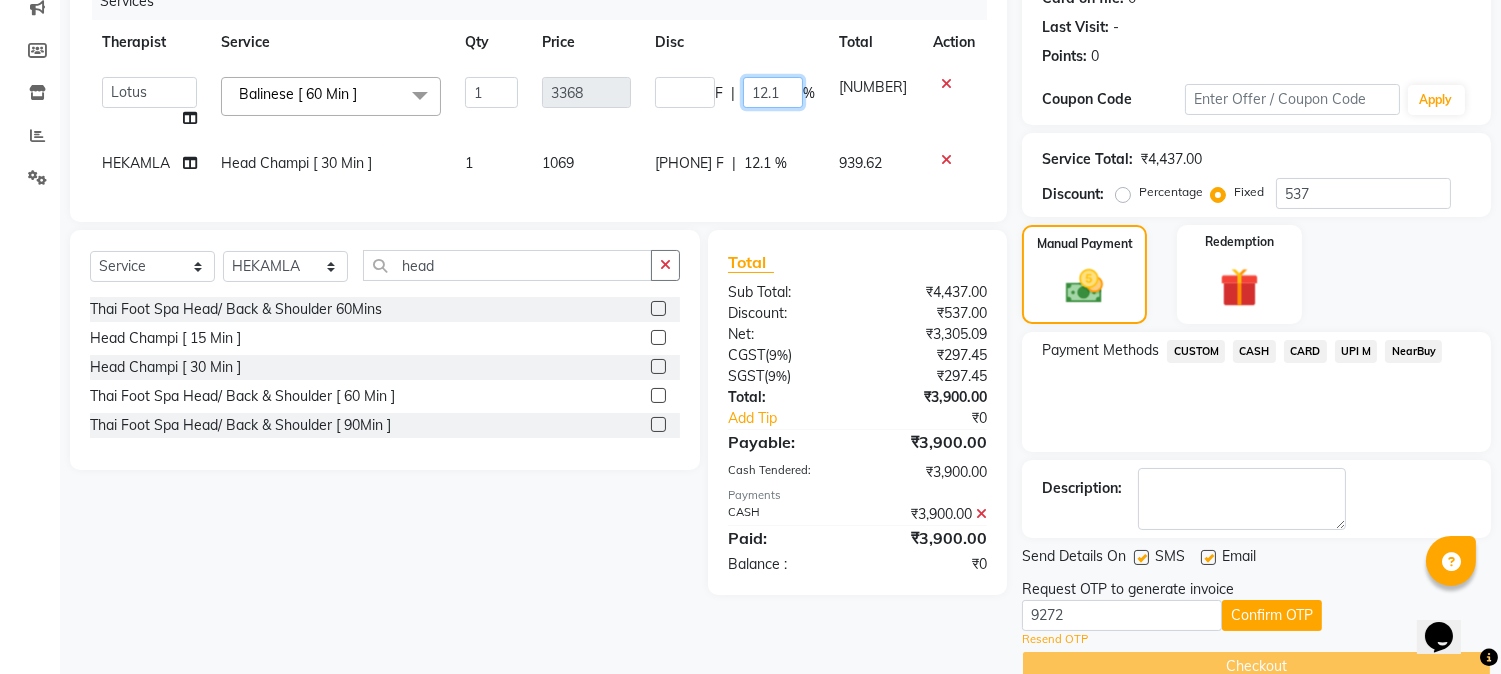 click on "12.1" 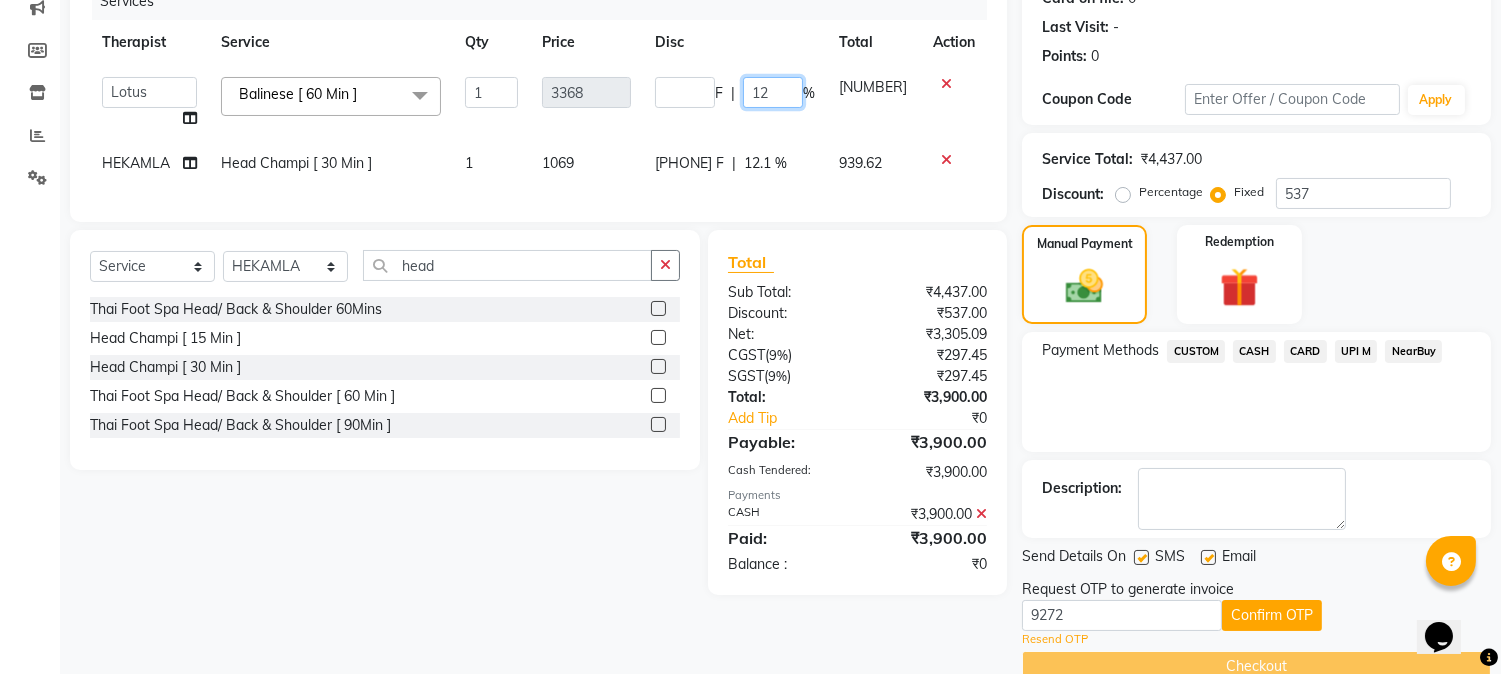 type on "1" 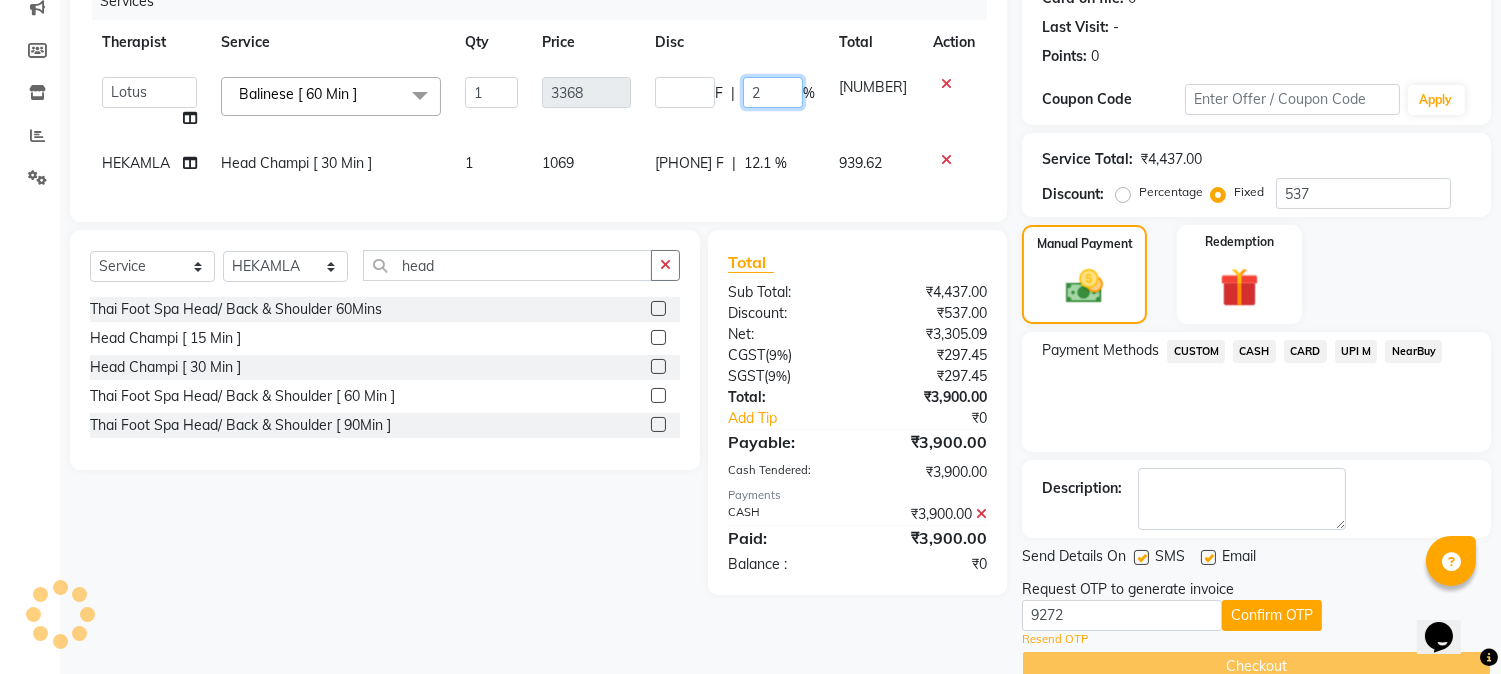 type on "20" 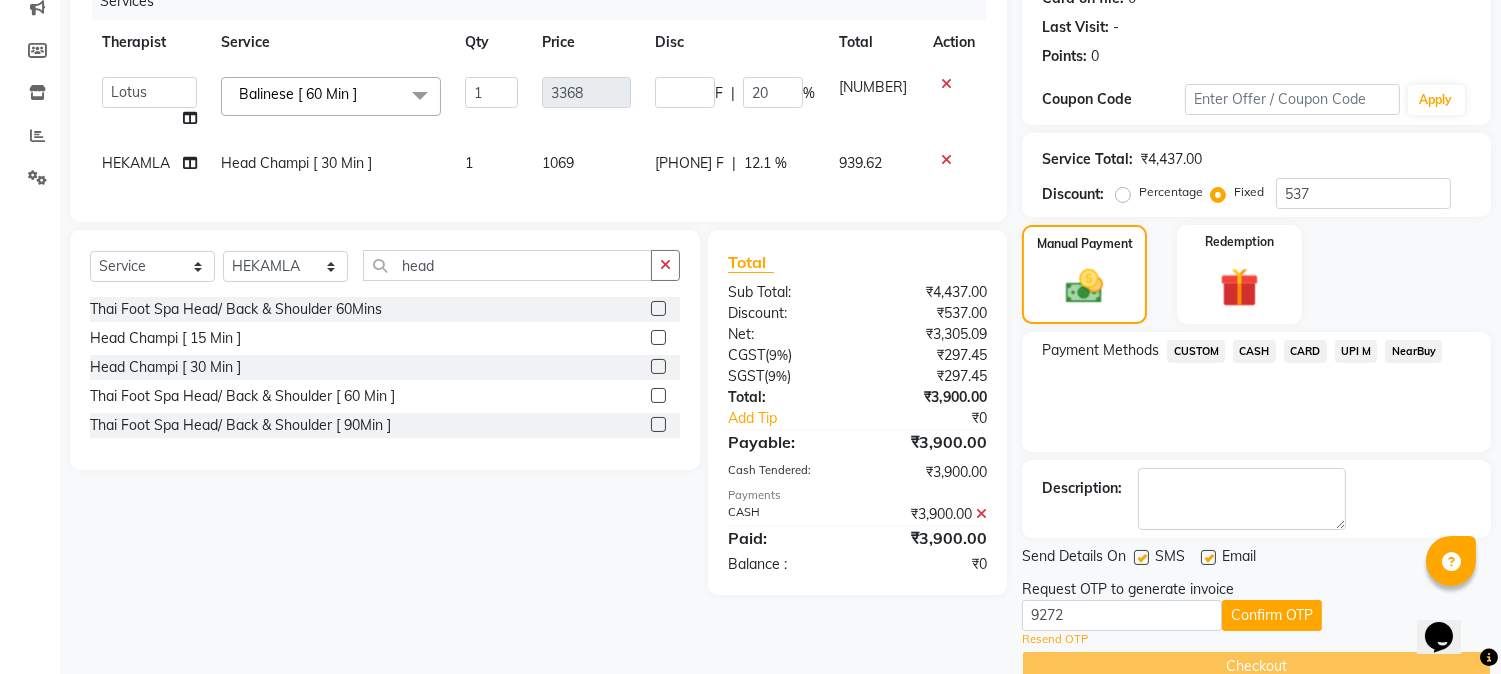 click on "407.62 F | 20 %" 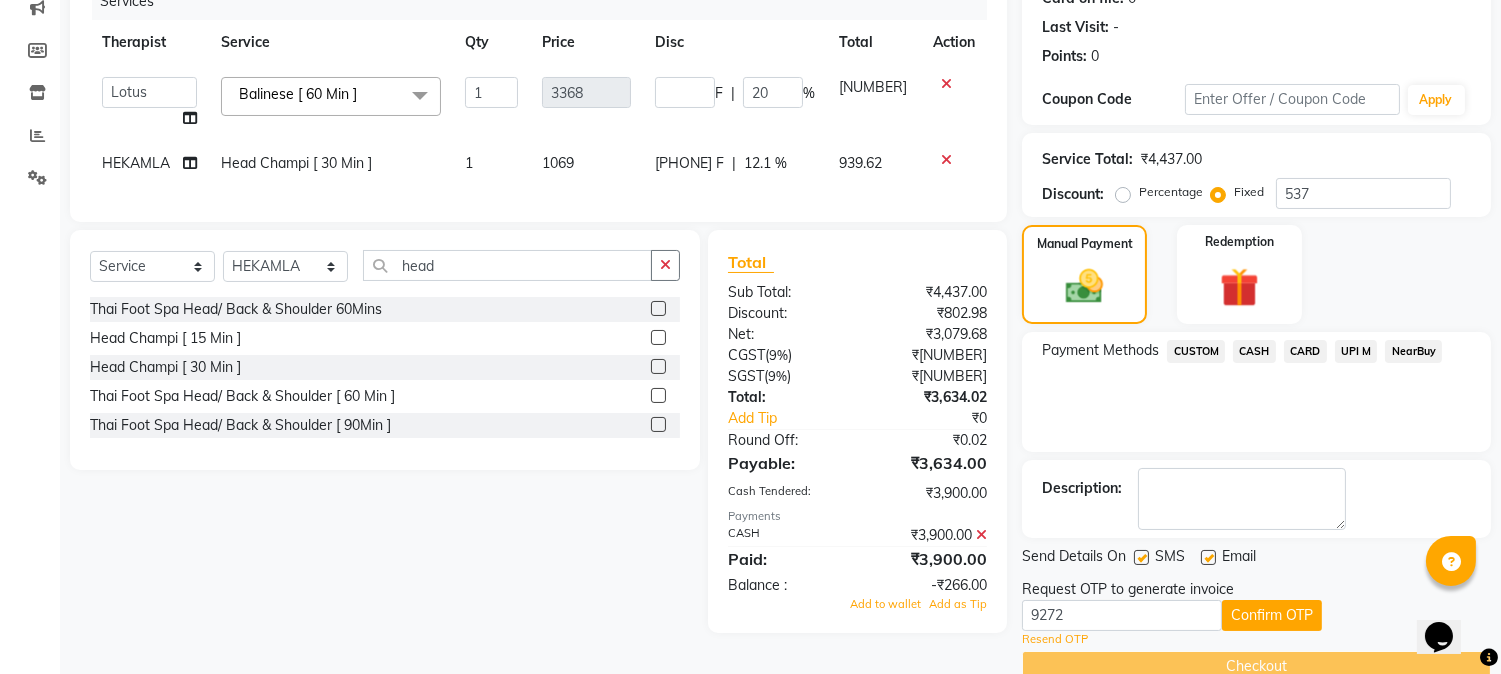 click 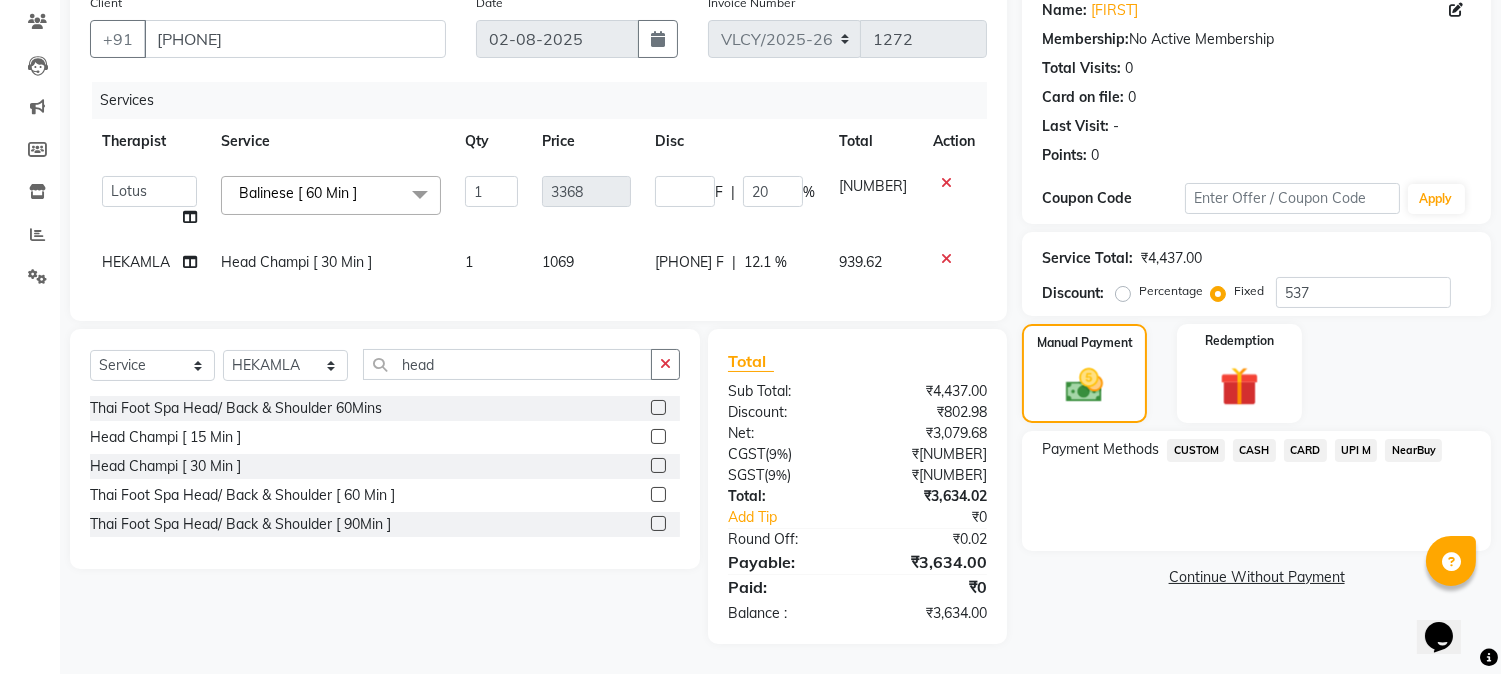scroll, scrollTop: 182, scrollLeft: 0, axis: vertical 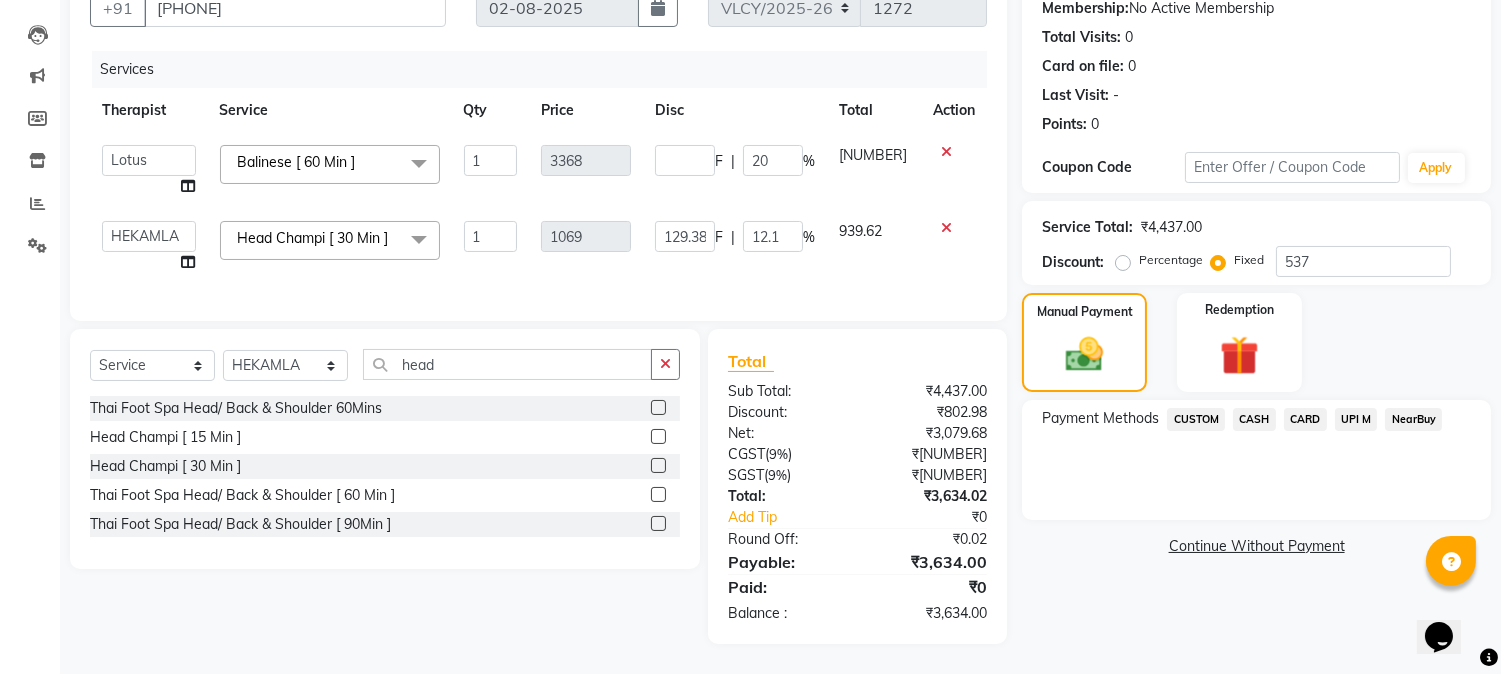click on "%" 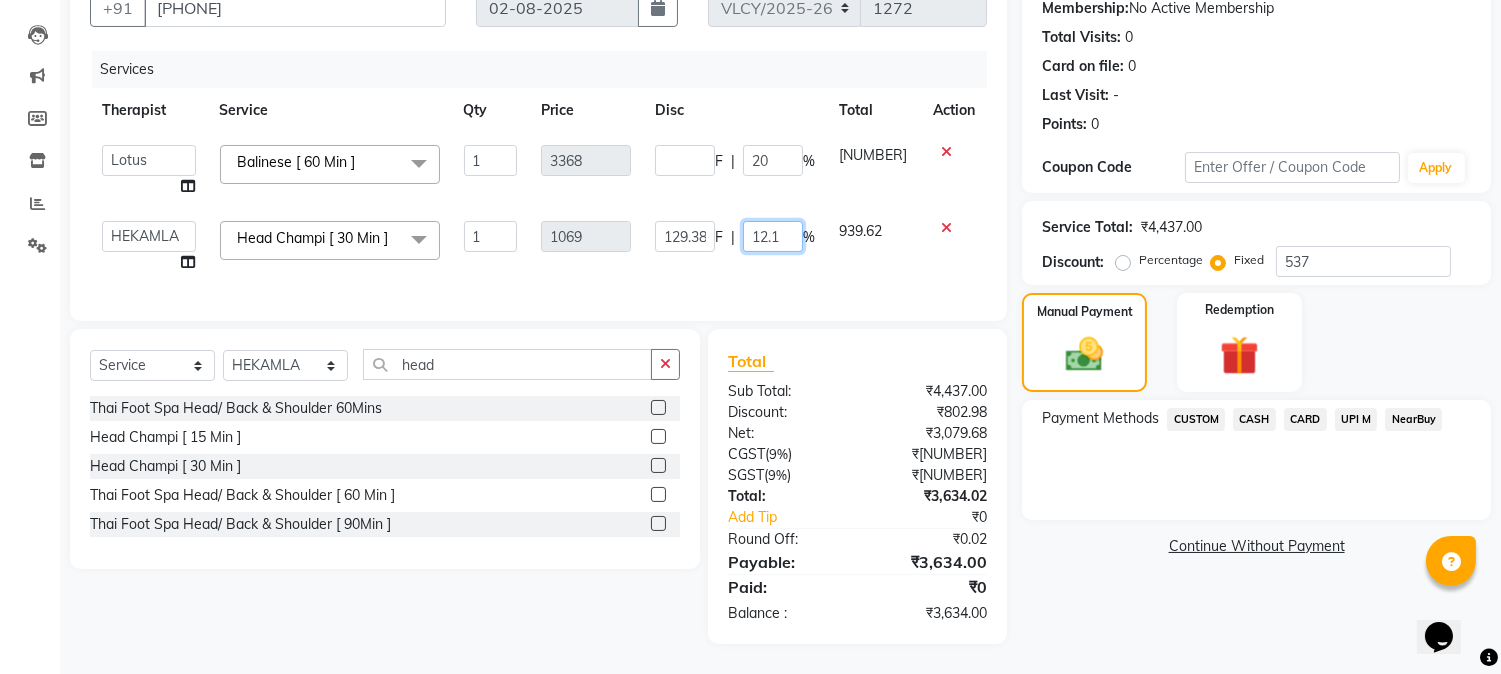 click on "12.1" 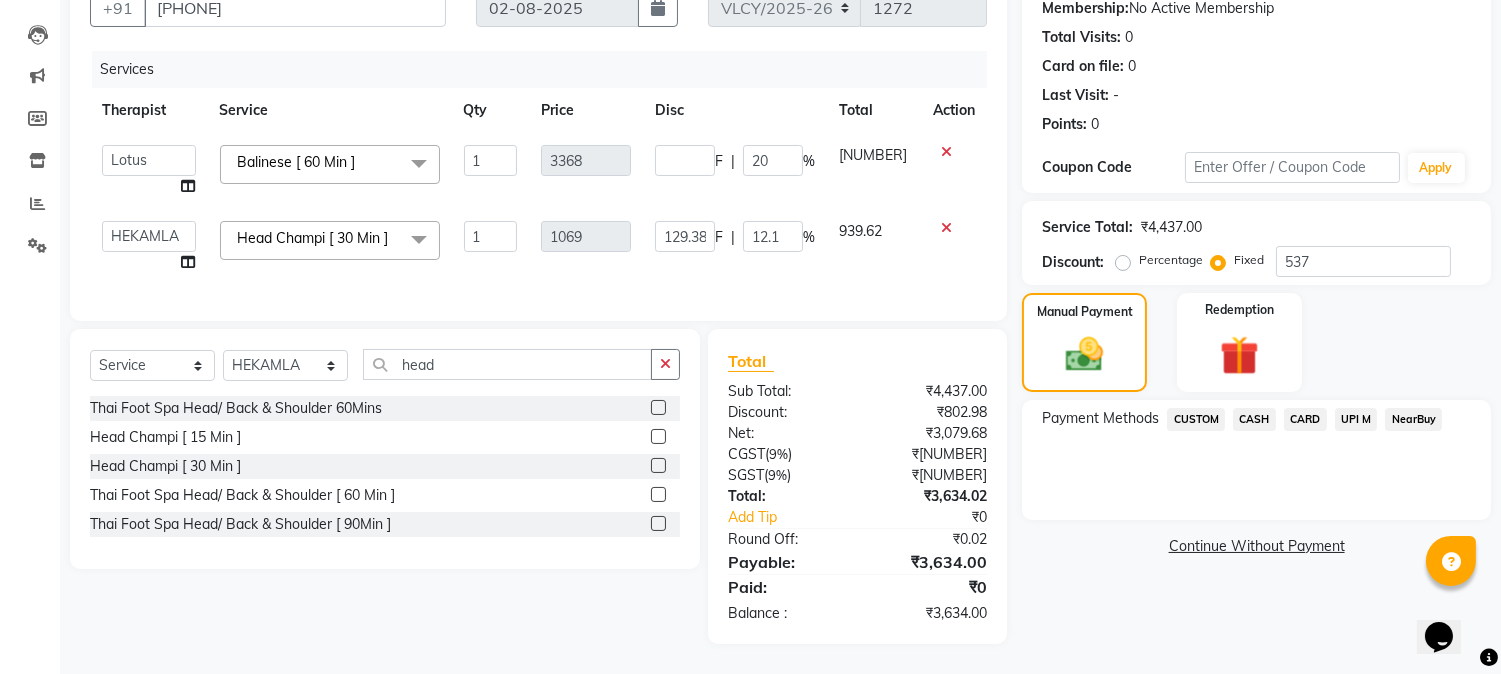 scroll, scrollTop: 182, scrollLeft: 0, axis: vertical 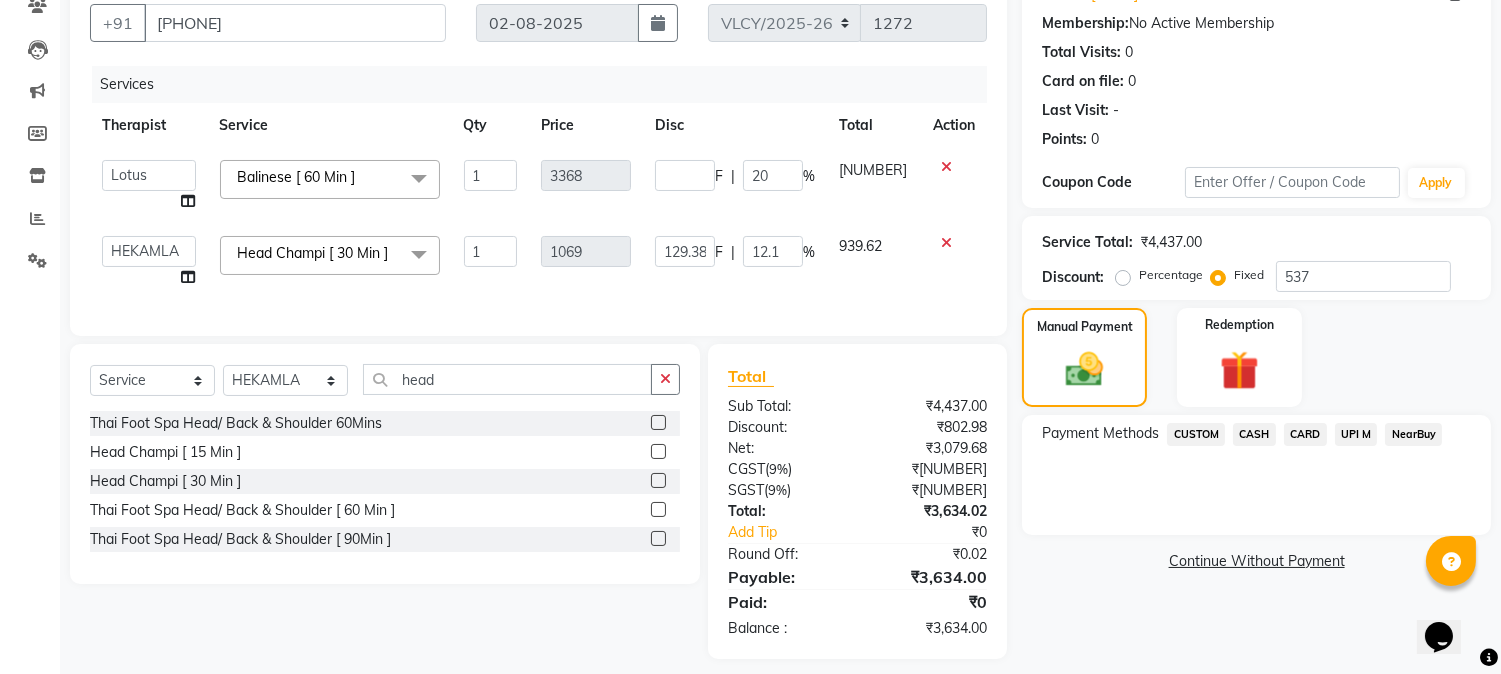 click on "Services Therapist Service Qty Price Disc Total Action  ANING   Aphy   ARILA   AYIN   CHONCHON   Front Desk   HEKAMLA   Lotus   Nobi   SHOJILA  Balinese [ 60 Min ]  x Foot Spa (30 Mins) Foot Spa (60 Mins) Foot Spa H/B/S (60Mins) Foot Spa H/B/S (90 Mins) Foot H/B/S (60 mins ) NB Add on scrub (30 min ) Thai Dry (60 min) NB  Couple Spa NB Aroma Thai 60Mins NB Deep Tissue 60mins NB Aroma 90mins NB Spa of the month myo signature  90 mints Swedish 60Mins NB Swedish 90Mins NB Thai Foot Spa Head/ Back & Shoulder 60Mins Aroma Thai [ 60 Min ] Aroma Thai 90 Mins Balinese [ 60 Min ] Balinese [ 90 Min ] Body Scrub [ 60 Min ] Couple Spa 60 Mins Deep Tissue [ 60 Min ] Deep Tissue [ 90 Min ] Head Champi [ 15 Min ] Head Champi [ 30 Min ] Stress Releiving  [90 Min] Stress Relieving Back [ 30 Min ] Swedish [ 60 Min ] Swedish [ 90 Min ] Thai Foot Spa Head/ Back & Shoulder [ 60 Min ] Thai Foot Spa Head/ Back & Shoulder [ 90Min ] Thai Foot Spa With Scrub [ 60 Min ] Thai Foot Spa With Scrub [ 90 Min ] Twin Body Work [ 60 Min ] 1 F" 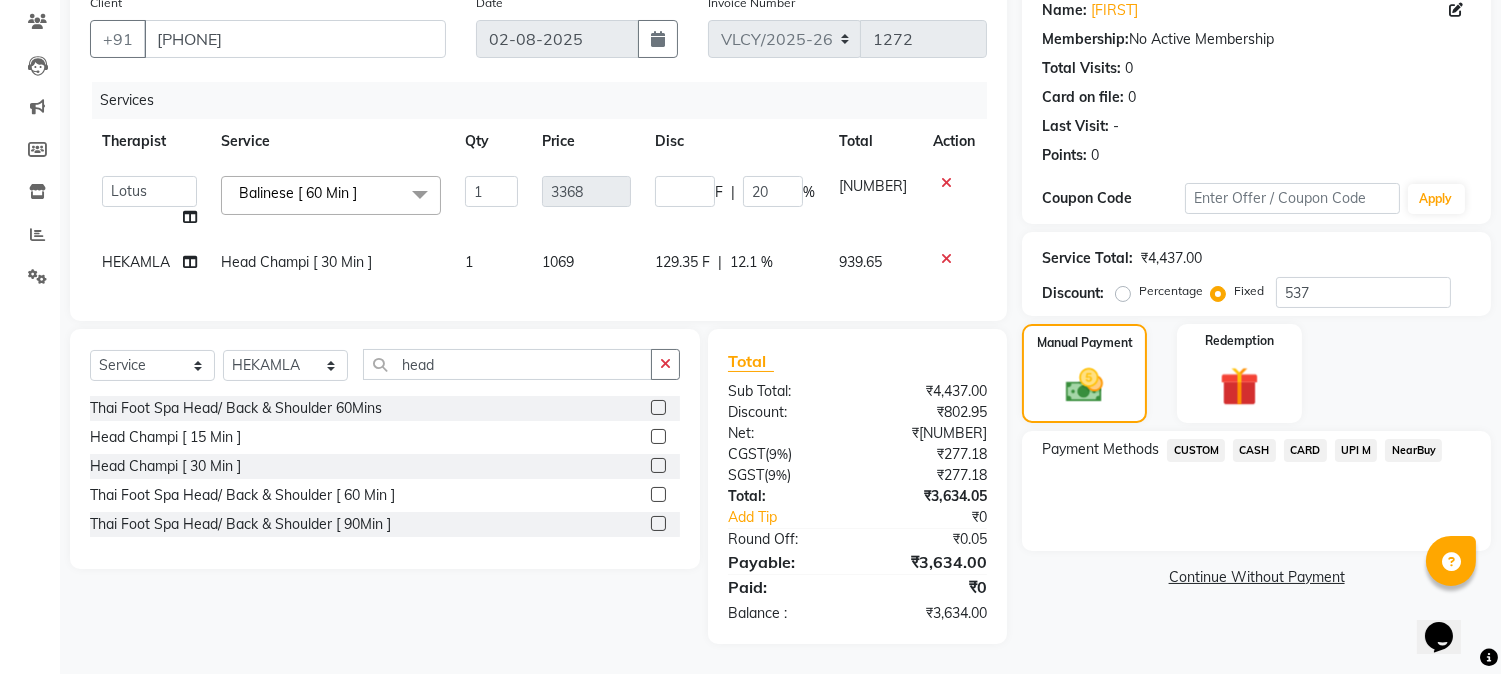 click on "CASH" 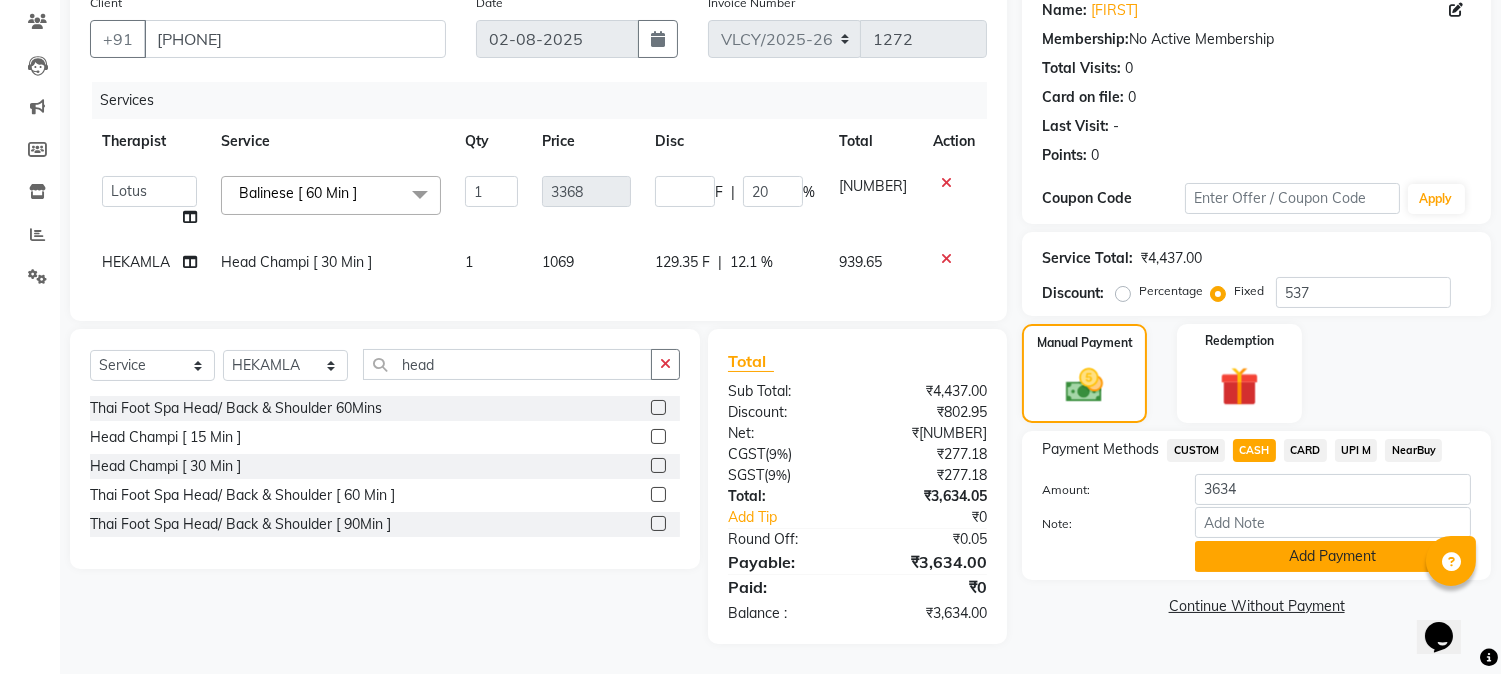 click on "Add Payment" 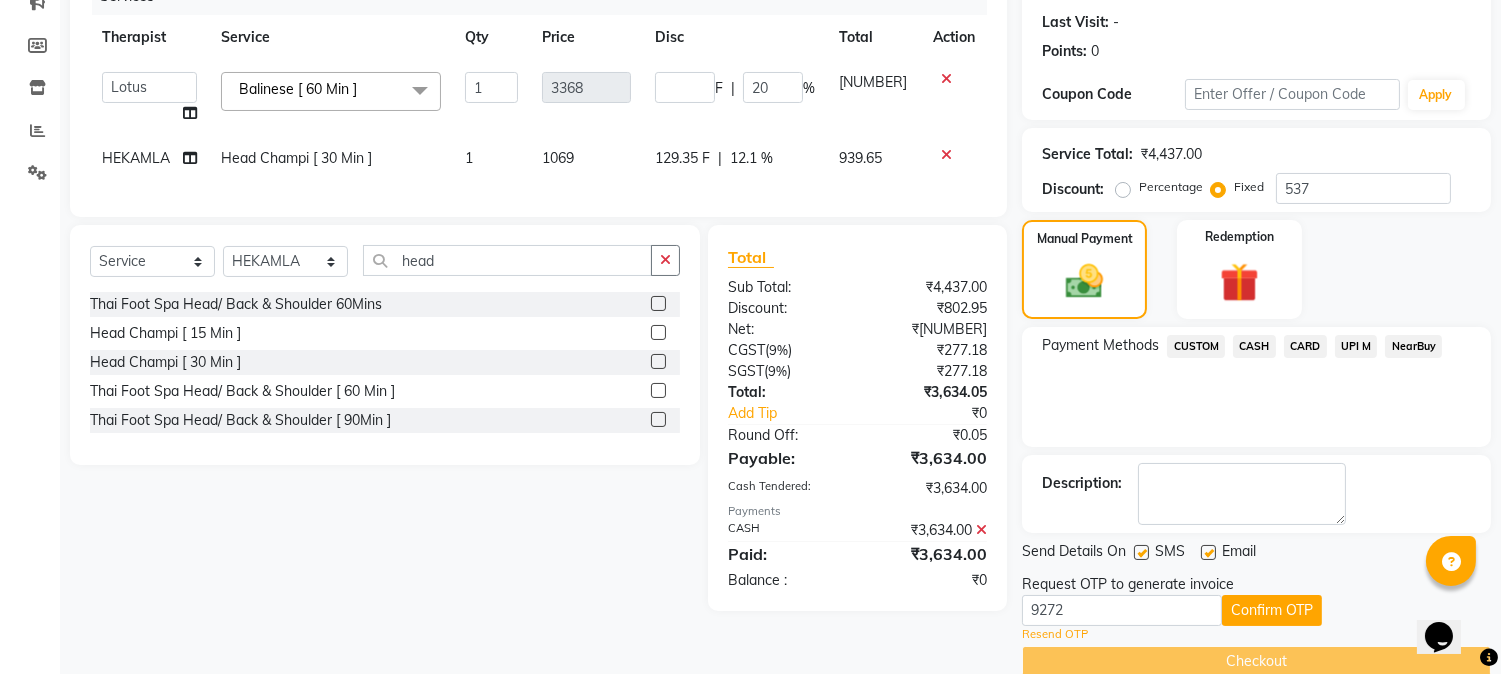 scroll, scrollTop: 303, scrollLeft: 0, axis: vertical 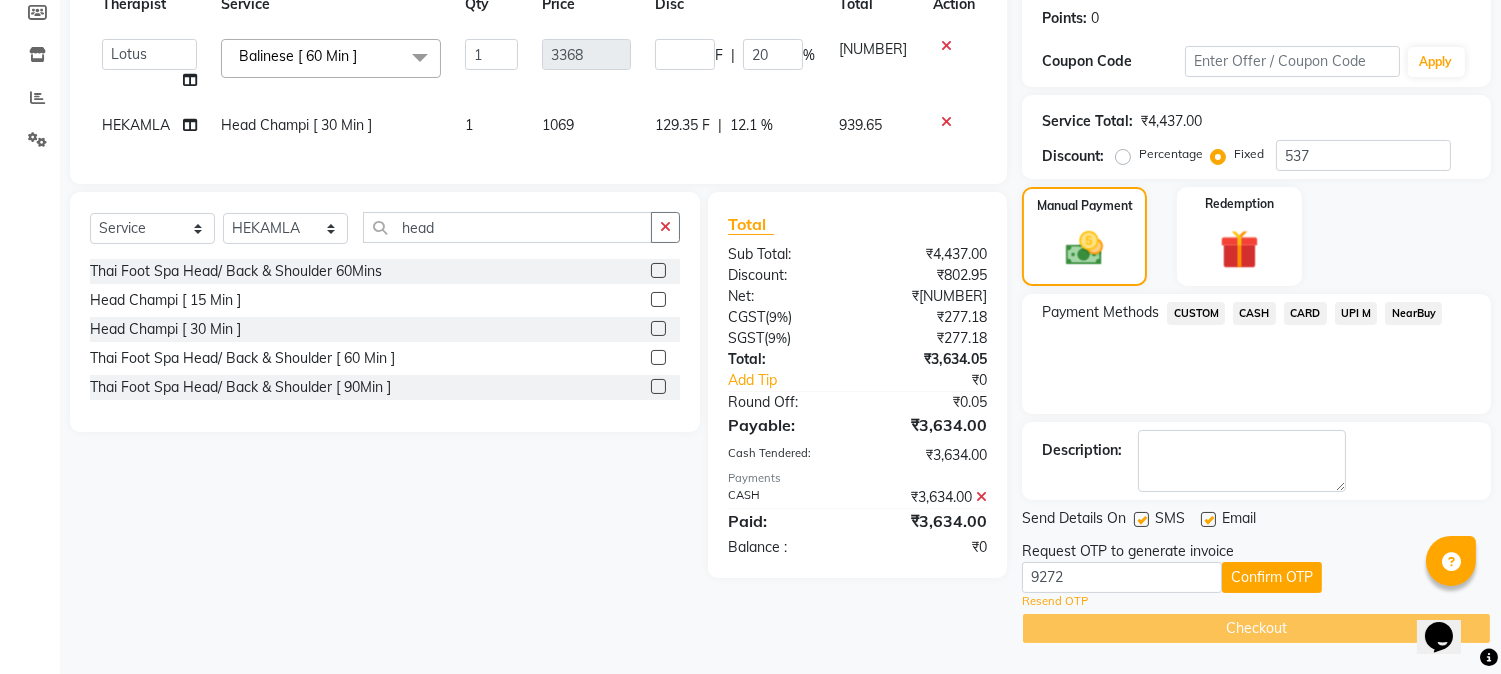 click 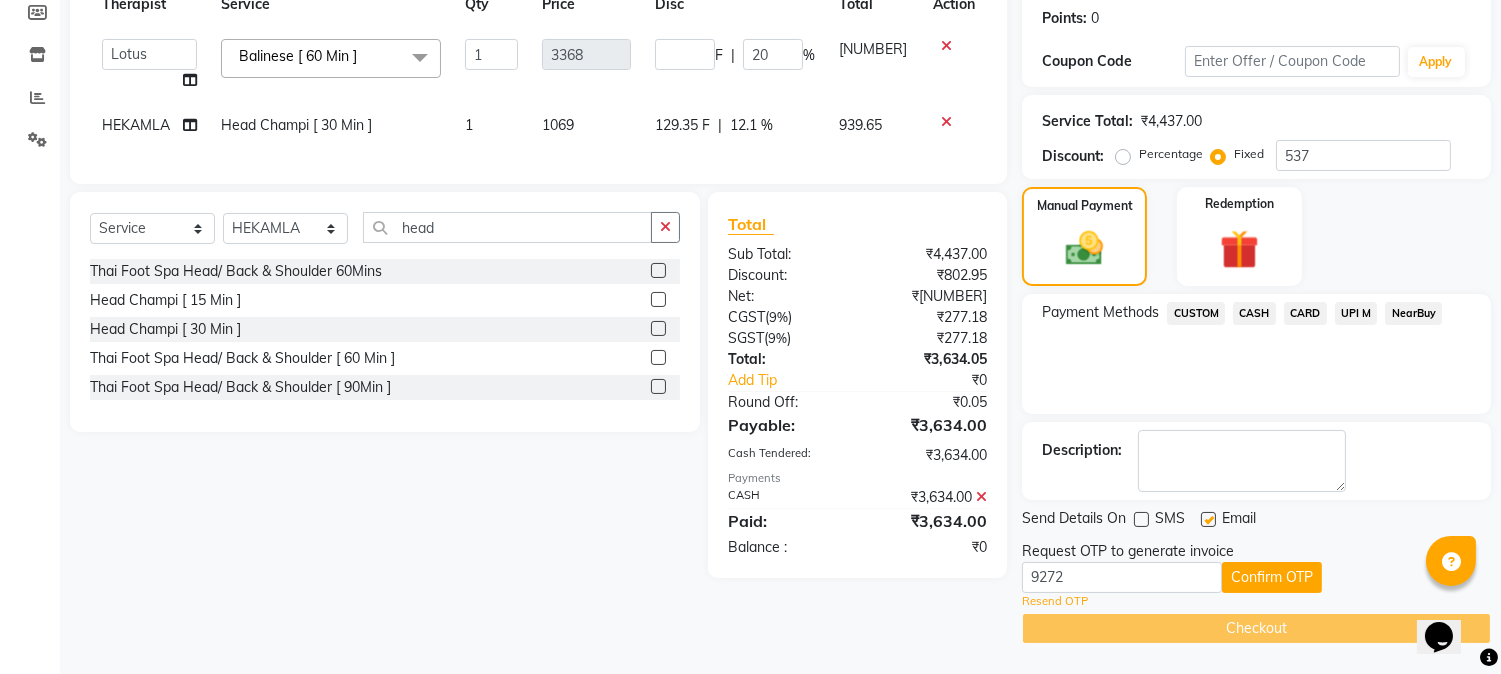 click 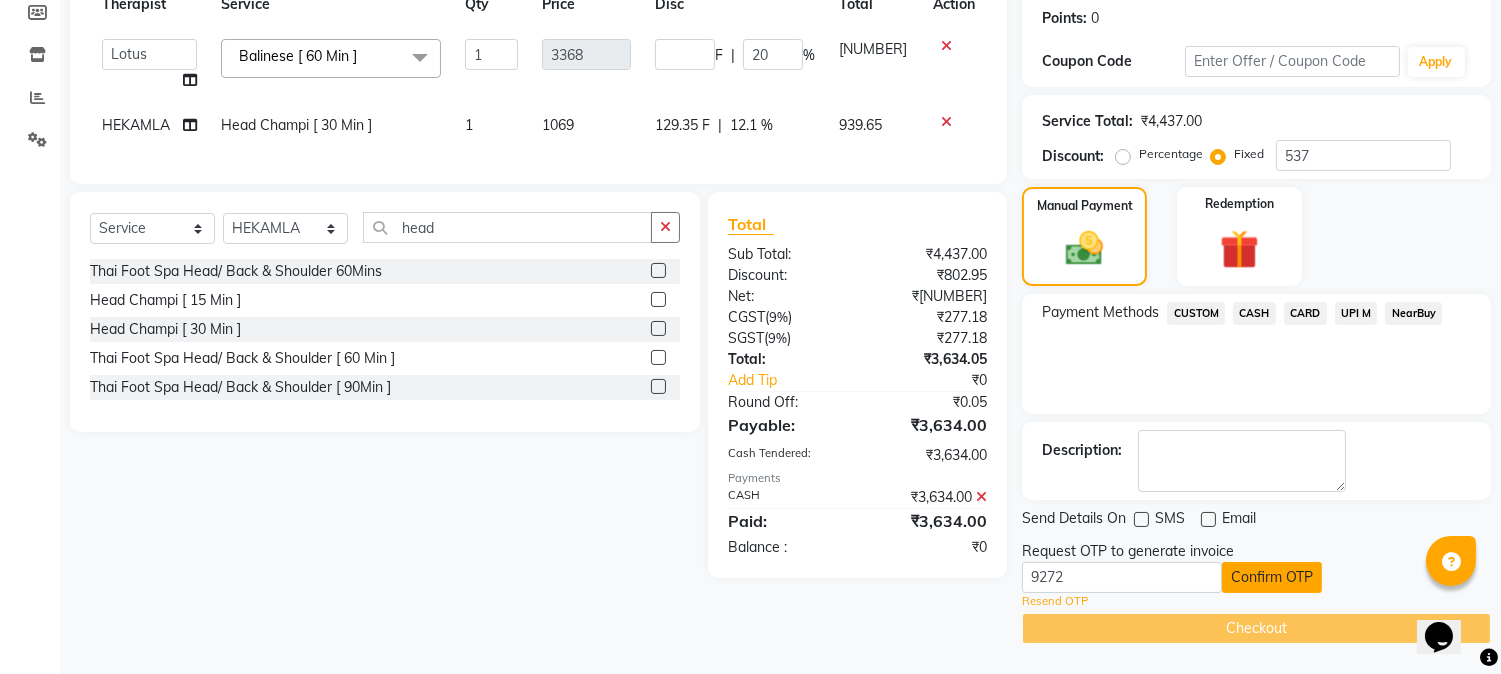 click on "Confirm OTP" 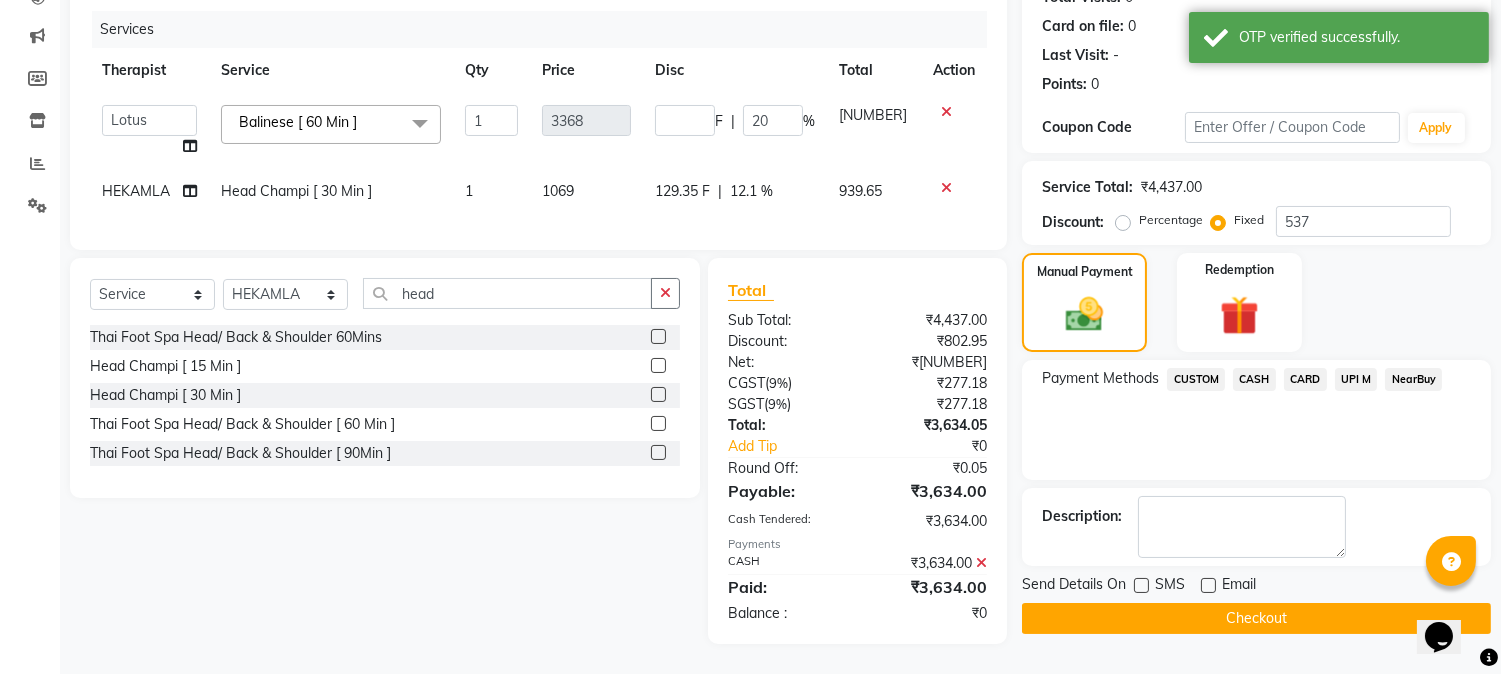 scroll, scrollTop: 253, scrollLeft: 0, axis: vertical 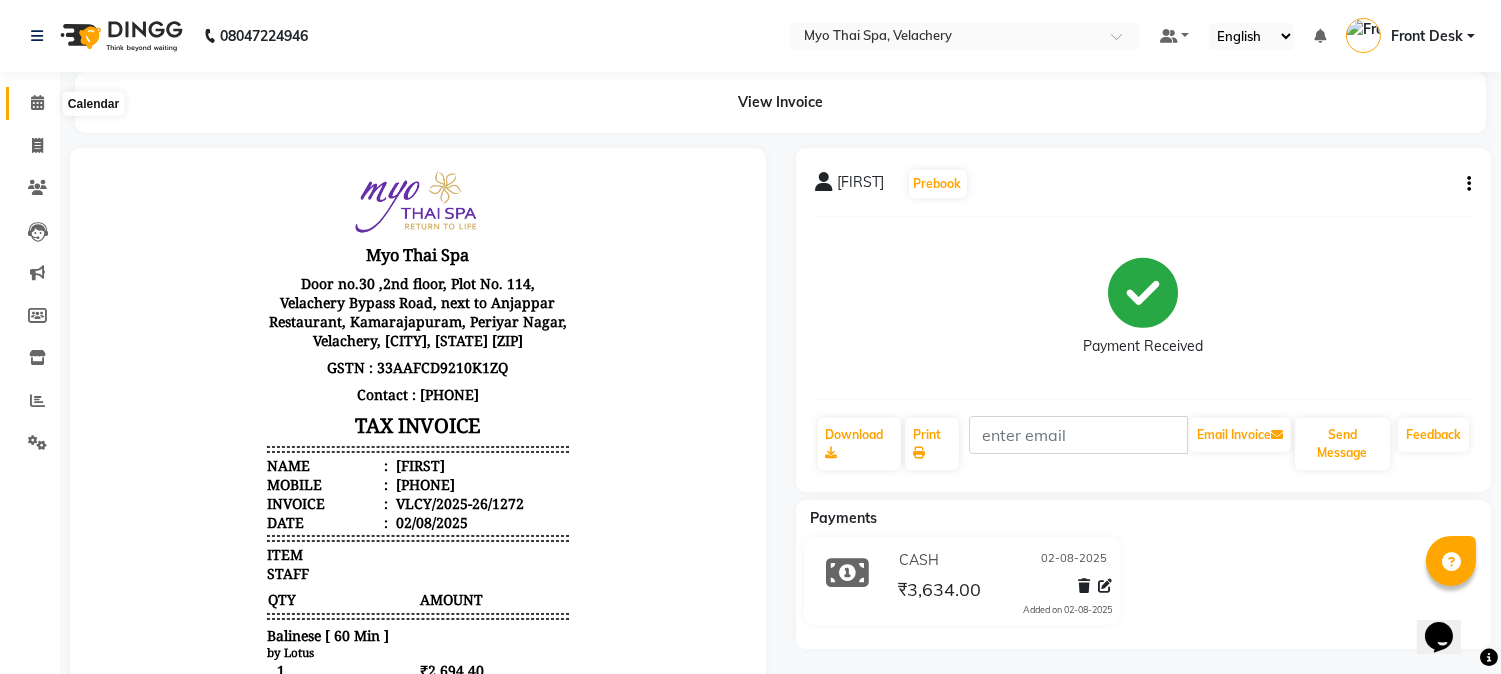 click 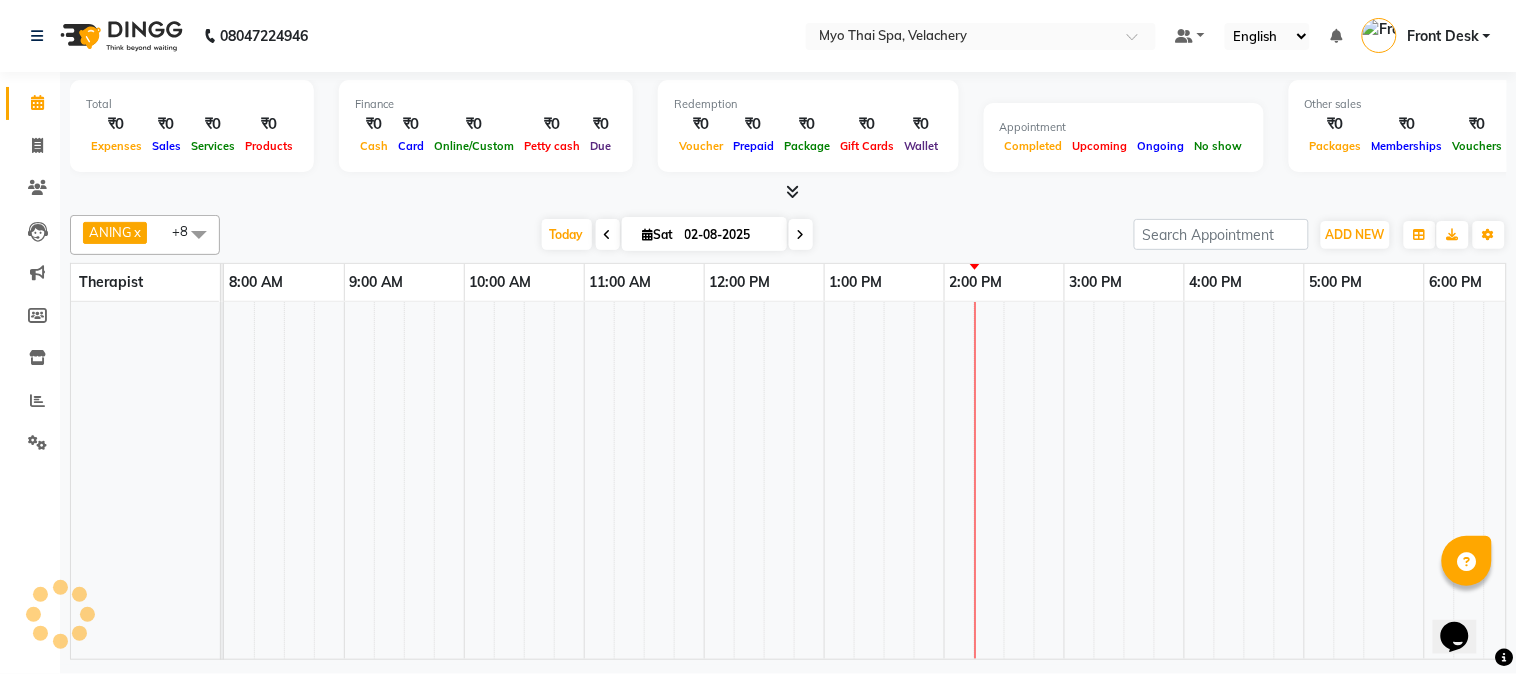 scroll, scrollTop: 0, scrollLeft: 0, axis: both 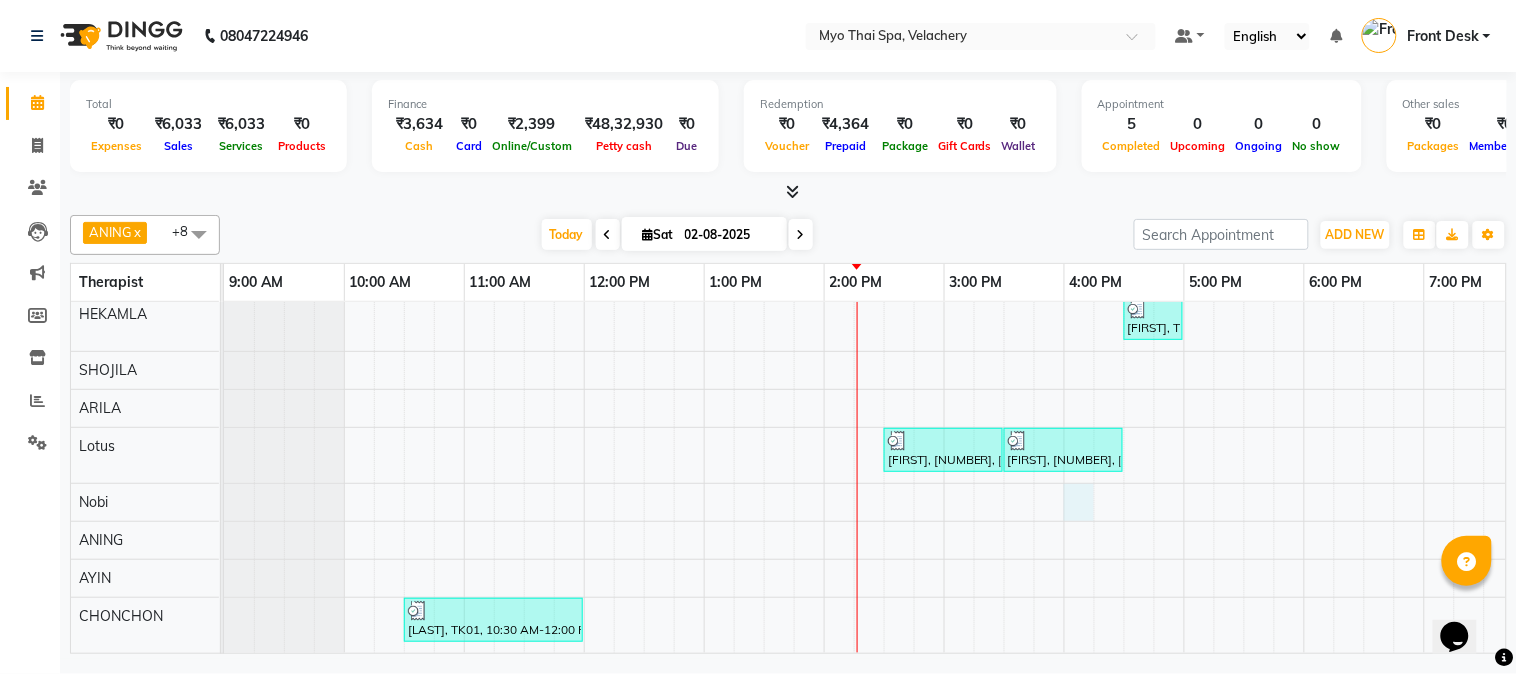 click on "[FIRST] mem-2061 vel, TK02, 11:30 AM-01:00 PM, Spa of the month myo signature  90 mints     [FIRST], TK03, 04:30 PM-05:00 PM, Head Champi [ 30 Min ]     [FIRST], TK03, 02:30 PM-03:30 PM, Balinese [ 60 Min ]     [FIRST], TK03, 03:30 PM-04:30 PM, Balinese [ 60 Min ]     [FIRST], TK01, 10:30 AM-12:00 PM, Swedish 90Mins NB" at bounding box center (1124, 446) 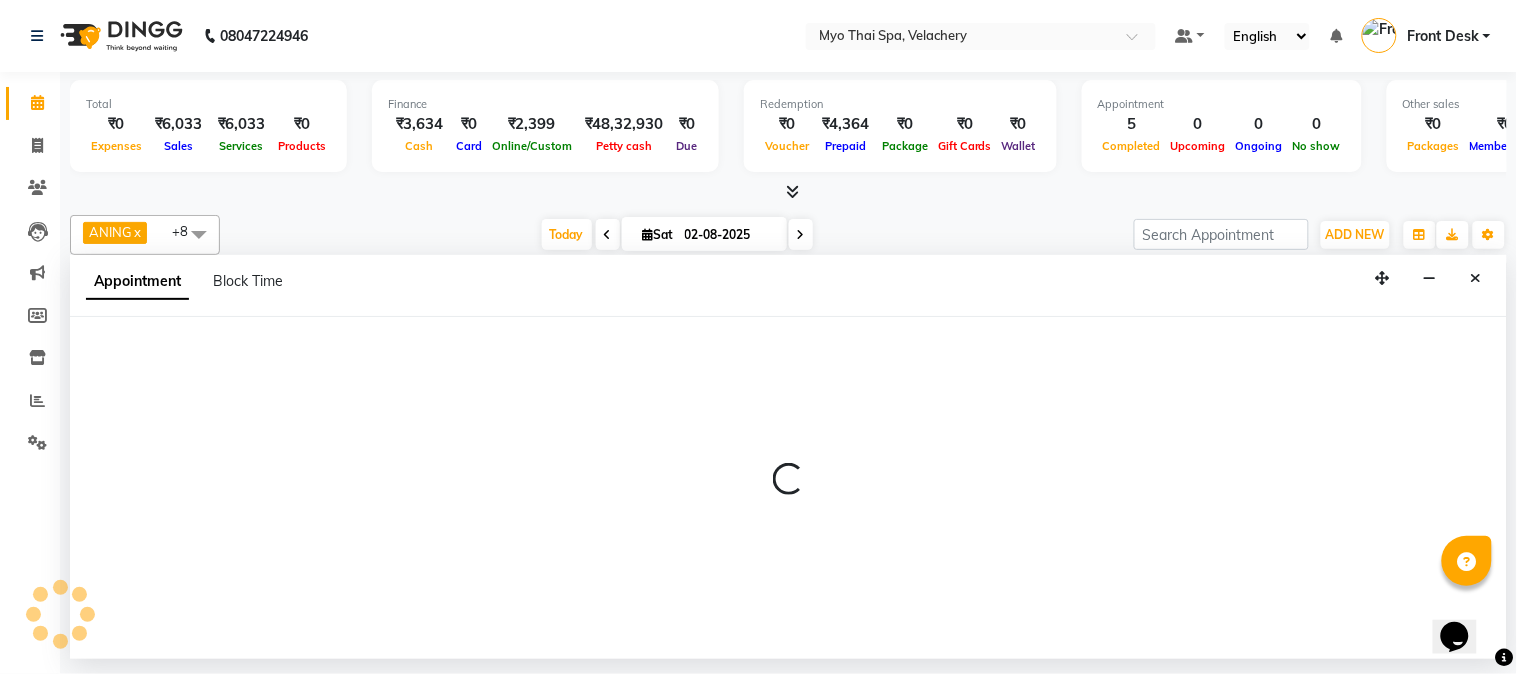 select on "76520" 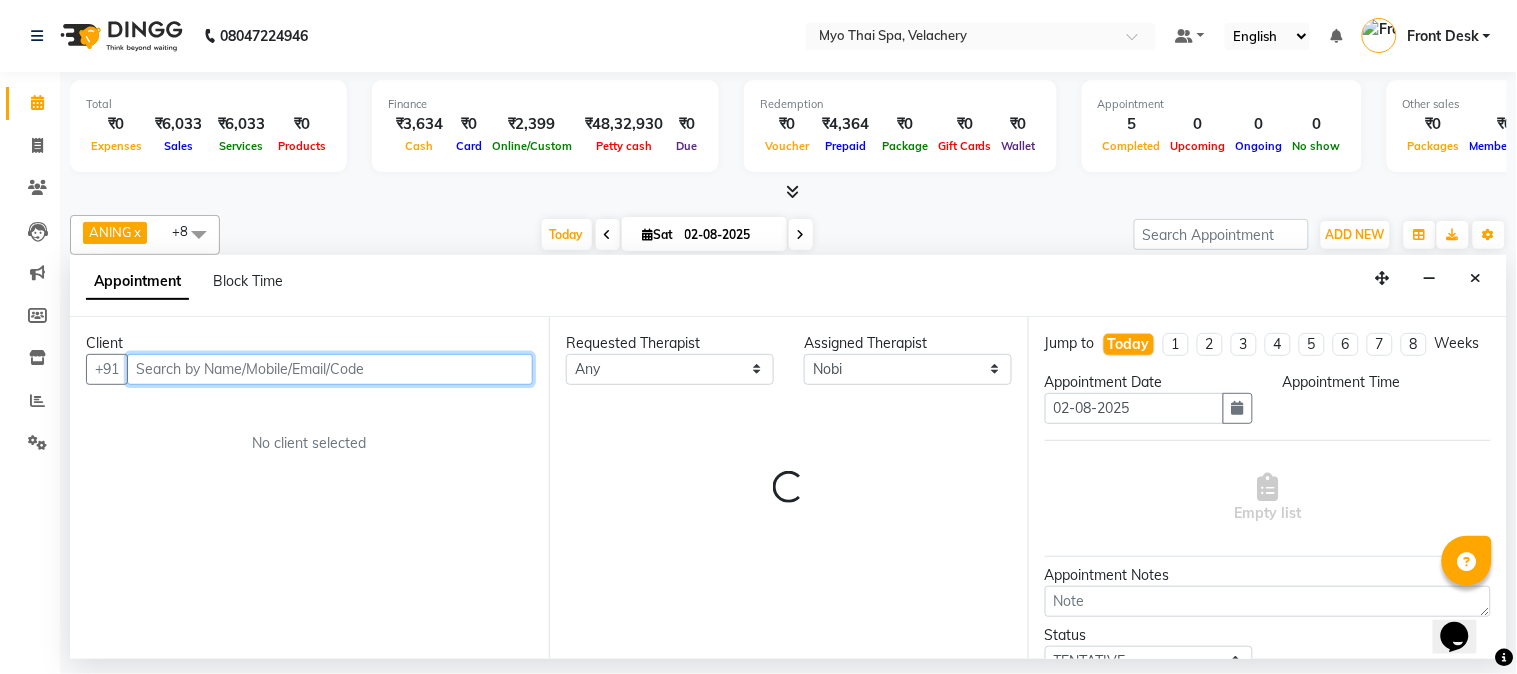 select on "960" 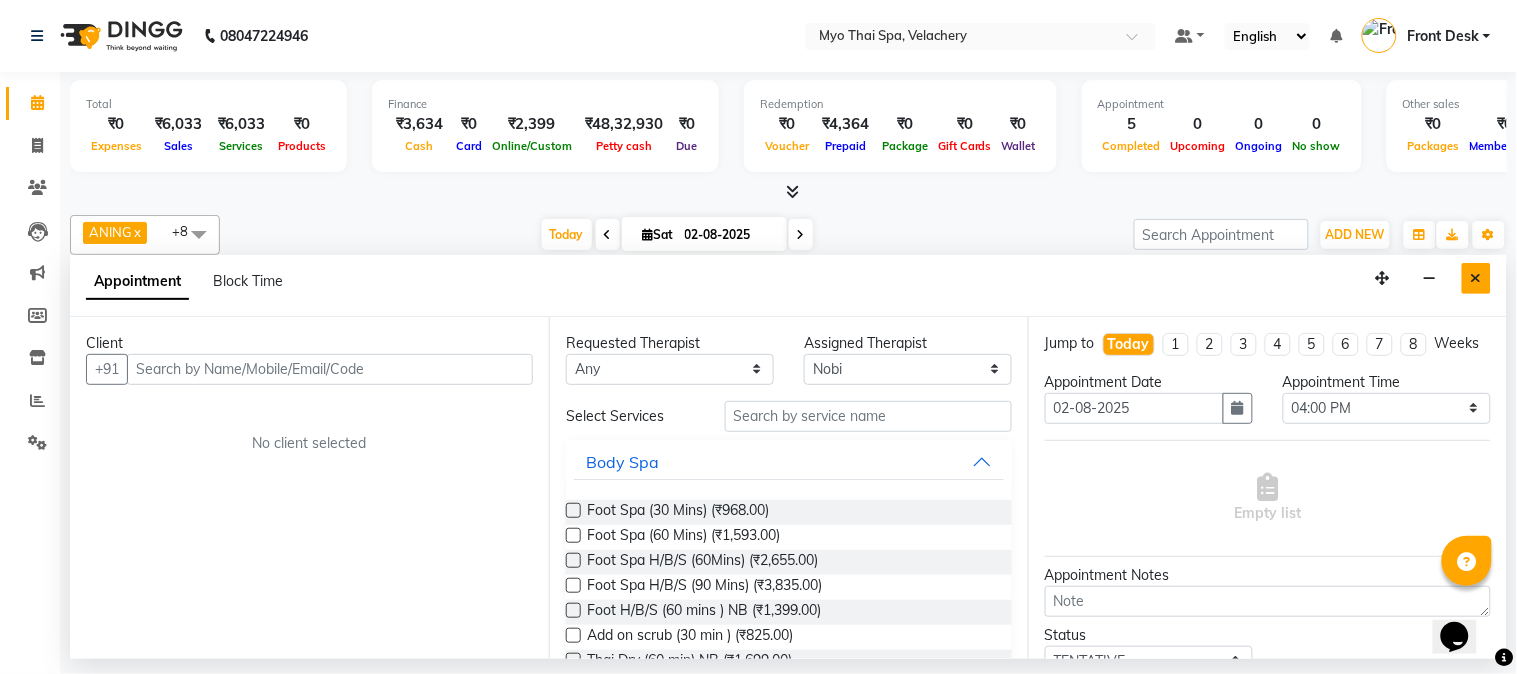 click at bounding box center [1476, 278] 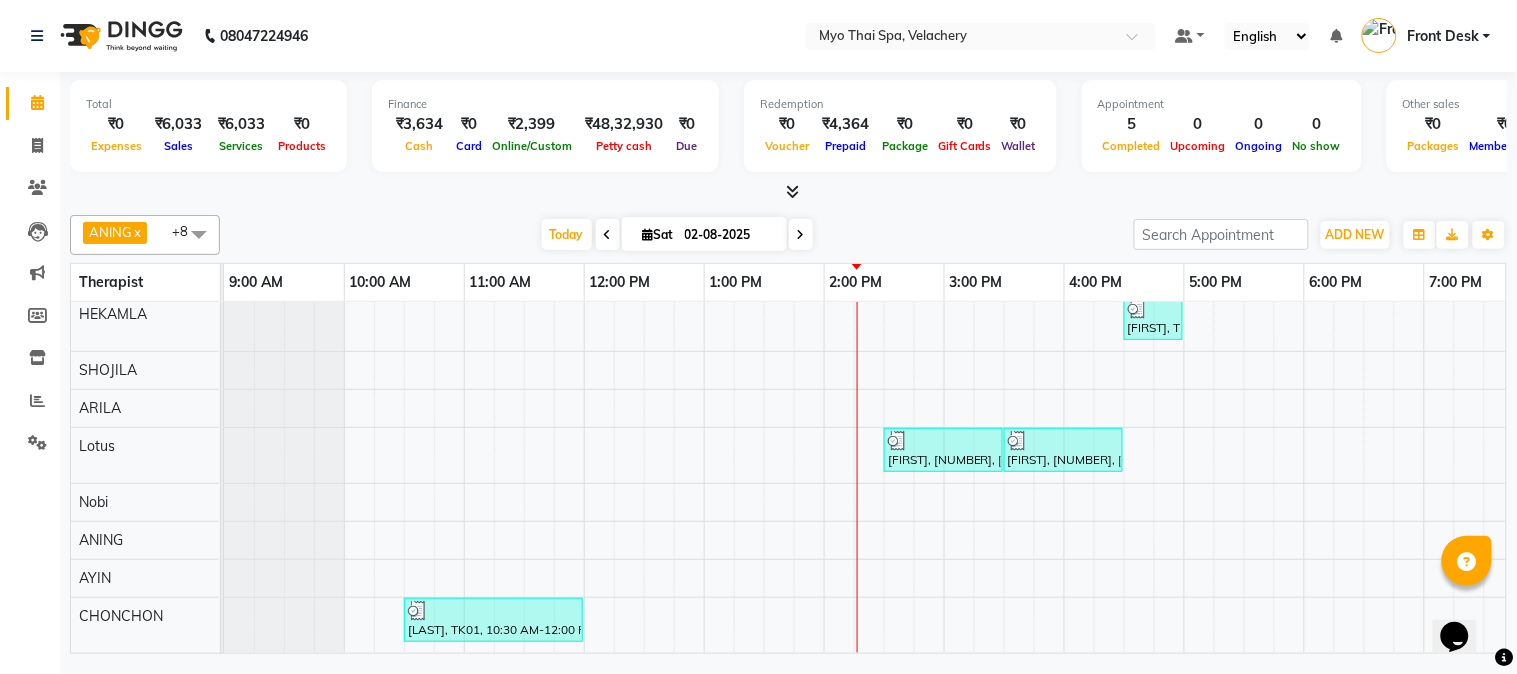 click on "[FIRST] mem-2061 vel, TK02, 11:30 AM-01:00 PM, Spa of the month myo signature  90 mints     [FIRST], TK03, 04:30 PM-05:00 PM, Head Champi [ 30 Min ]     [FIRST], TK03, 02:30 PM-03:30 PM, Balinese [ 60 Min ]     [FIRST], TK03, 03:30 PM-04:30 PM, Balinese [ 60 Min ]     [FIRST], TK01, 10:30 AM-12:00 PM, Swedish 90Mins NB" at bounding box center (1124, 446) 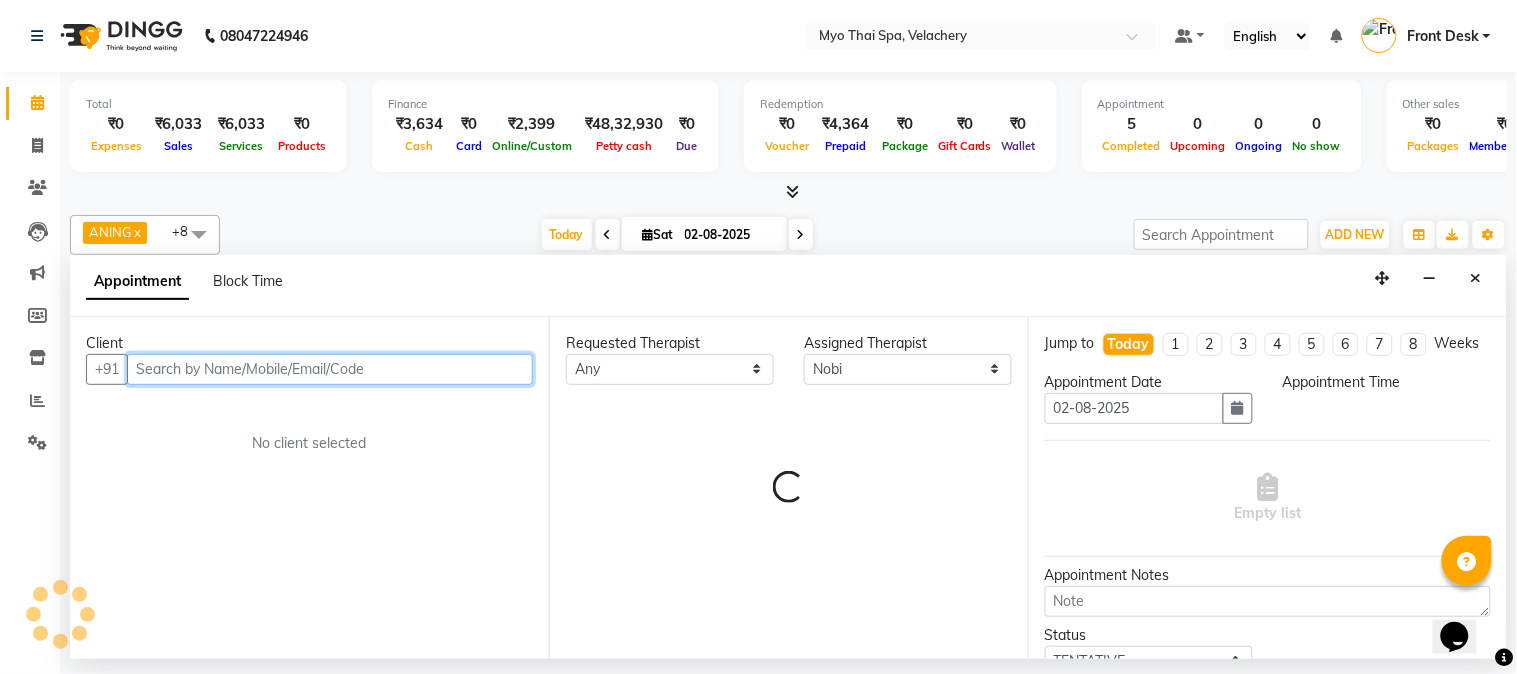 select on "960" 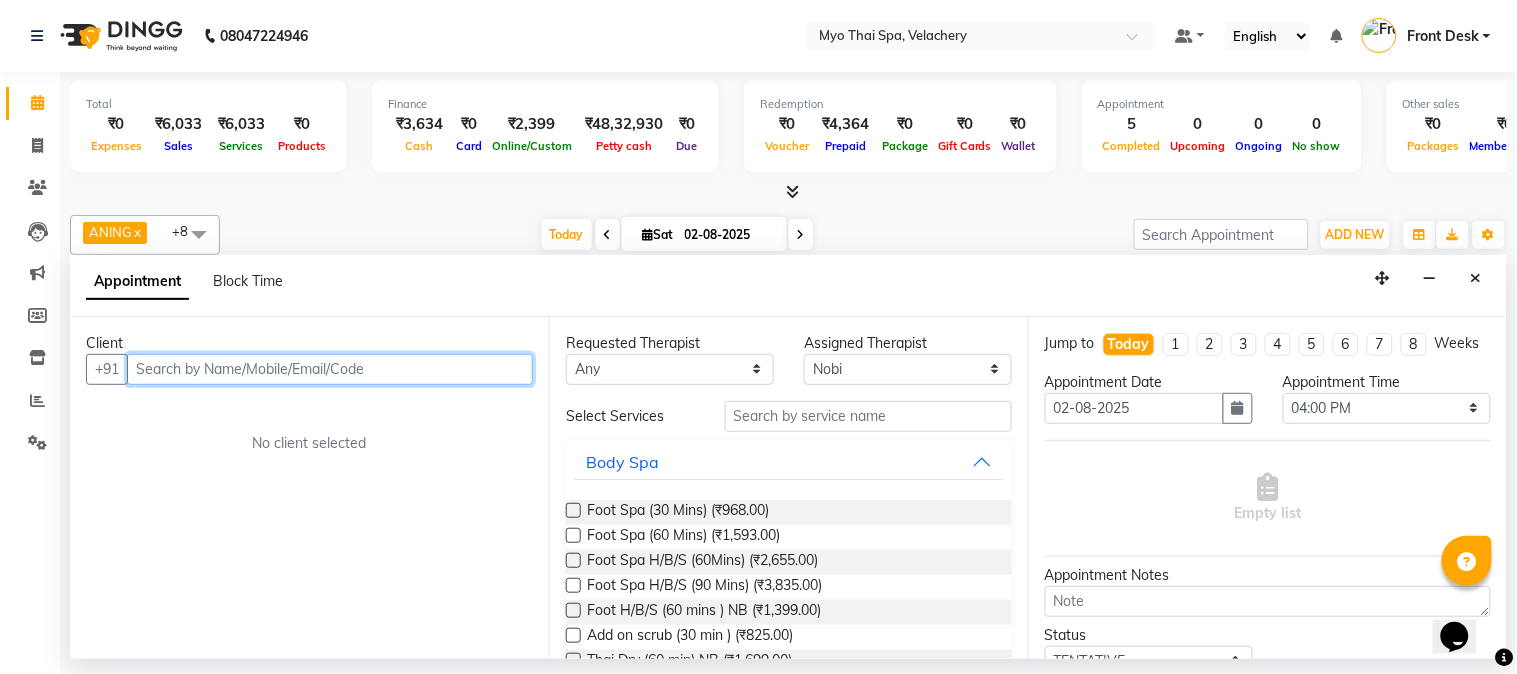 click at bounding box center (330, 369) 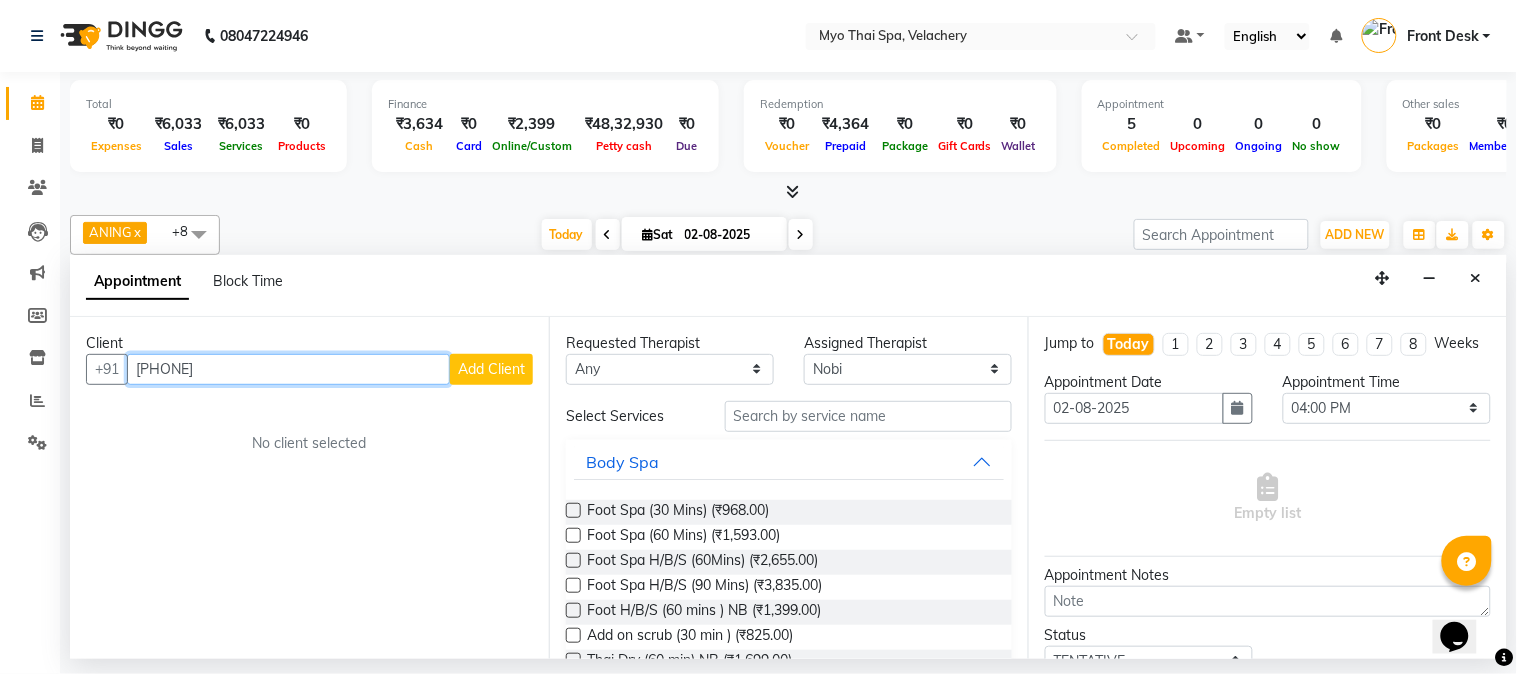 type on "[PHONE]" 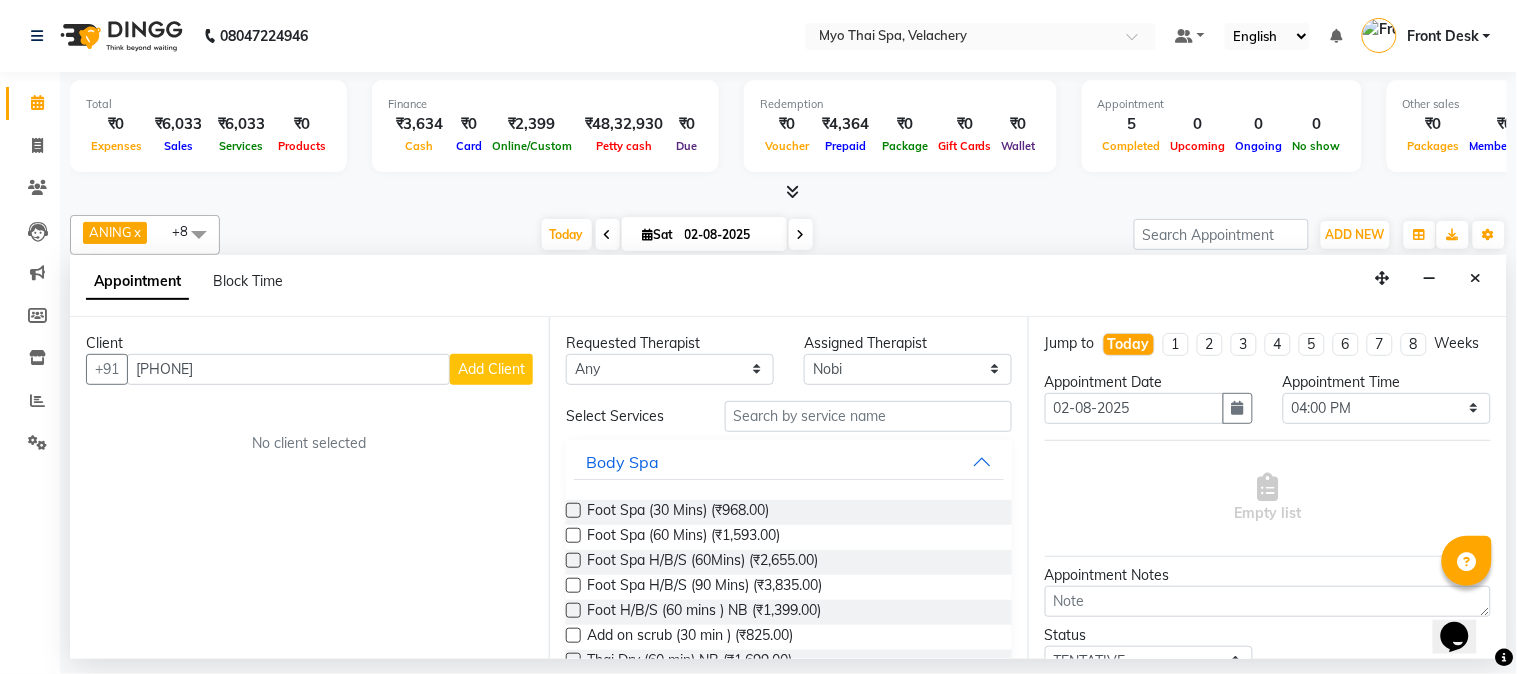 click on "Add Client" at bounding box center [491, 369] 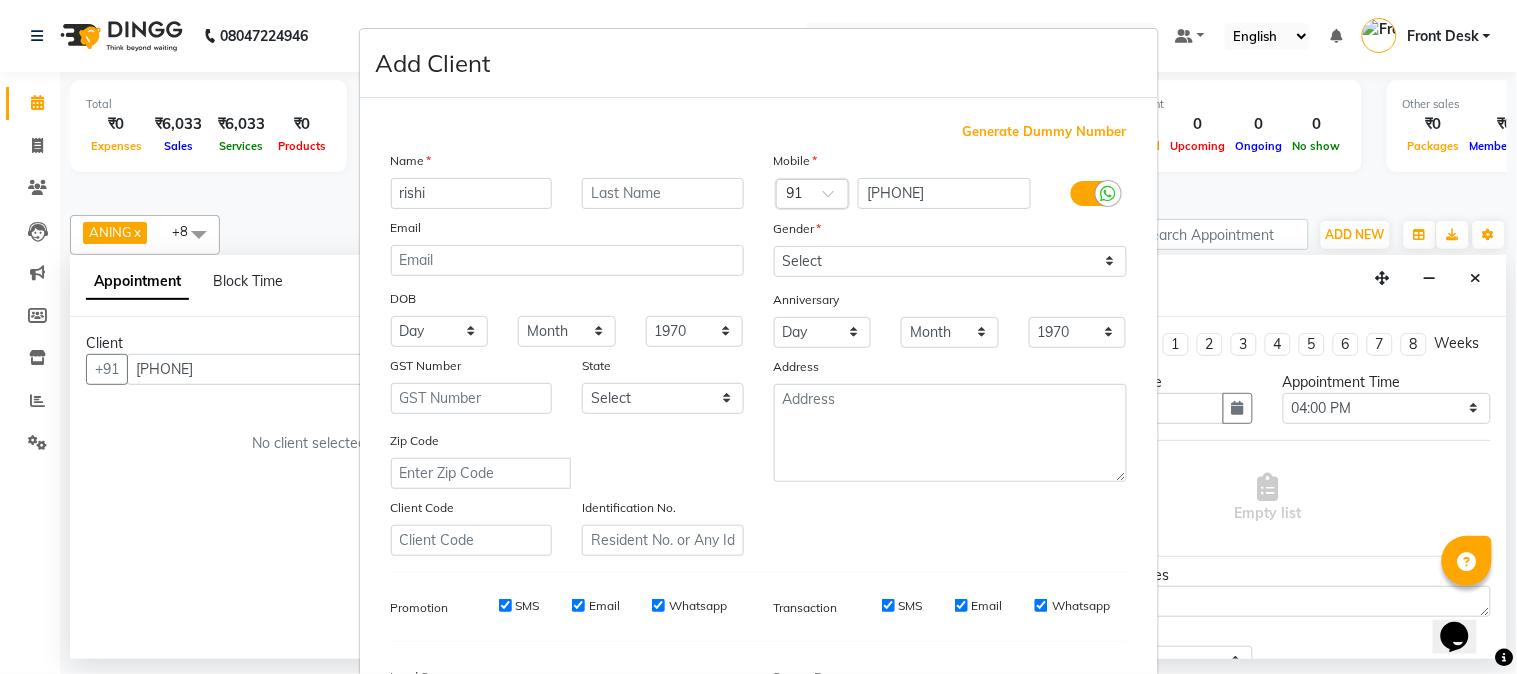 type on "rishi" 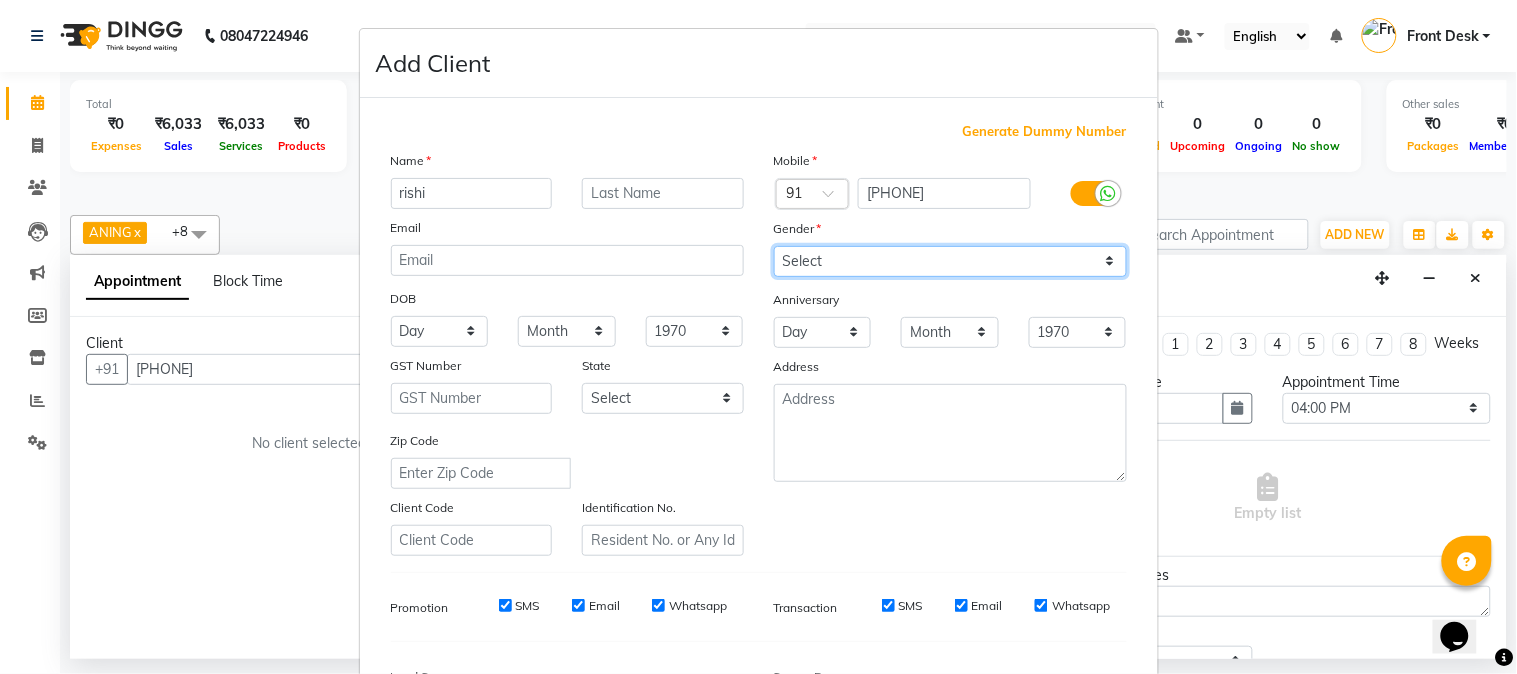 click on "Select Male Female Other Prefer Not To Say" at bounding box center [950, 261] 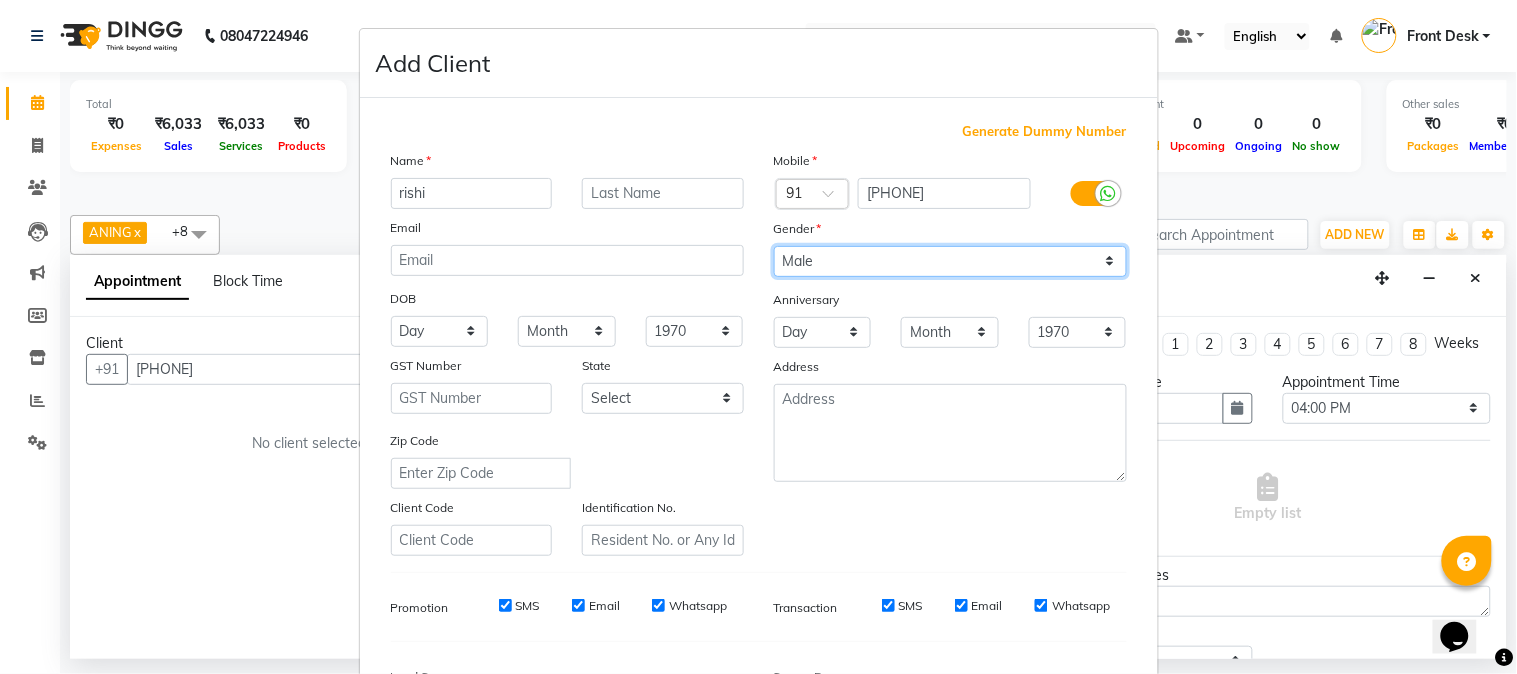 click on "Select Male Female Other Prefer Not To Say" at bounding box center (950, 261) 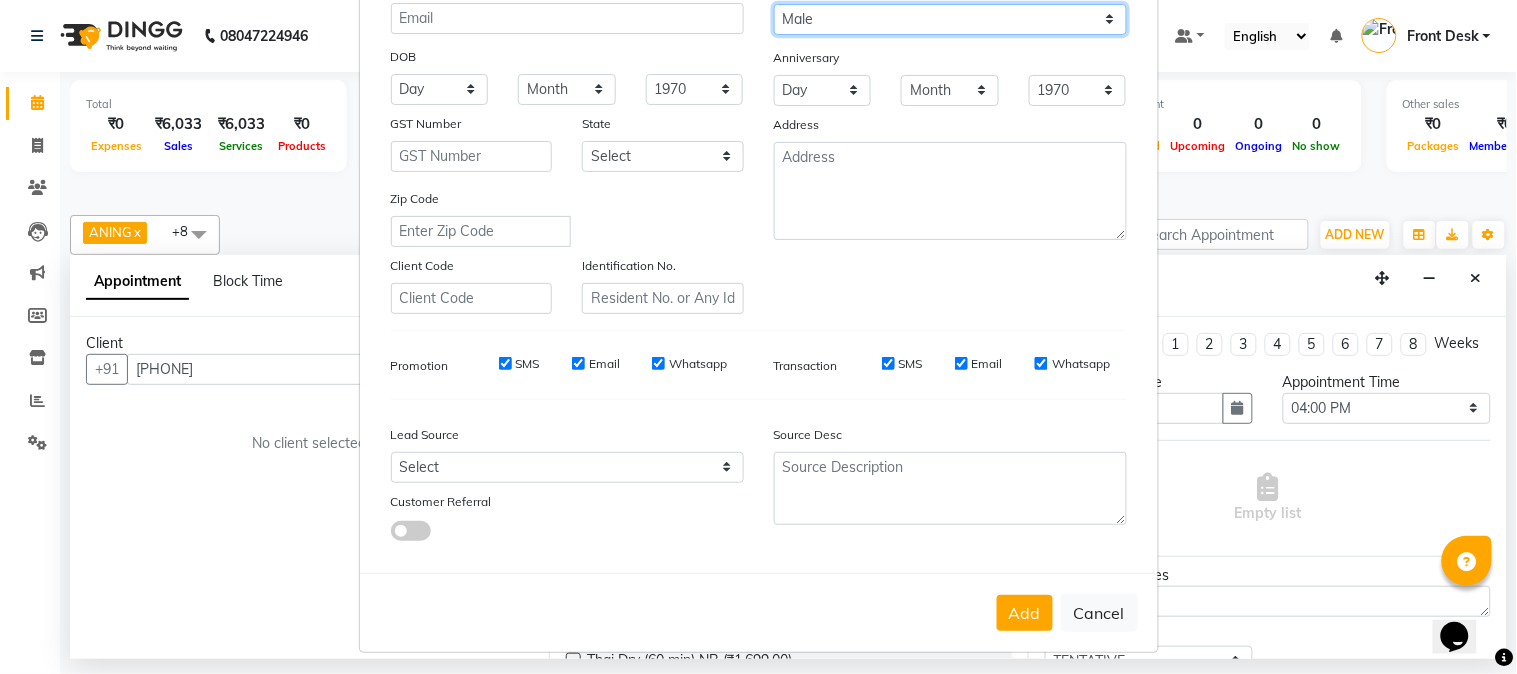 scroll, scrollTop: 250, scrollLeft: 0, axis: vertical 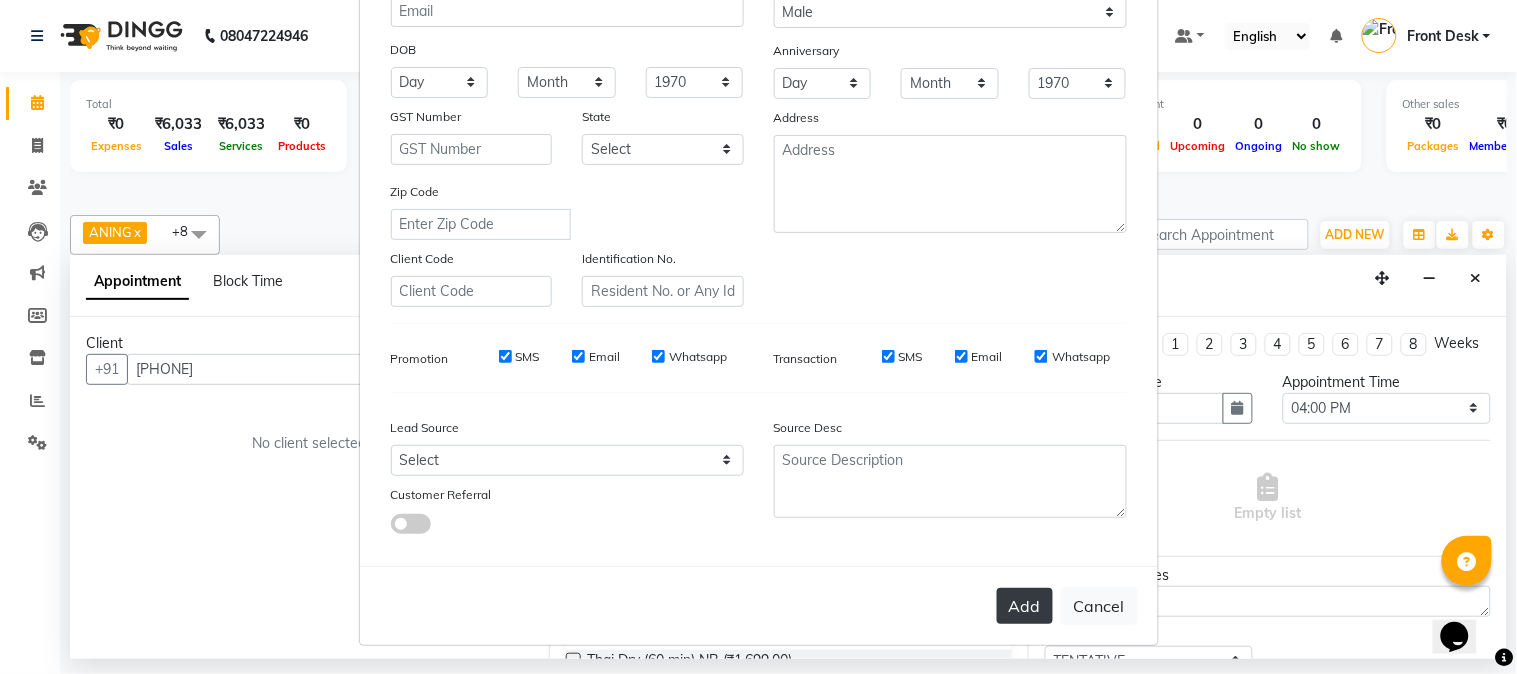 click on "Add" at bounding box center [1025, 606] 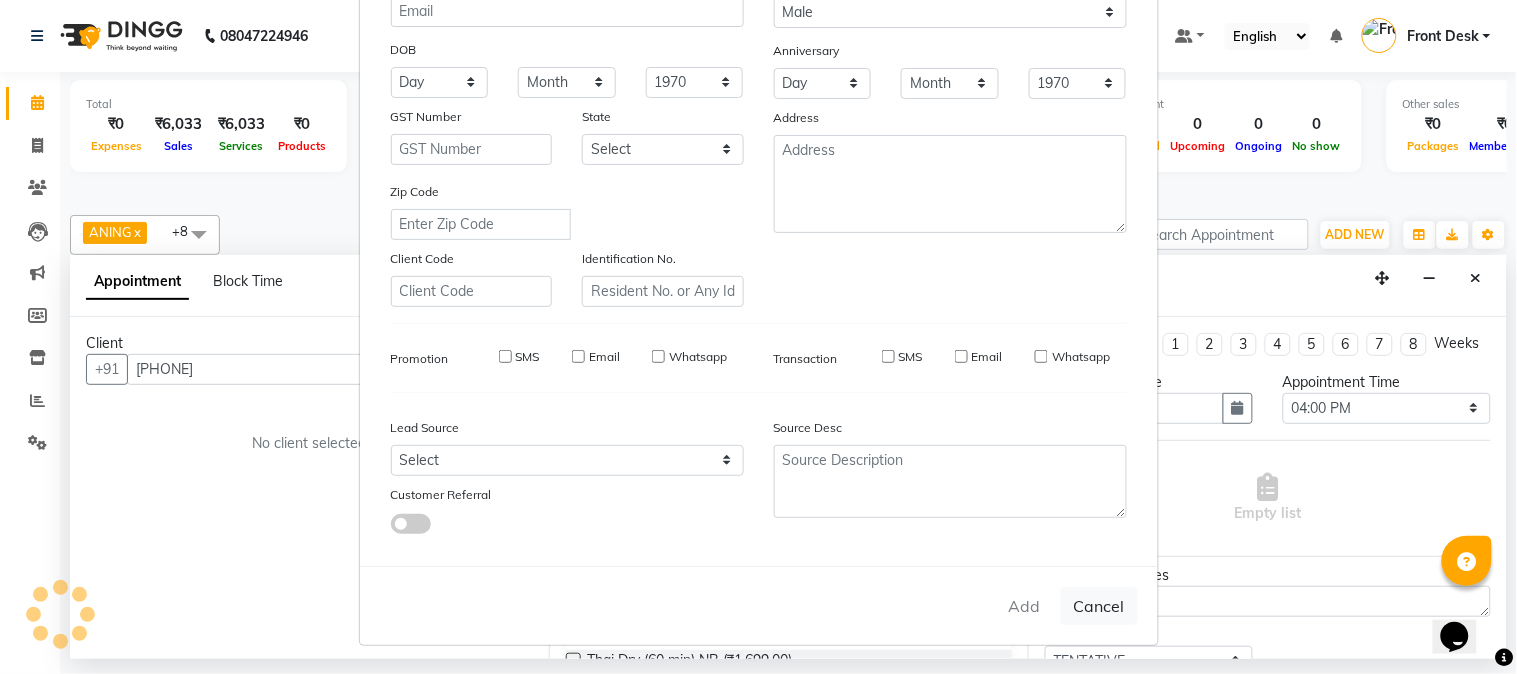 type 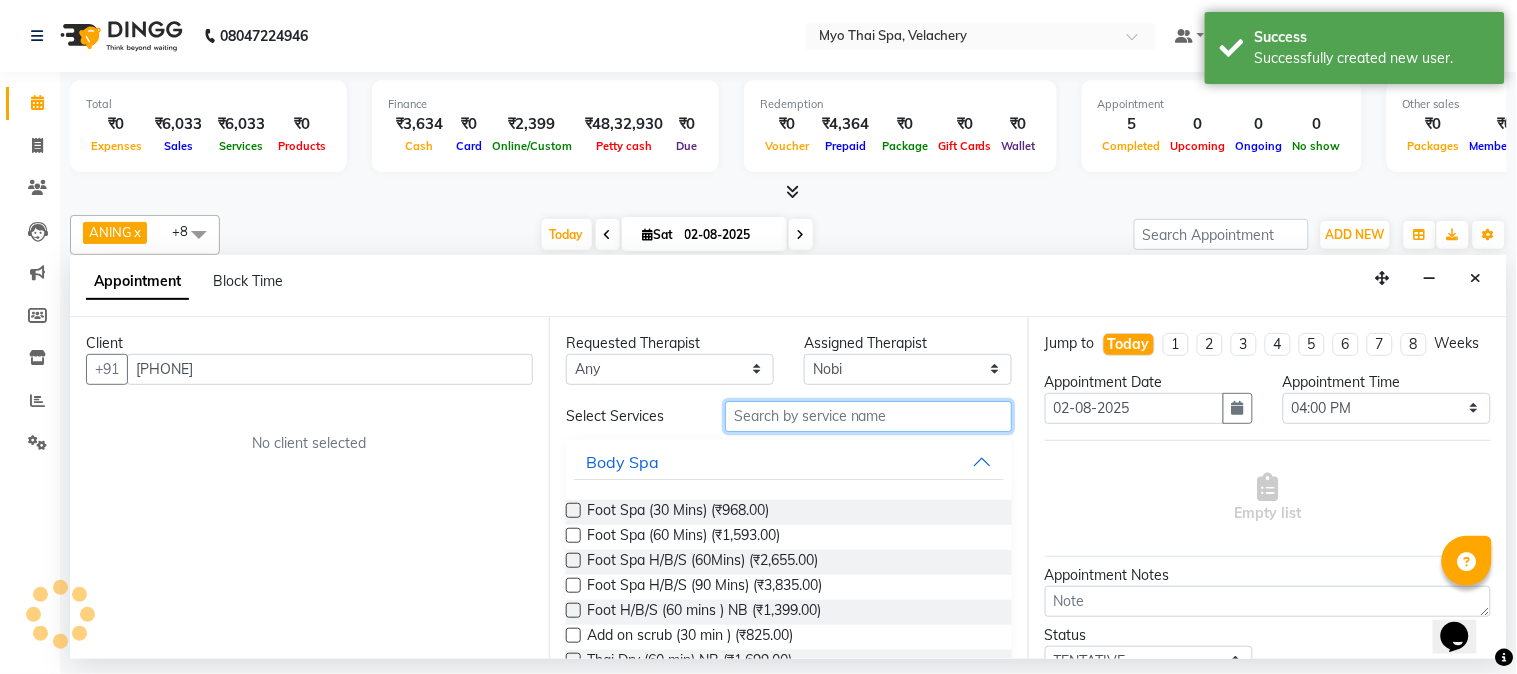 click at bounding box center [868, 416] 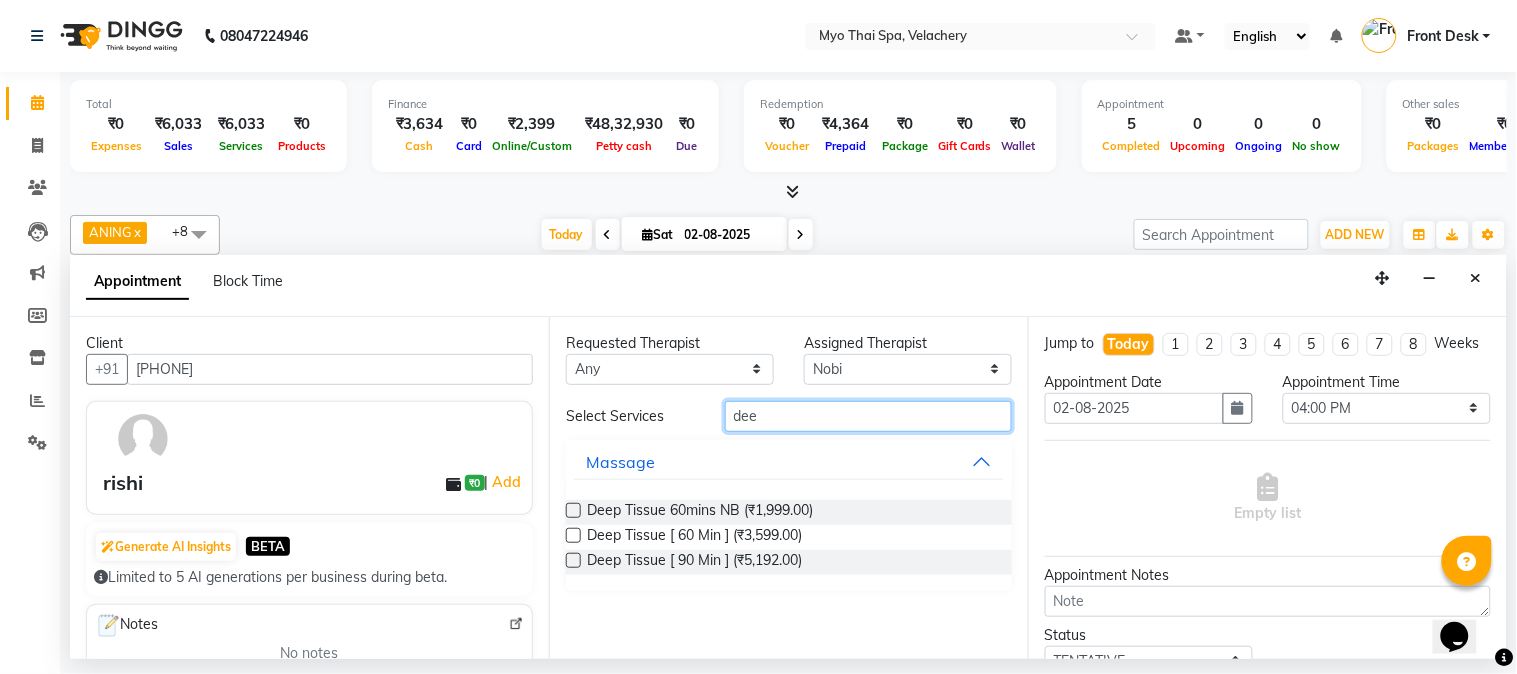 type on "dee" 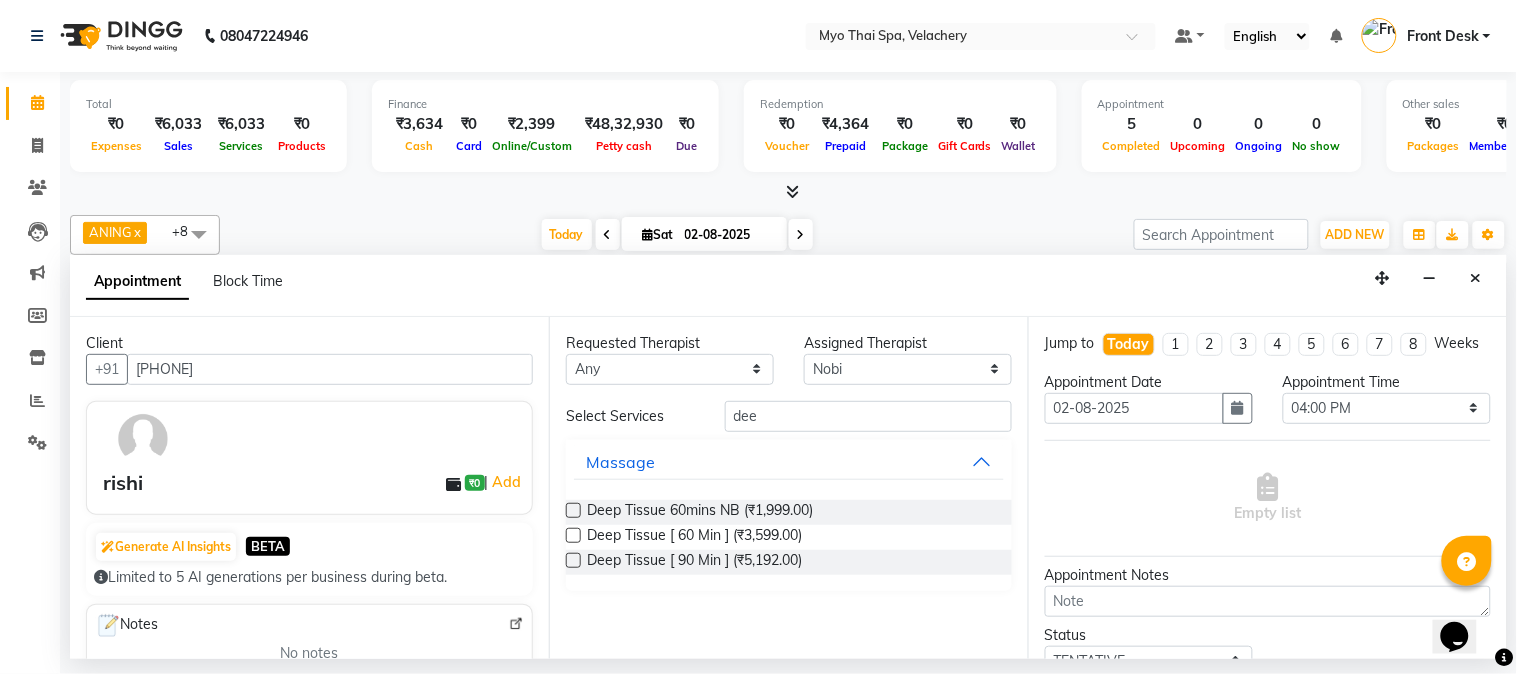 click at bounding box center (573, 510) 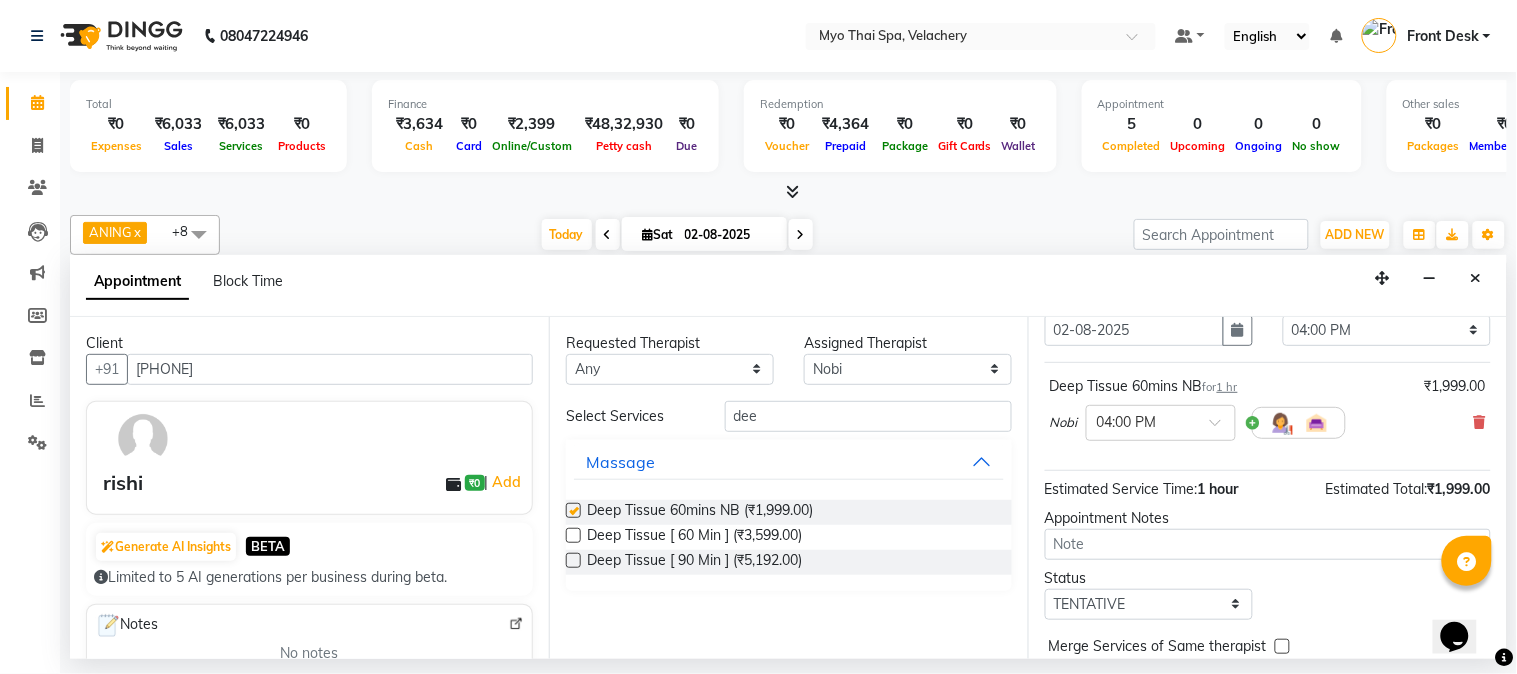 checkbox on "false" 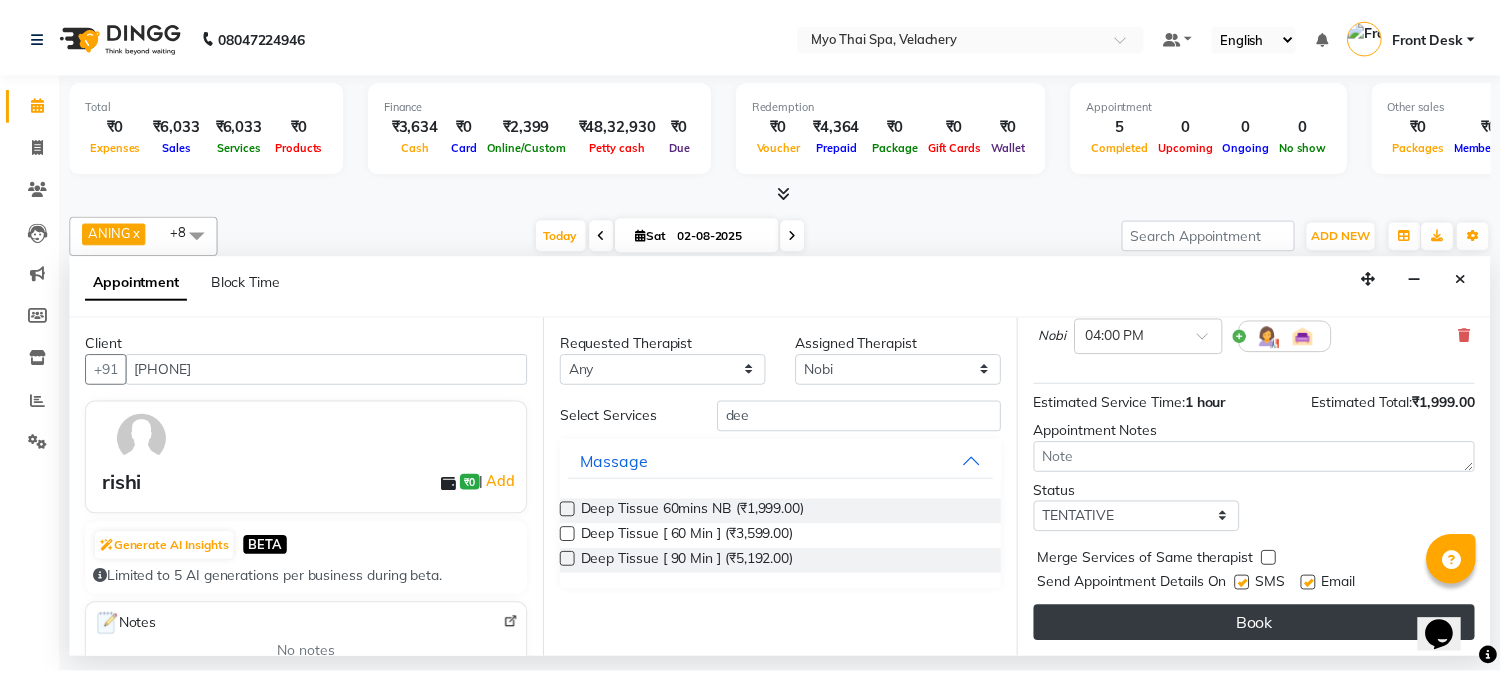 scroll, scrollTop: 183, scrollLeft: 0, axis: vertical 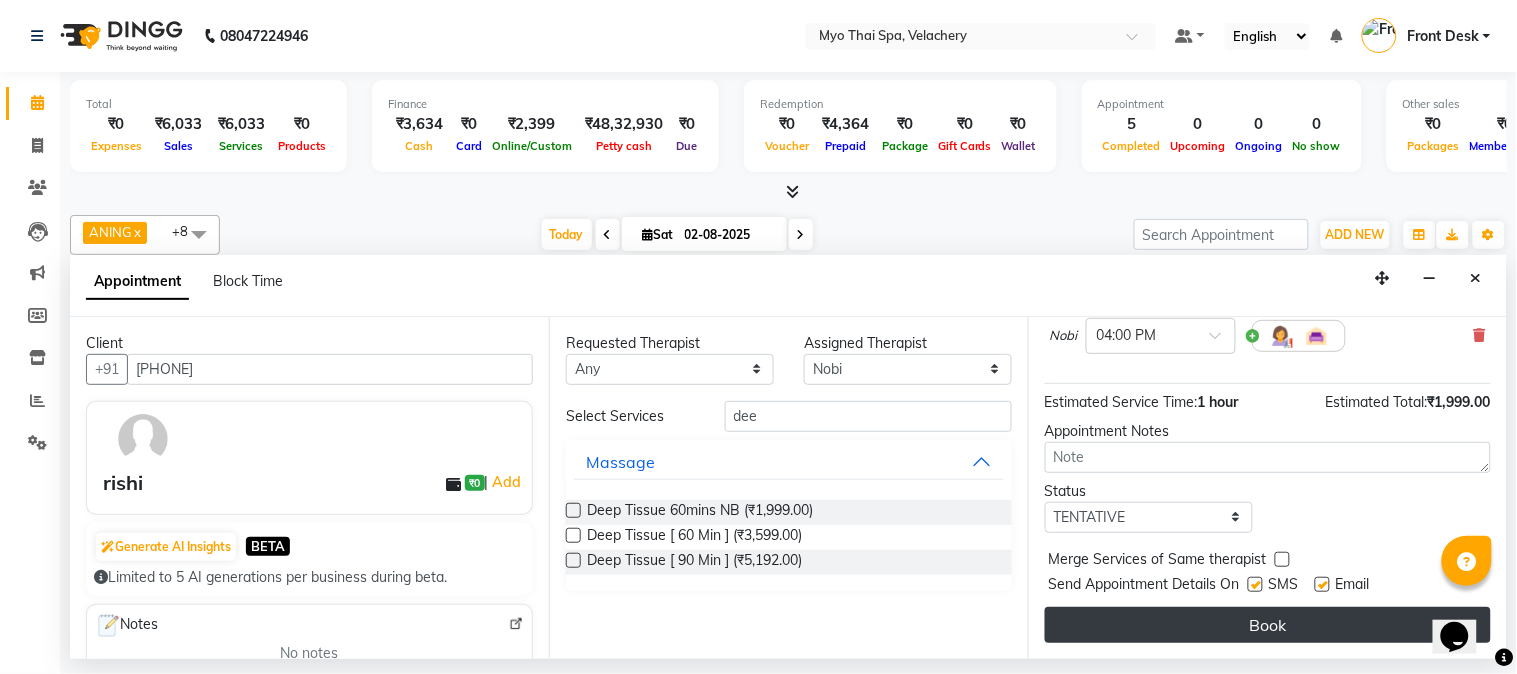 click on "Book" at bounding box center (1268, 625) 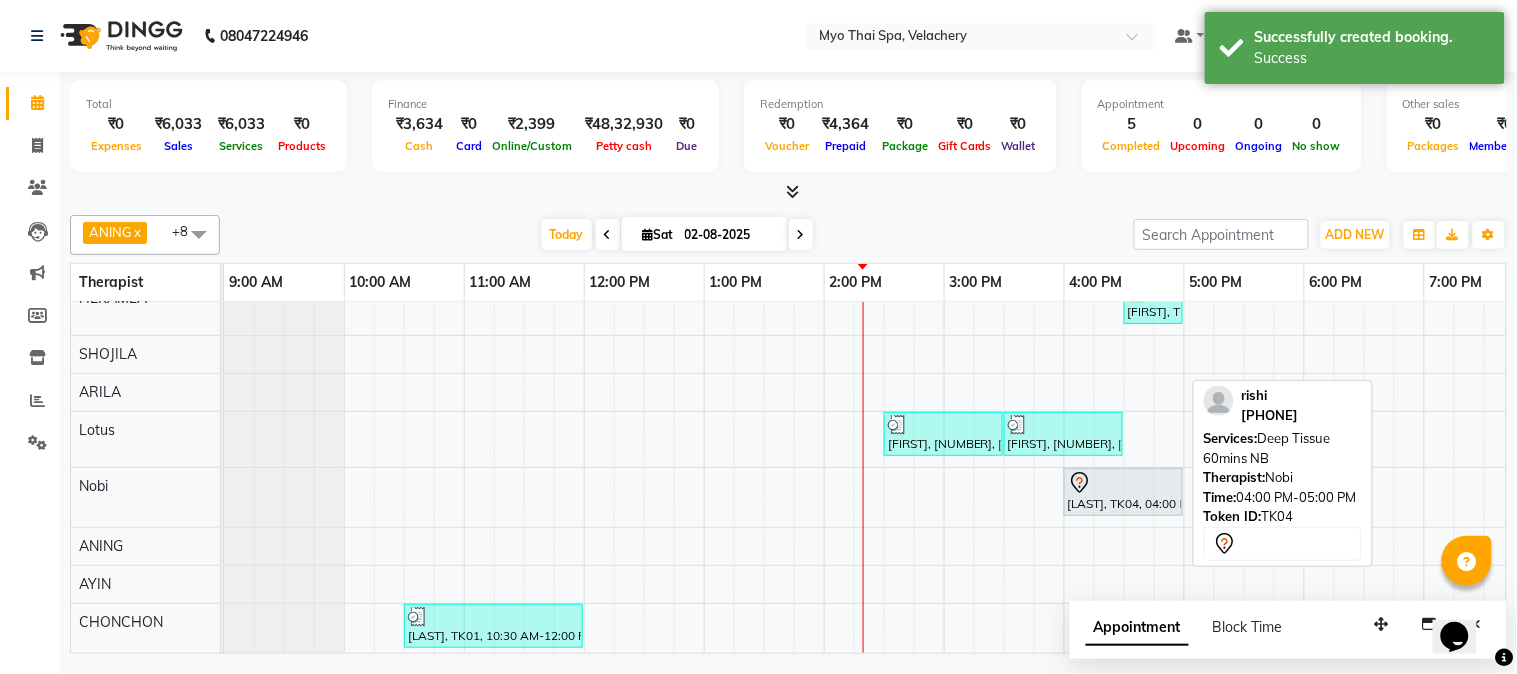 click on "[LAST], TK04, 04:00 PM-05:00 PM, Deep Tissue 60mins NB" at bounding box center [1123, 492] 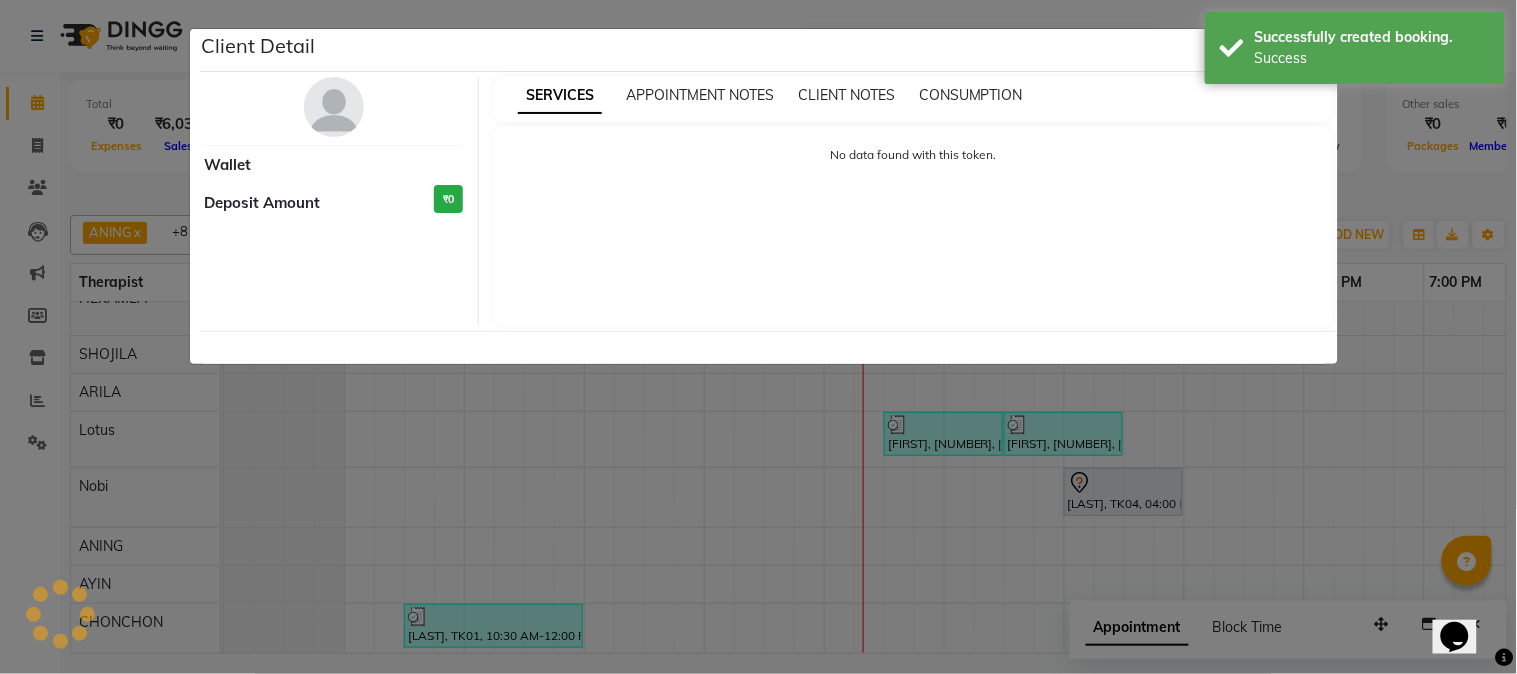 select on "7" 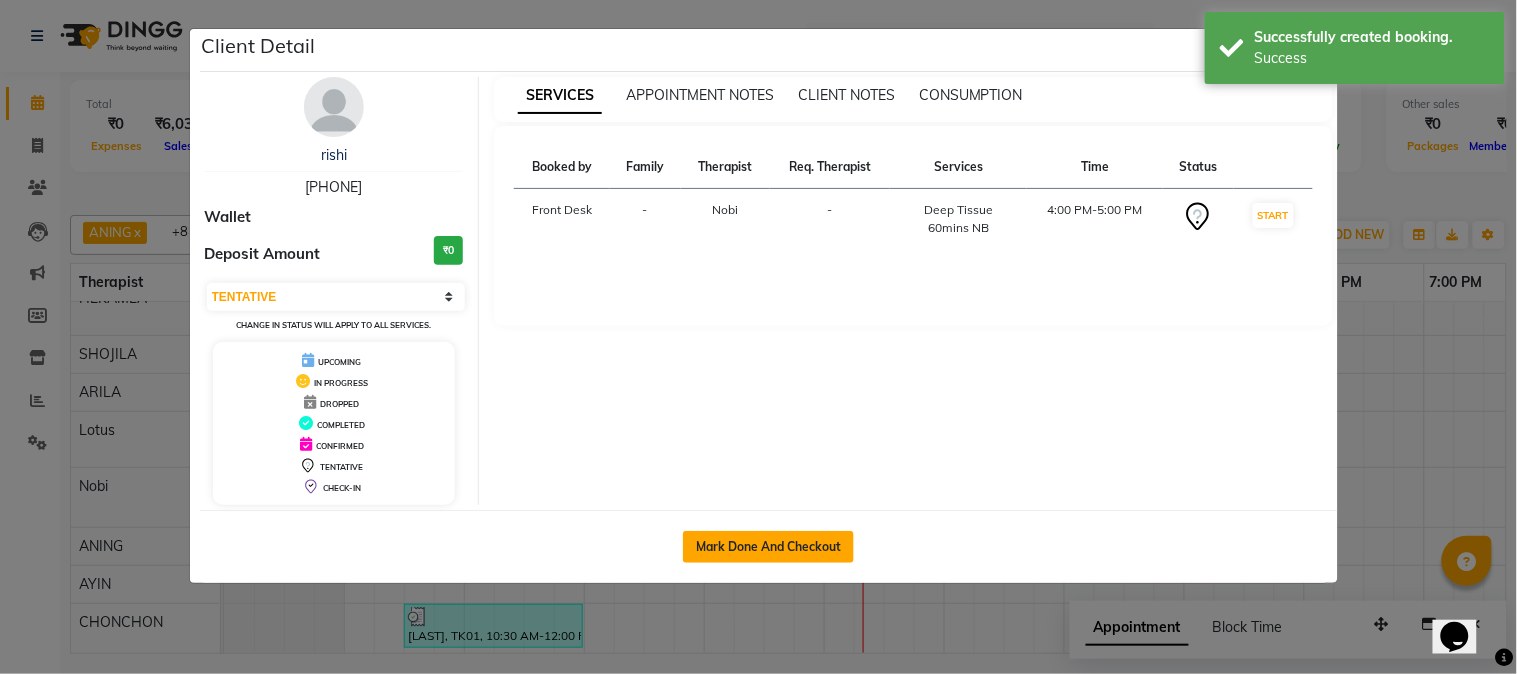 click on "Mark Done And Checkout" 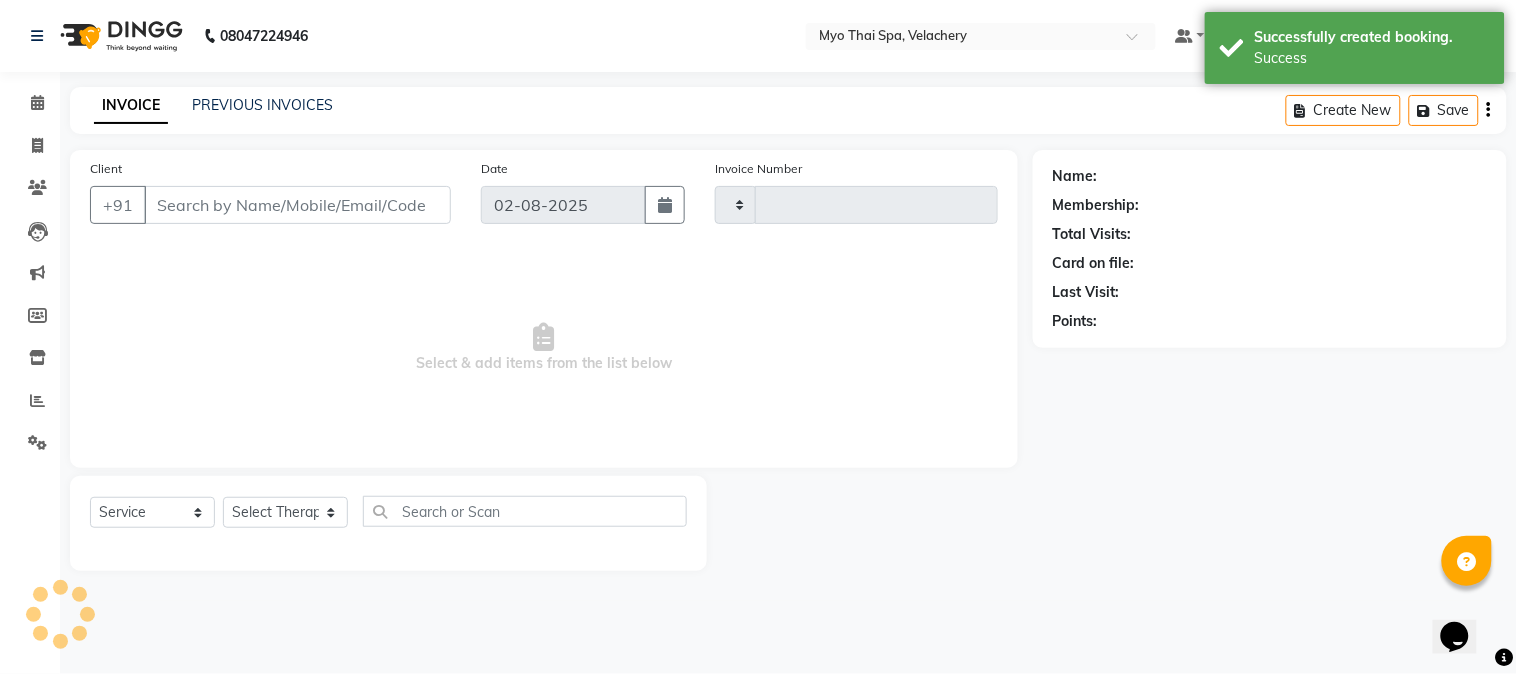 type on "1273" 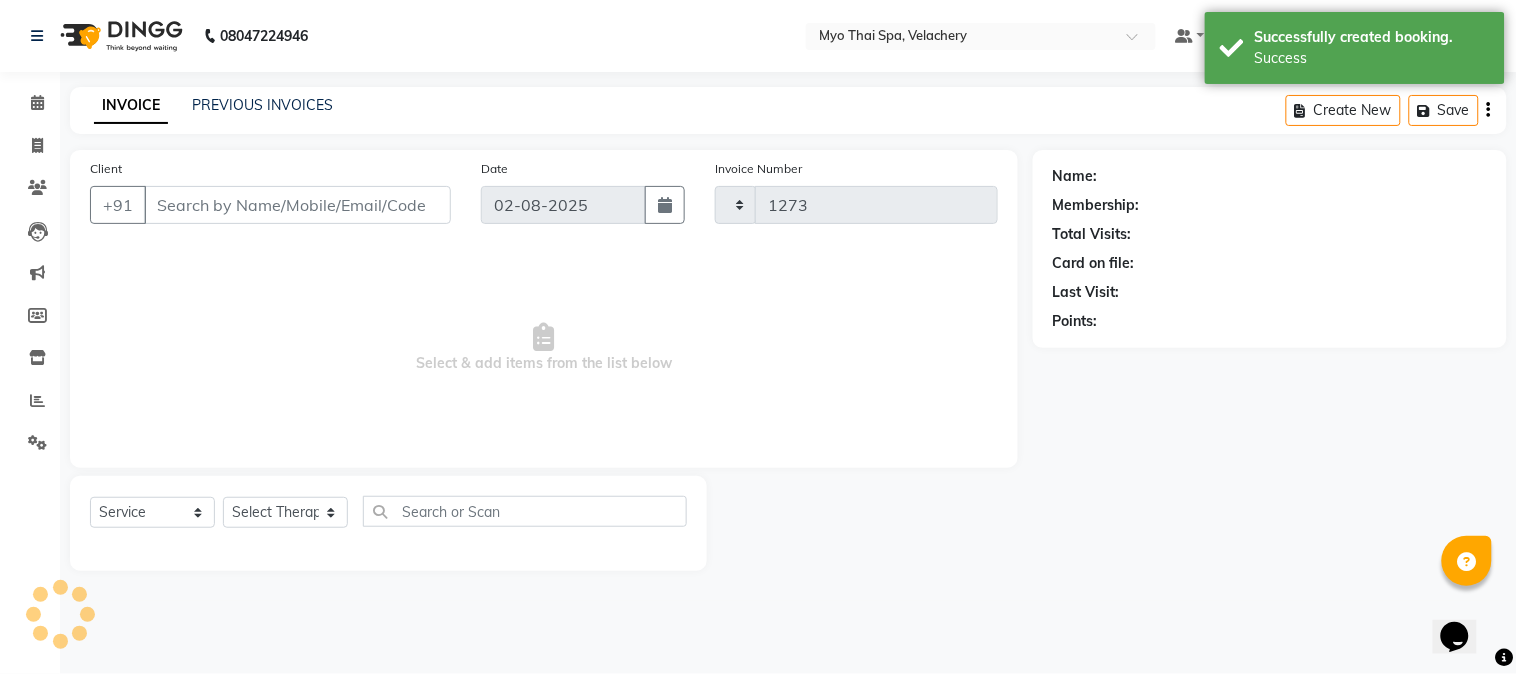 select on "5554" 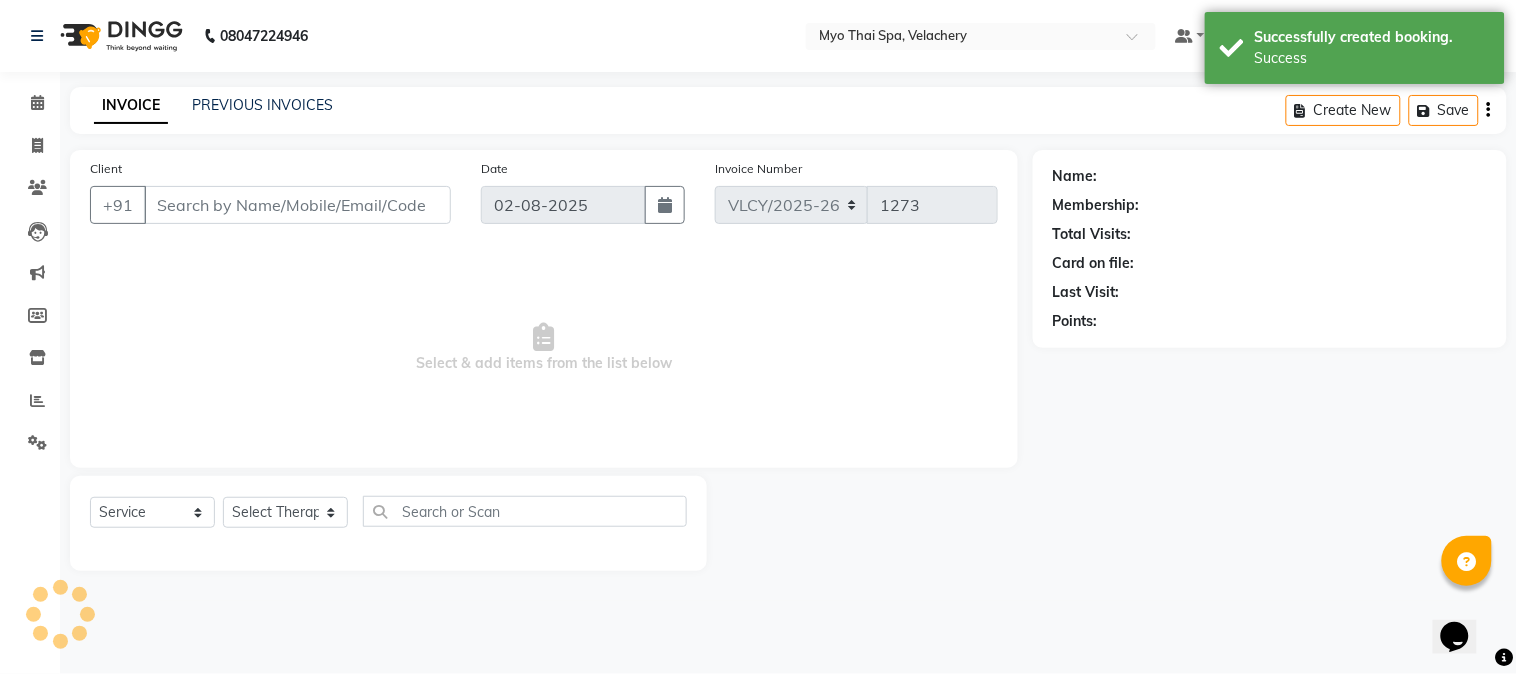 type on "[PHONE]" 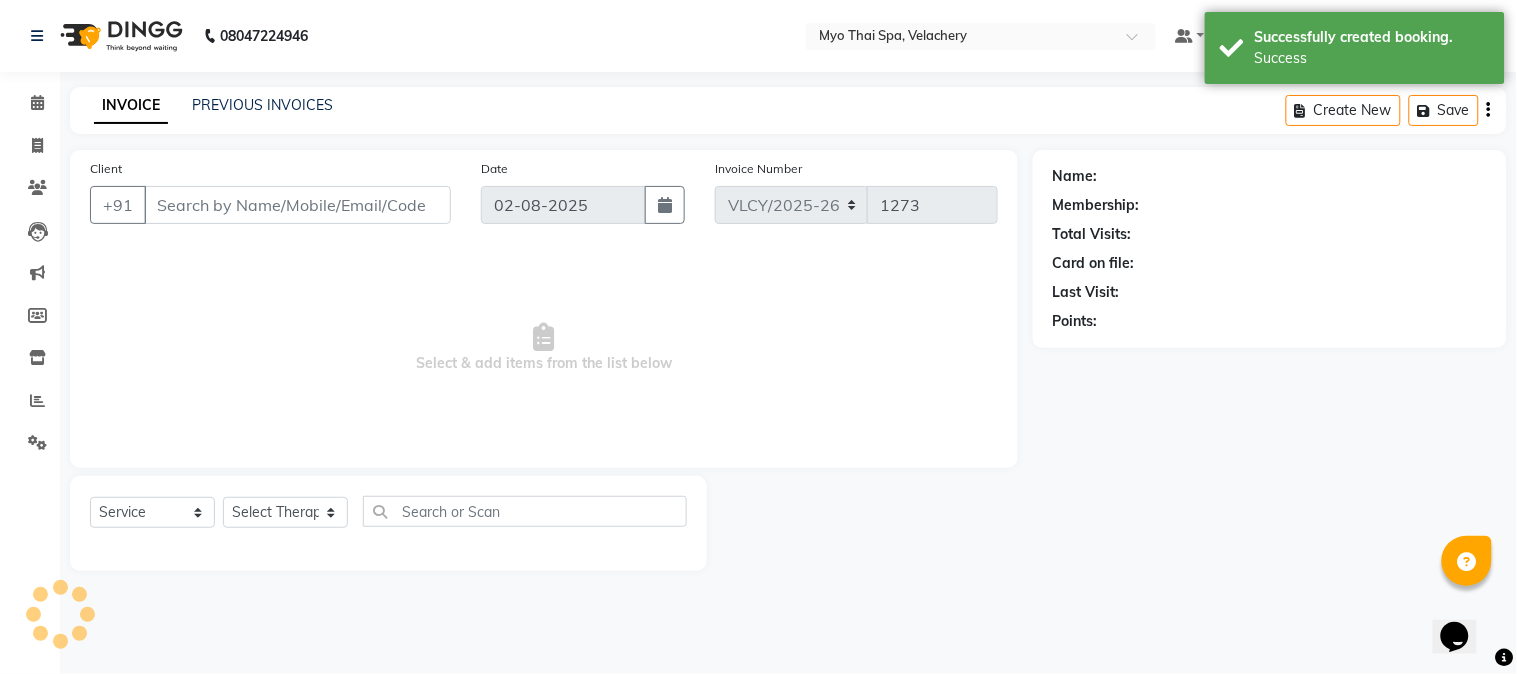 select on "76520" 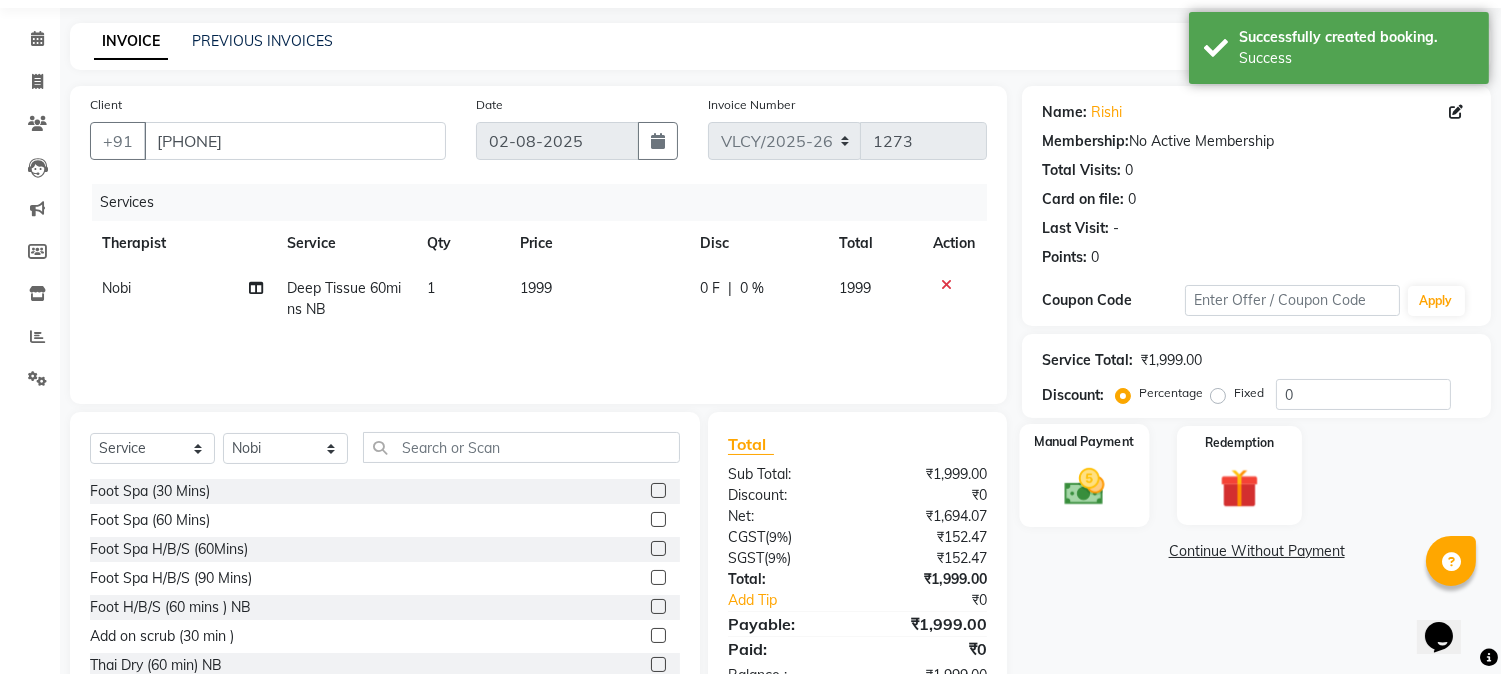 scroll, scrollTop: 126, scrollLeft: 0, axis: vertical 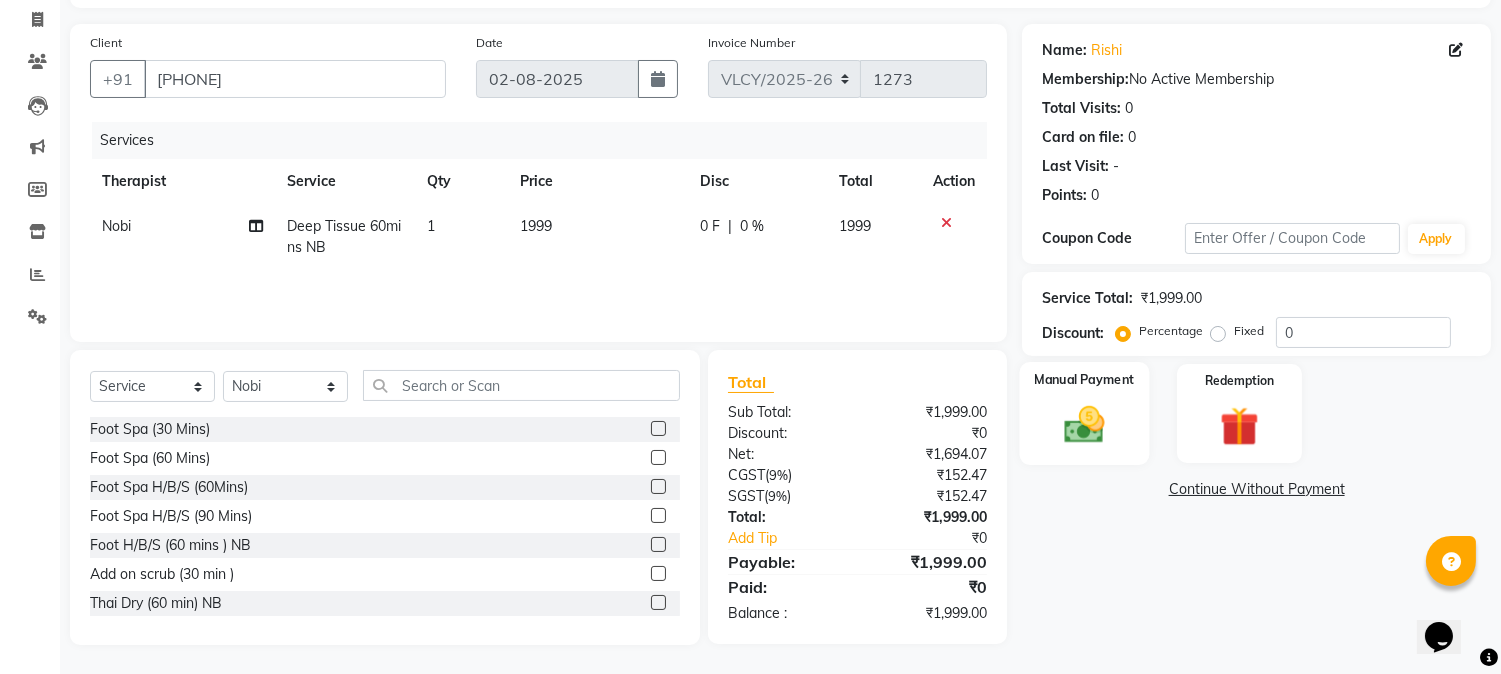 click 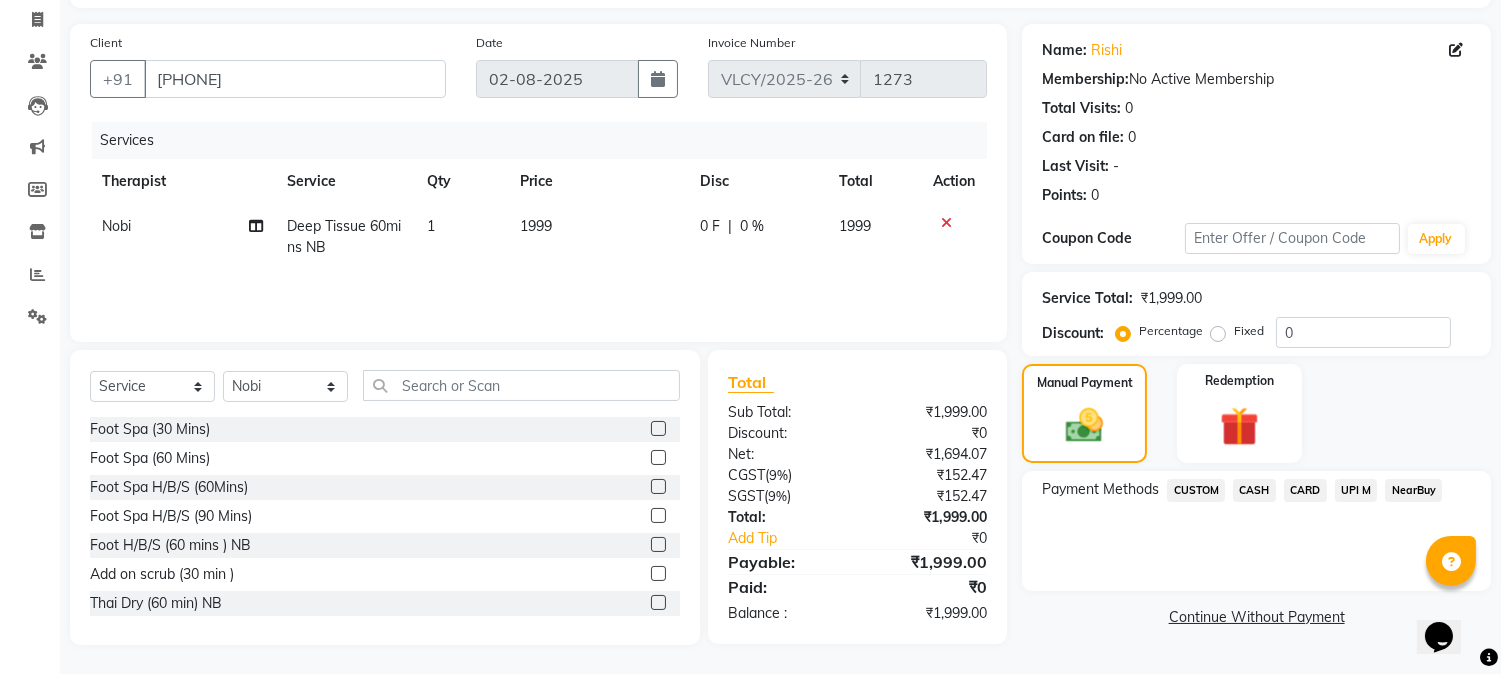 click on "NearBuy" 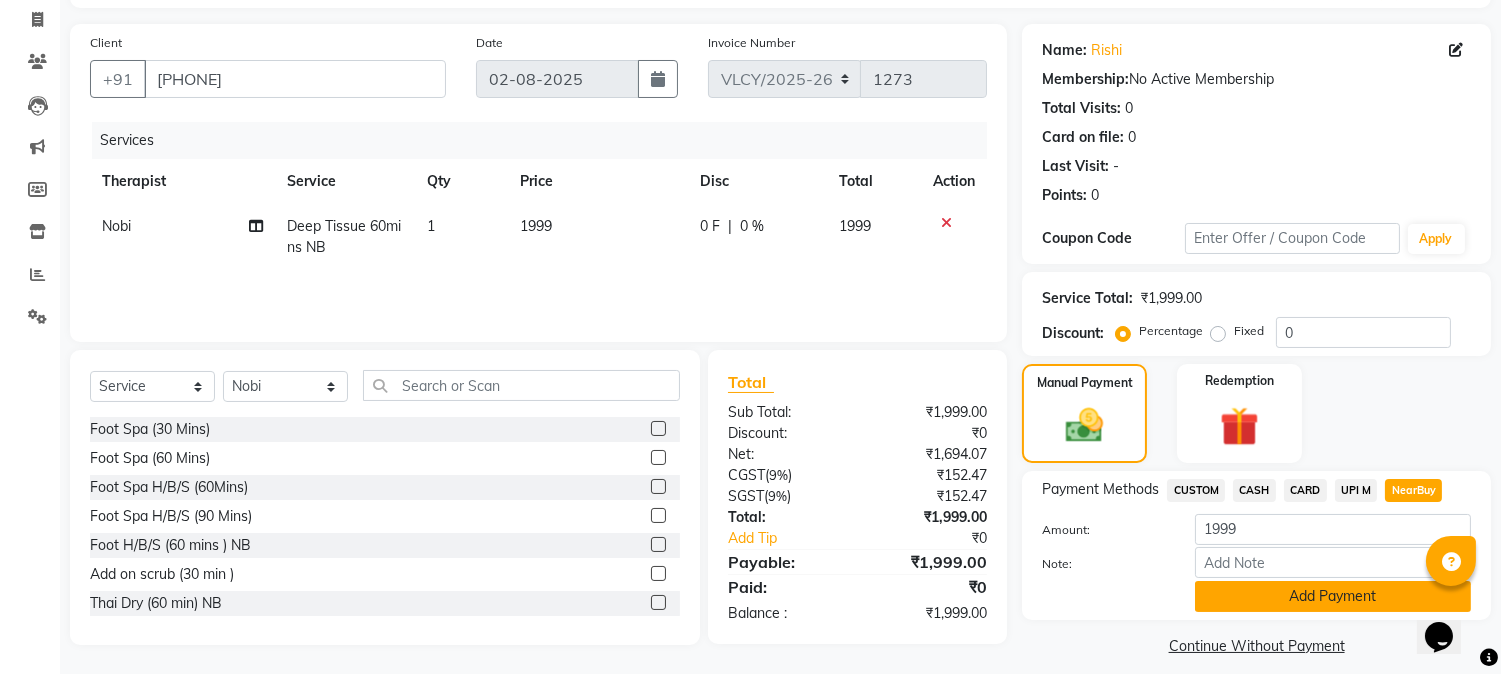 click on "Add Payment" 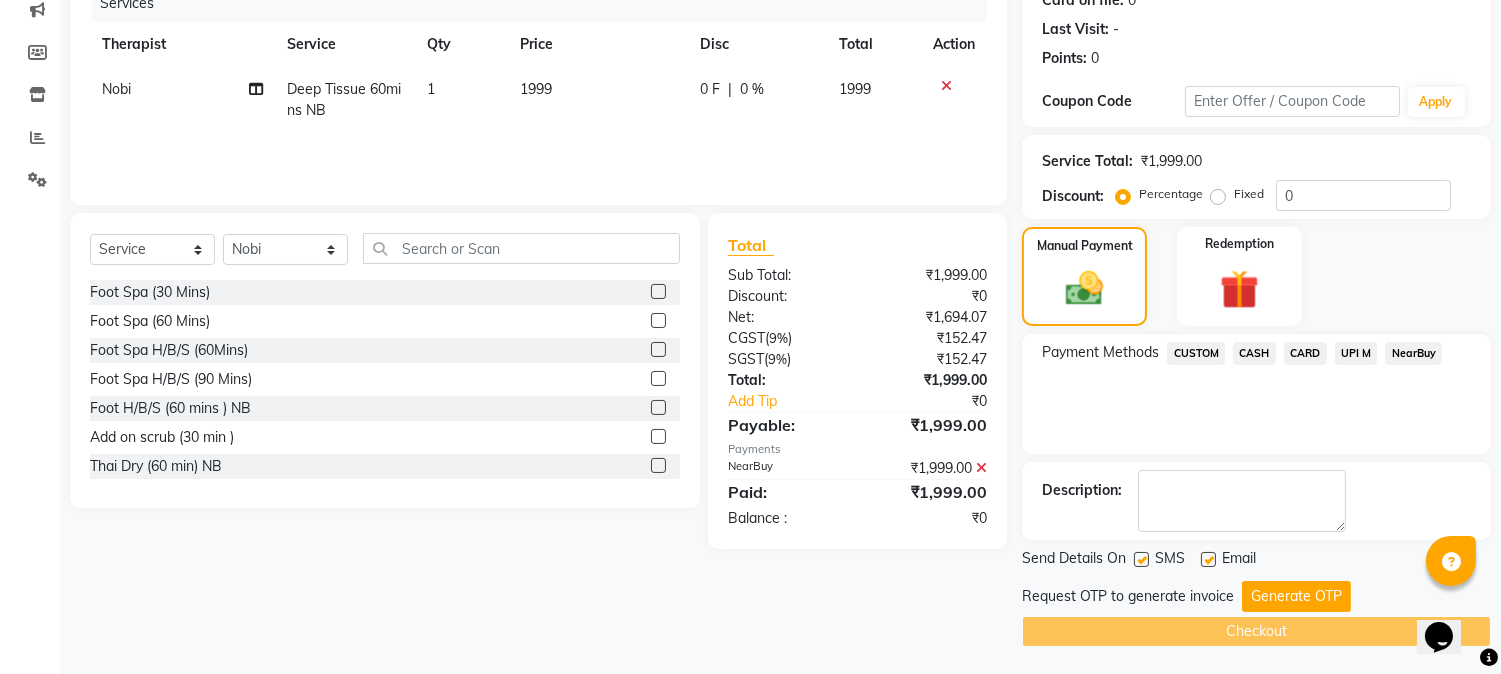scroll, scrollTop: 265, scrollLeft: 0, axis: vertical 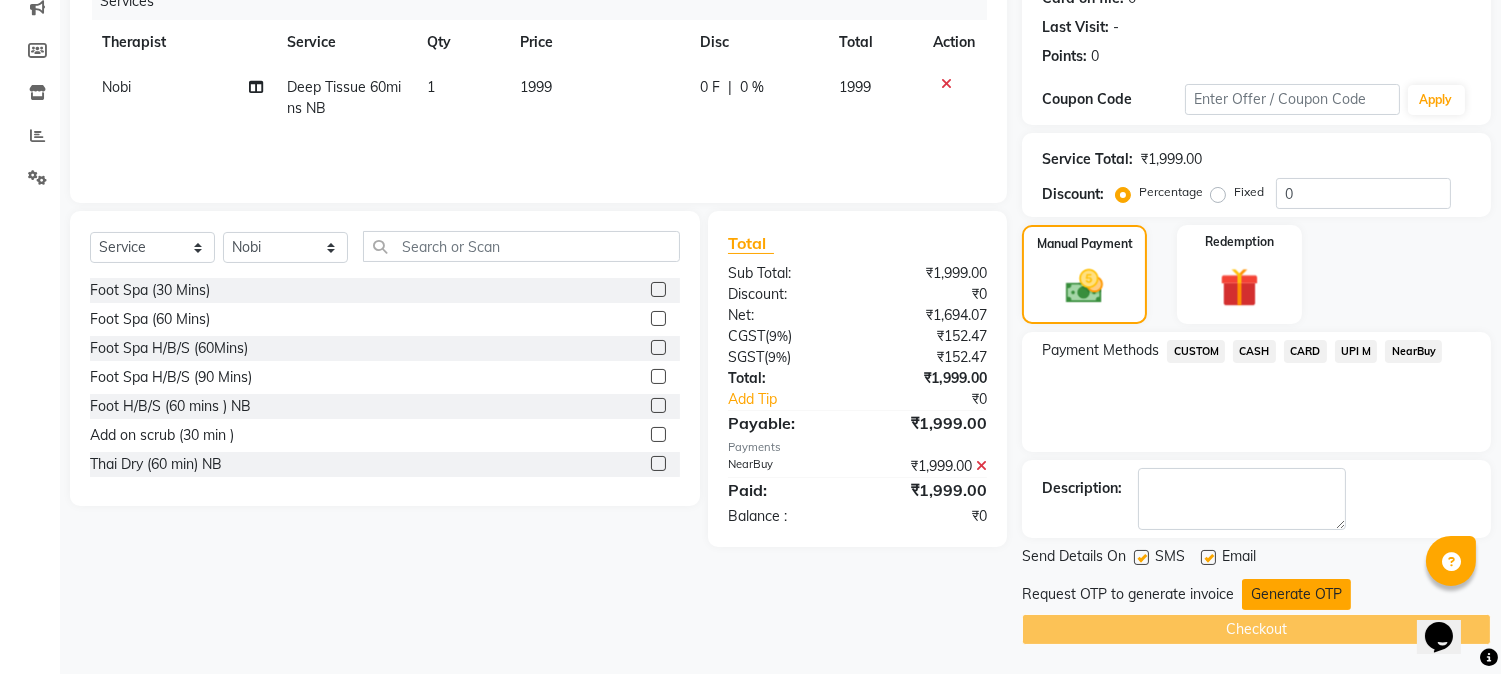 click on "Generate OTP" 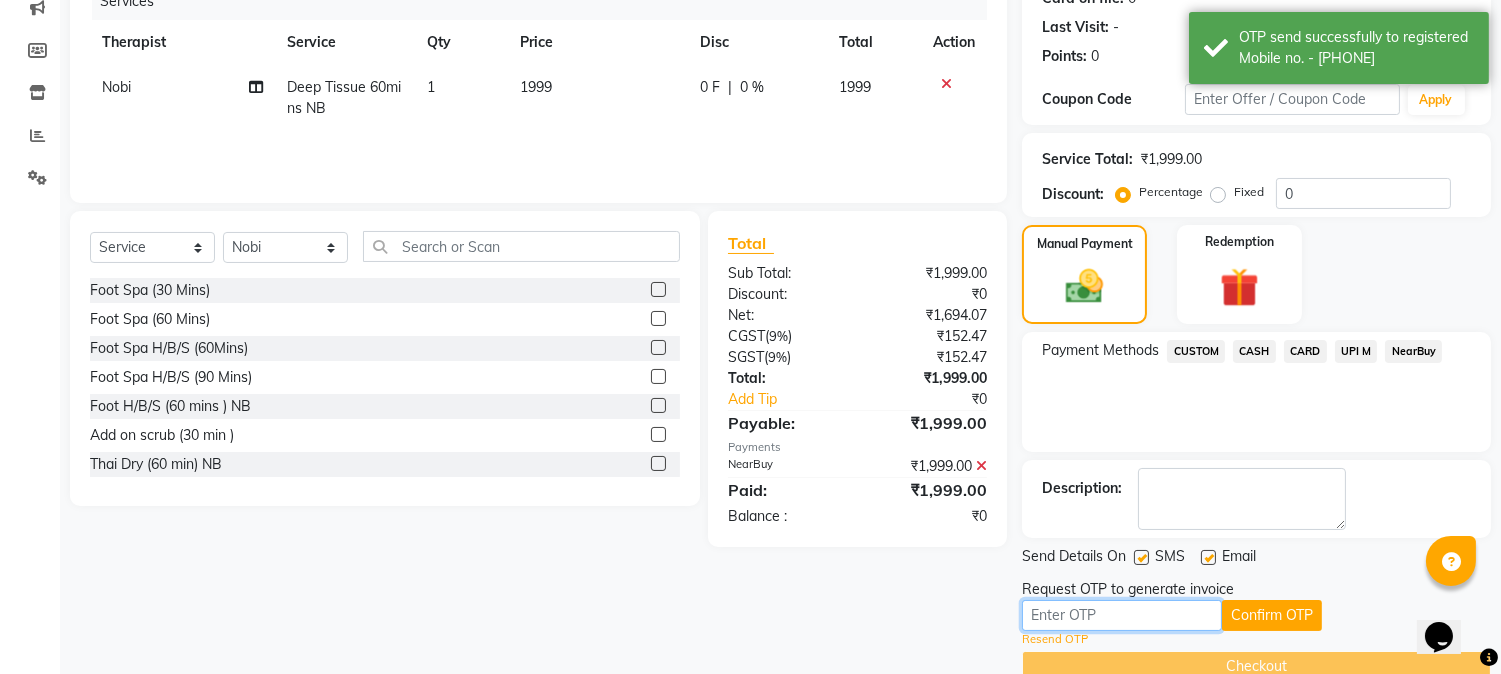 click at bounding box center (1122, 615) 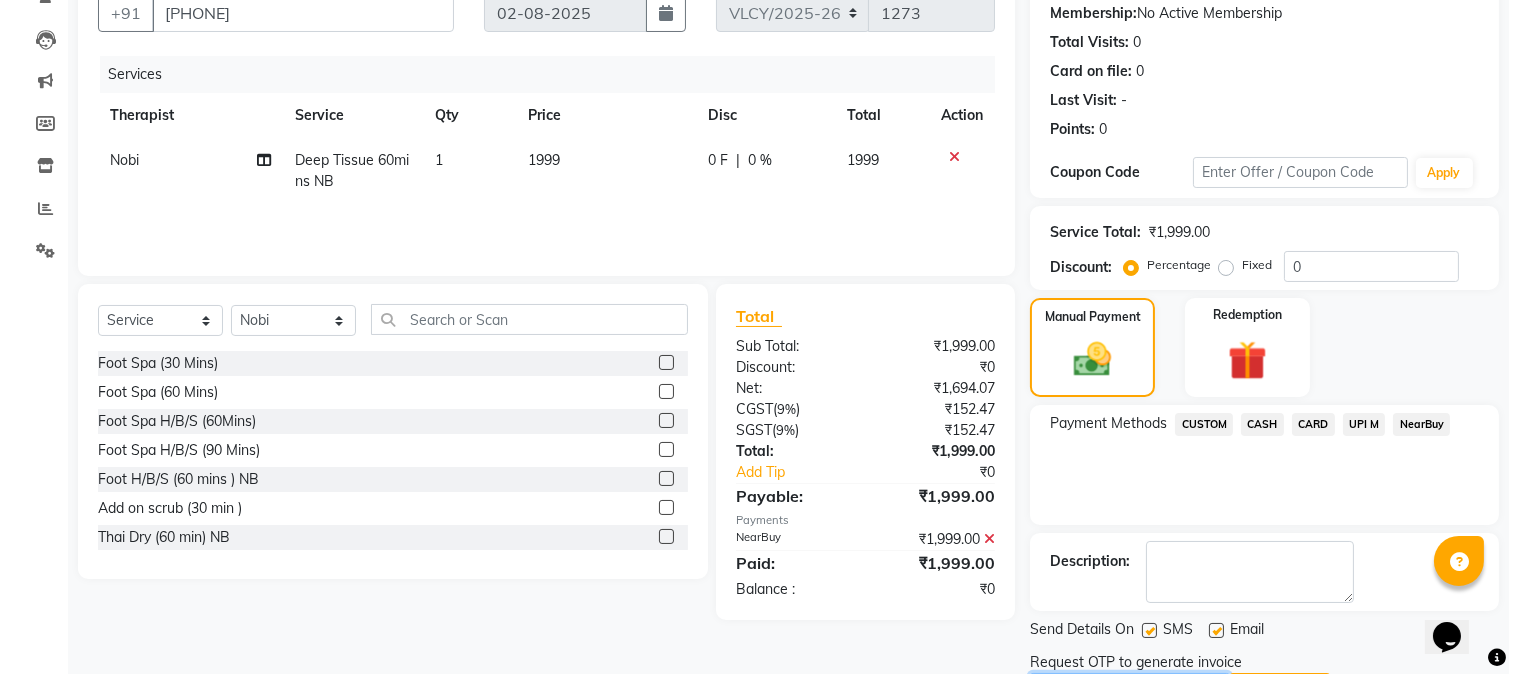 scroll, scrollTop: 111, scrollLeft: 0, axis: vertical 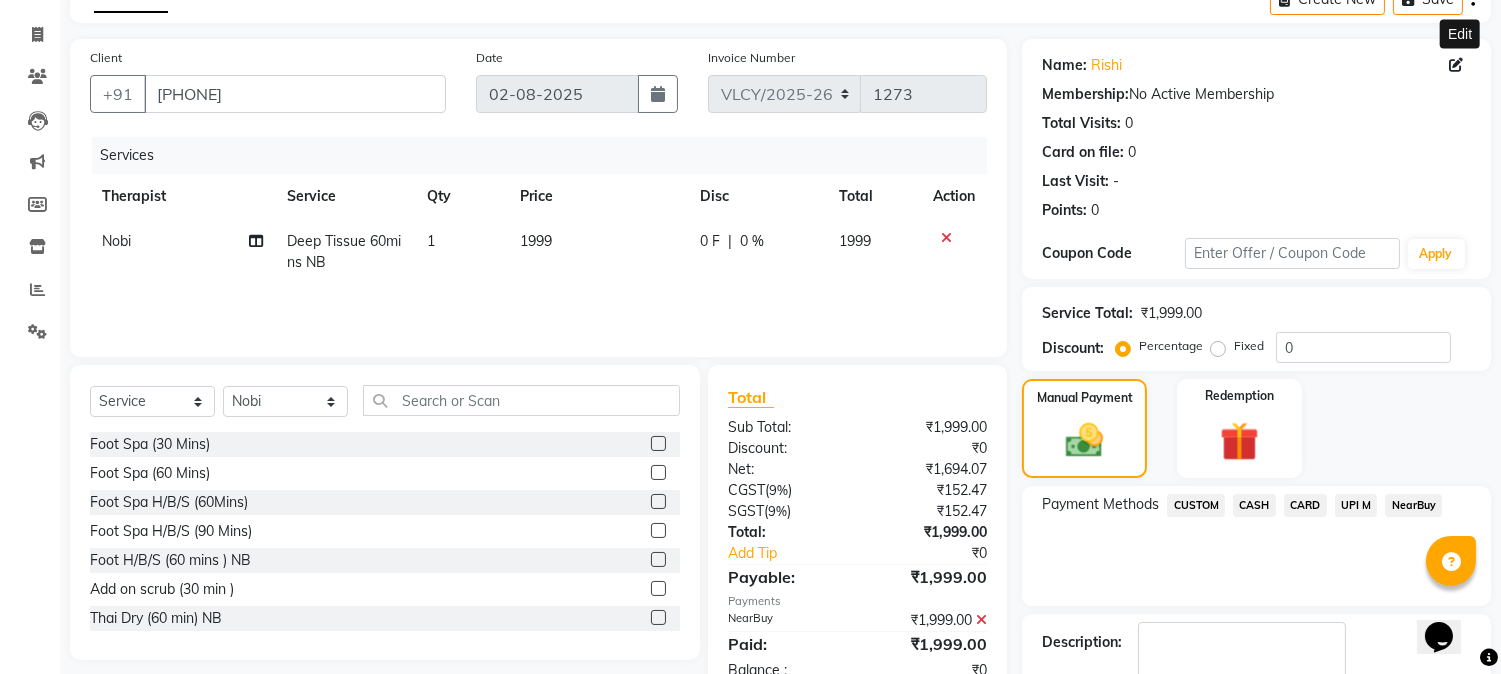 click 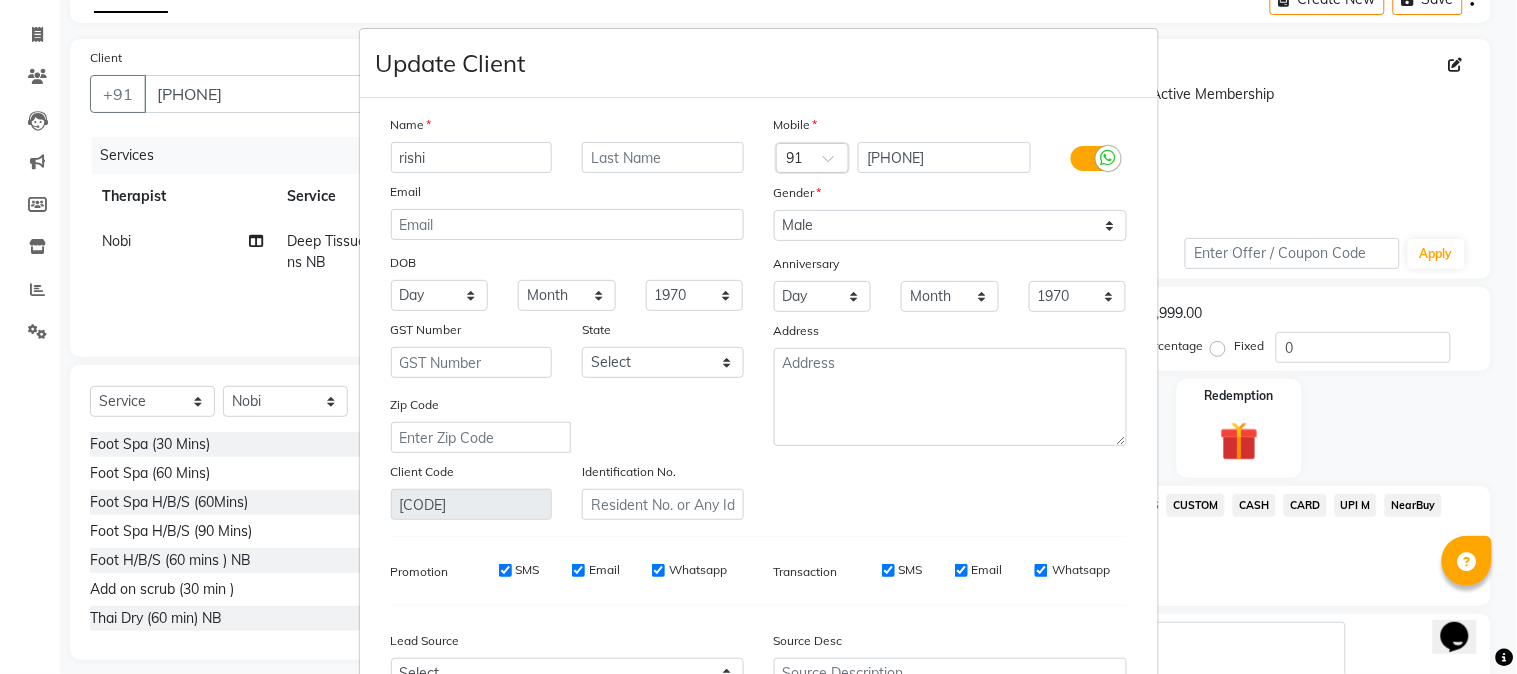 click on "Update Client Name [FIRST] Email DOB Day 01 02 03 04 05 06 07 08 09 10 11 12 13 14 15 16 17 18 19 20 21 22 23 24 25 26 27 28 29 30 31 Month January February March April May June July August September October November December 1940 1941 1942 1943 1944 1945 1946 1947 1948 1949 1950 1951 1952 1953 1954 1955 1956 1957 1958 1959 1960 1961 1962 1963 1964 1965 1966 1967 1968 1969 1970 1971 1972 1973 1974 1975 1976 1977 1978 1979 1980 1981 1982 1983 1984 1985 1986 1987 1988 1989 1990 1991 1992 1993 1994 1995 1996 1997 1998 1999 2000 2001 2002 2003 2004 2005 2006 2007 2008 2009 2010 2011 2012 2013 2014 2015 2016 2017 2018 2019 2020 2021 2022 2023 2024 GST Number State Select Andaman and Nicobar Islands Andhra Pradesh Arunachal Pradesh Assam Bihar Chandigarh Chhattisgarh Dadra and Nagar Haveli Daman and Diu Delhi Goa Gujarat Haryana Himachal Pradesh Jammu and Kashmir Jharkhand Karnataka Kerala Lakshadweep Madhya Pradesh Maharashtra Manipur Meghalaya Mizoram Nagaland Odisha Pondicherry Punjab Rajasthan Sikkim Tamil Nadu" at bounding box center (758, 337) 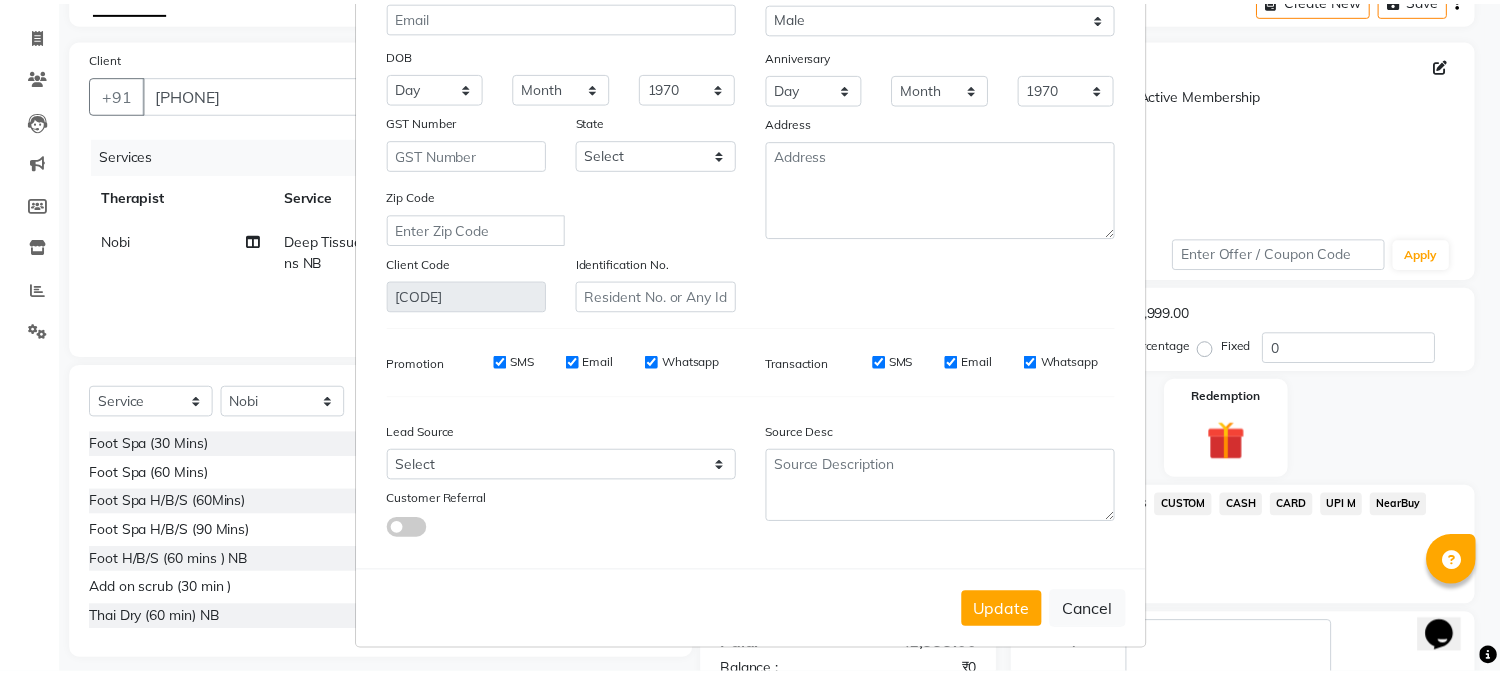 scroll, scrollTop: 215, scrollLeft: 0, axis: vertical 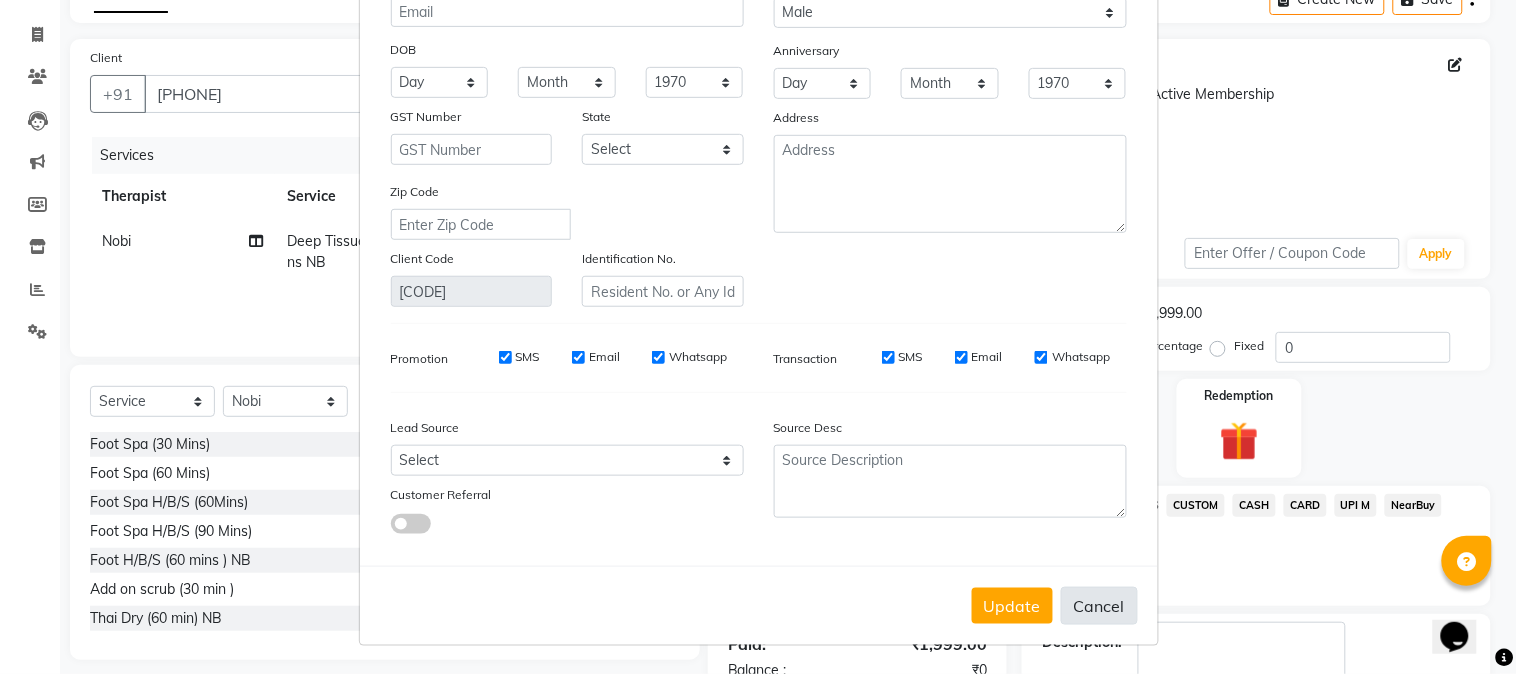 click on "Cancel" at bounding box center (1099, 606) 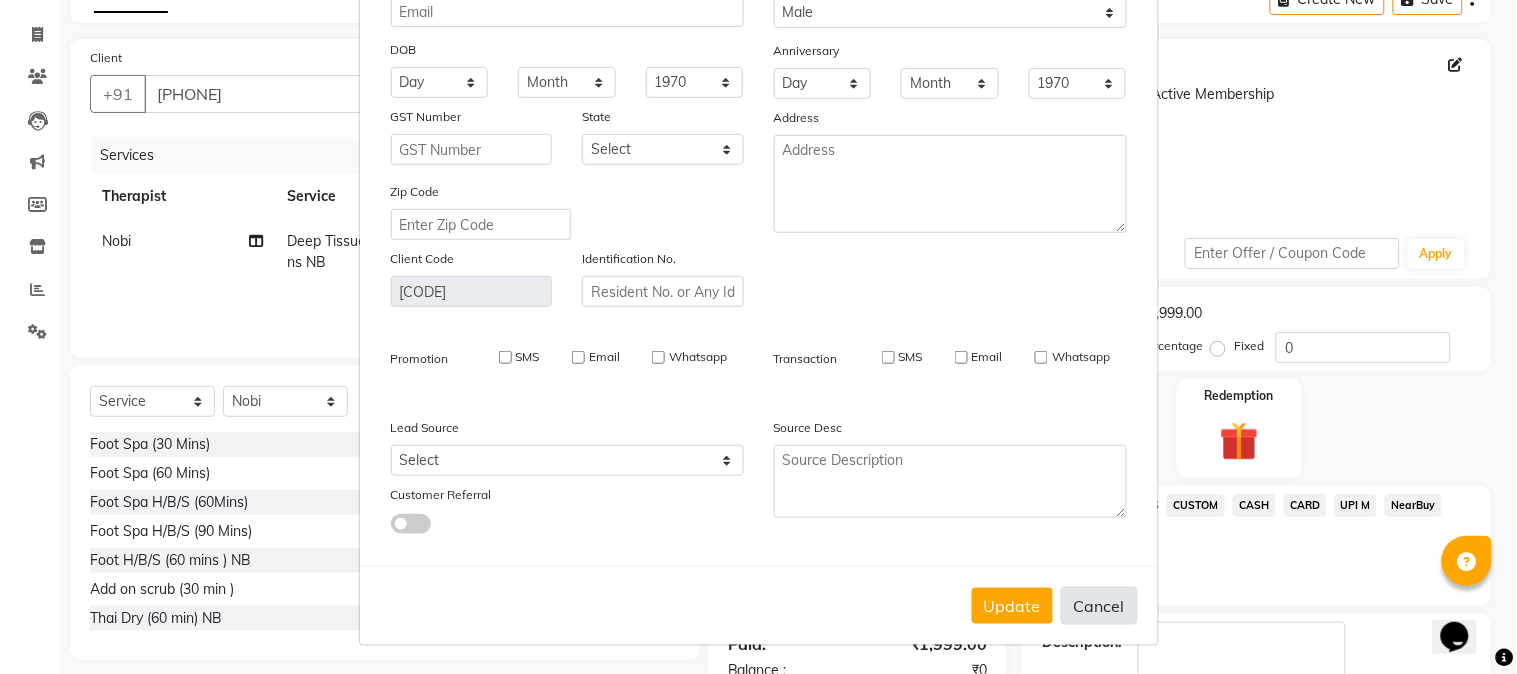 type 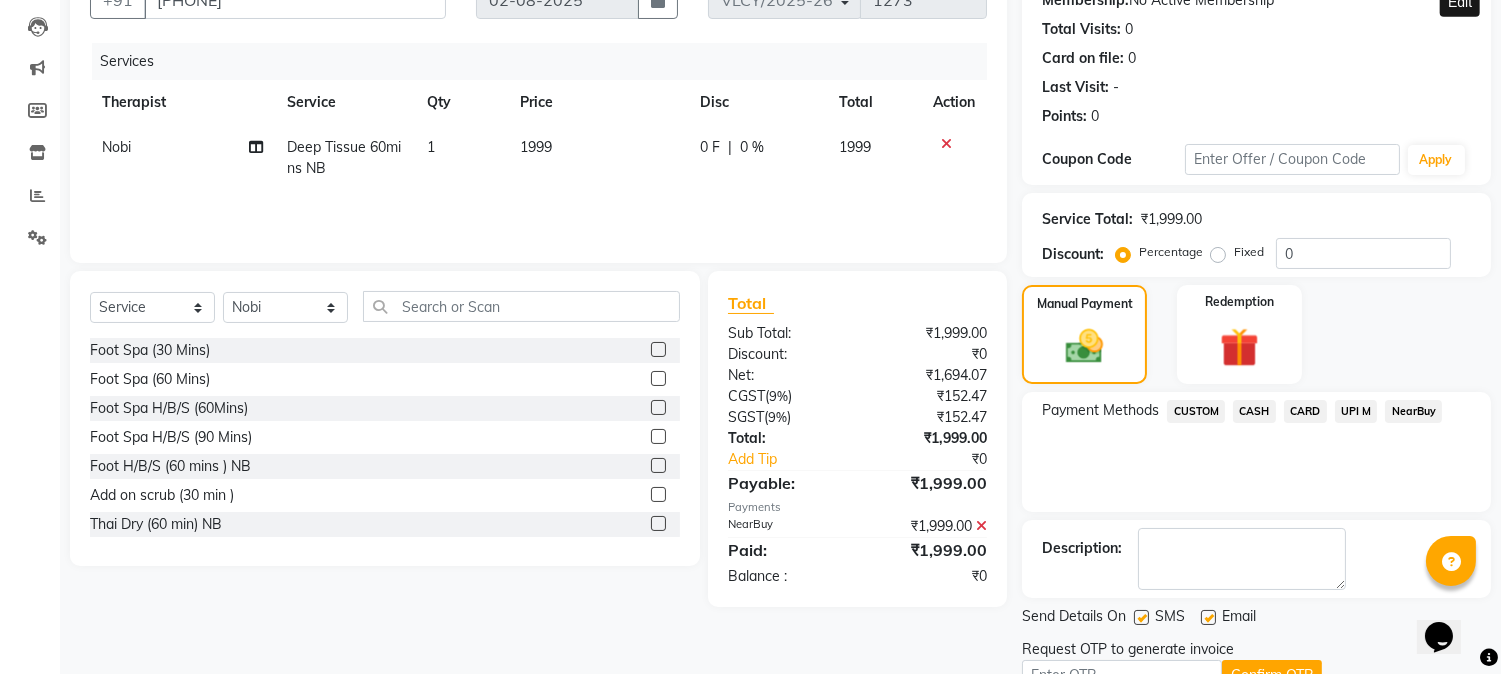 scroll, scrollTop: 303, scrollLeft: 0, axis: vertical 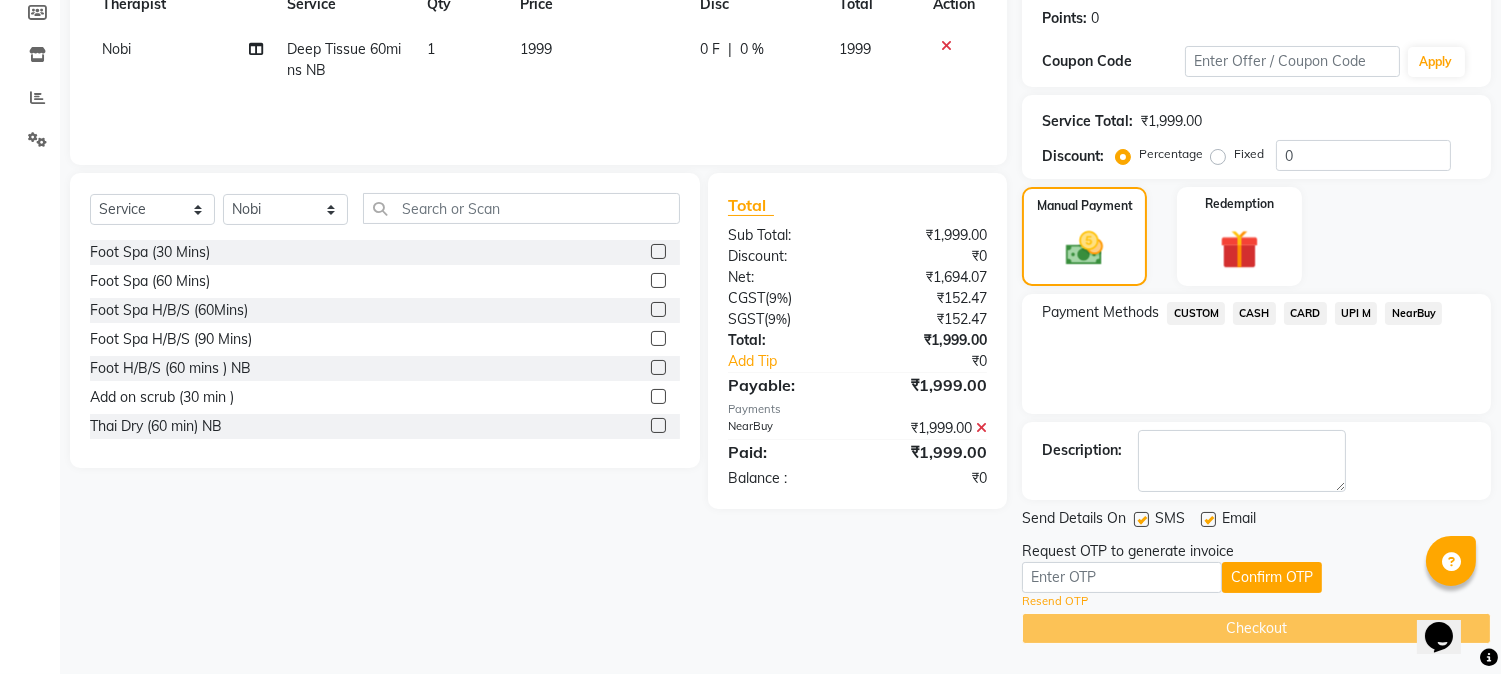 click on "Resend OTP" 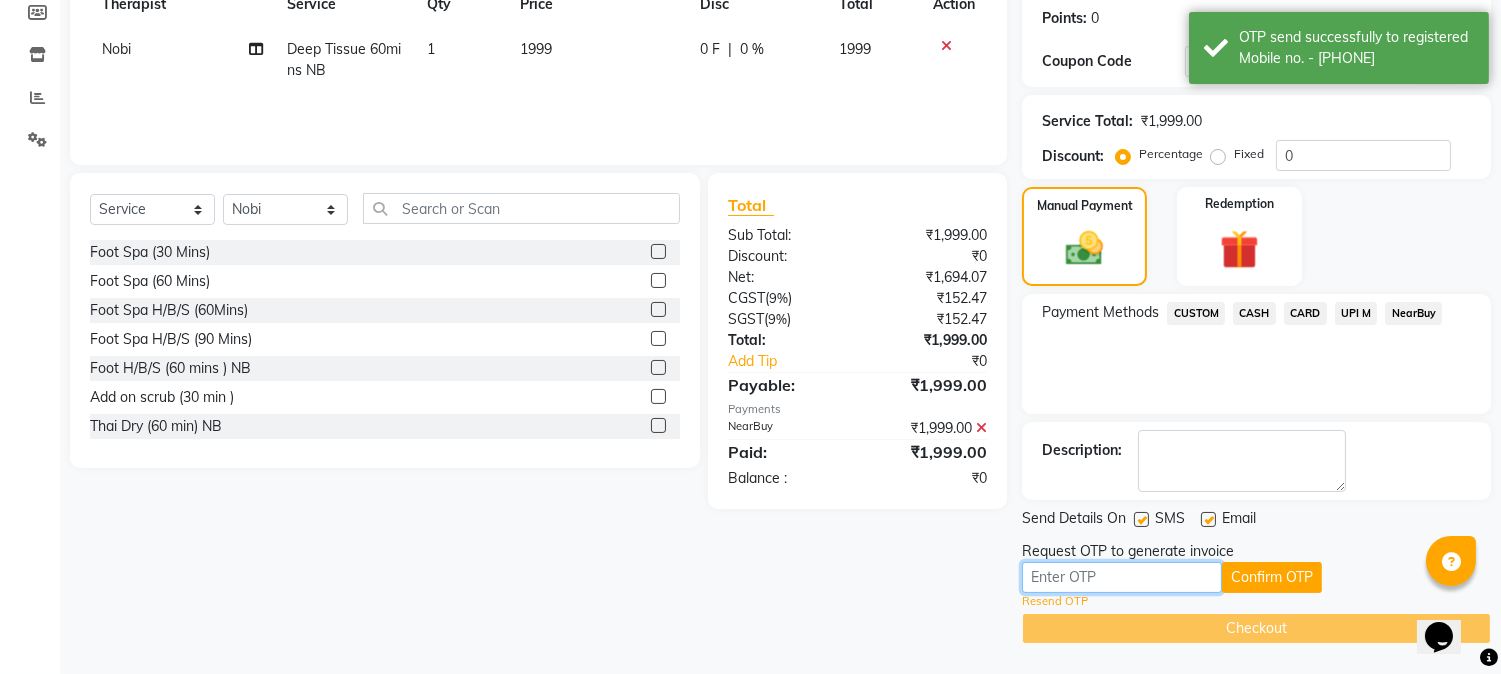 click at bounding box center (1122, 577) 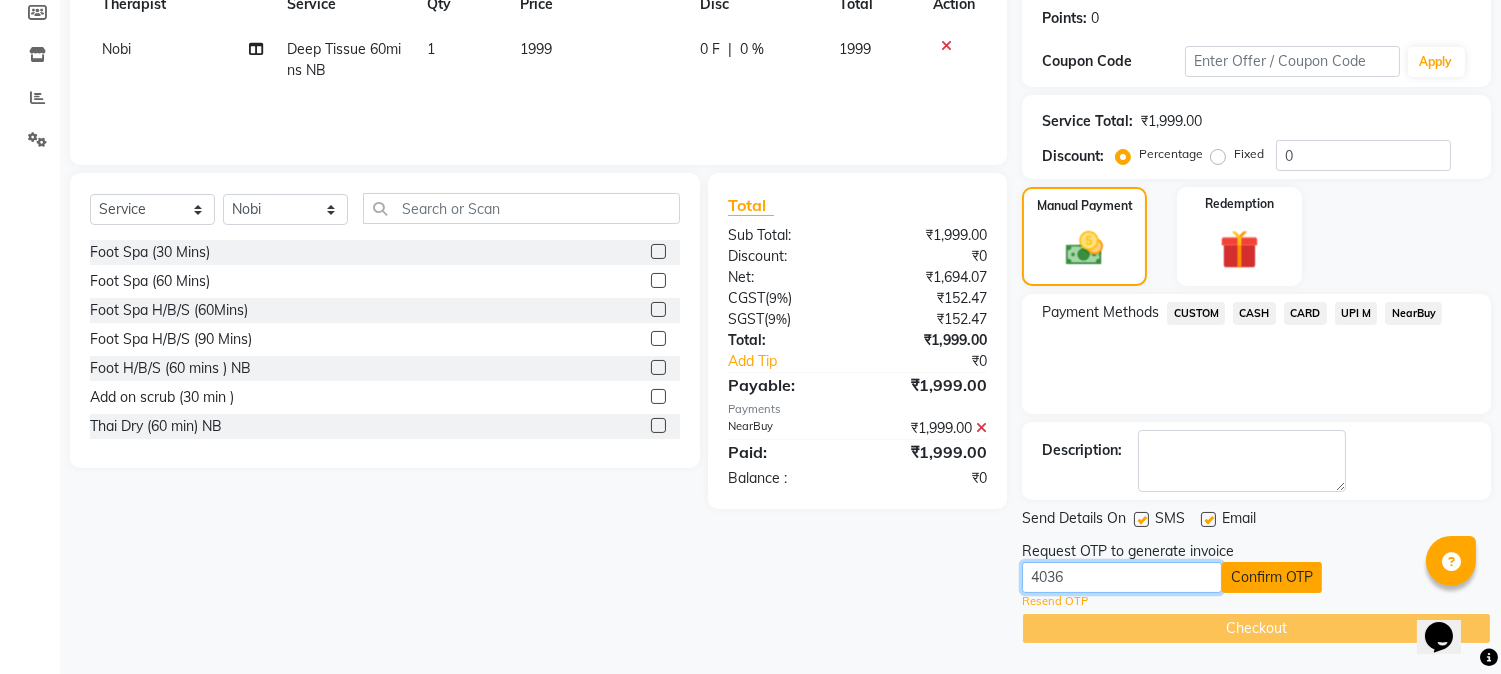 type on "4036" 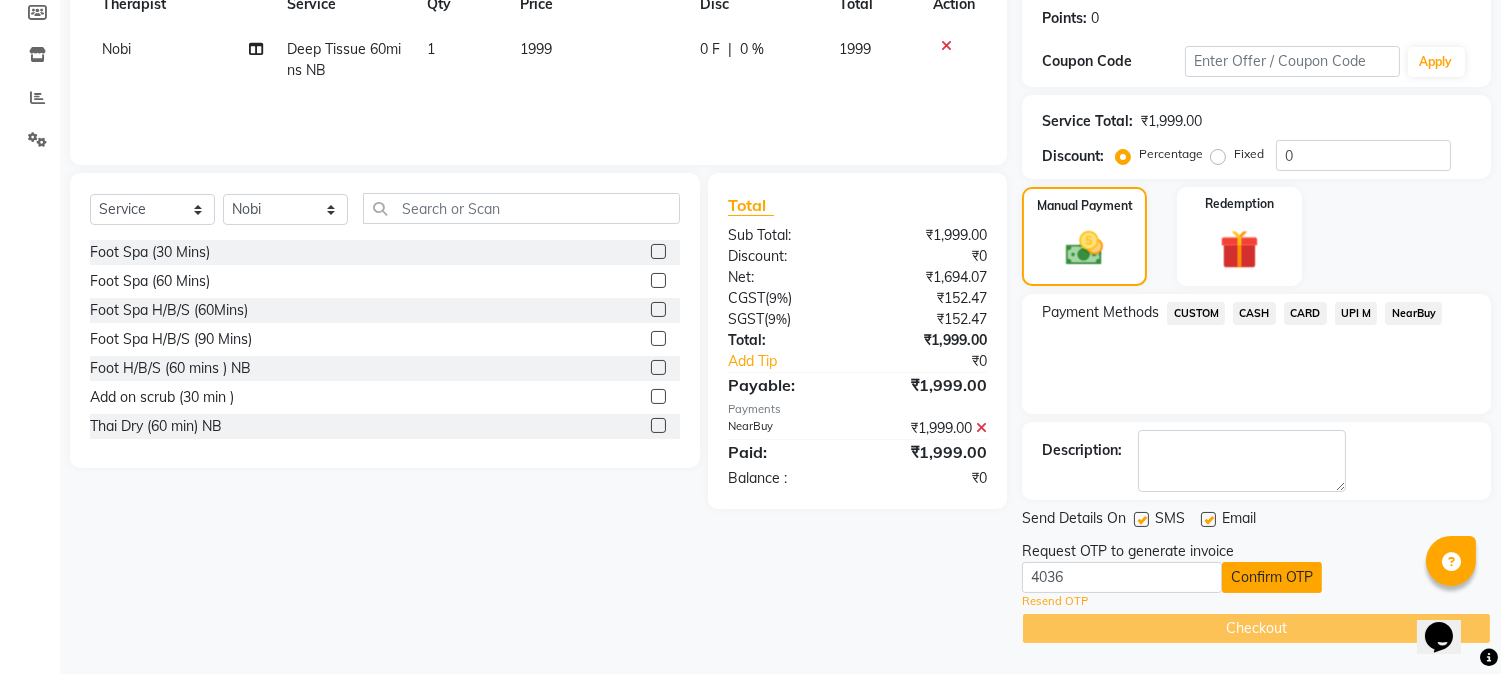 click on "Confirm OTP" 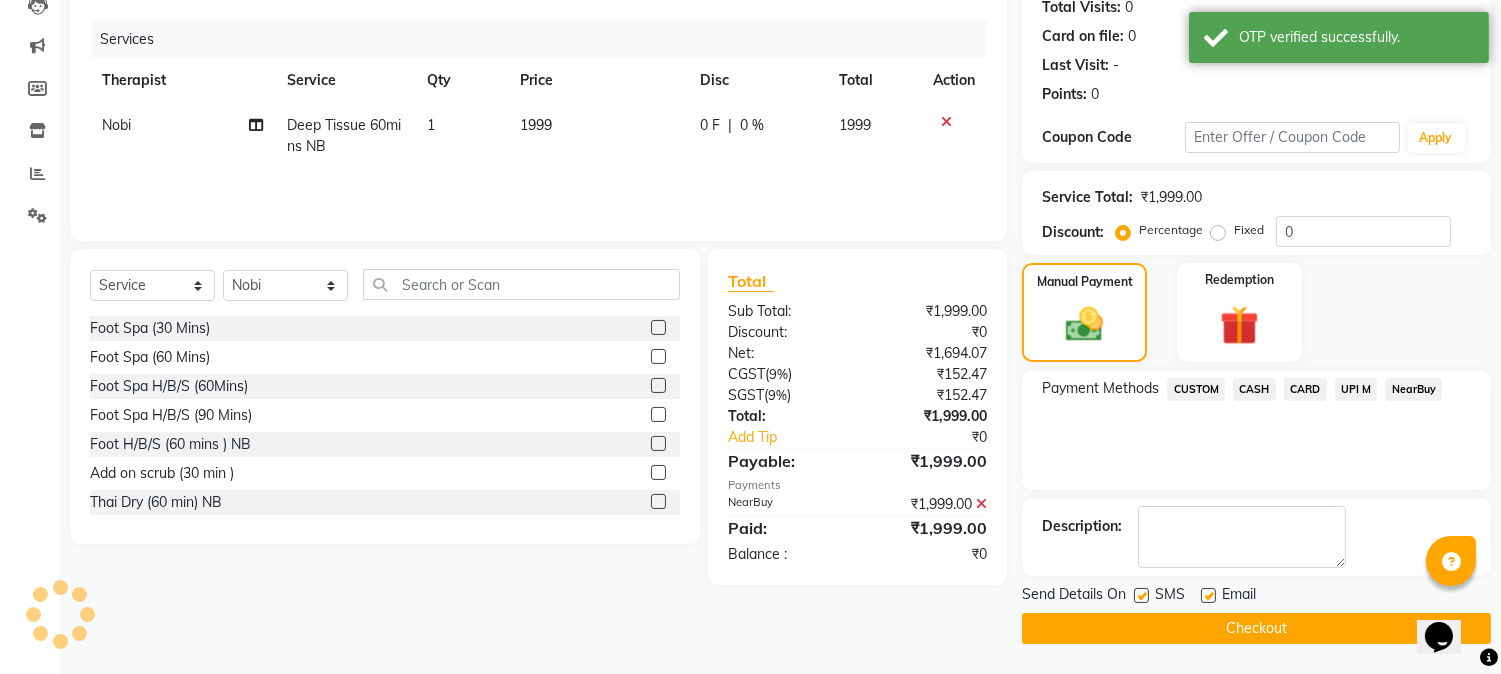 scroll, scrollTop: 225, scrollLeft: 0, axis: vertical 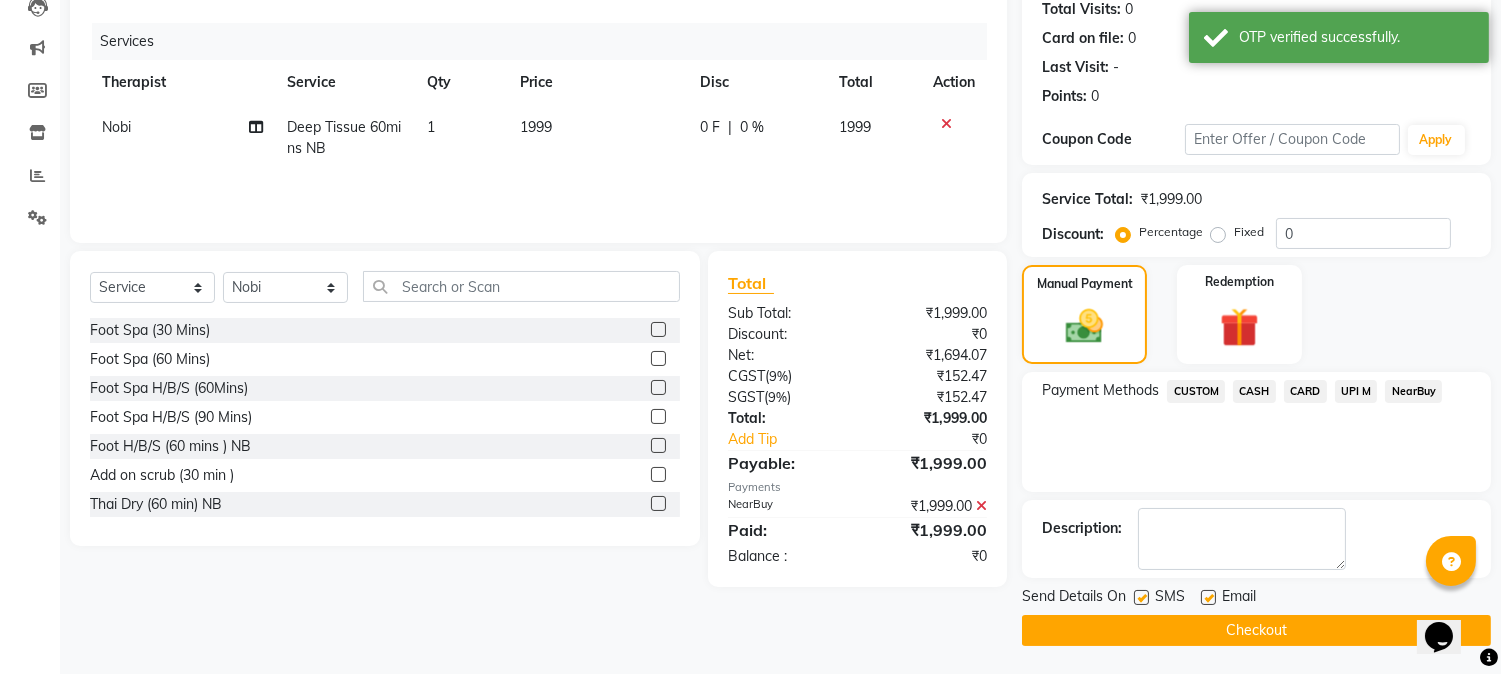 click on "Checkout" 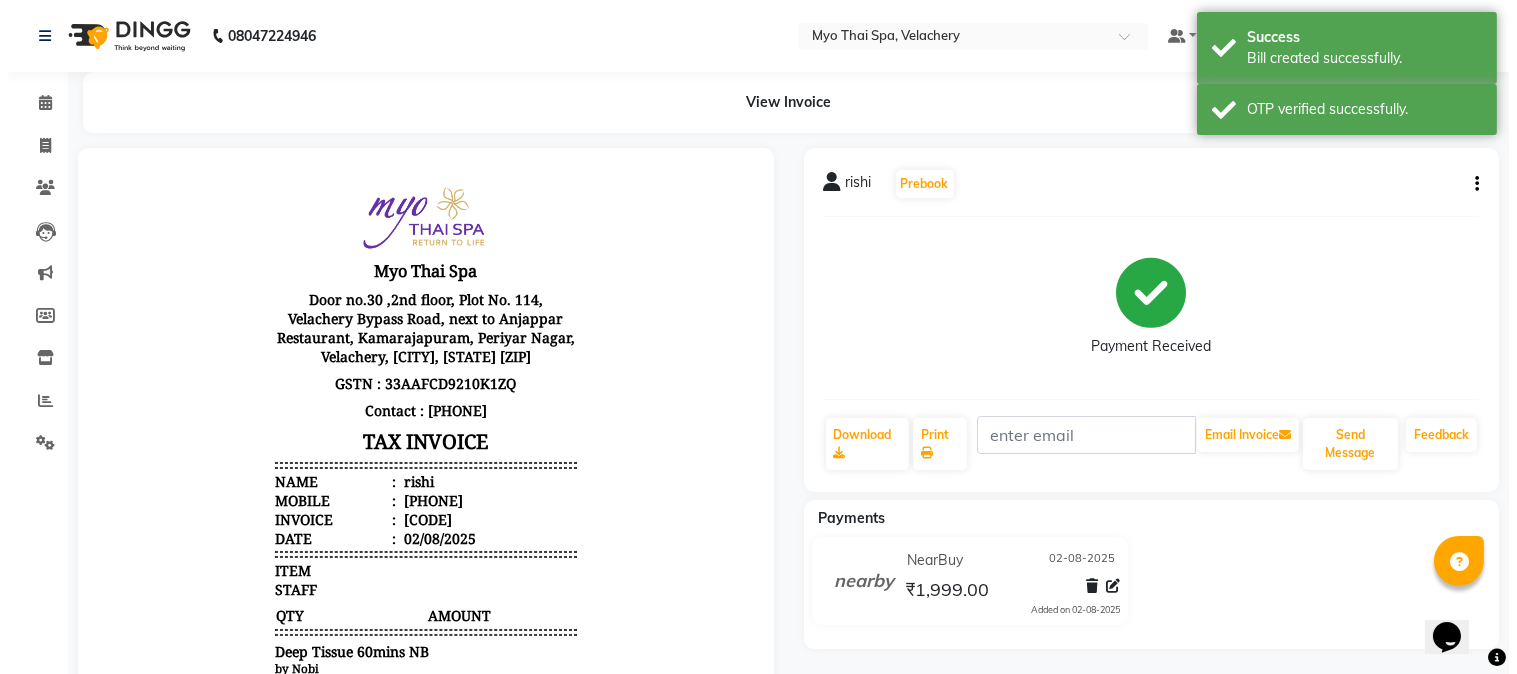 scroll, scrollTop: 0, scrollLeft: 0, axis: both 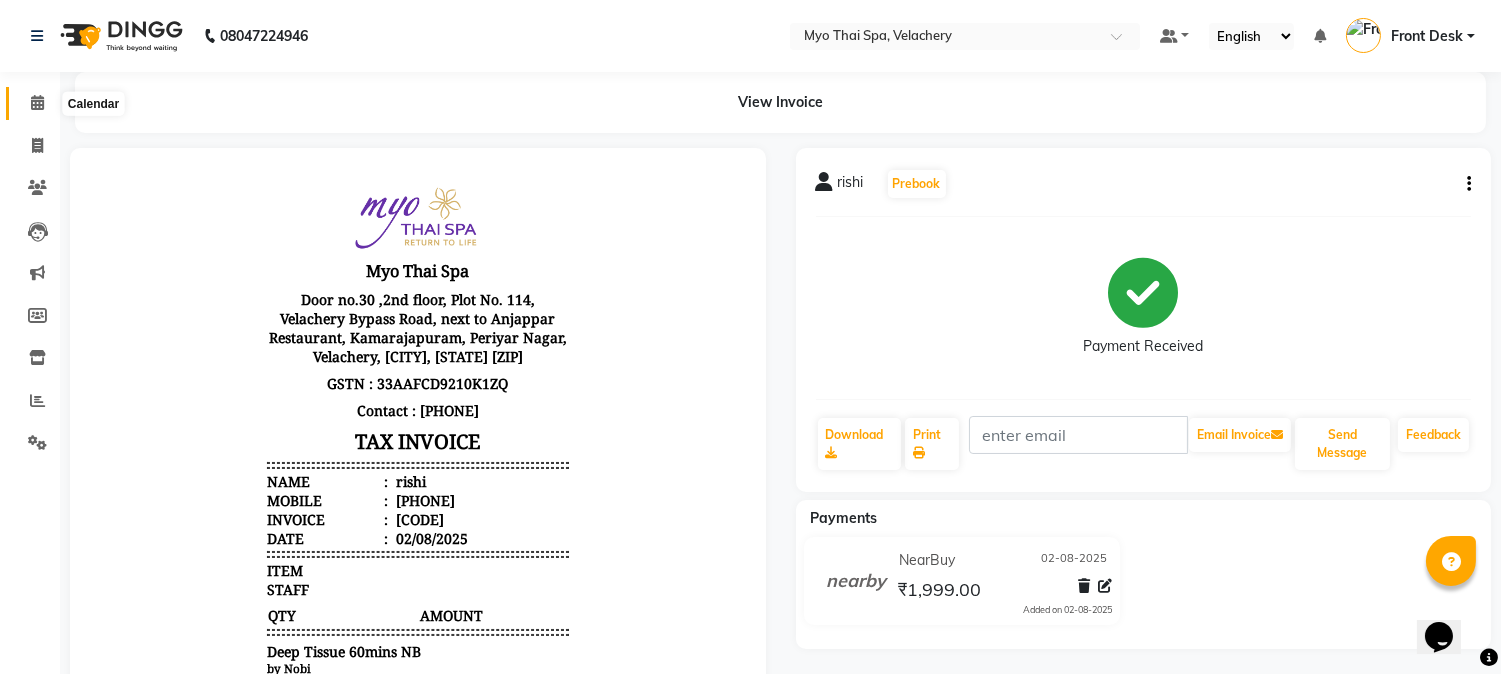 click 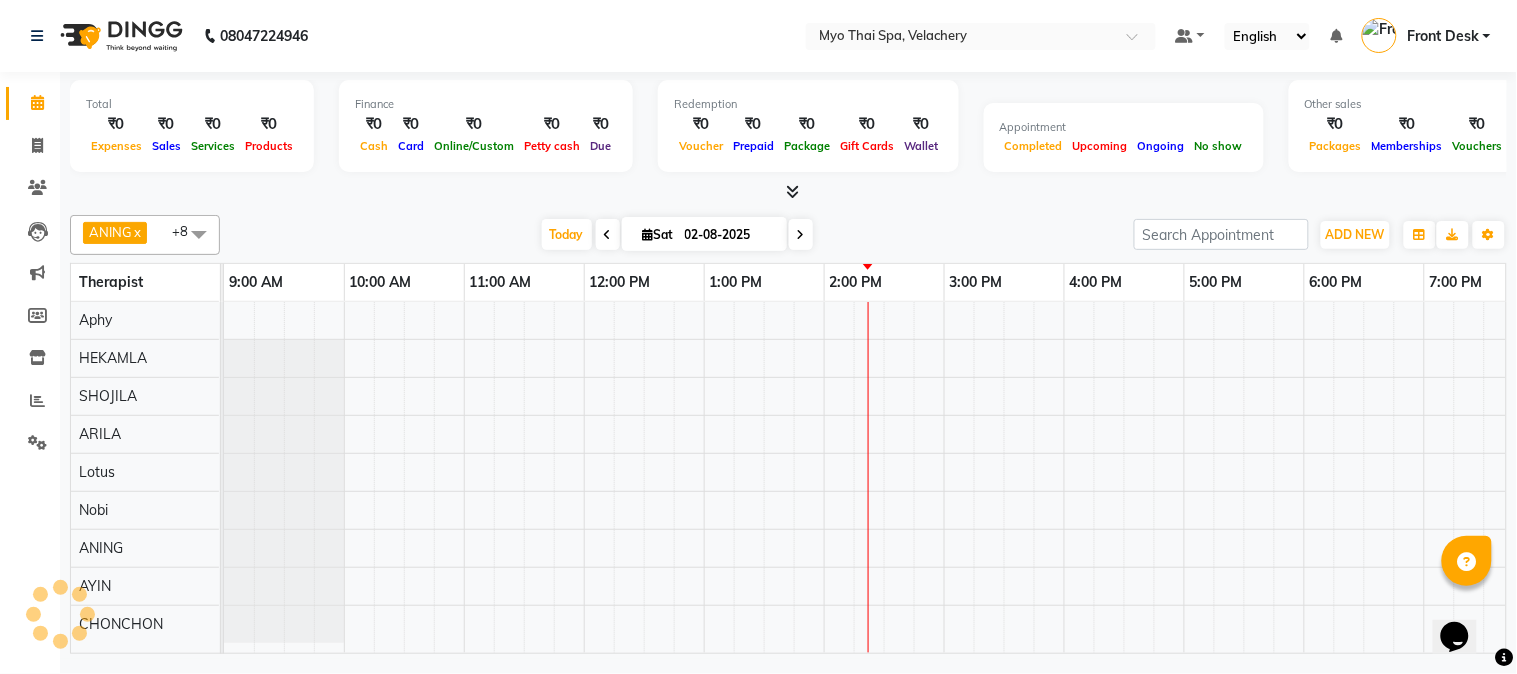 scroll, scrollTop: 0, scrollLeft: 517, axis: horizontal 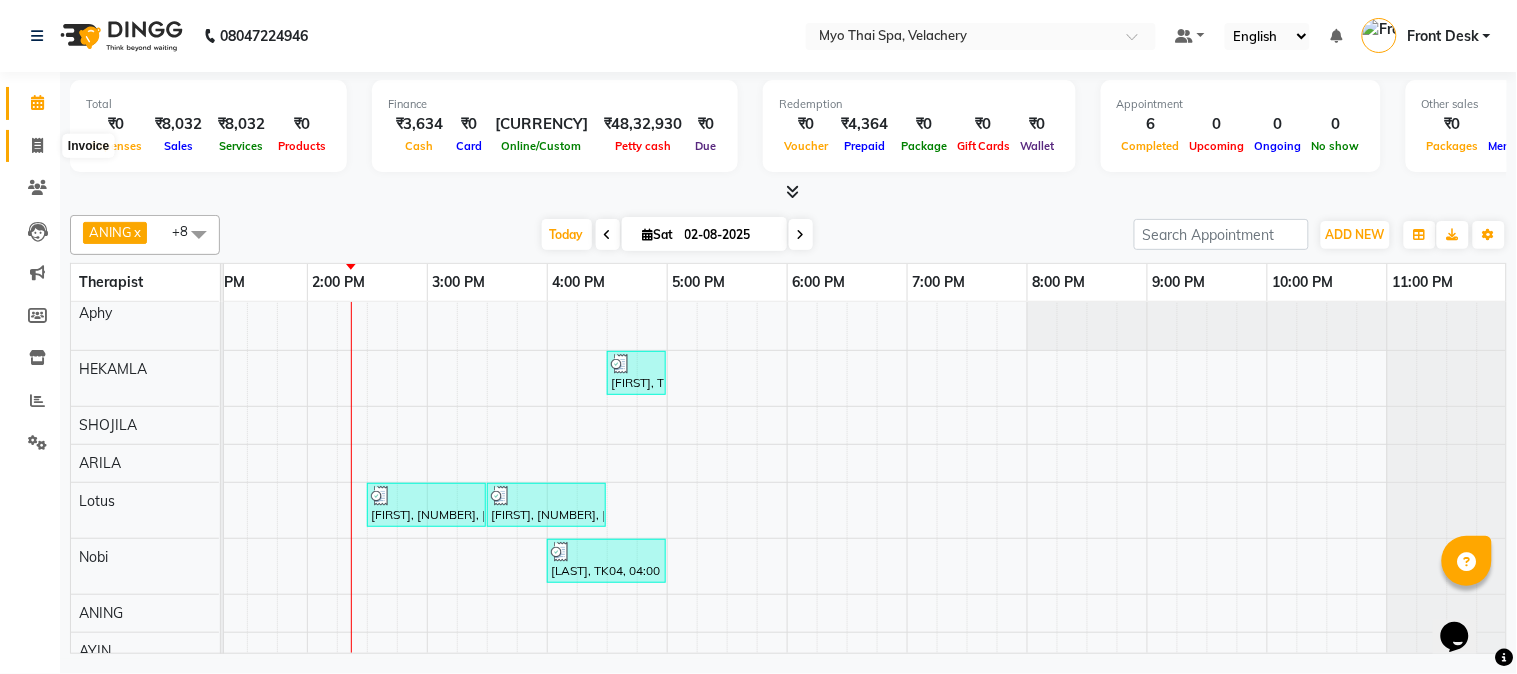 click 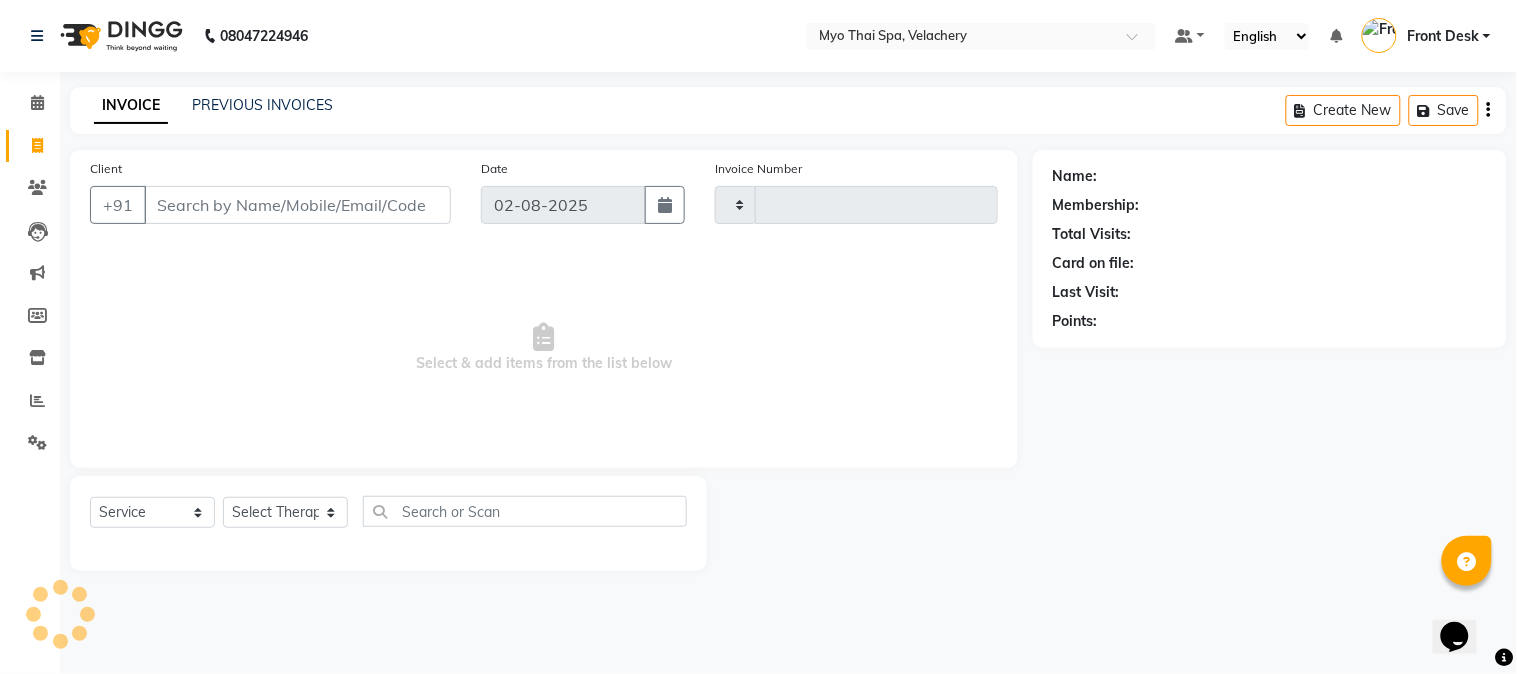 type on "1274" 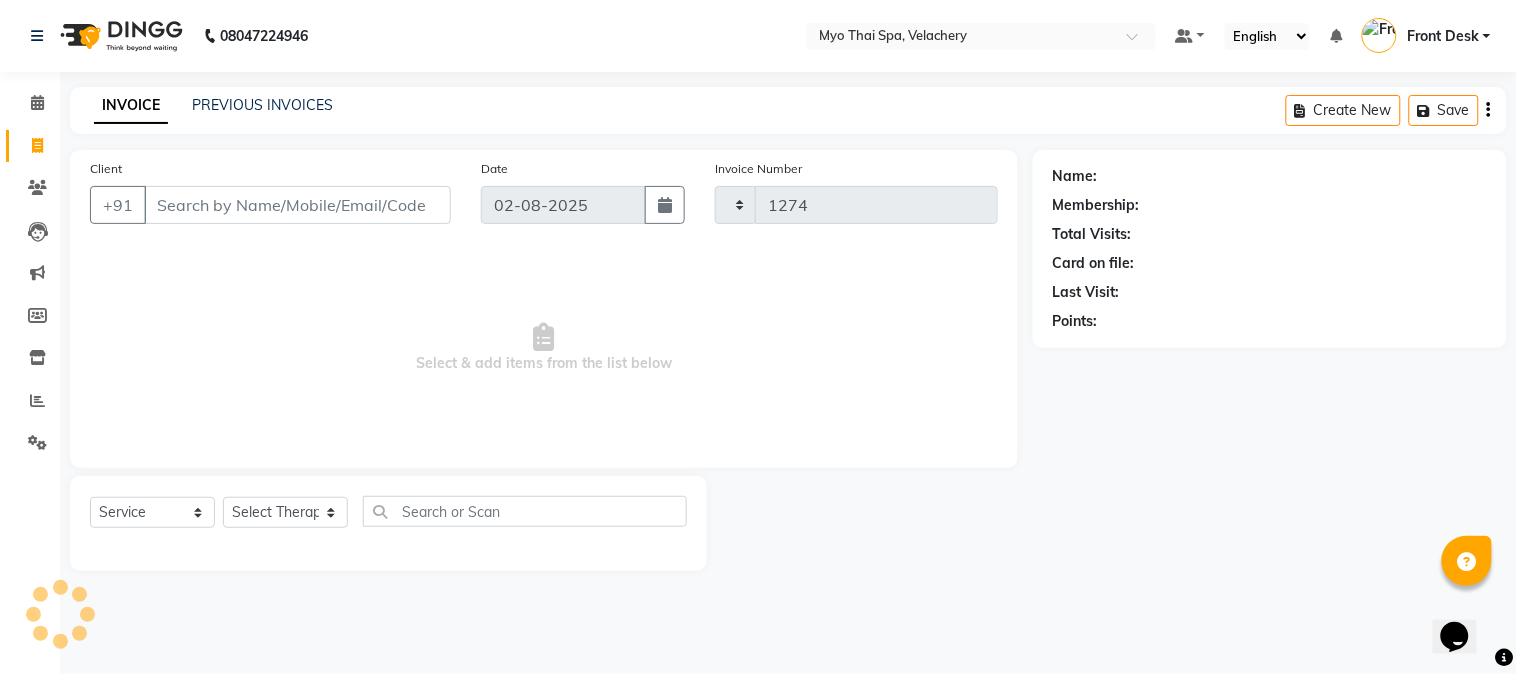 select on "5554" 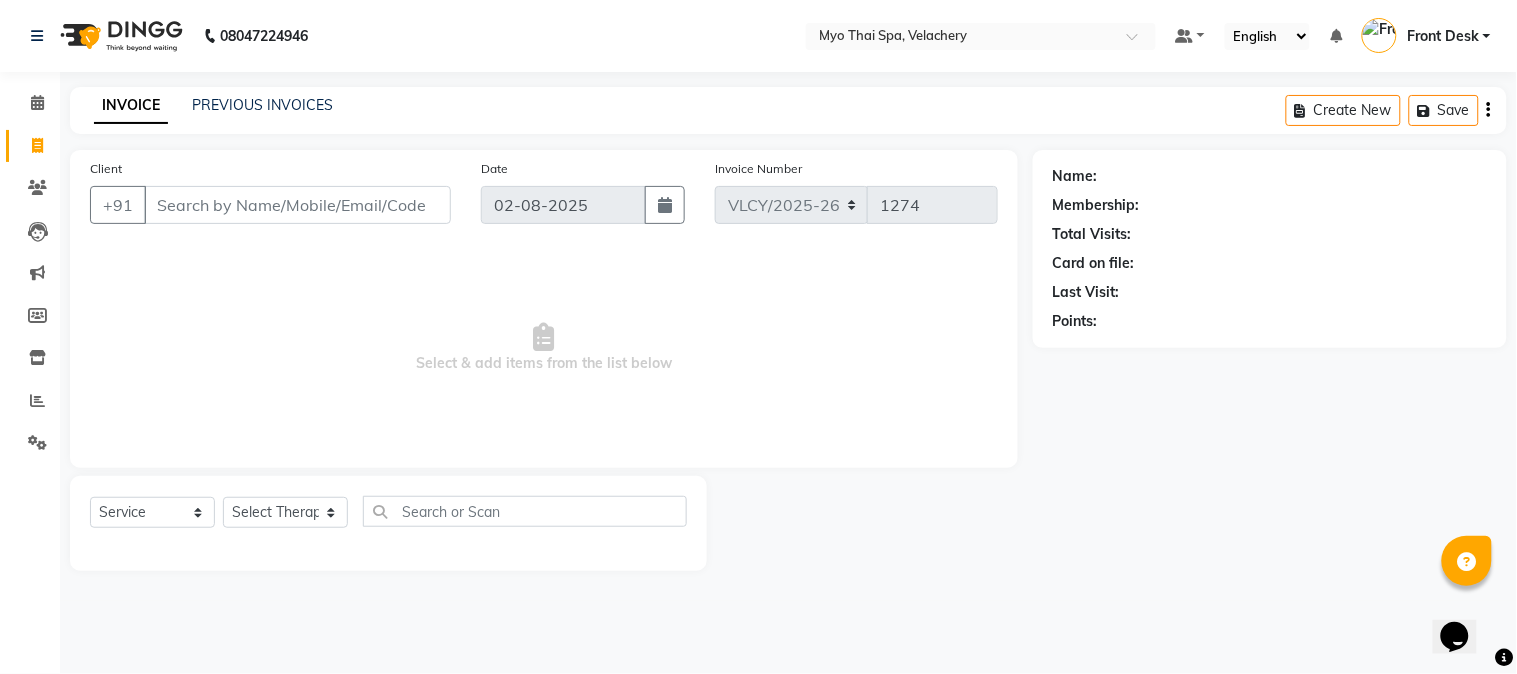 click on "Client" at bounding box center (297, 205) 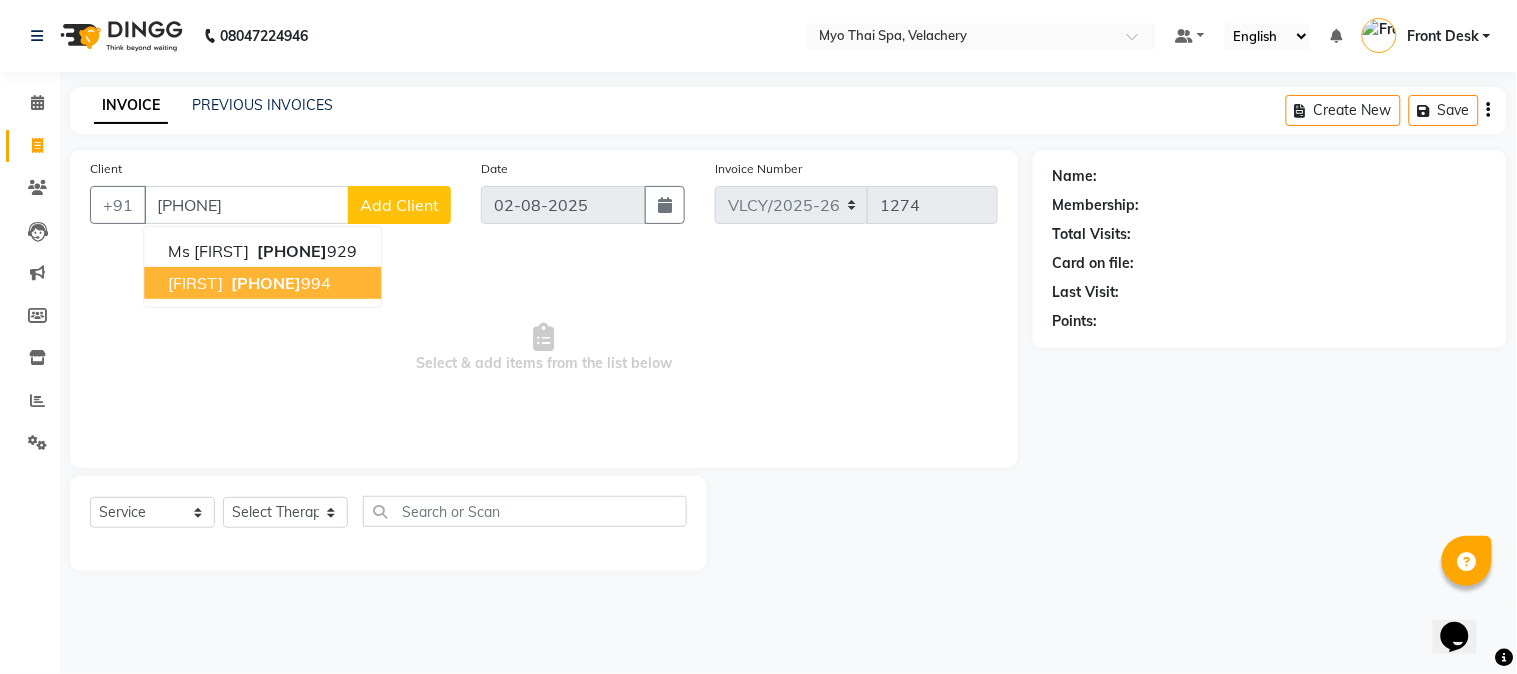 click on "[FIRST]" at bounding box center [195, 283] 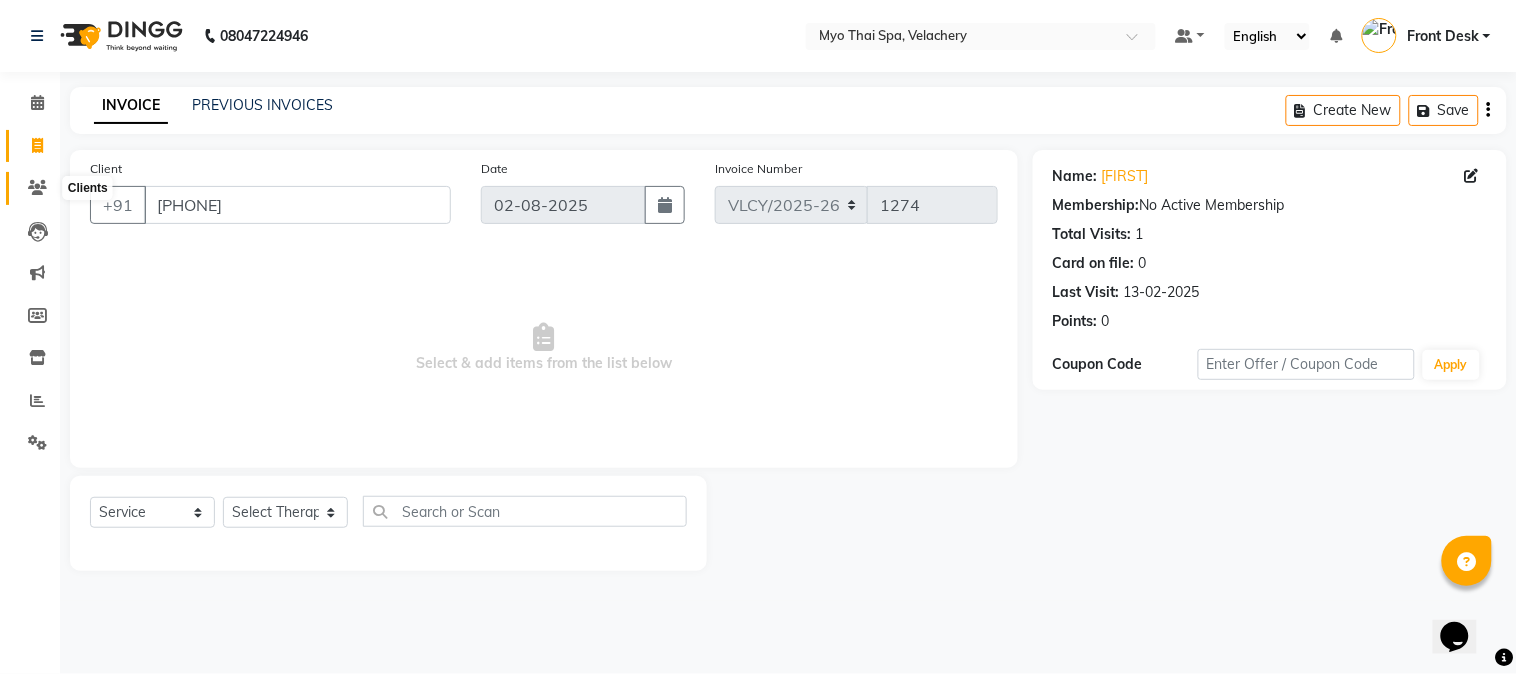 click 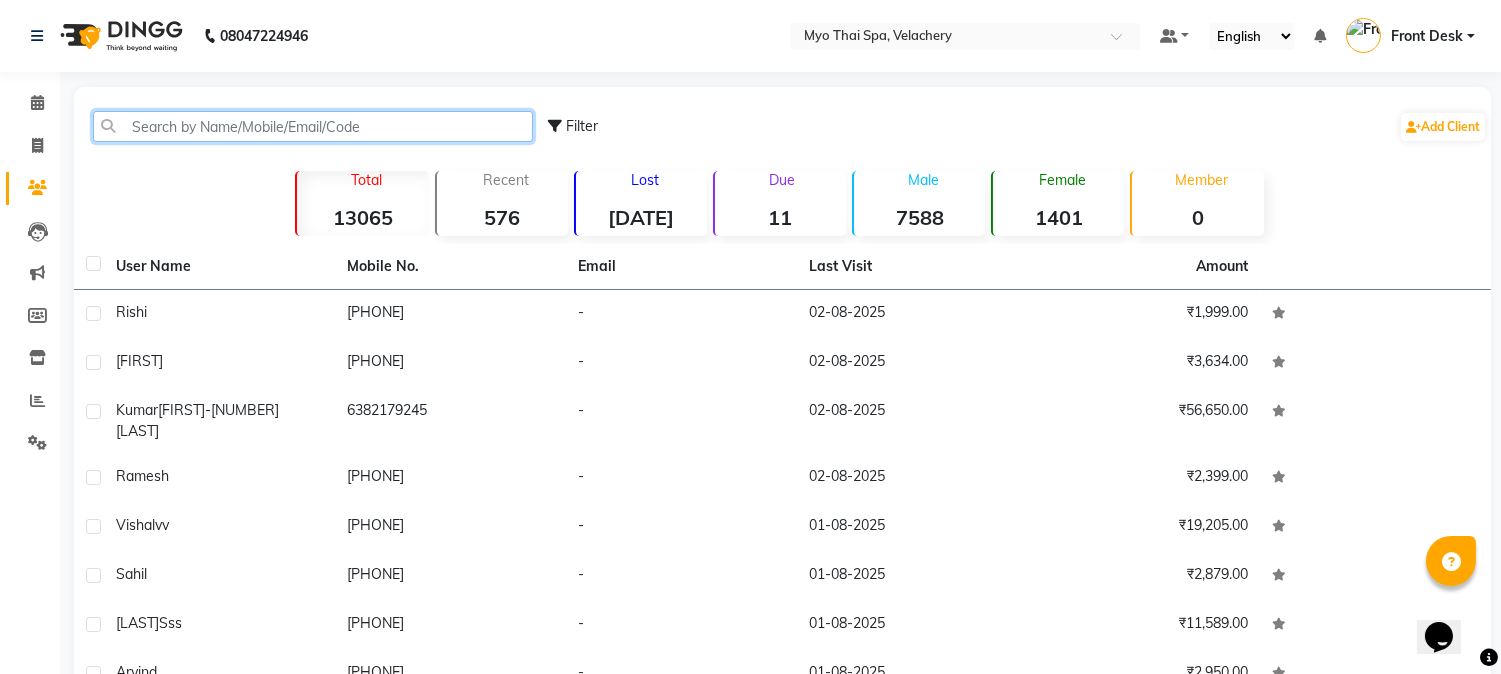click 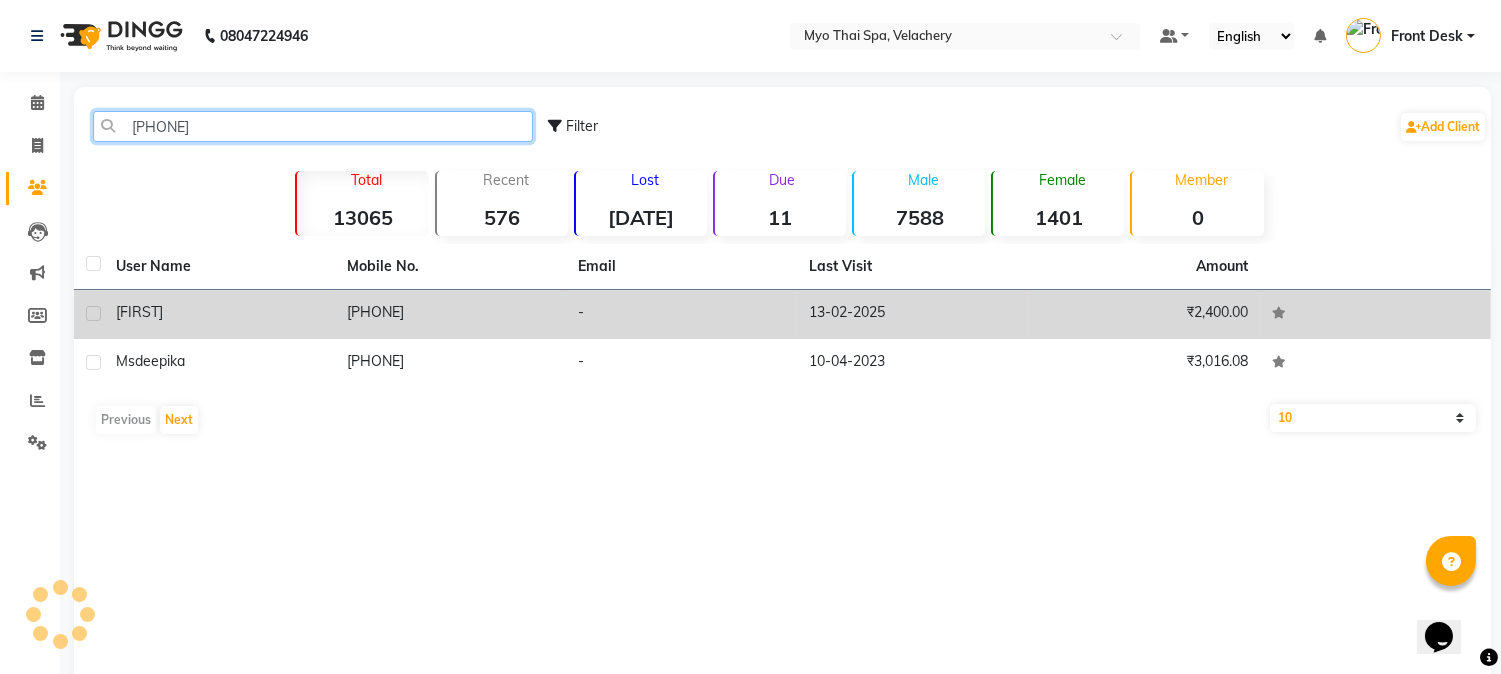 type on "[PHONE]" 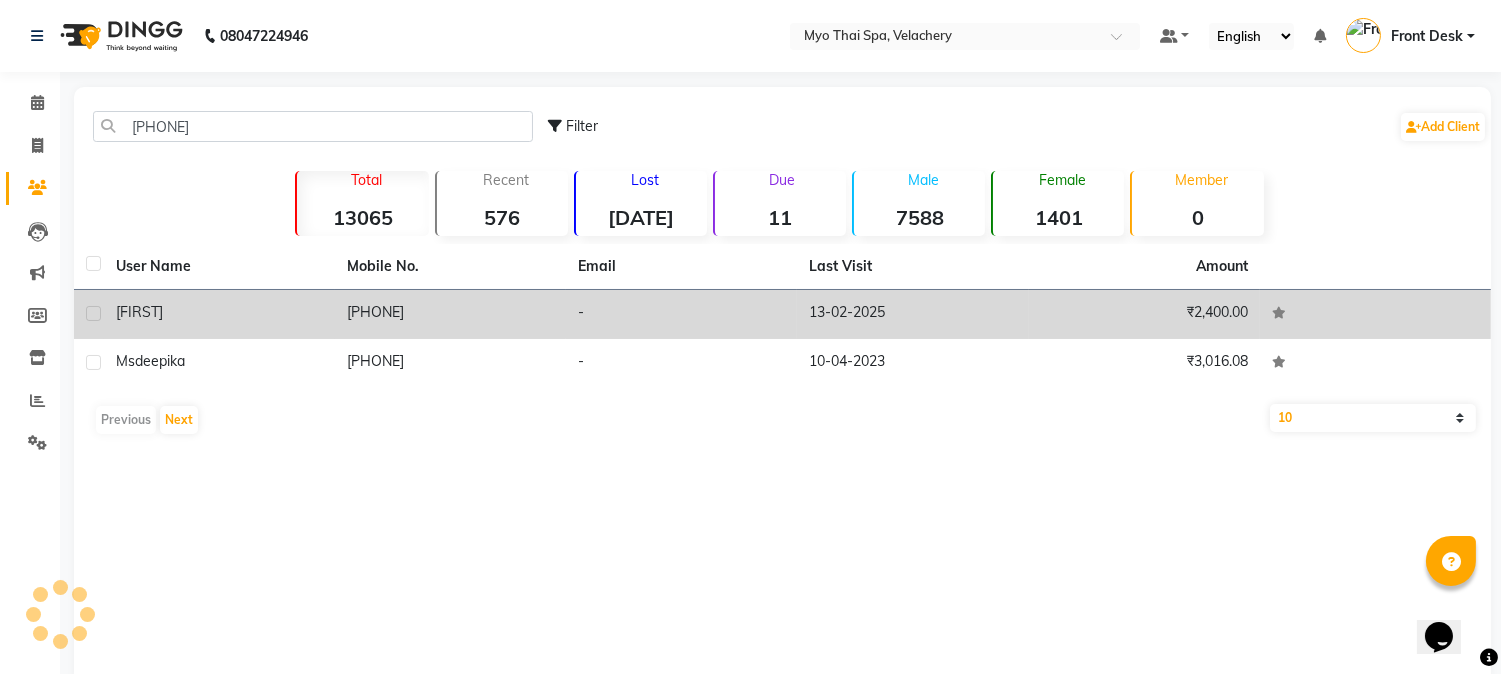 click on "[PHONE]" 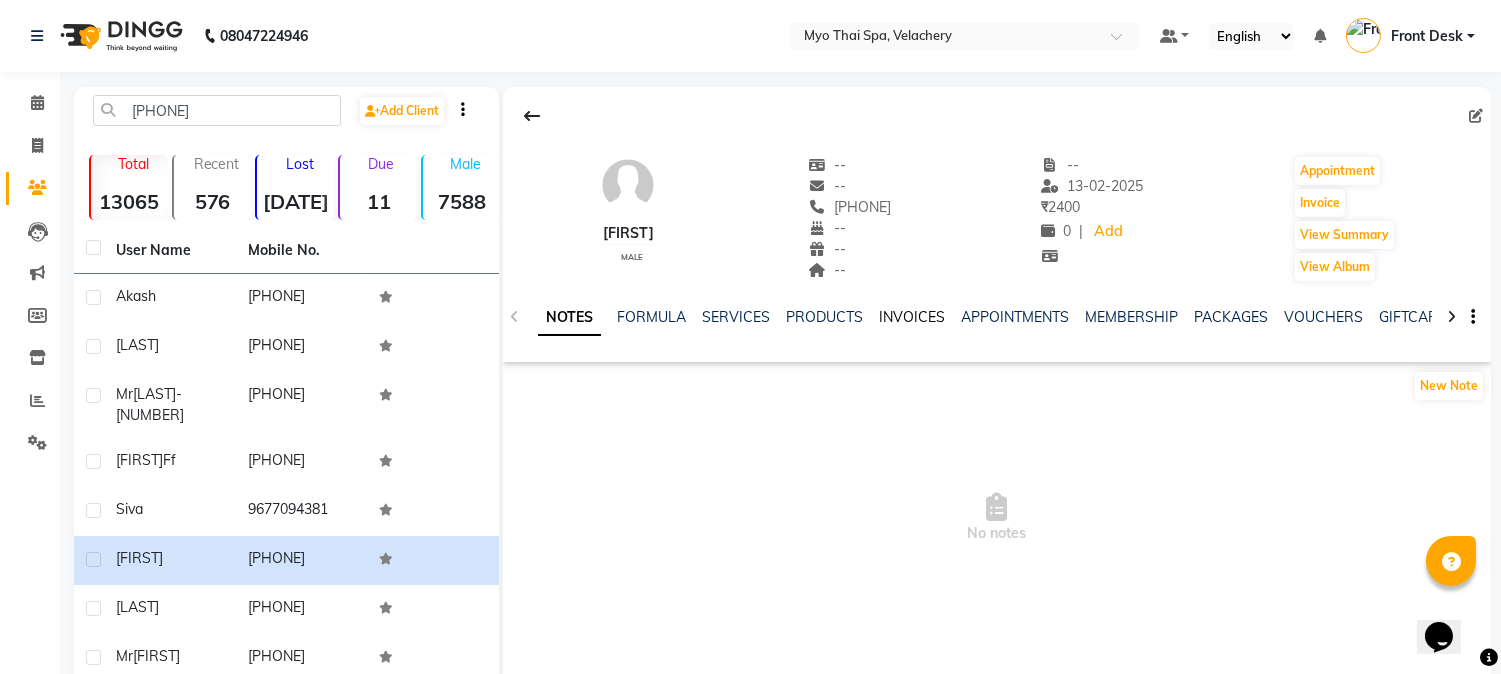 click on "INVOICES" 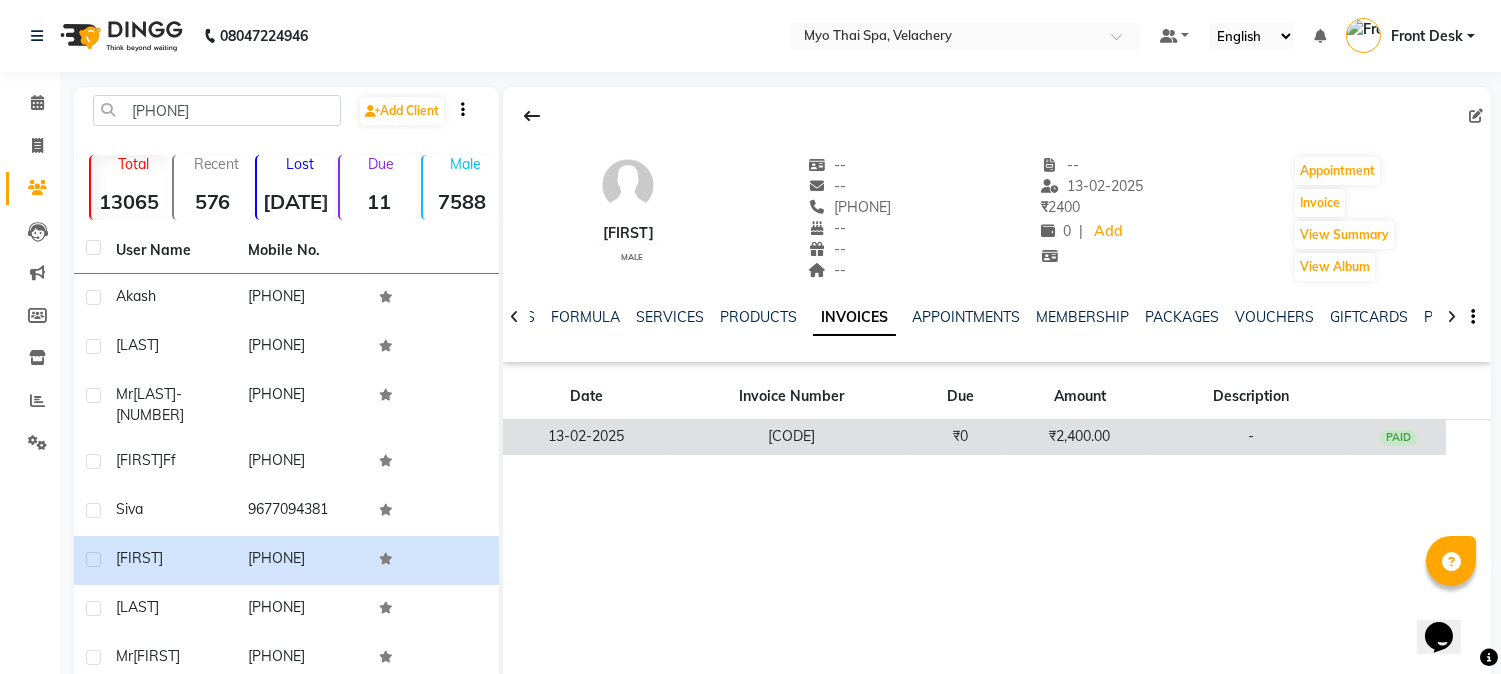 click on "[CODE]" 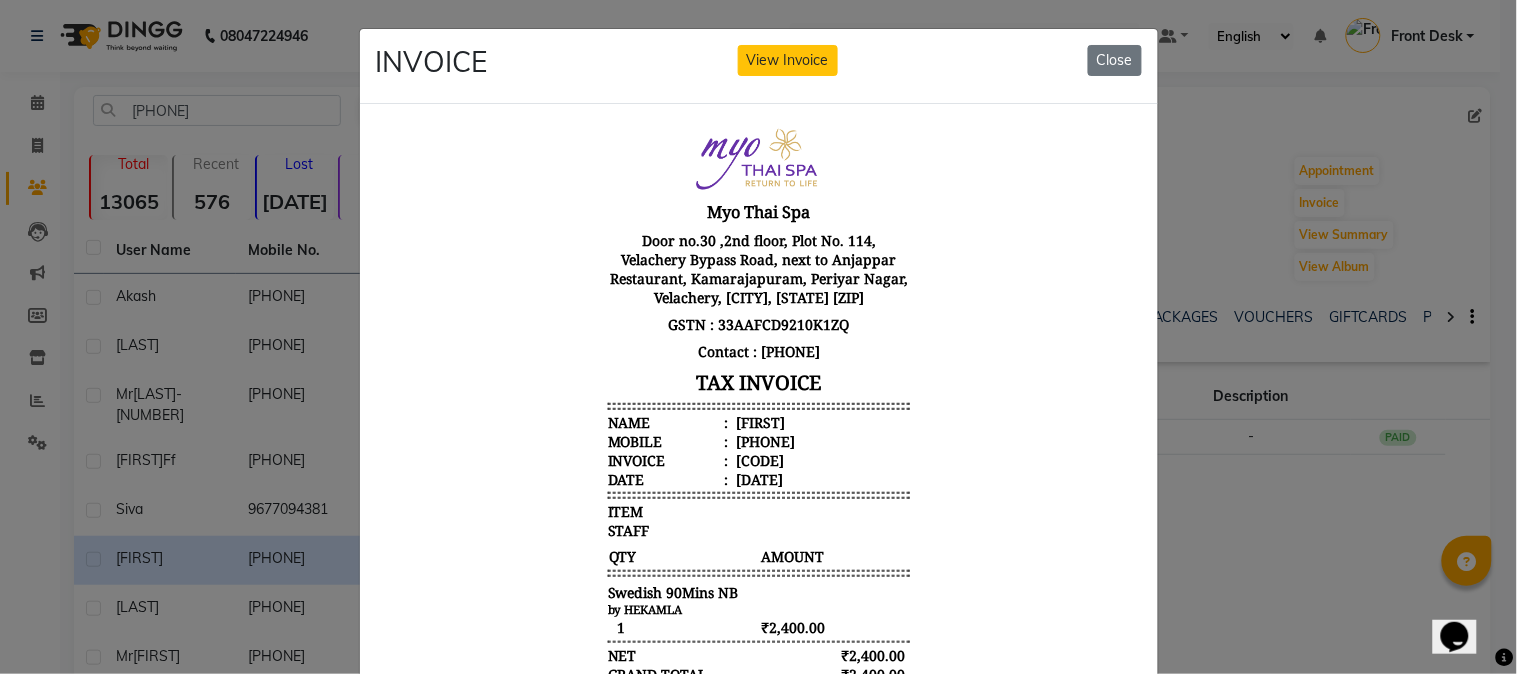 scroll, scrollTop: 15, scrollLeft: 0, axis: vertical 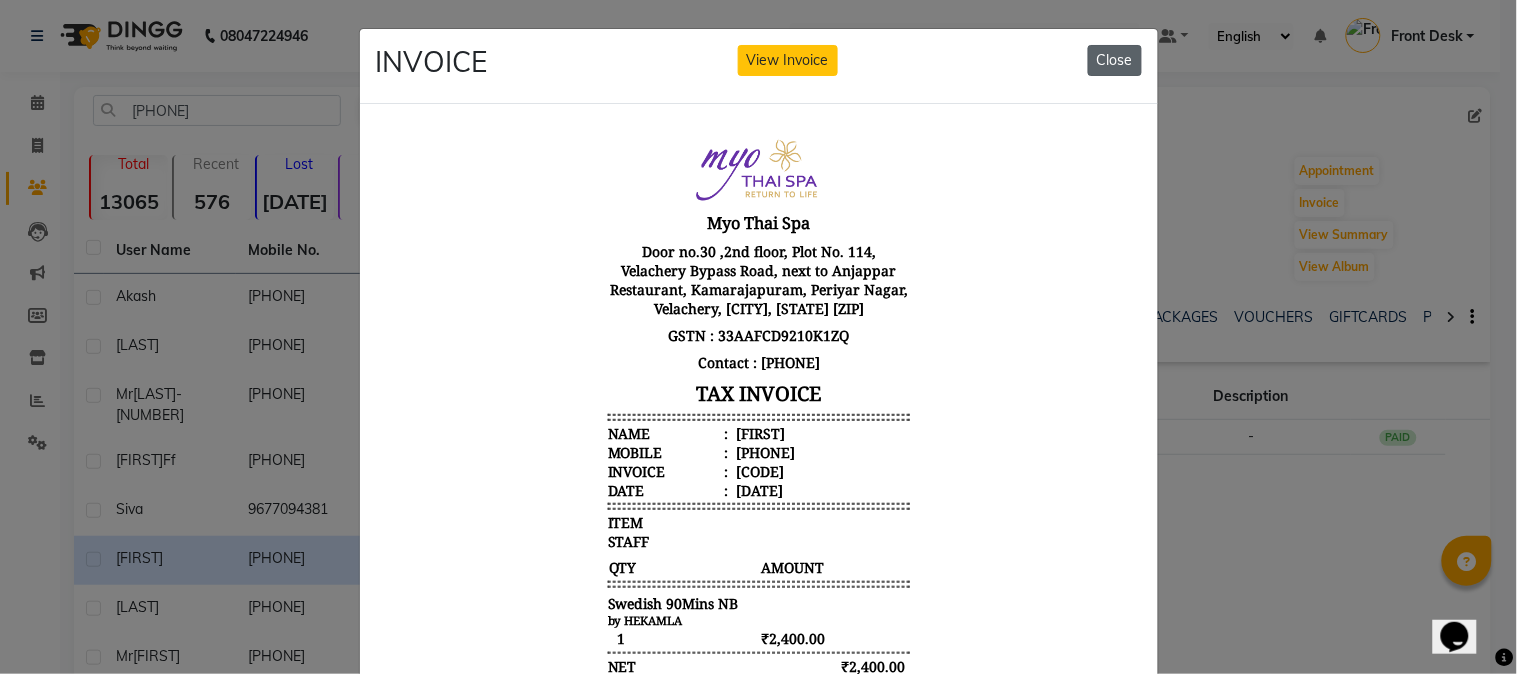 click on "Close" 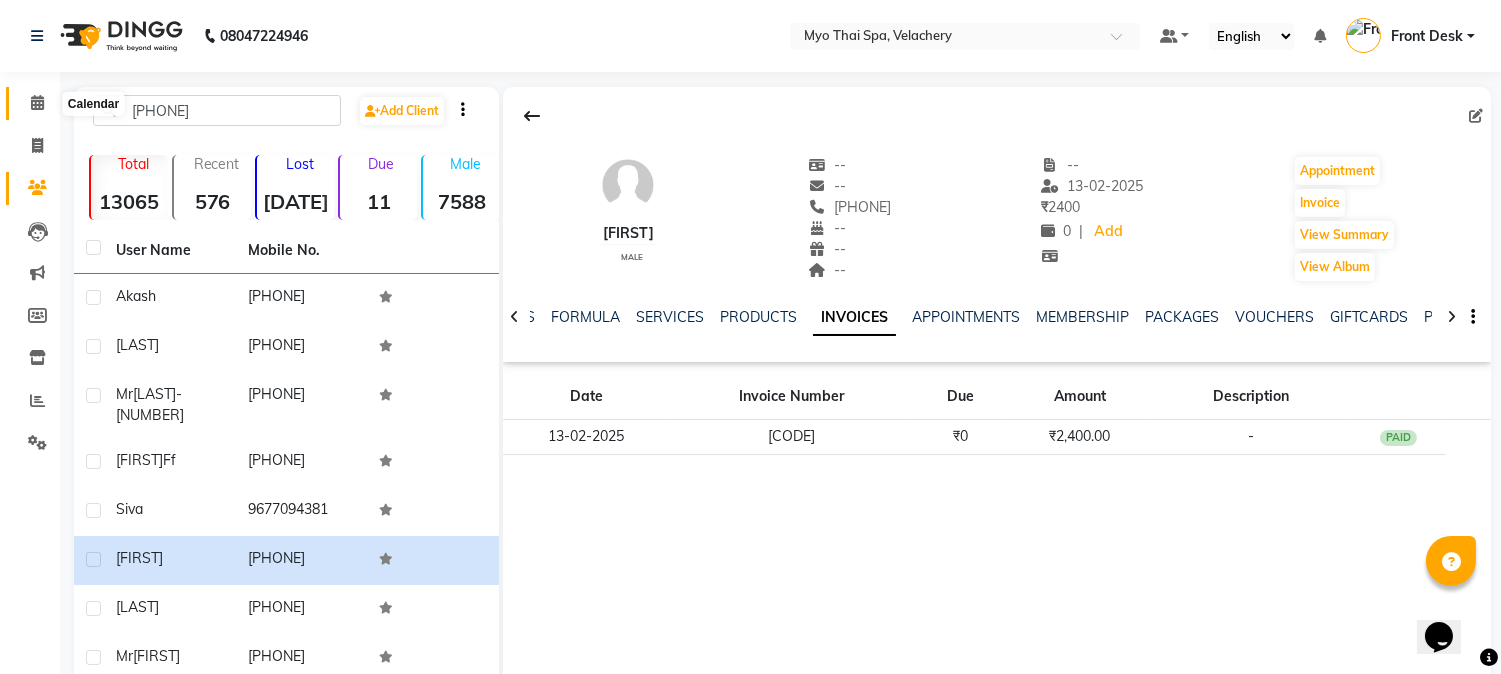click 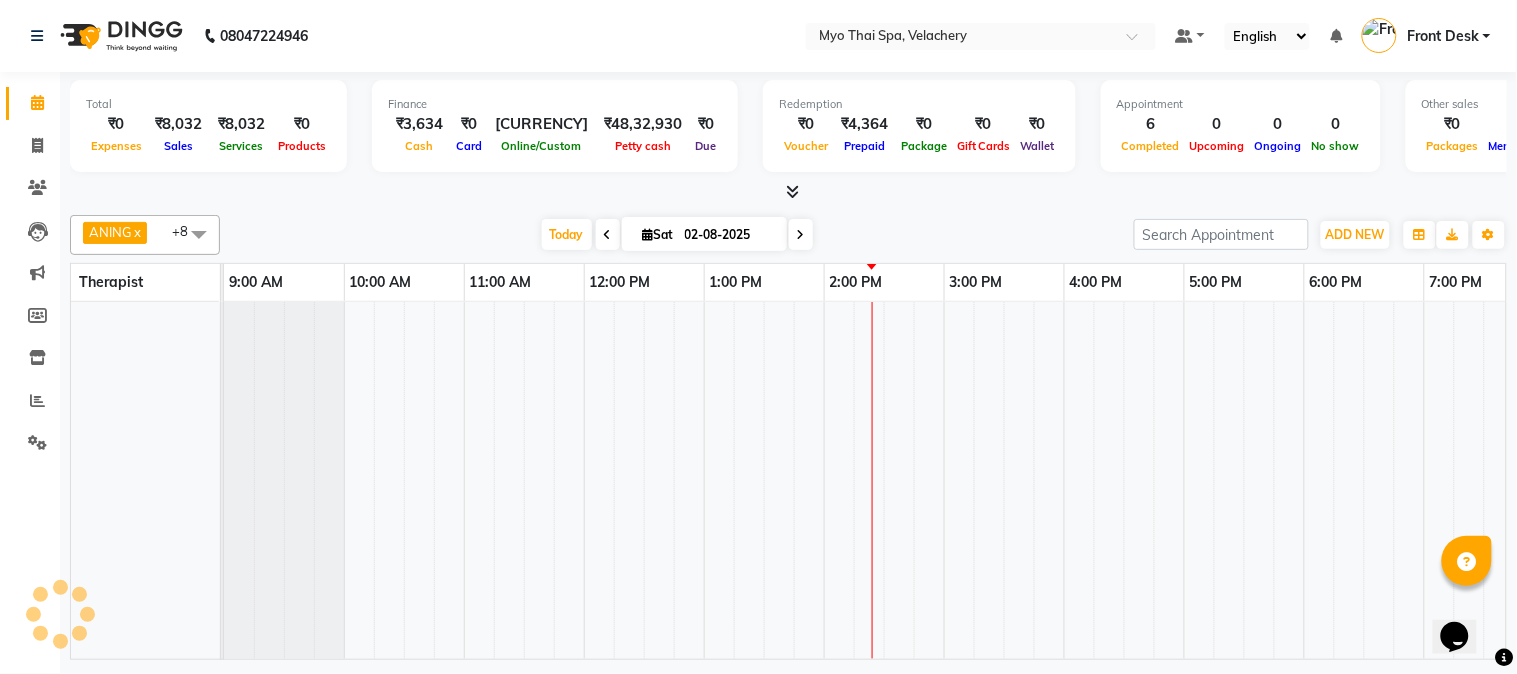 scroll, scrollTop: 0, scrollLeft: 517, axis: horizontal 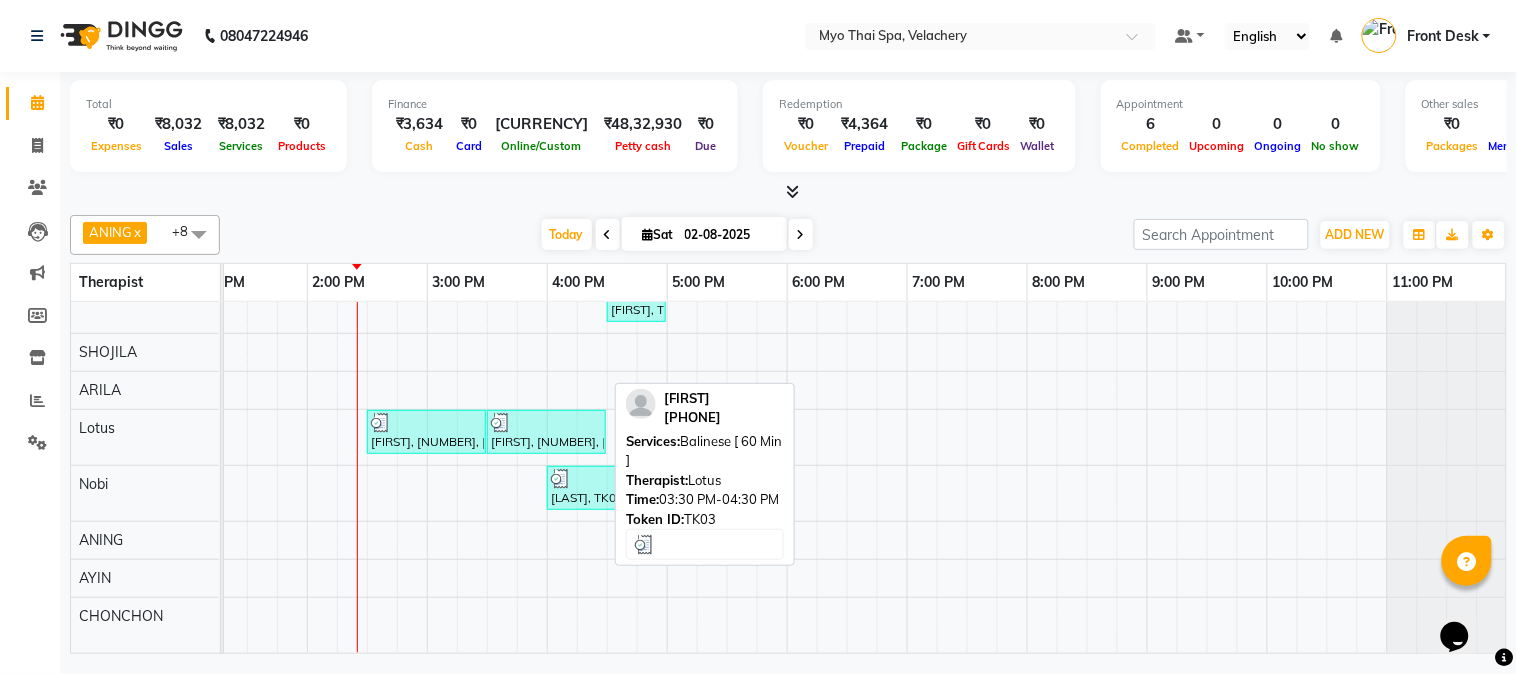 click at bounding box center [546, 423] 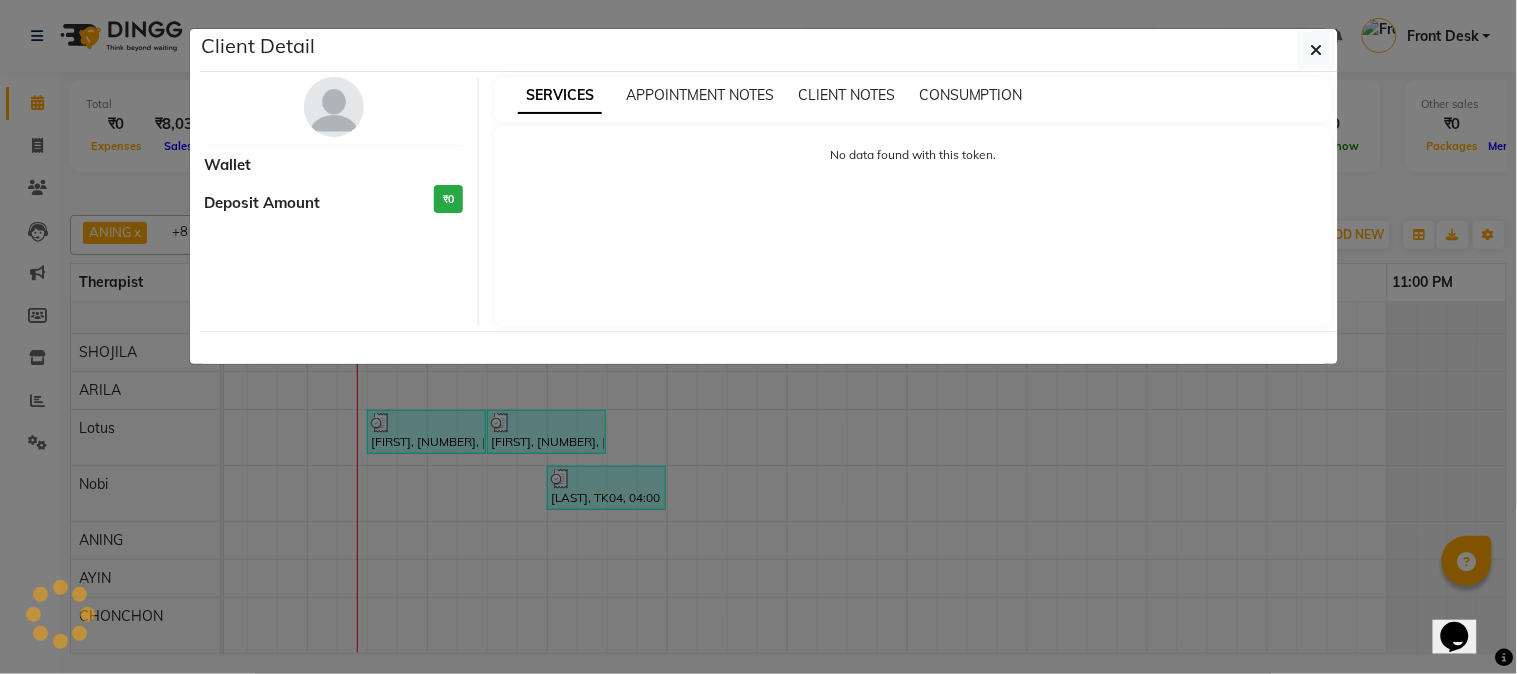 select on "3" 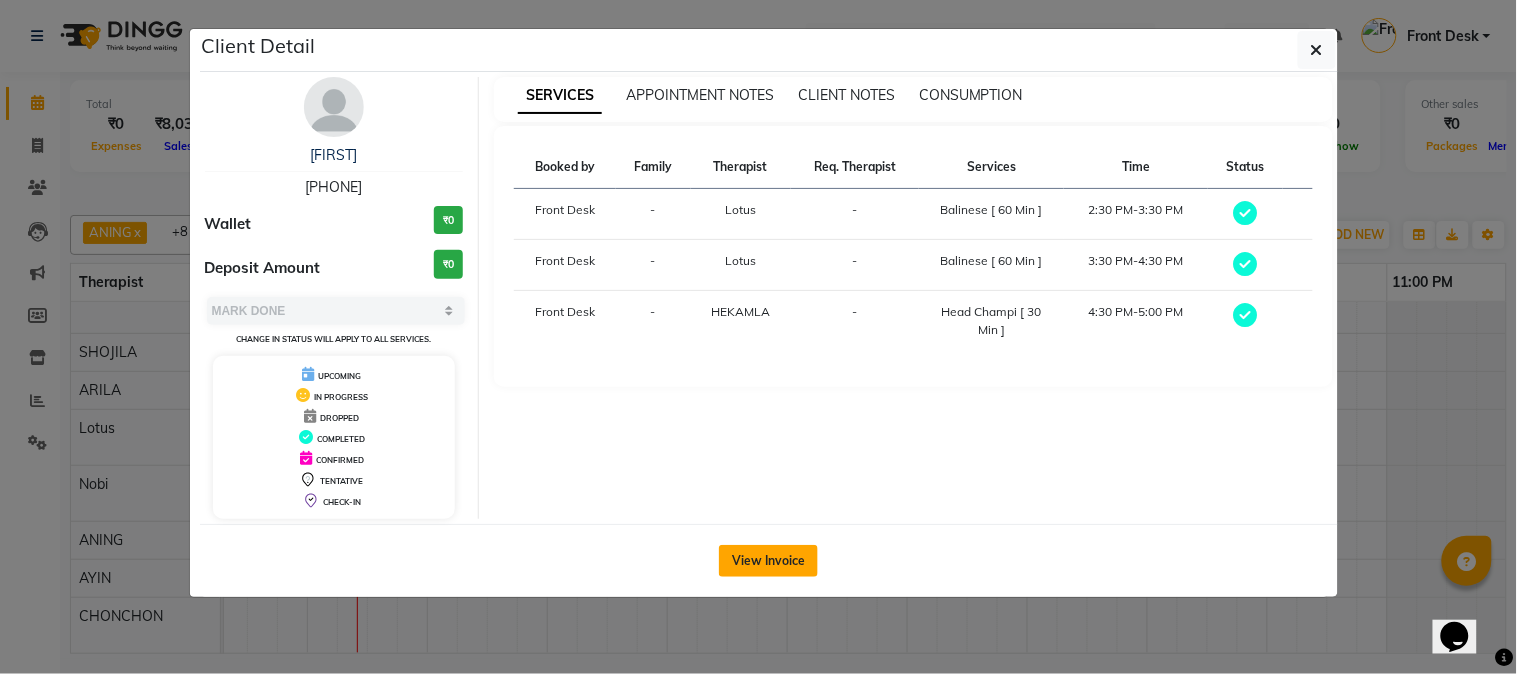 click on "View Invoice" 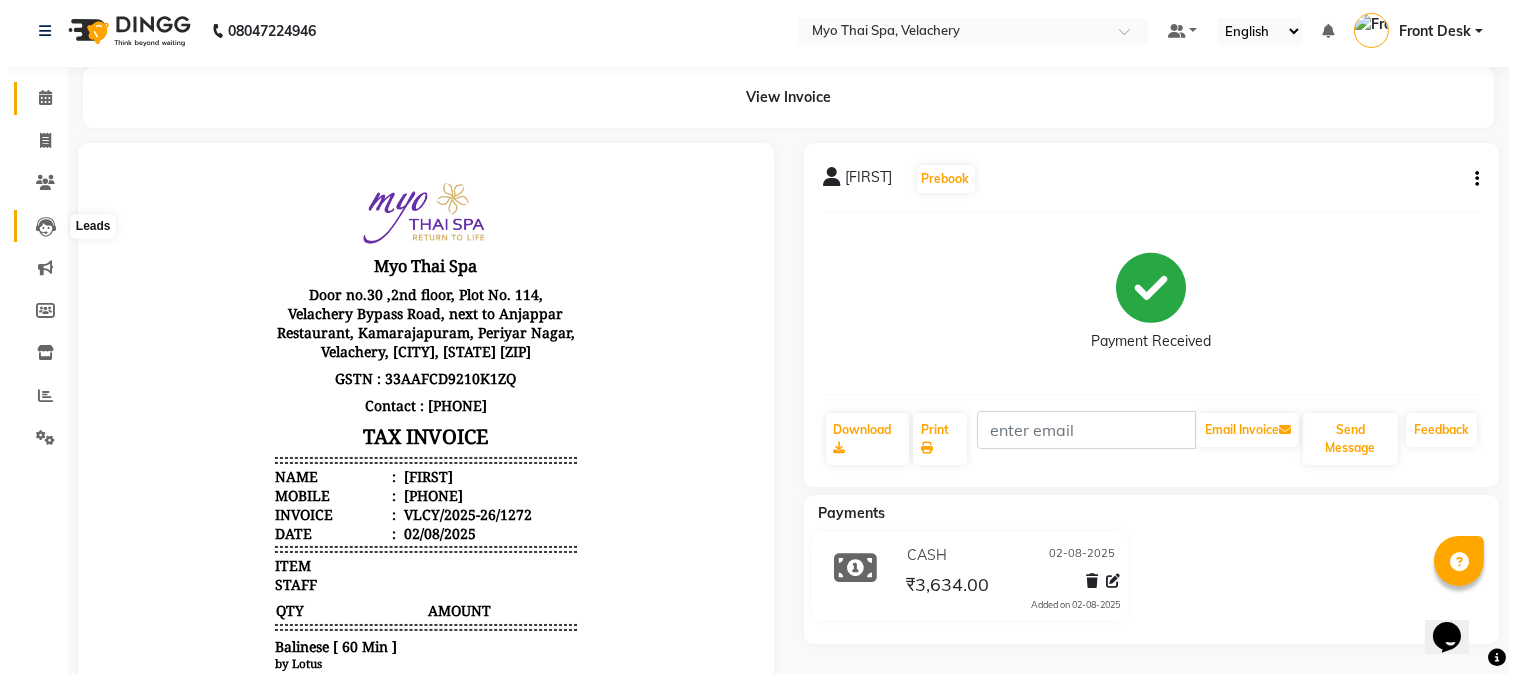 scroll, scrollTop: 0, scrollLeft: 0, axis: both 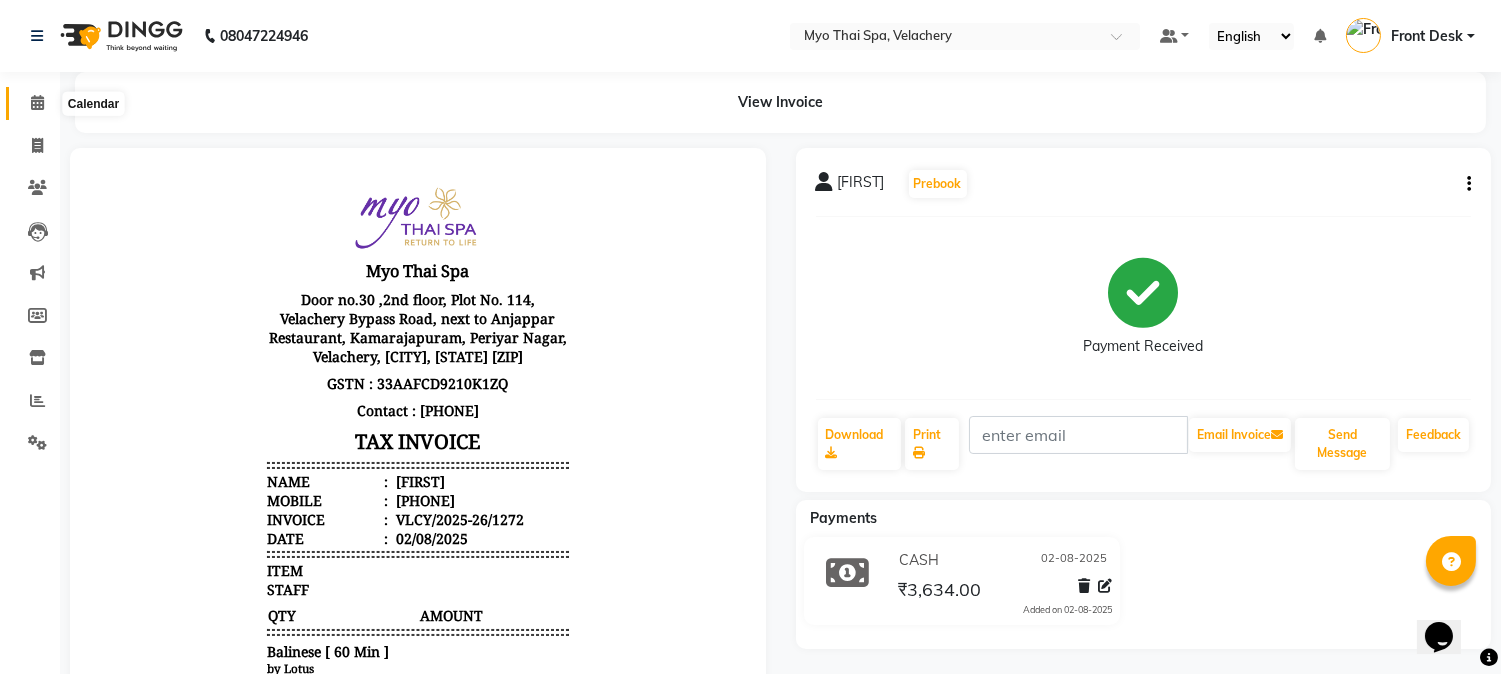 click 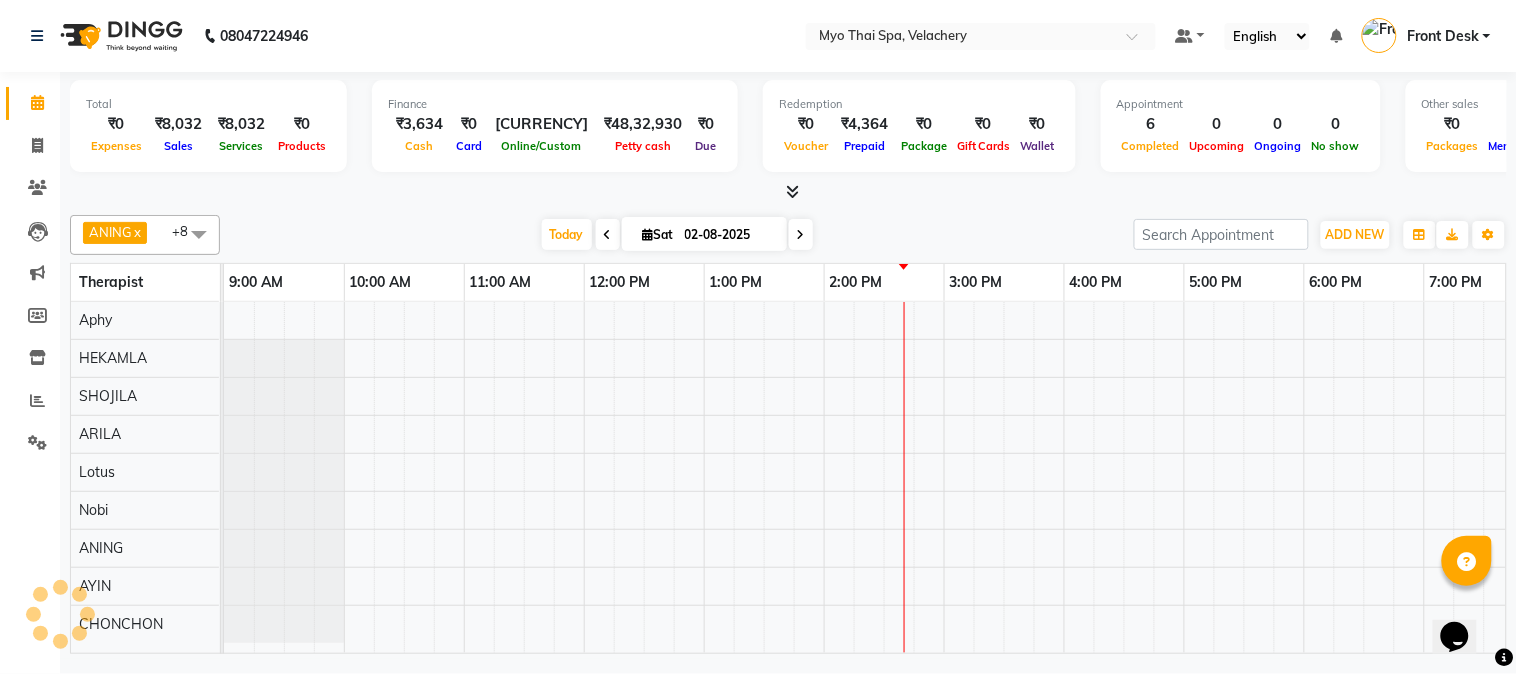 scroll, scrollTop: 7, scrollLeft: 0, axis: vertical 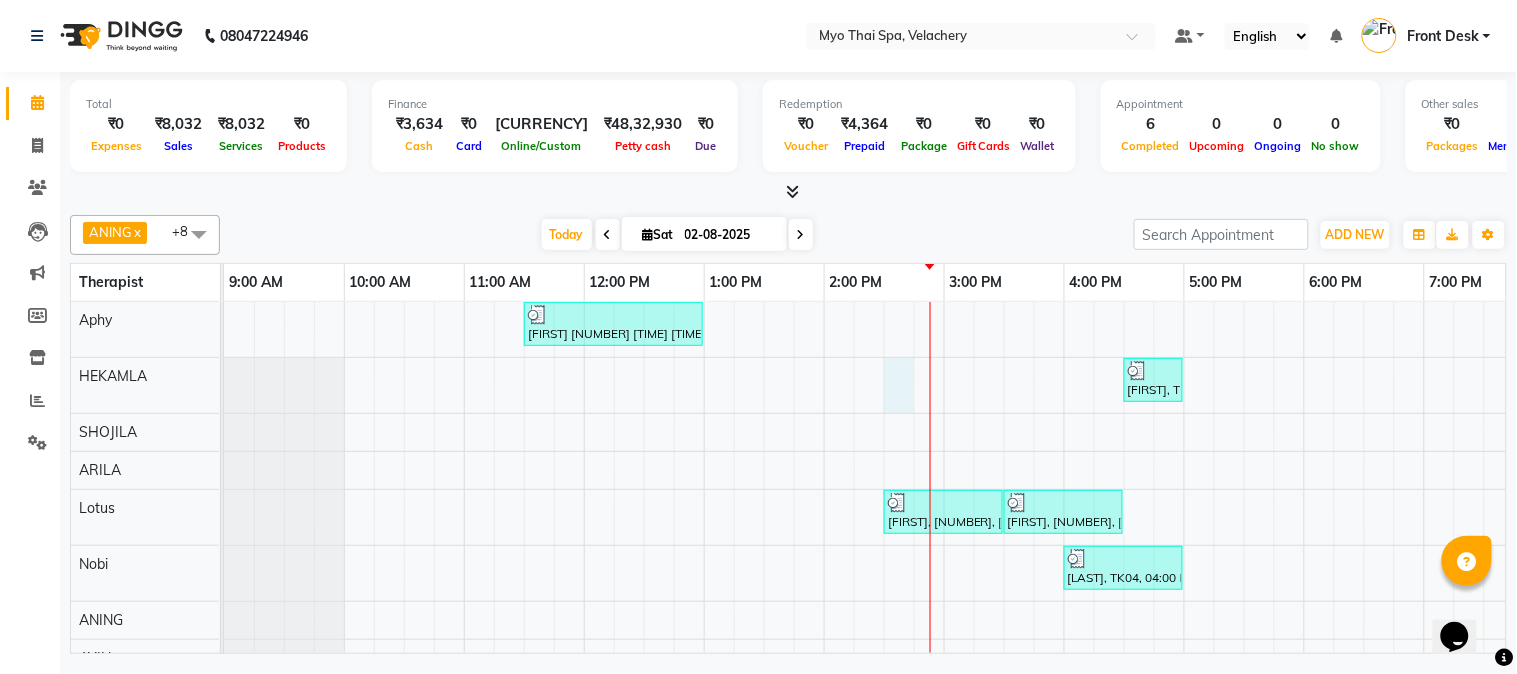 click on "[FIRST] [NUMBER] [TIME] [TIME], [BRAND]-[NUMBER]Mints     [FIRST], [NUMBER], [TIME] [TIME], [BRAND] [ NUMBER] Min ]     [FIRST], [NUMBER], [TIME] [TIME], [BRAND] [ NUMBER] Min ]     [FIRST], [NUMBER], [TIME] [TIME], [BRAND] [ NUMBER] Min ]     [FIRST], [NUMBER], [TIME] [TIME], [BRAND] [NUMBER]Mins NB     [FIRST], [NUMBER], [TIME] [TIME], [BRAND] [NUMBER]Mins NB" at bounding box center [1124, 517] 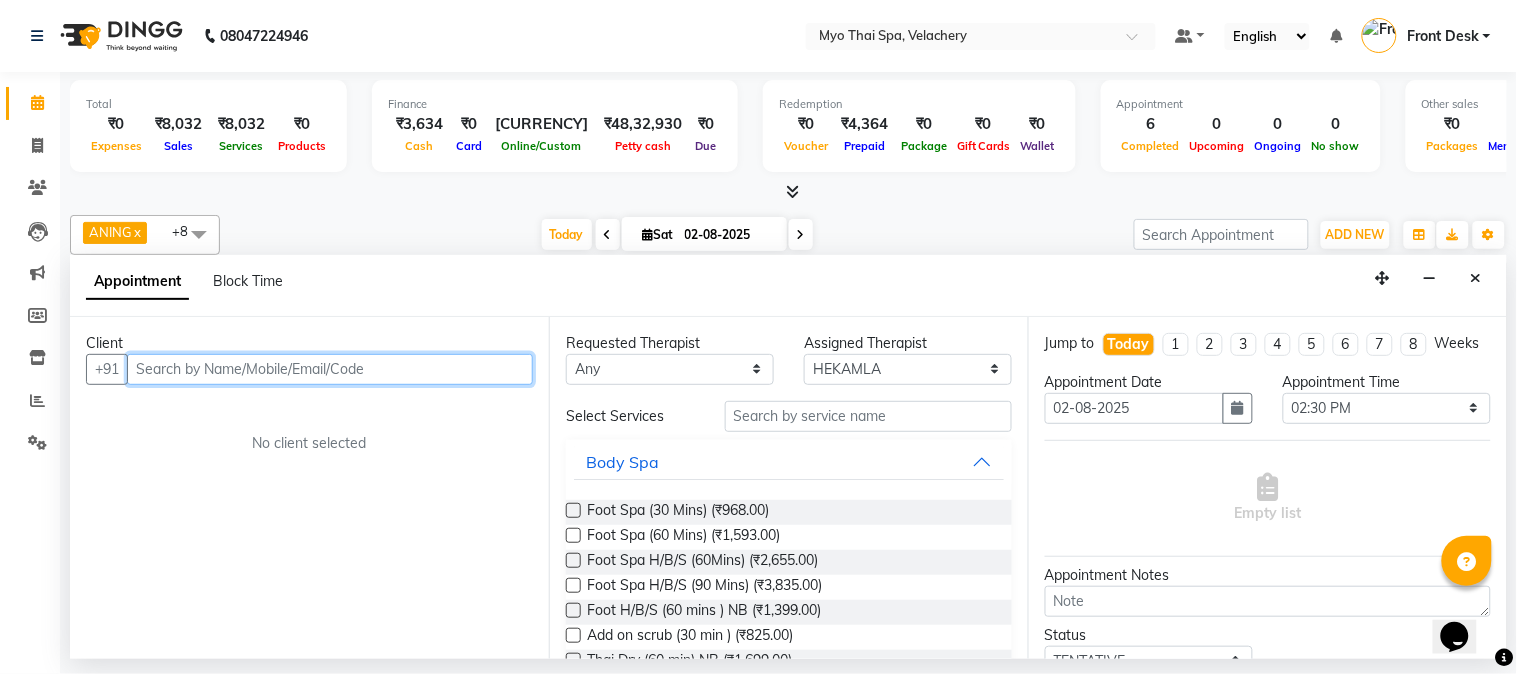 click at bounding box center (330, 369) 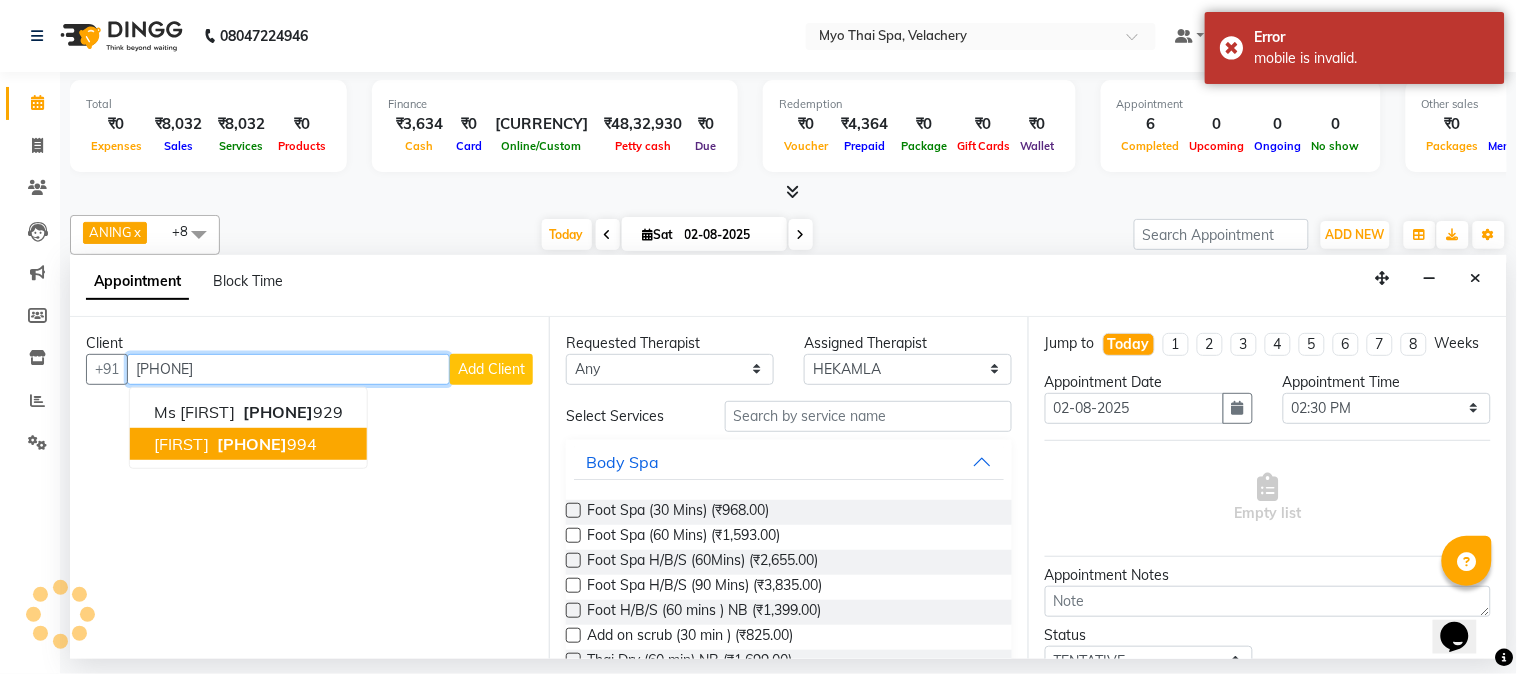 click on "[PHONE]" at bounding box center [252, 444] 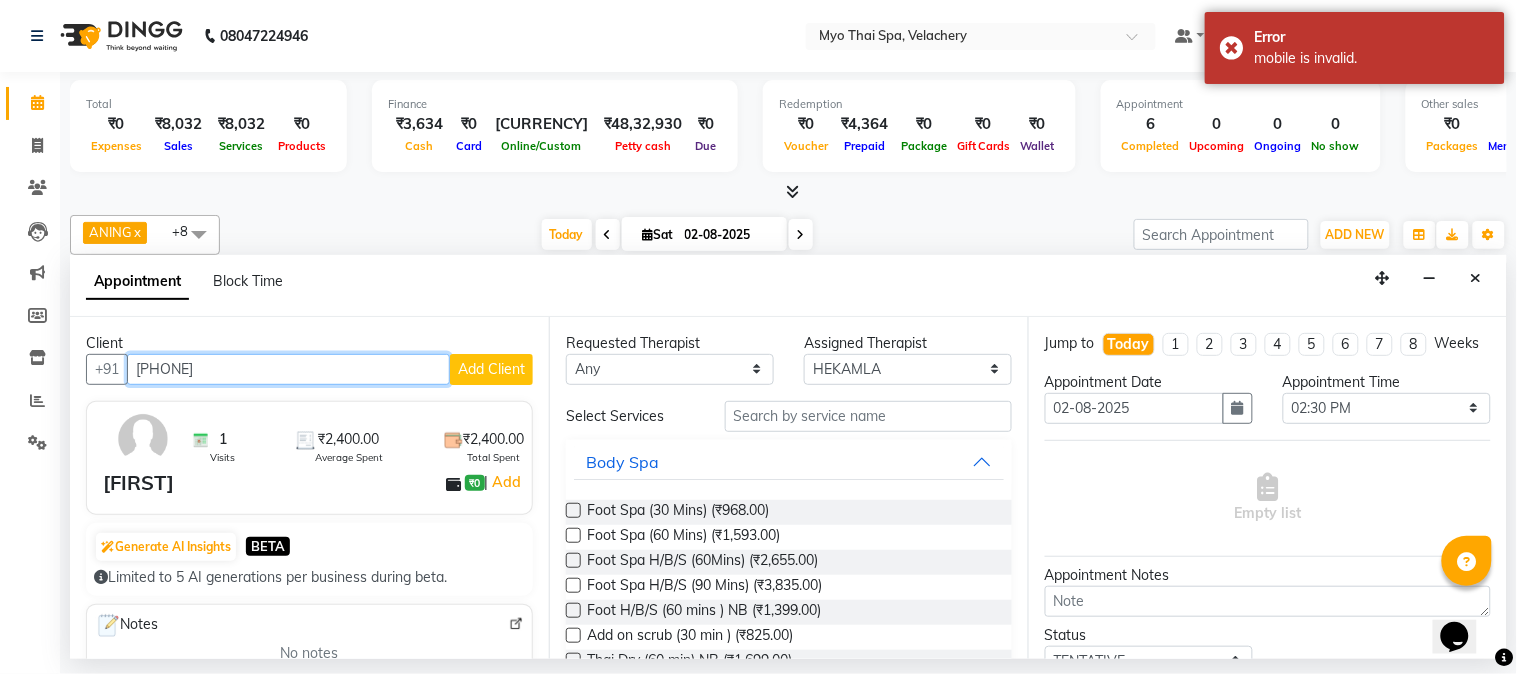 type on "[PHONE]" 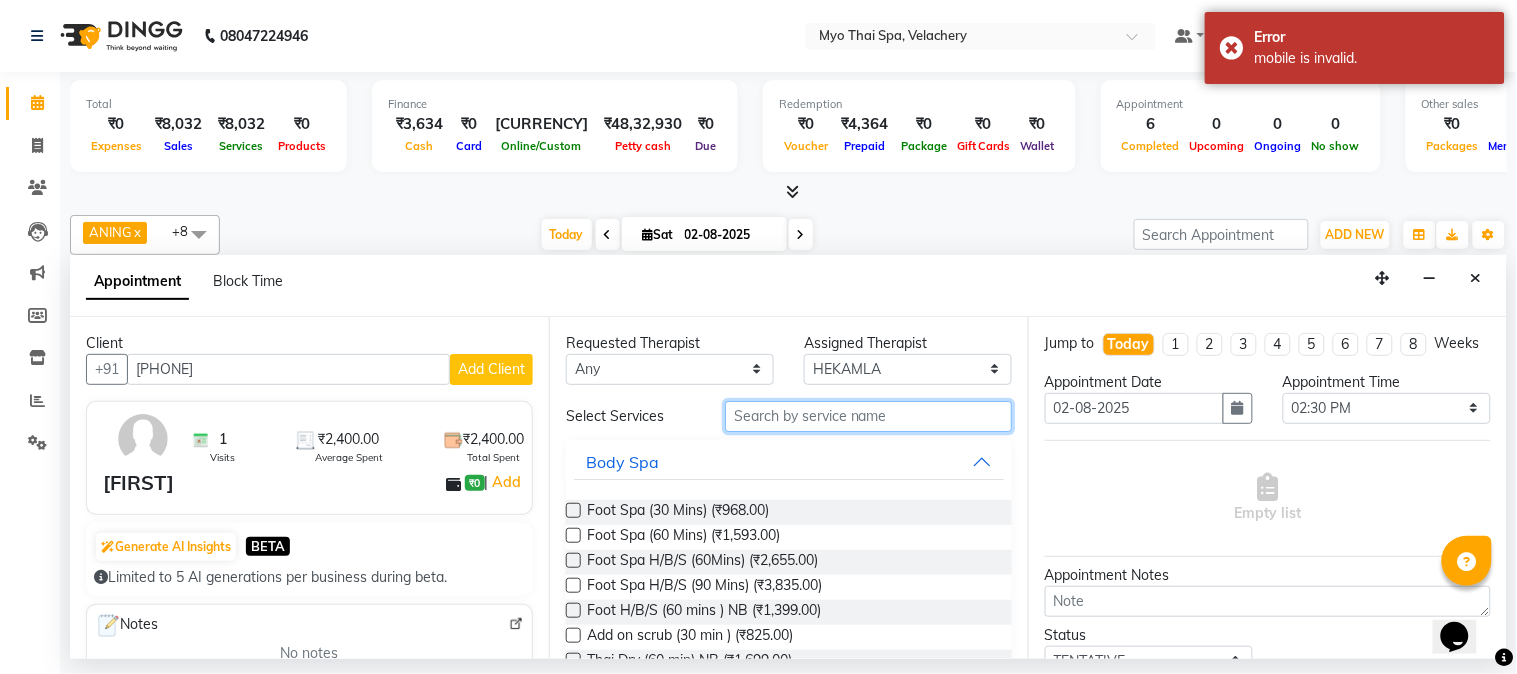 click at bounding box center (868, 416) 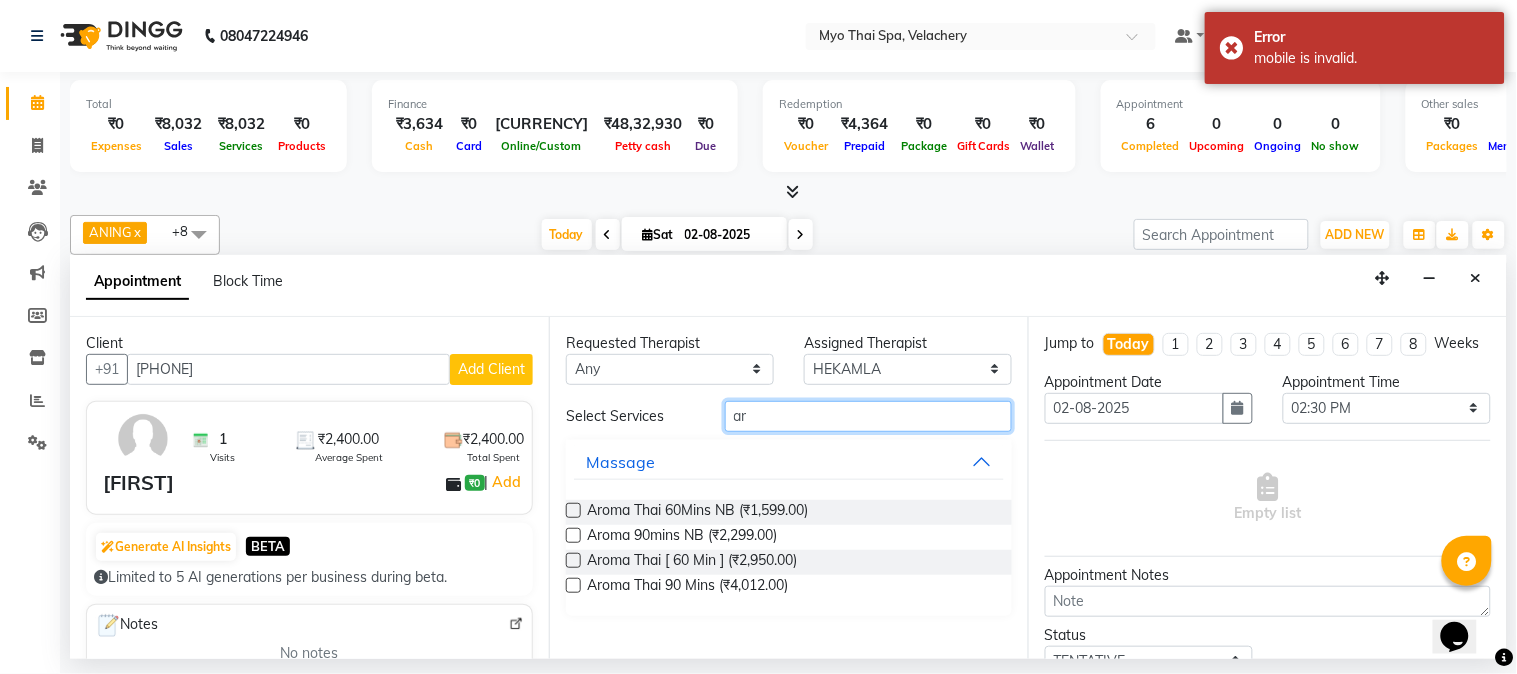 type on "a" 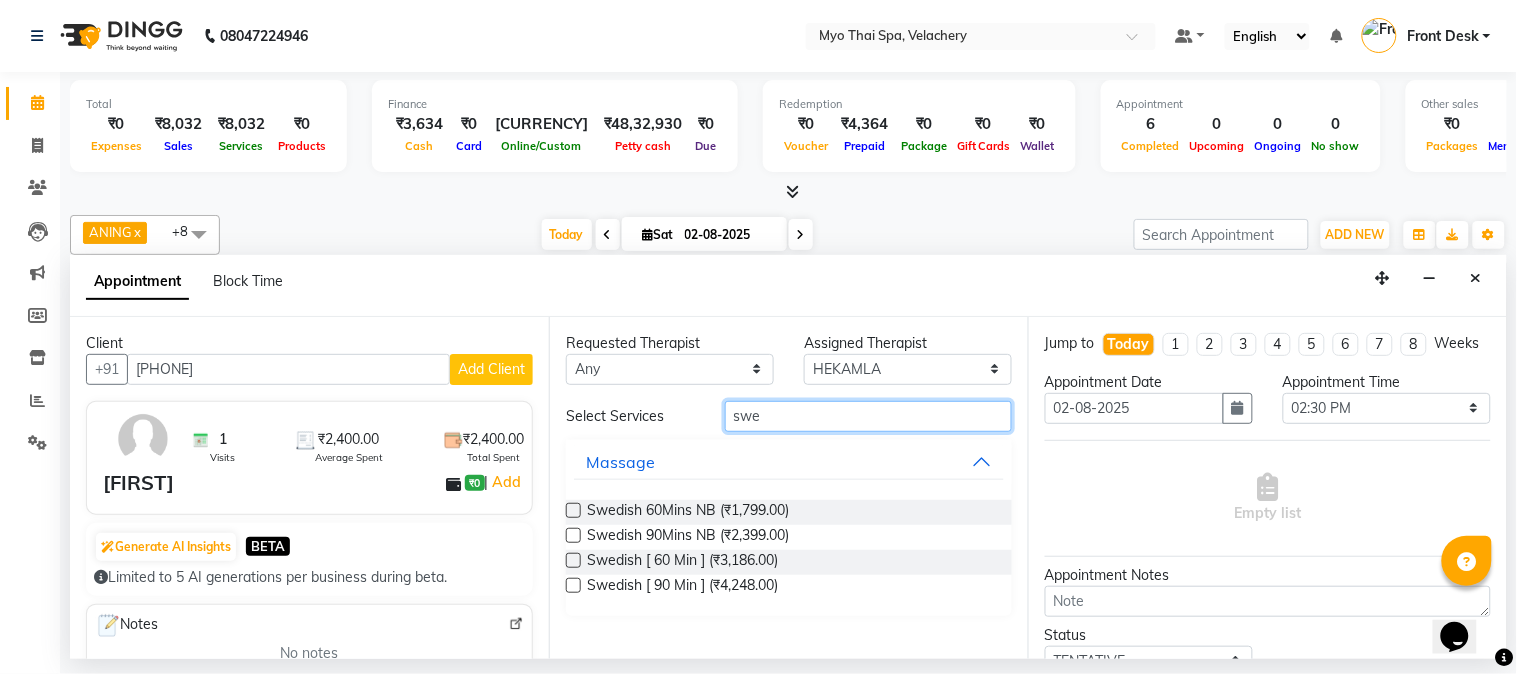 type on "swe" 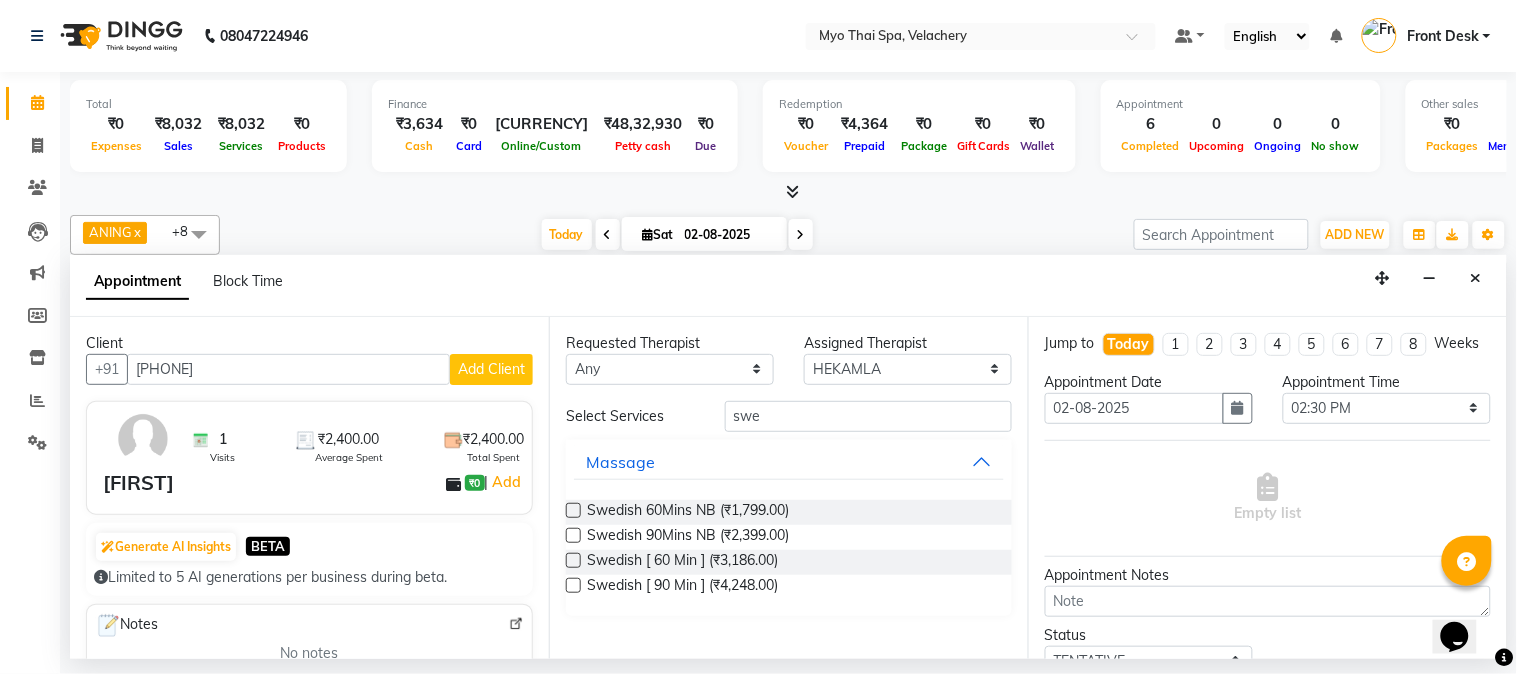 click at bounding box center (573, 535) 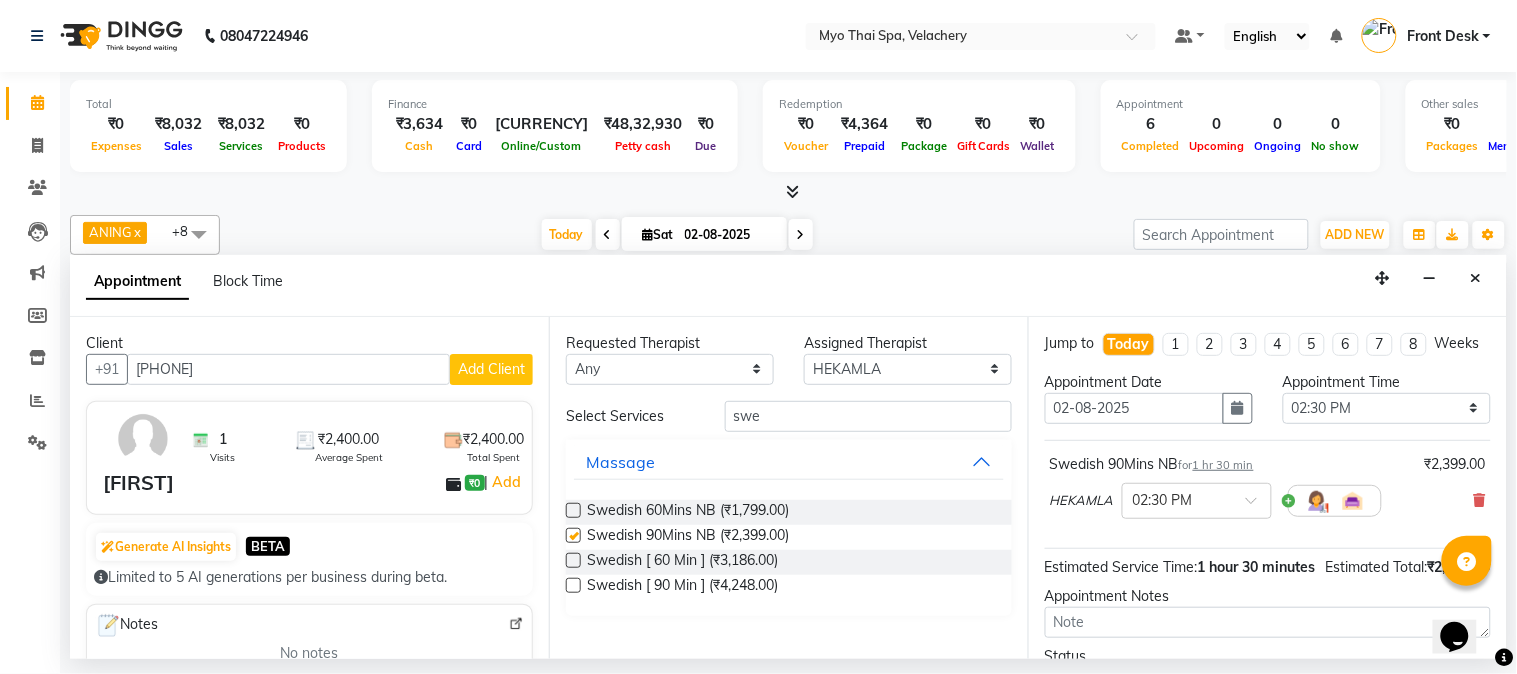 checkbox on "false" 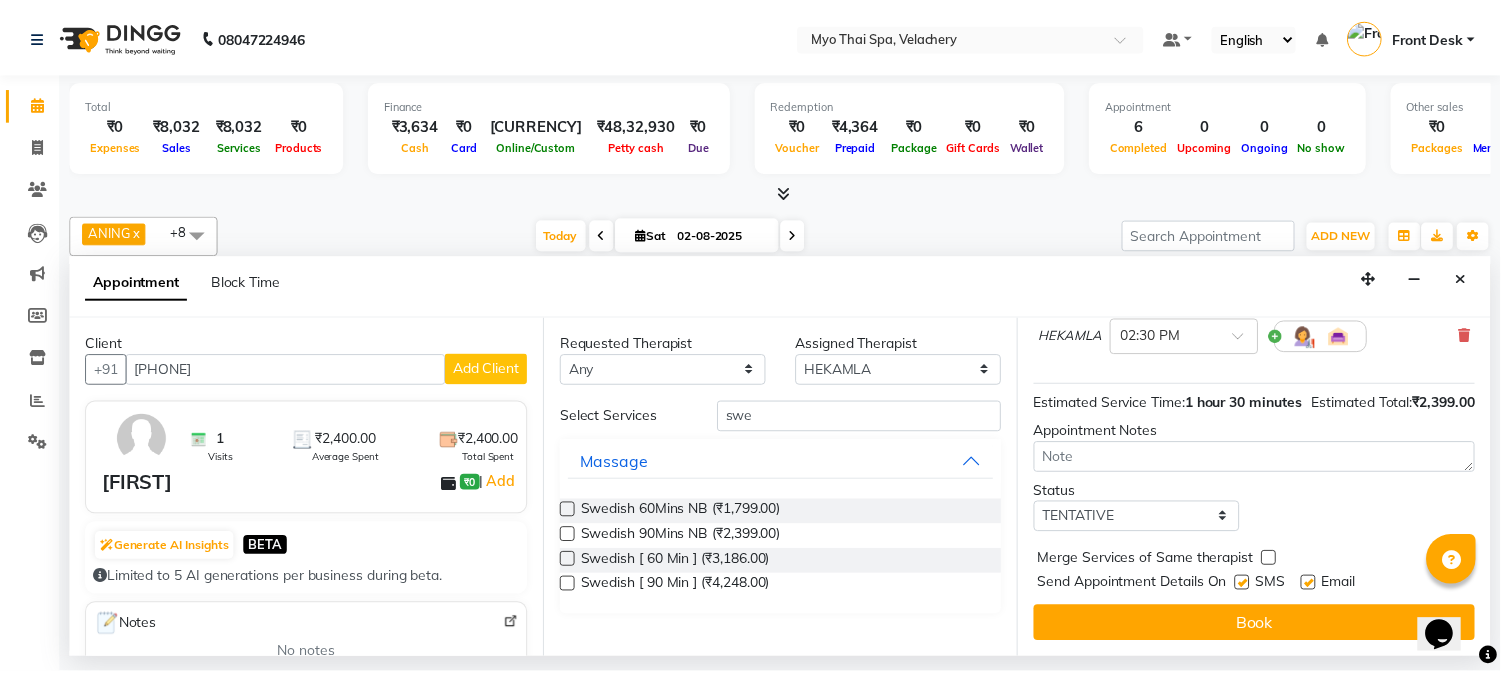 scroll, scrollTop: 204, scrollLeft: 0, axis: vertical 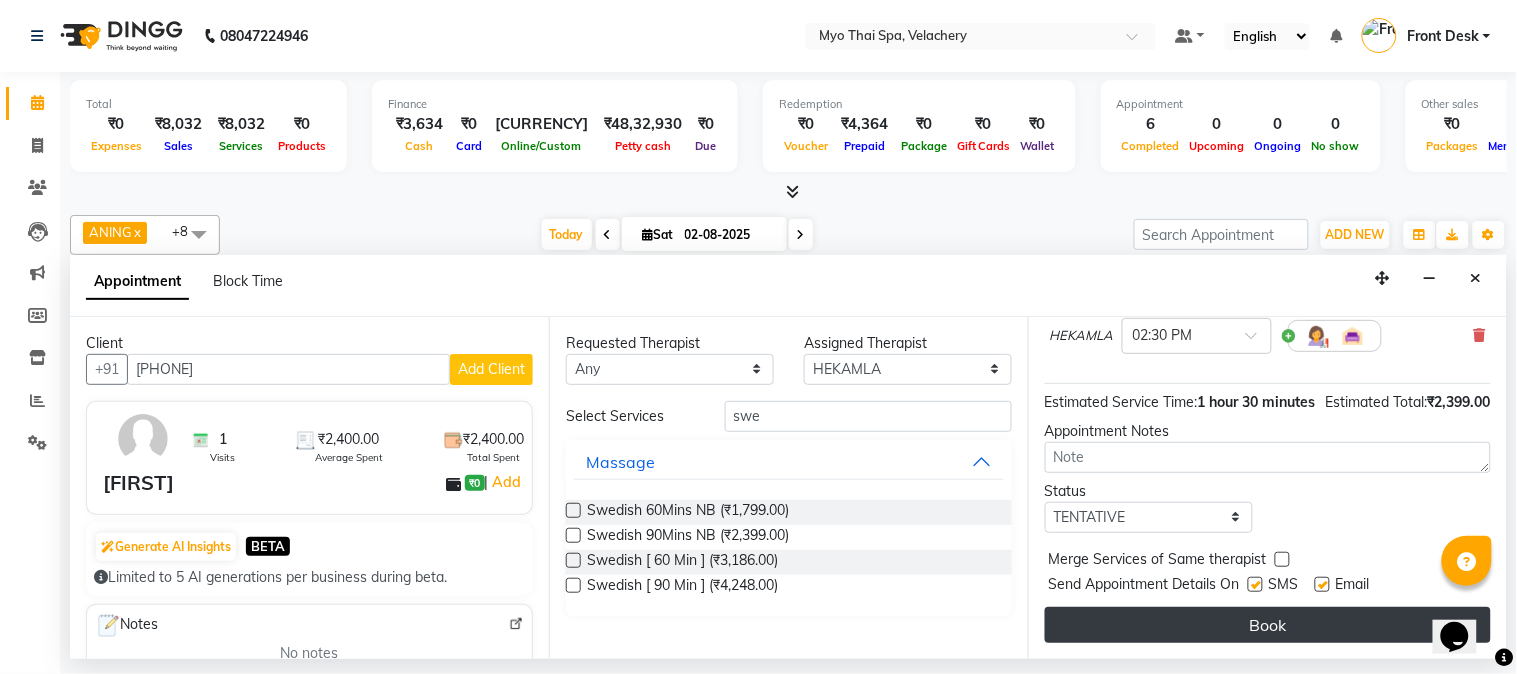 click on "Book" at bounding box center (1268, 625) 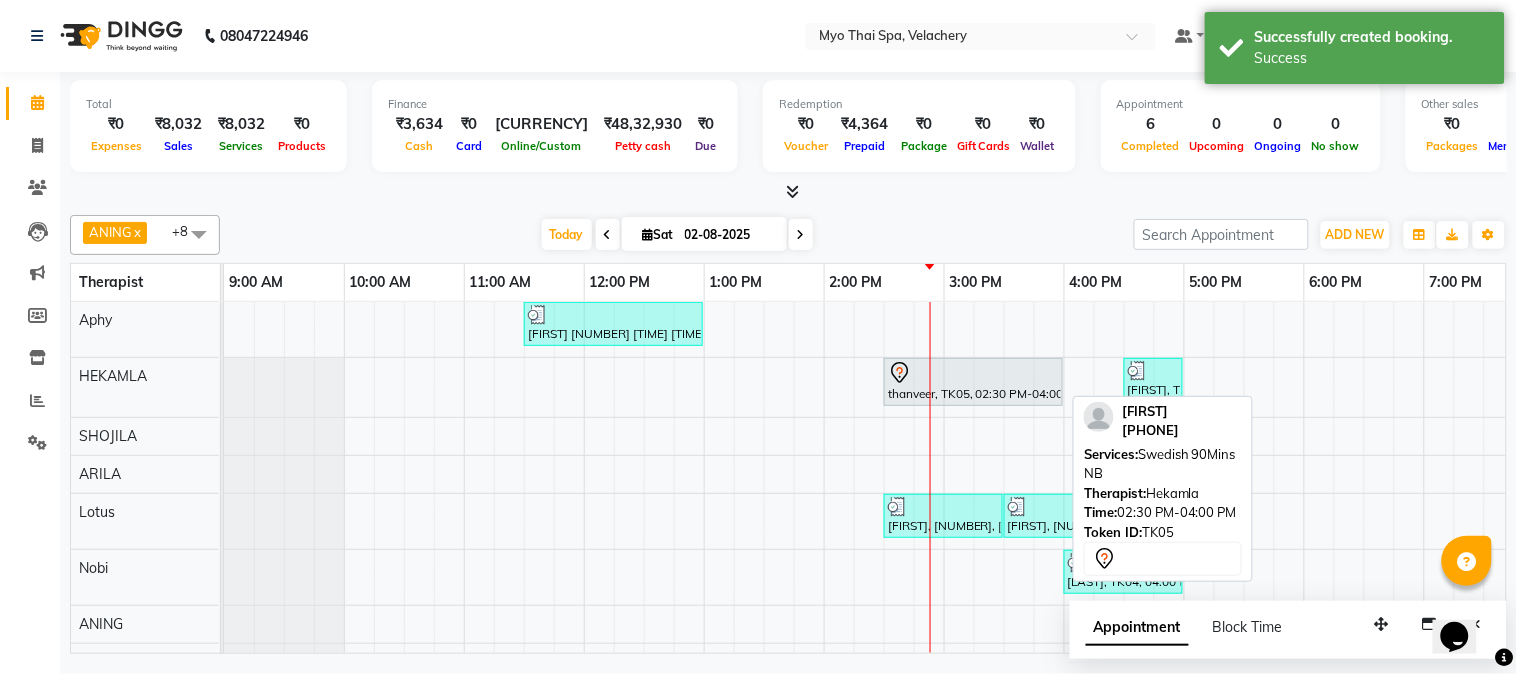 click at bounding box center (973, 373) 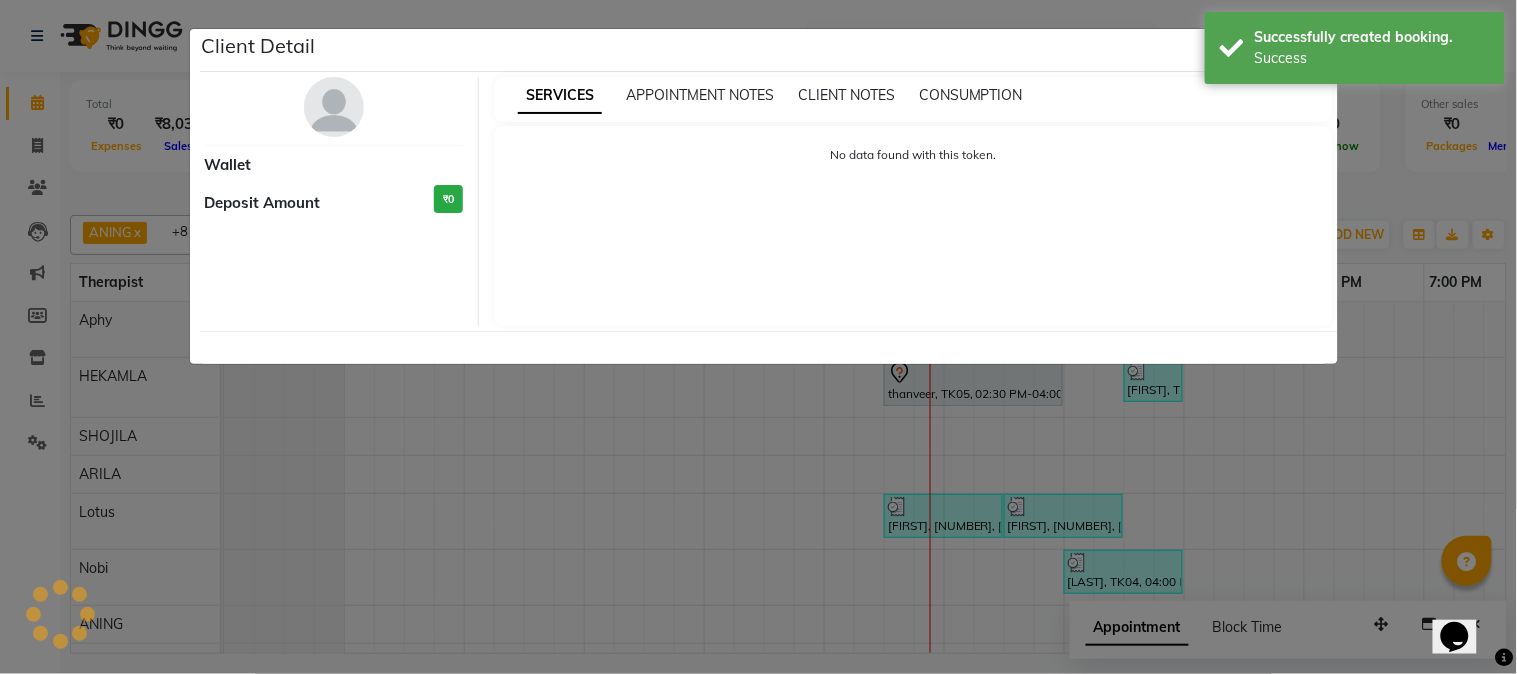 select on "7" 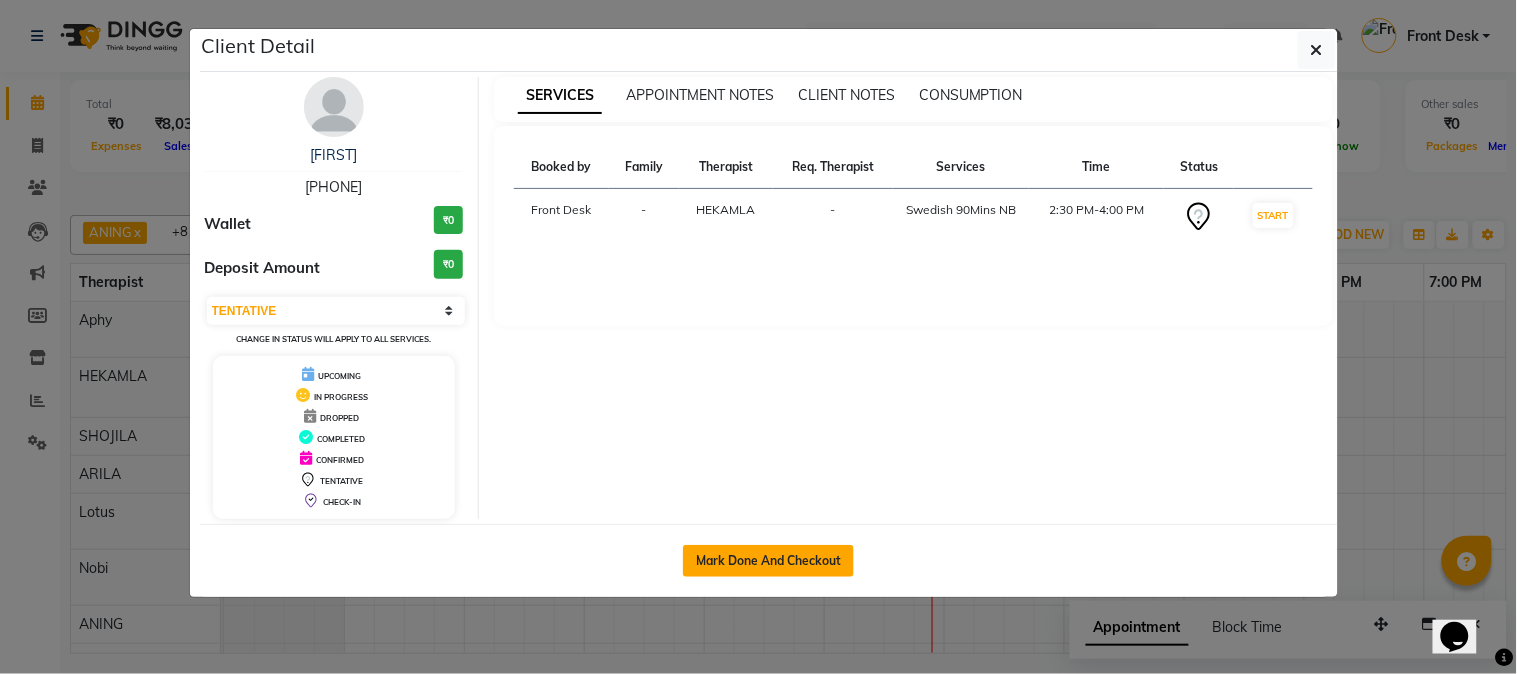 click on "Mark Done And Checkout" 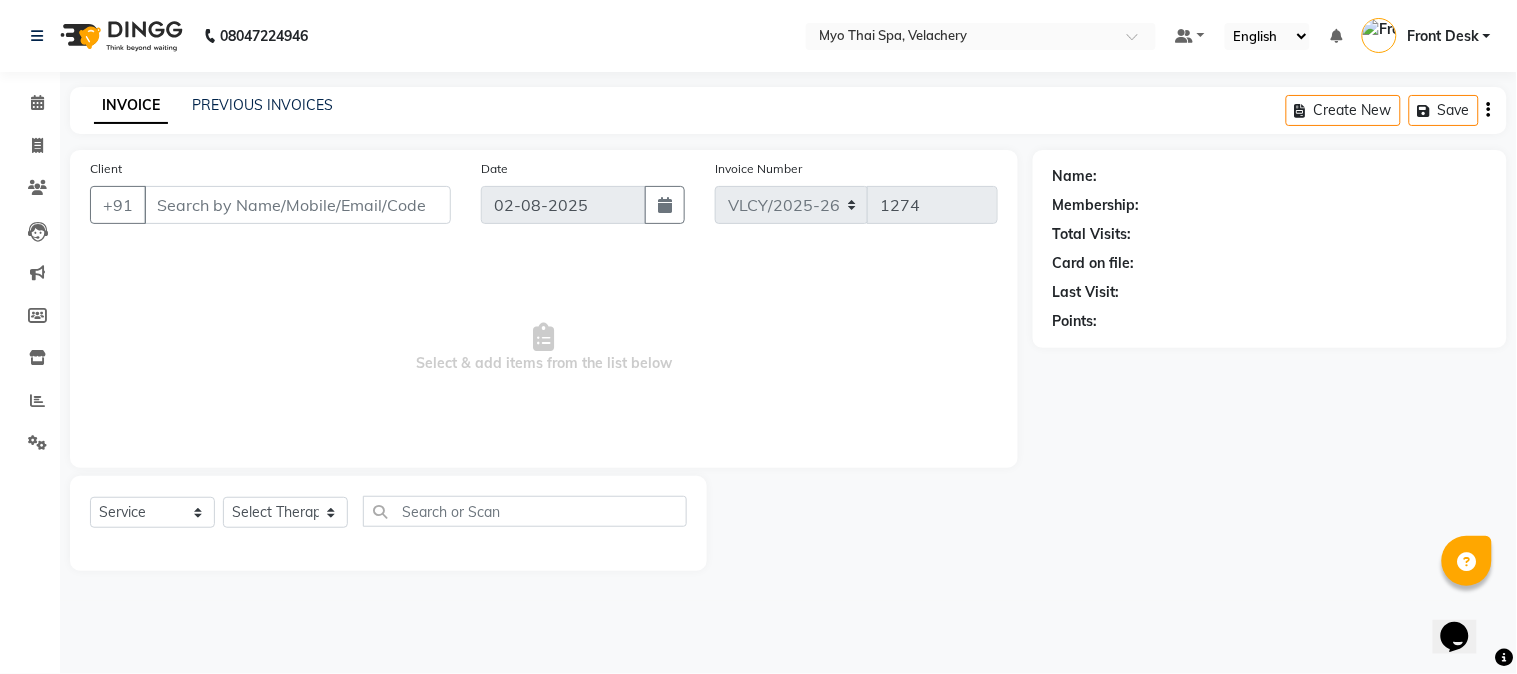 type on "[PHONE]" 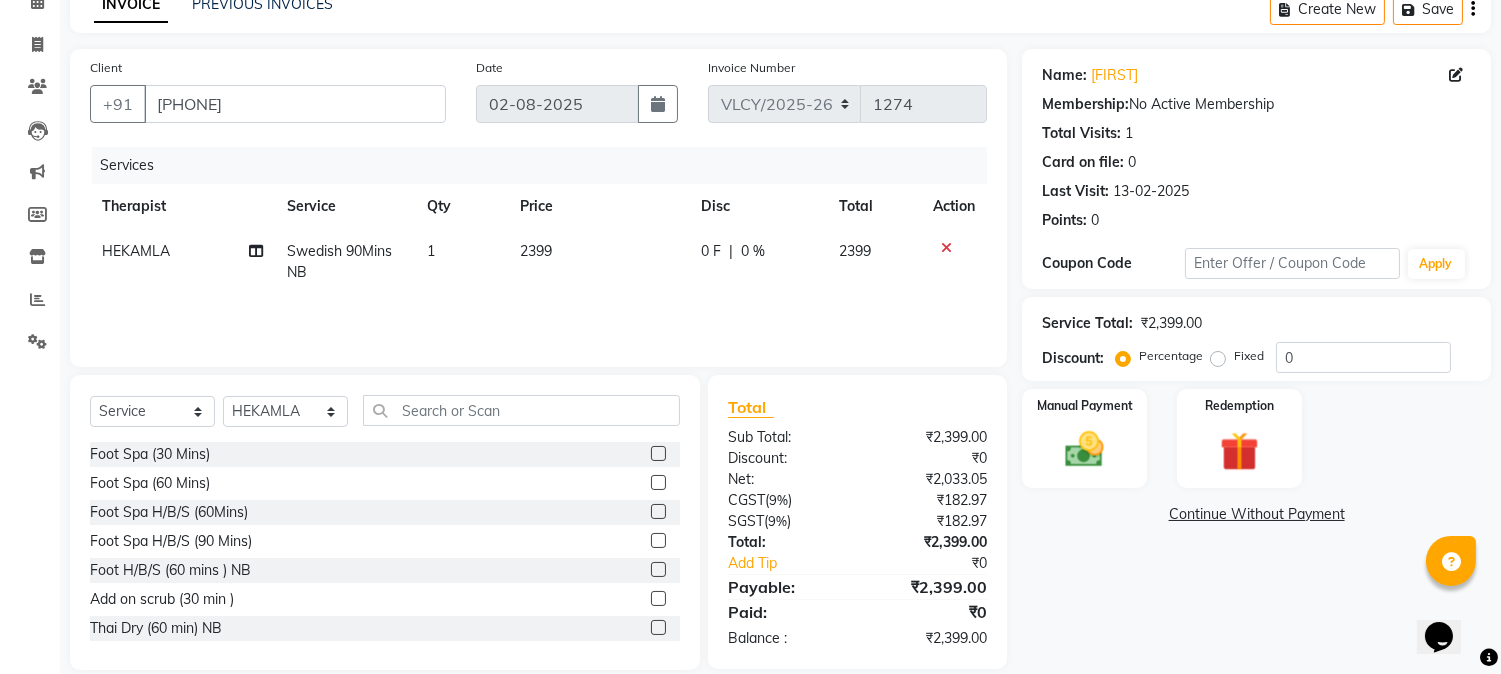 scroll, scrollTop: 111, scrollLeft: 0, axis: vertical 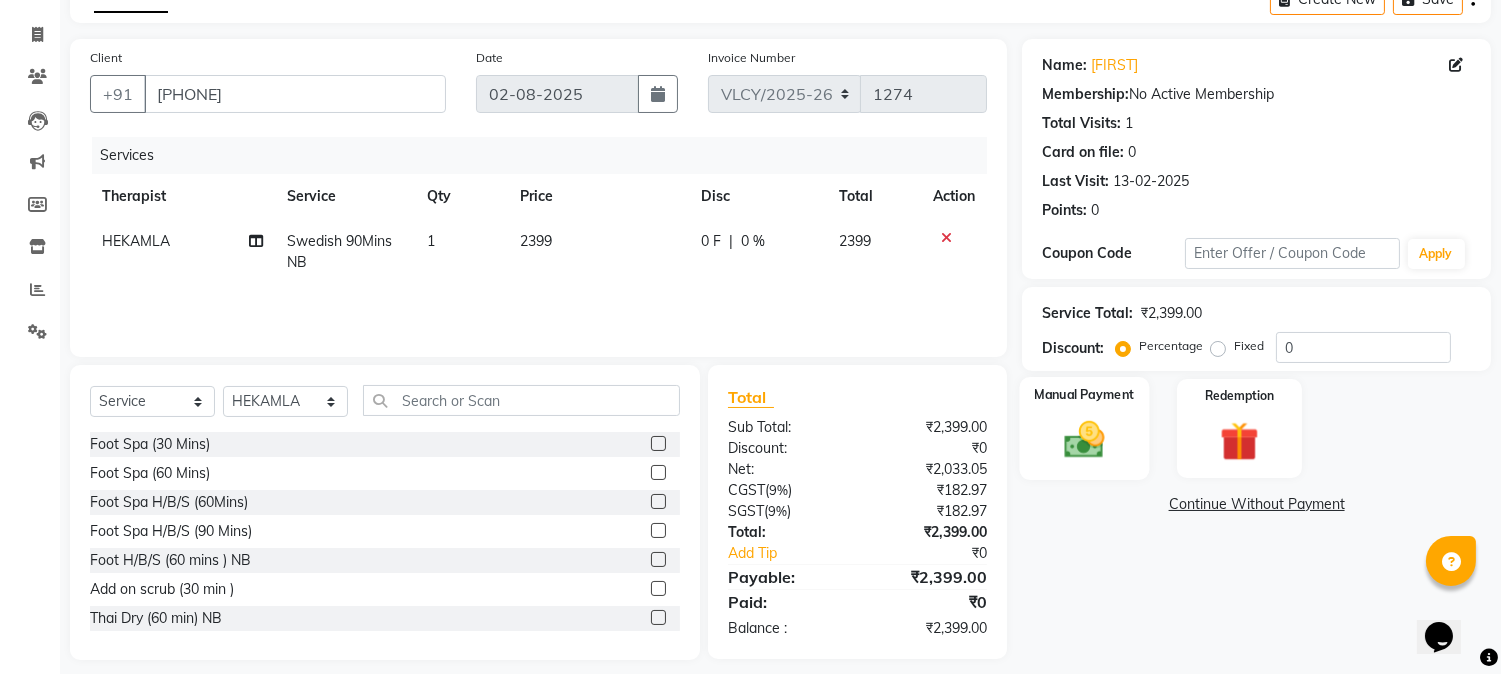 click 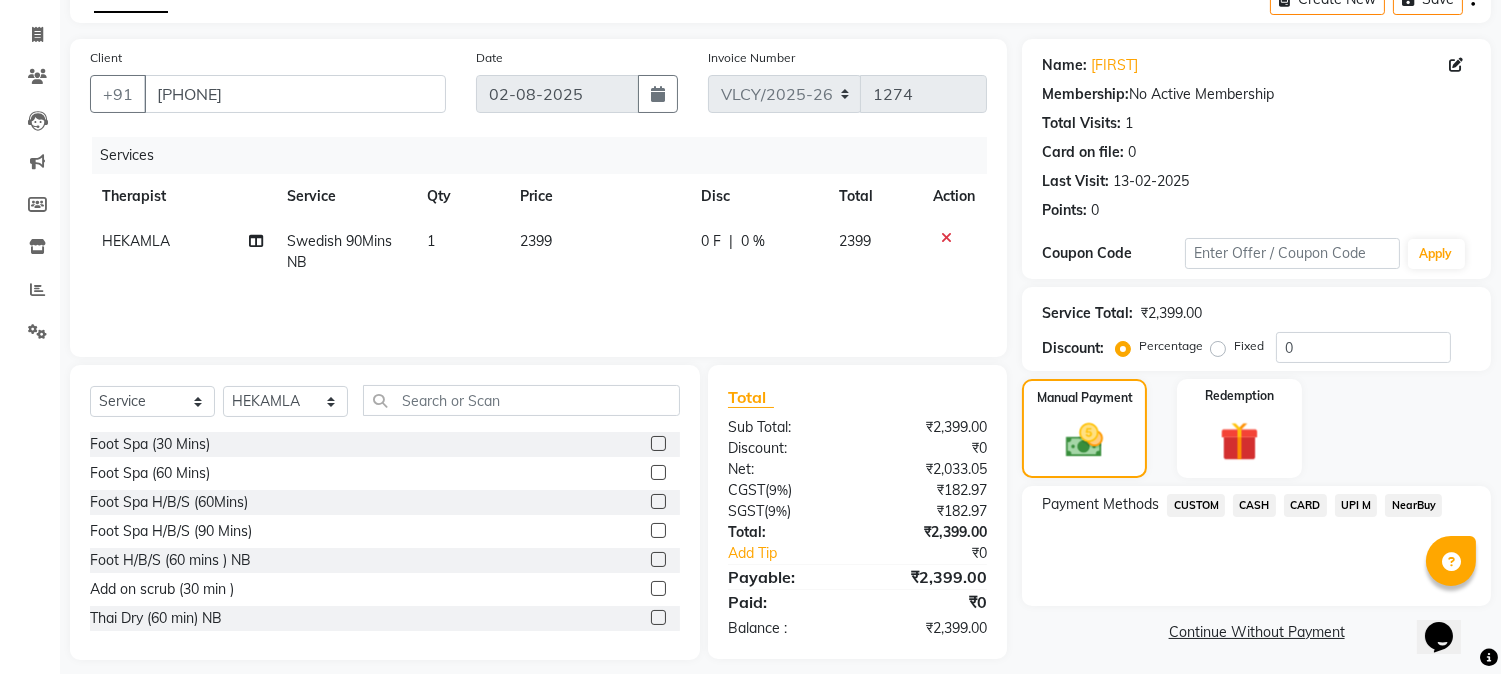 click on "UPI M" 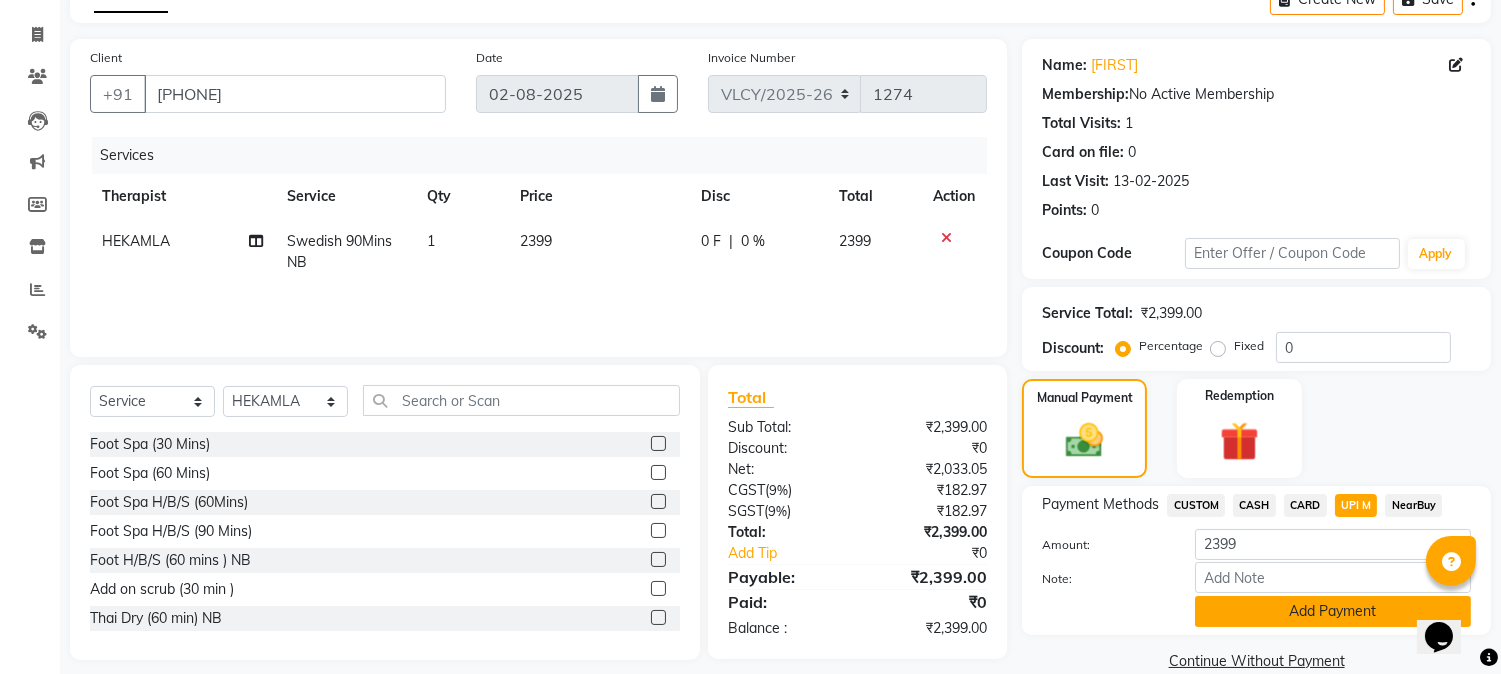click on "Add Payment" 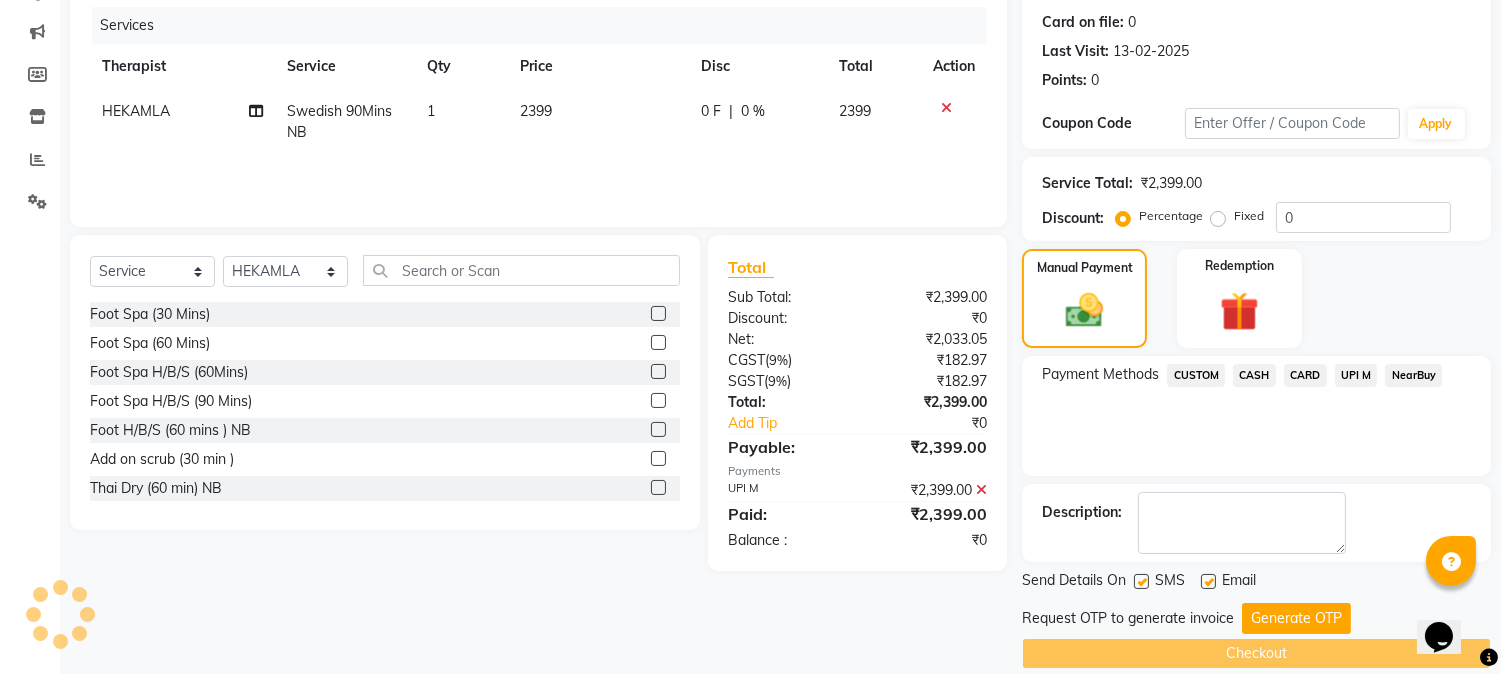 scroll, scrollTop: 265, scrollLeft: 0, axis: vertical 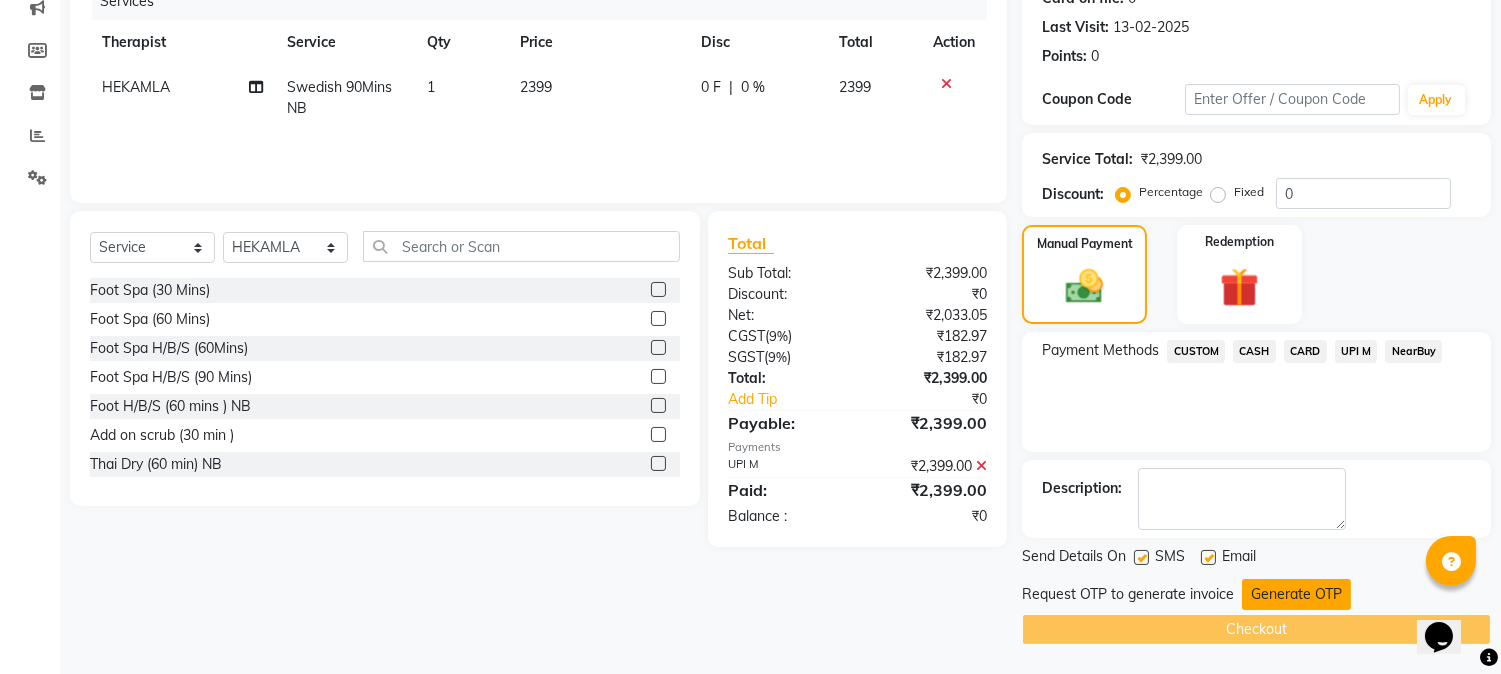 click on "Generate OTP" 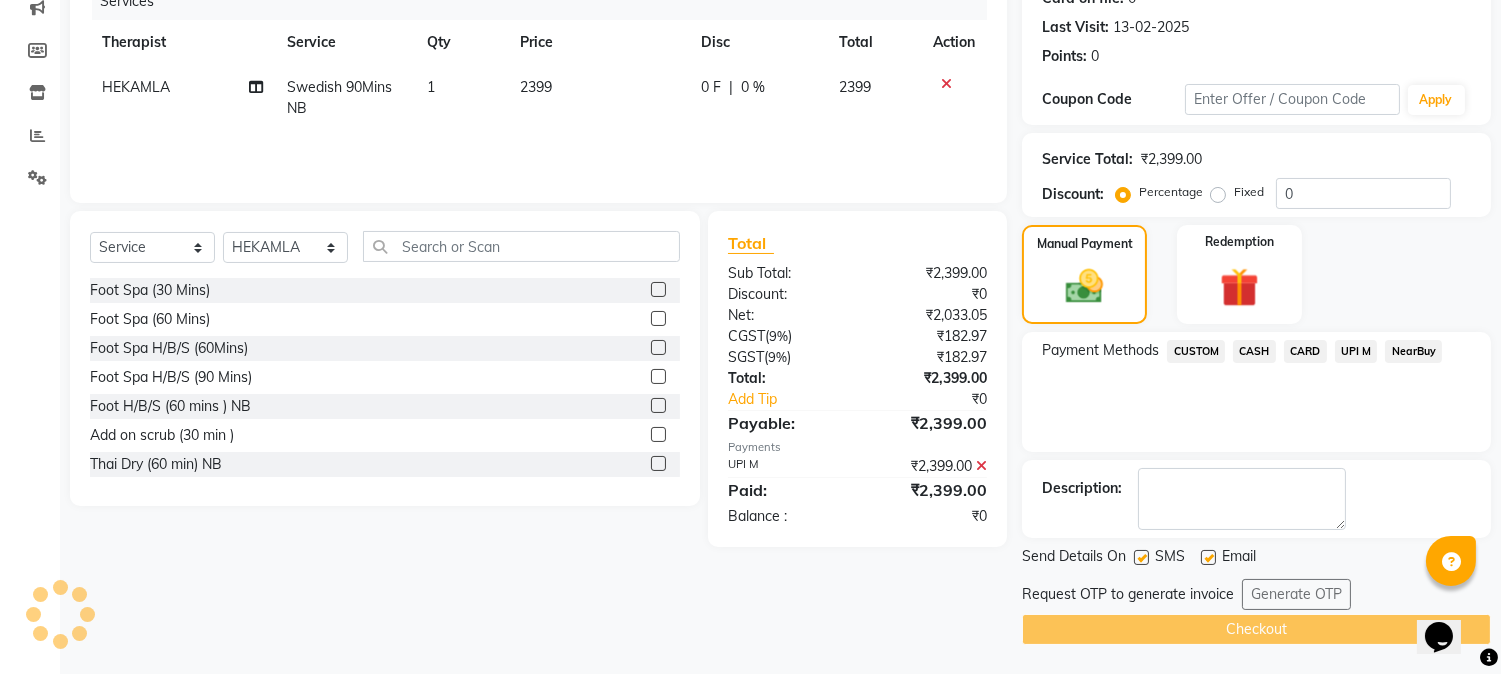 click on "Request OTP to generate invoice Generate OTP" 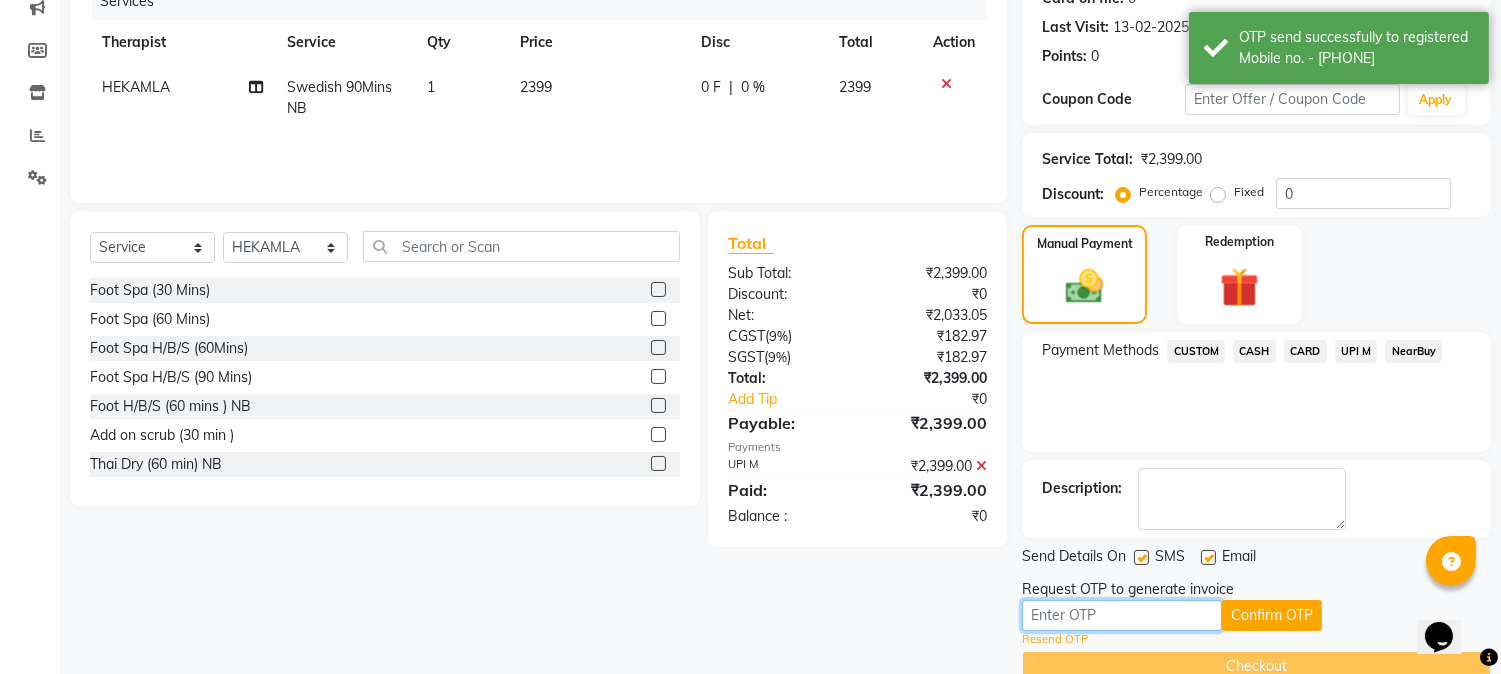 click at bounding box center [1122, 615] 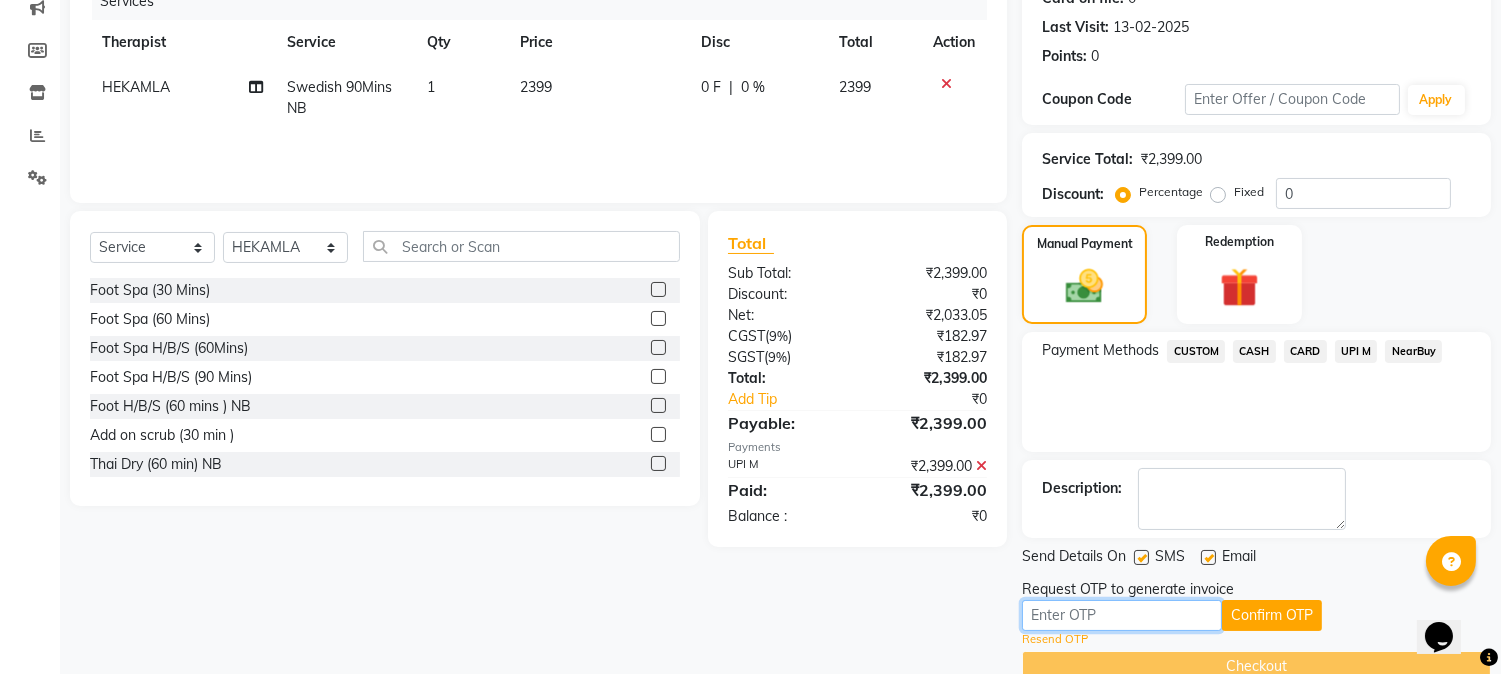 click at bounding box center (1122, 615) 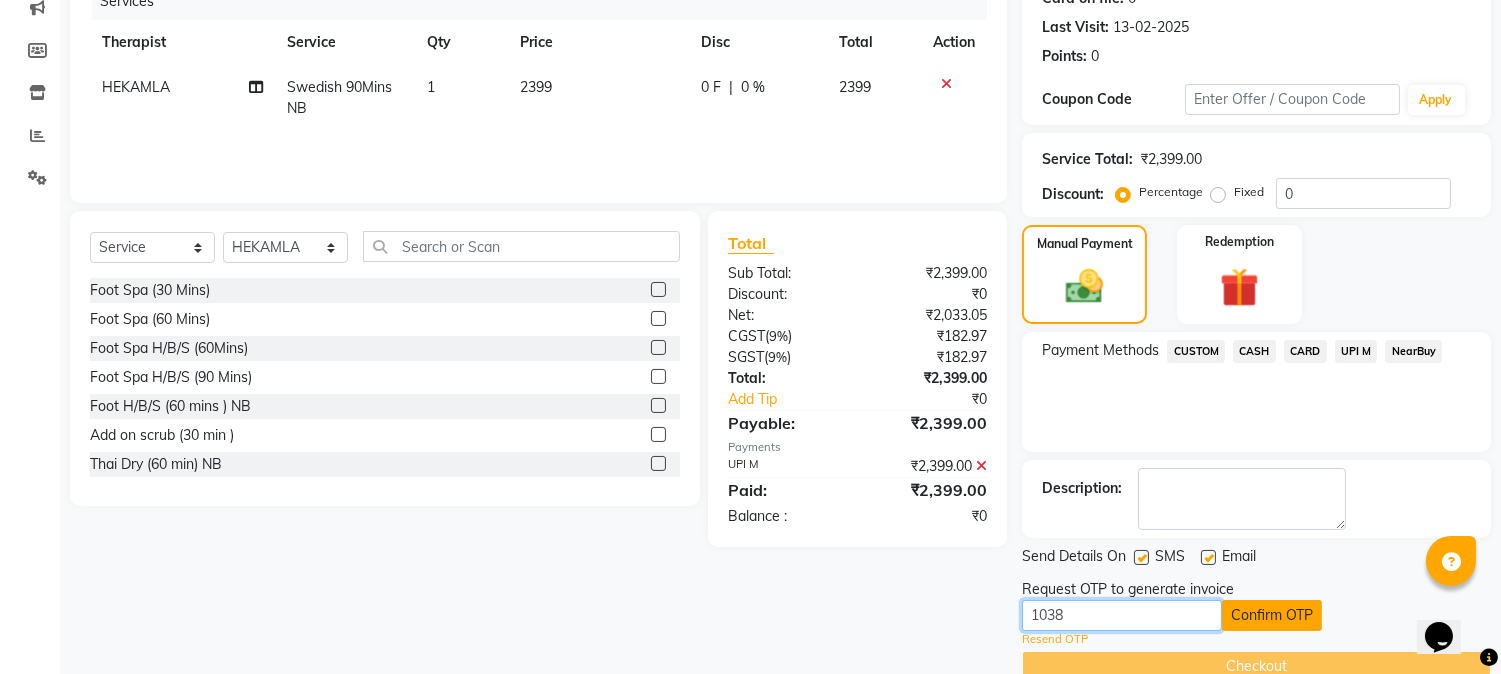 type on "1038" 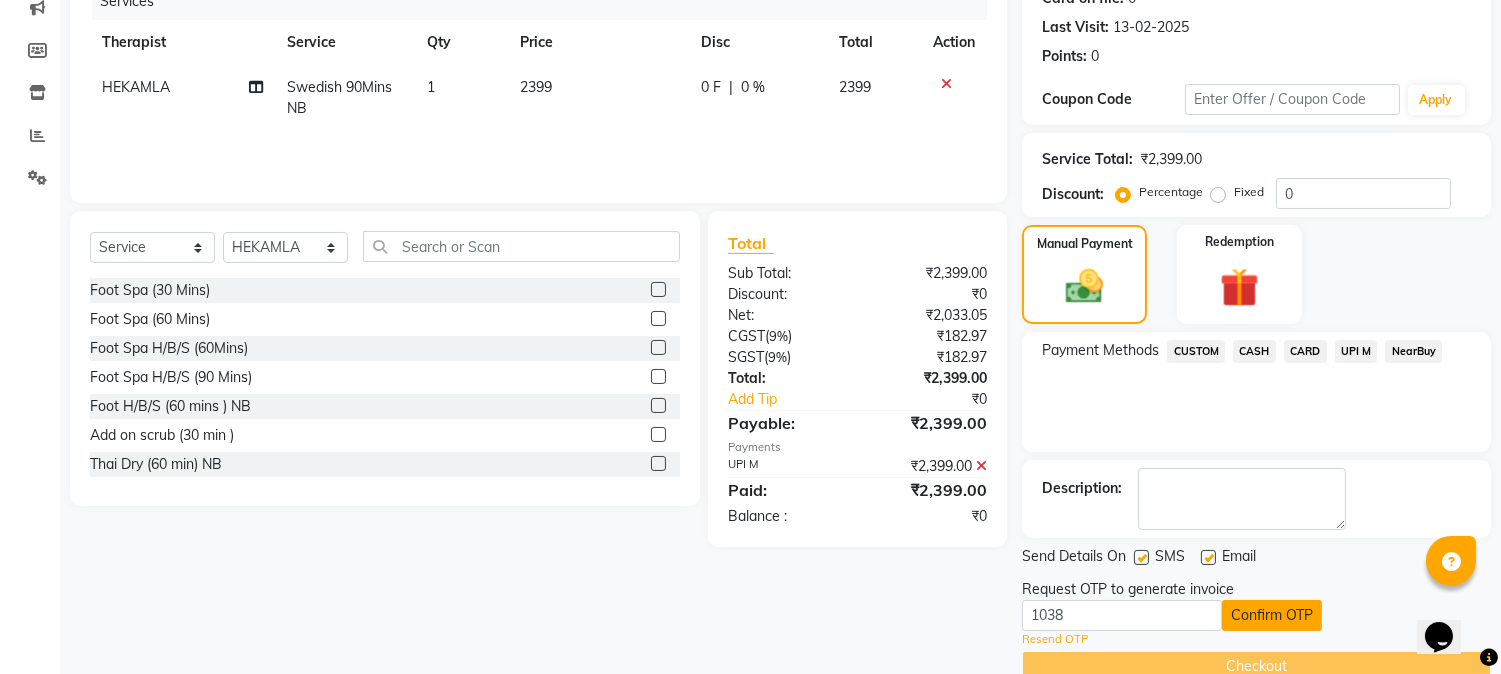 click on "Confirm OTP" 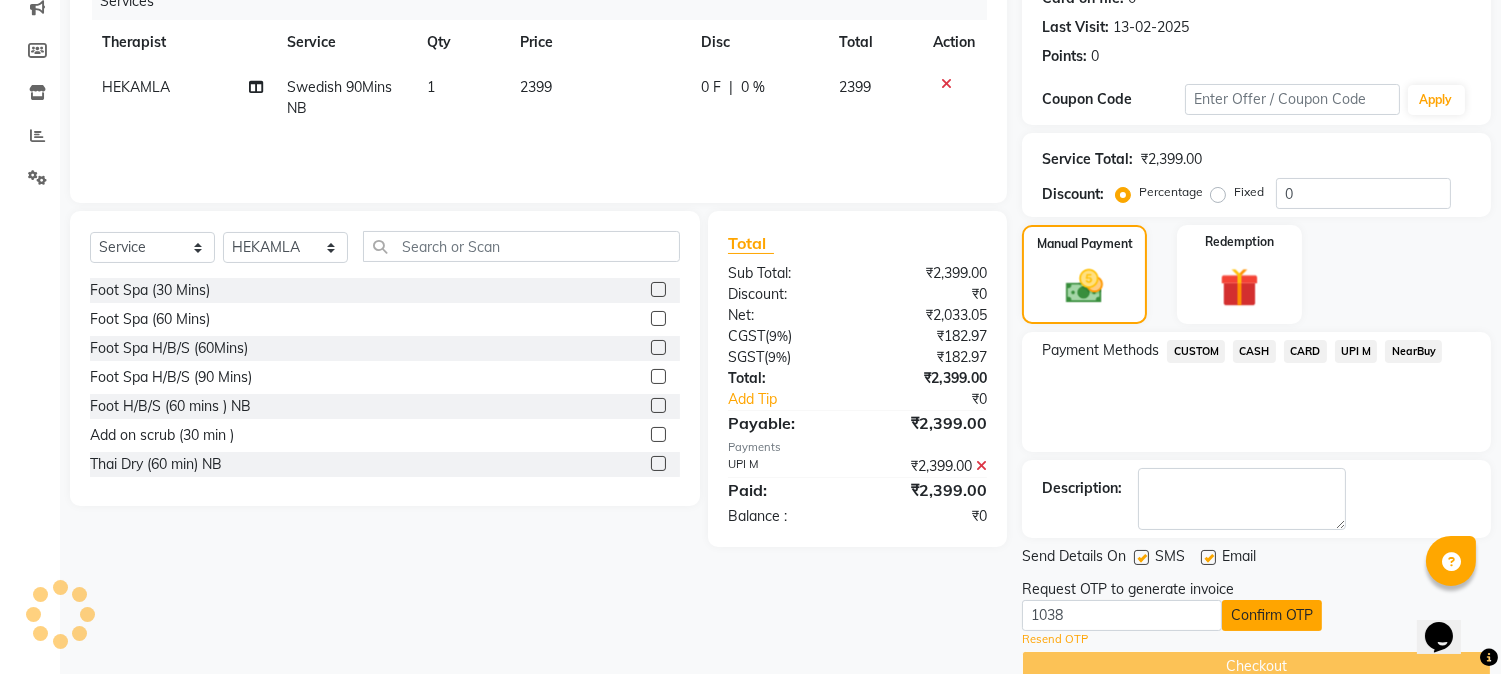 scroll, scrollTop: 225, scrollLeft: 0, axis: vertical 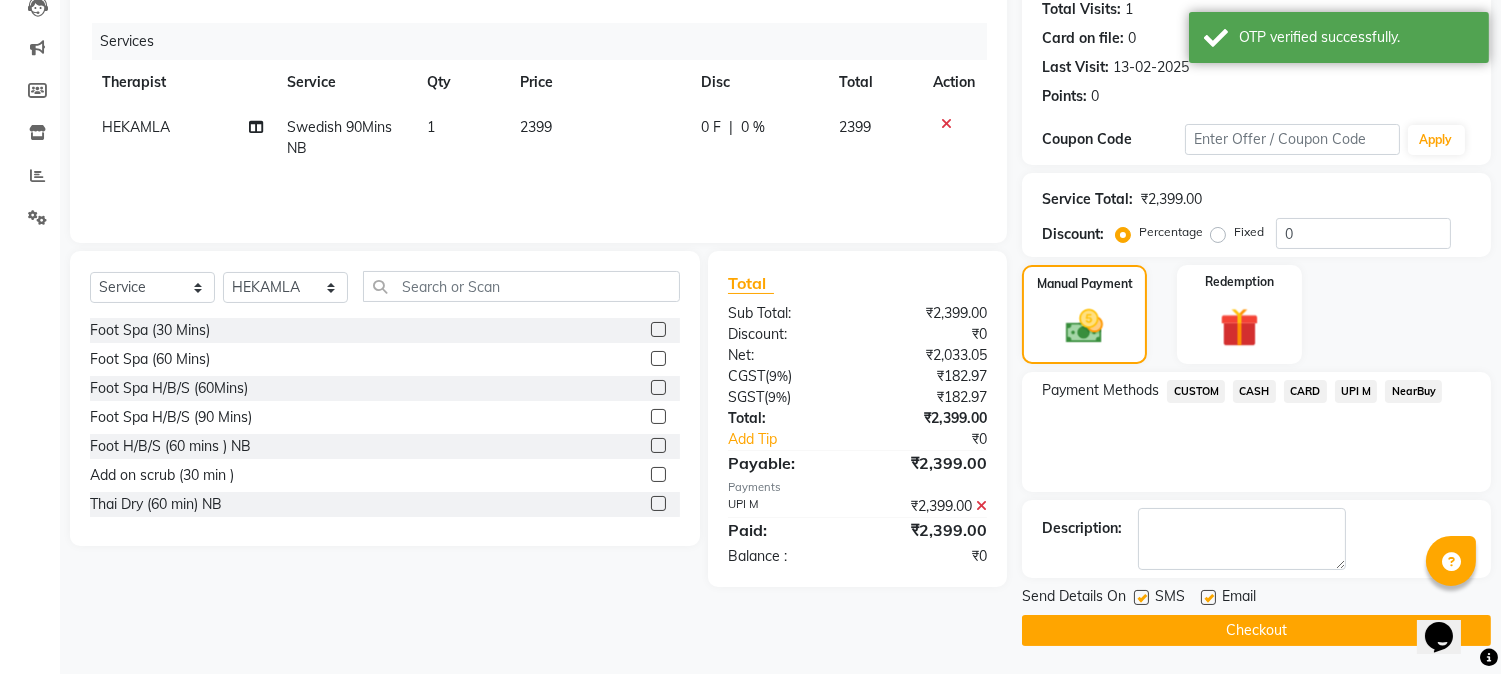 drag, startPoint x: 1224, startPoint y: 631, endPoint x: 1216, endPoint y: 605, distance: 27.202942 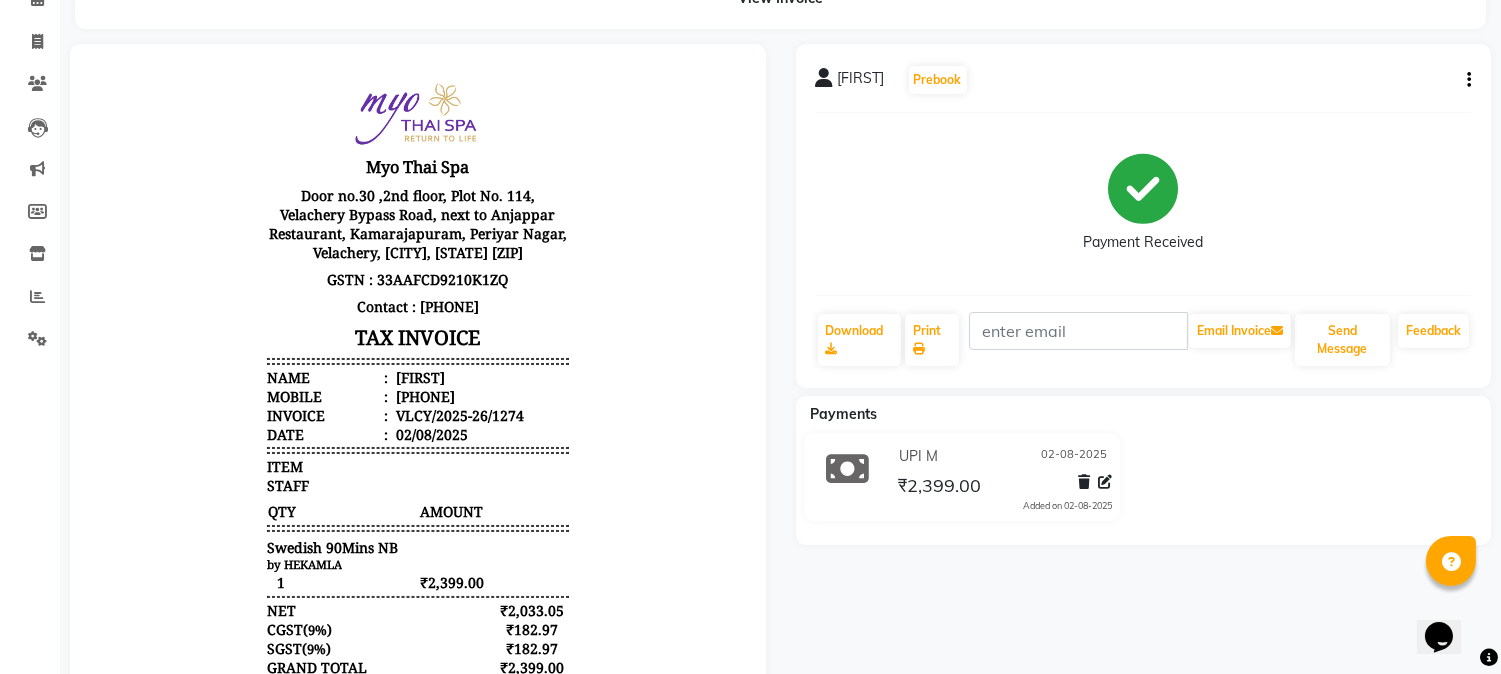 scroll, scrollTop: 110, scrollLeft: 0, axis: vertical 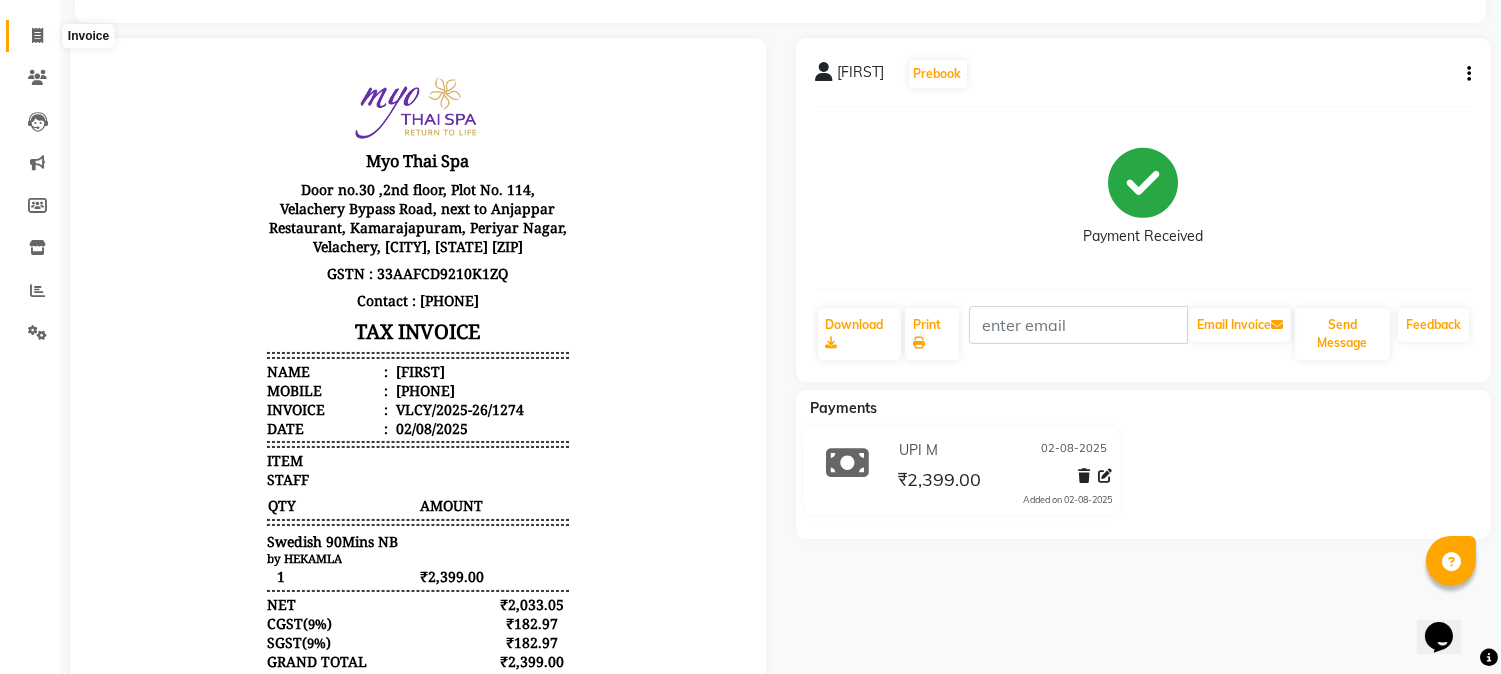 click 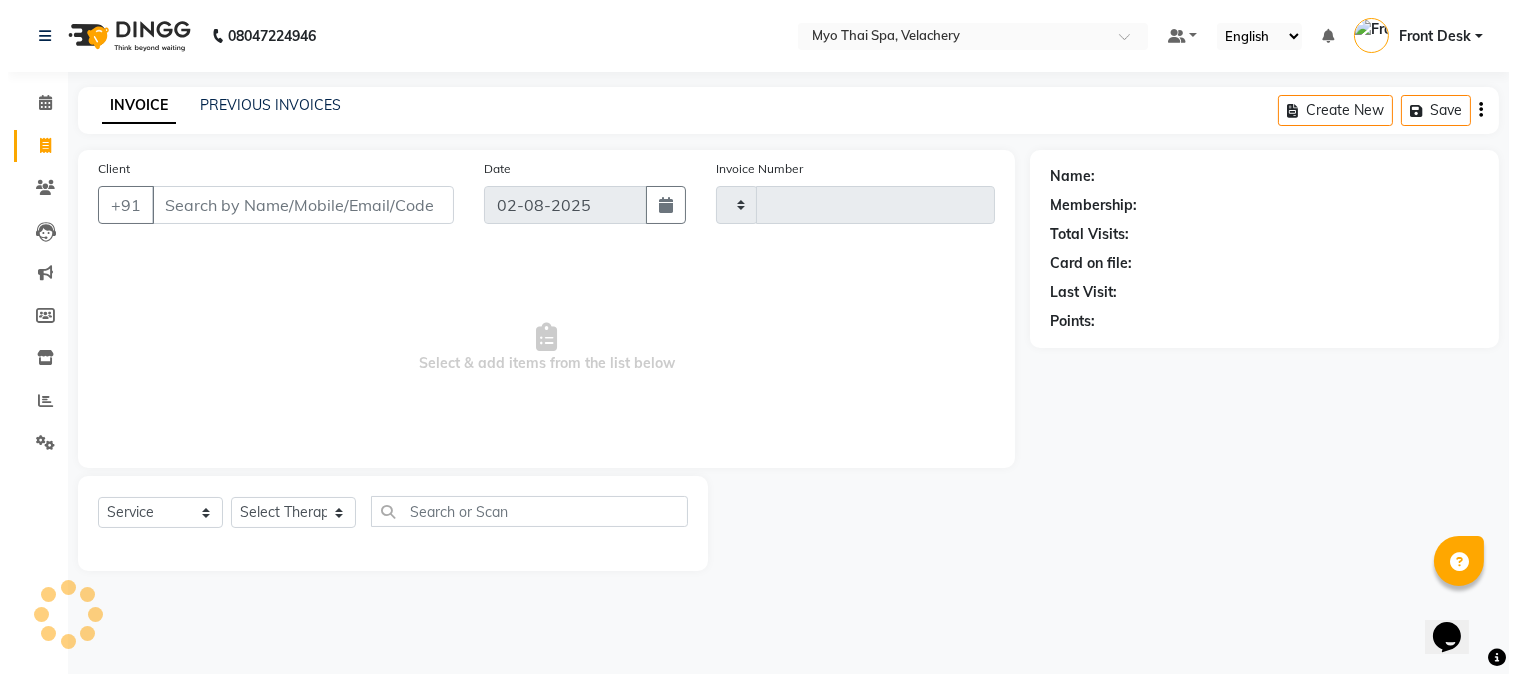 scroll, scrollTop: 0, scrollLeft: 0, axis: both 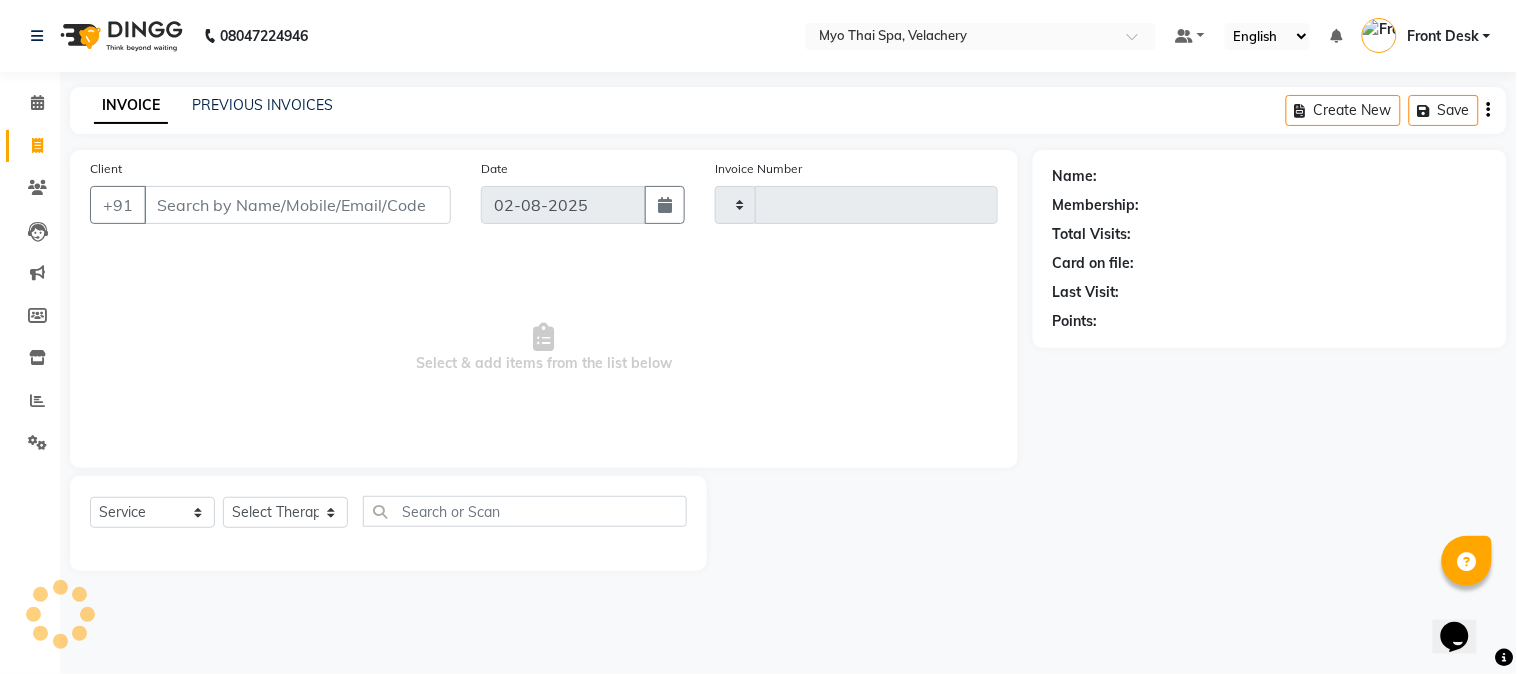 type on "1275" 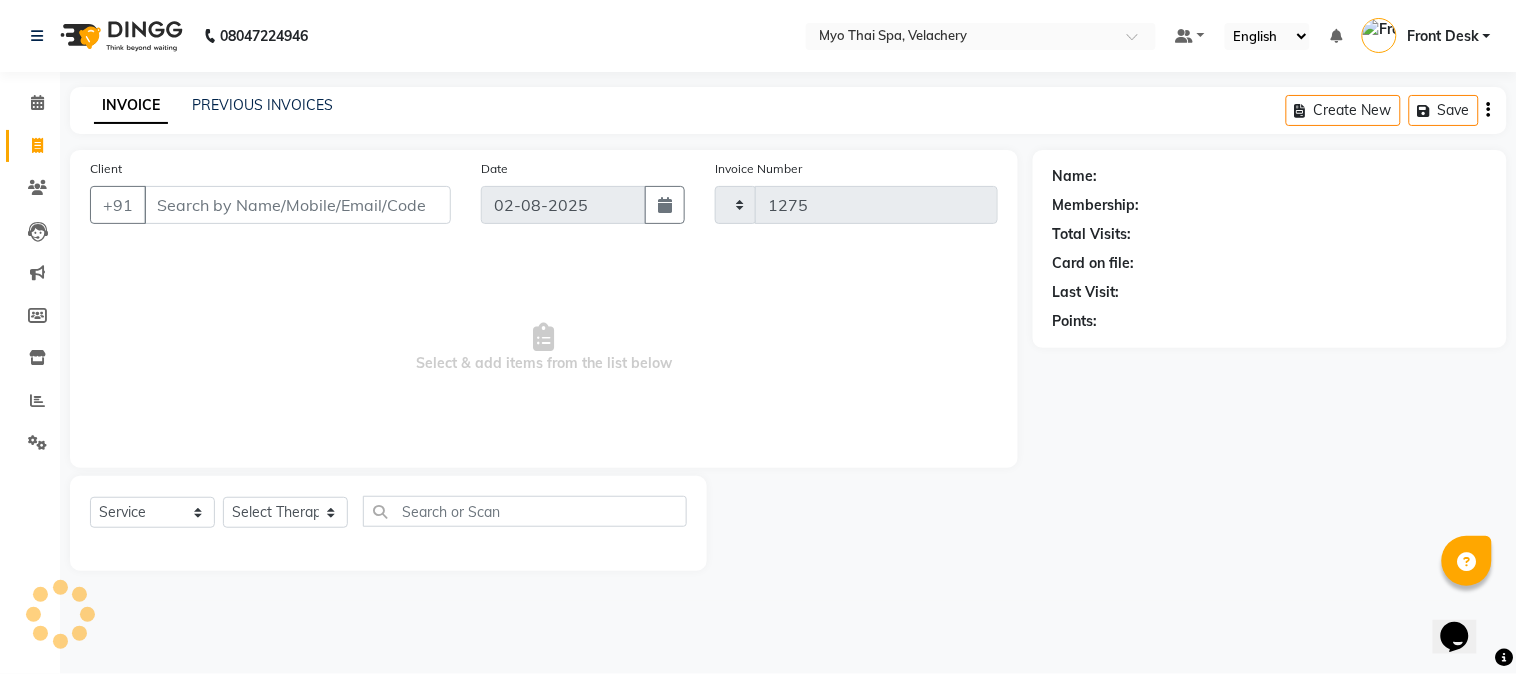 select on "5554" 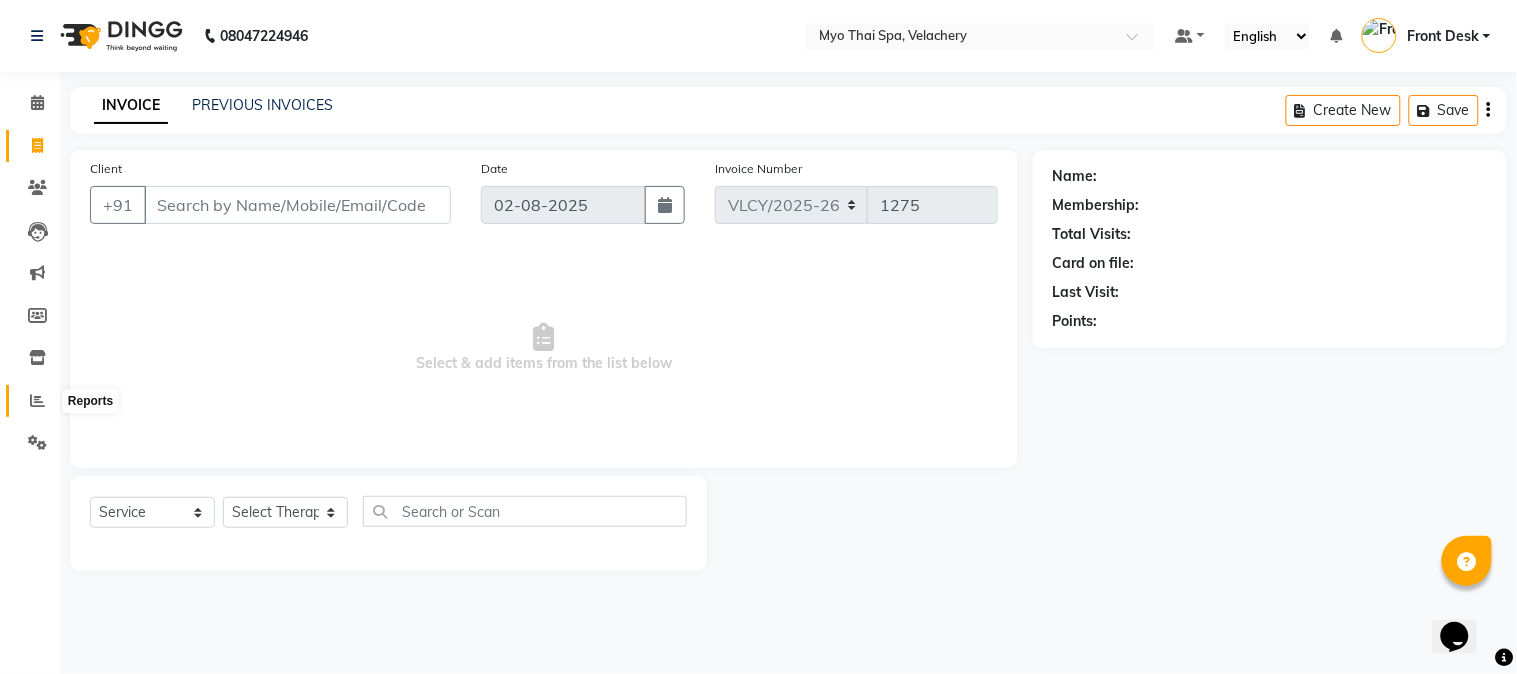 click 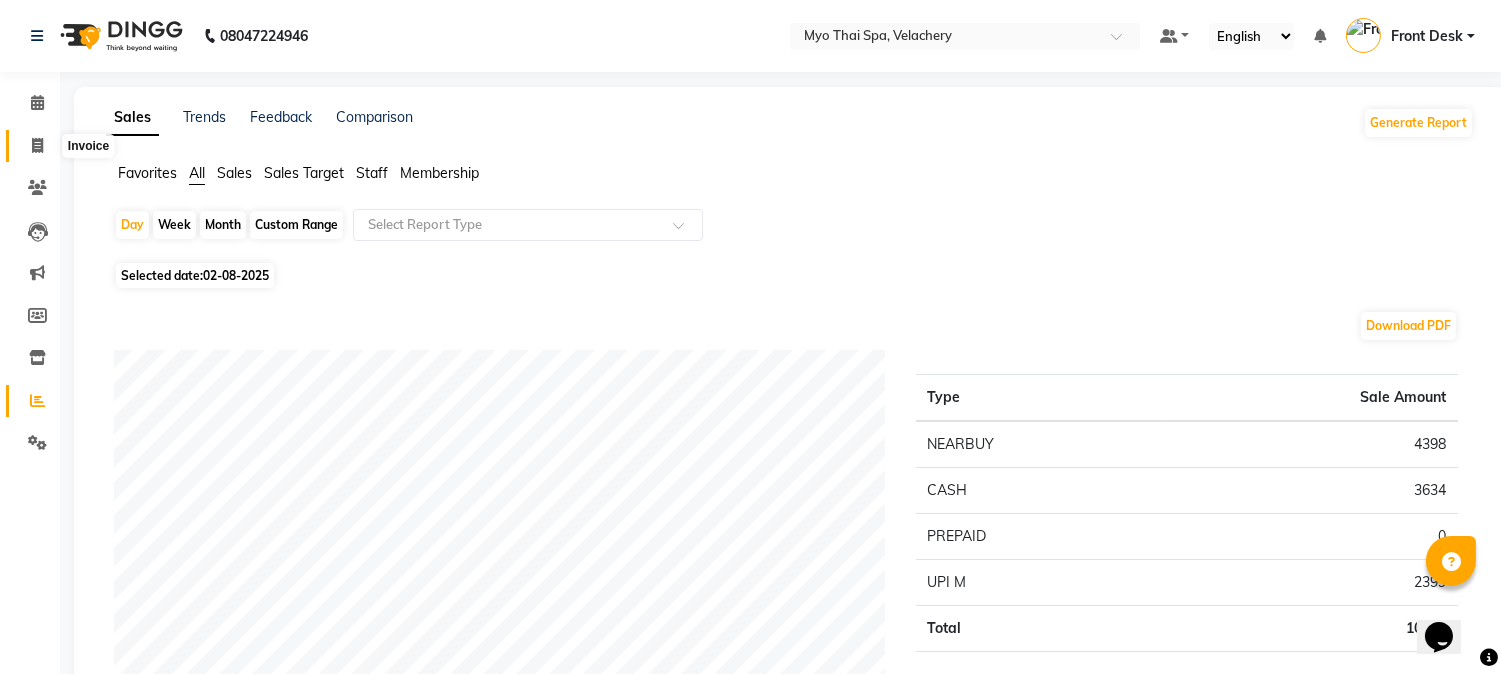 click 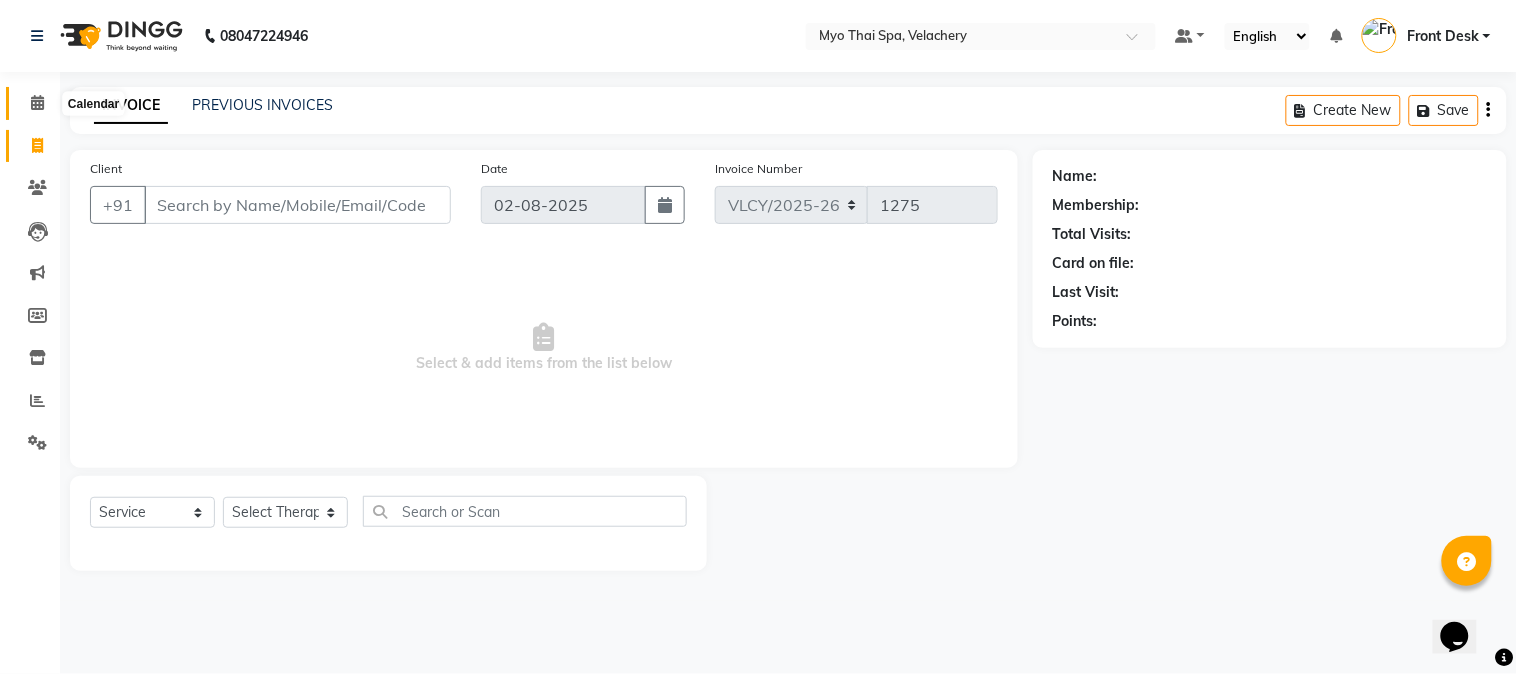 click 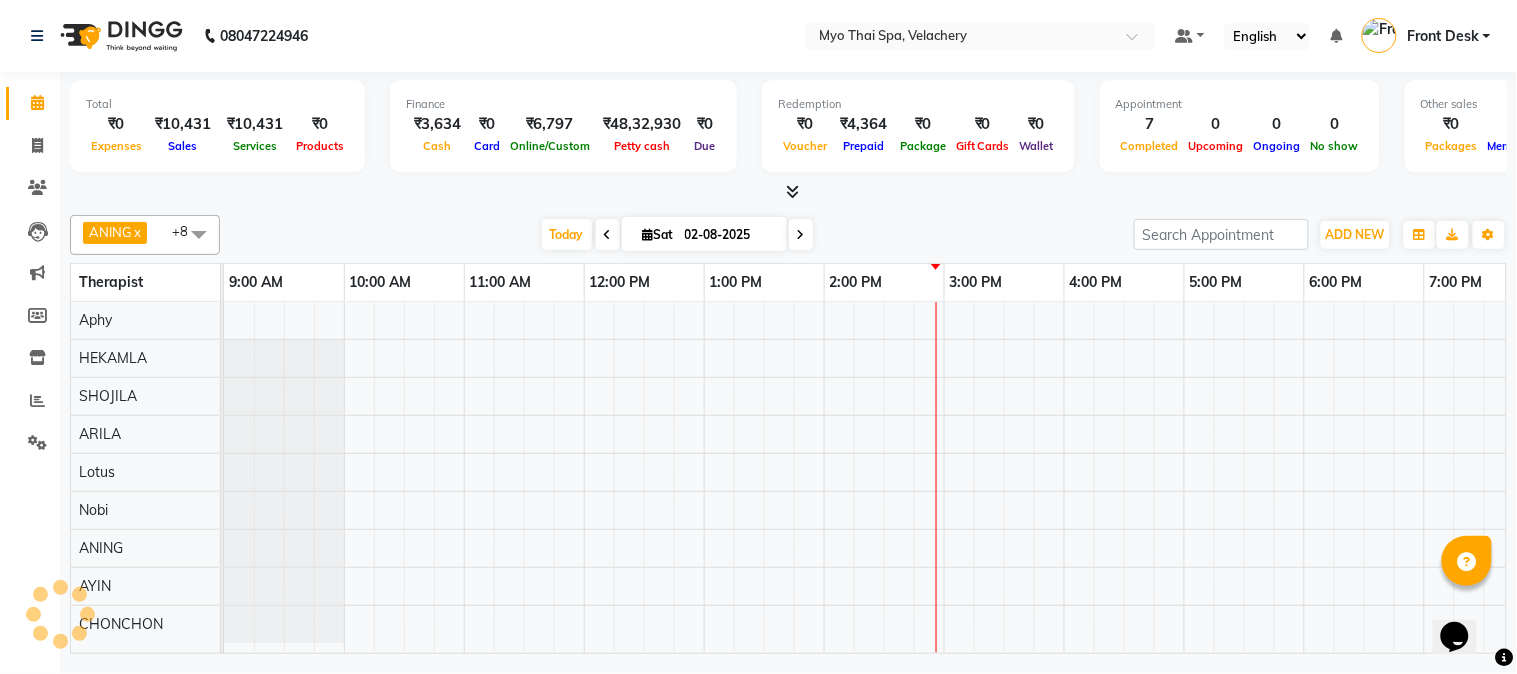 scroll, scrollTop: 0, scrollLeft: 0, axis: both 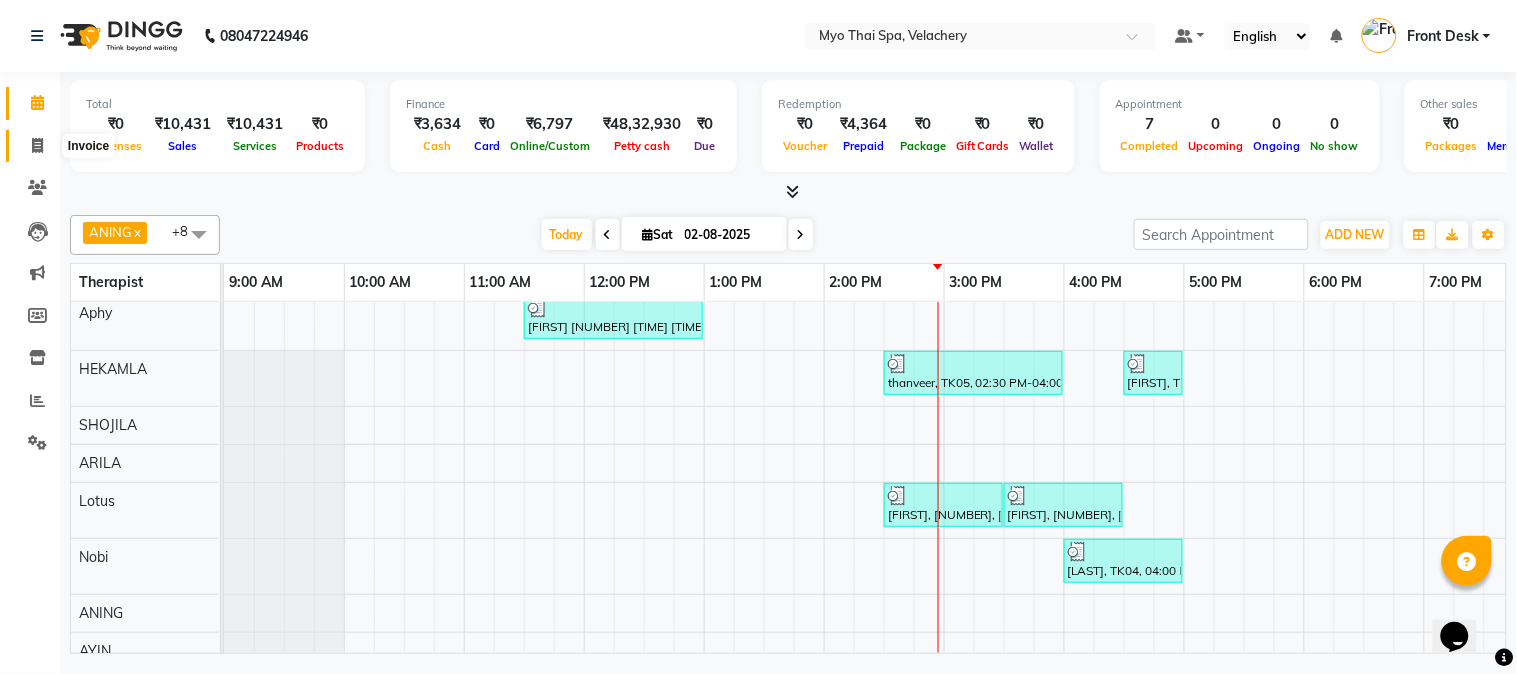 click 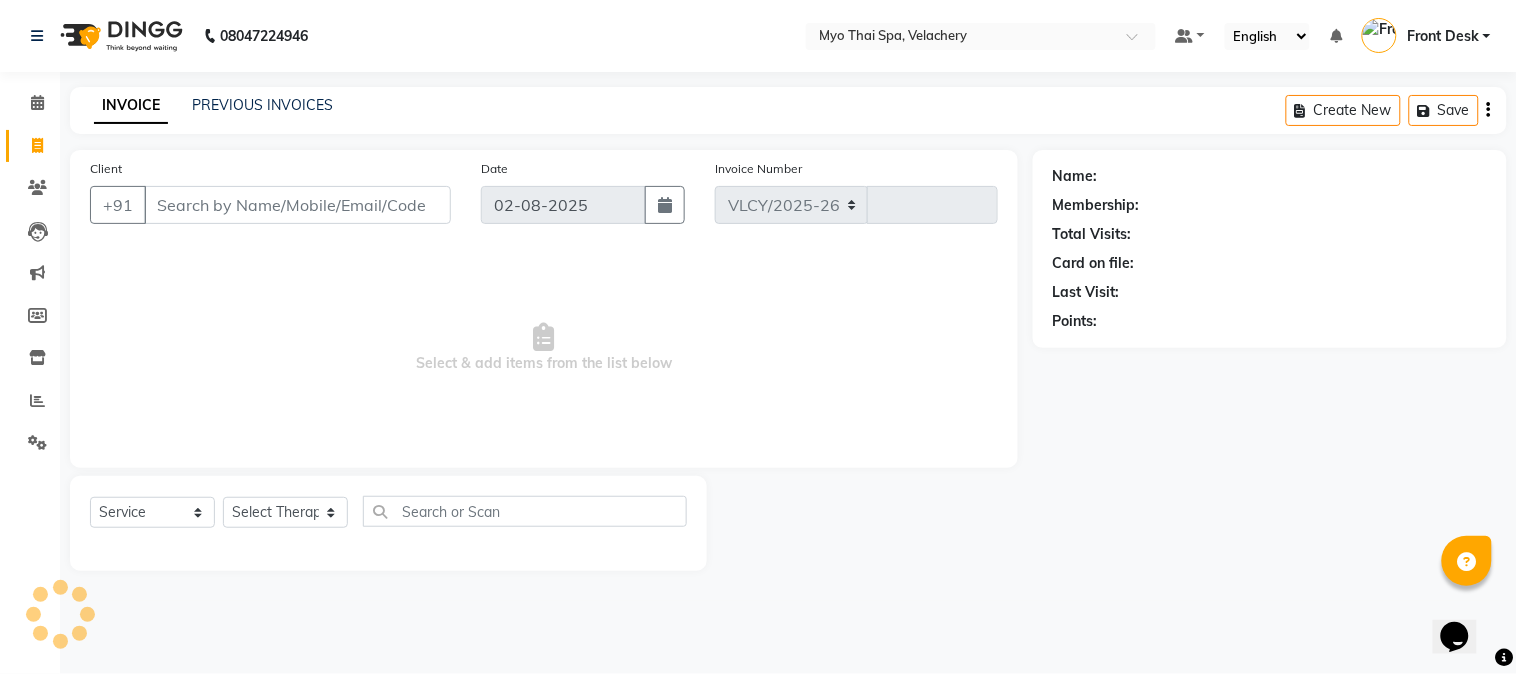 select on "5554" 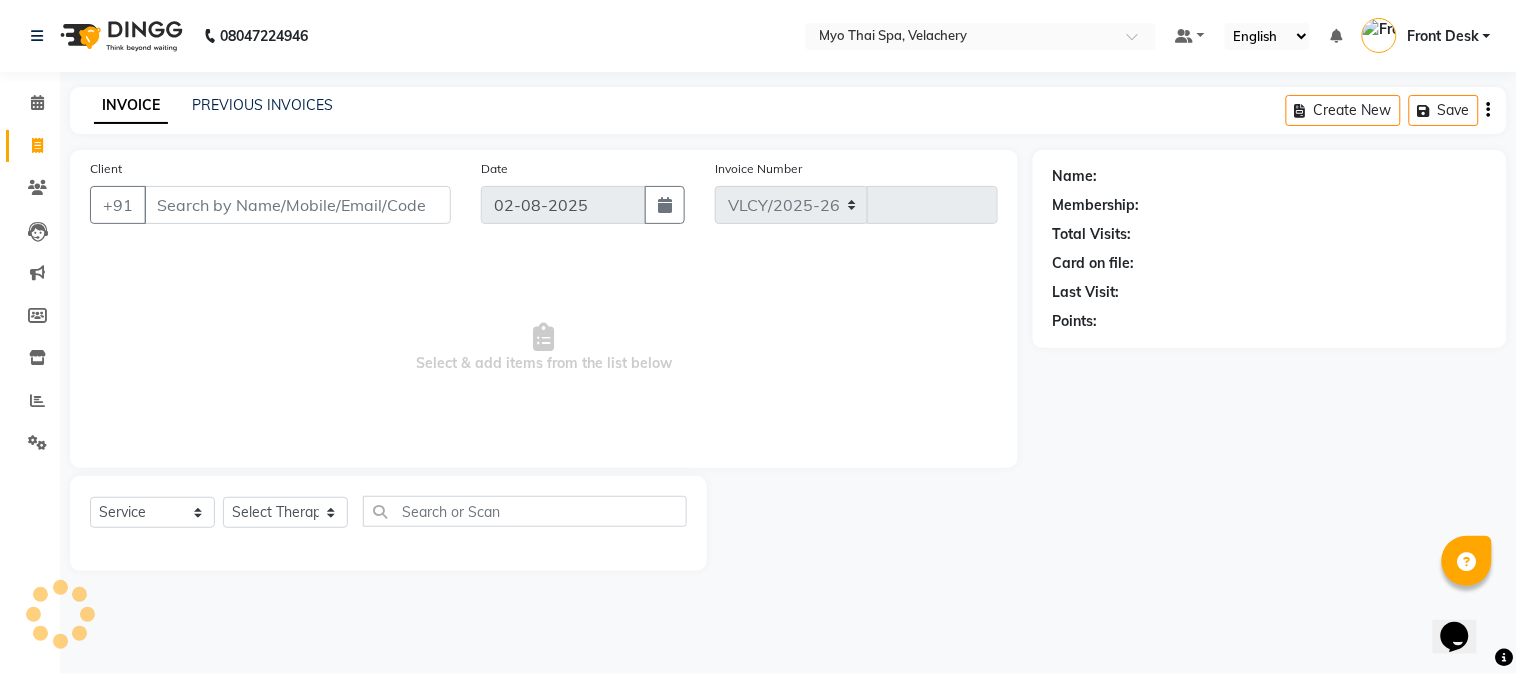 type on "1275" 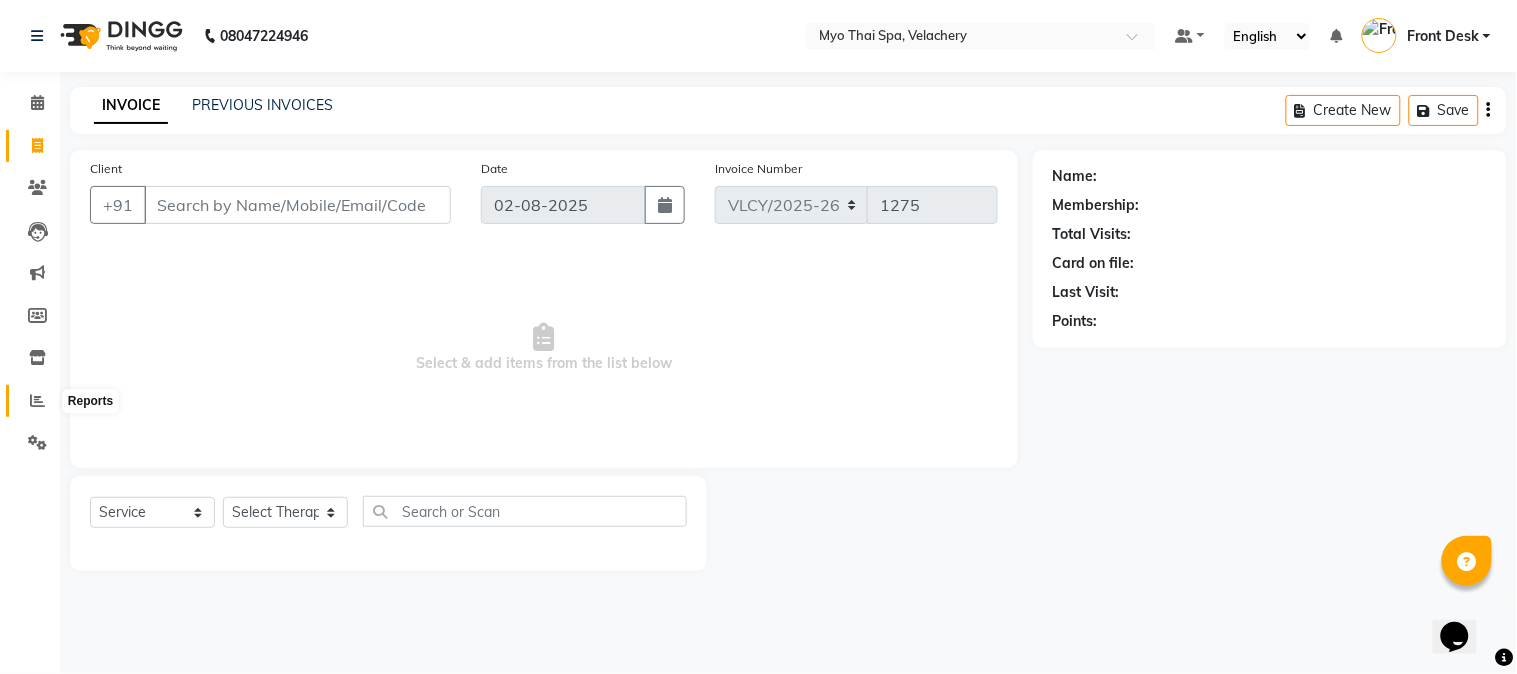 click 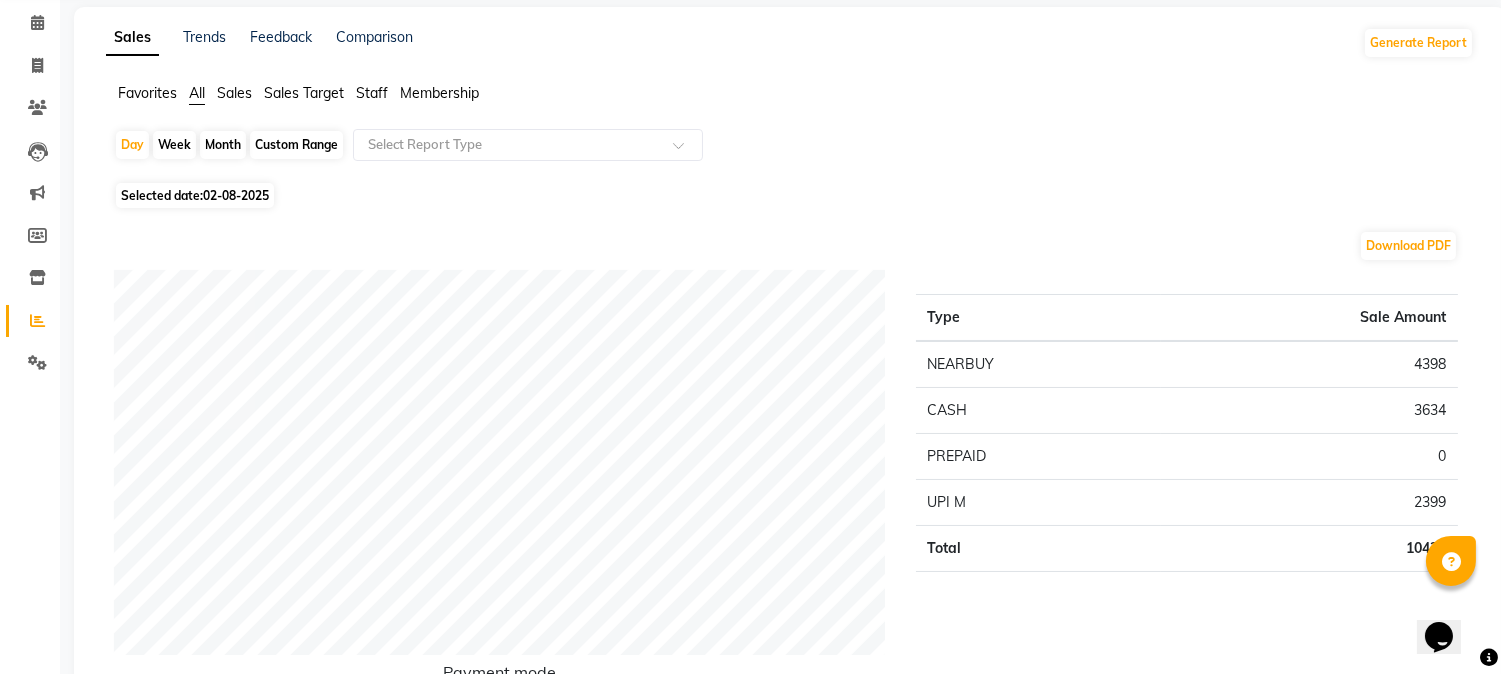 scroll, scrollTop: 111, scrollLeft: 0, axis: vertical 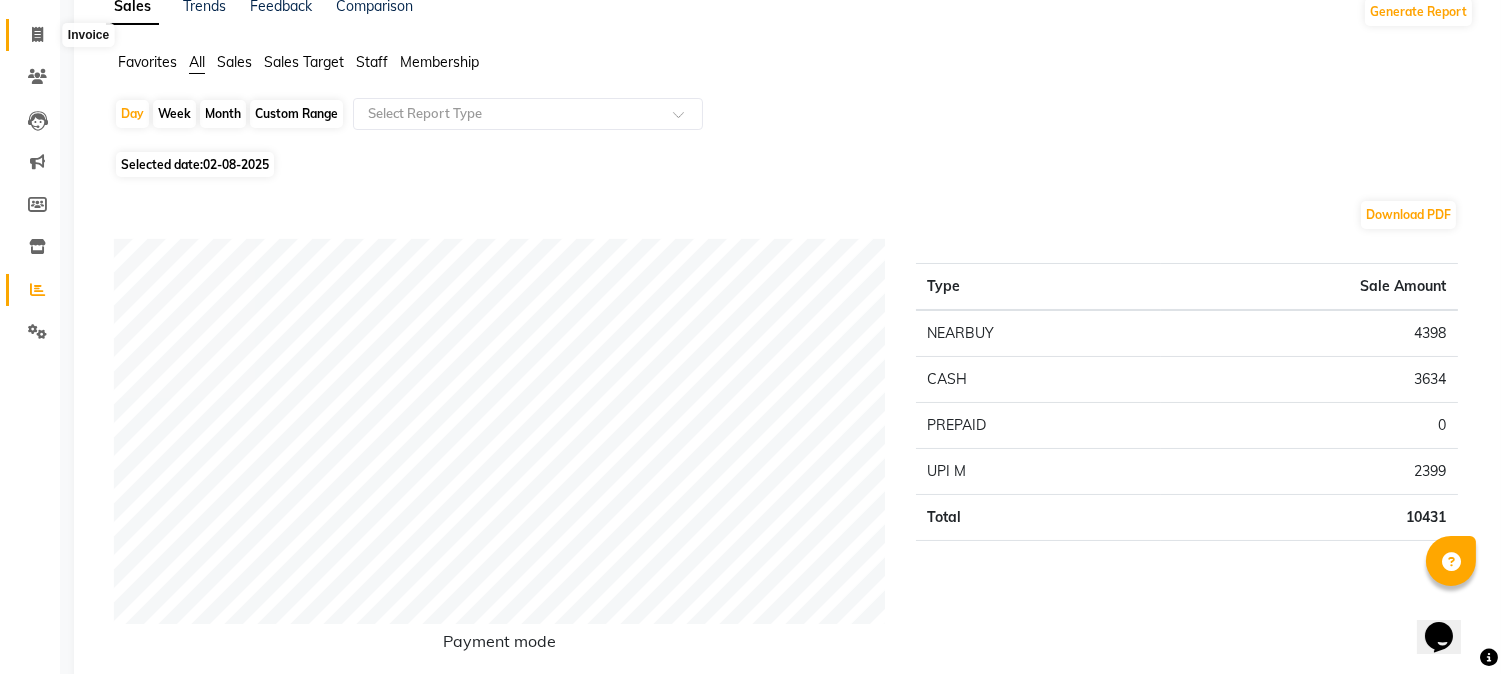 click 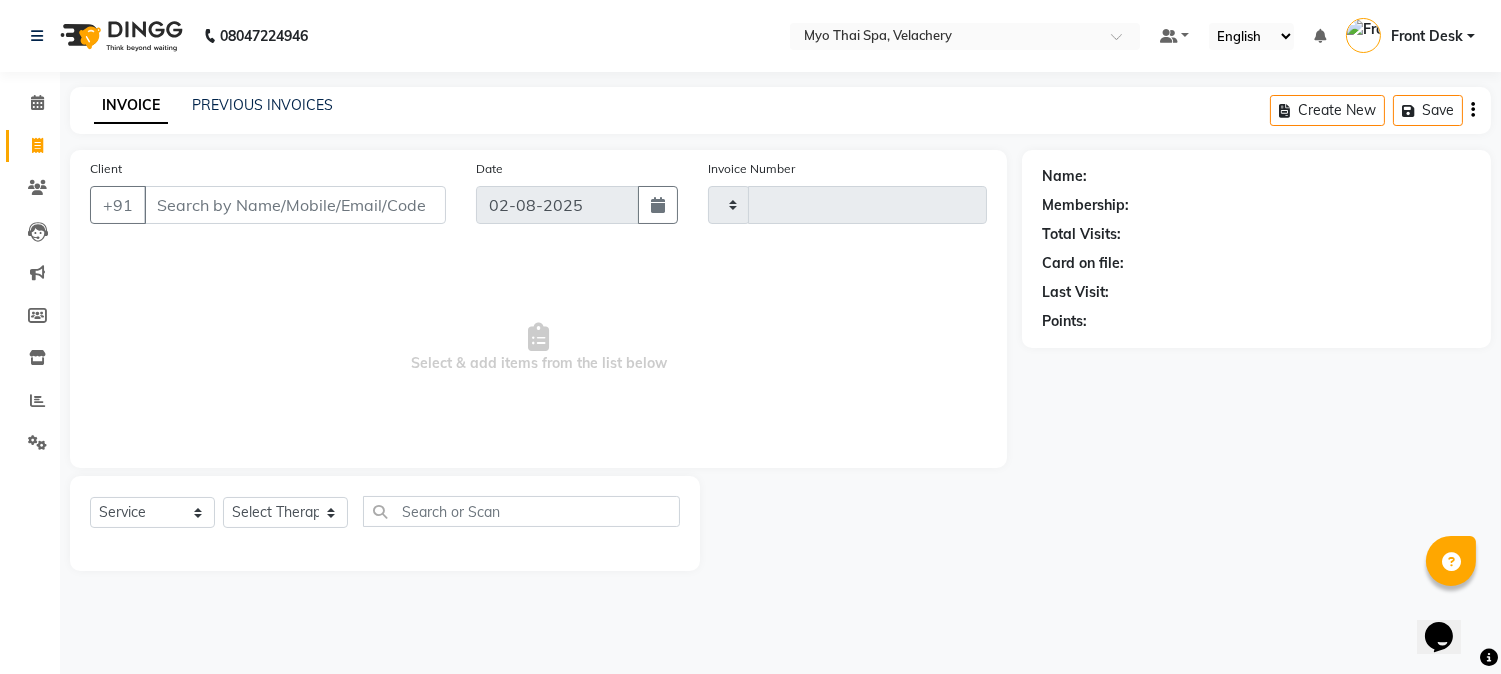 type on "1275" 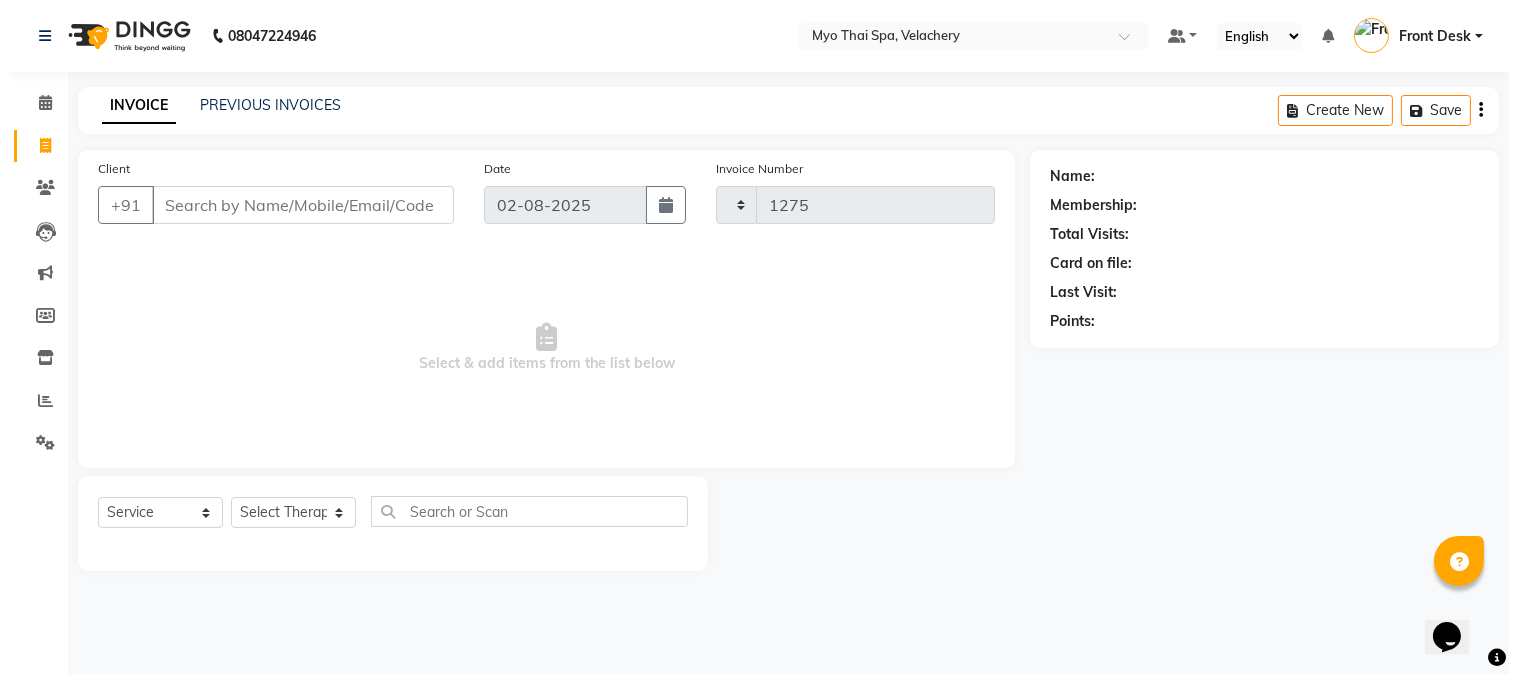 scroll, scrollTop: 0, scrollLeft: 0, axis: both 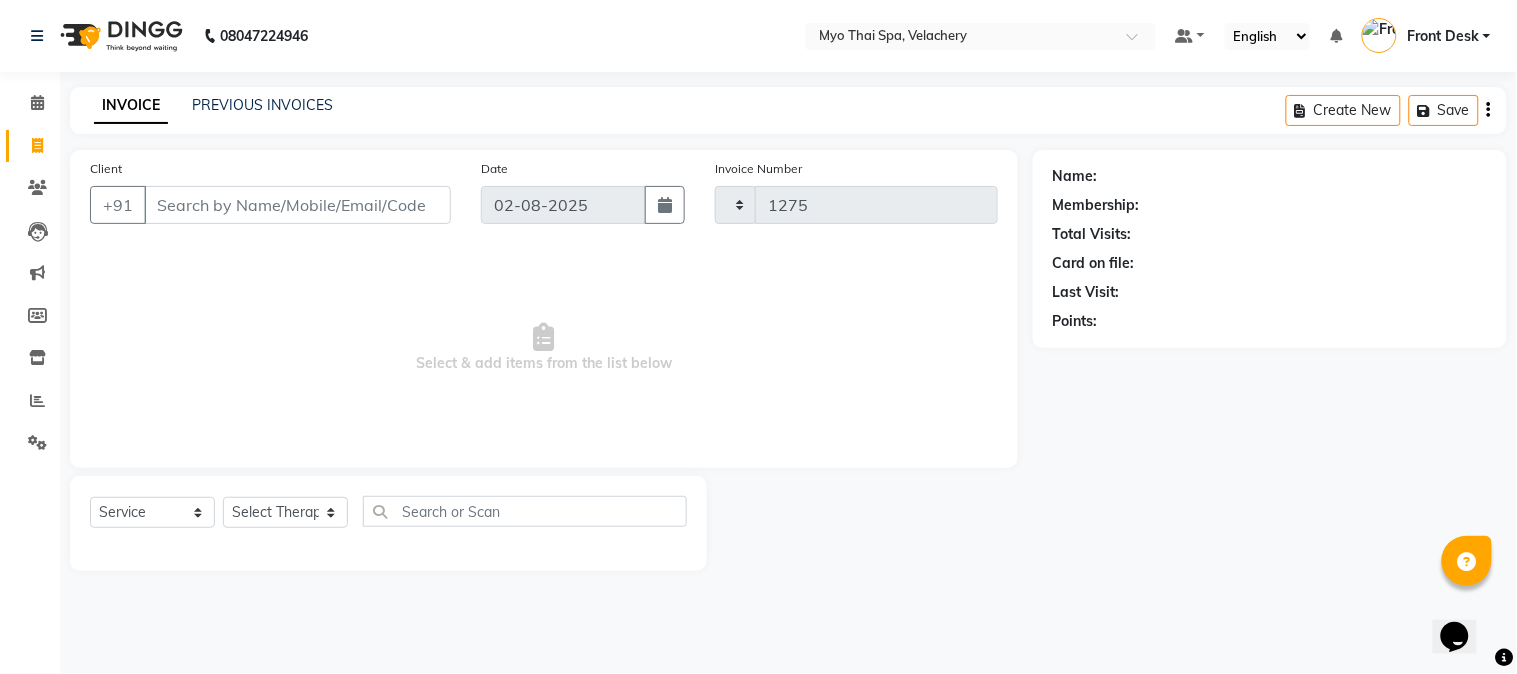 select on "5554" 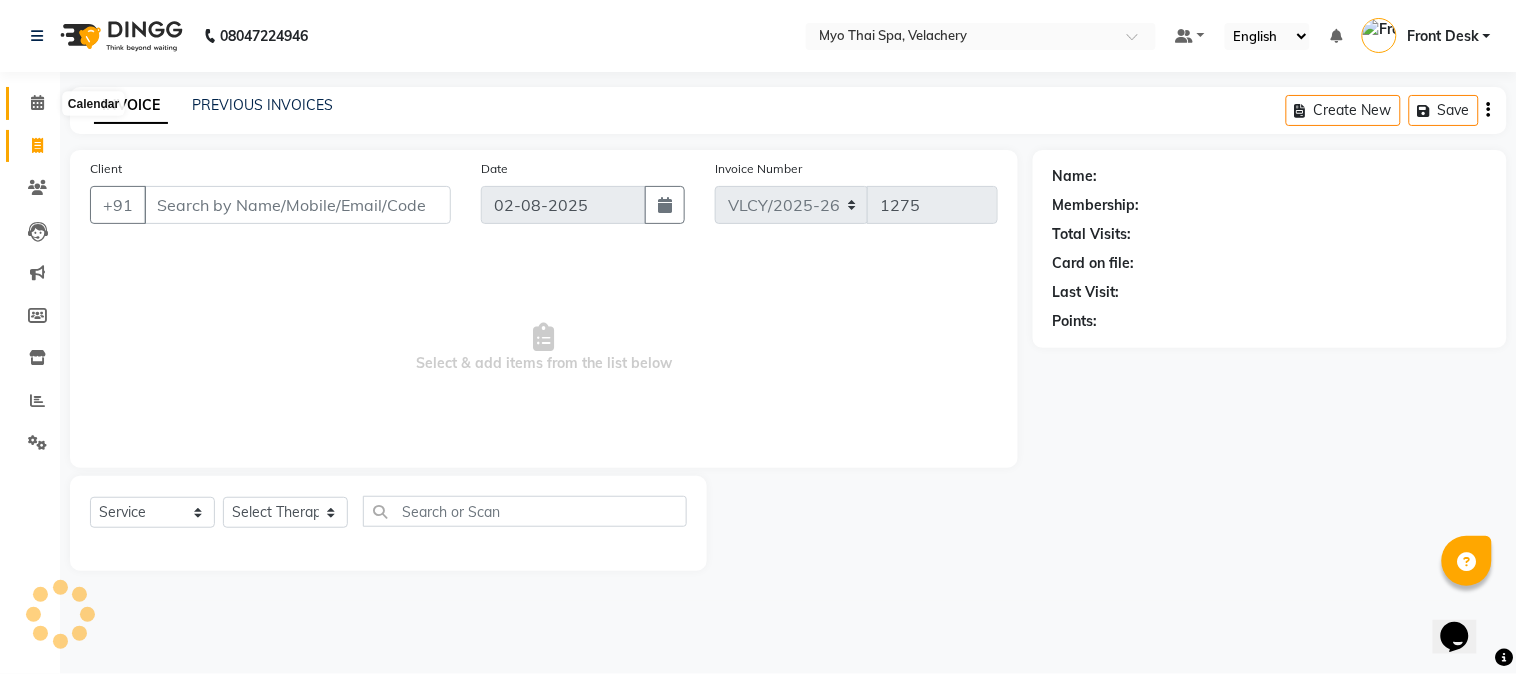 click 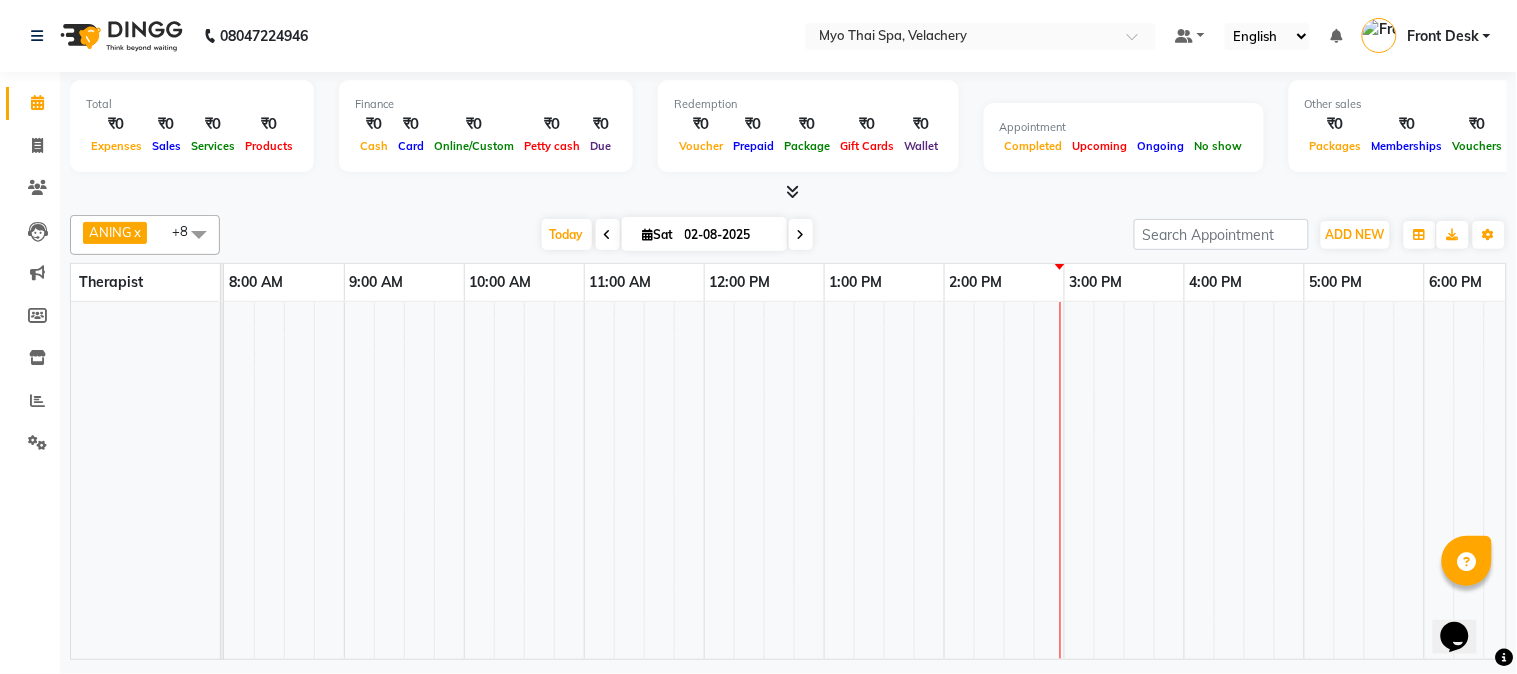 scroll, scrollTop: 0, scrollLeft: 517, axis: horizontal 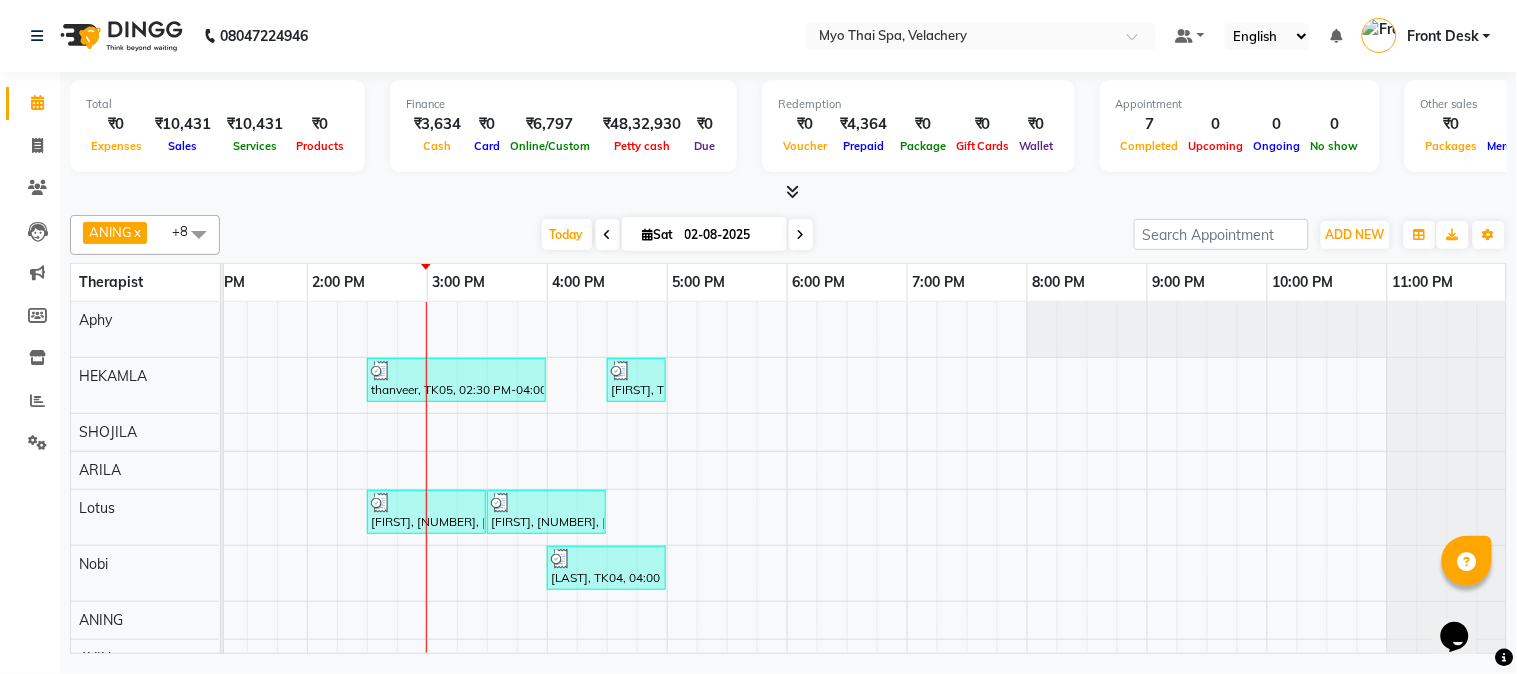 click at bounding box center (426, 267) 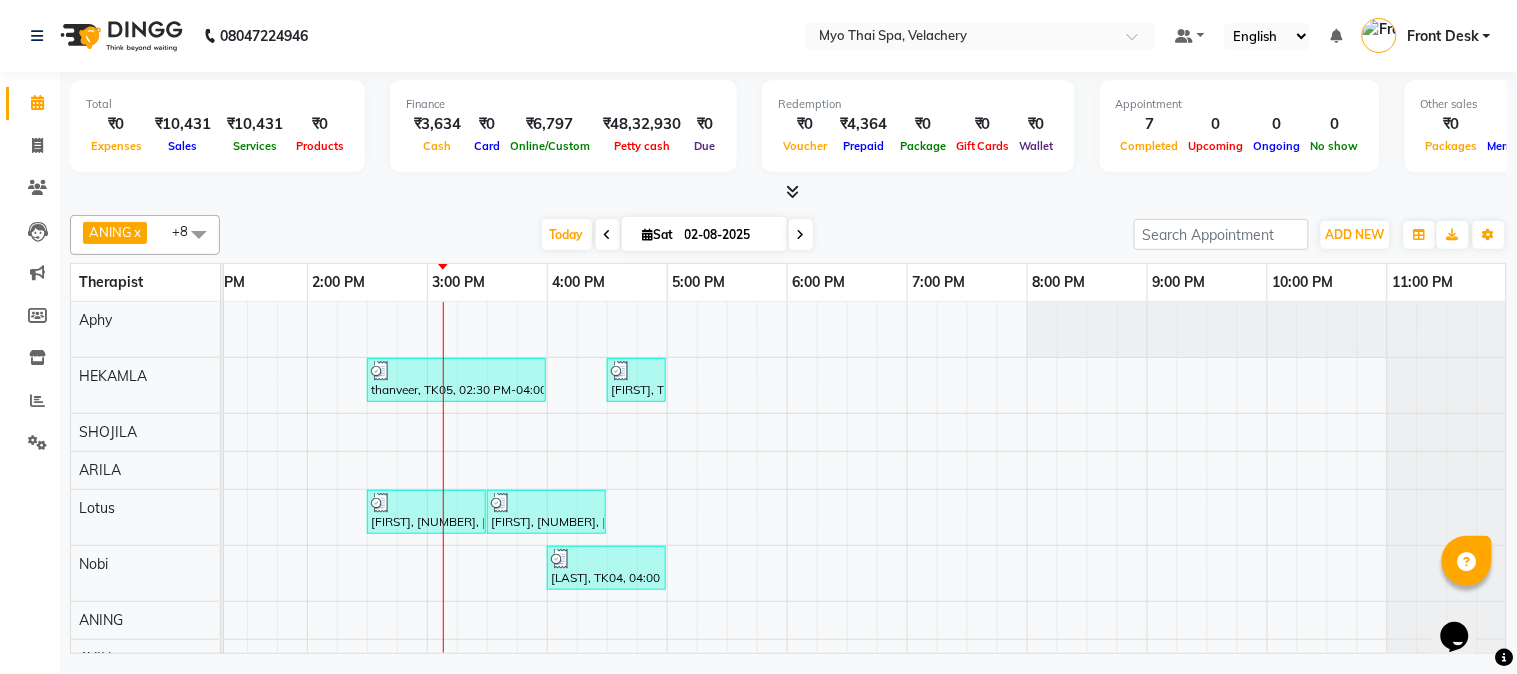 click on "[FIRST], TK02, 11:30 AM-01:00 PM, Spa of the month myo signature  90 mints     [FIRST], TK05, 02:30 PM-04:00 PM, Swedish 90Mins NB     [FIRST], TK03, 04:30 PM-05:00 PM, Head Champi [ 30 Min ]     [FIRST], TK03, 02:30 PM-03:30 PM, Balinese [ 60 Min ]     [FIRST], TK03, 03:30 PM-04:30 PM, Balinese [ 60 Min ]     [FIRST], TK04, 04:00 PM-05:00 PM, Deep Tissue 60mins NB     [FIRST], TK01, 10:30 AM-12:00 PM, Swedish 90Mins NB" at bounding box center [607, 517] 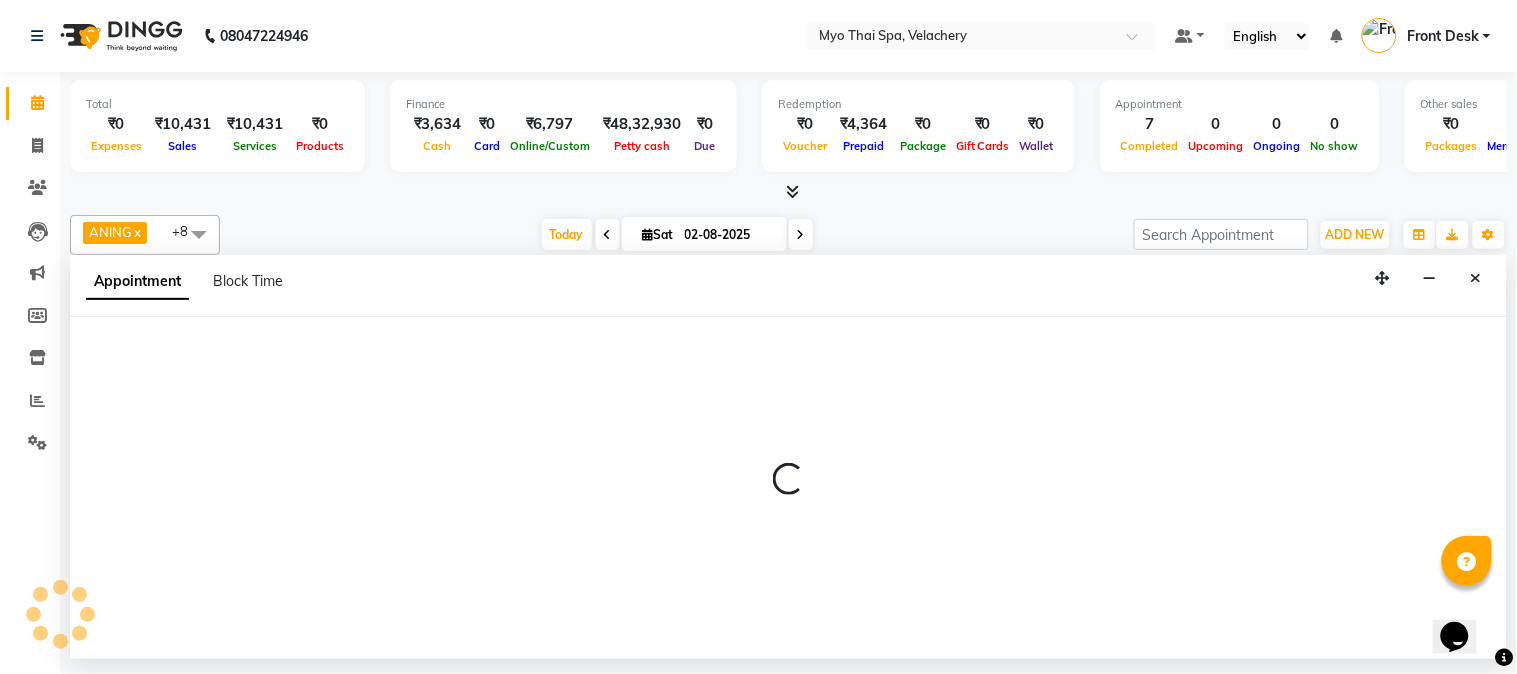 select on "37462" 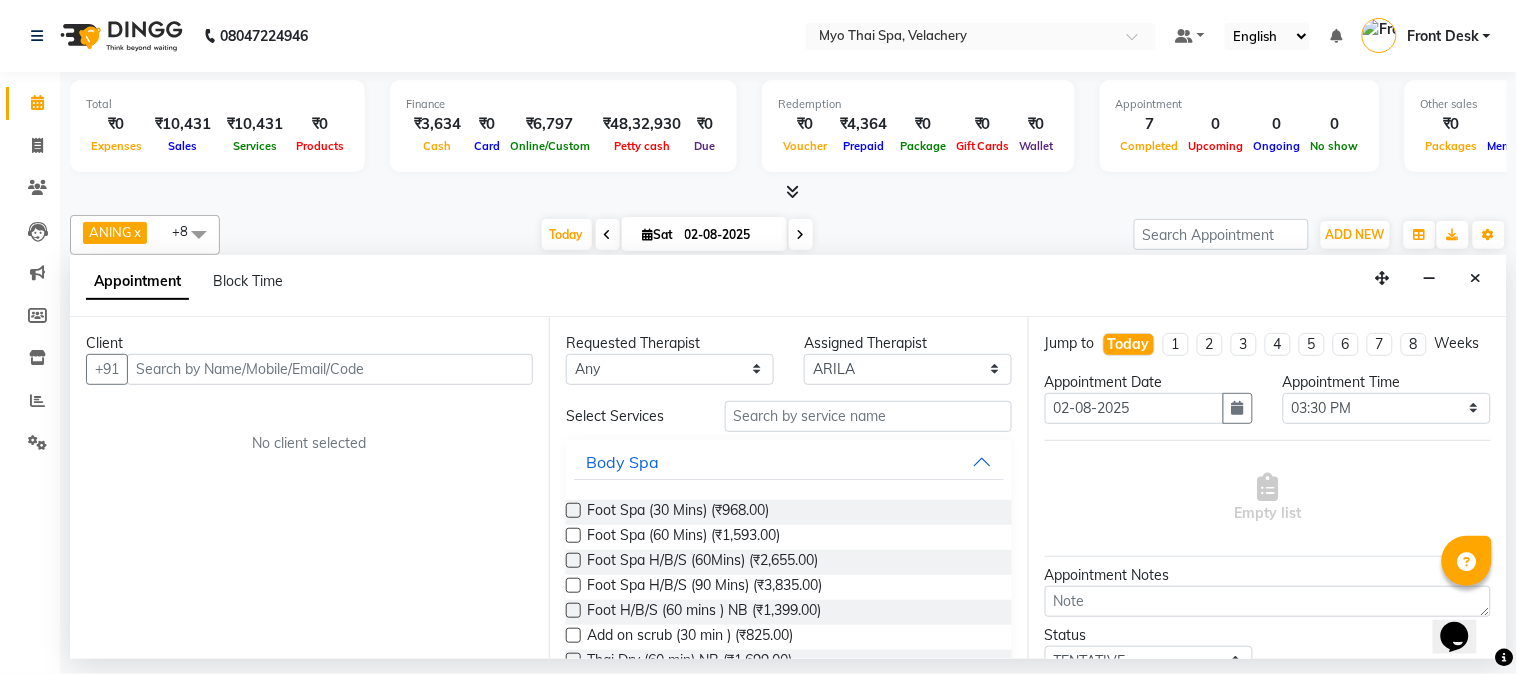click at bounding box center (330, 369) 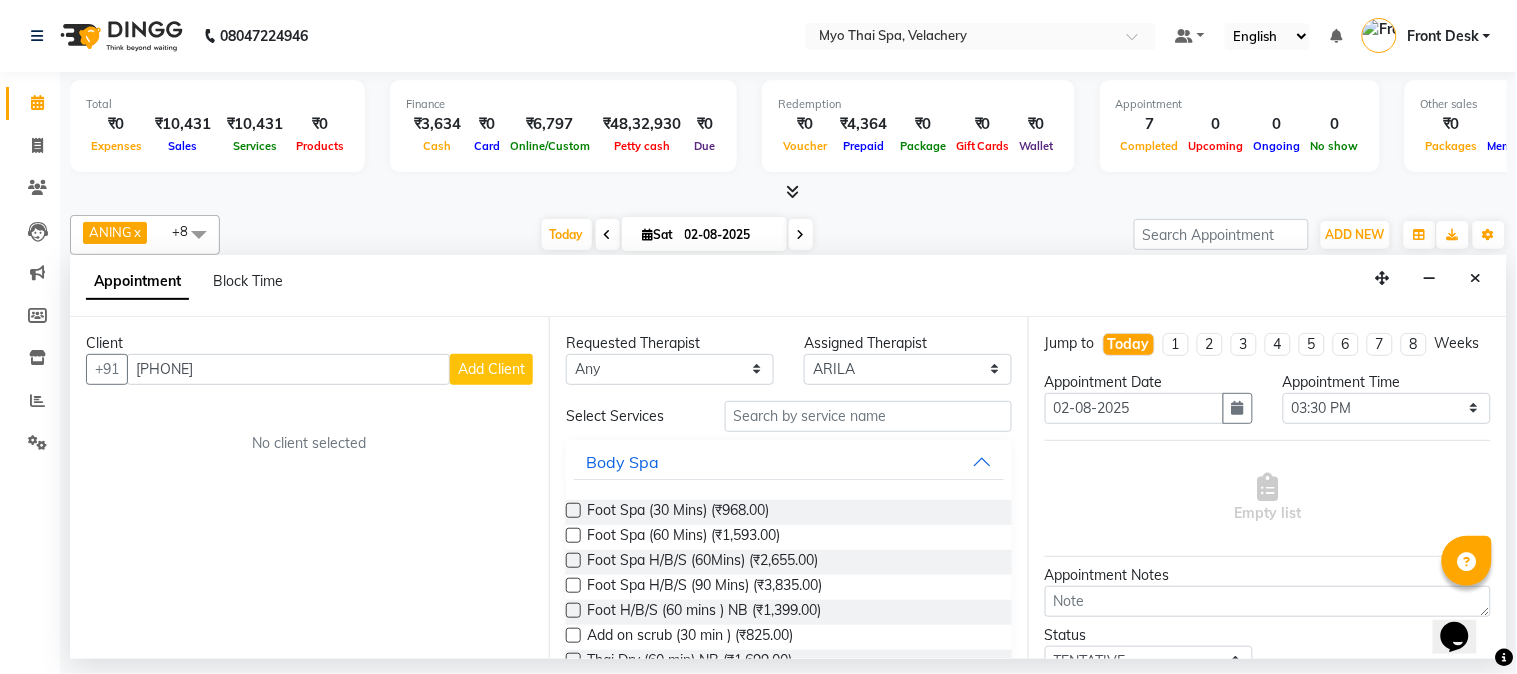 click on "[PHONE]" at bounding box center (288, 369) 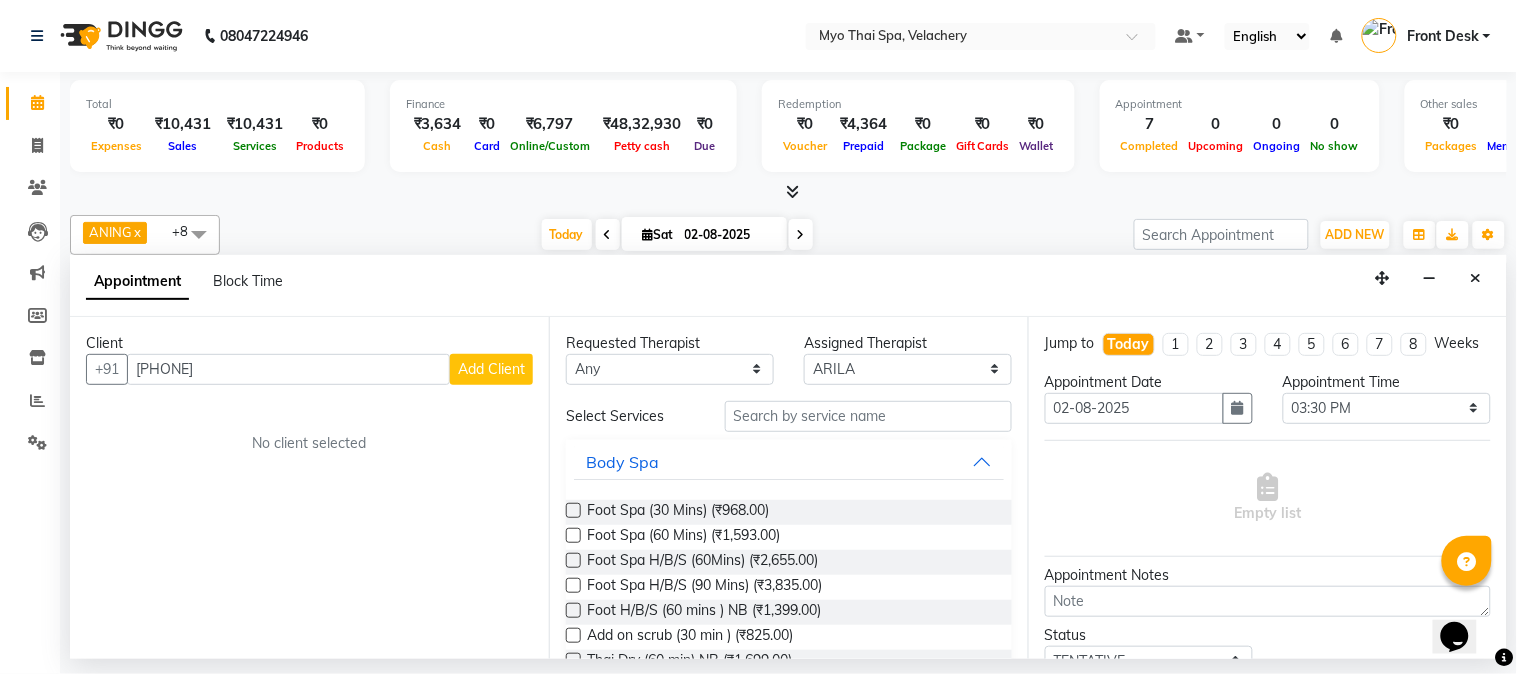 type on "[PHONE]" 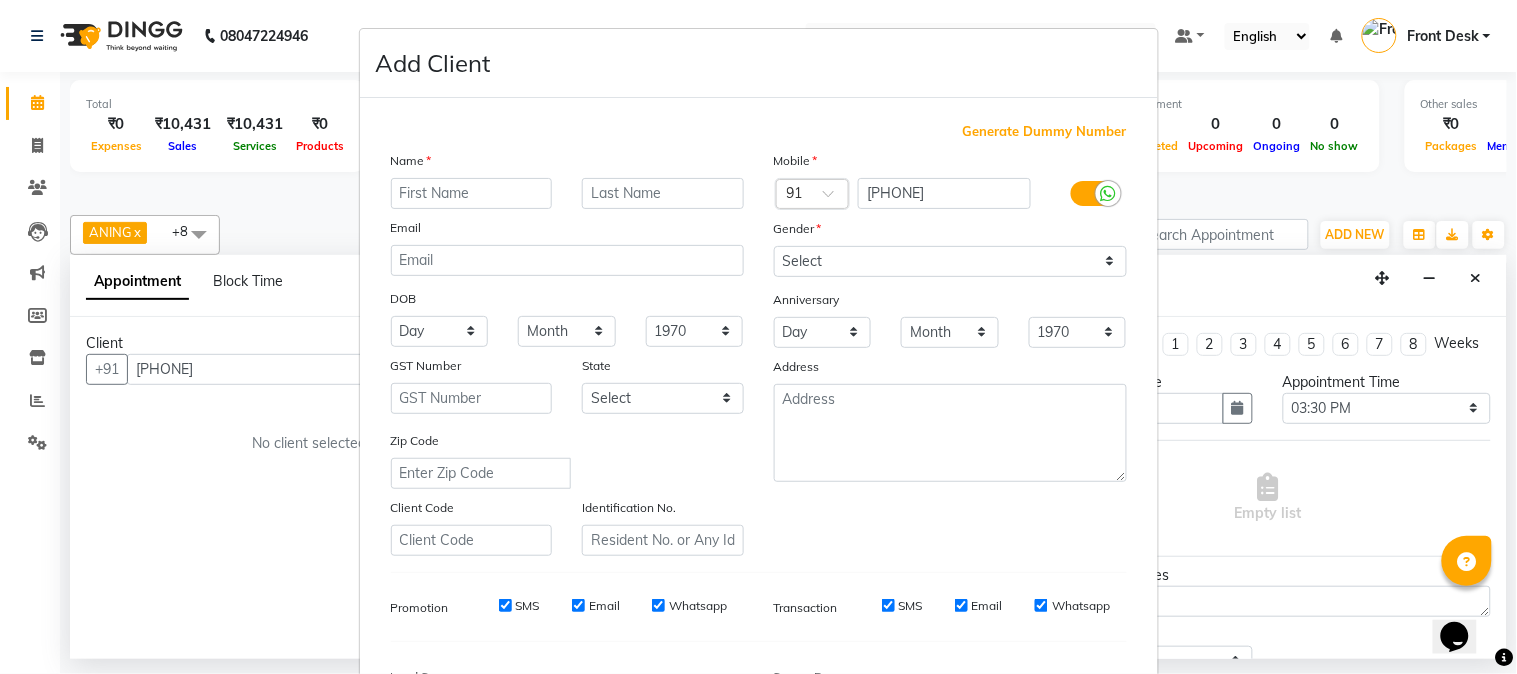 click at bounding box center (472, 193) 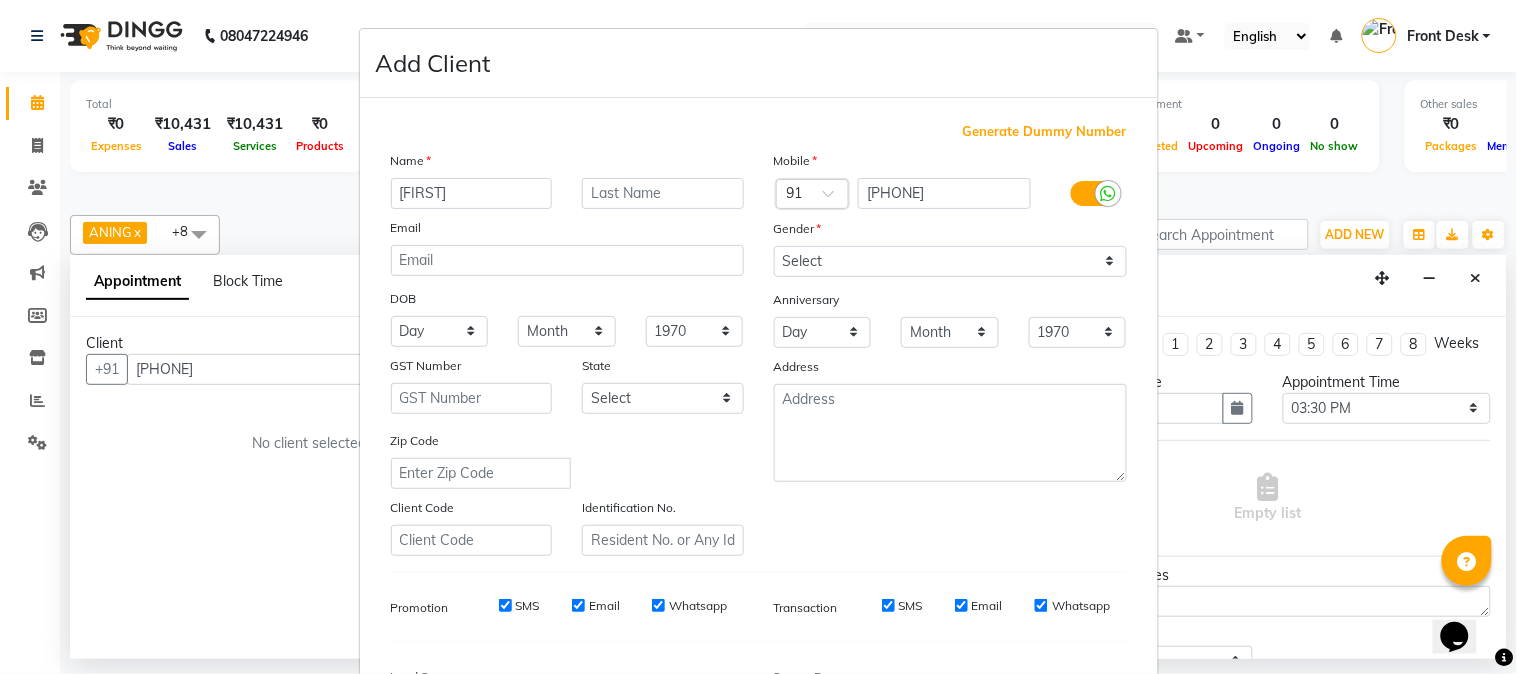 type on "[FIRST]" 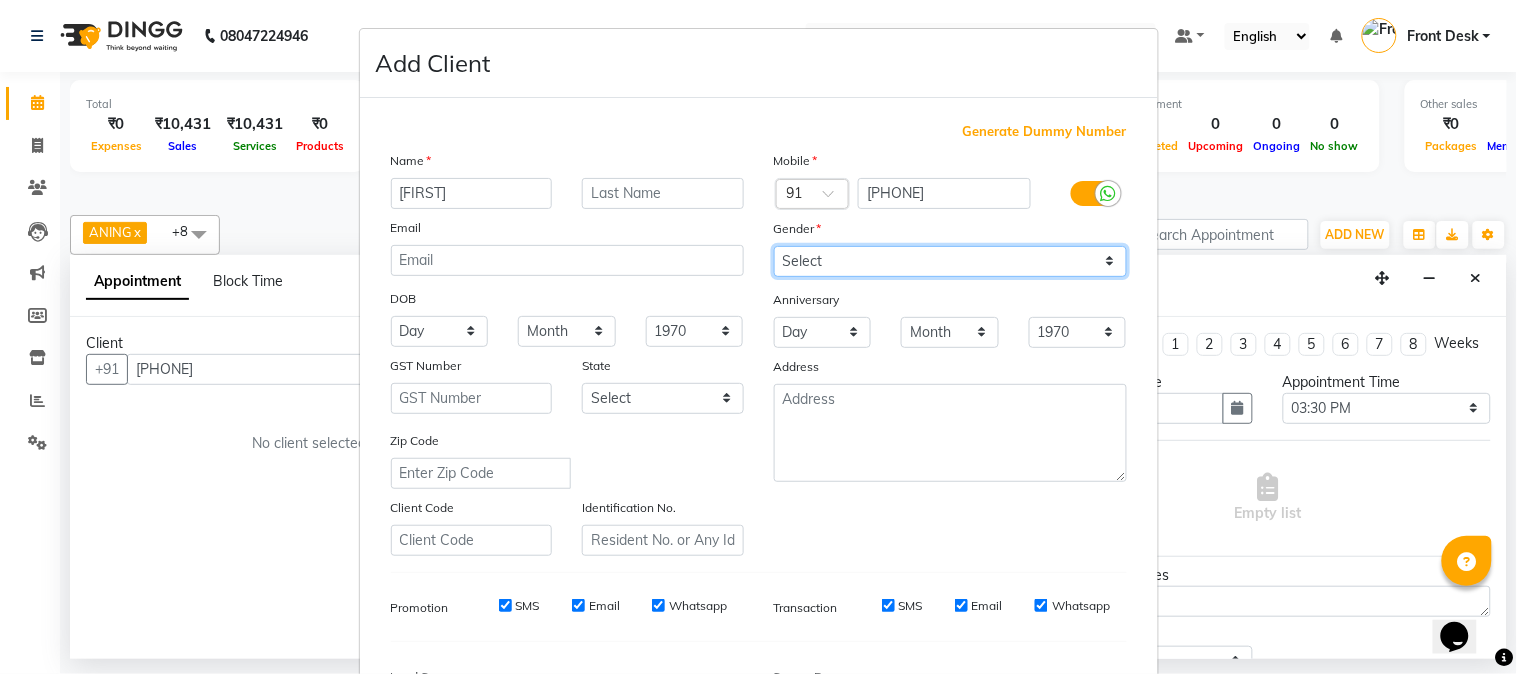 click on "Select Male Female Other Prefer Not To Say" at bounding box center [950, 261] 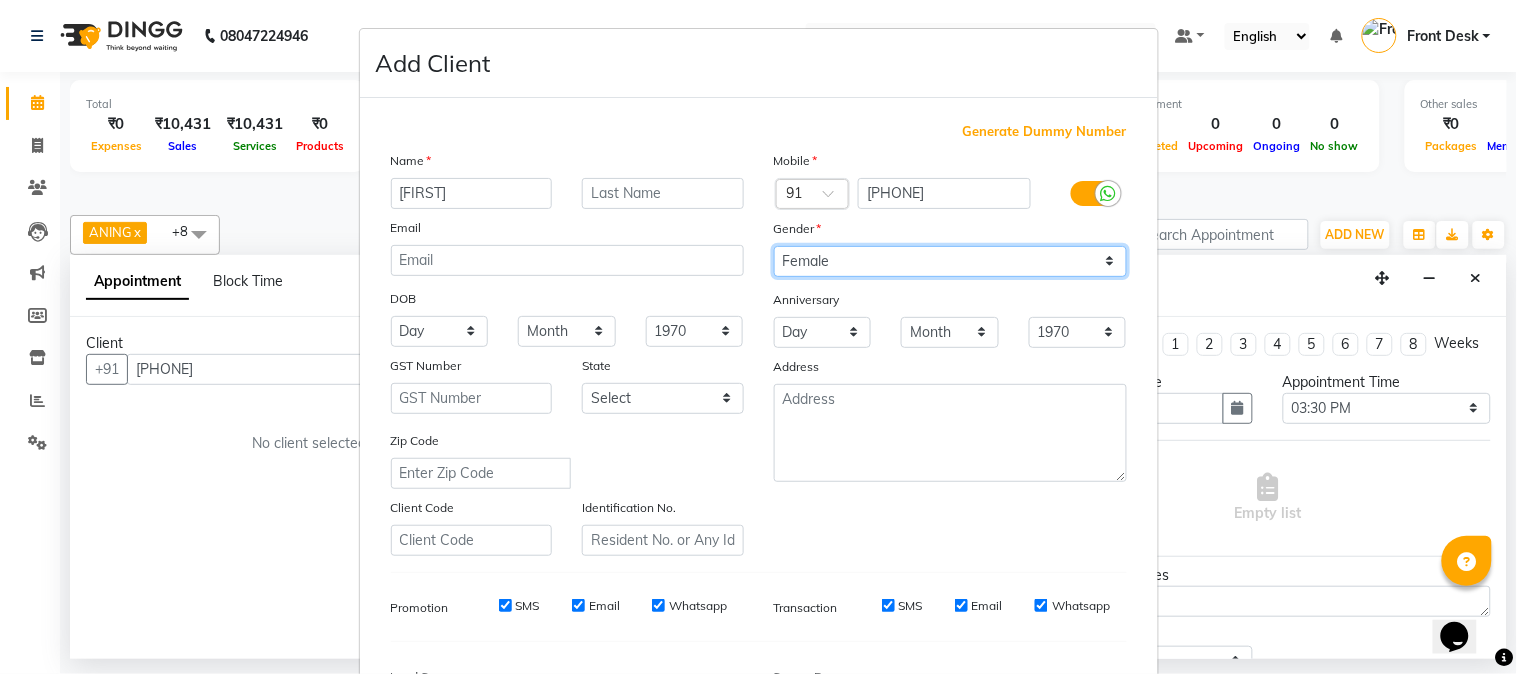 click on "Select Male Female Other Prefer Not To Say" at bounding box center (950, 261) 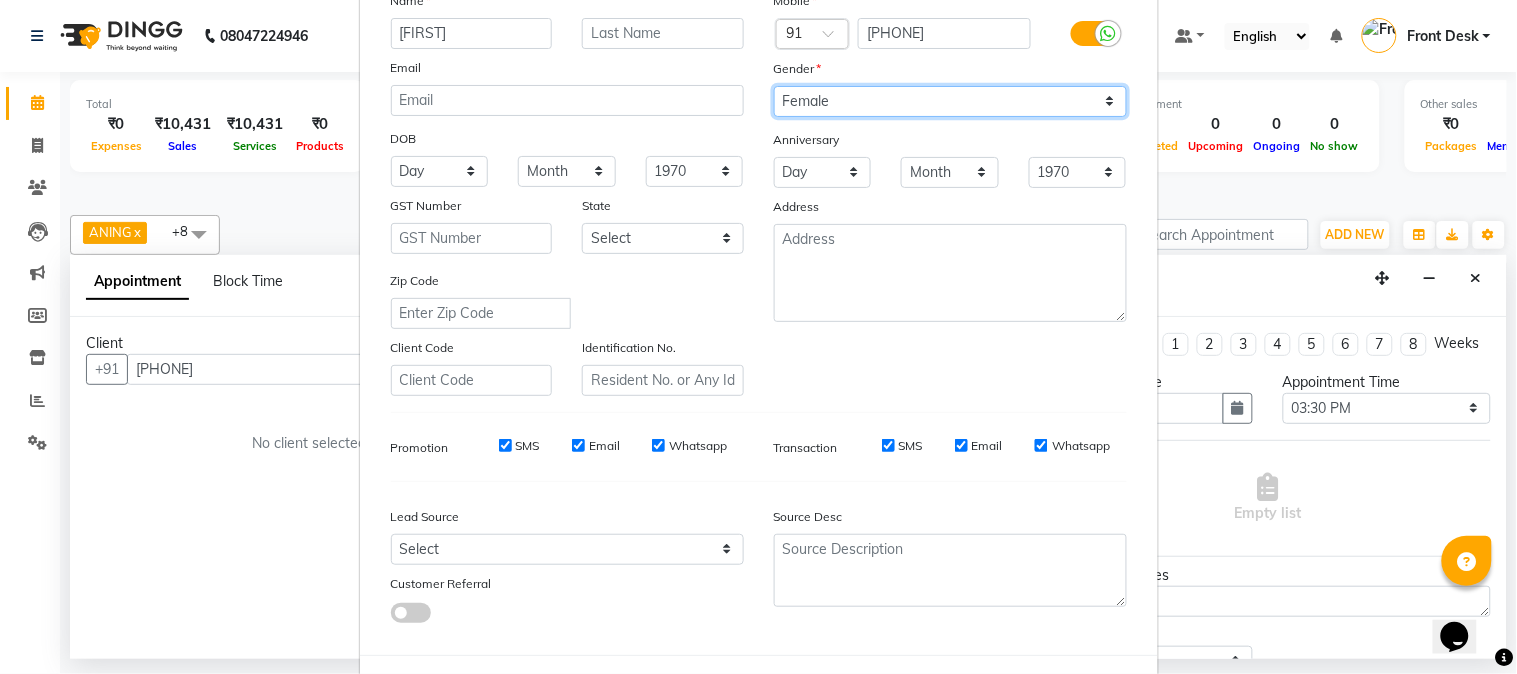 scroll, scrollTop: 250, scrollLeft: 0, axis: vertical 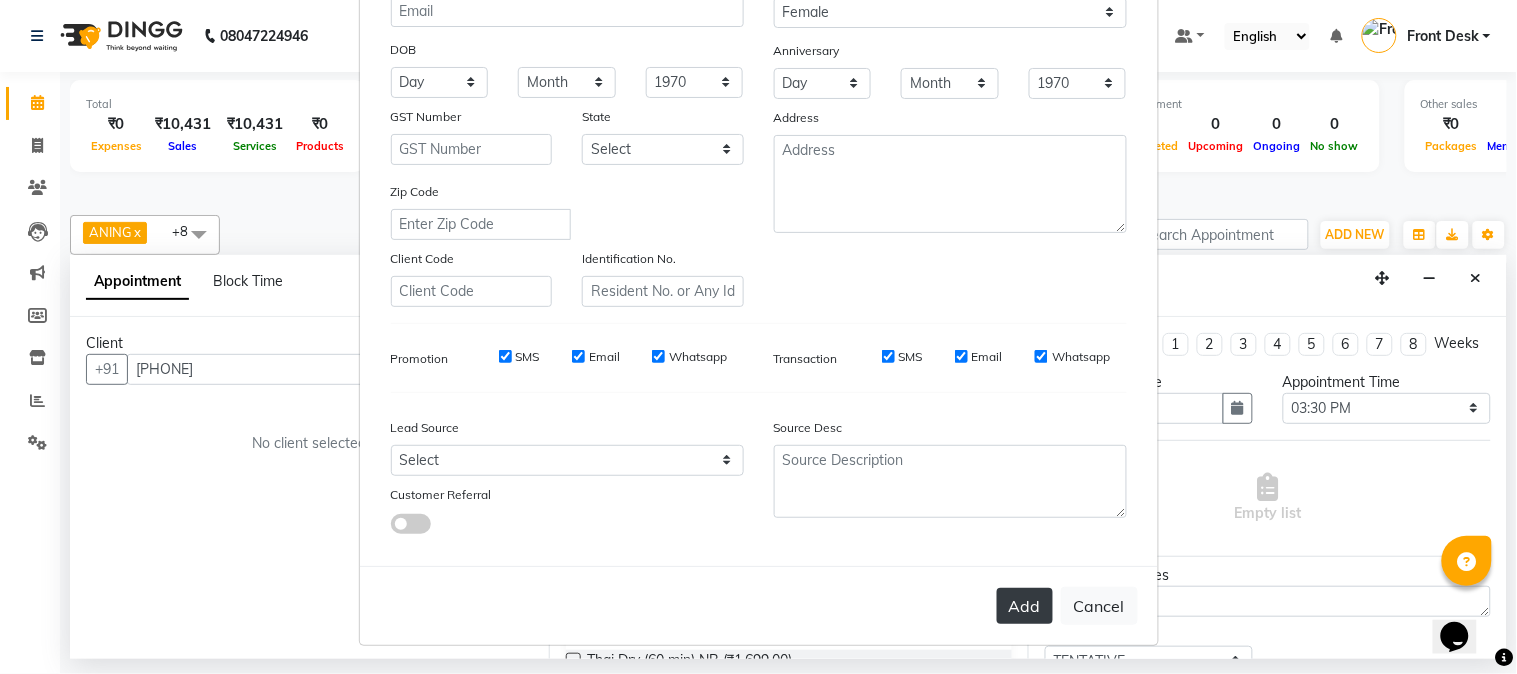 click on "Add" at bounding box center (1025, 606) 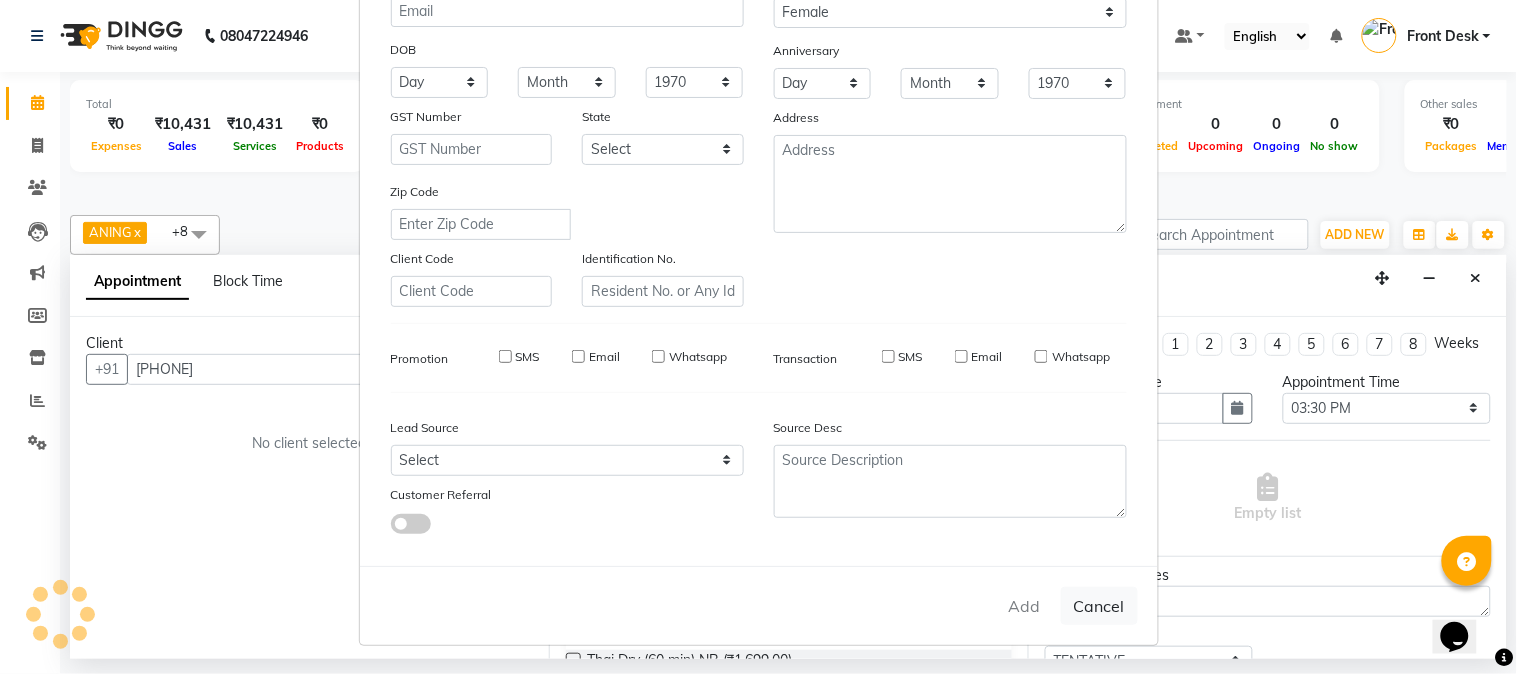 type 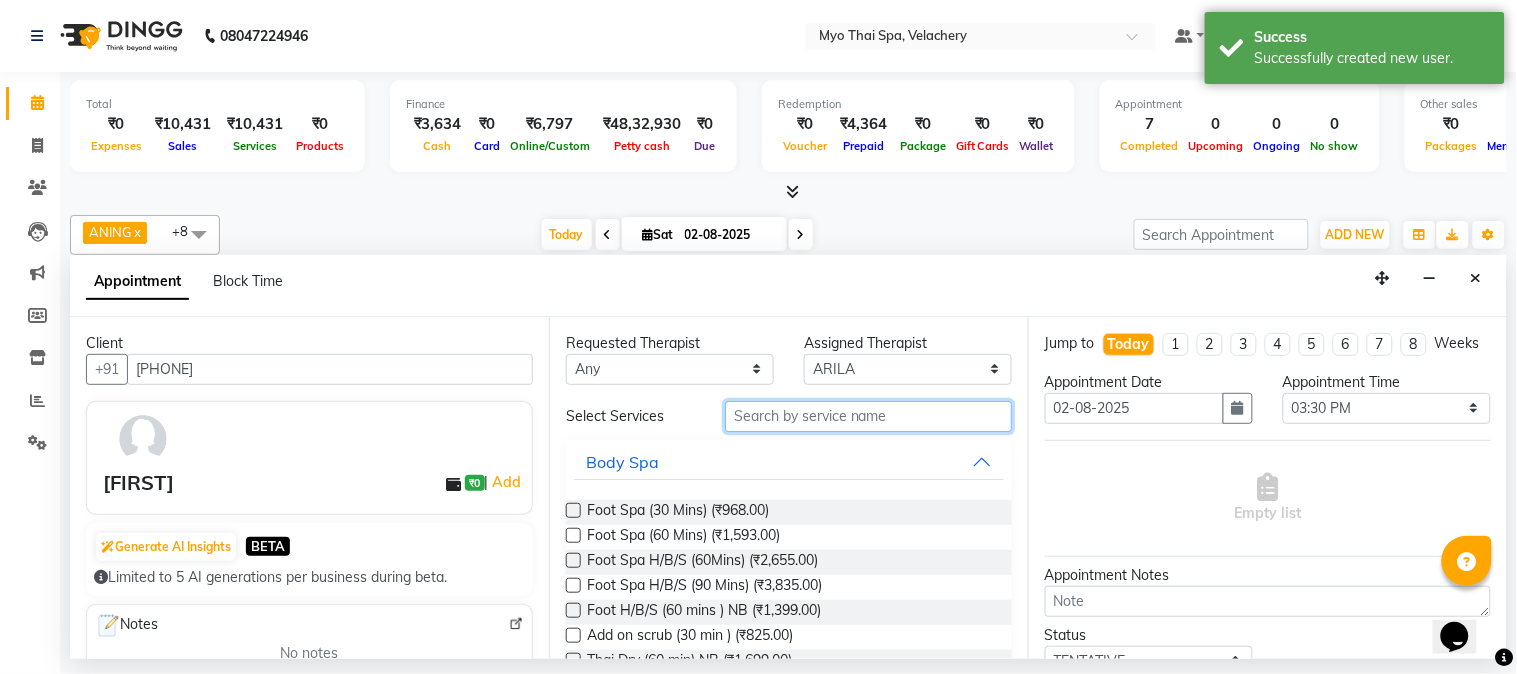 click at bounding box center [868, 416] 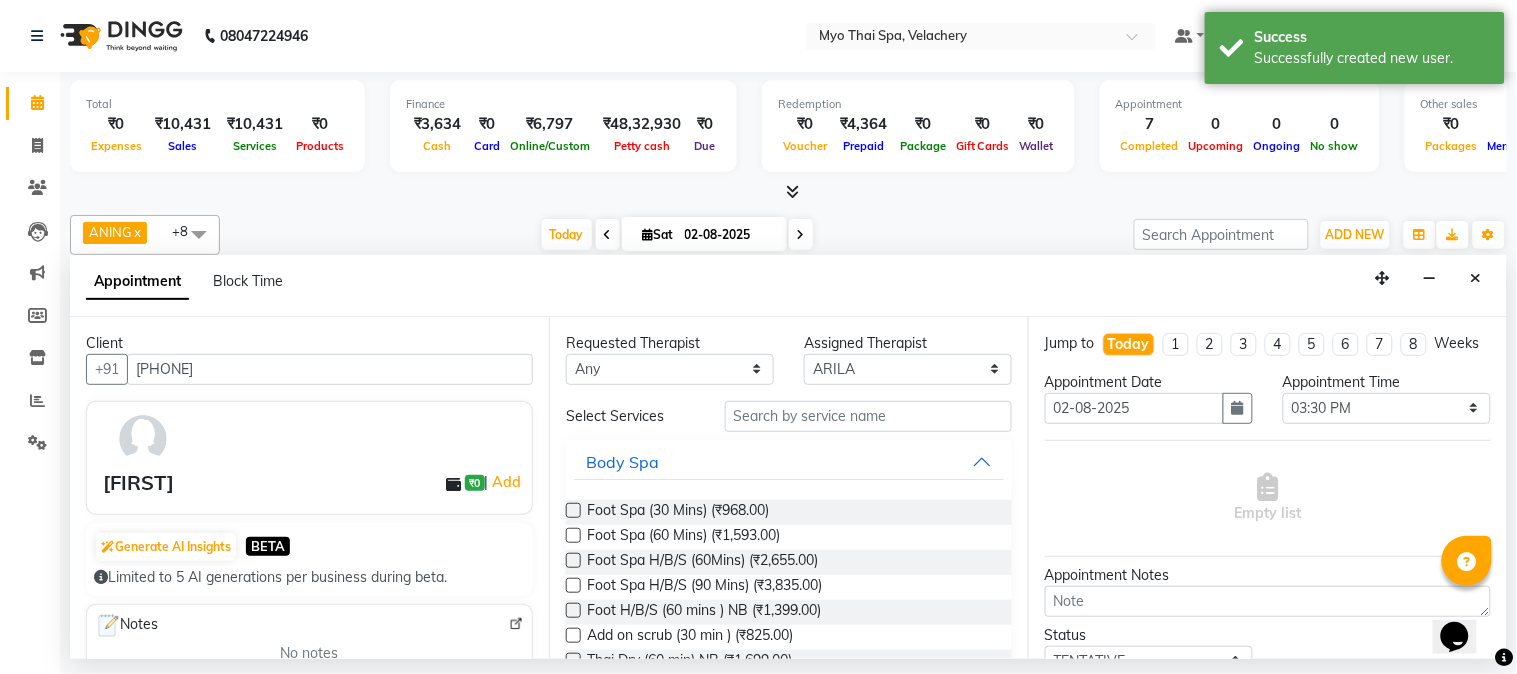 click at bounding box center [573, 560] 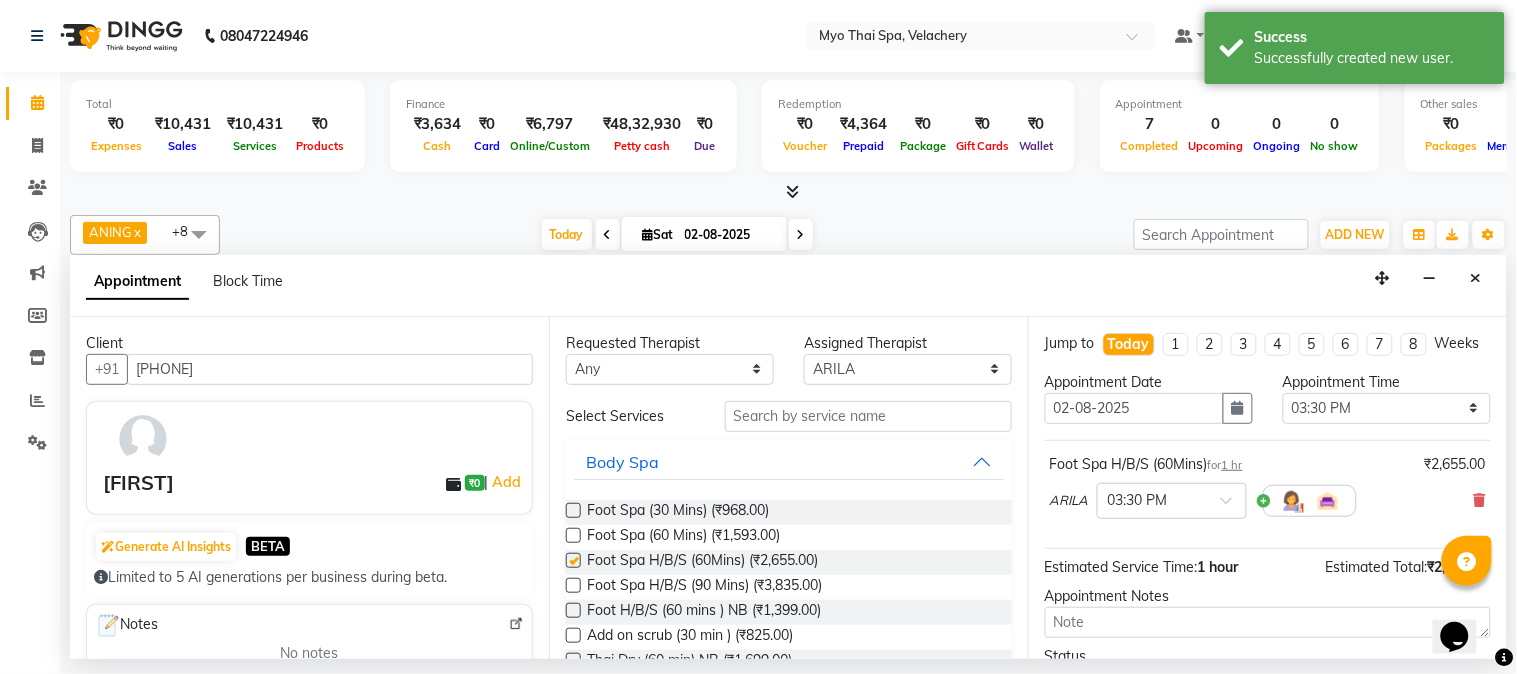 checkbox on "false" 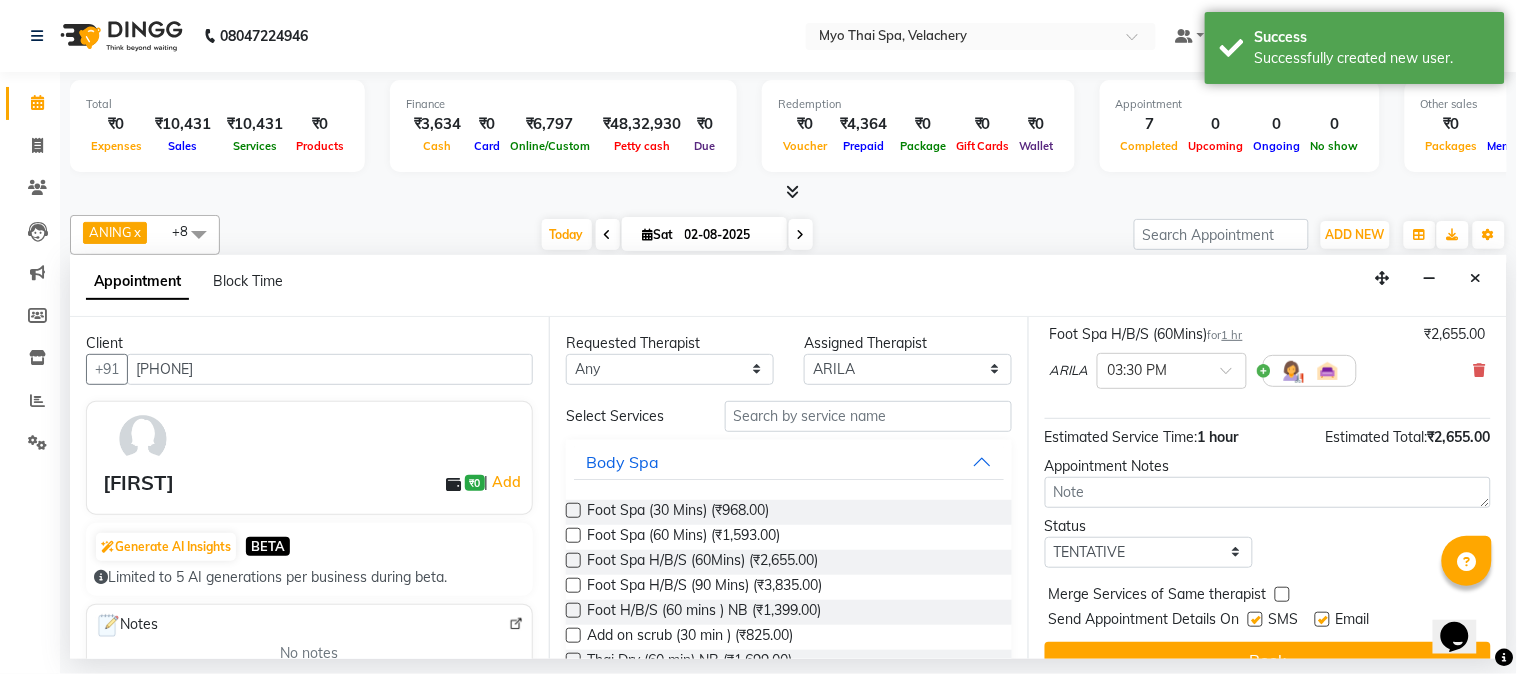 scroll, scrollTop: 183, scrollLeft: 0, axis: vertical 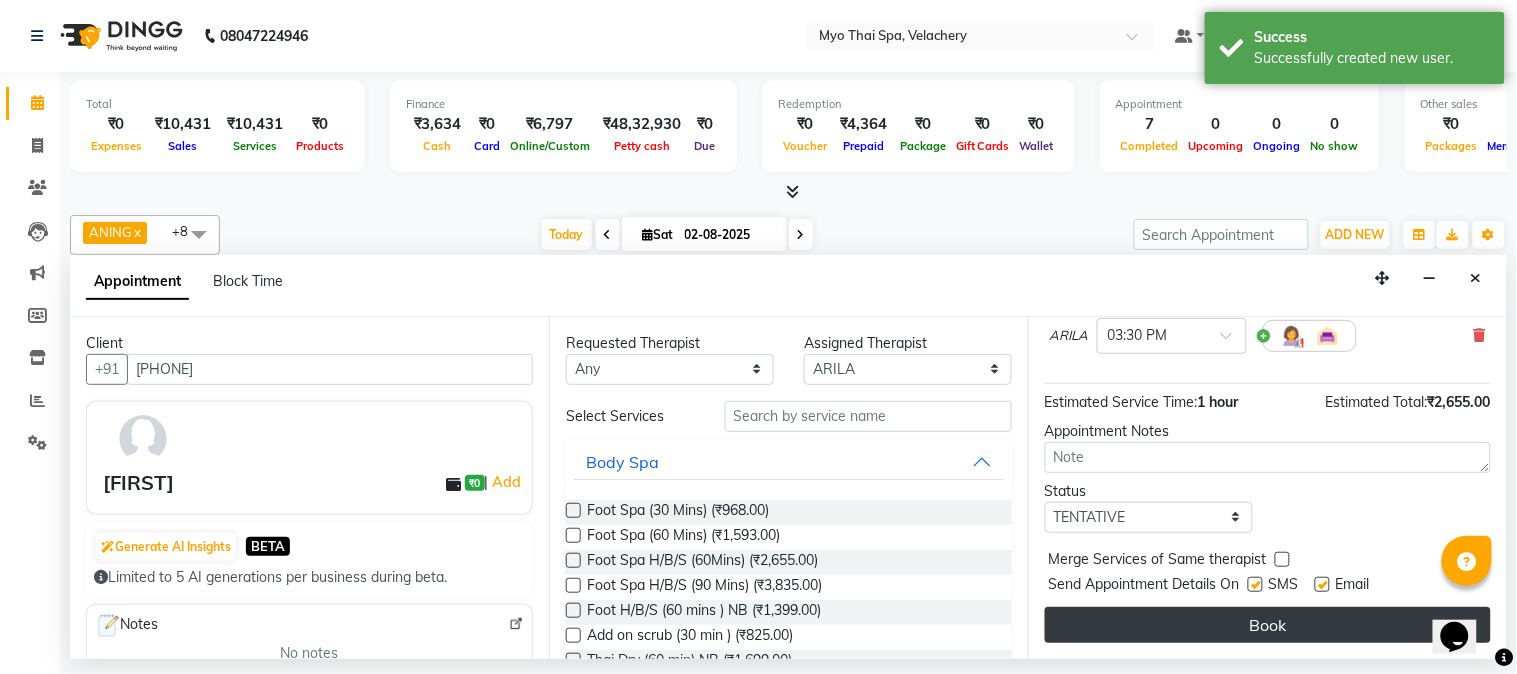 click on "Book" at bounding box center [1268, 625] 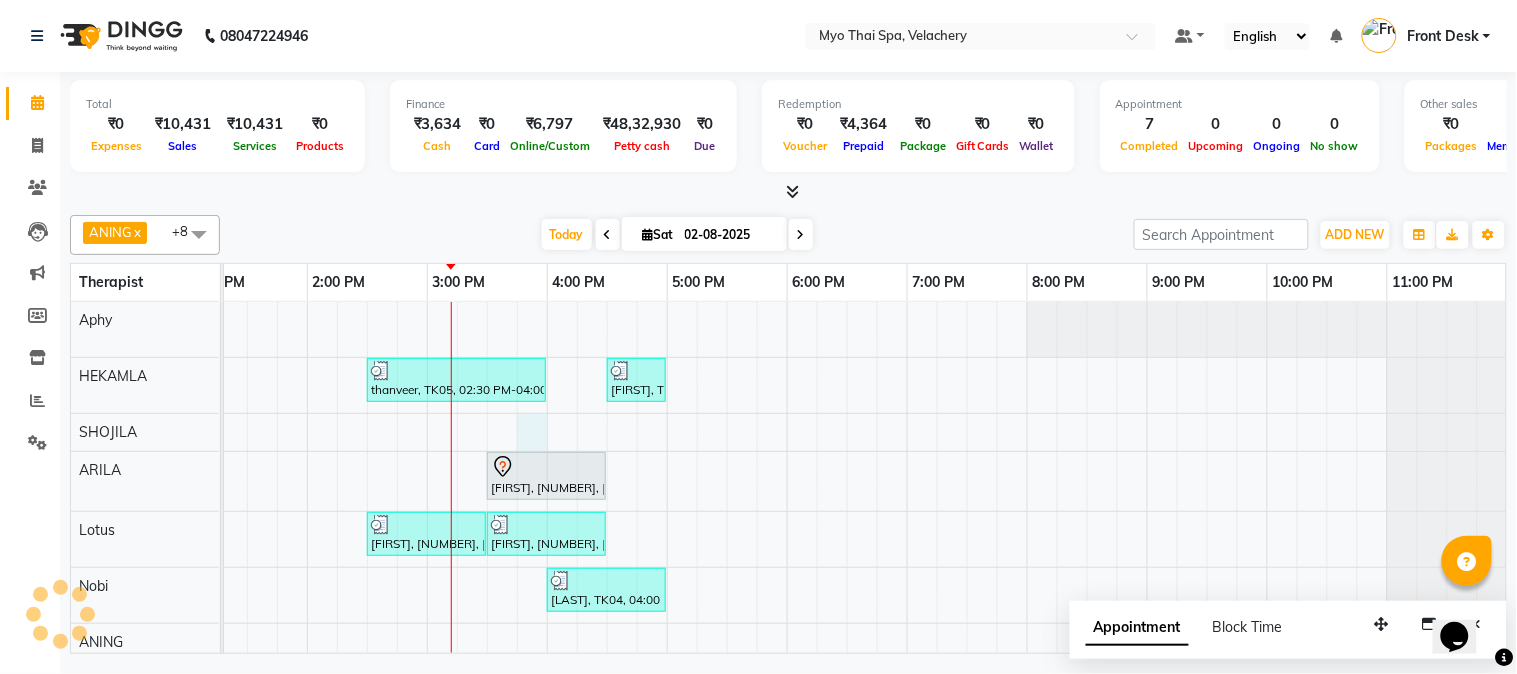 click on "[FIRST] mem-2061 vel, TK02, 11:30 AM-01:00 PM, Spa of the month myo signature  90 mints     [FIRST], TK05, 02:30 PM-04:00 PM, Swedish 90Mins NB     [FIRST], TK03, 04:30 PM-05:00 PM, Head Champi [ 30 Min ]             [FIRST], TK06, 03:30 PM-04:30 PM, Foot Spa H/B/S (60Mins)     [FIRST], TK03, 02:30 PM-03:30 PM, Balinese [ 60 Min ]     [FIRST], TK03, 03:30 PM-04:30 PM, Balinese [ 60 Min ]     [FIRST], TK04, 04:00 PM-05:00 PM, Deep Tissue 60mins NB     [FIRST], TK01, 10:30 AM-12:00 PM, Swedish 90Mins NB" at bounding box center [607, 528] 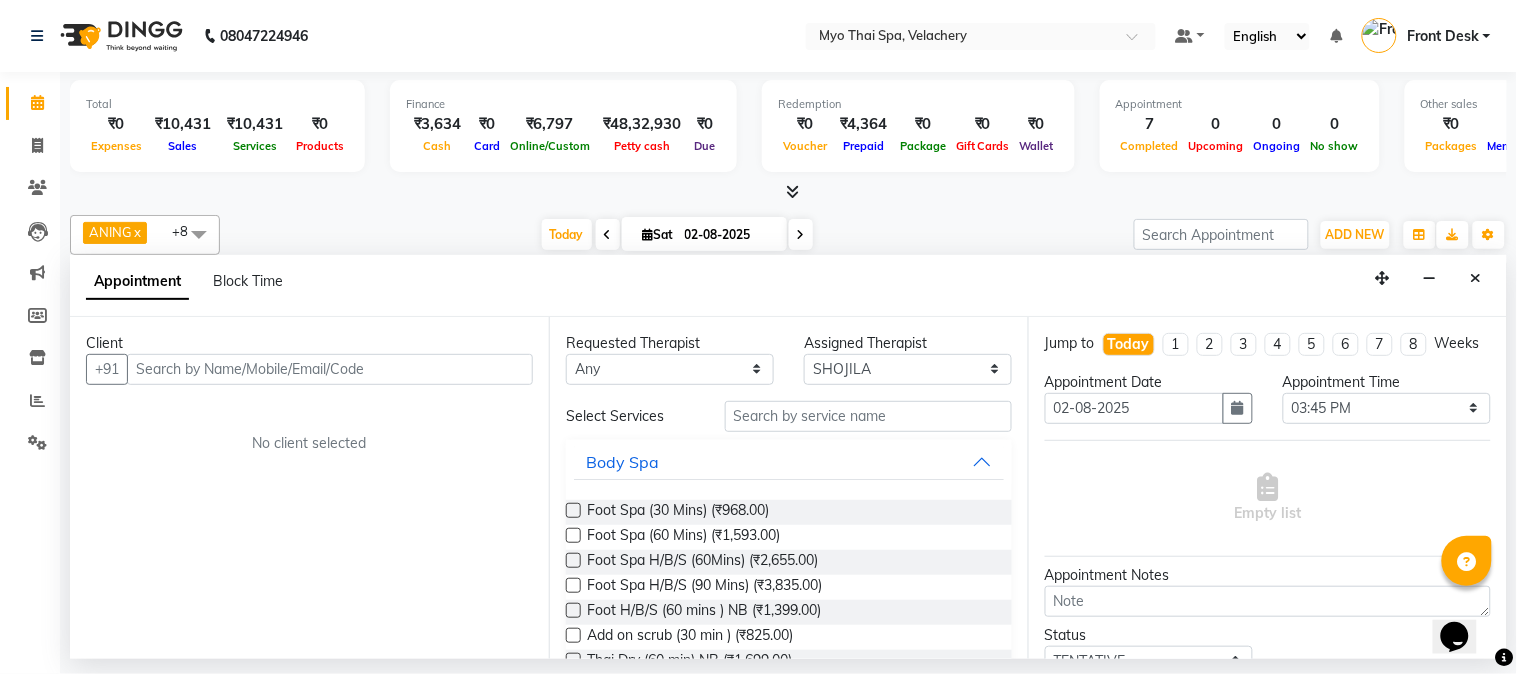 click at bounding box center (330, 369) 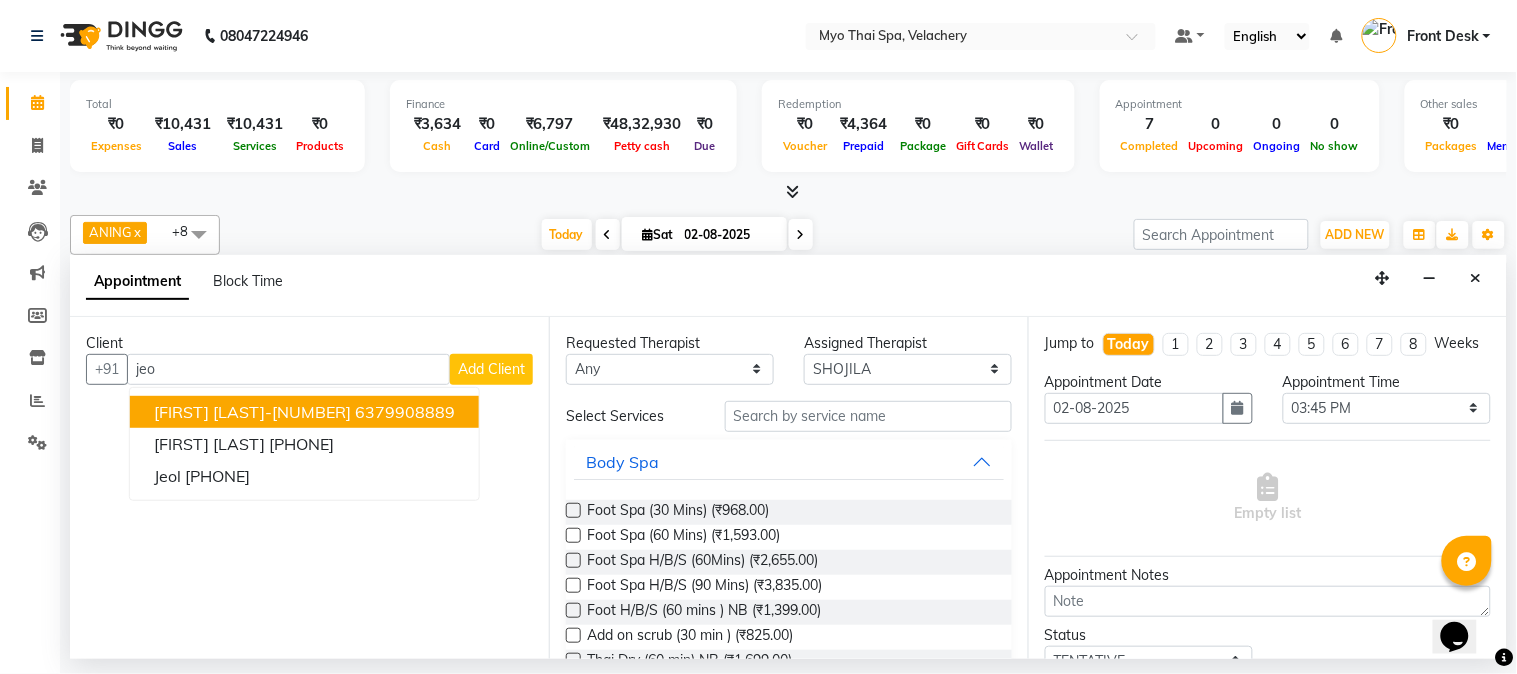 click on "[FIRST] [LAST]-[NUMBER]" at bounding box center [252, 412] 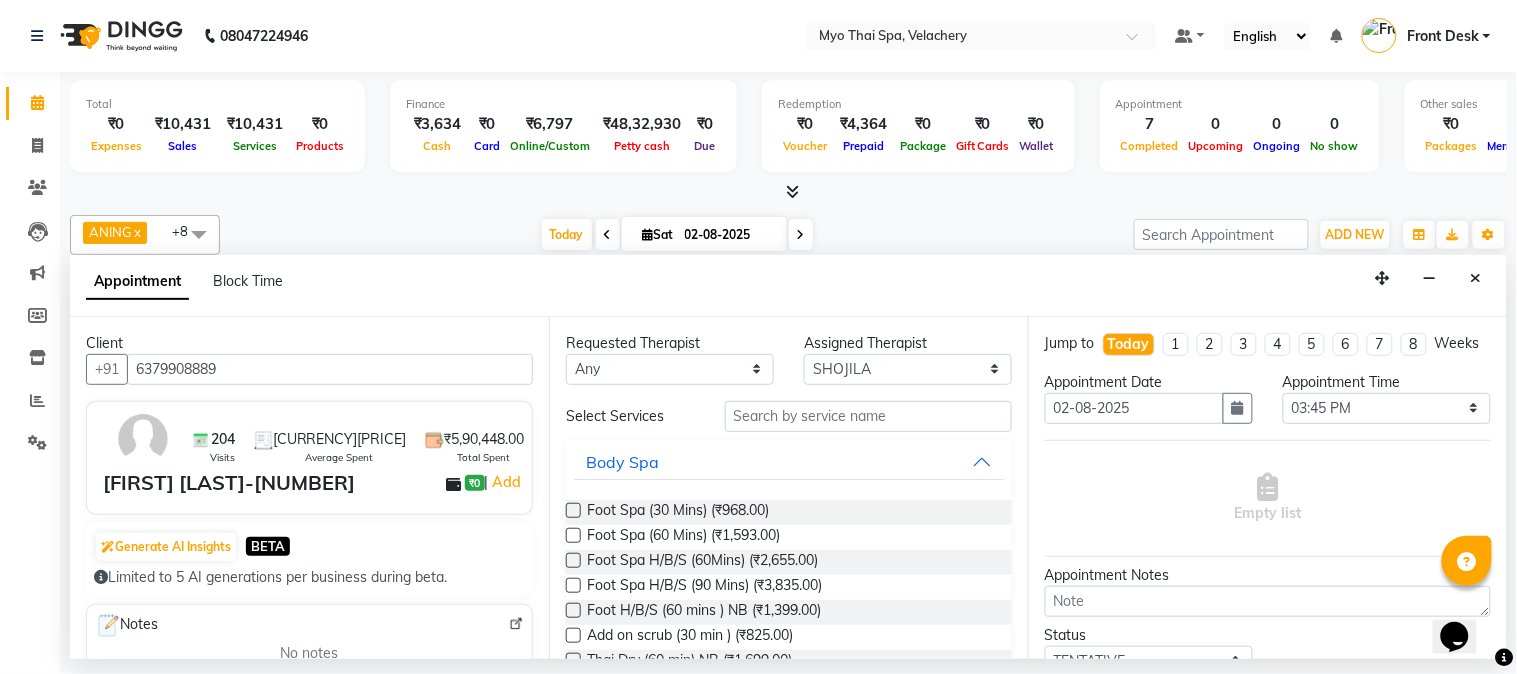 type on "6379908889" 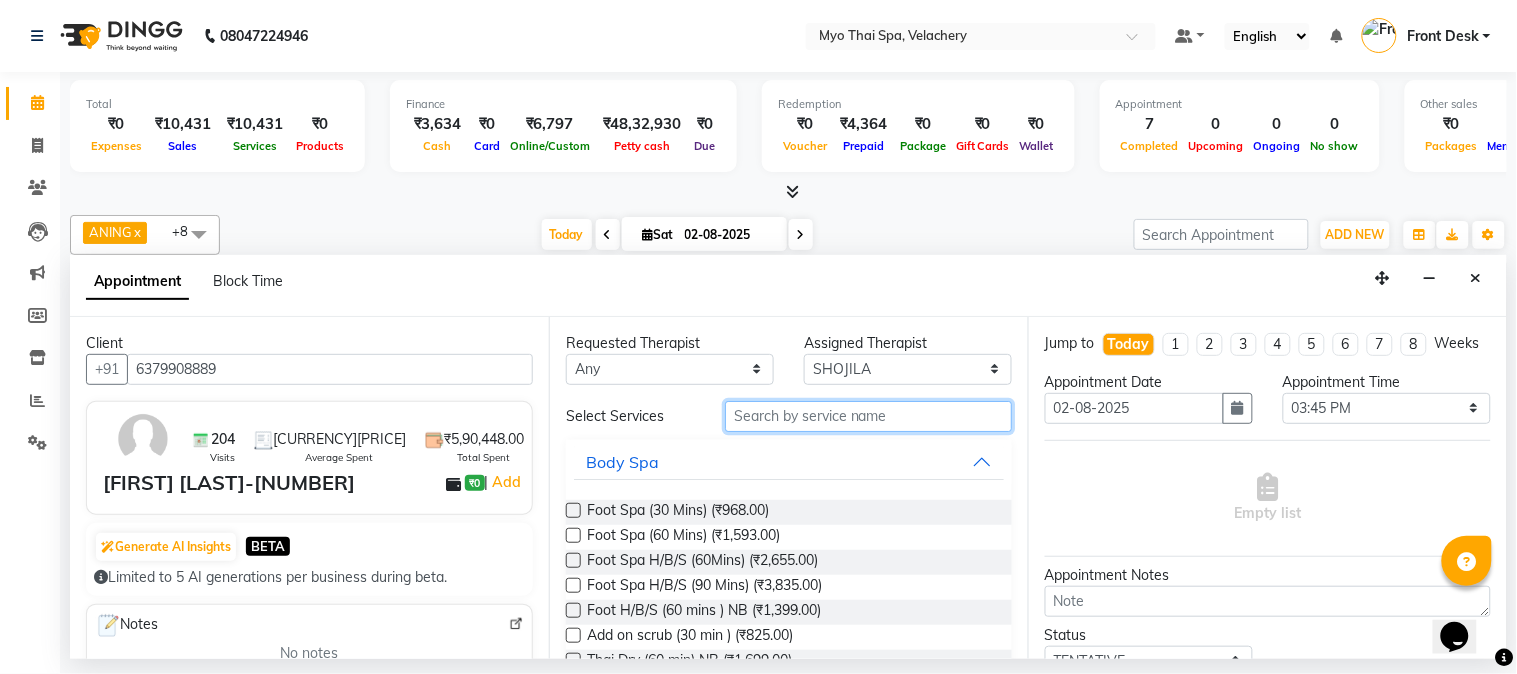 click at bounding box center [868, 416] 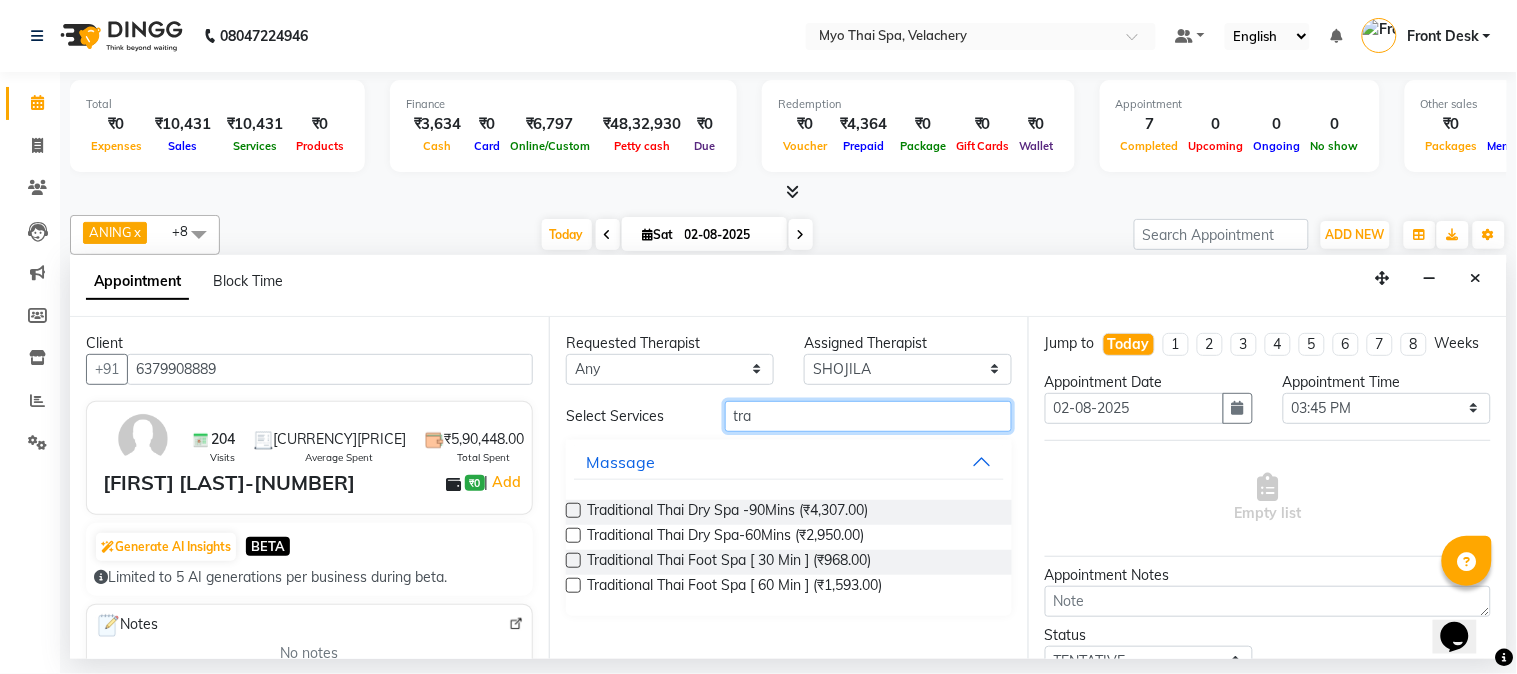 type on "tra" 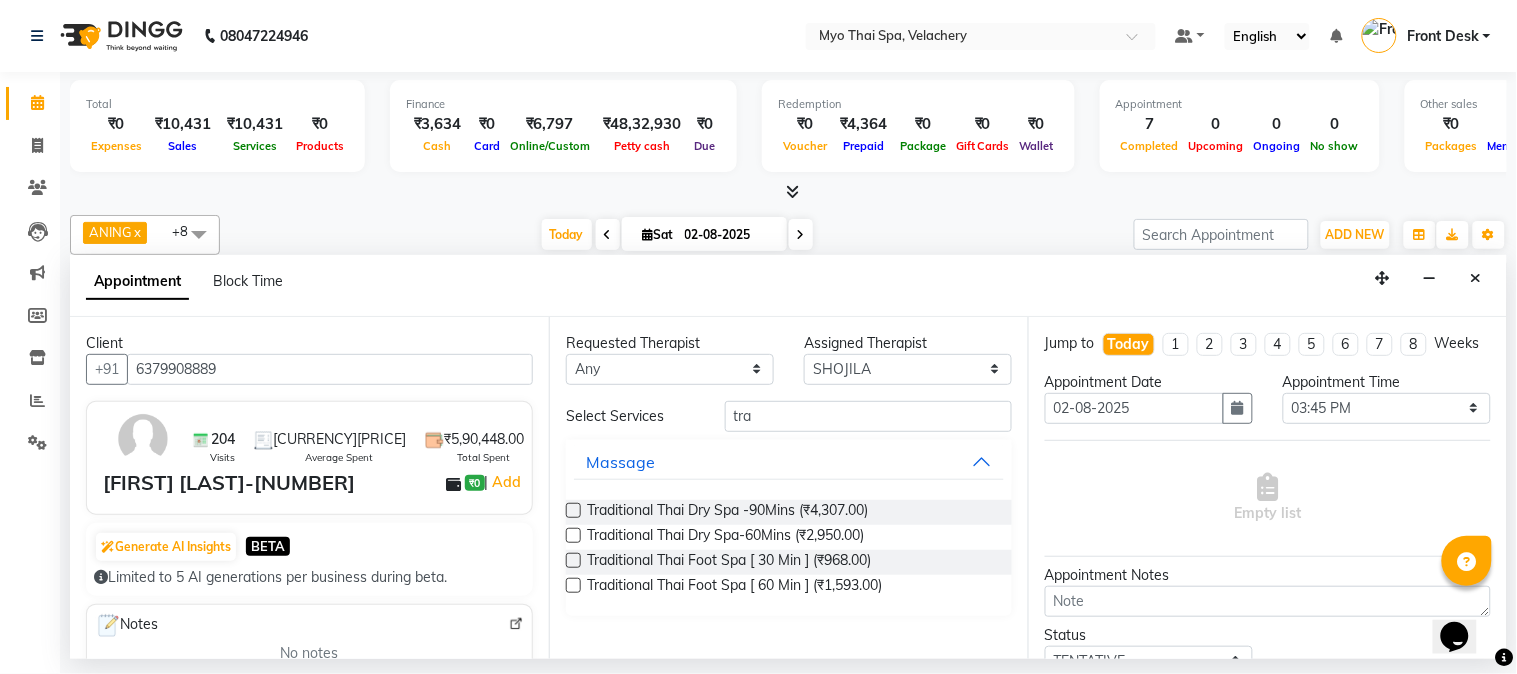 click at bounding box center (573, 535) 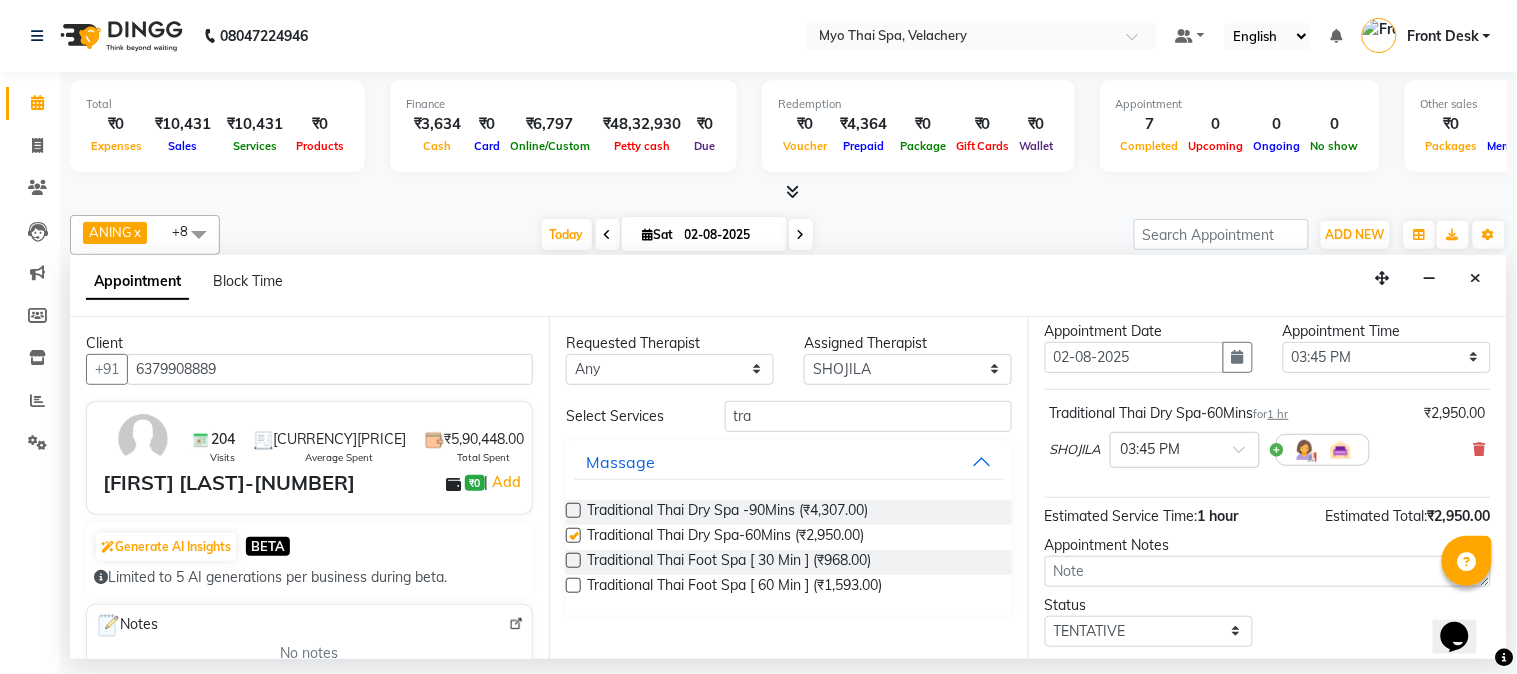 checkbox on "false" 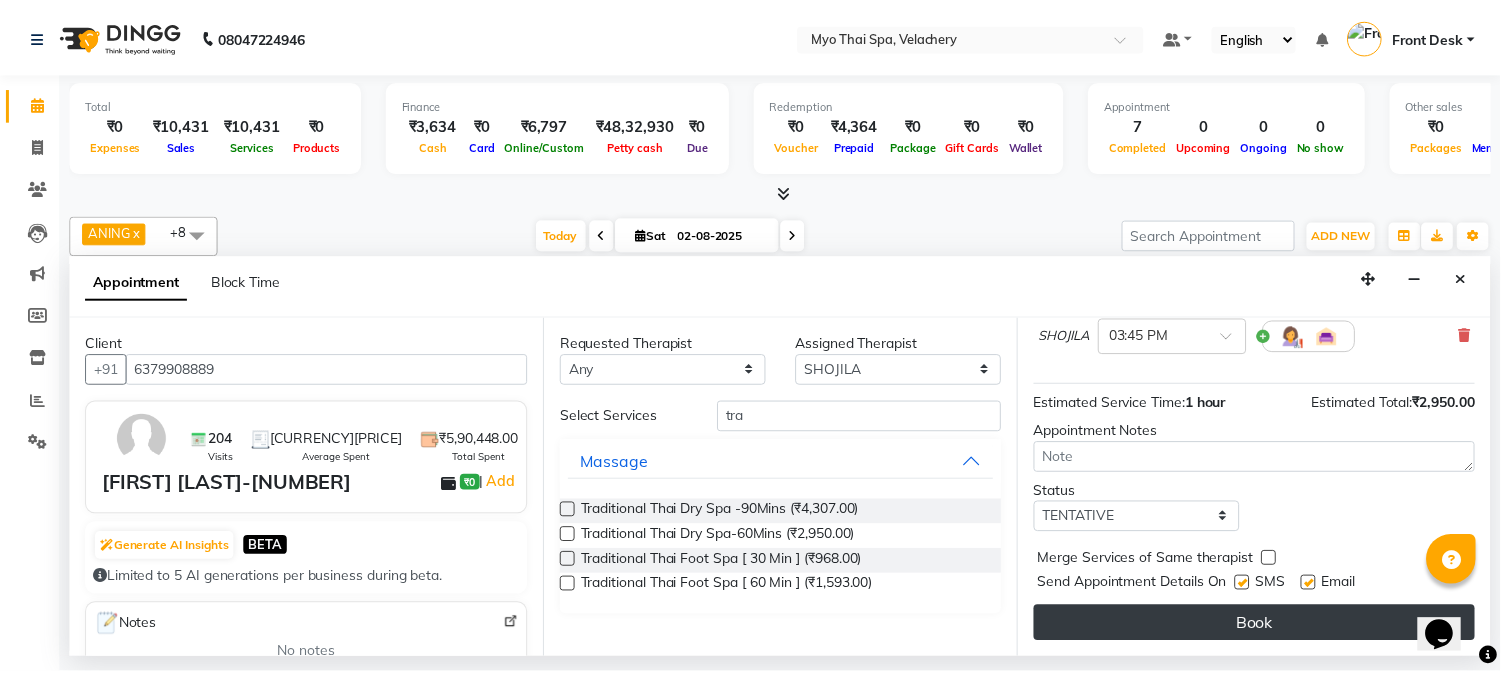 scroll, scrollTop: 183, scrollLeft: 0, axis: vertical 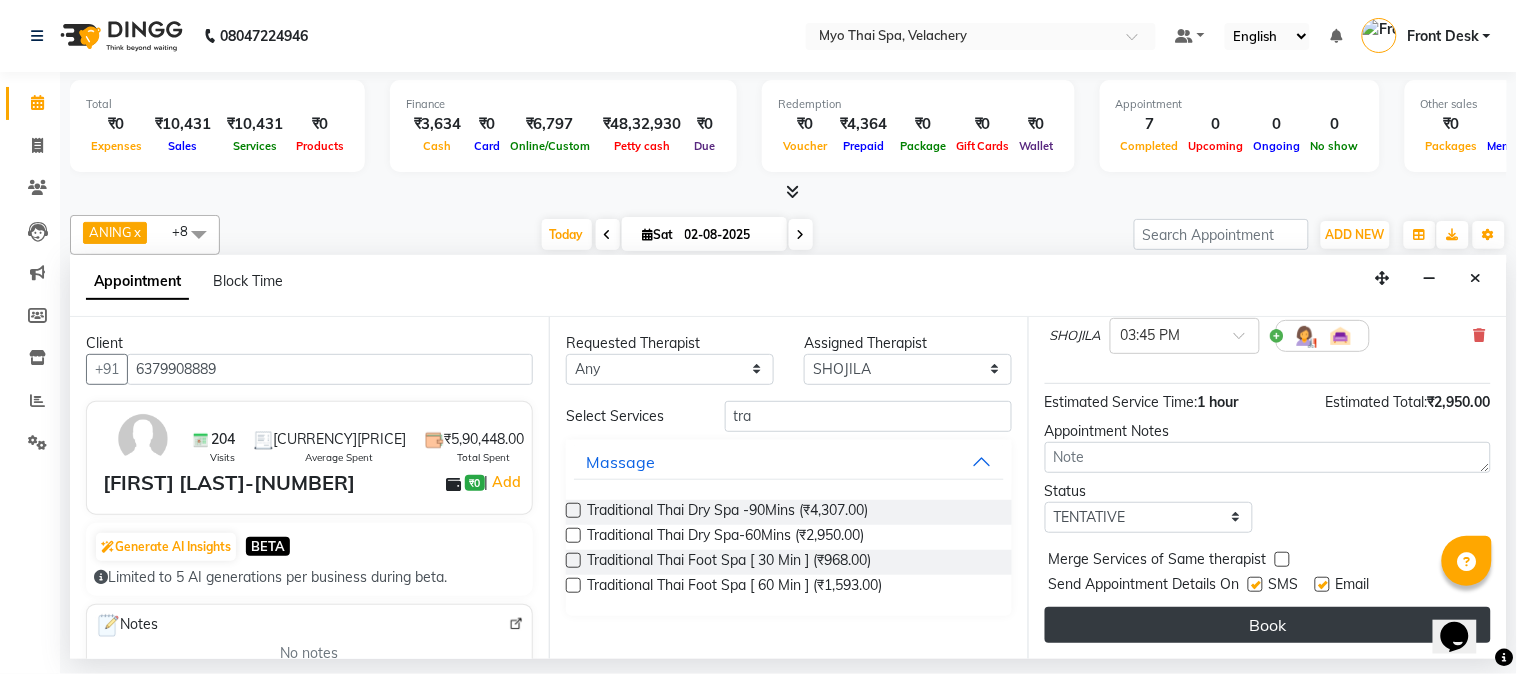 click on "Book" at bounding box center [1268, 625] 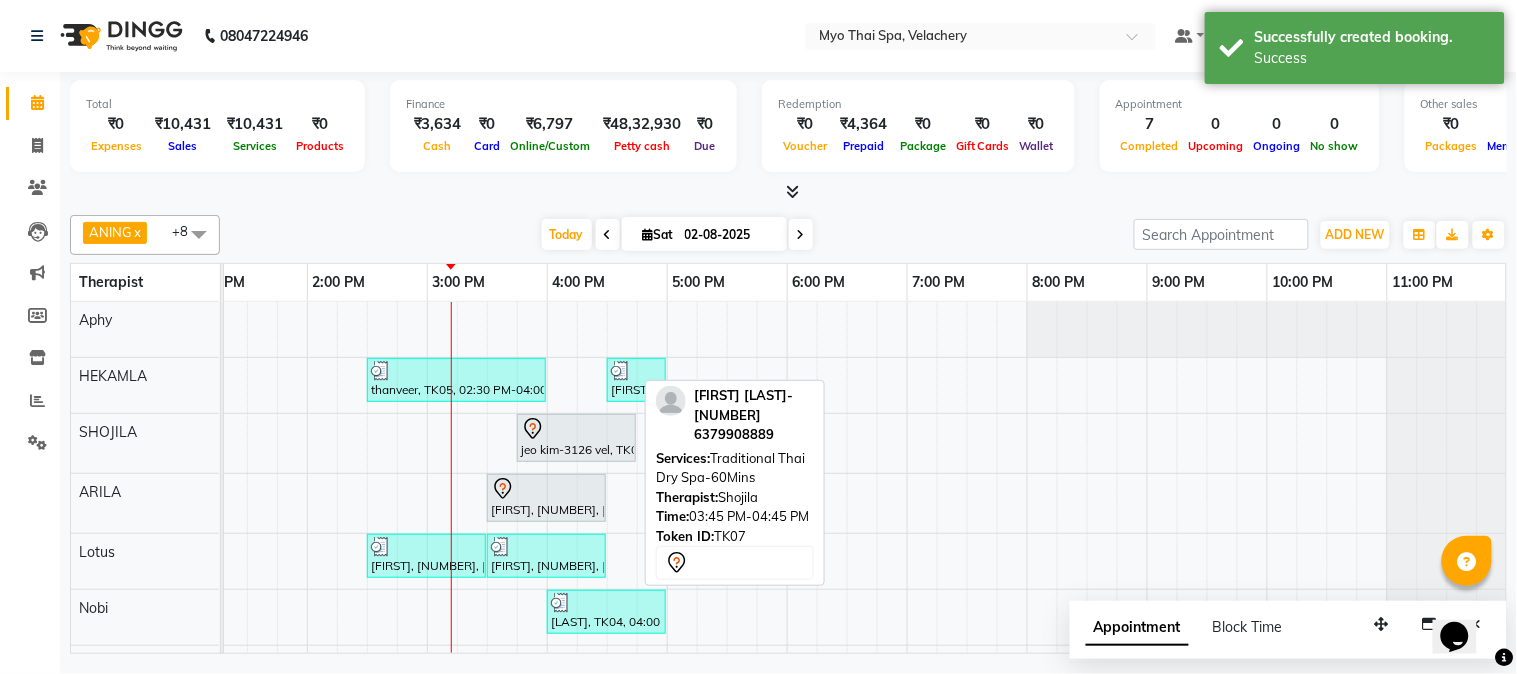 click on "jeo kim-3126 vel, TK07, 03:45 PM-04:45 PM, Traditional Thai Dry Spa-60Mins" at bounding box center [576, 438] 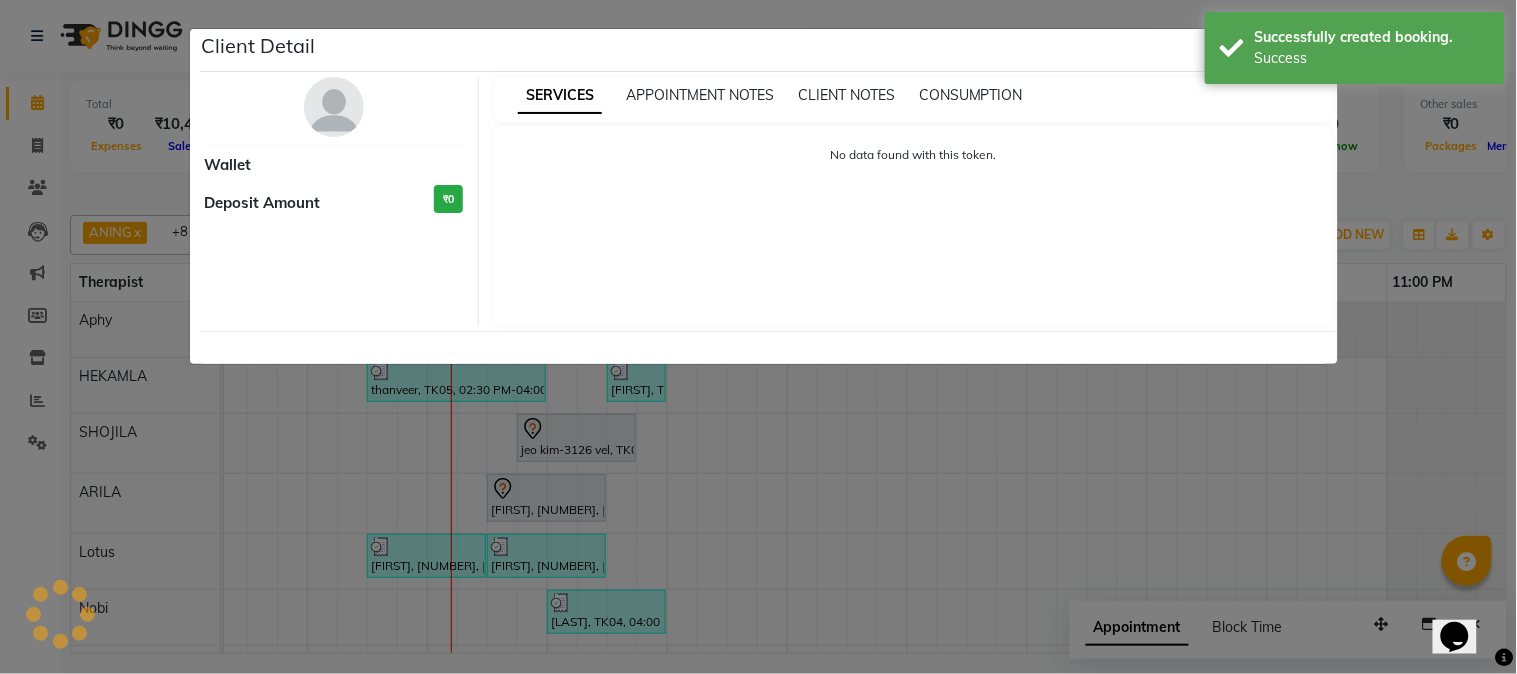 select on "7" 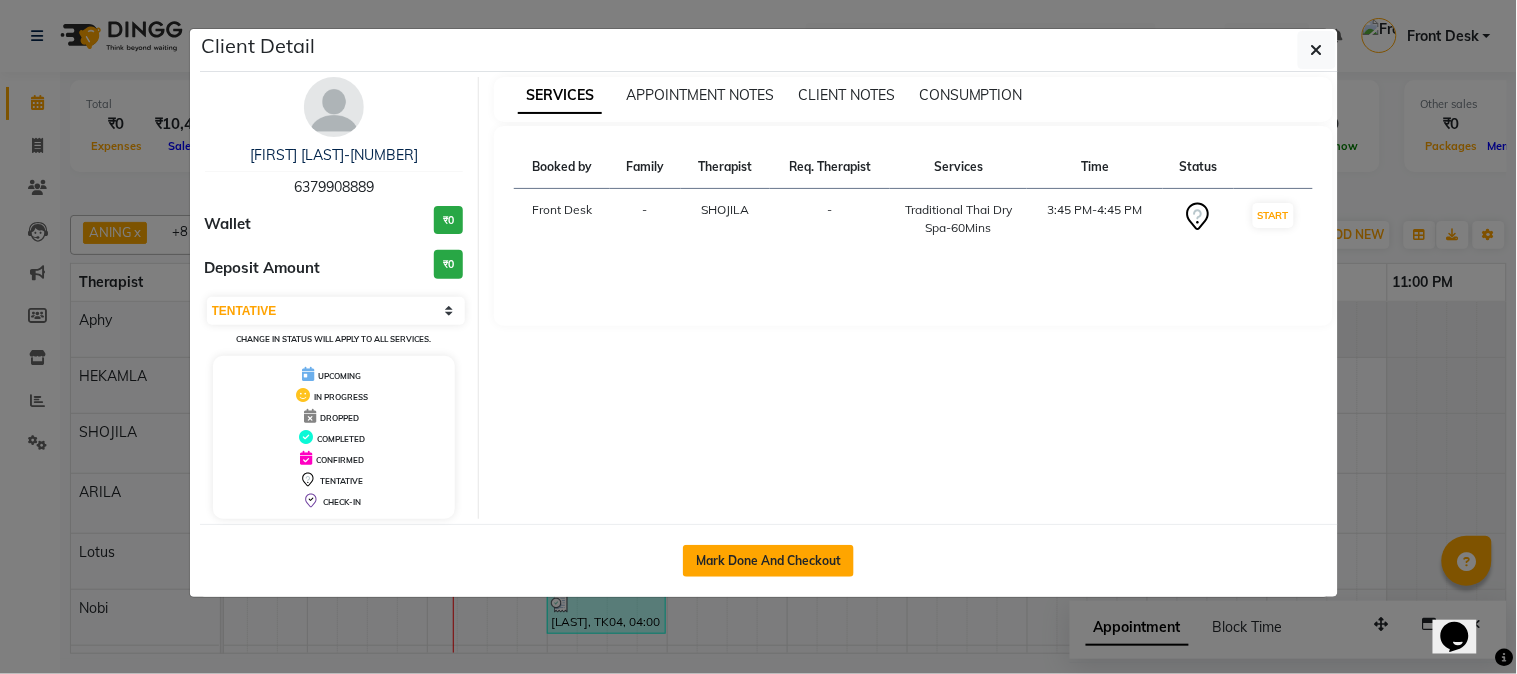 click on "Mark Done And Checkout" 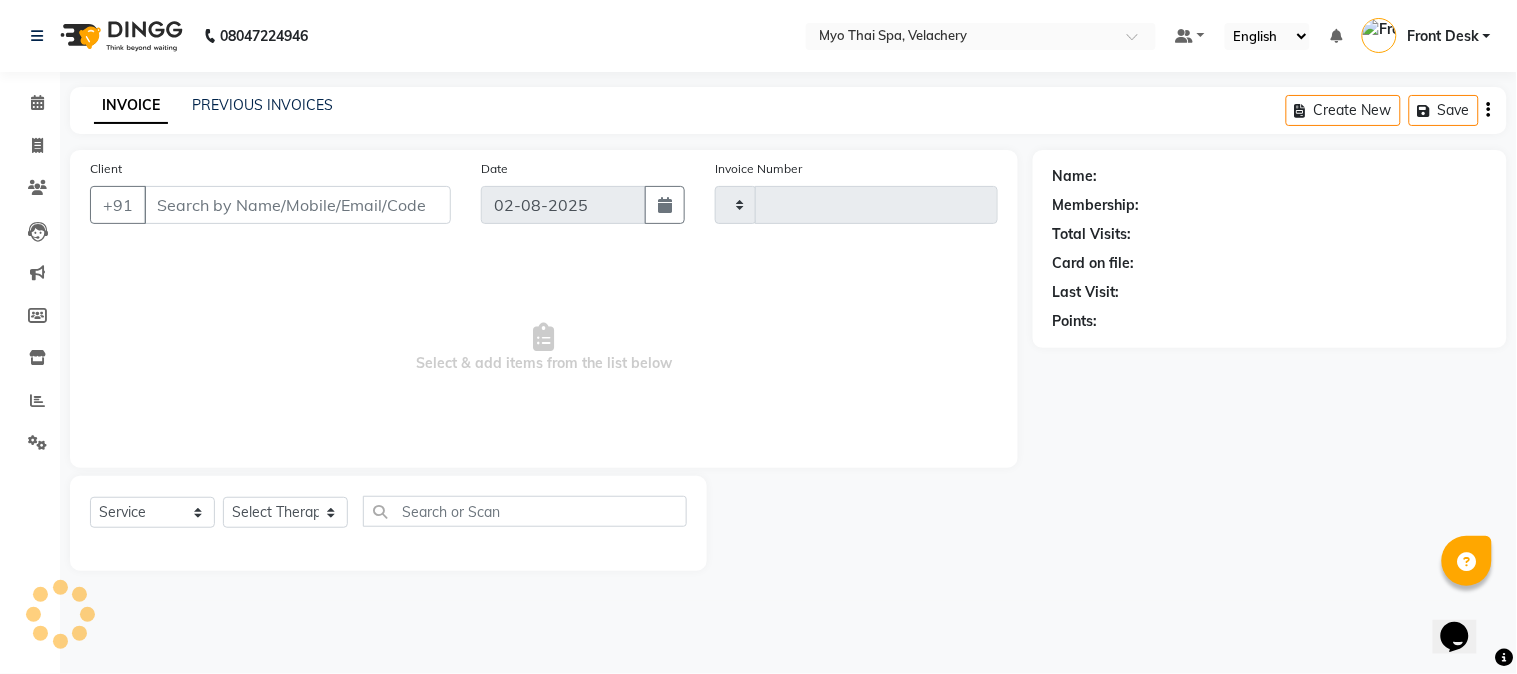 type on "1275" 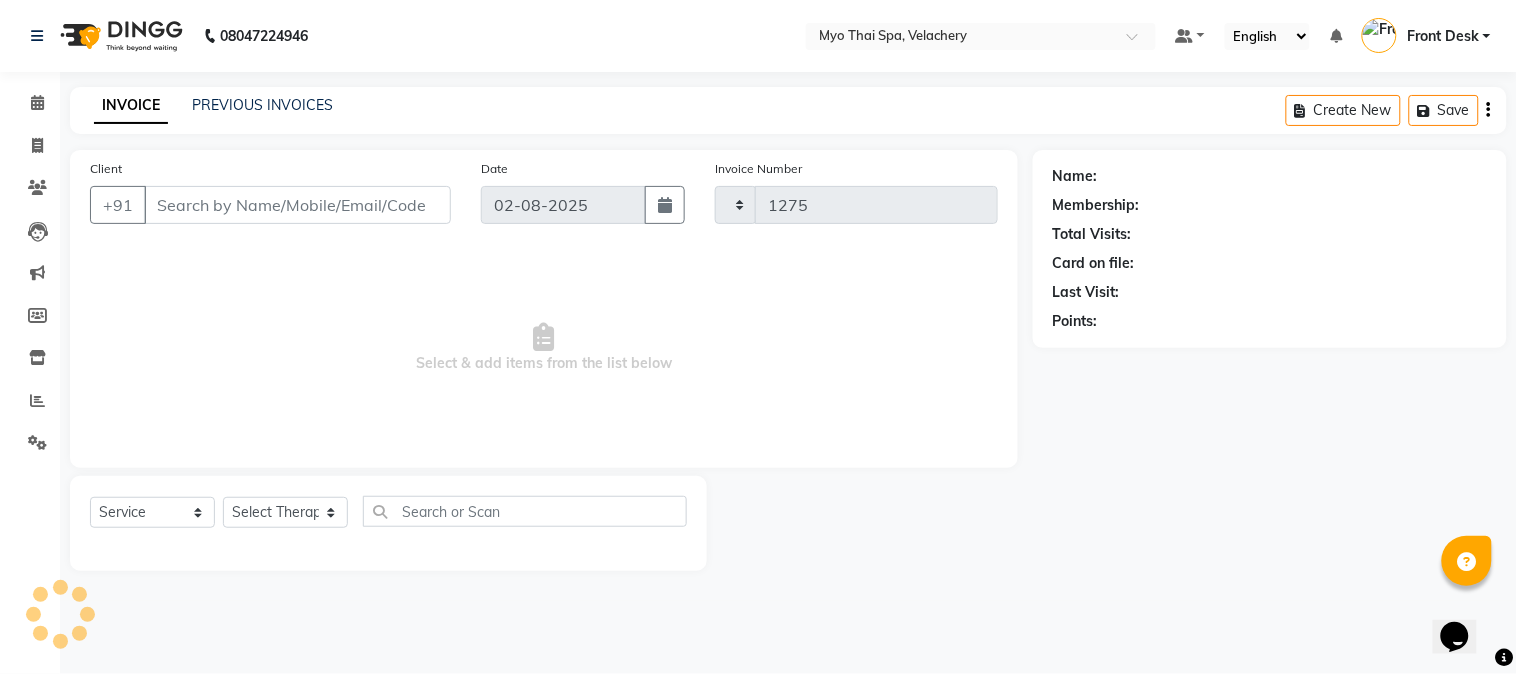 select on "5554" 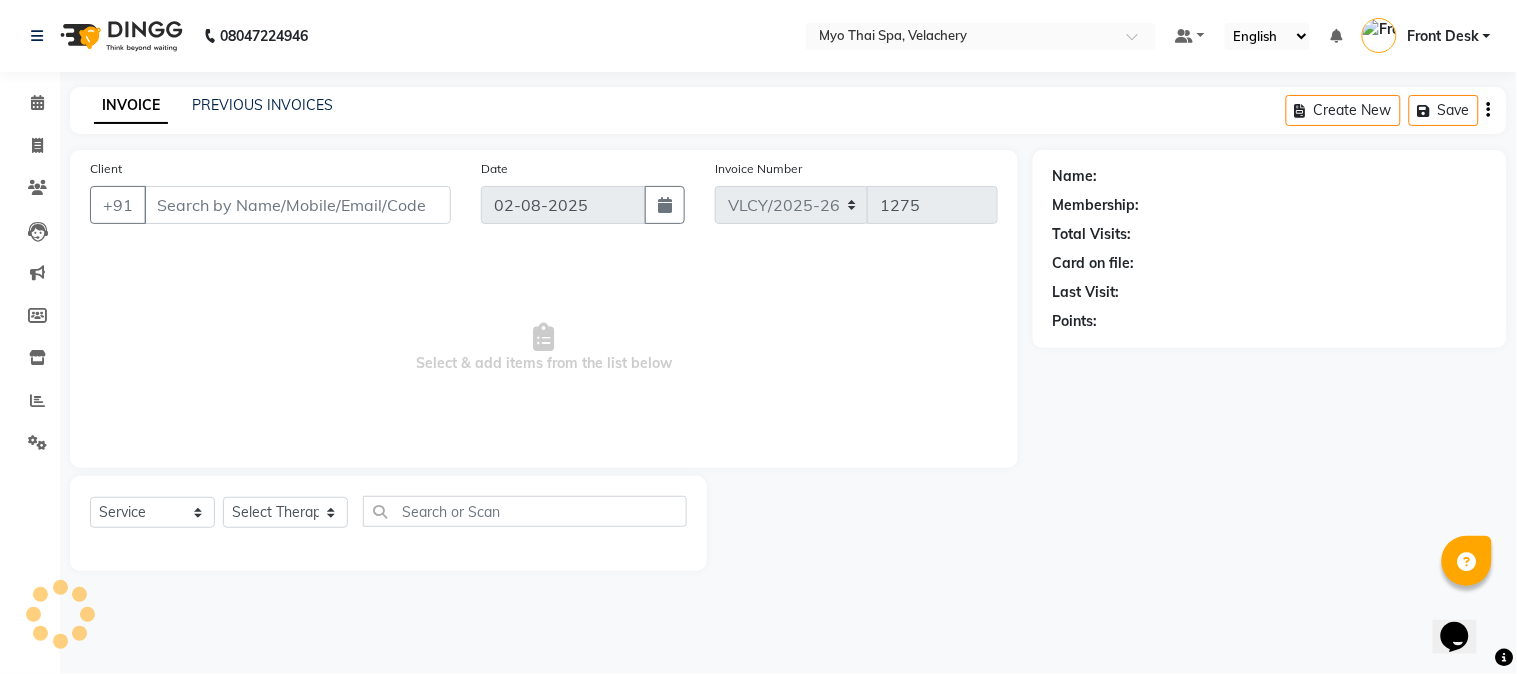 type on "6379908889" 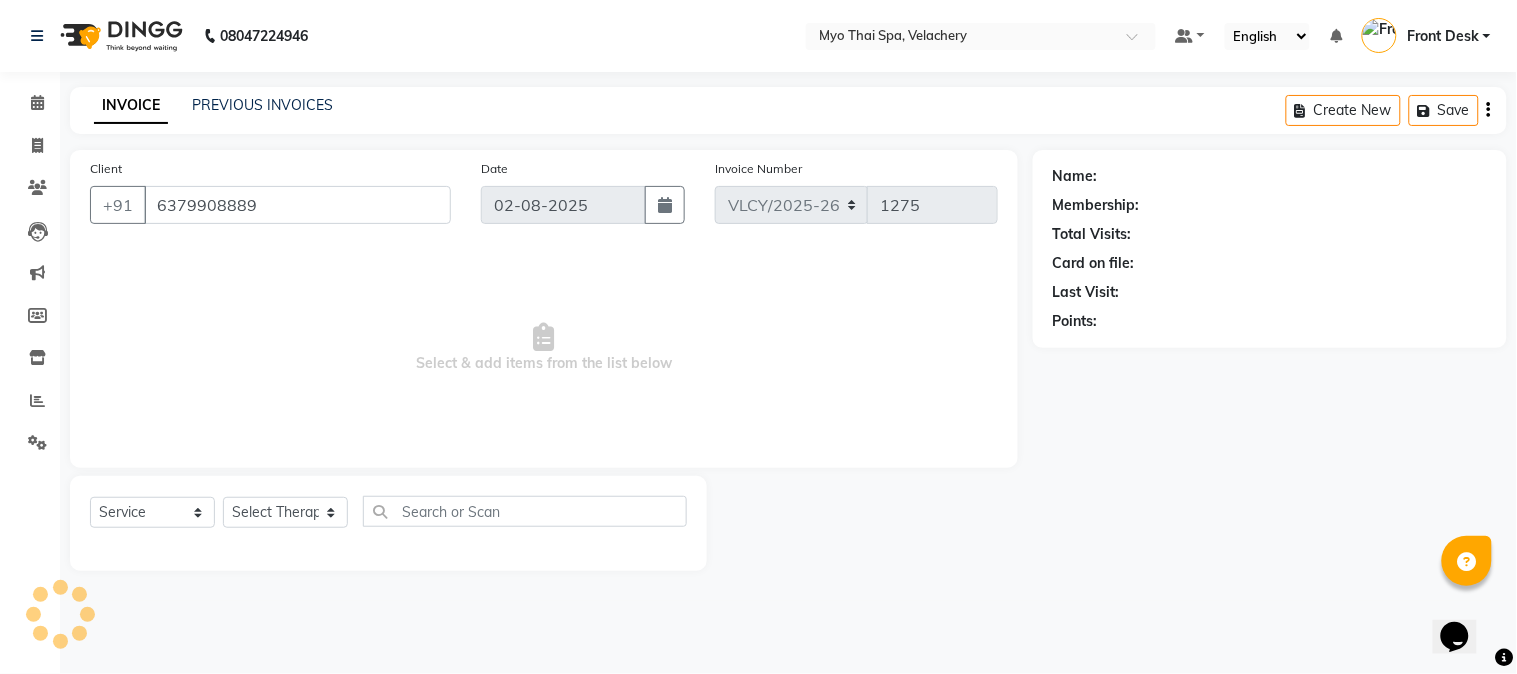 select on "37460" 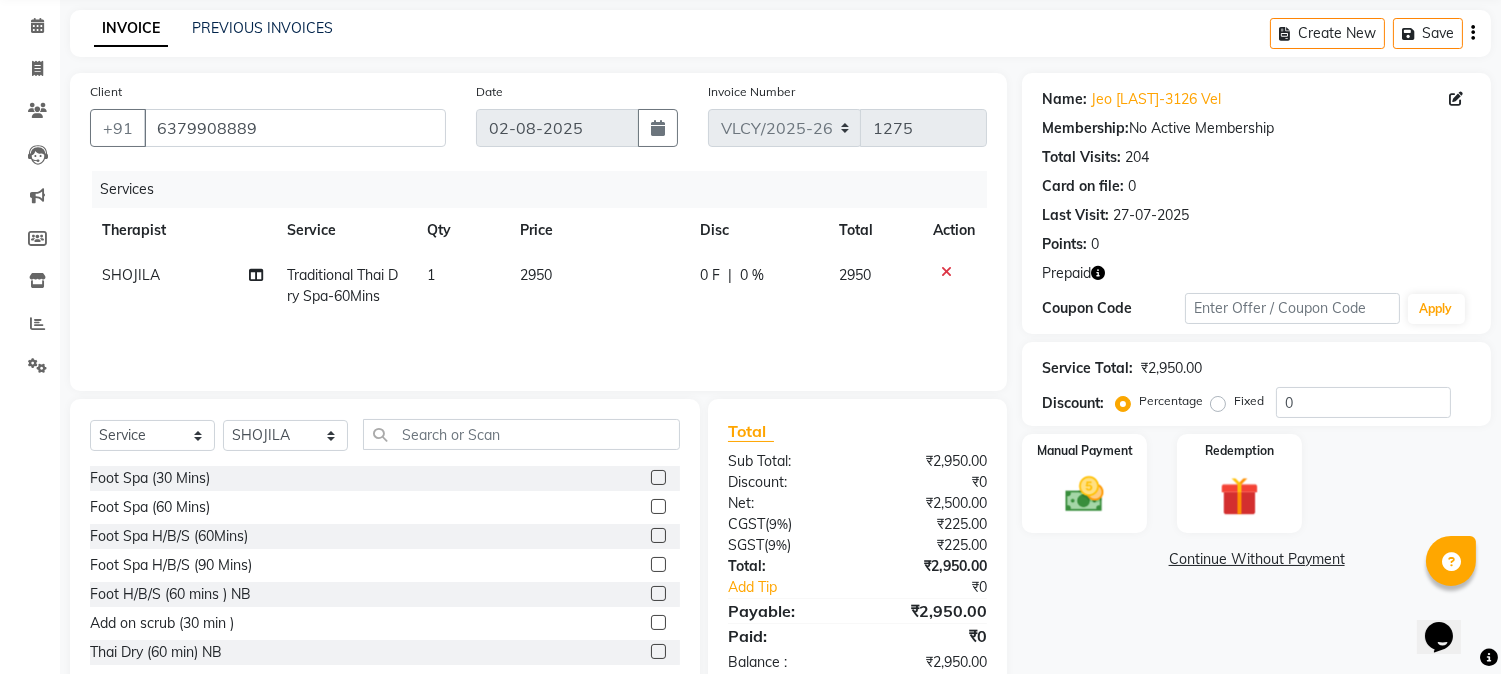 scroll, scrollTop: 111, scrollLeft: 0, axis: vertical 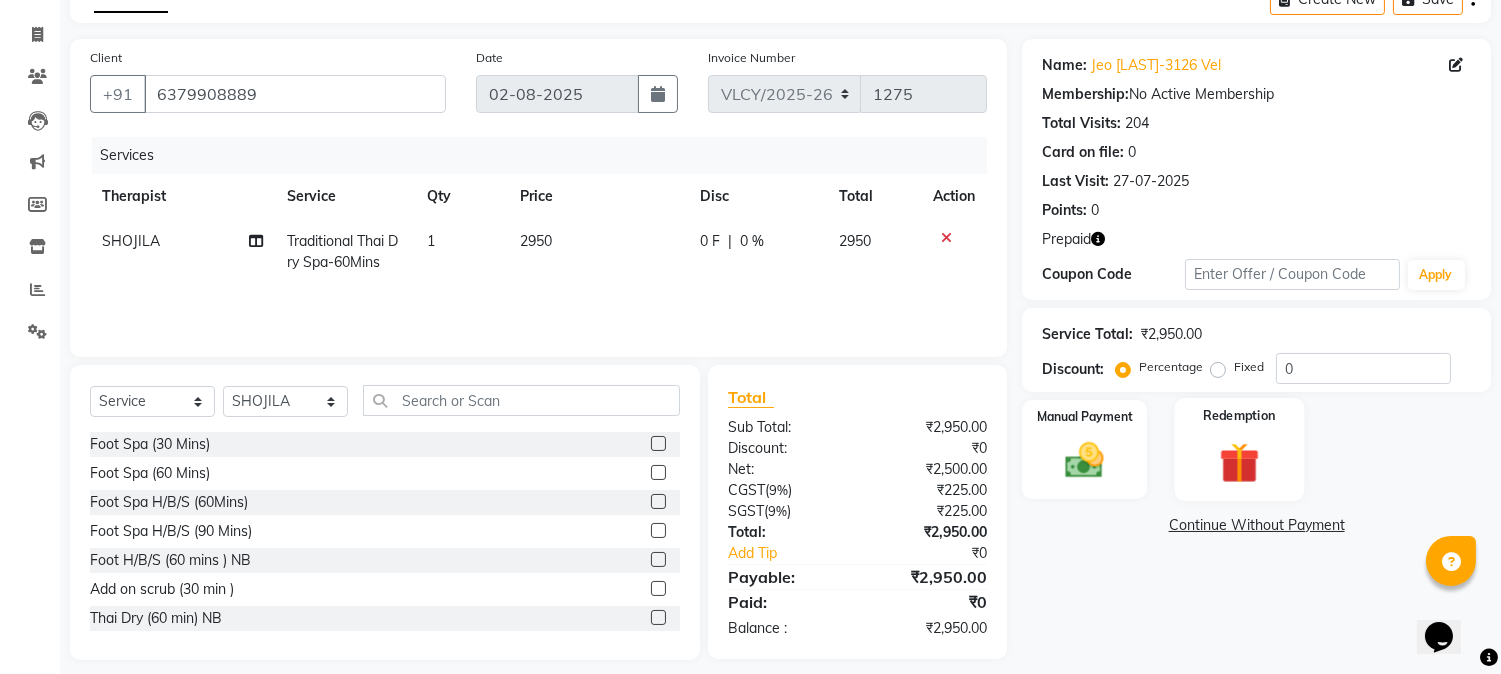 click 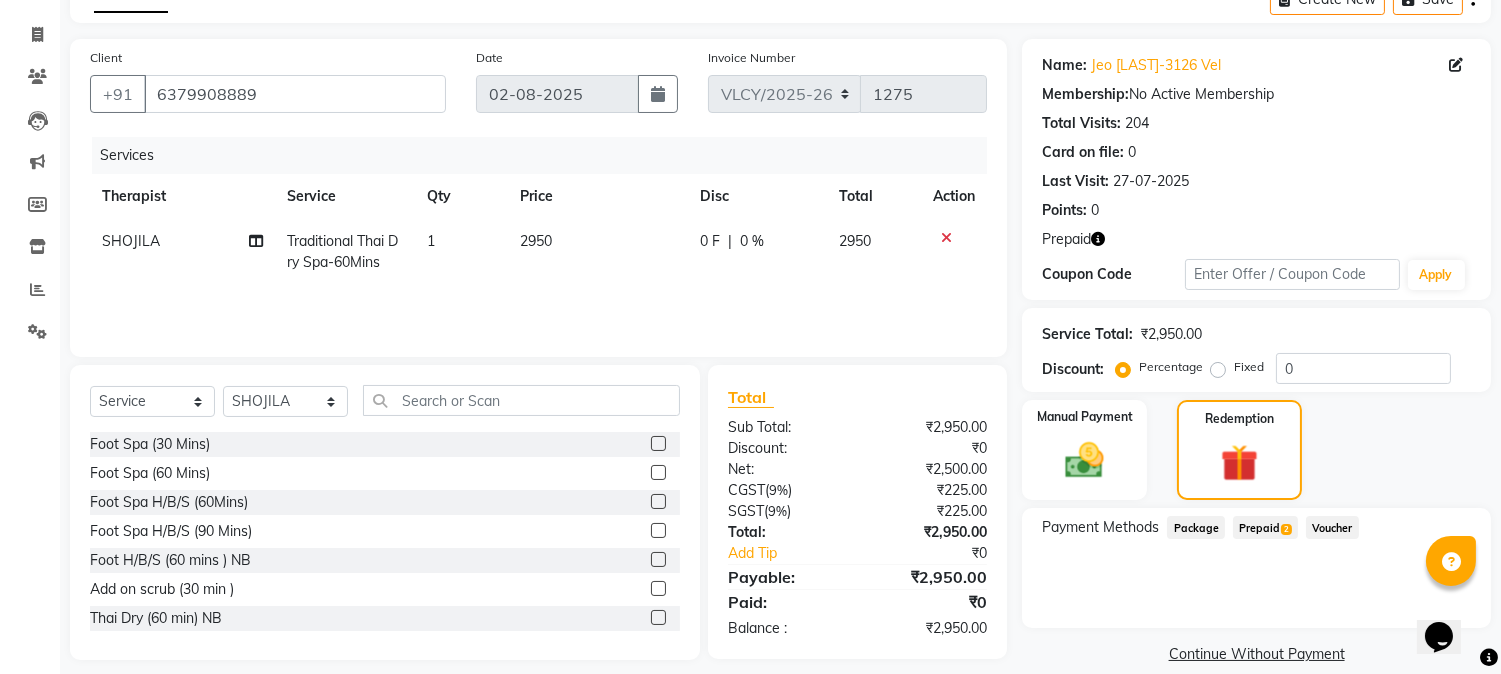 click on "Prepaid  2" 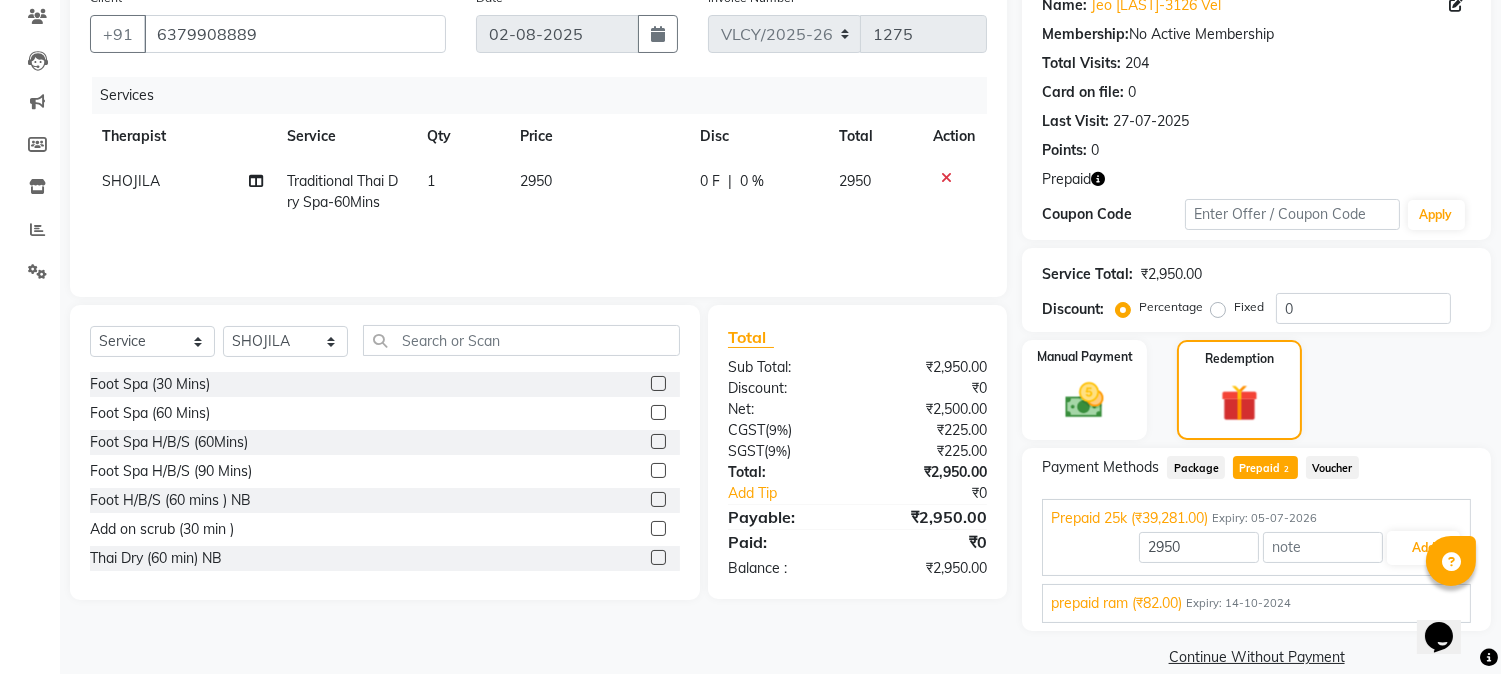 scroll, scrollTop: 197, scrollLeft: 0, axis: vertical 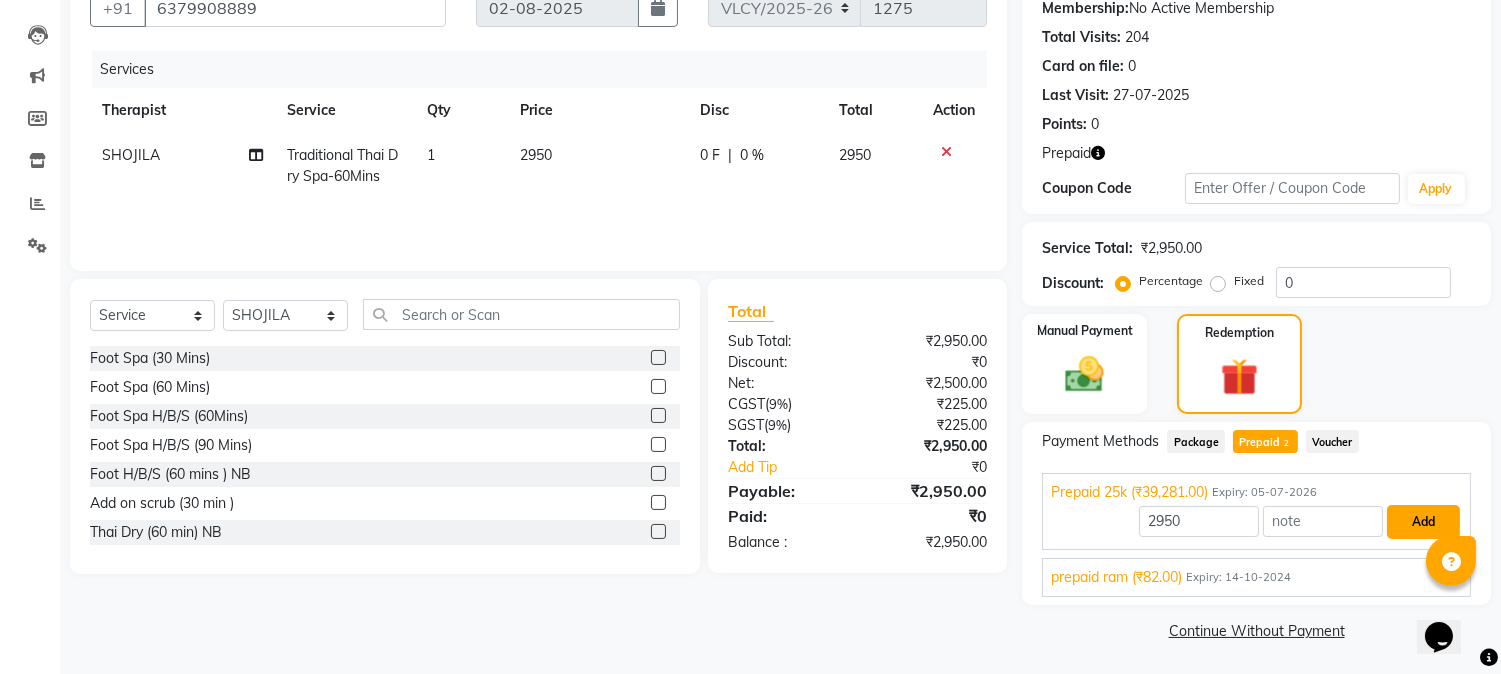 click on "Add" at bounding box center (1423, 522) 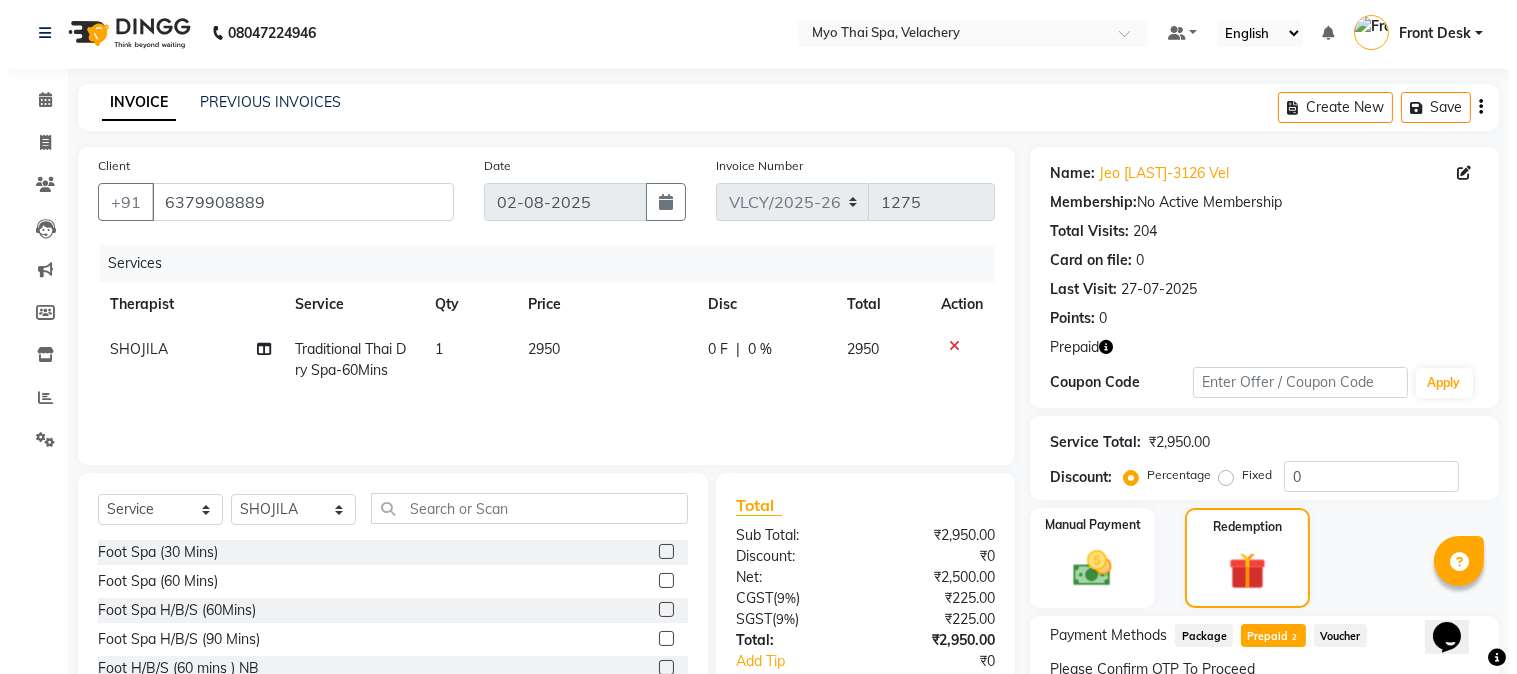 scroll, scrollTop: 0, scrollLeft: 0, axis: both 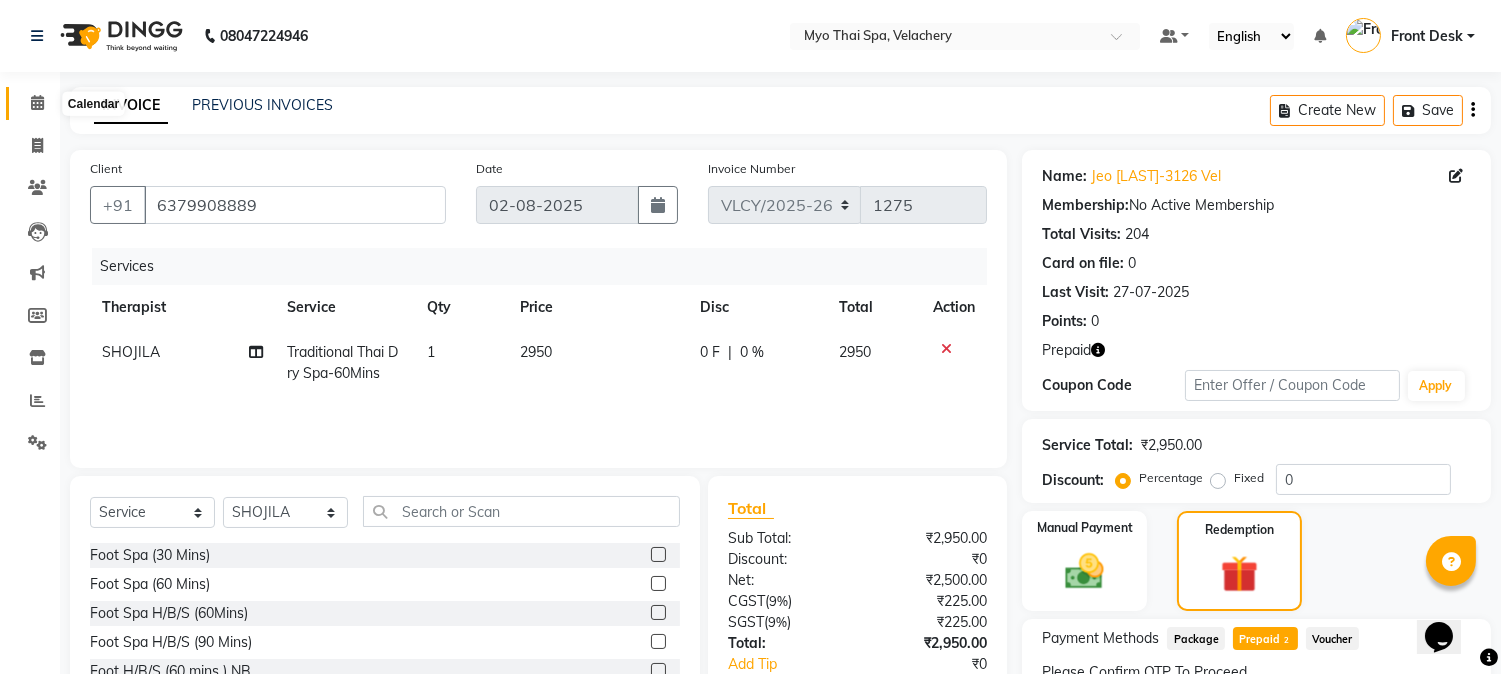 click 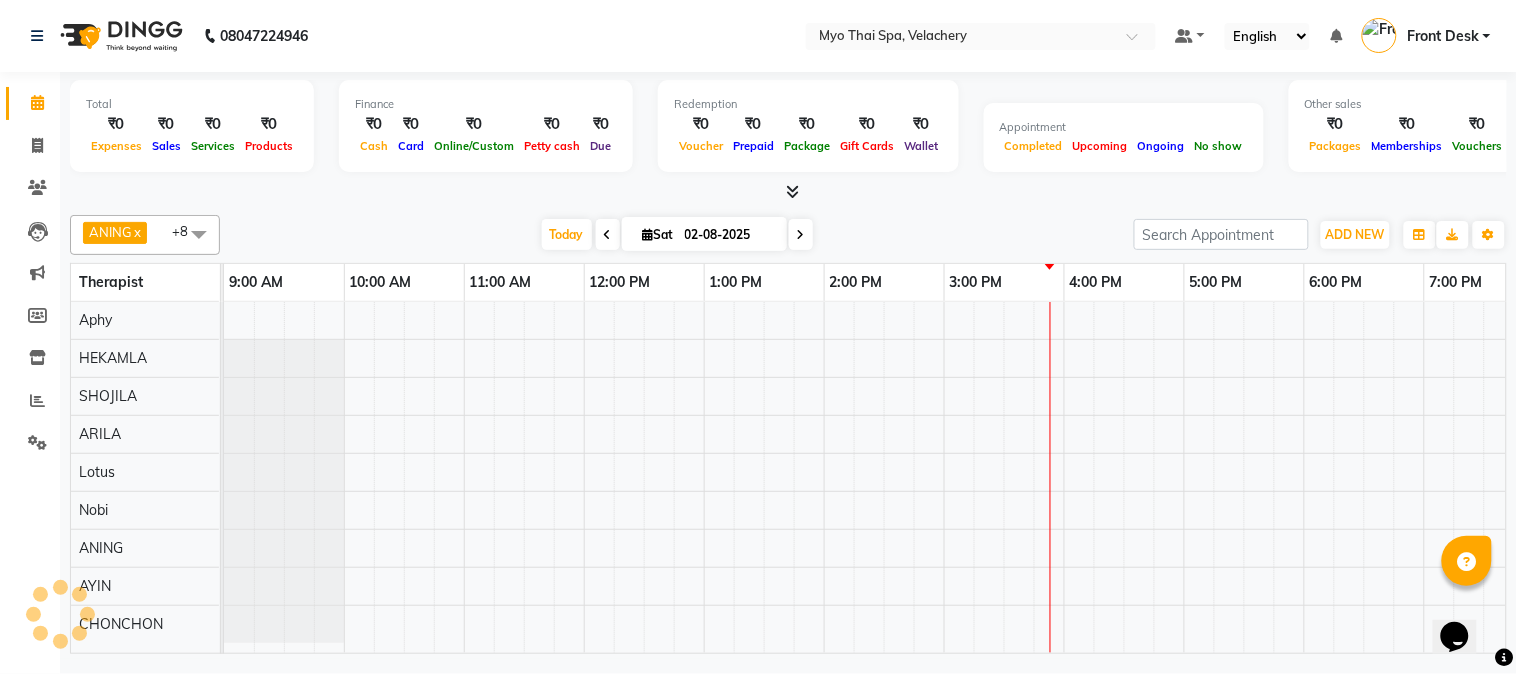 scroll, scrollTop: 0, scrollLeft: 0, axis: both 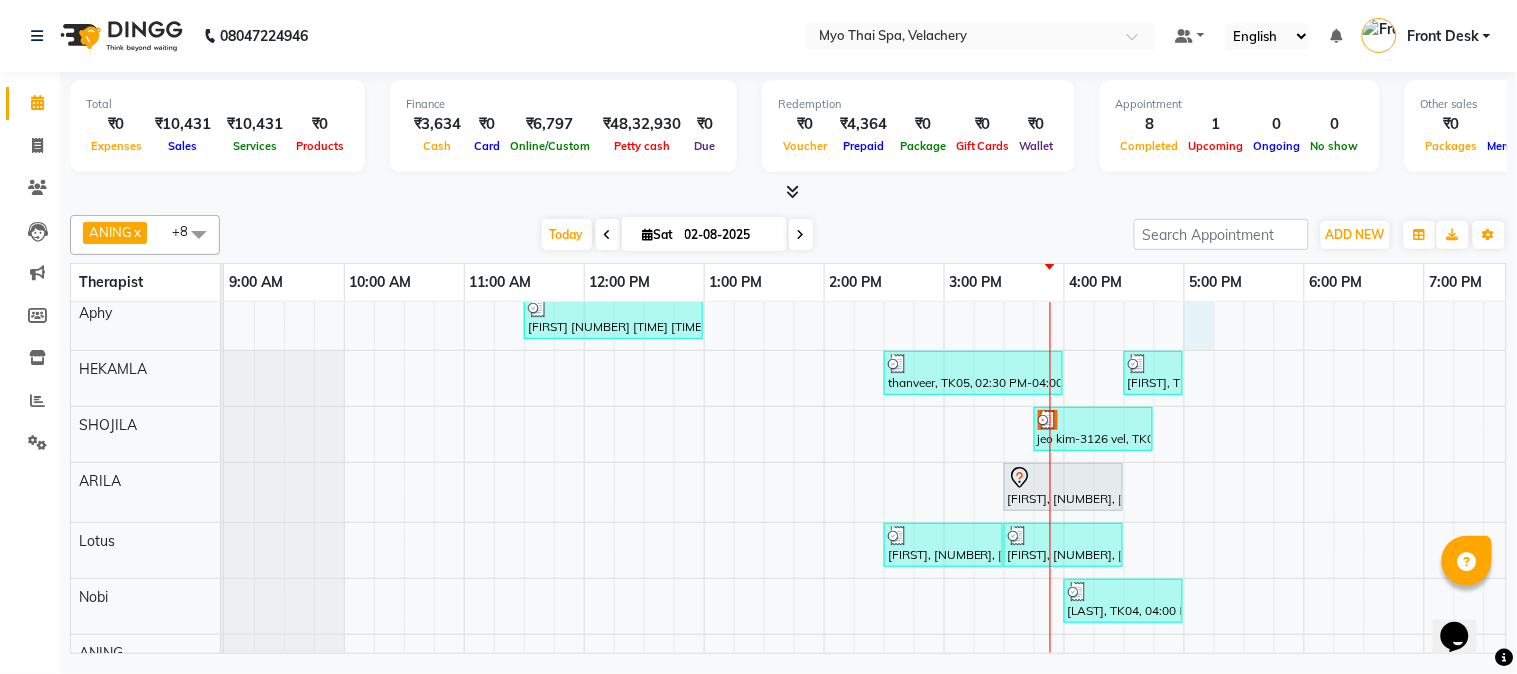 click on "Kumar [LAST] vel, TK02, 11:30 AM-01:00 PM, Spa of the month myo signature  90 mints     thanveer, TK05, 02:30 PM-04:00 PM, Swedish 90Mins NB     megala, TK03, 04:30 PM-05:00 PM, Head Champi [ 30 Min ]     jeo kim-3126 vel, TK07, 03:45 PM-04:45 PM, Traditional Thai Dry Spa-60Mins             sweta, TK06, 03:30 PM-04:30 PM, Foot Spa H/B/S (60Mins)     megala, TK03, 02:30 PM-03:30 PM, Balinese [ 60 Min ]     megala, TK03, 03:30 PM-04:30 PM, Balinese [ 60 Min ]     rishi, TK04, 04:00 PM-05:00 PM, Deep Tissue 60mins NB     ramesh, TK01, 10:30 AM-12:00 PM, Swedish 90Mins NB" at bounding box center (1124, 530) 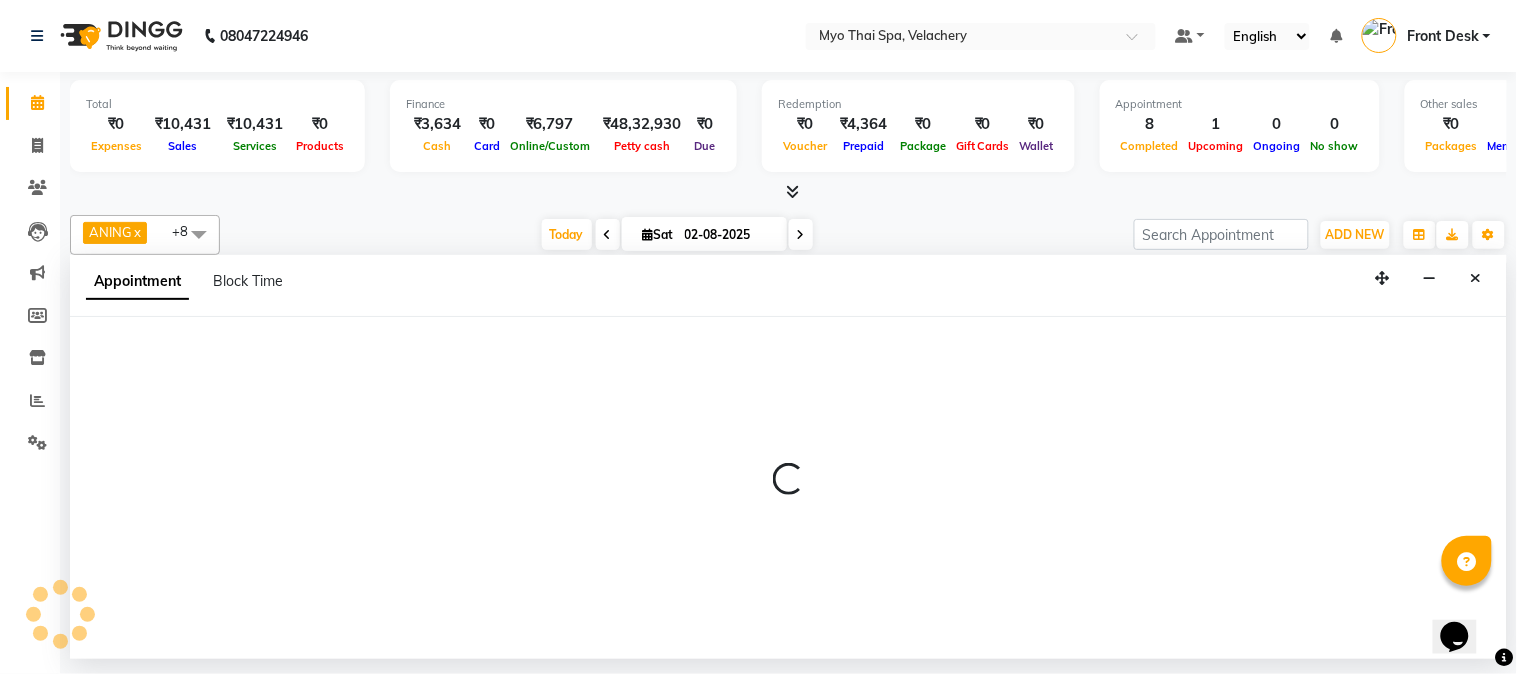 select on "13474" 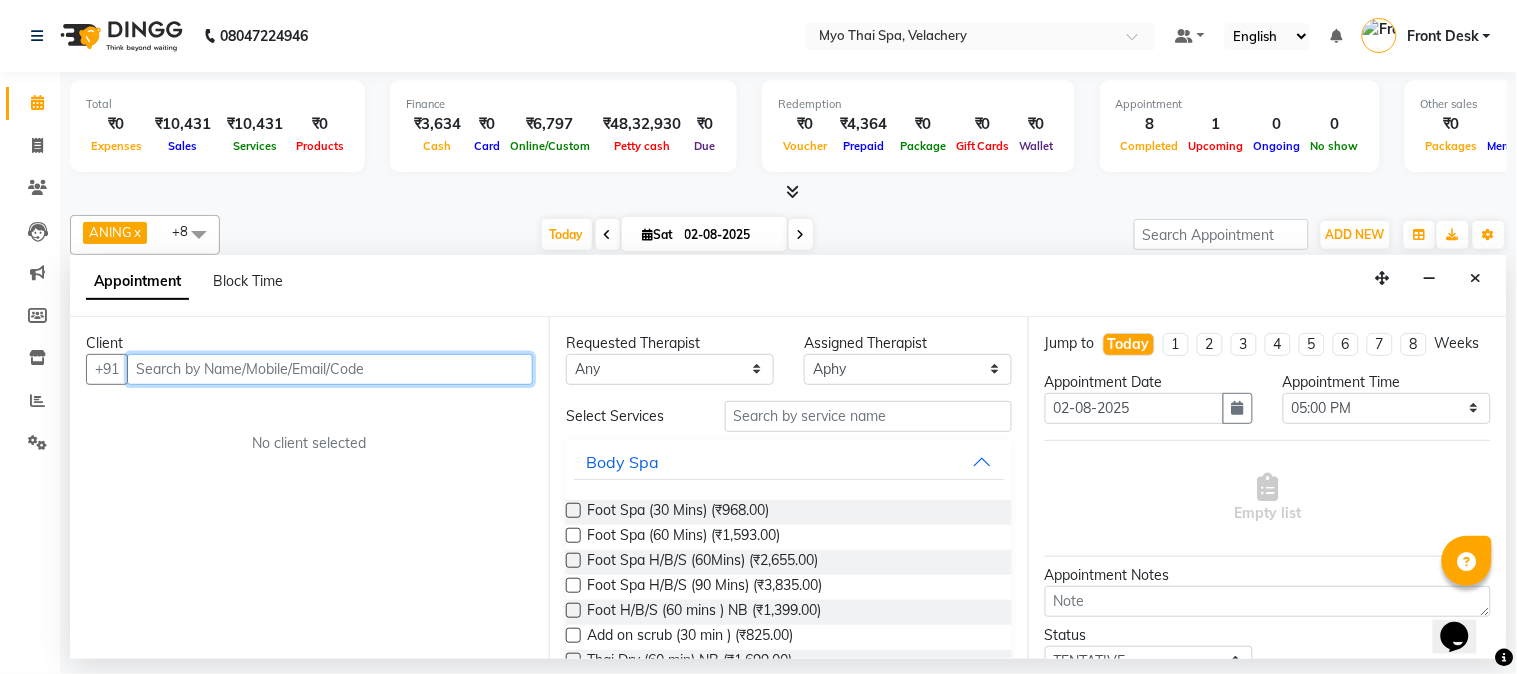 click at bounding box center (330, 369) 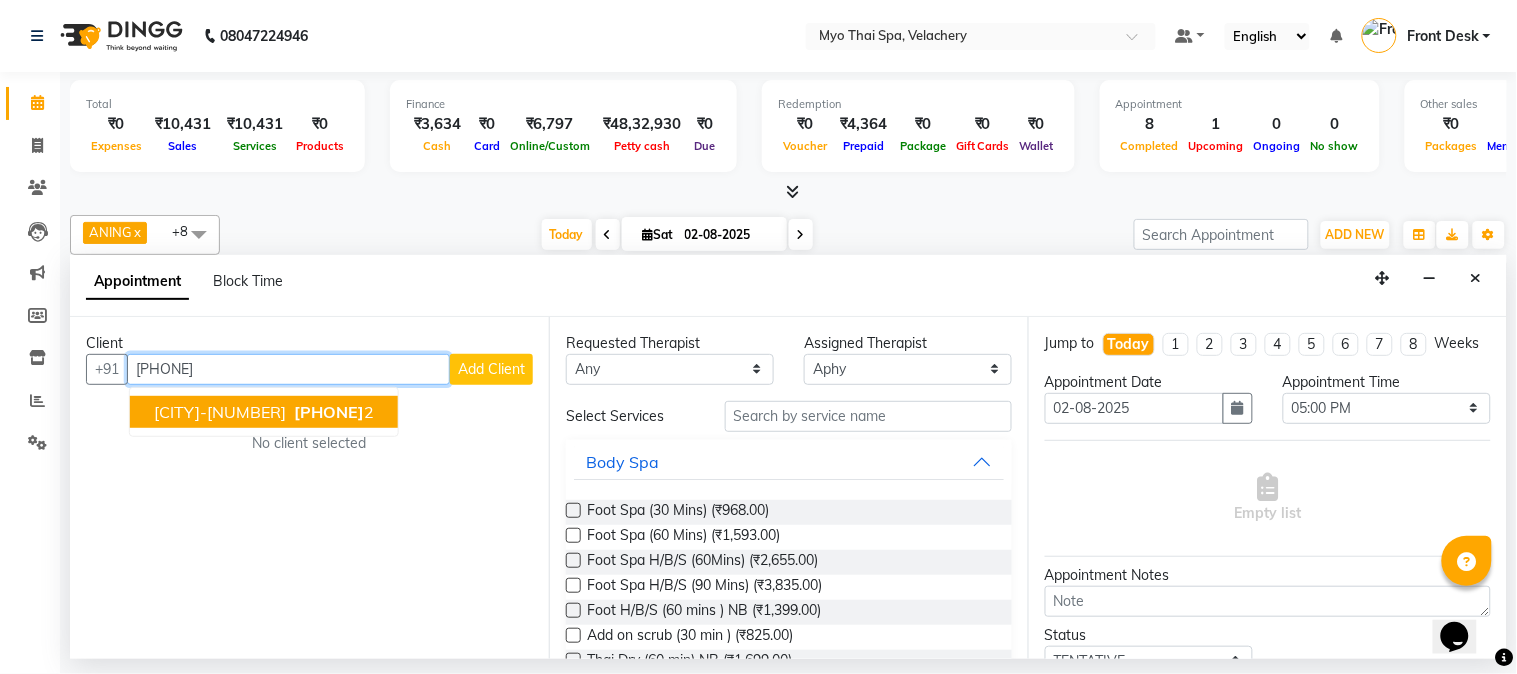click on "[CITY]-[NUMBER]" at bounding box center [220, 412] 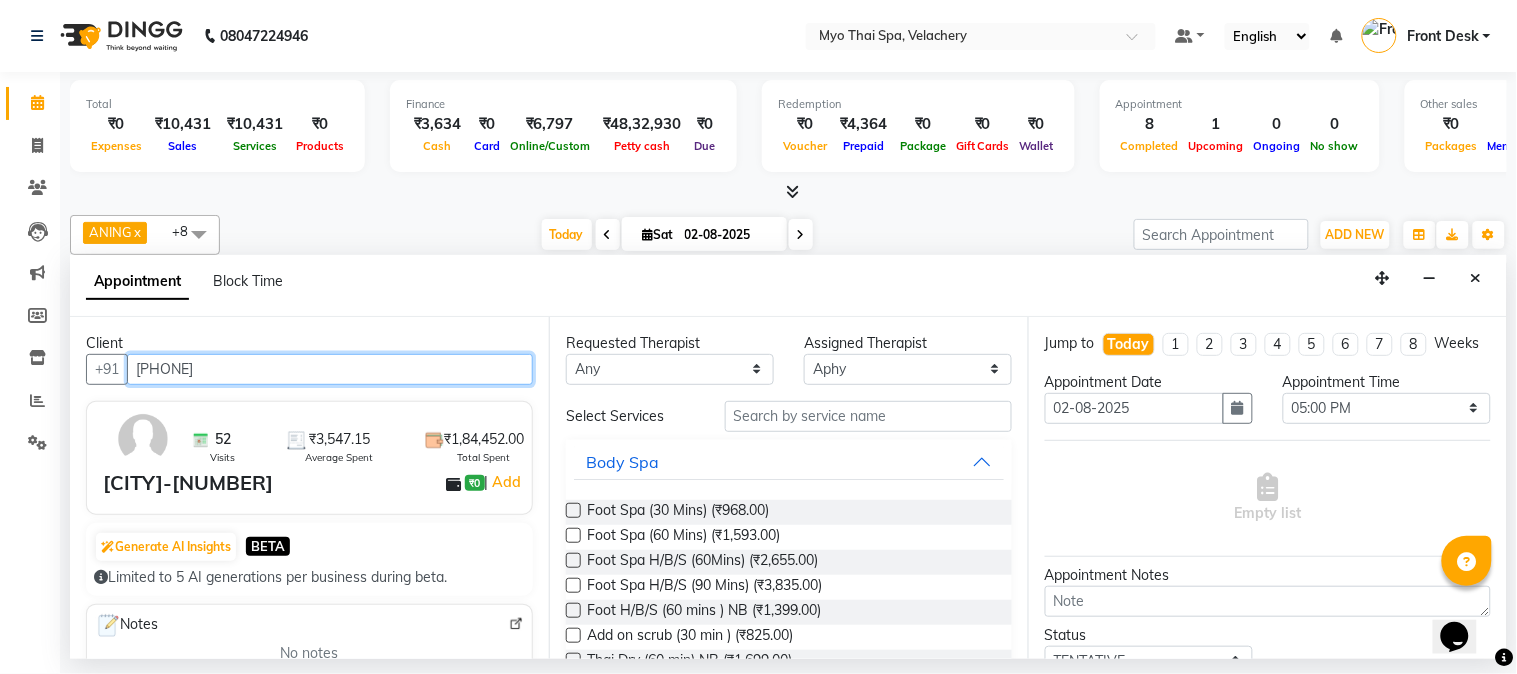 scroll, scrollTop: 333, scrollLeft: 0, axis: vertical 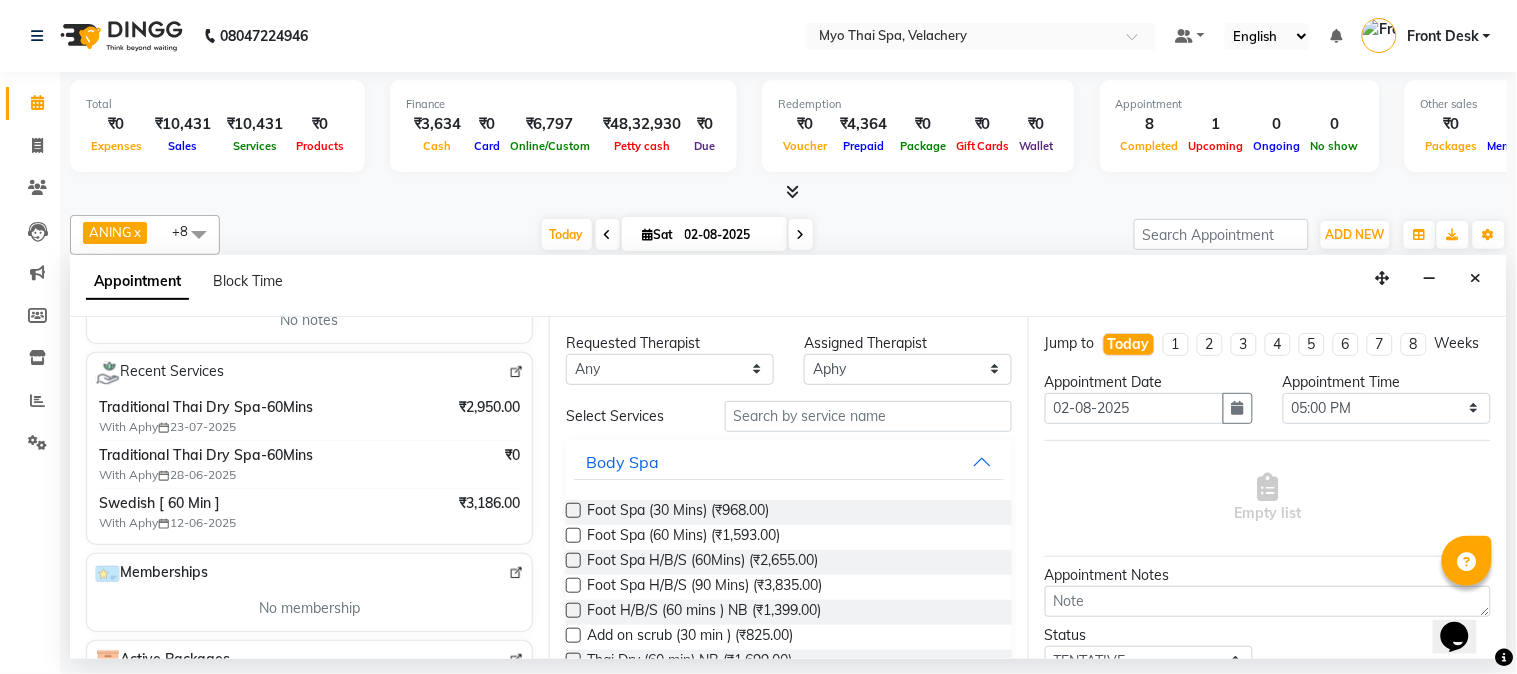type on "[PHONE]" 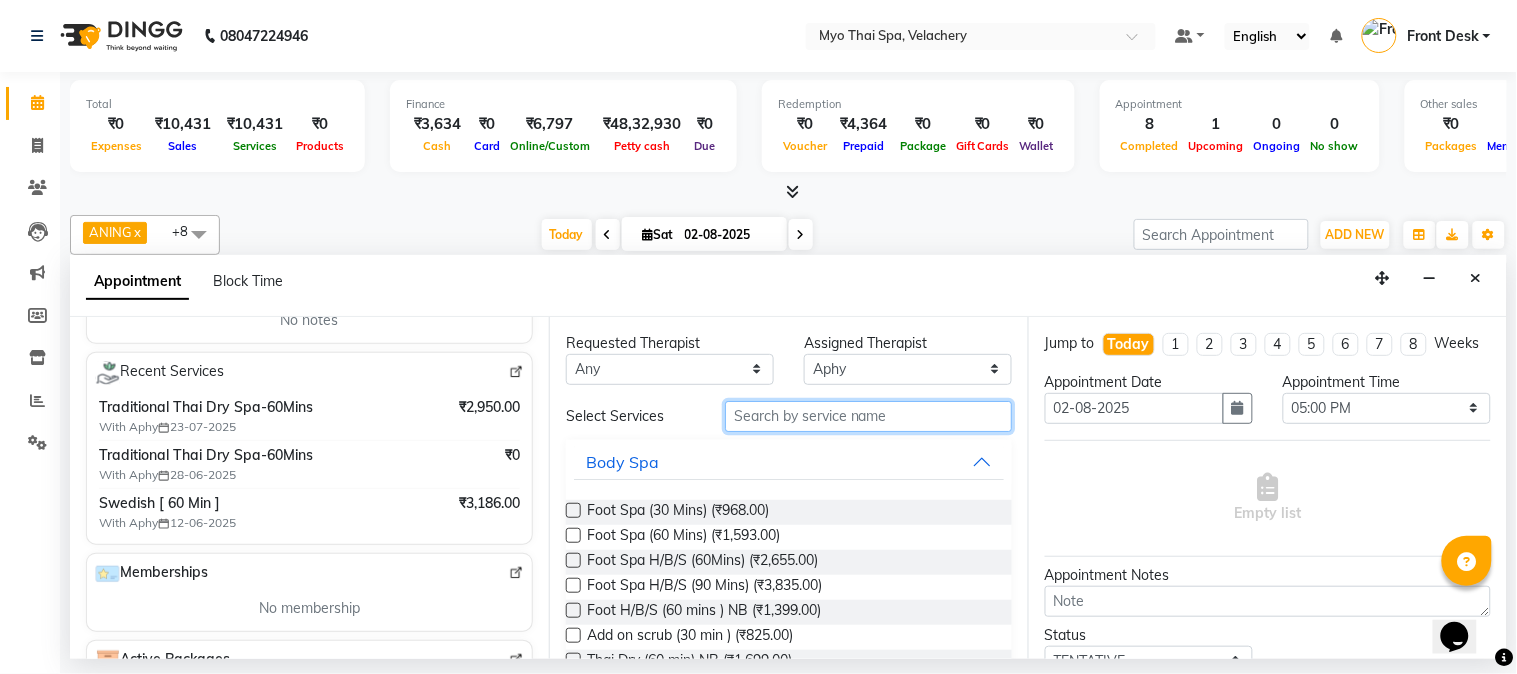 click at bounding box center (868, 416) 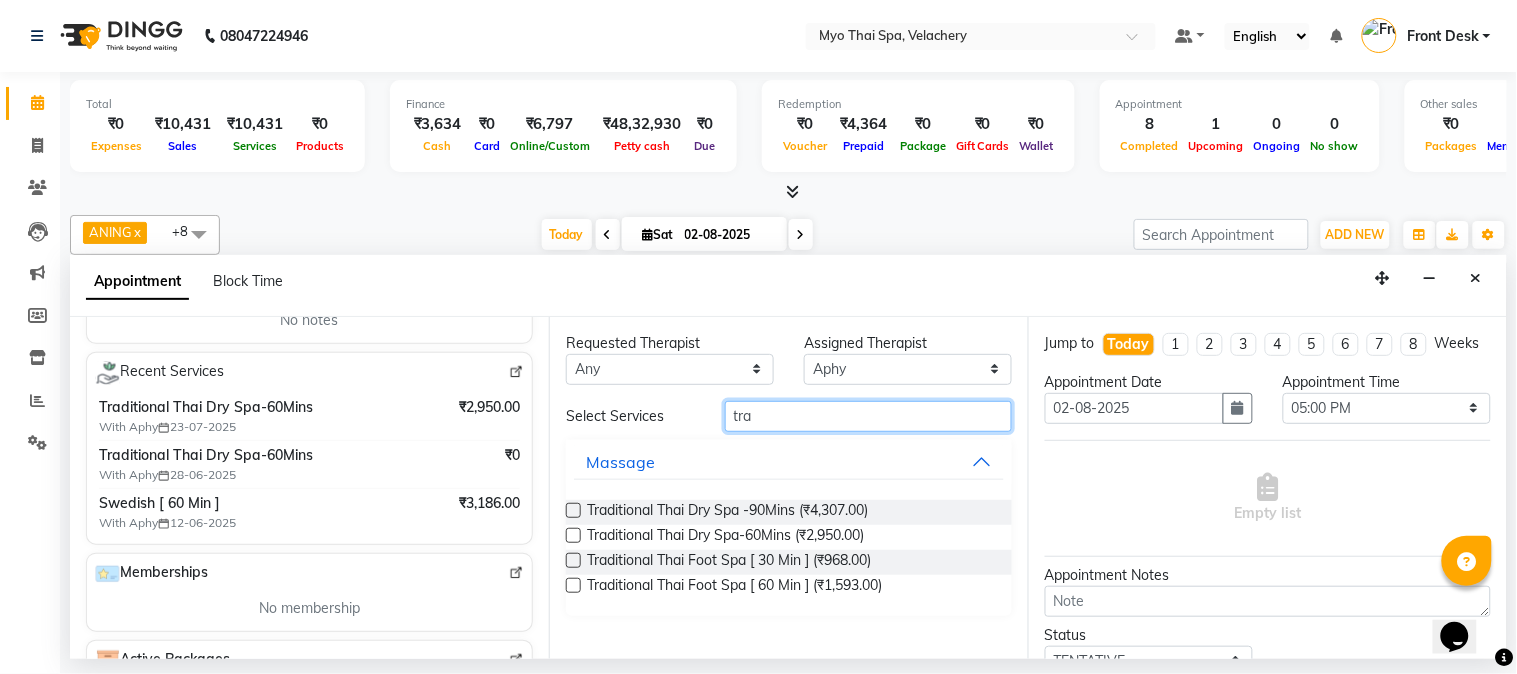 type on "tra" 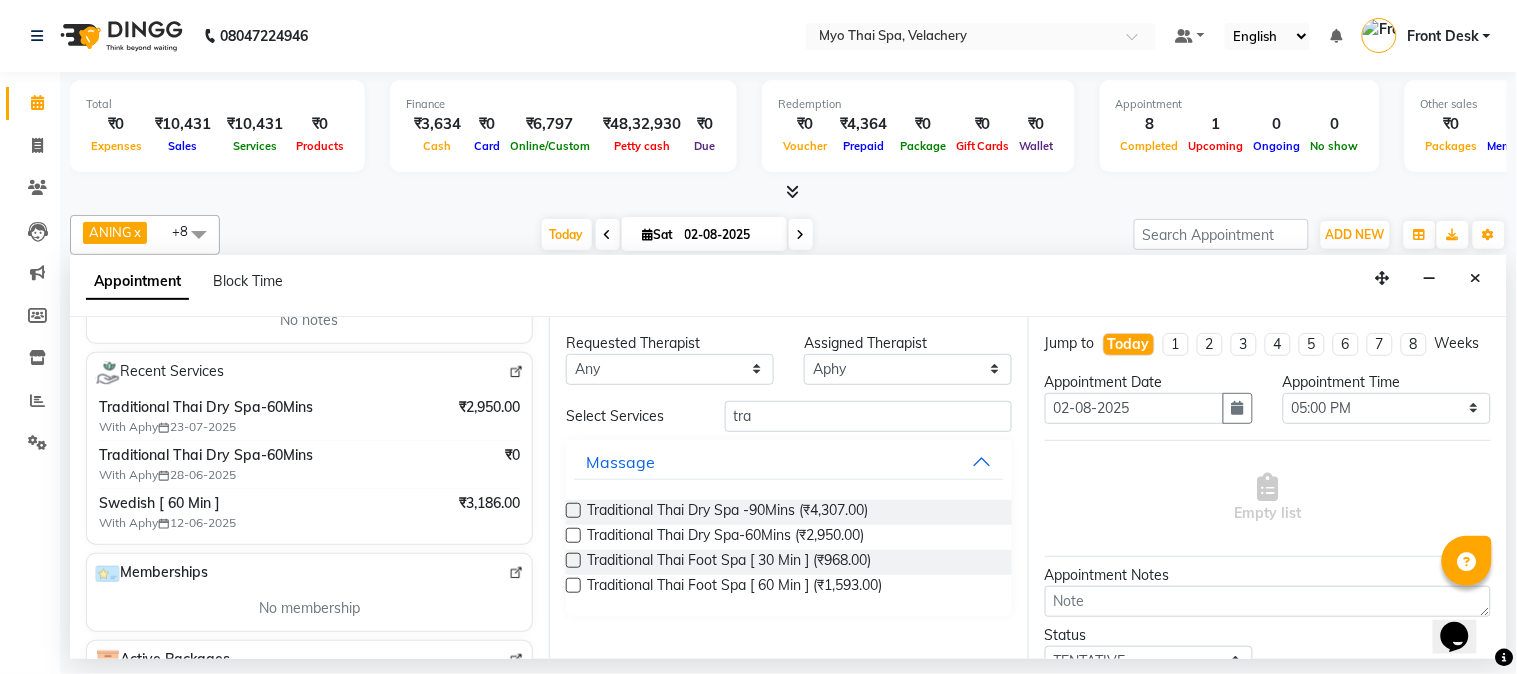 click at bounding box center (573, 535) 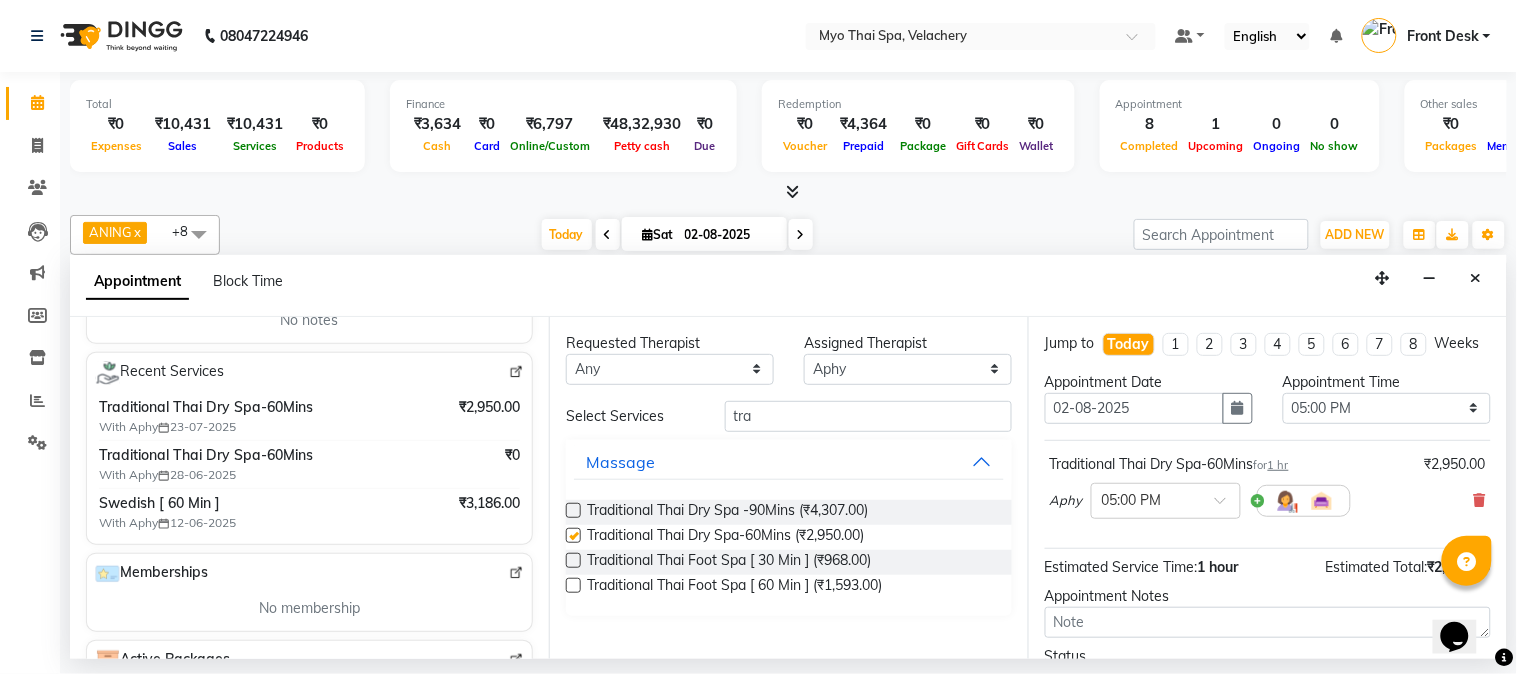 checkbox on "false" 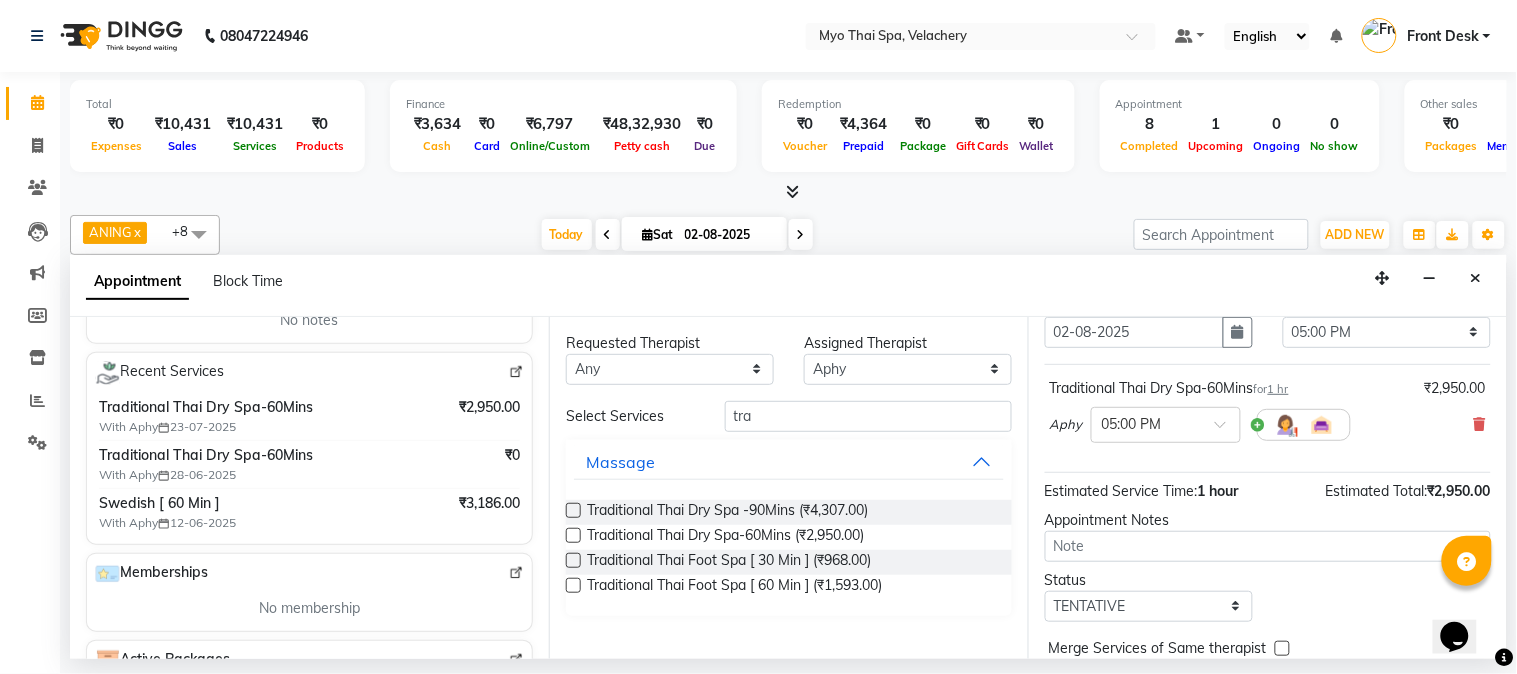 scroll, scrollTop: 183, scrollLeft: 0, axis: vertical 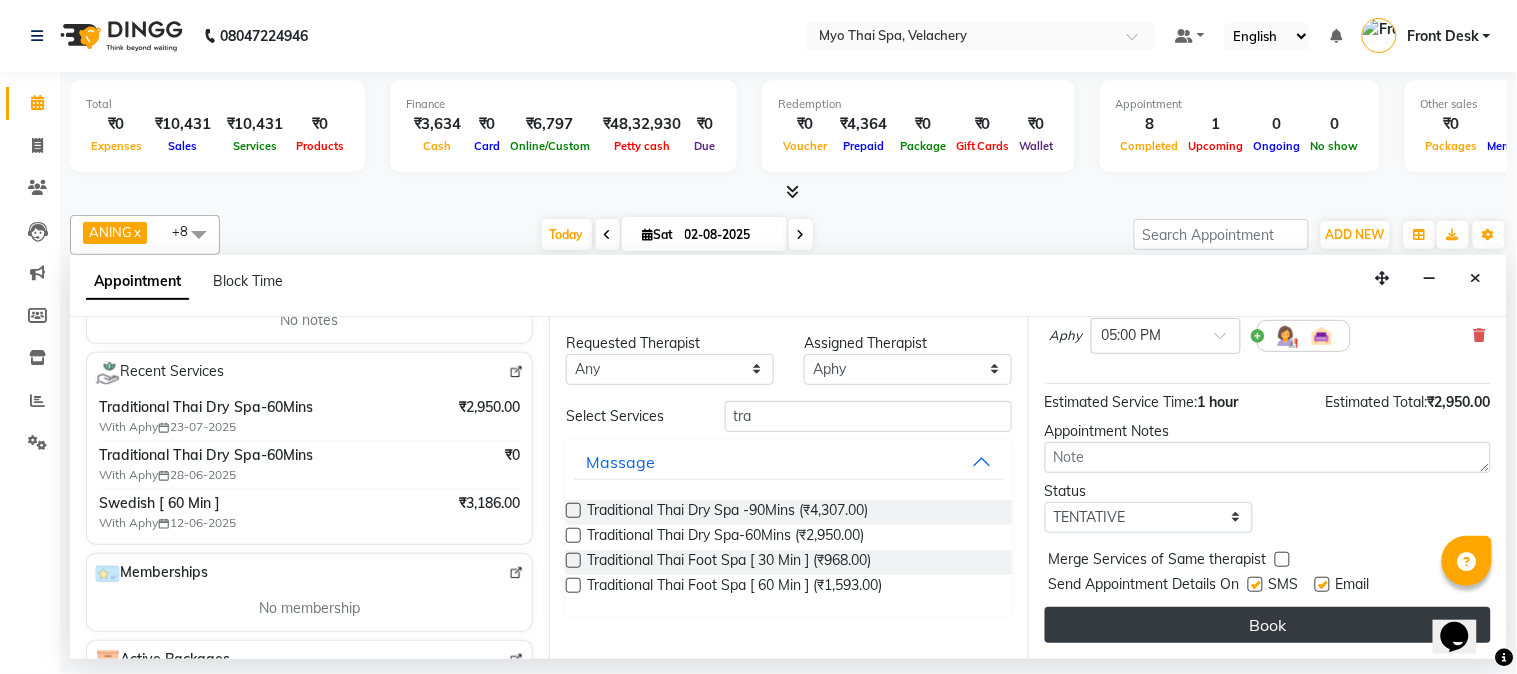 click on "Book" at bounding box center [1268, 625] 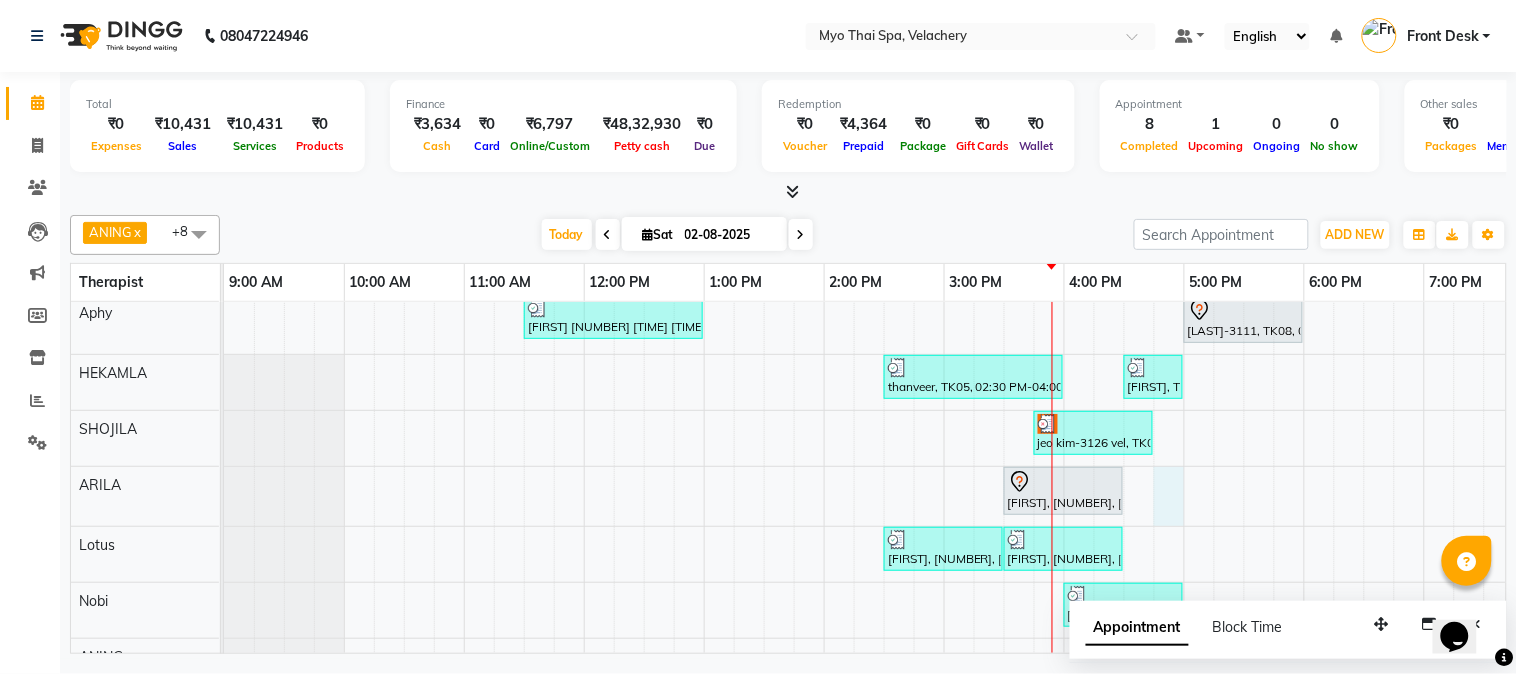 click on "[FIRST] [NUMBER] [TIME] [TIME], [BRAND]-[NUMBER]Mins             [CITY]-[NUMBER], [NUMBER], [TIME] [TIME], [BRAND]-[NUMBER]Mins     [FIRST], [NUMBER], [TIME] [TIME], [BRAND] [NUMBER]Mins NB     [FIRST], [NUMBER], [TIME] [TIME], [BRAND] [ NUMBER] Min ]     [FIRST] [LAST]-[NUMBER] [TIME] [TIME], [BRAND]-[NUMBER]Mins             [FIRST], [NUMBER], [TIME] [TIME], [BRAND] [NUMBER]Mins     [FIRST], [NUMBER], [TIME] [TIME], [BRAND] [ NUMBER] Min ]     [FIRST], [NUMBER], [TIME] [TIME], [BRAND] [ NUMBER] Min ]     [FIRST], [NUMBER], [TIME] [TIME], [BRAND] [NUMBER]Mins NB     [FIRST], [NUMBER], [TIME] [TIME], [BRAND] [NUMBER]Mins NB" at bounding box center [1124, 532] 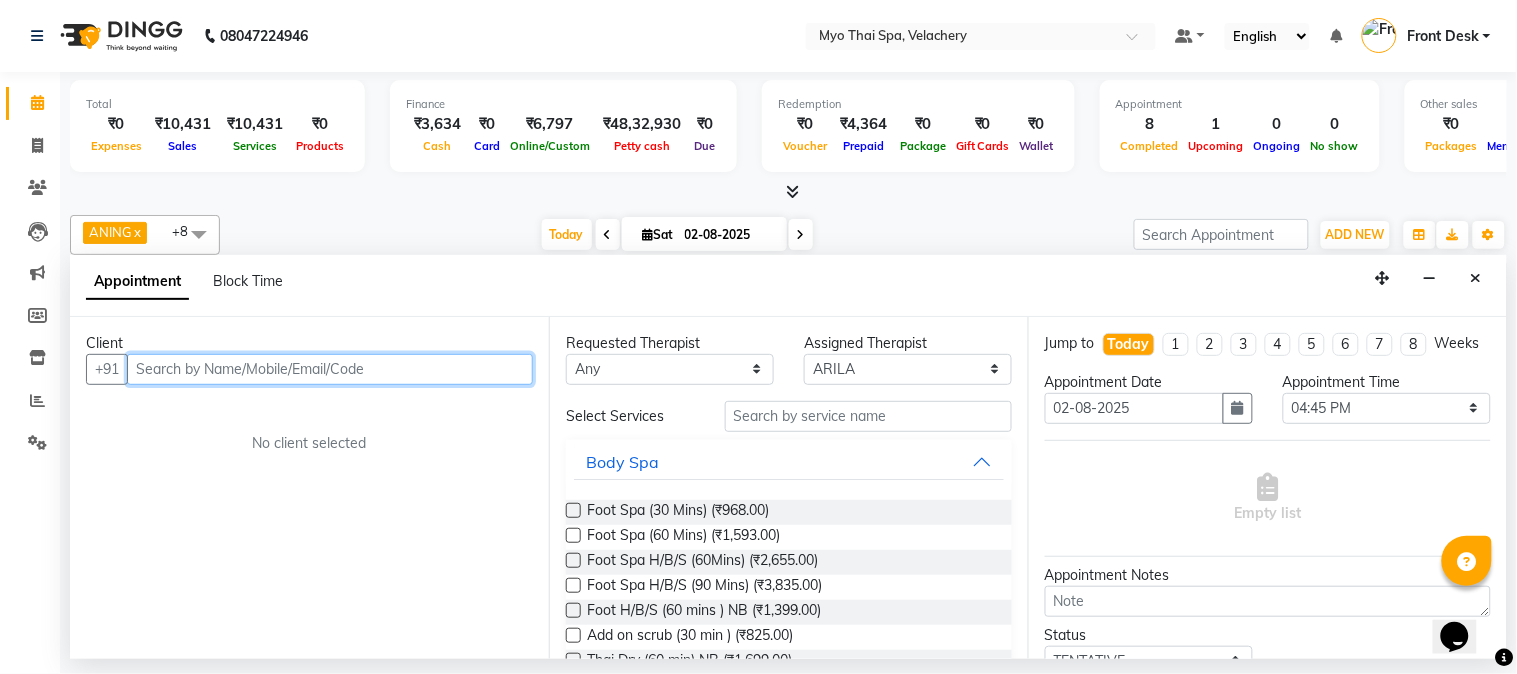 click at bounding box center [330, 369] 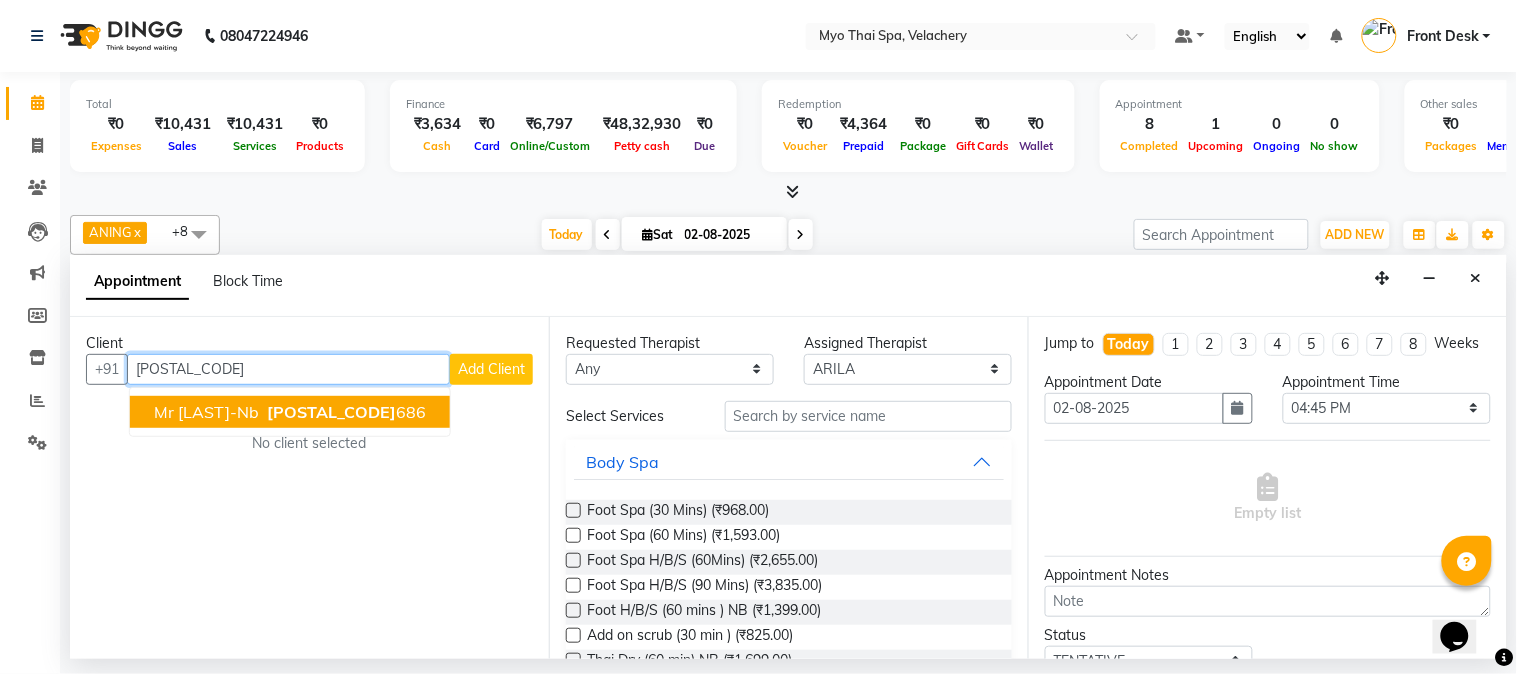 click on "mr [LAST]-nb" at bounding box center (206, 412) 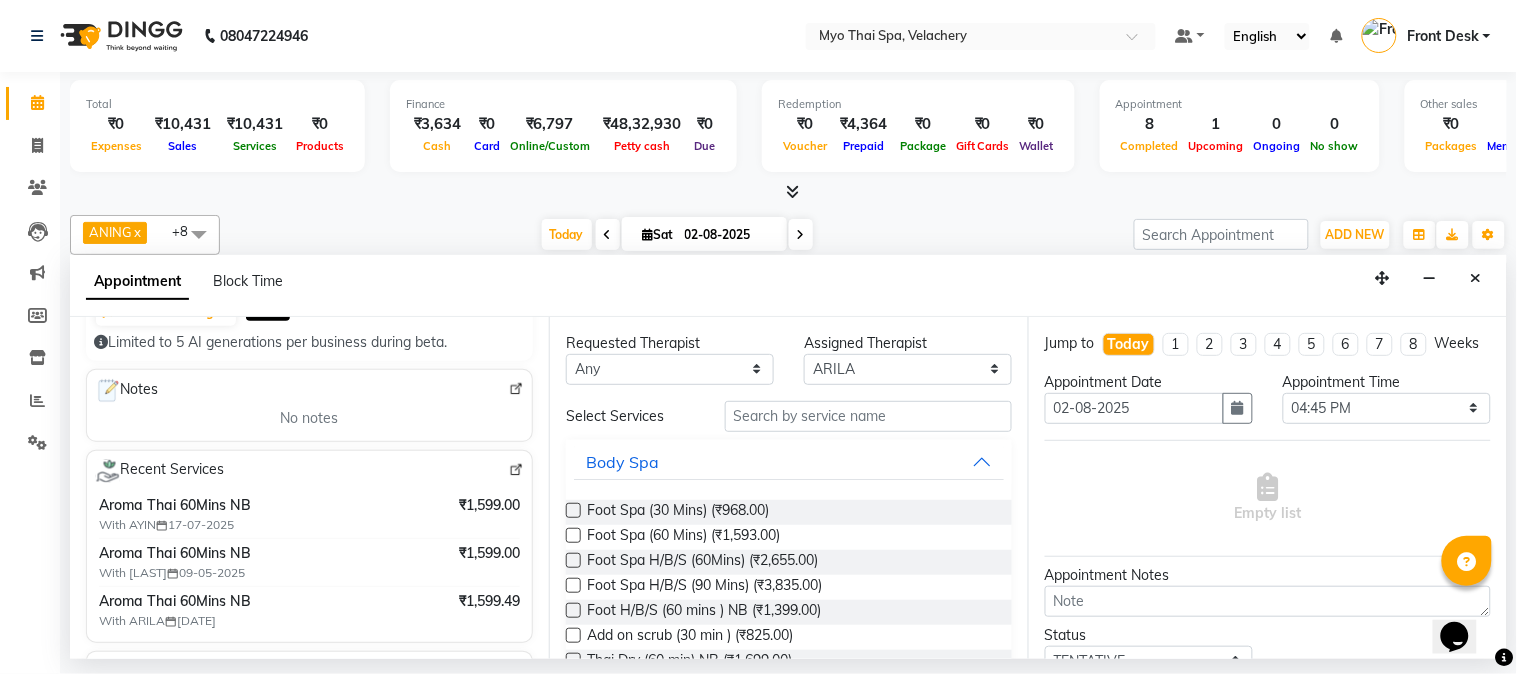 scroll, scrollTop: 274, scrollLeft: 0, axis: vertical 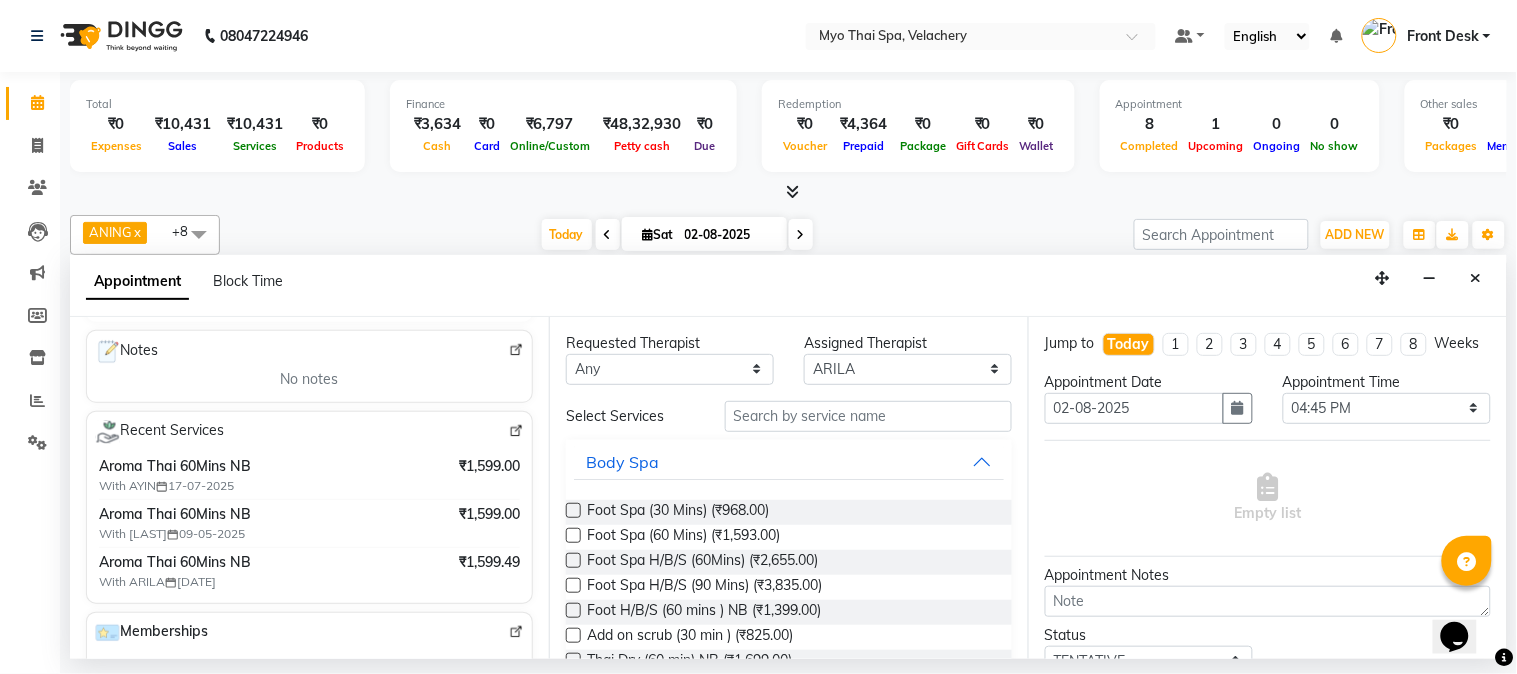 type on "[PHONE]" 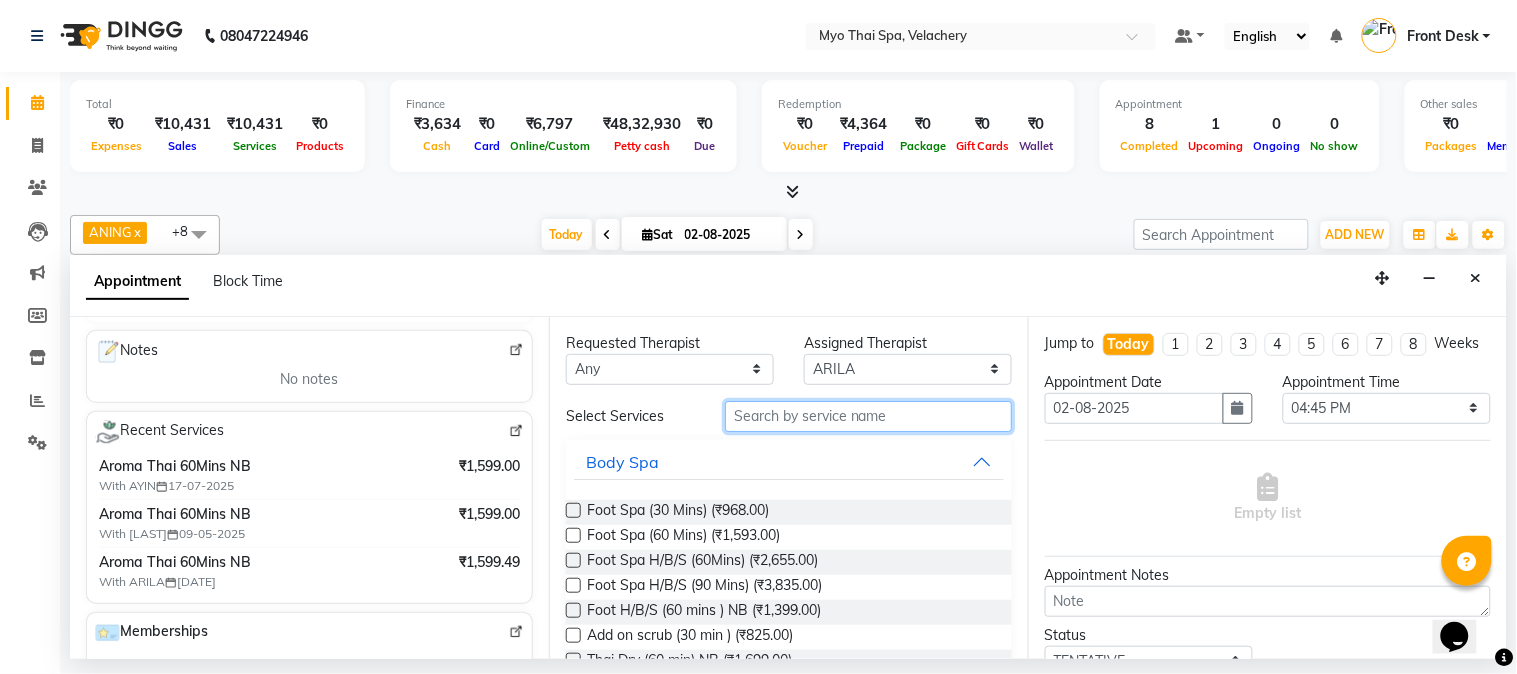 click at bounding box center (868, 416) 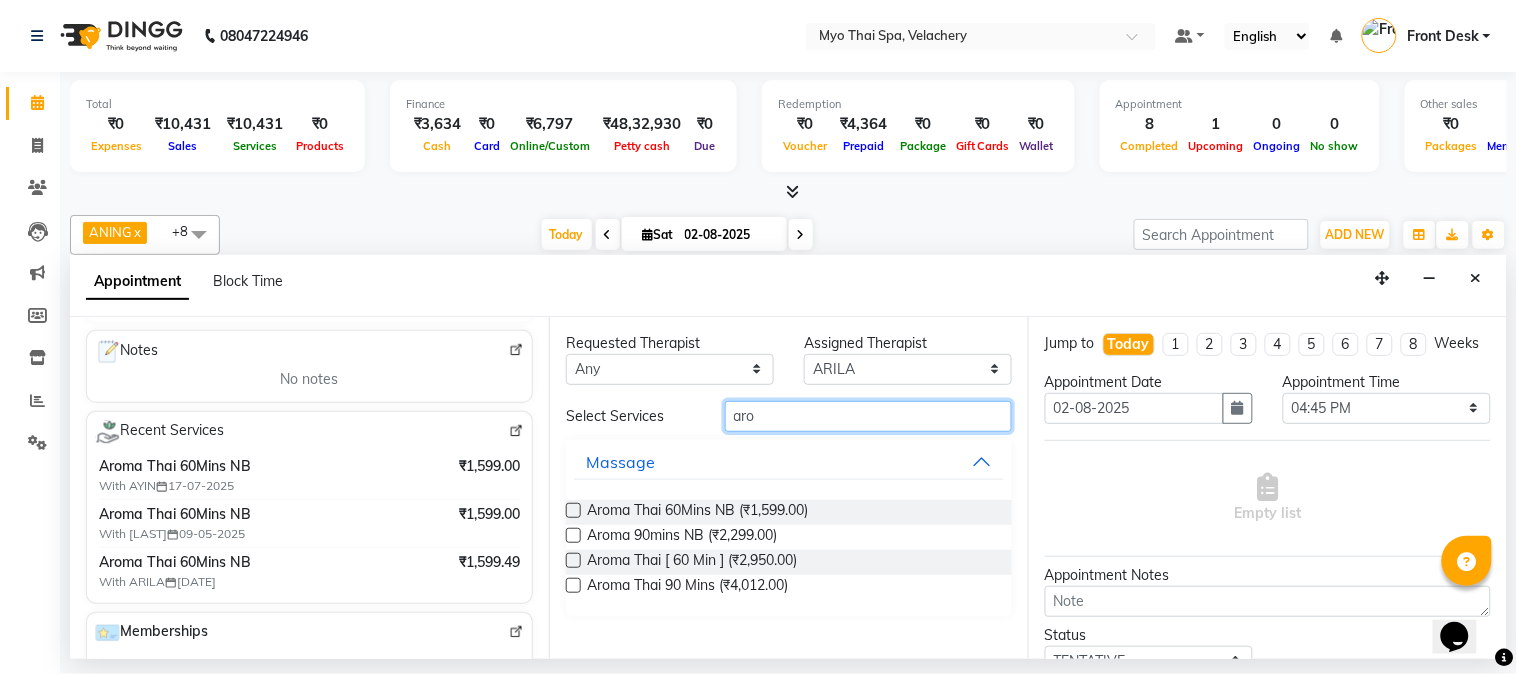 type on "aro" 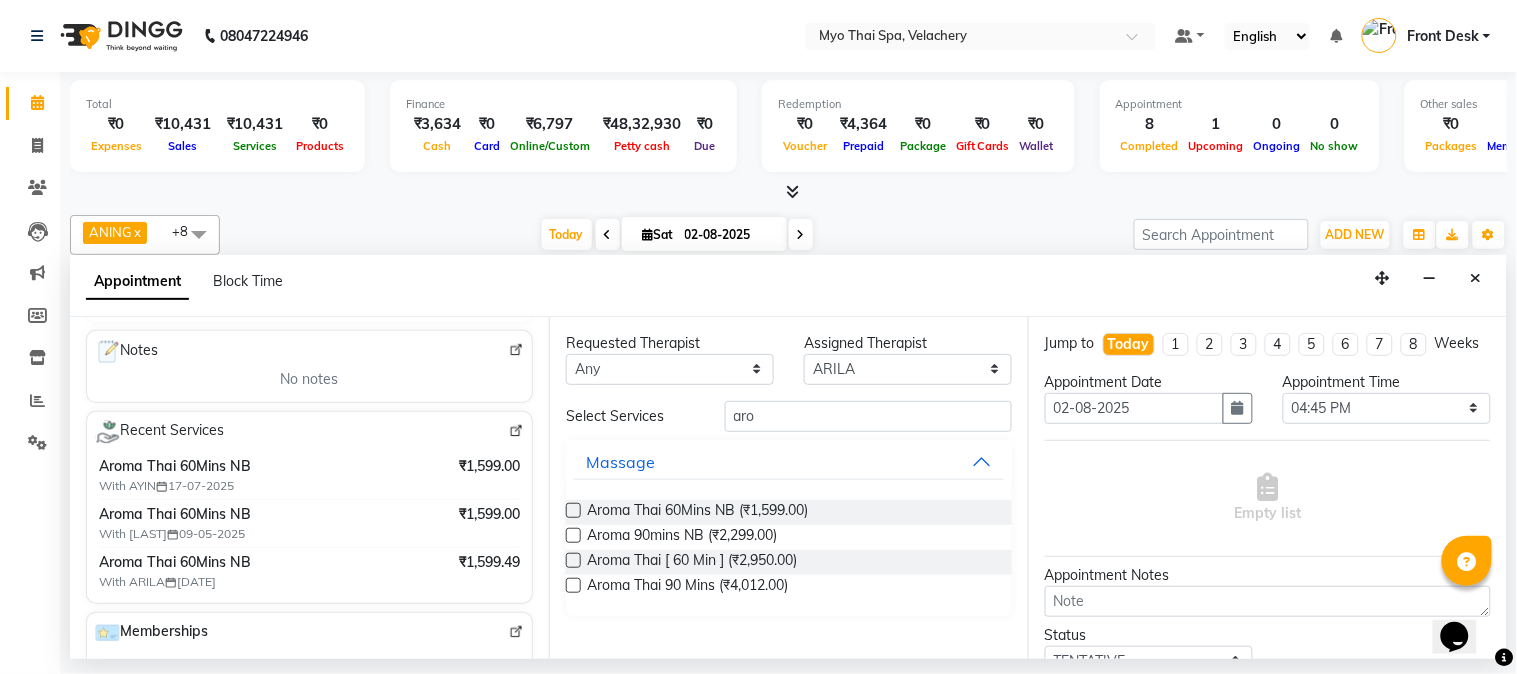 click at bounding box center [573, 510] 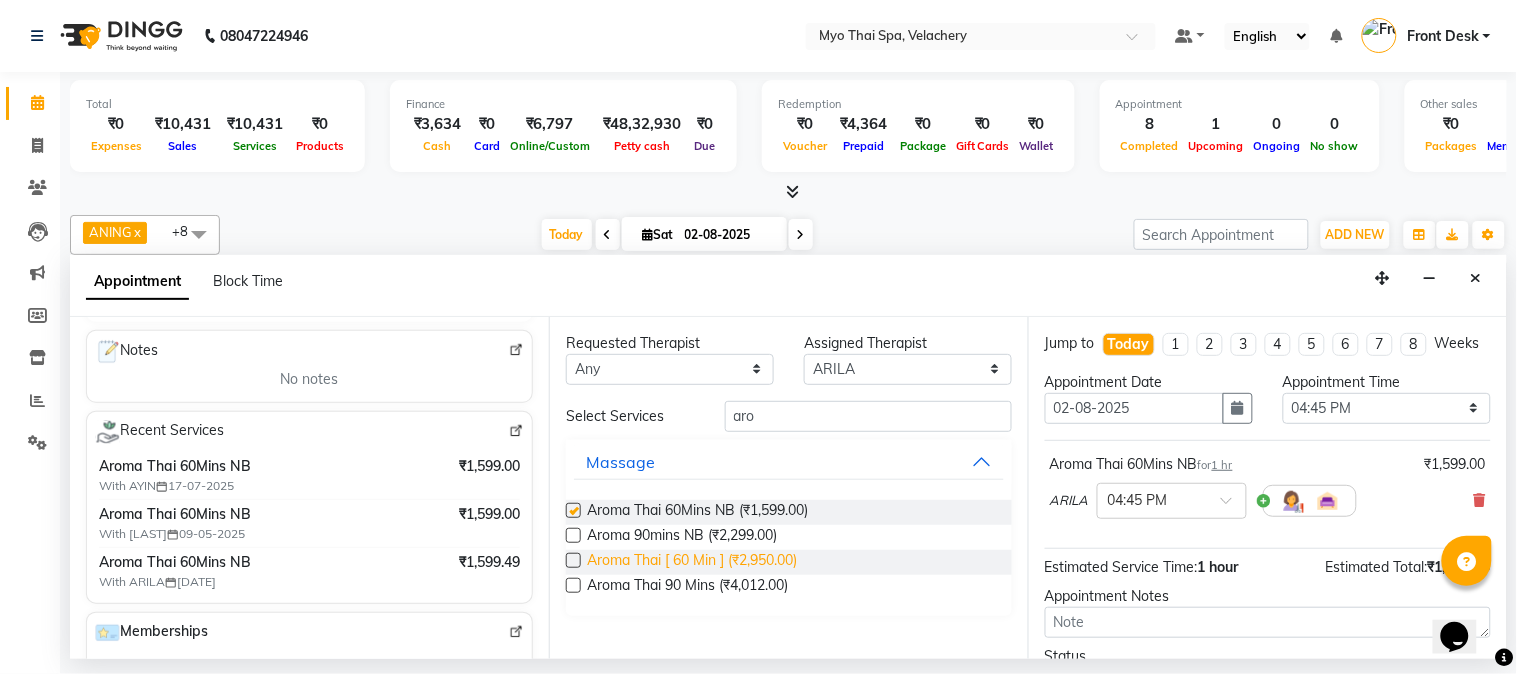 checkbox on "false" 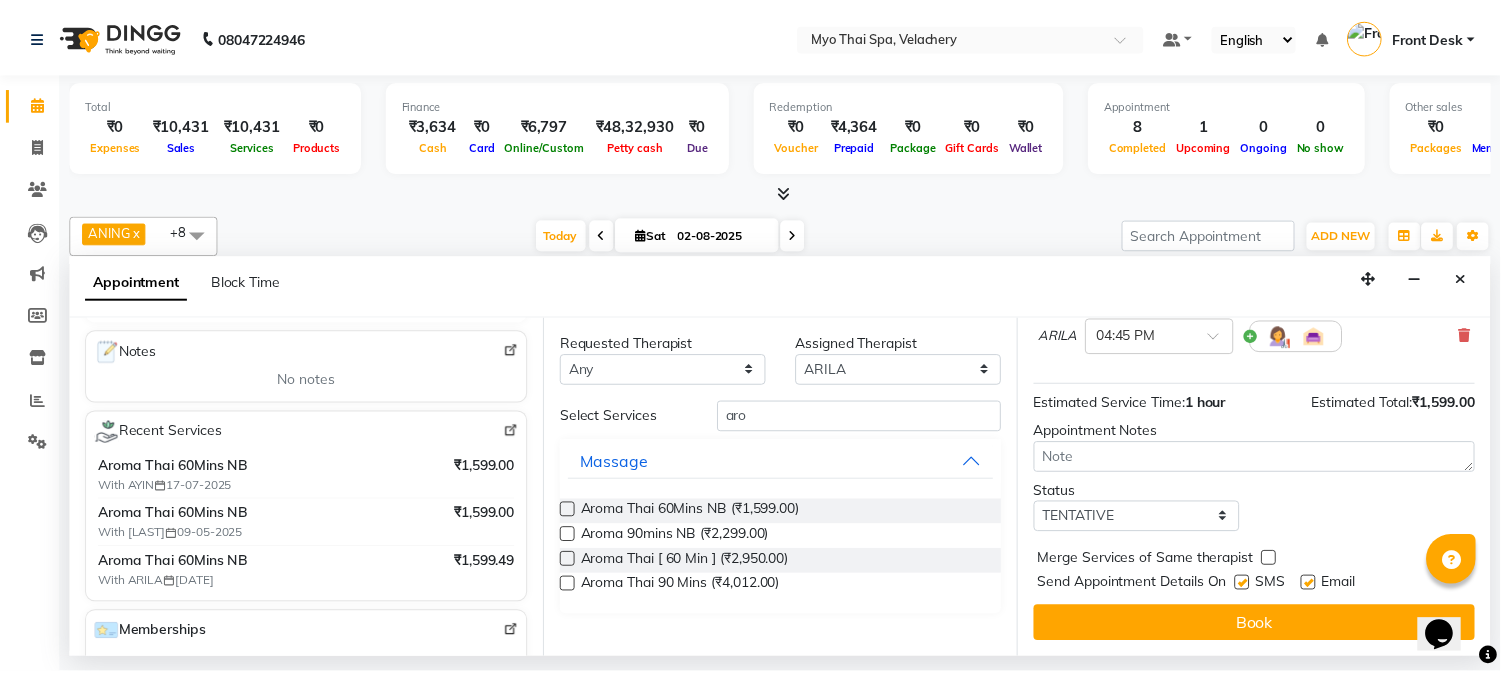 scroll, scrollTop: 183, scrollLeft: 0, axis: vertical 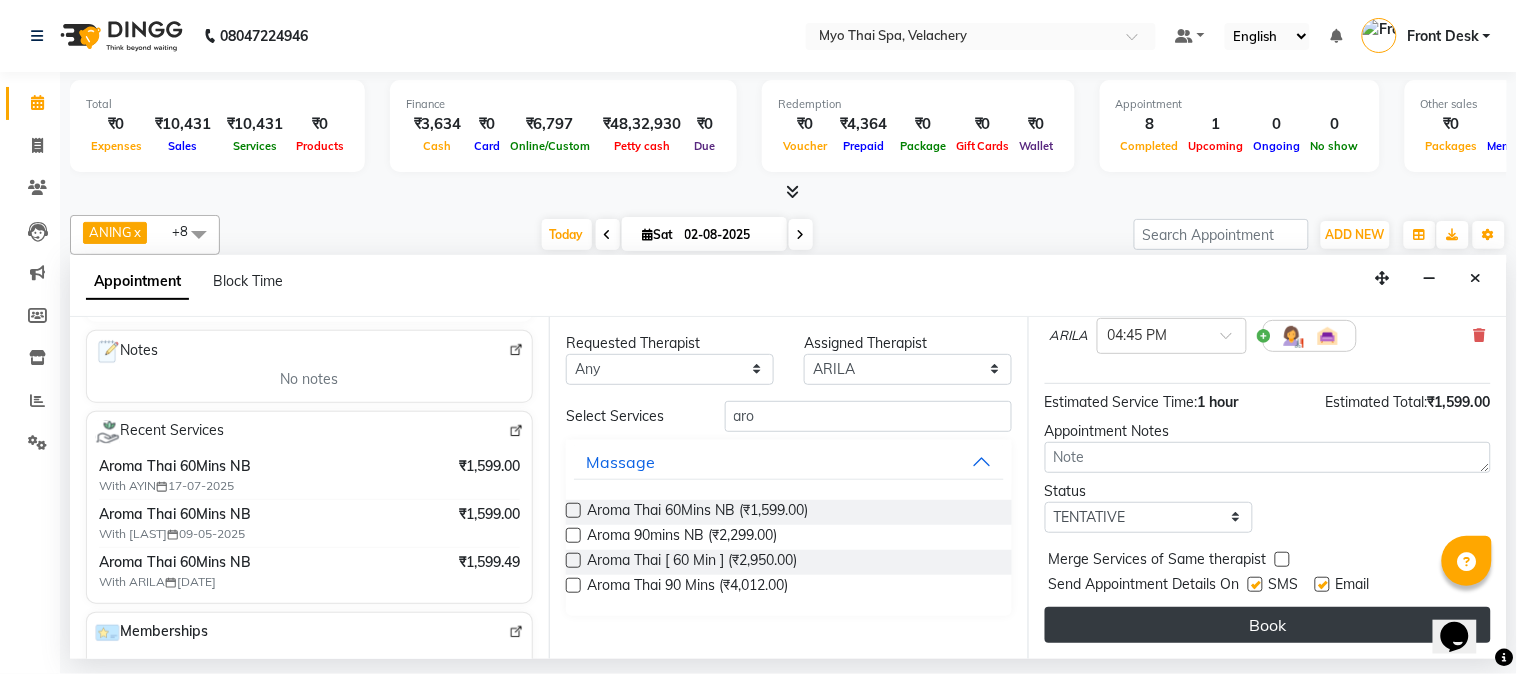 click on "Book" at bounding box center [1268, 625] 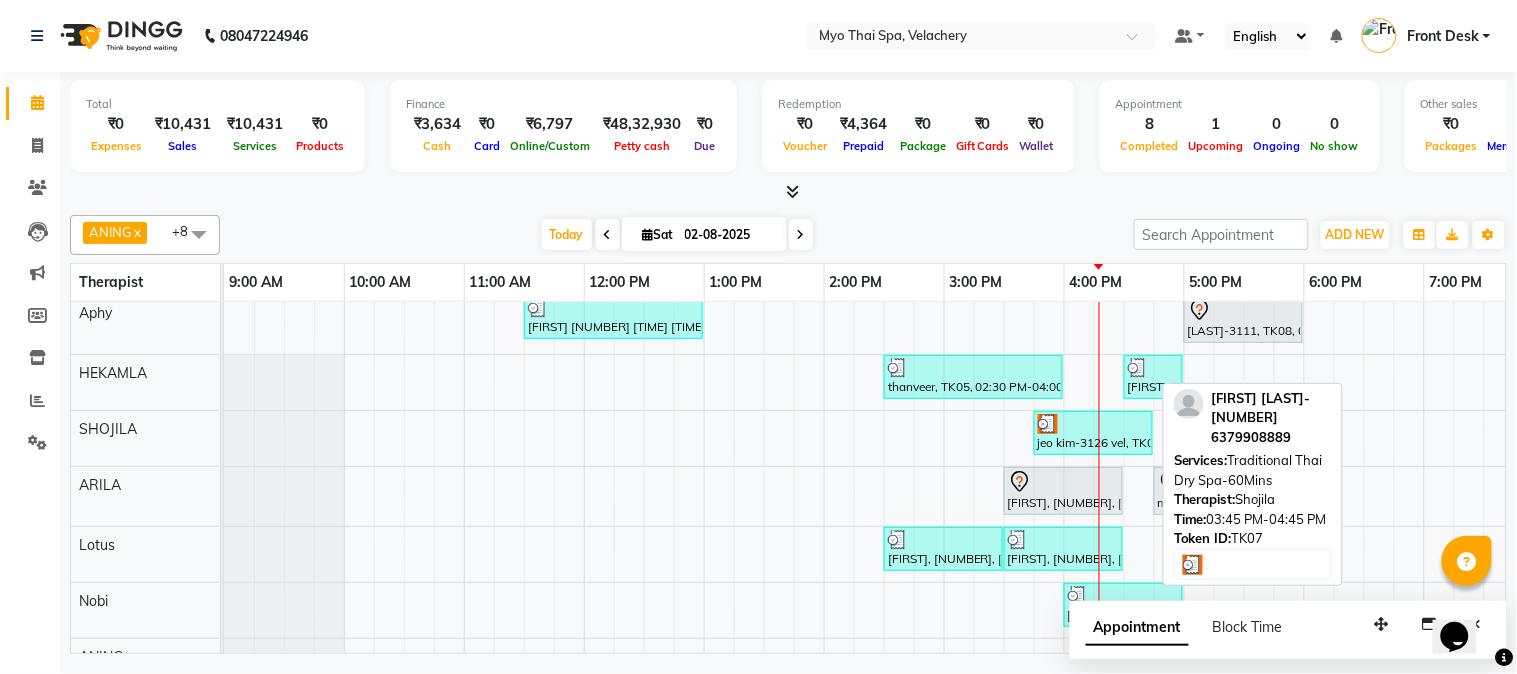 click at bounding box center (1093, 424) 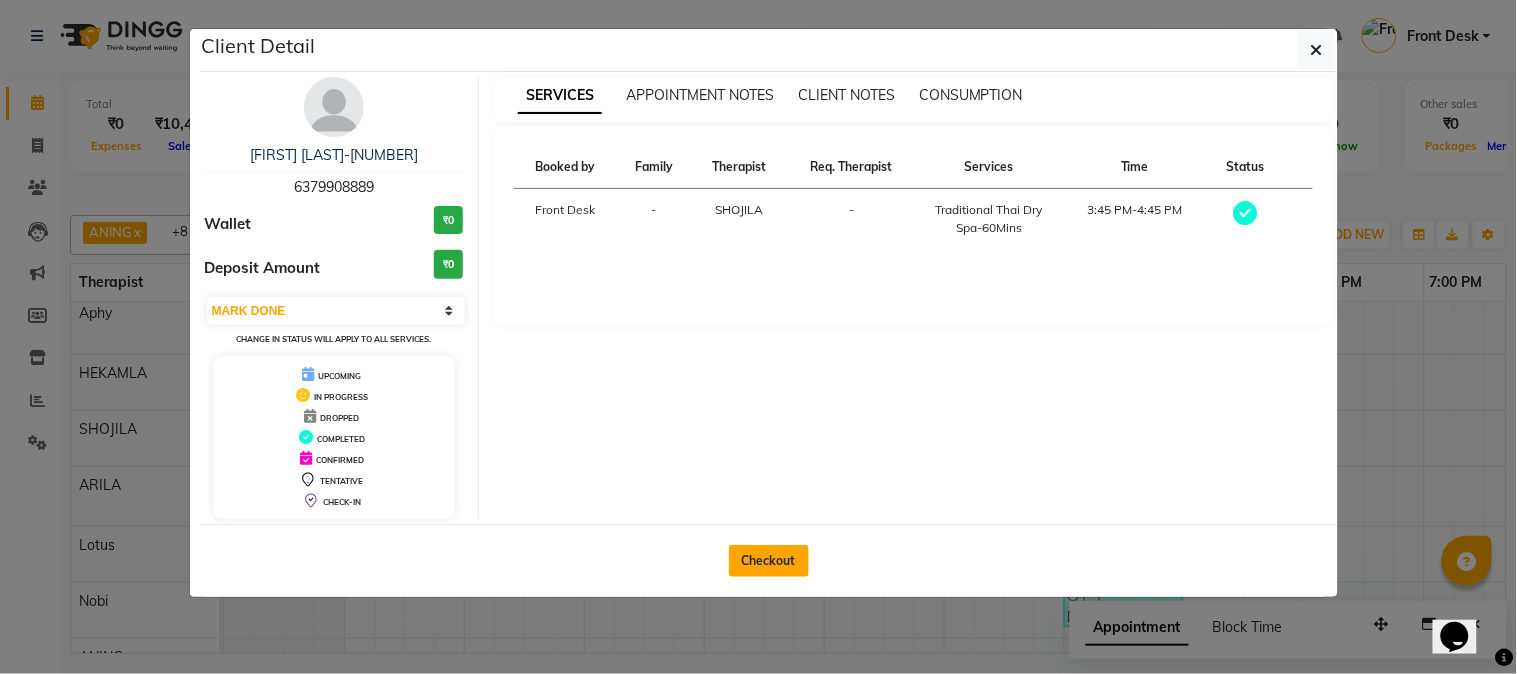 click on "Checkout" 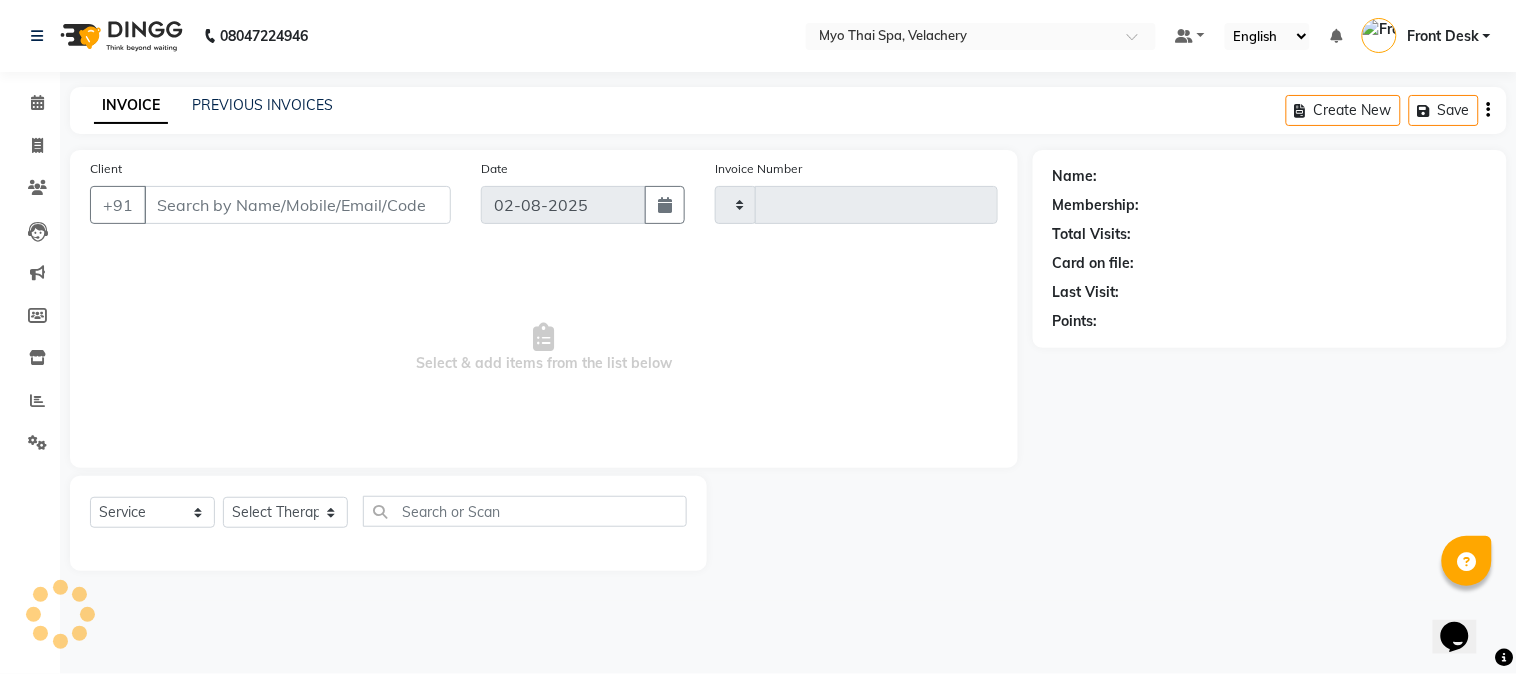 type on "1275" 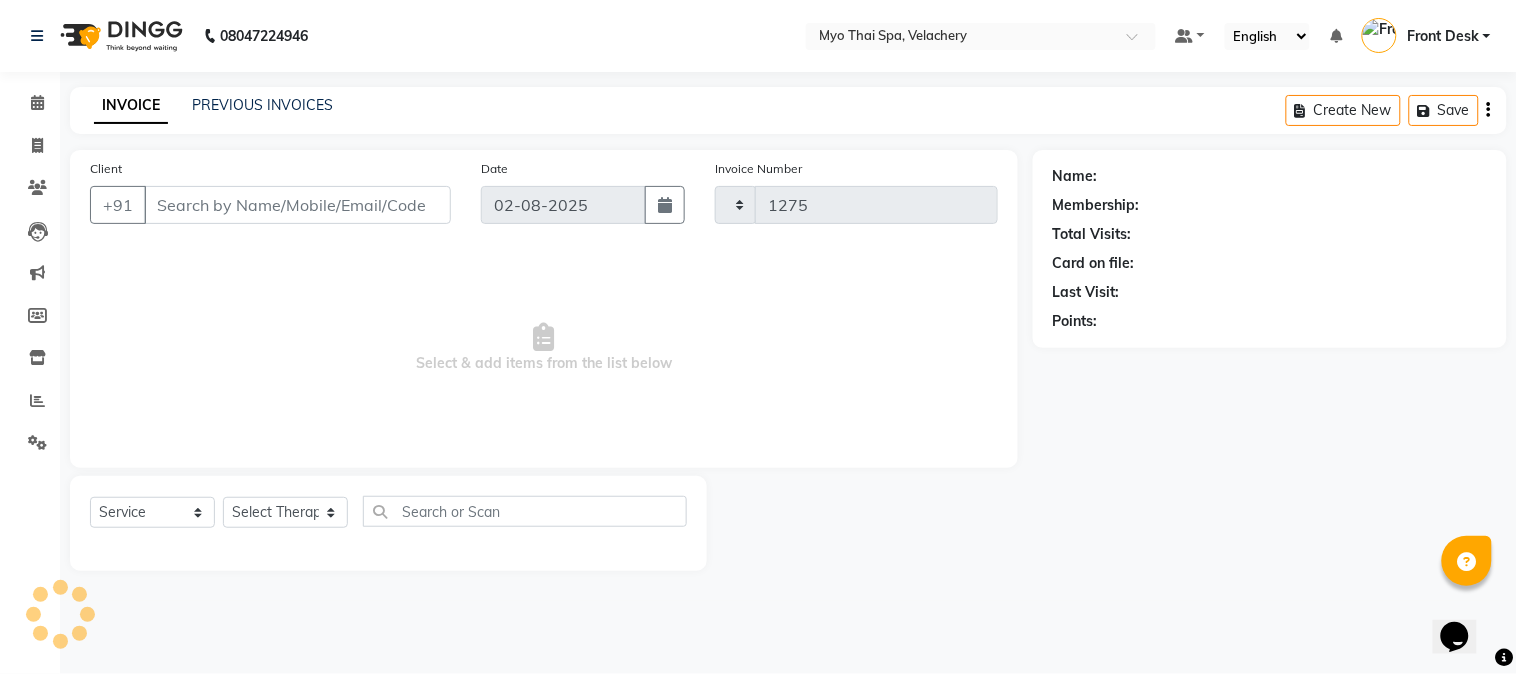 select on "5554" 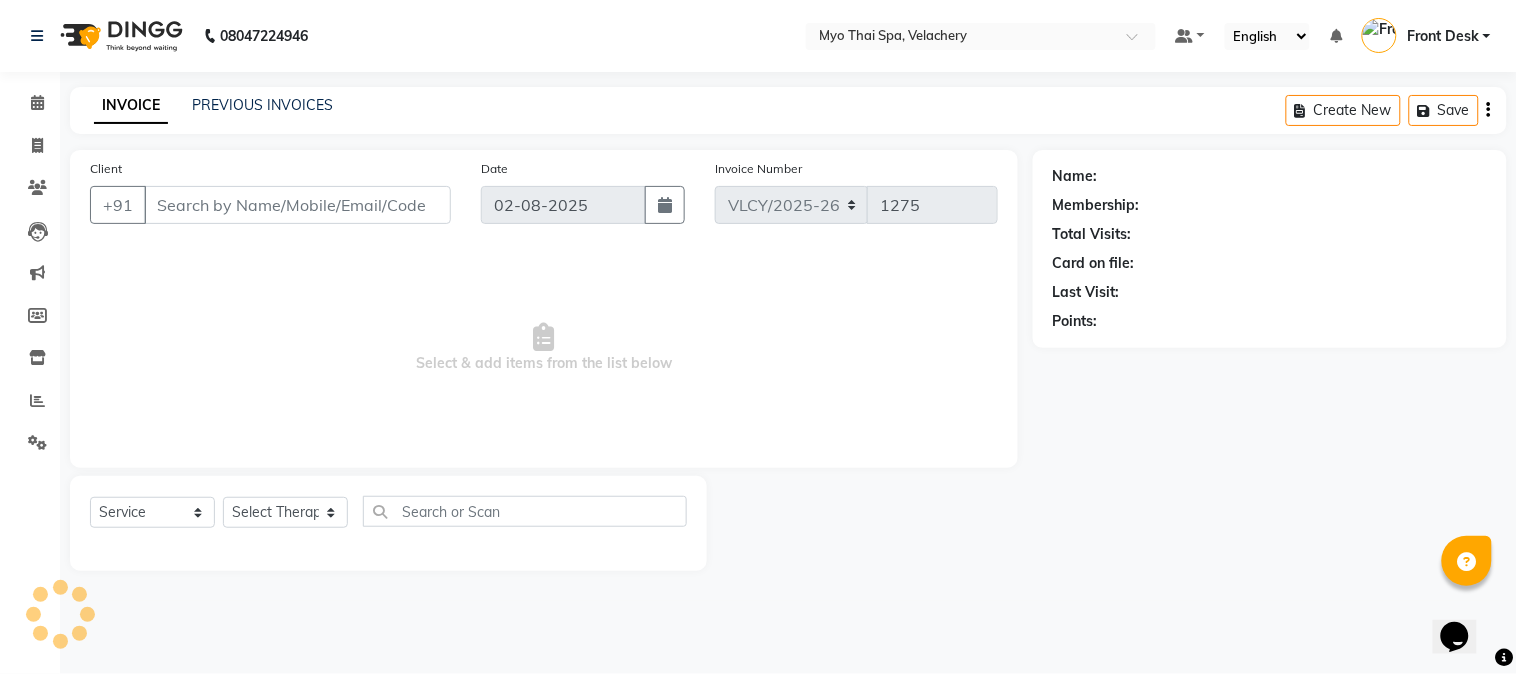 type on "6379908889" 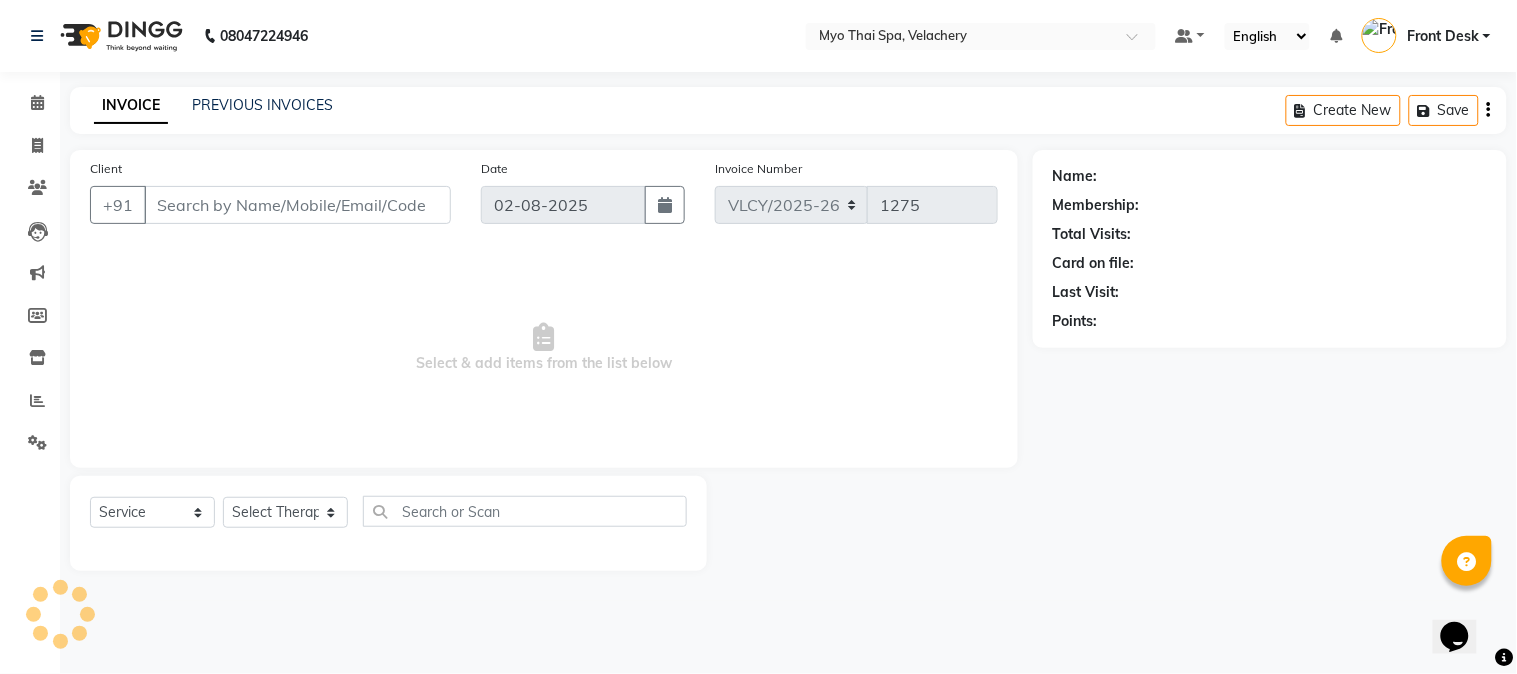 select on "37460" 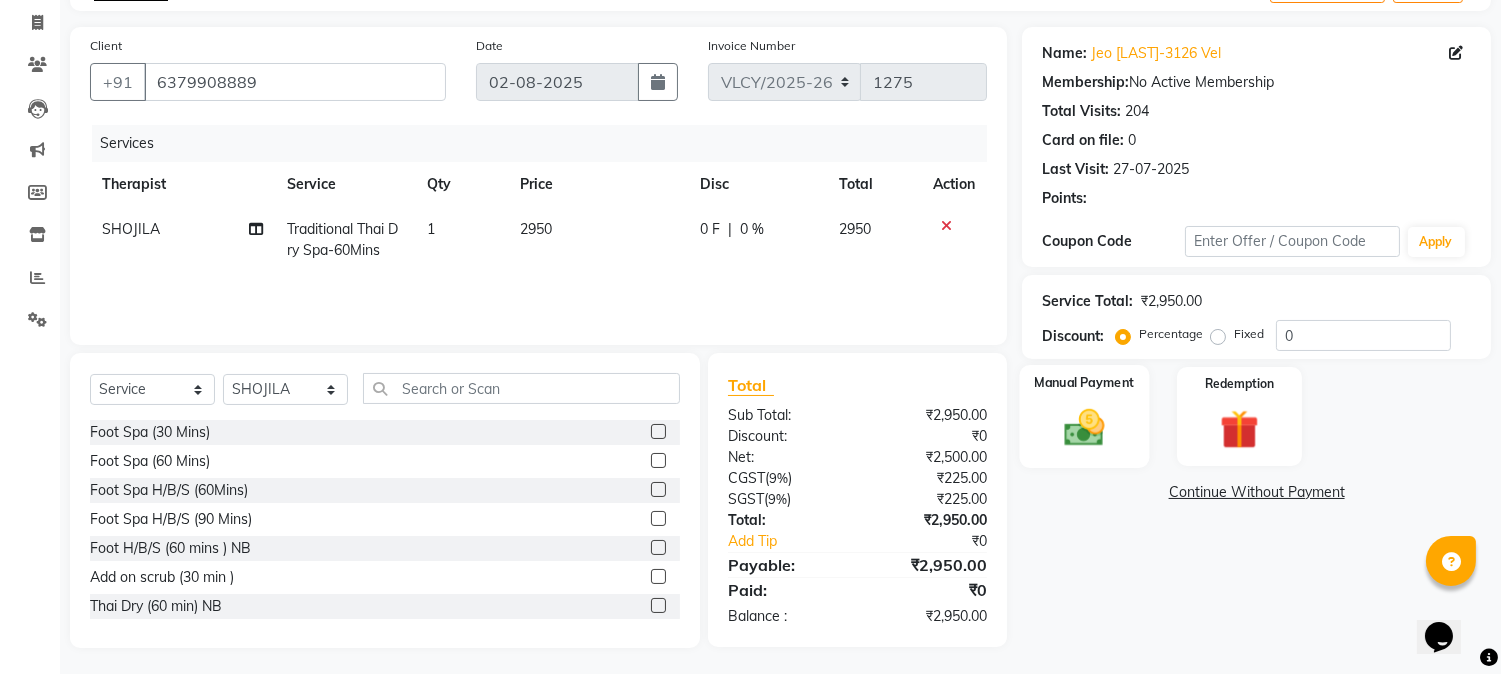 scroll, scrollTop: 126, scrollLeft: 0, axis: vertical 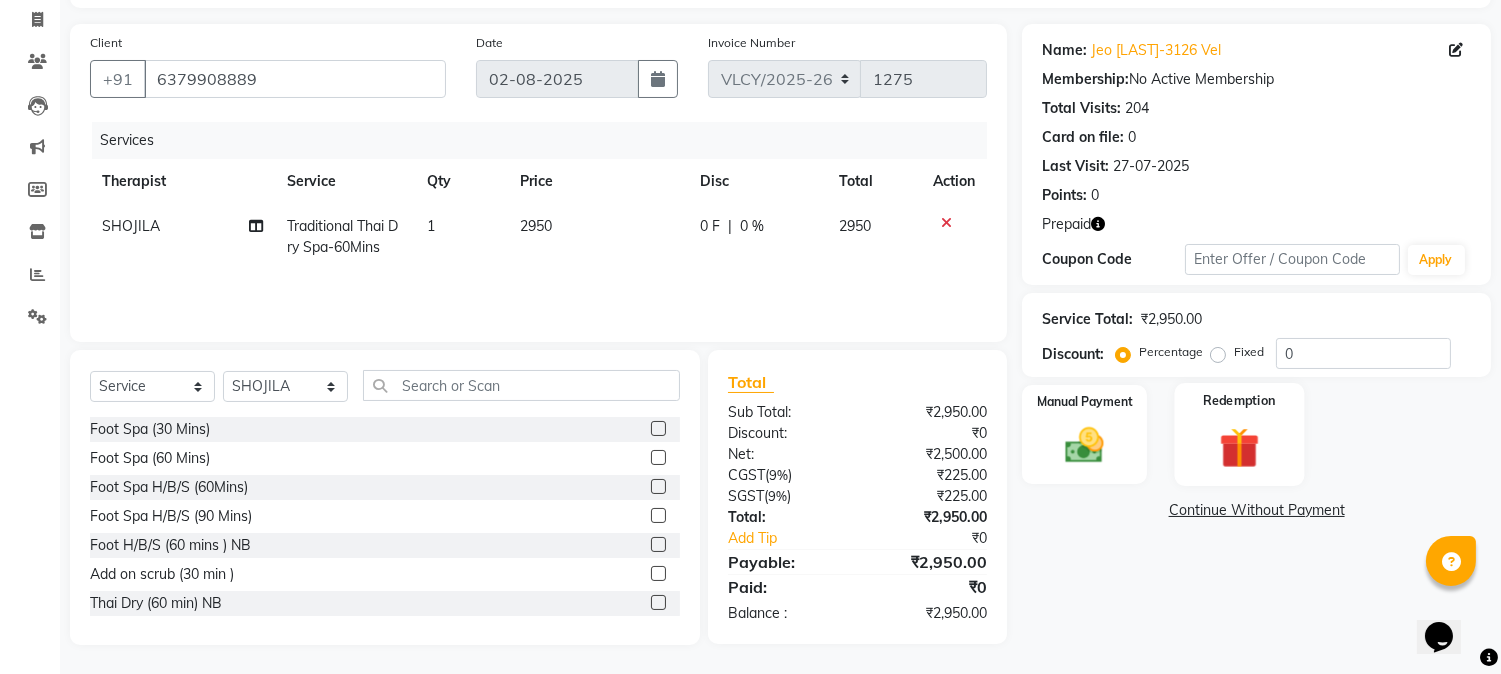 click on "Redemption" 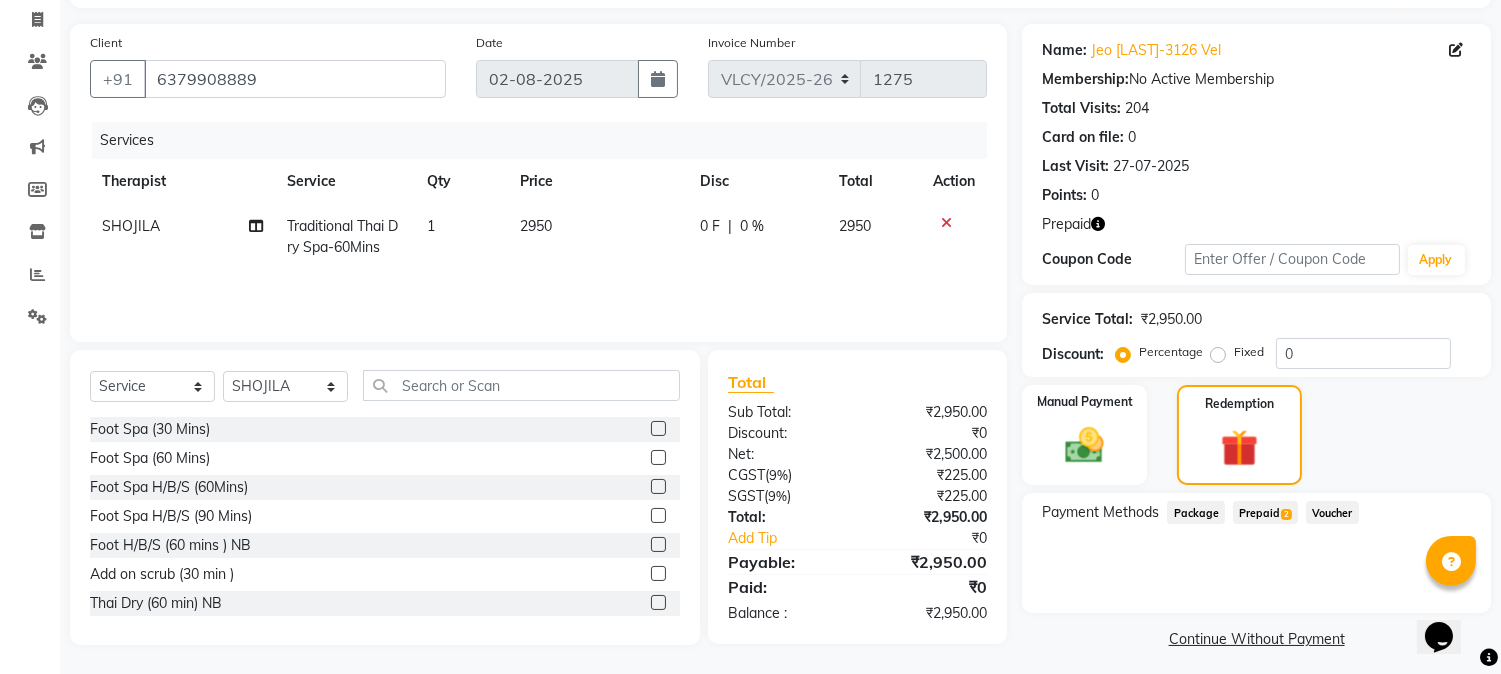 click on "Prepaid  2" 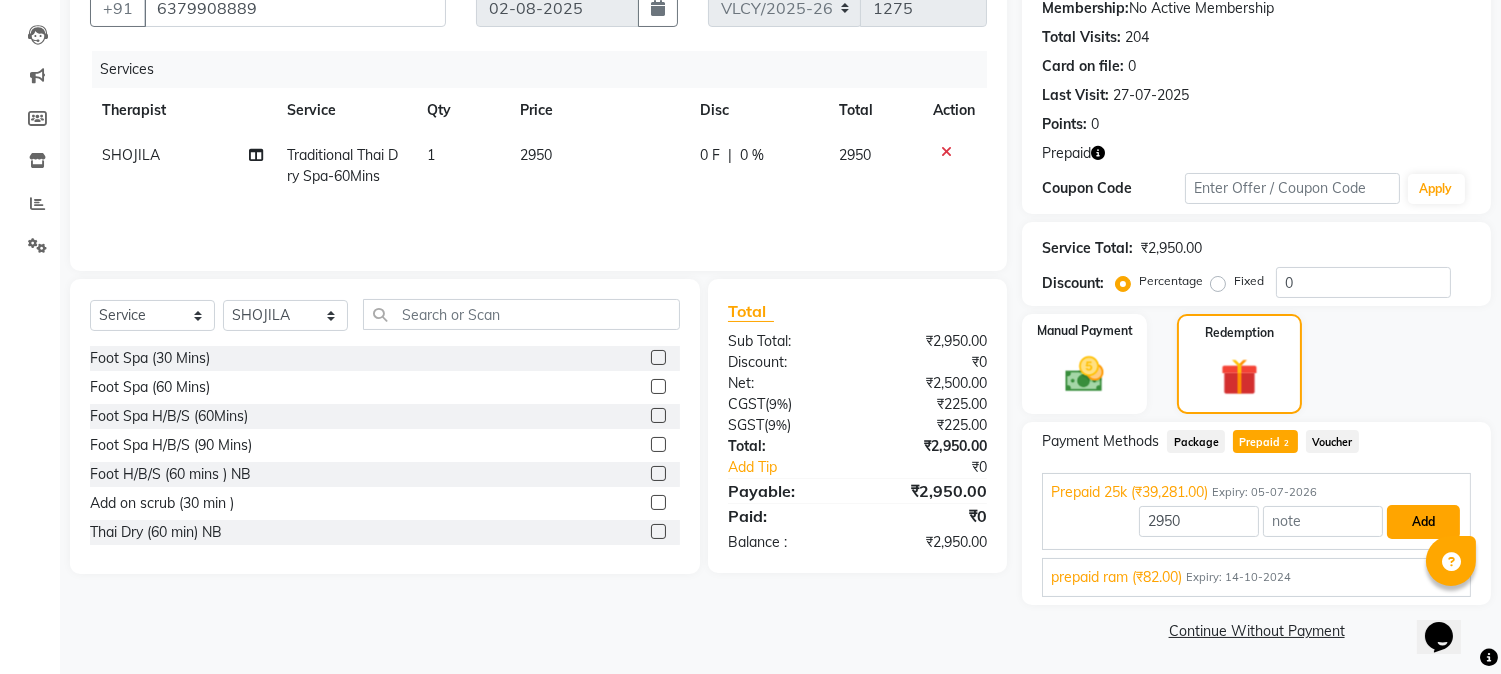 click on "Add" at bounding box center (1423, 522) 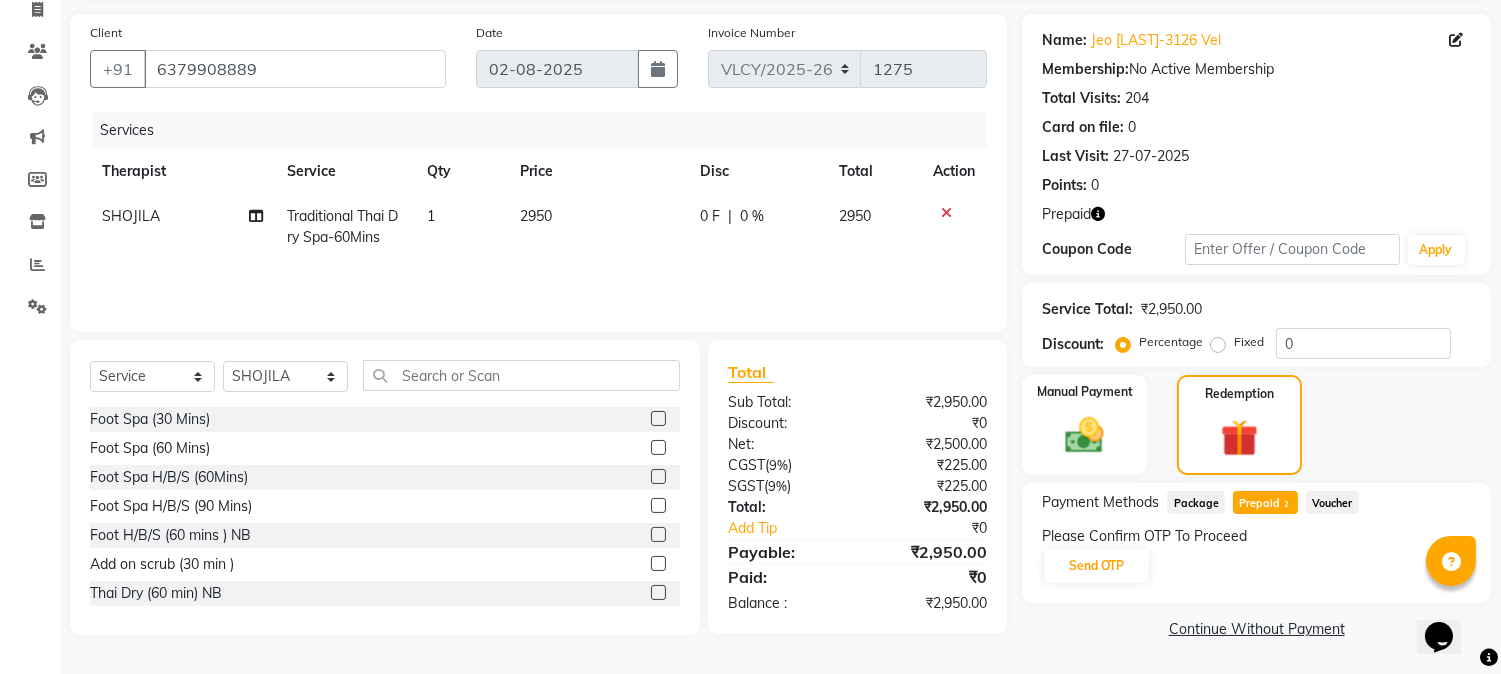 scroll, scrollTop: 134, scrollLeft: 0, axis: vertical 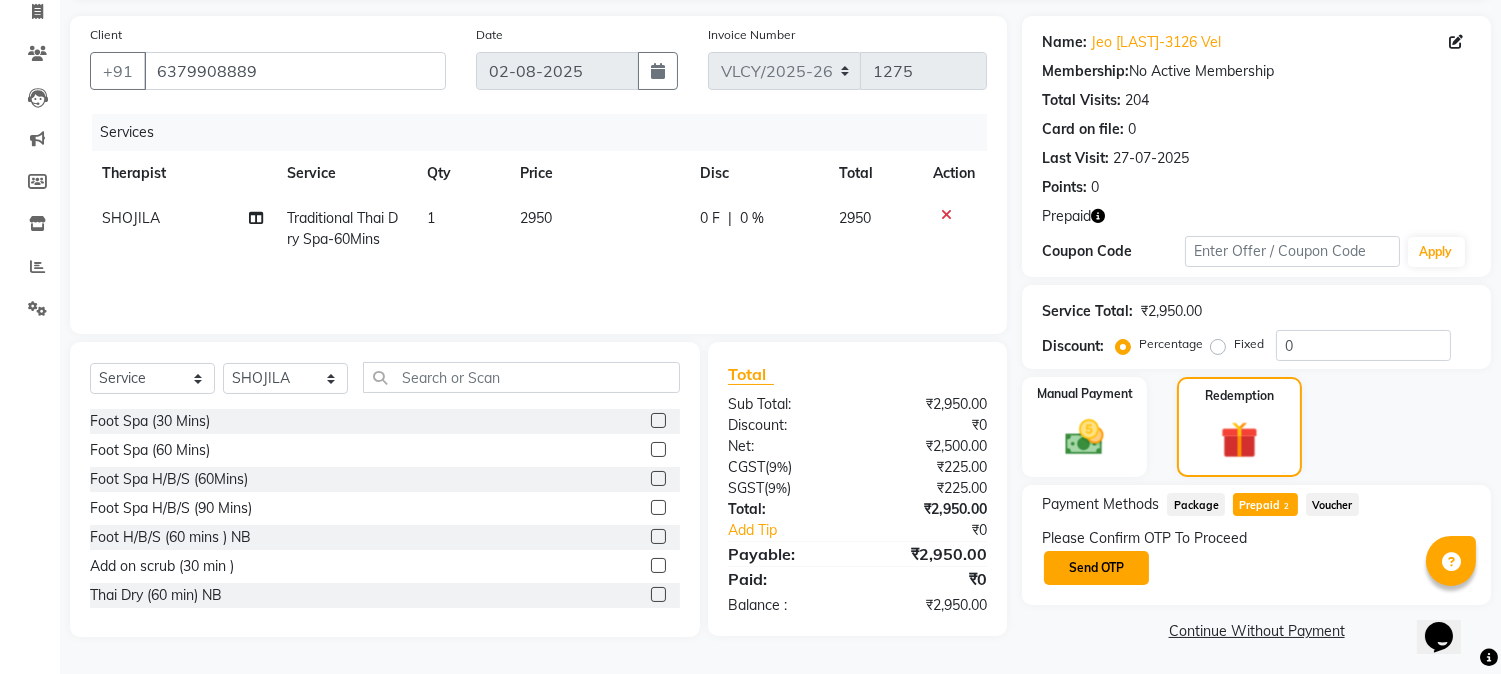 click on "Send OTP" 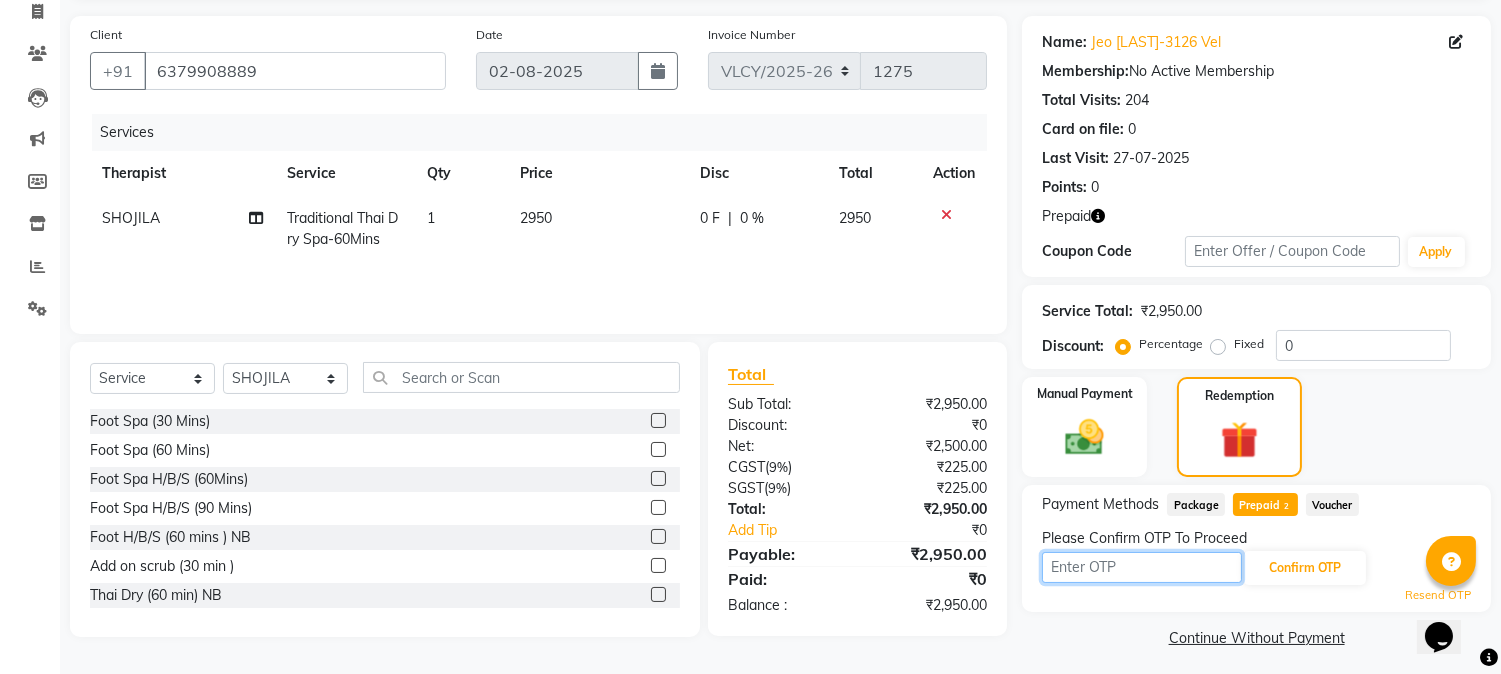 click at bounding box center [1142, 567] 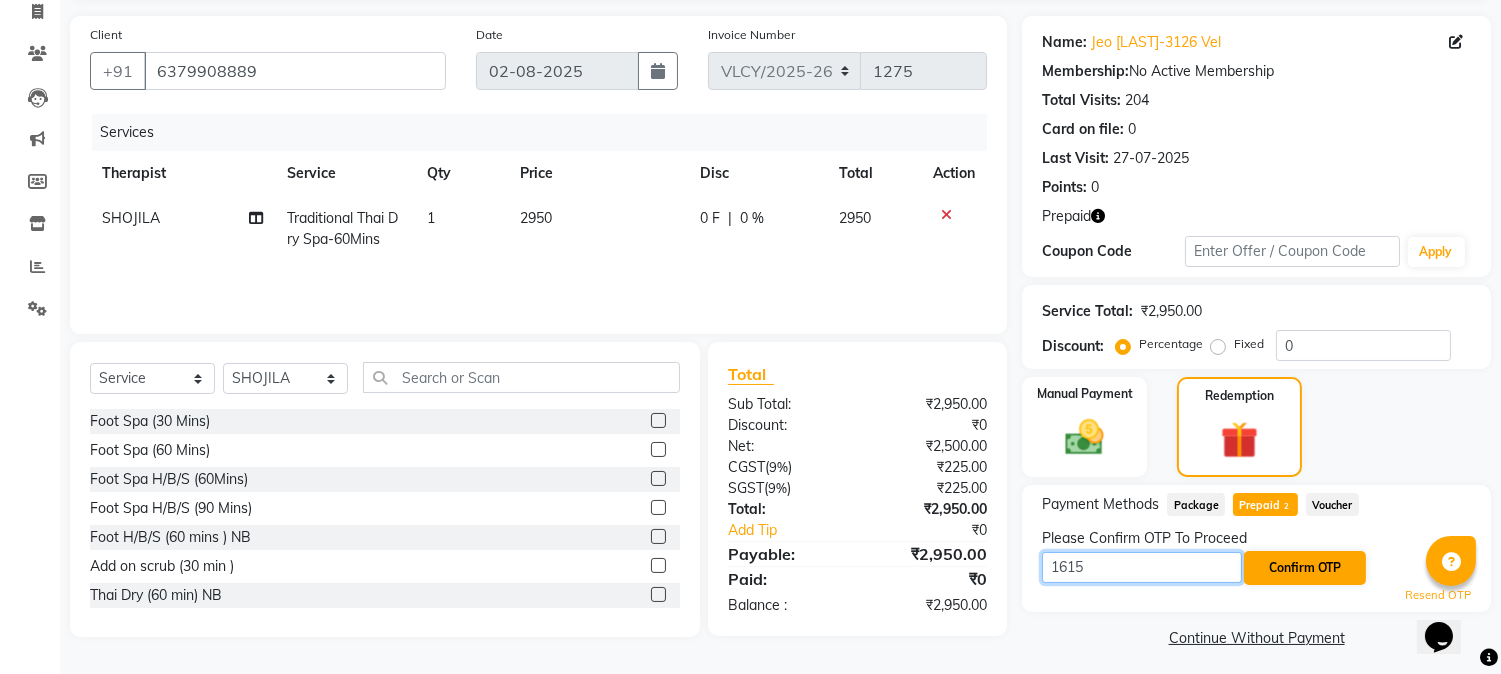type on "1615" 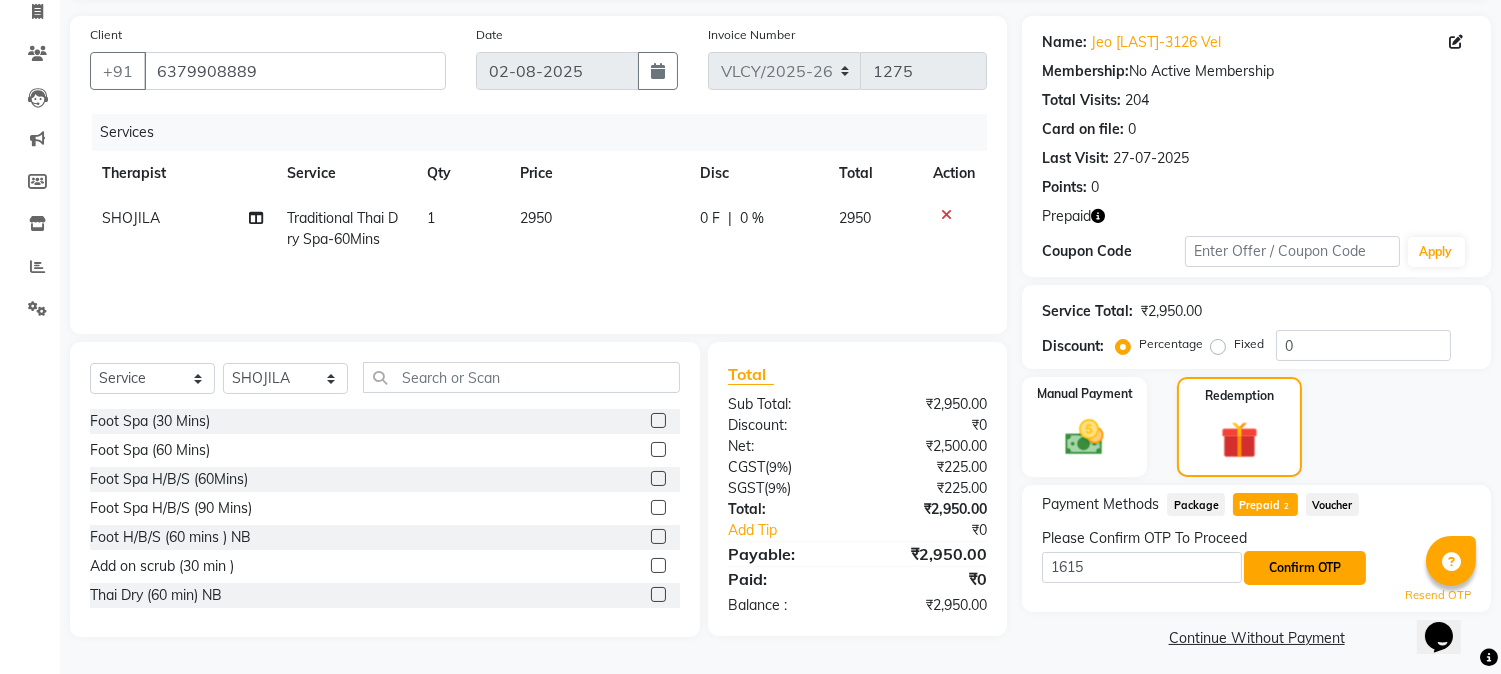 click on "Confirm OTP" 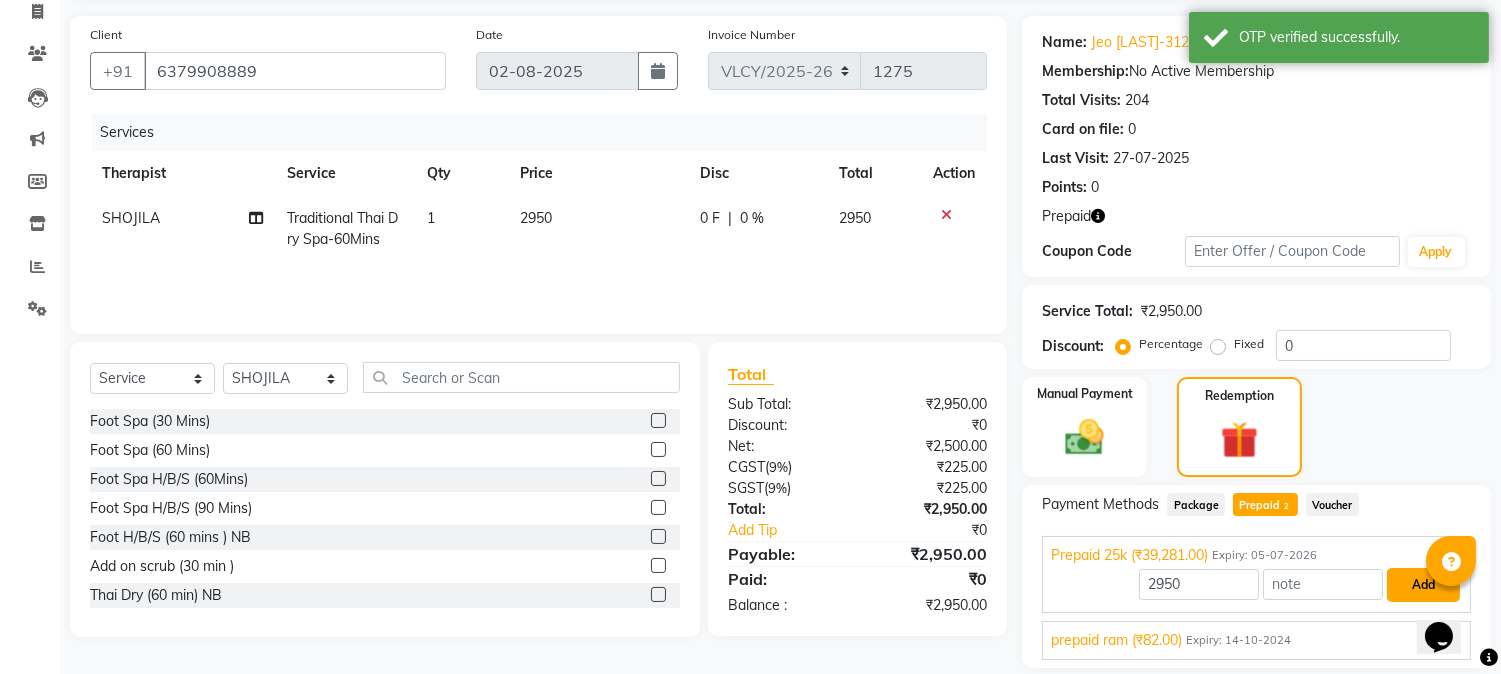 click on "Add" at bounding box center [1423, 585] 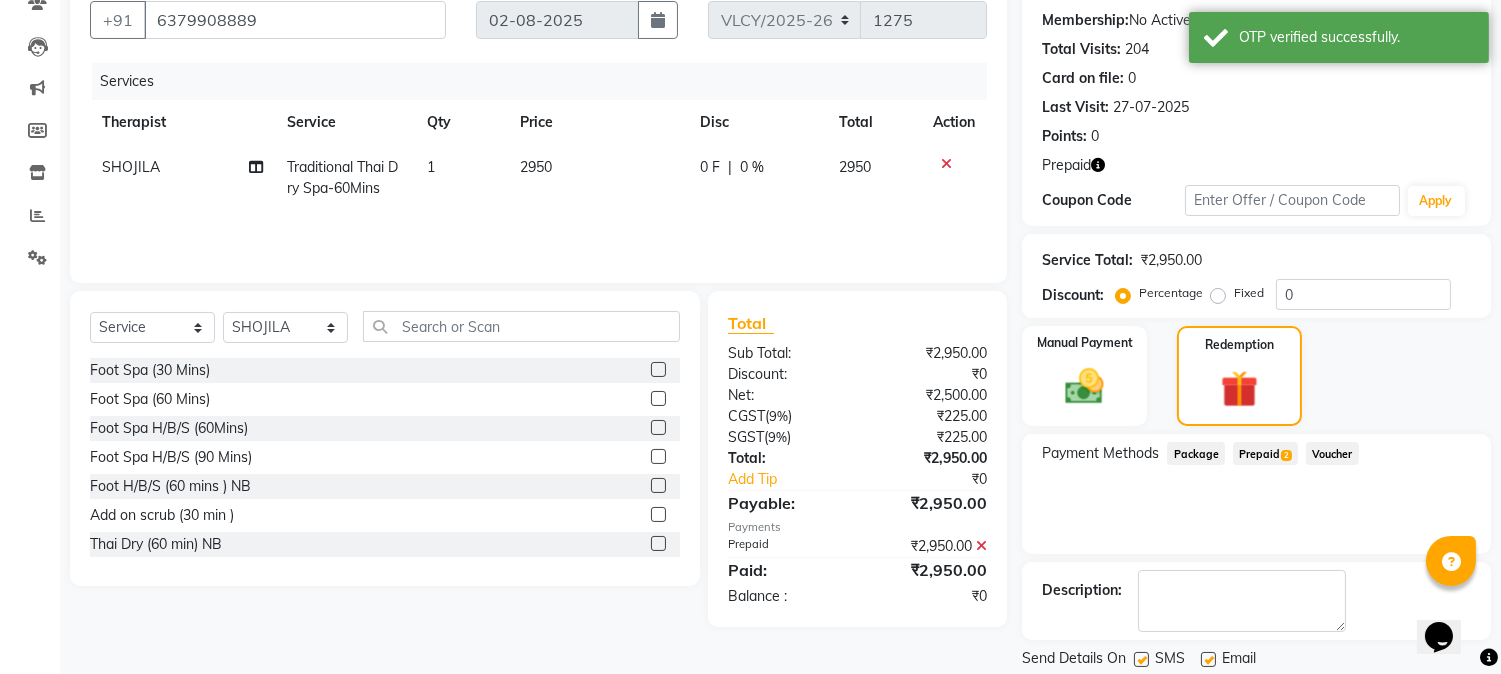 scroll, scrollTop: 247, scrollLeft: 0, axis: vertical 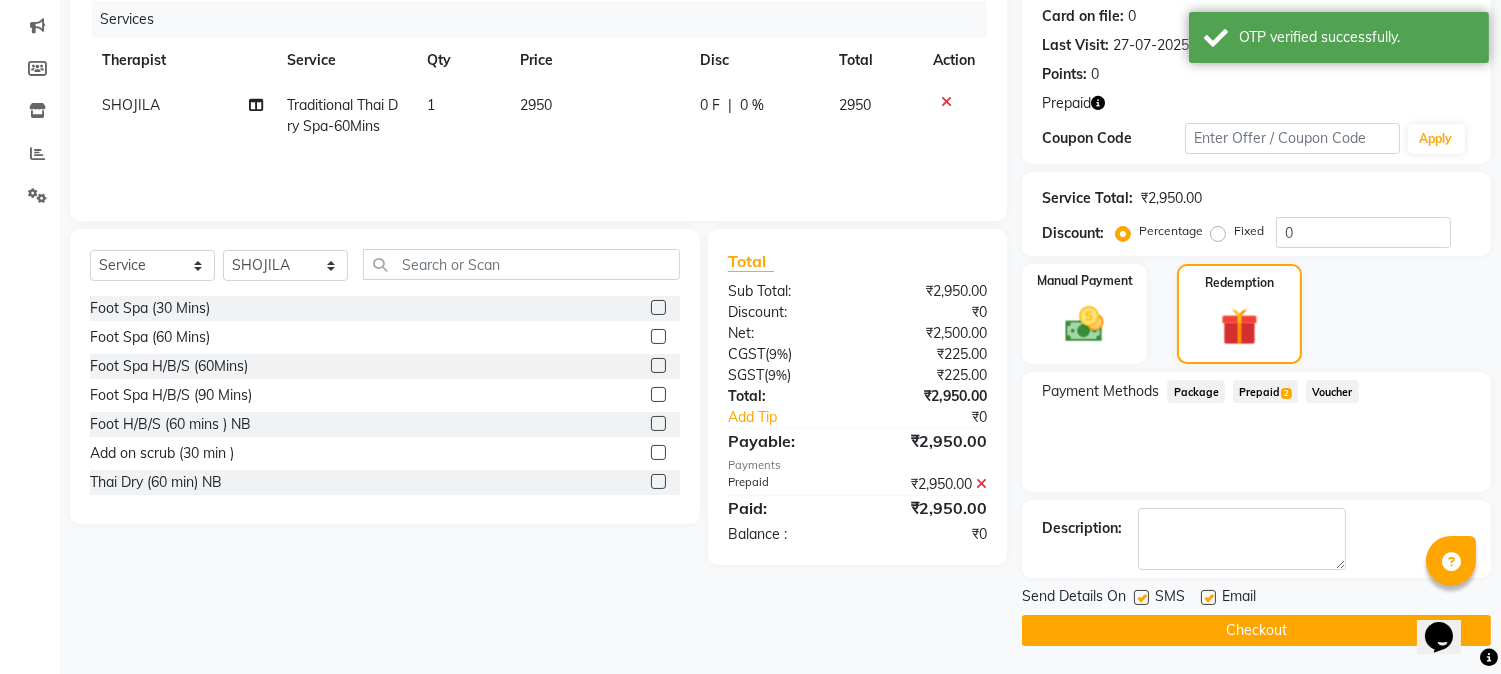 click on "Checkout" 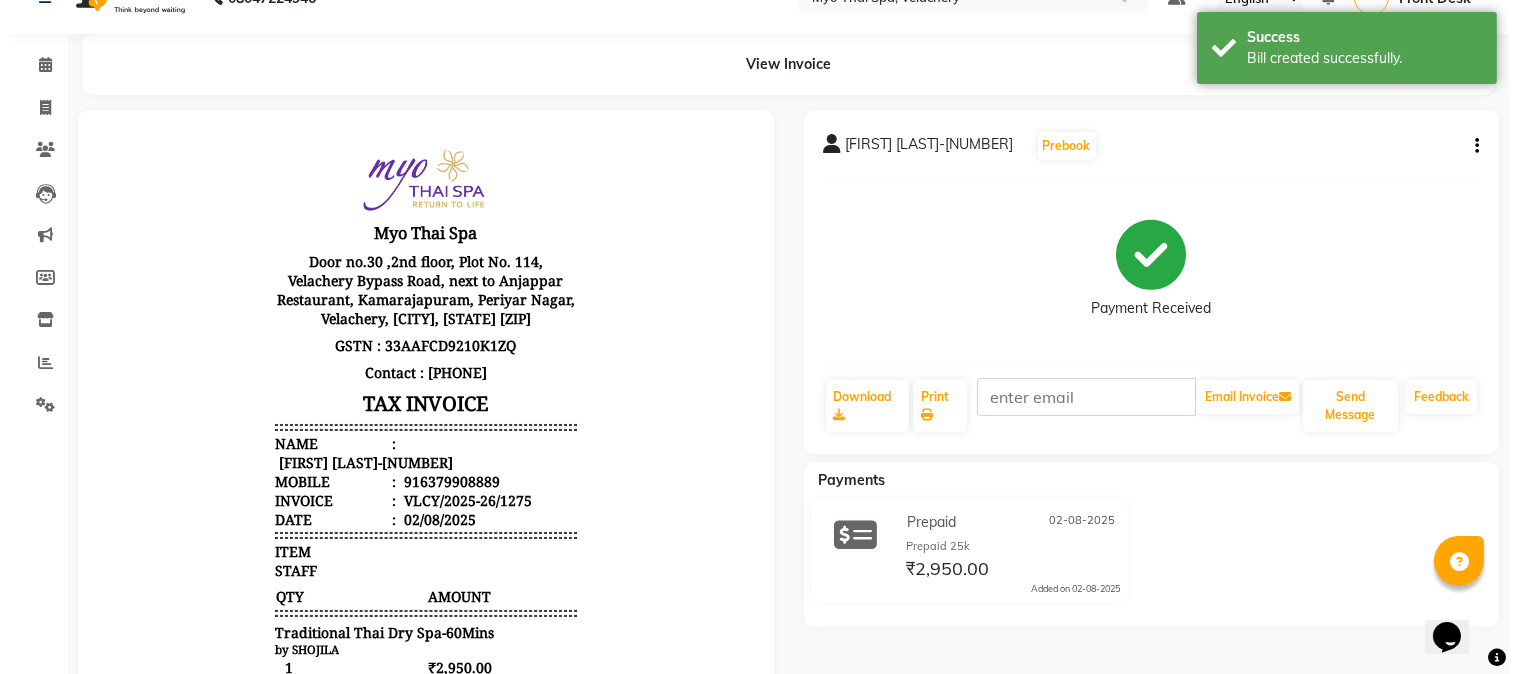 scroll, scrollTop: 0, scrollLeft: 0, axis: both 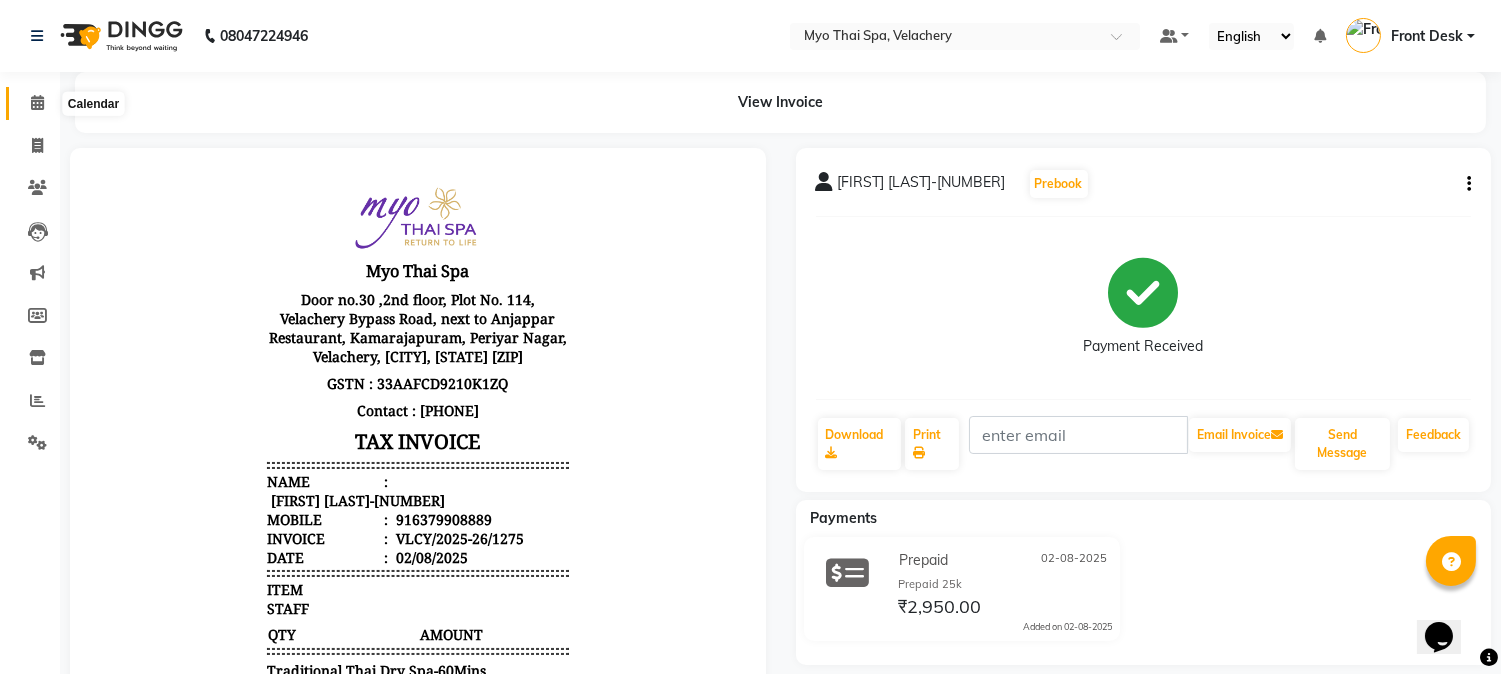 drag, startPoint x: 33, startPoint y: 104, endPoint x: 90, endPoint y: 114, distance: 57.870544 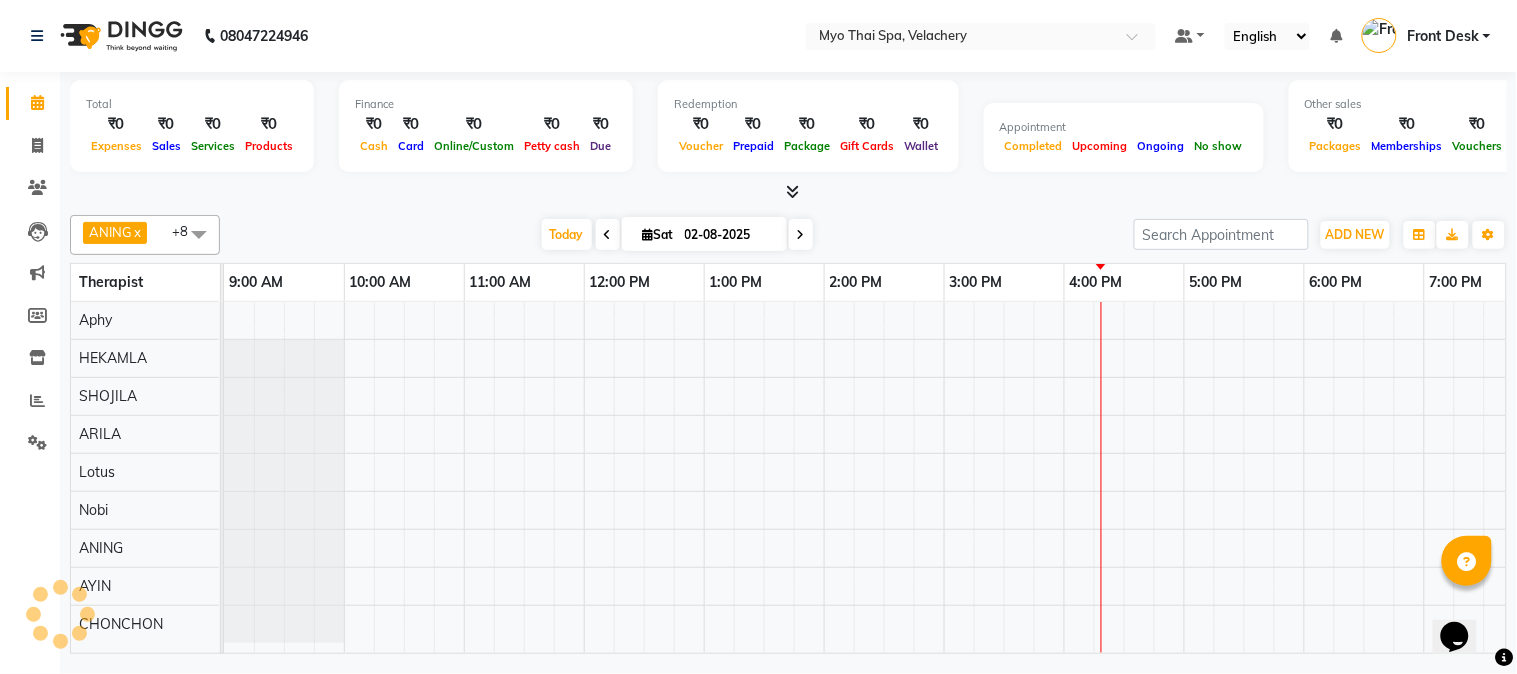 scroll, scrollTop: 0, scrollLeft: 0, axis: both 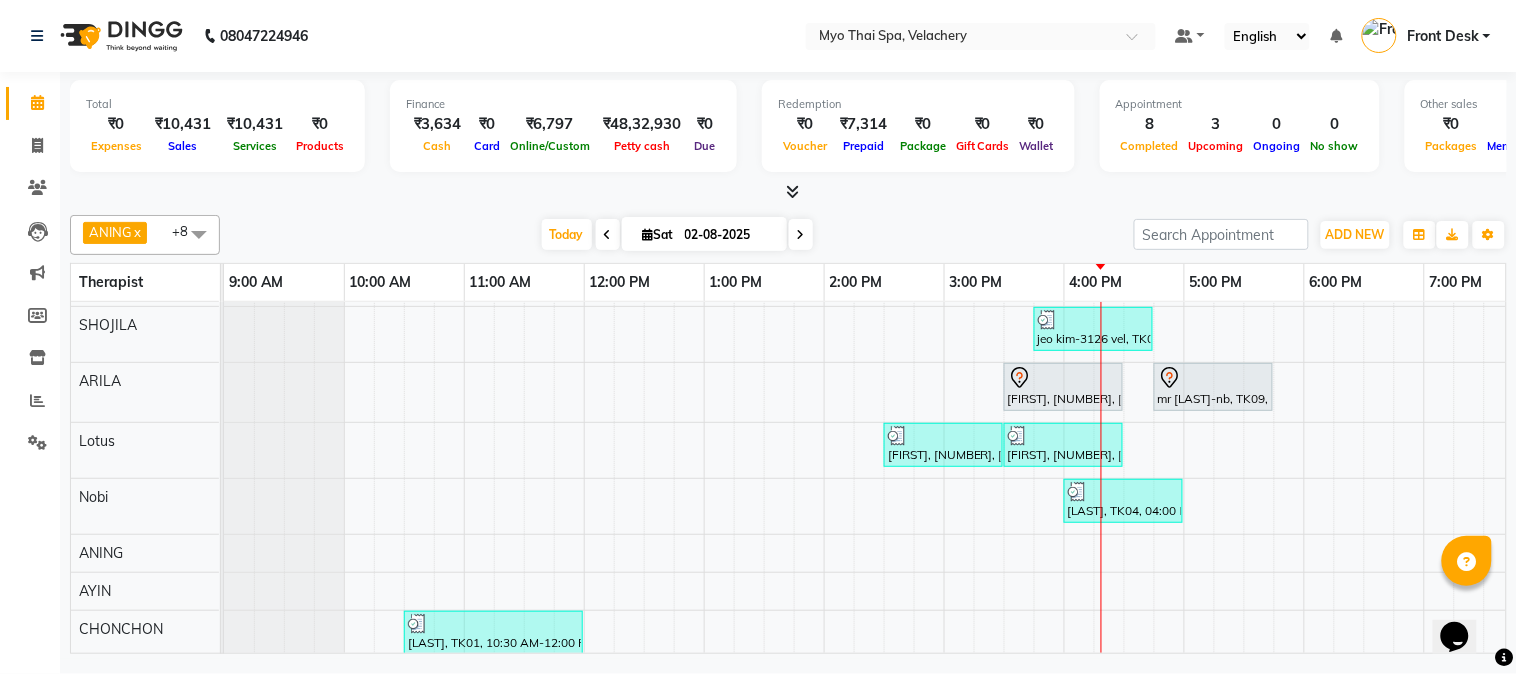 click at bounding box center (801, 235) 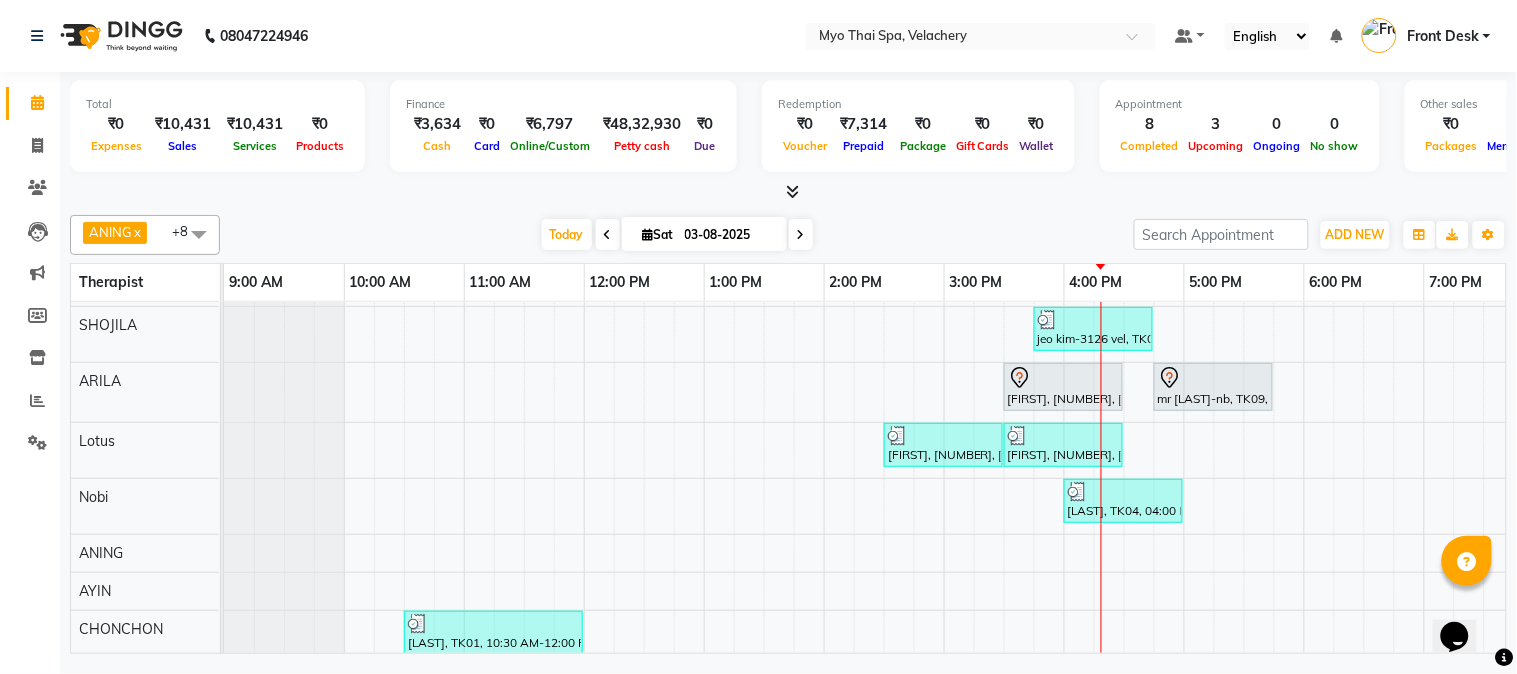 scroll, scrollTop: 7, scrollLeft: 0, axis: vertical 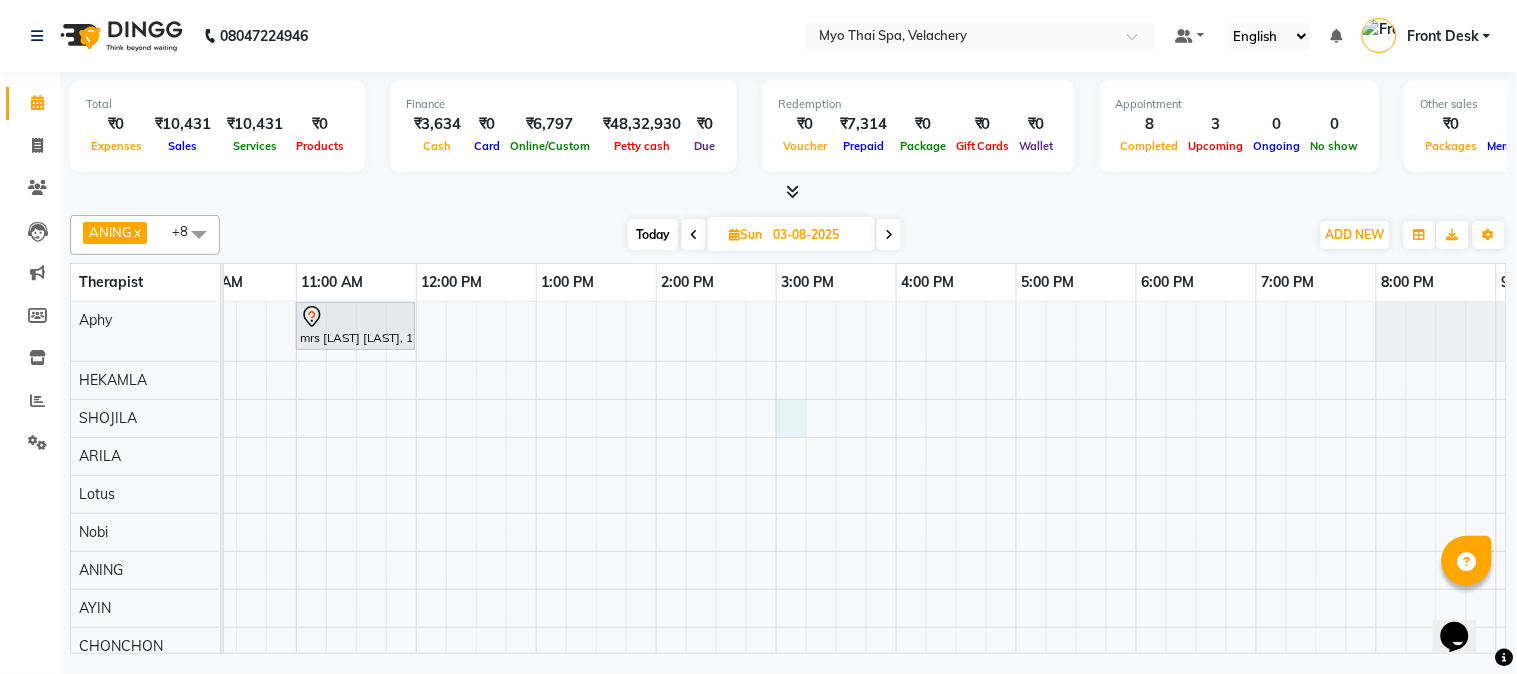 click on "mrs [LAST] [LAST], 11:00 AM-12:00 PM, Swedish [ 60 Min ]" at bounding box center [956, 483] 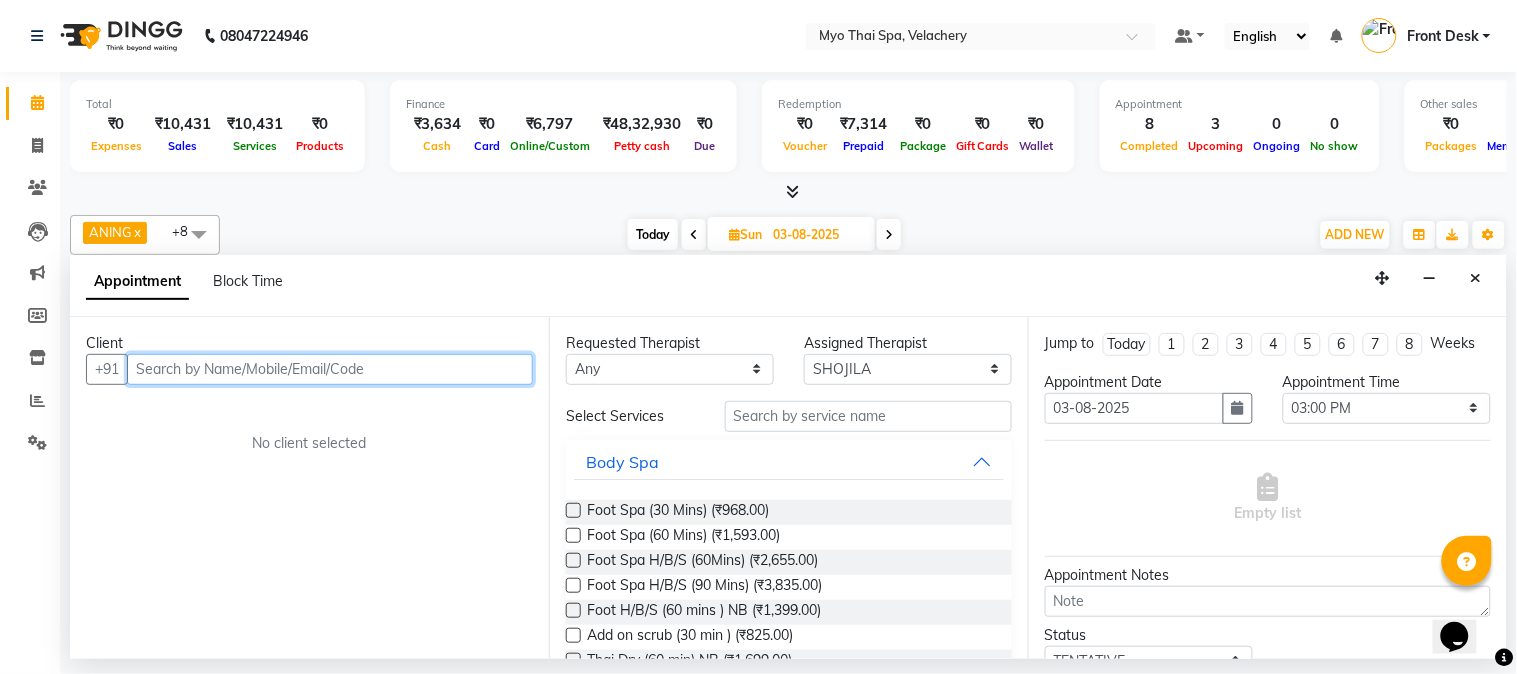 click at bounding box center [330, 369] 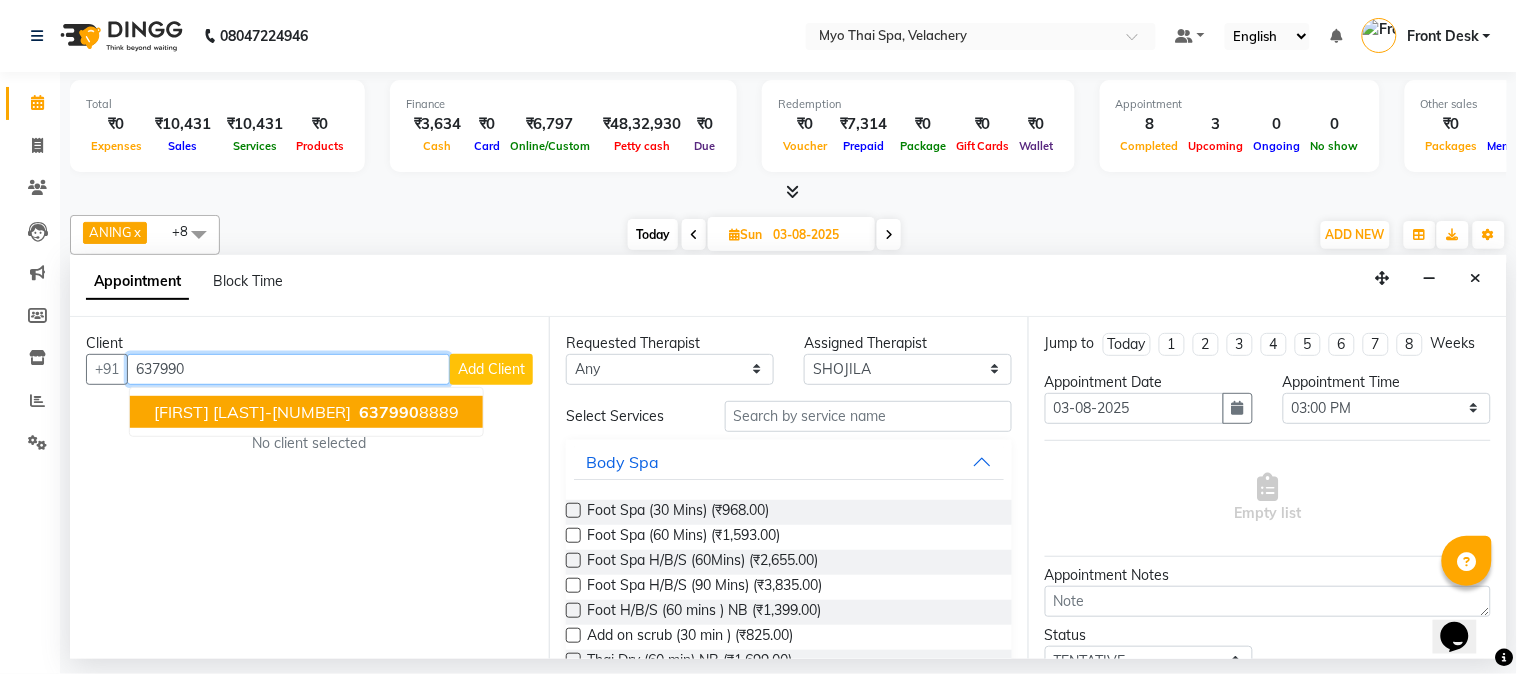 click on "[FIRST] [LAST]-[NUMBER]" at bounding box center [252, 412] 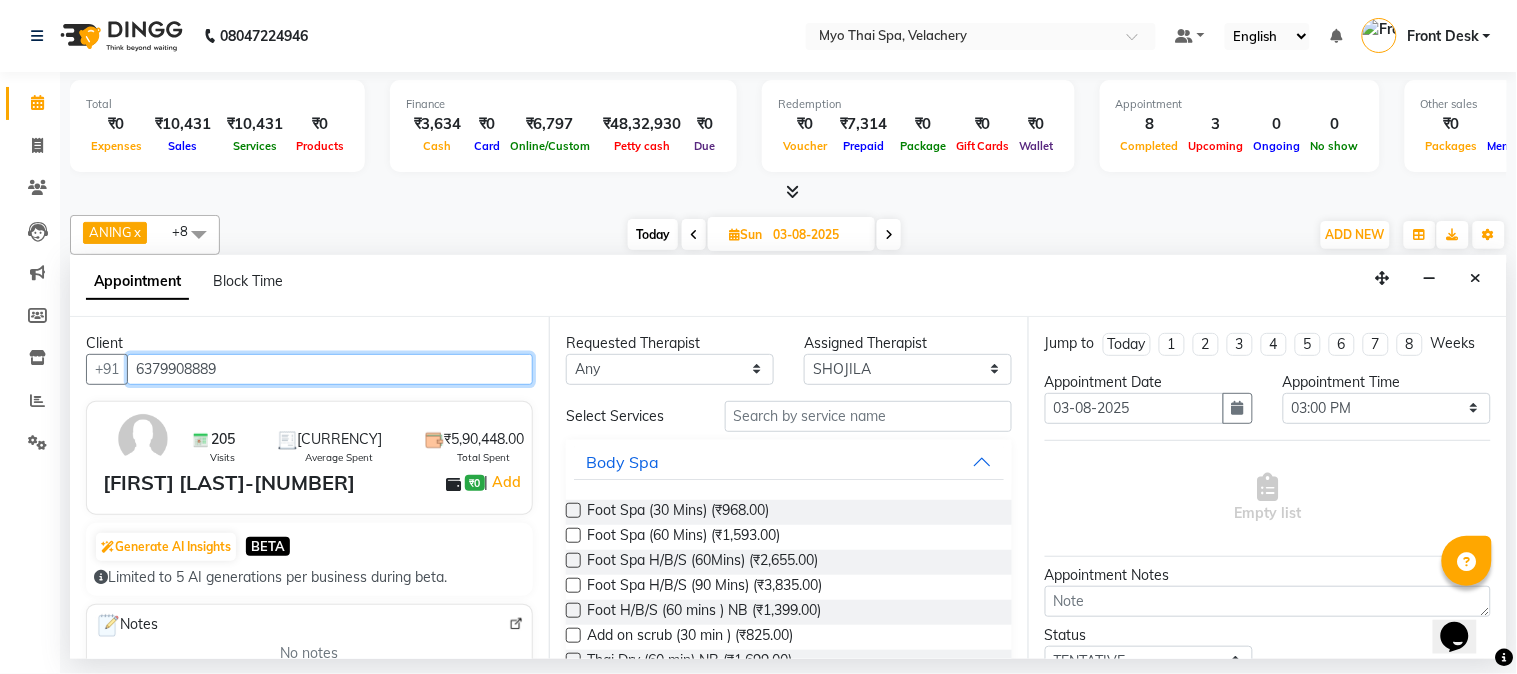 type on "6379908889" 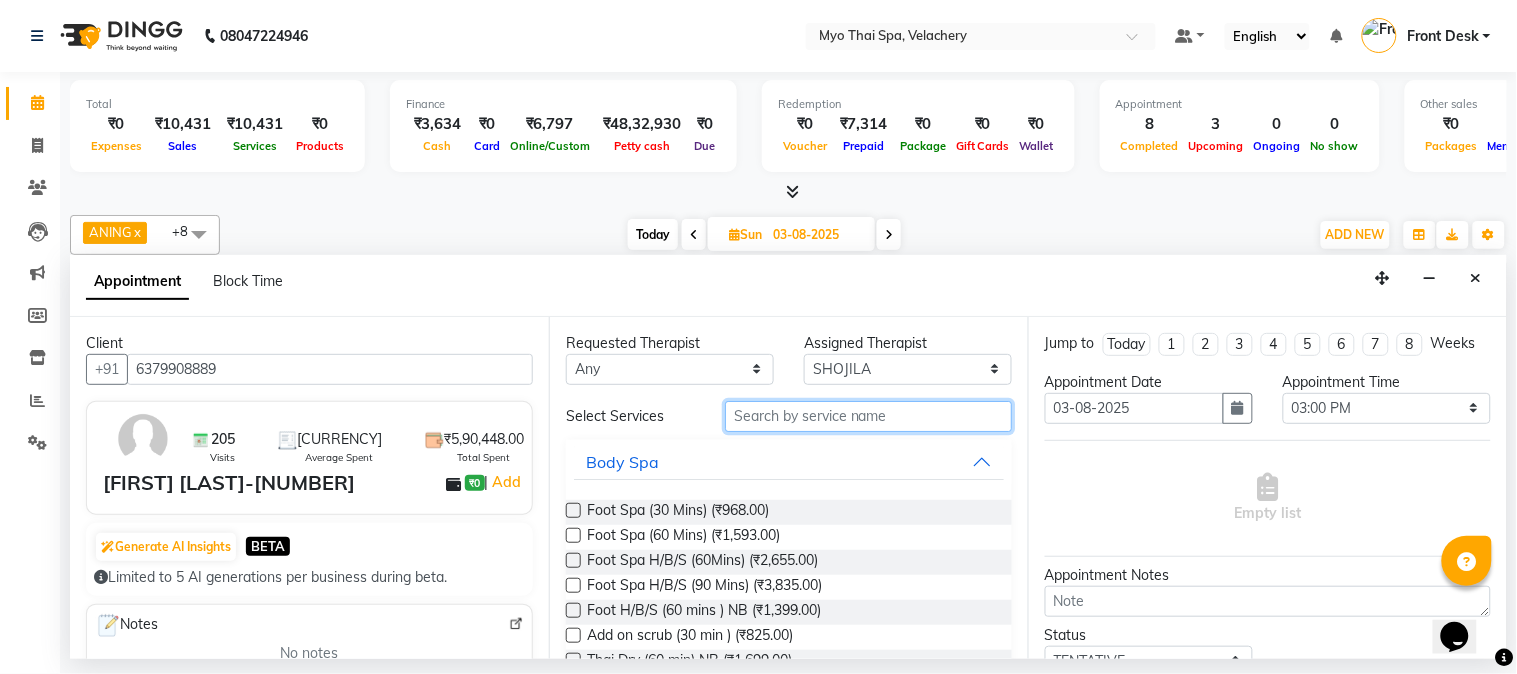 click at bounding box center [868, 416] 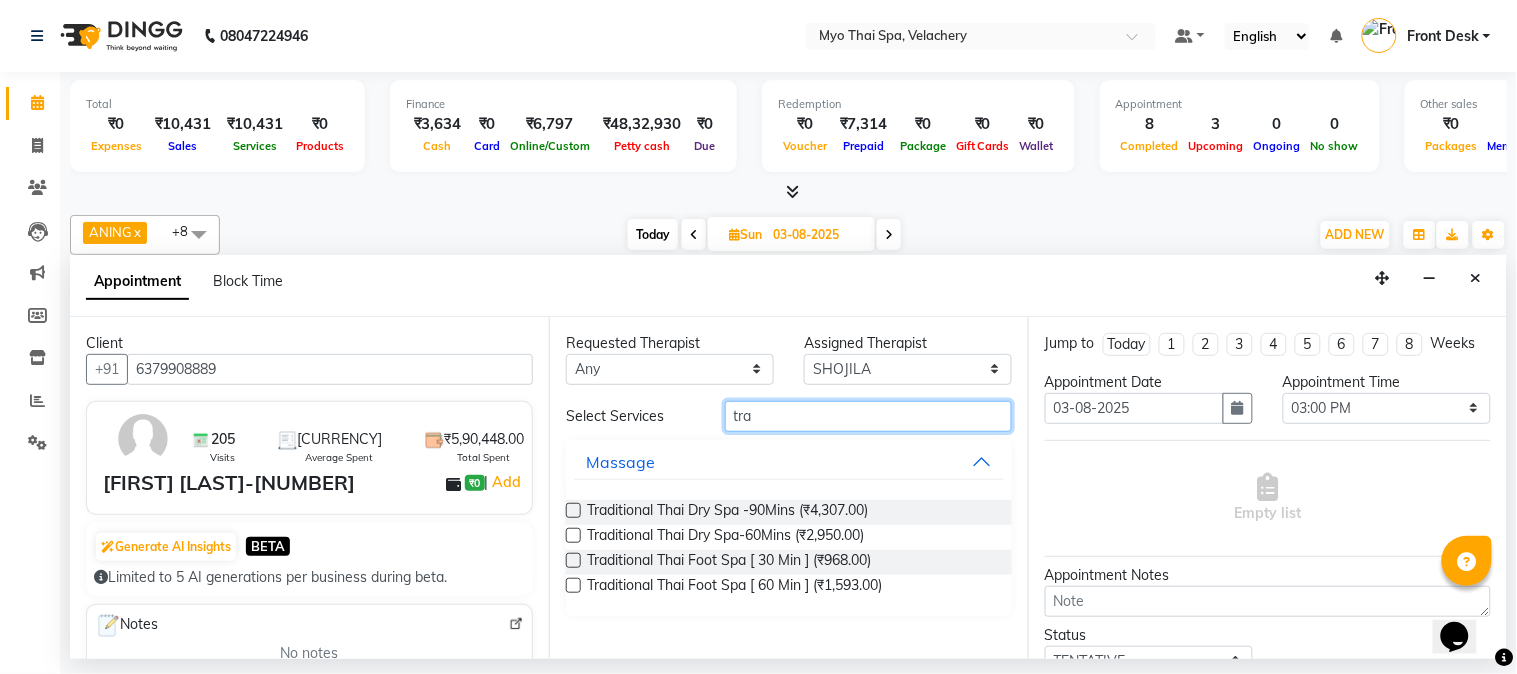 type on "tra" 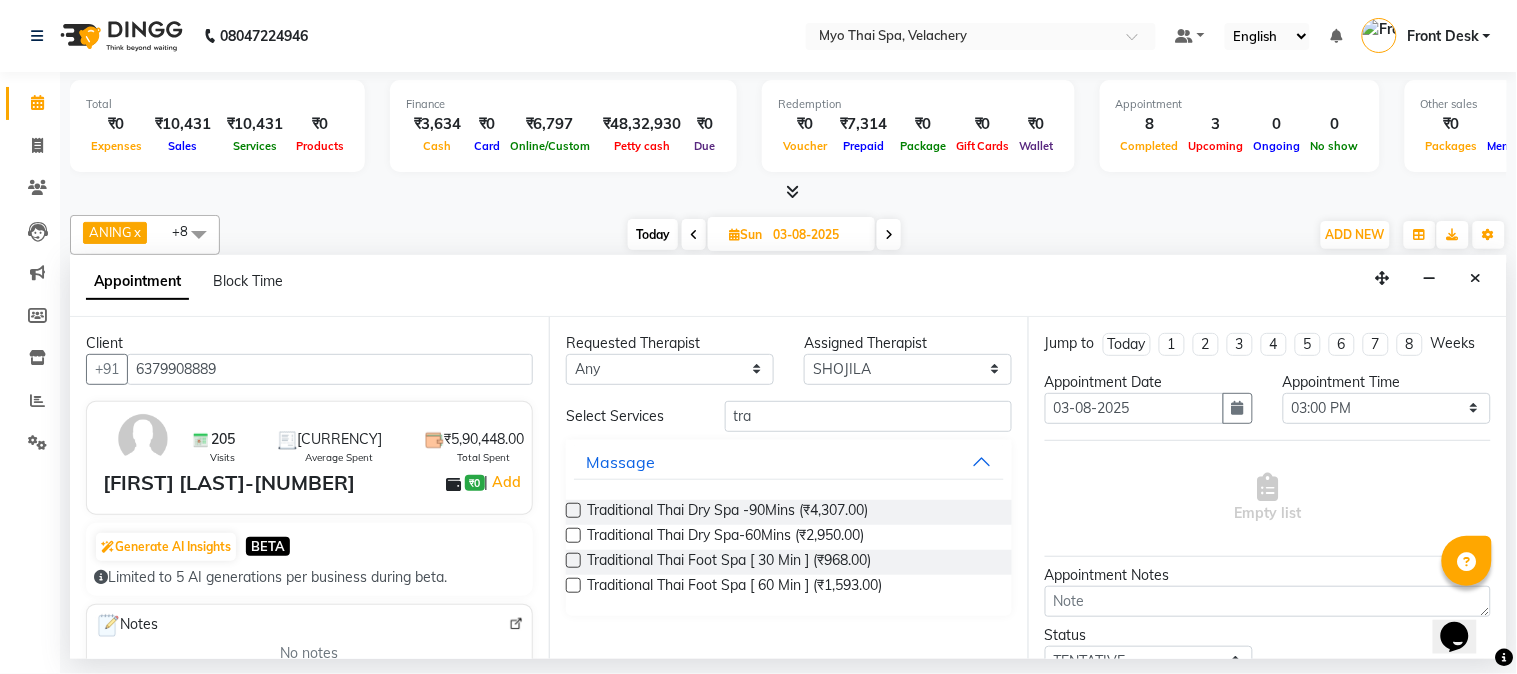 click at bounding box center (573, 535) 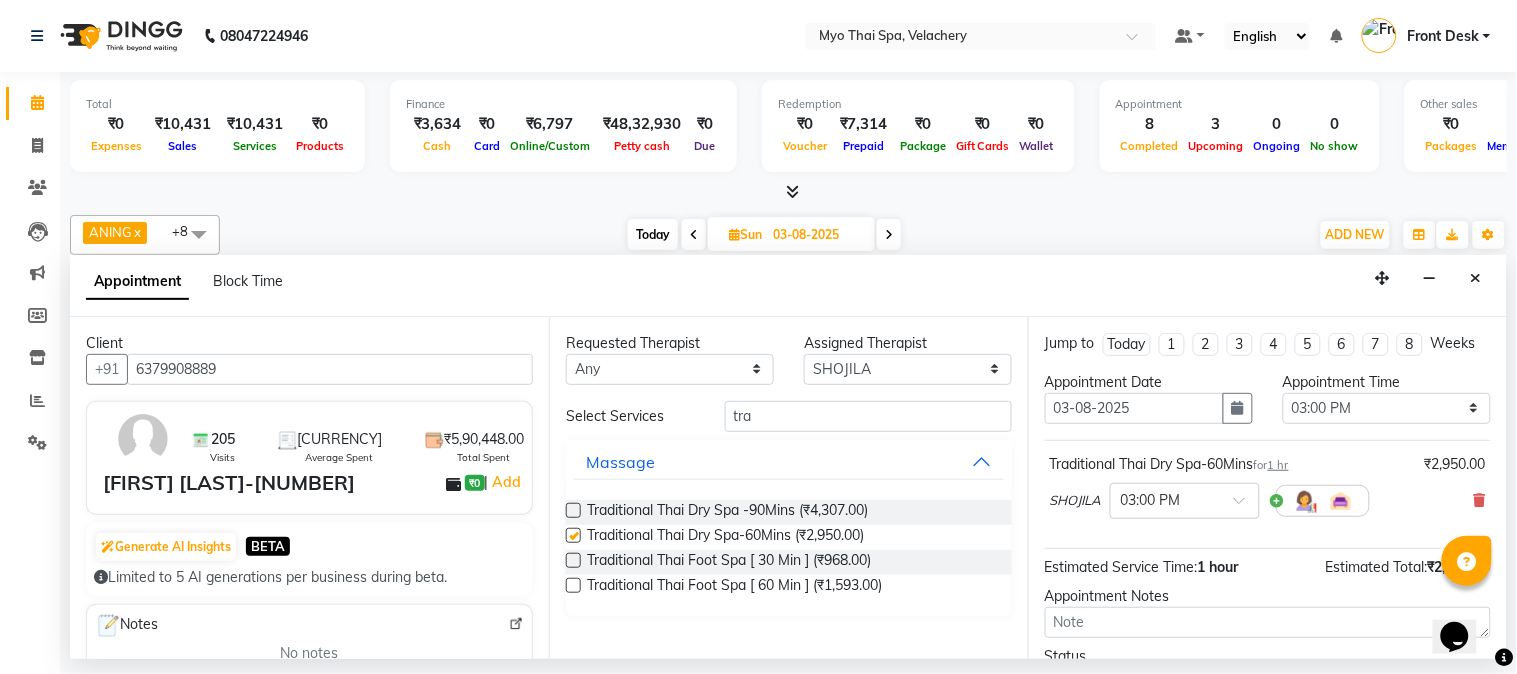checkbox on "false" 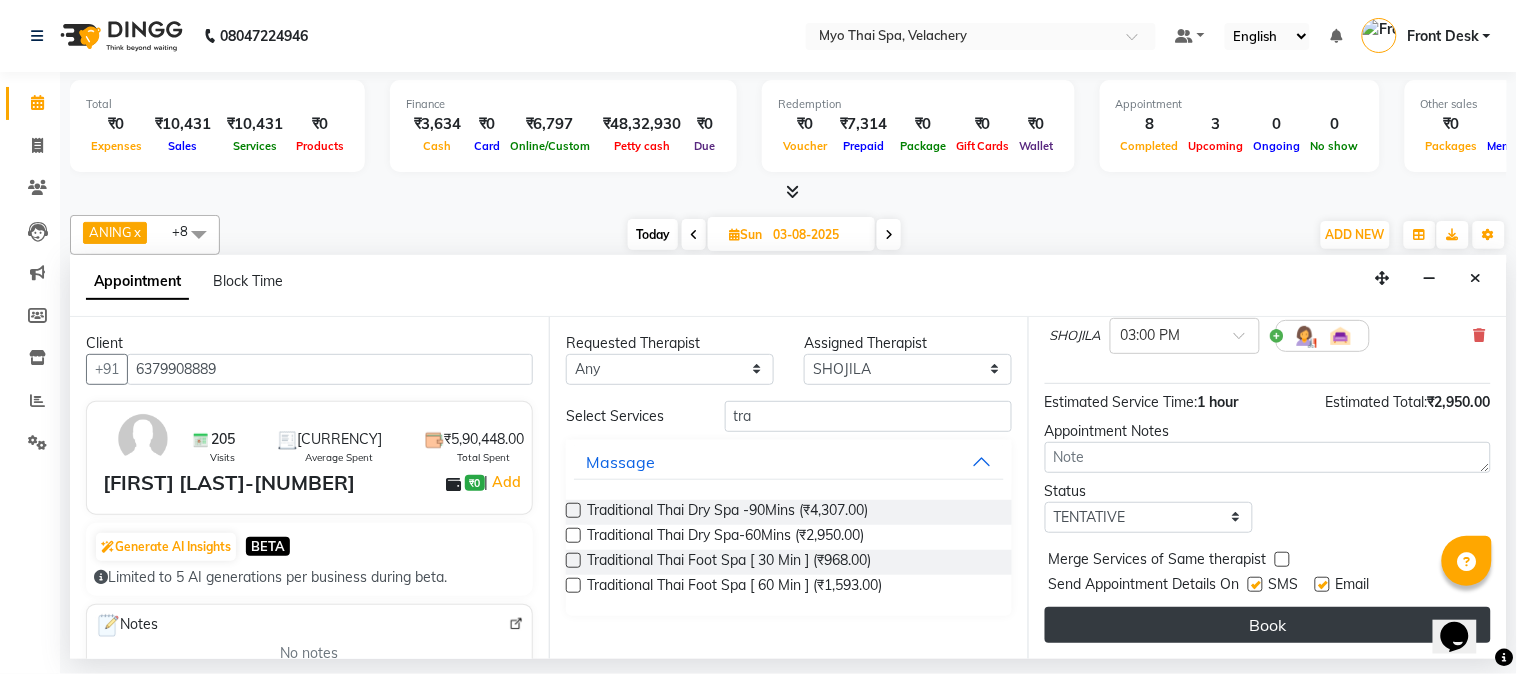 click on "Book" at bounding box center (1268, 625) 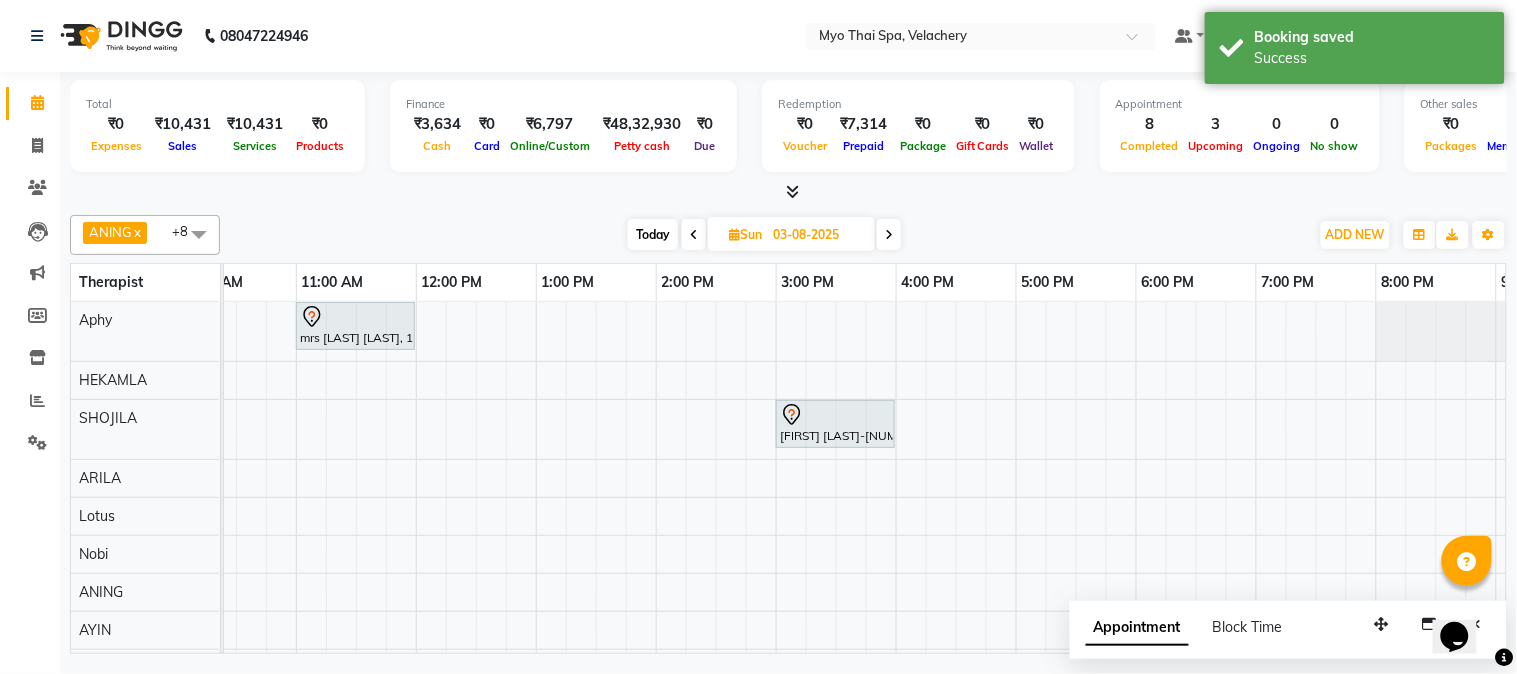 click at bounding box center [694, 235] 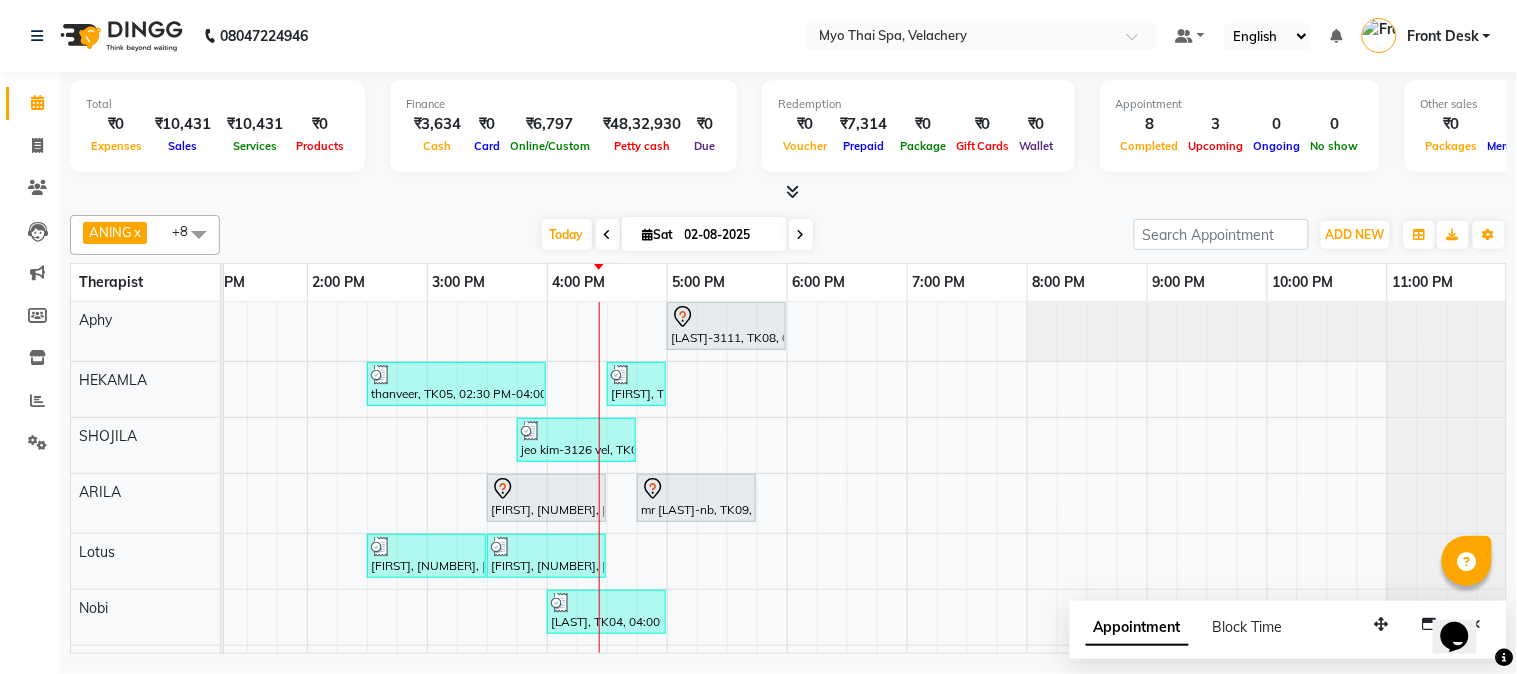 scroll, scrollTop: 141, scrollLeft: 517, axis: both 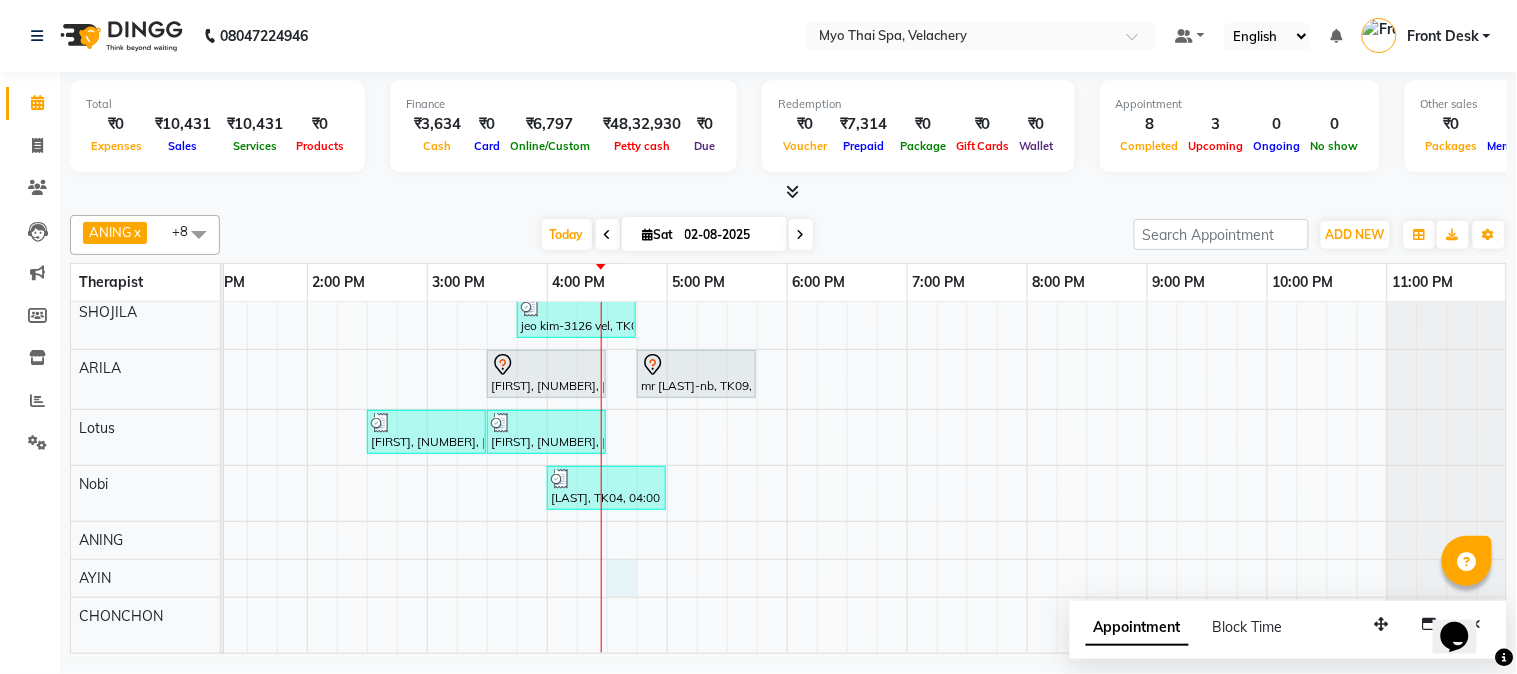 click on "[FIRST] [NUMBER] [TIME] [TIME], [BRAND]-[NUMBER]Mins     [CITY]-[NUMBER], [NUMBER], [TIME] [TIME], [BRAND]-[NUMBER]Mins     [FIRST], [NUMBER], [TIME] [TIME], [BRAND] [NUMBER]Mins NB     [FIRST], [NUMBER], [TIME] [TIME], [BRAND] [ NUMBER] Min ]     [FIRST] [LAST]-[NUMBER] [TIME] [TIME], [BRAND]-[NUMBER]Mins             [FIRST], [NUMBER], [TIME] [TIME], [BRAND] [NUMBER]Mins     [FIRST], [NUMBER], [TIME] [TIME], [BRAND] [ NUMBER] Min ]     [FIRST], [NUMBER], [TIME] [TIME], [BRAND] [ NUMBER] Min ]     [FIRST], [NUMBER], [TIME] [TIME], [BRAND] [NUMBER]Mins NB     [FIRST], [NUMBER], [TIME] [TIME], [BRAND] [NUMBER]Mins NB" at bounding box center (607, 415) 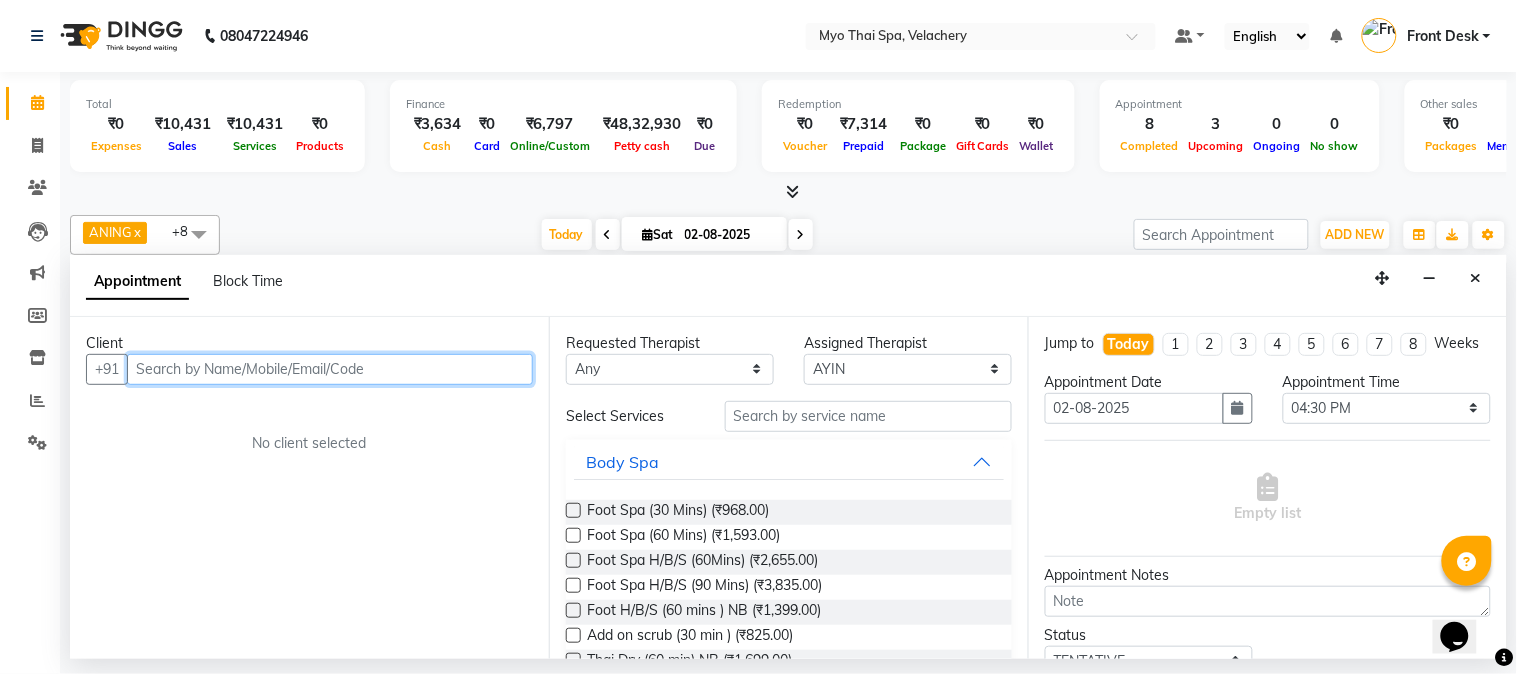 click at bounding box center (330, 369) 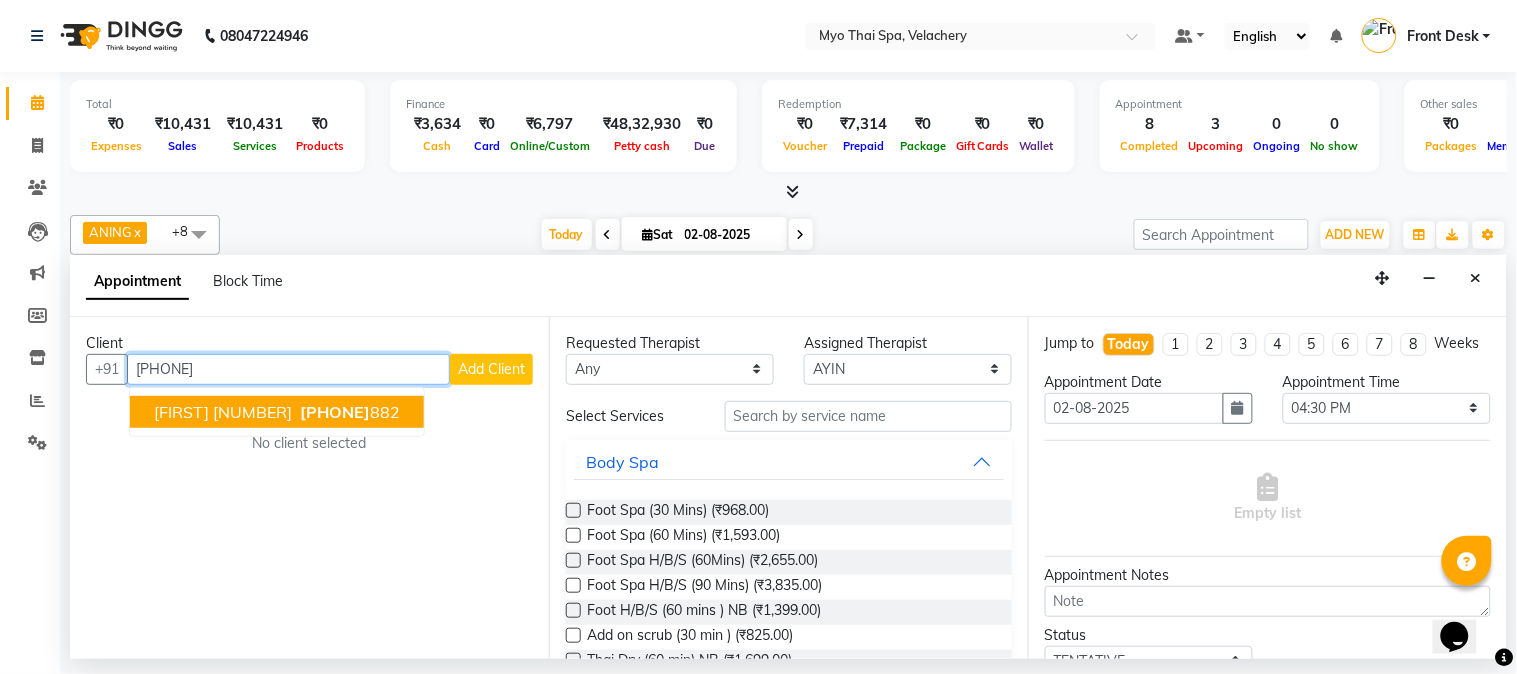 click on "[FIRST] [NUMBER]" at bounding box center (223, 412) 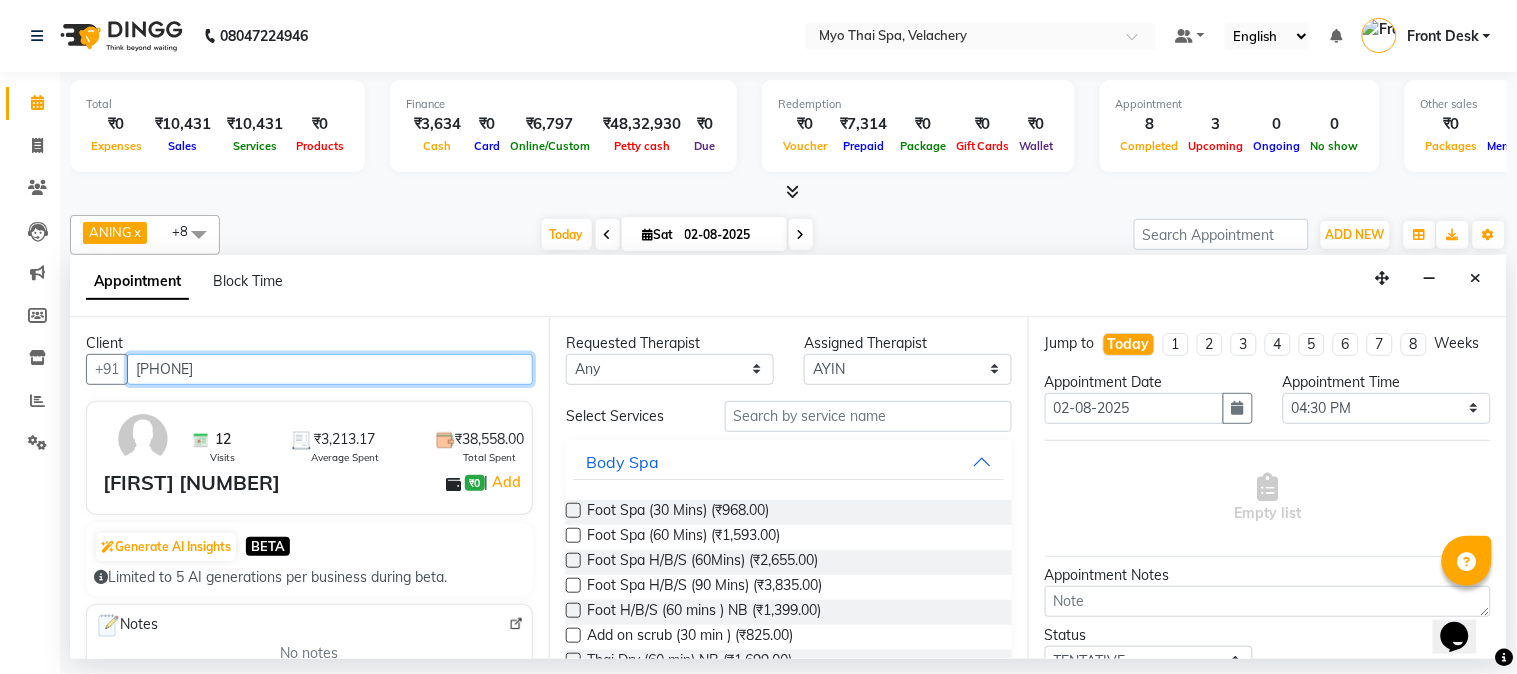 type on "[PHONE]" 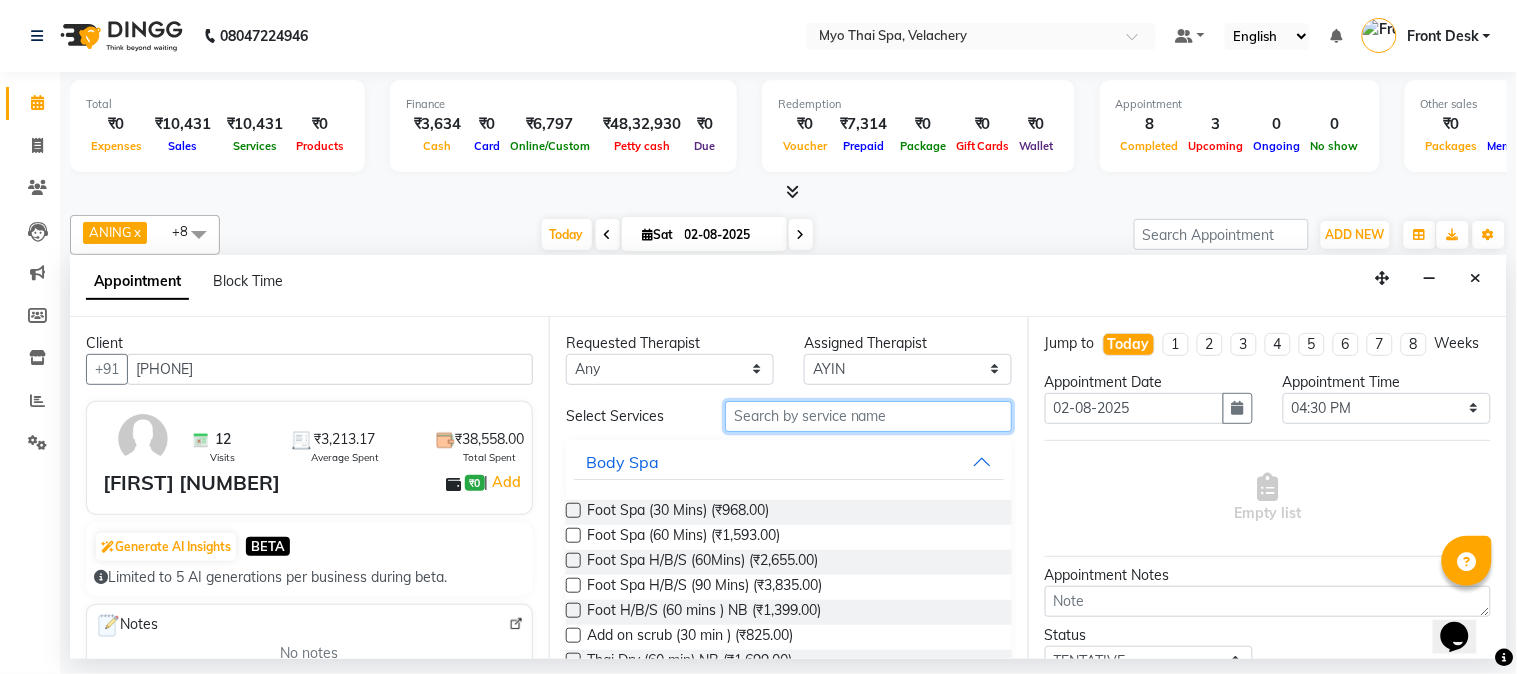 click at bounding box center (868, 416) 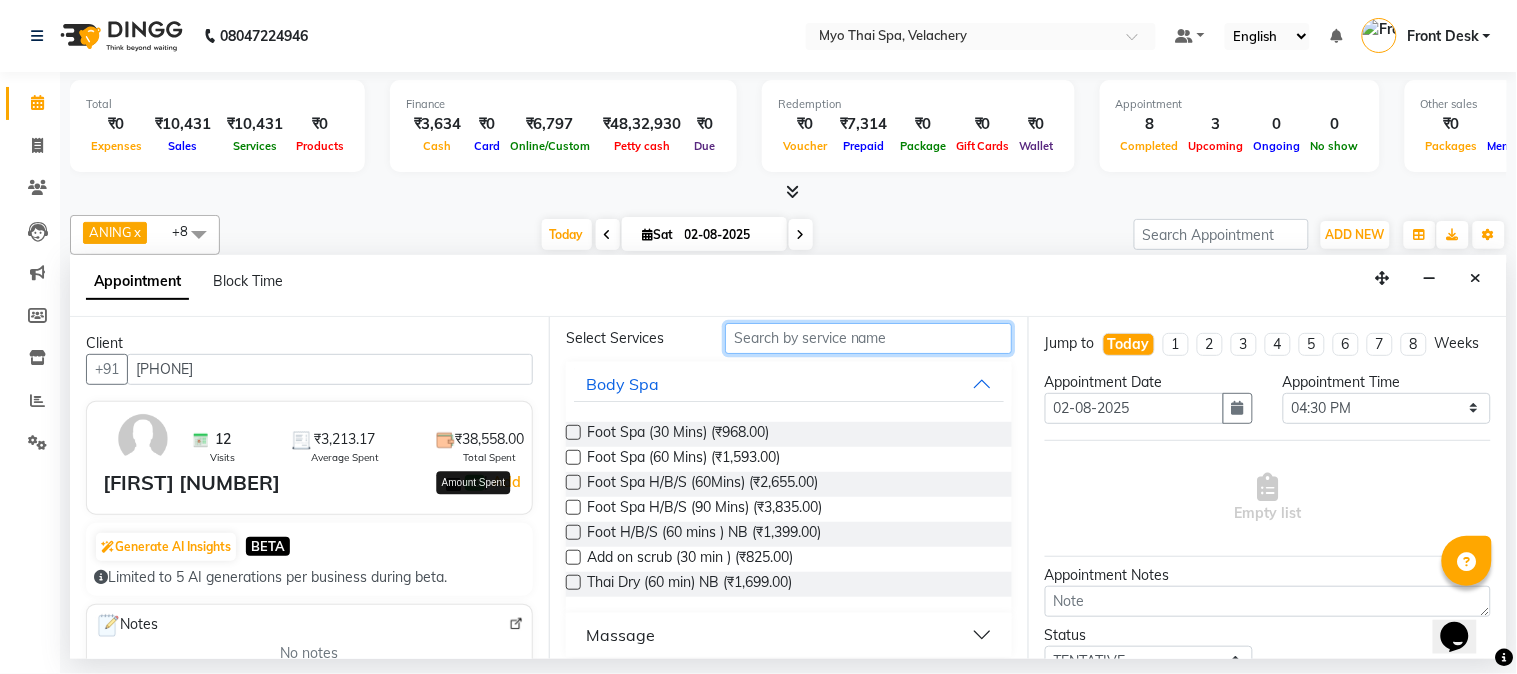scroll, scrollTop: 91, scrollLeft: 0, axis: vertical 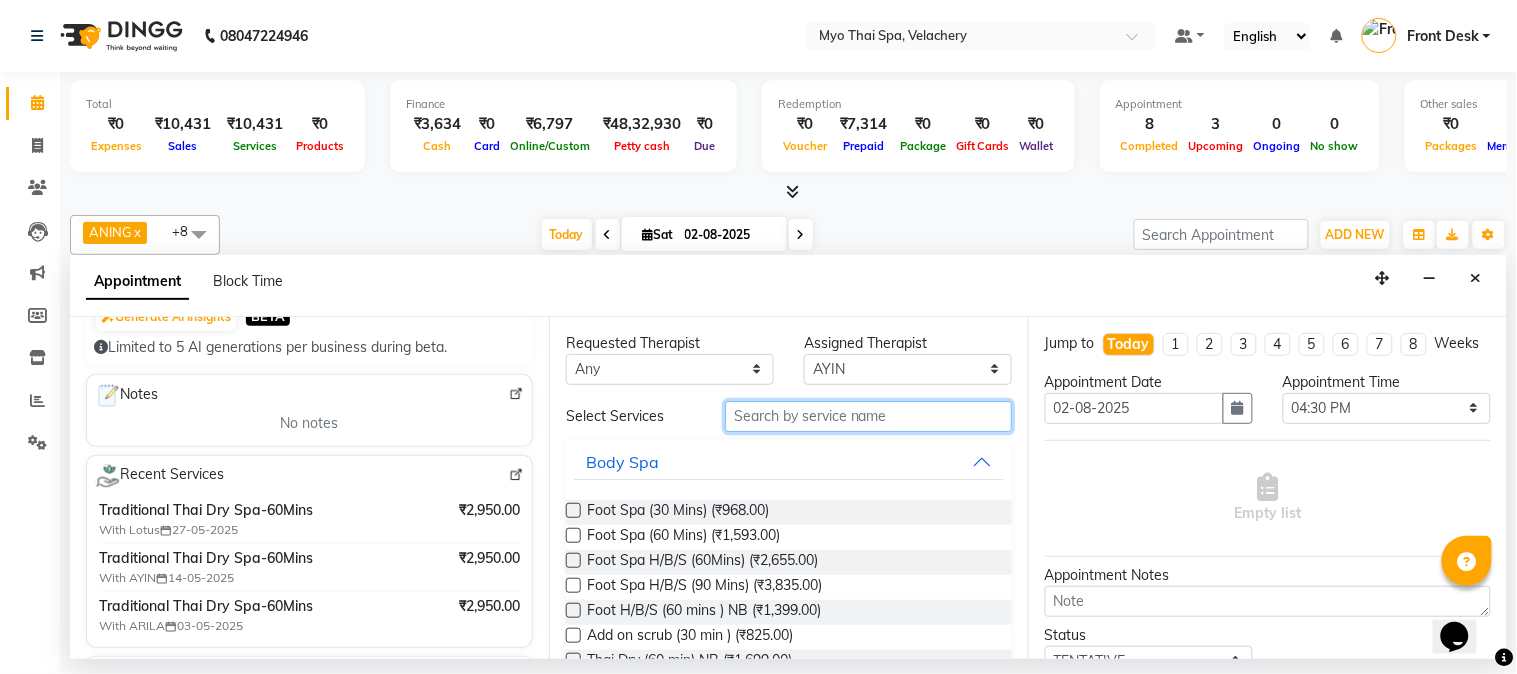 click at bounding box center [868, 416] 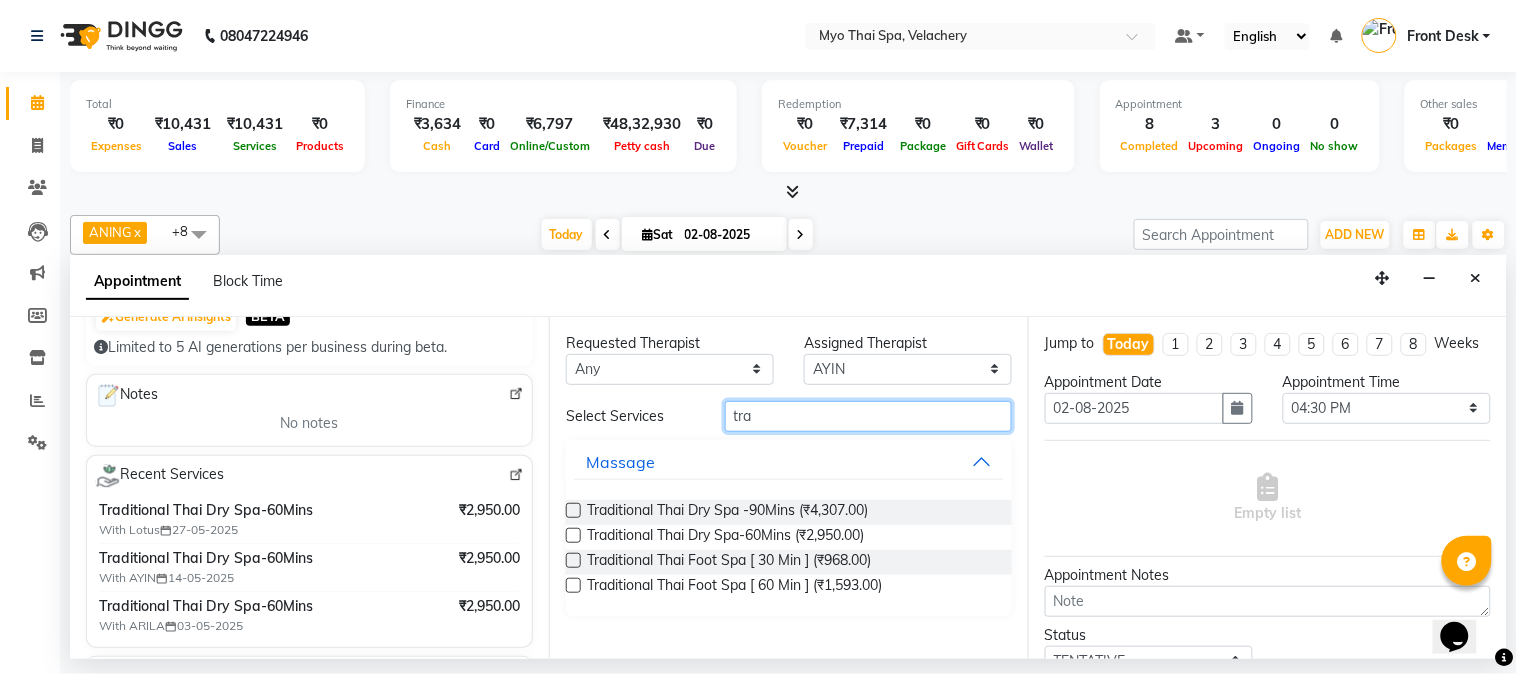 type on "tra" 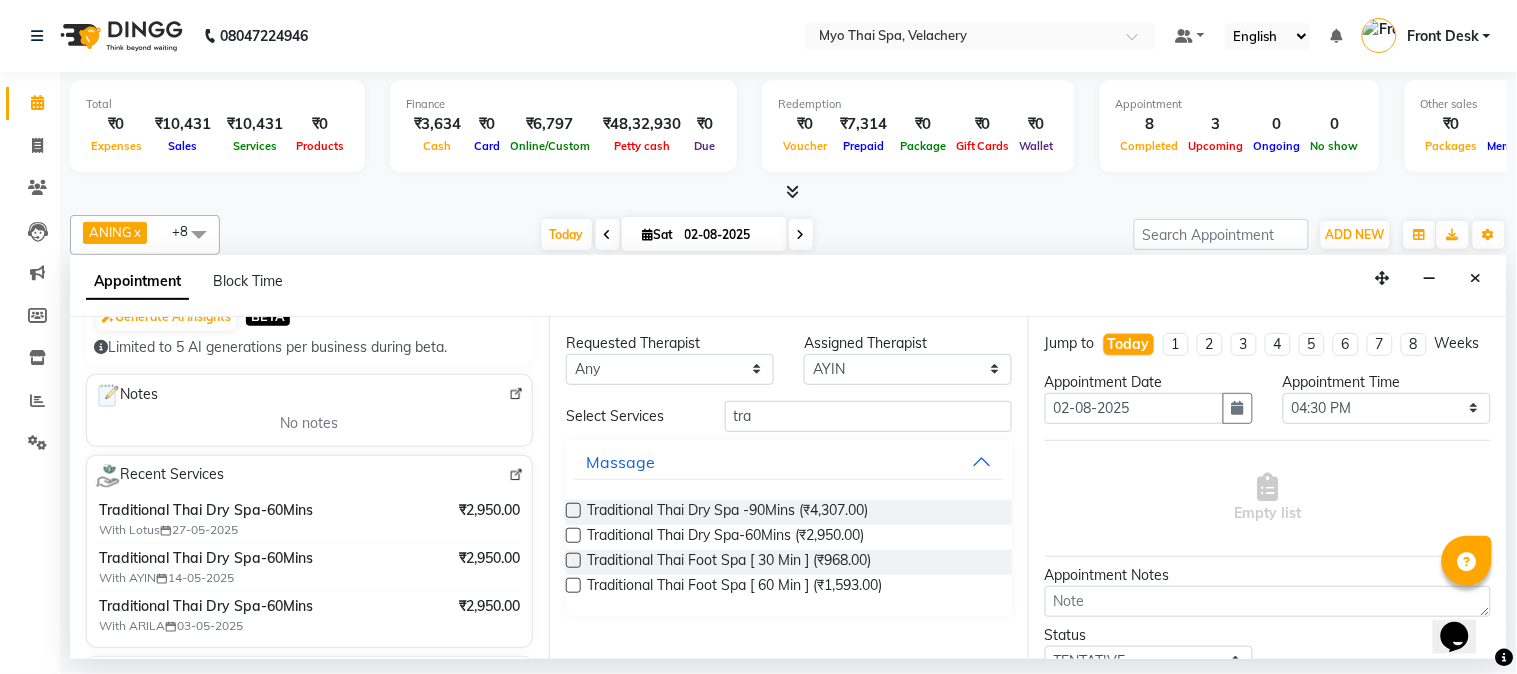 click at bounding box center [573, 535] 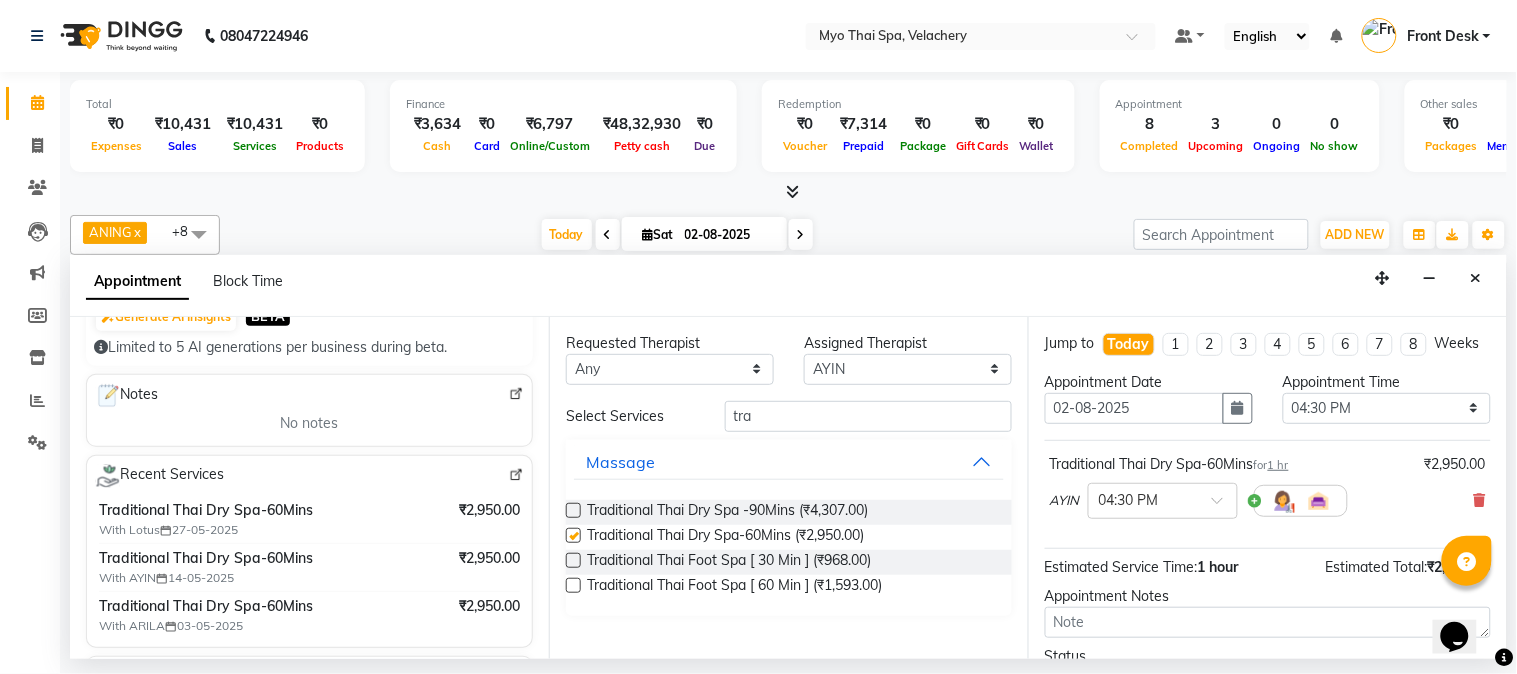 checkbox on "false" 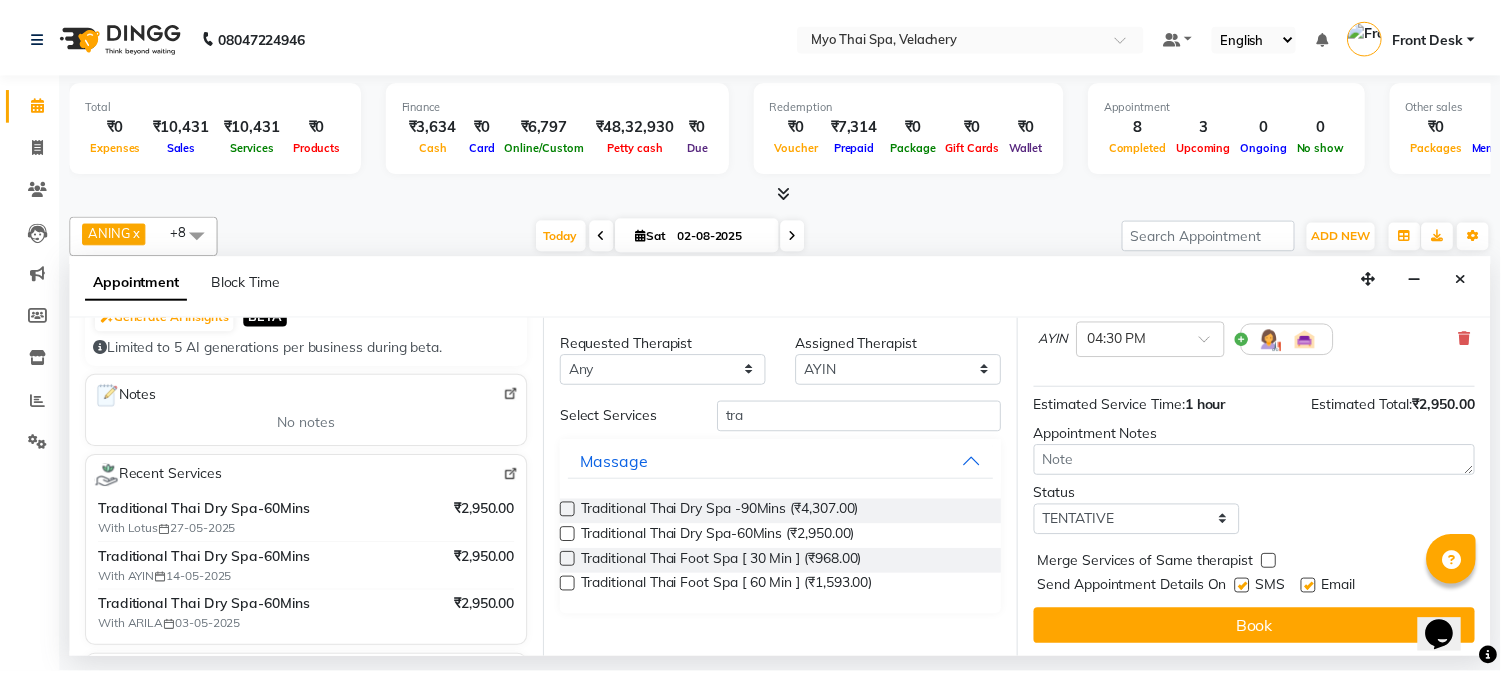 scroll, scrollTop: 183, scrollLeft: 0, axis: vertical 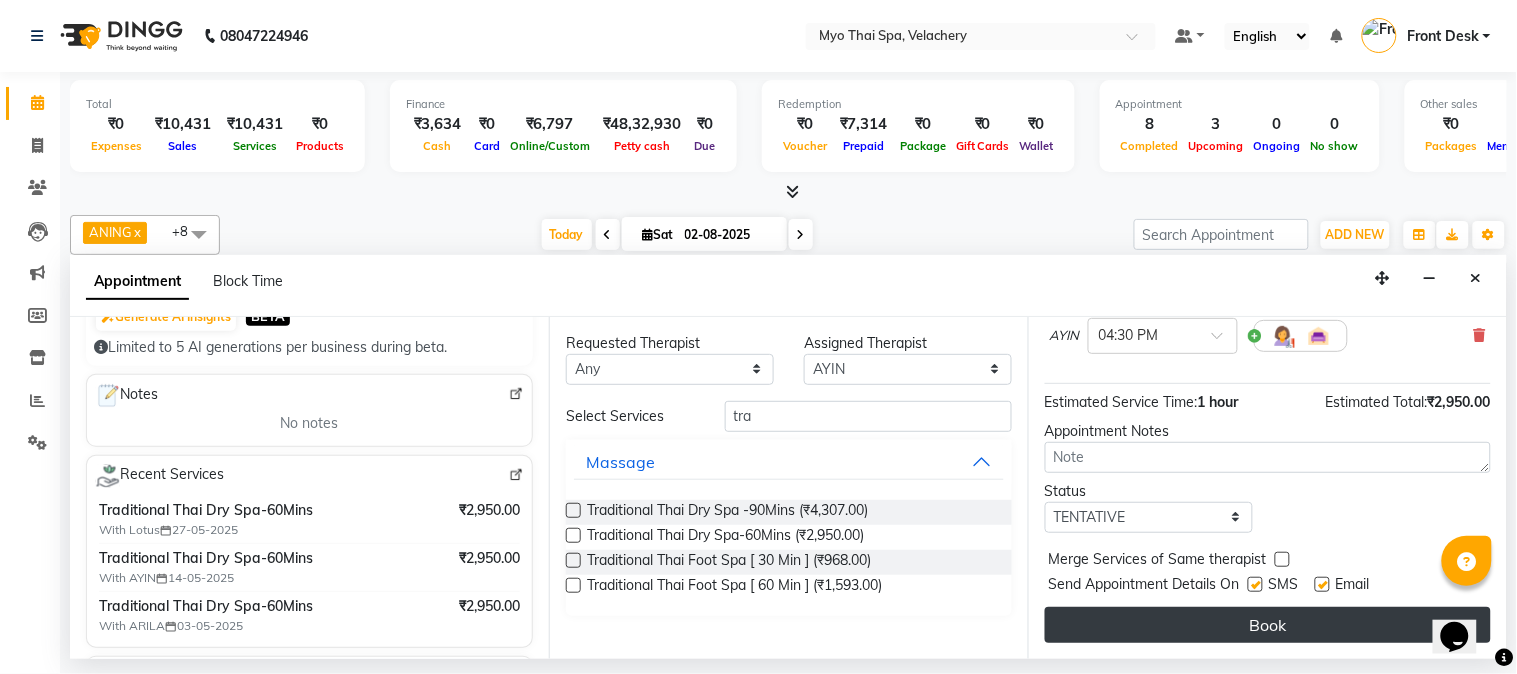 click on "Book" at bounding box center (1268, 625) 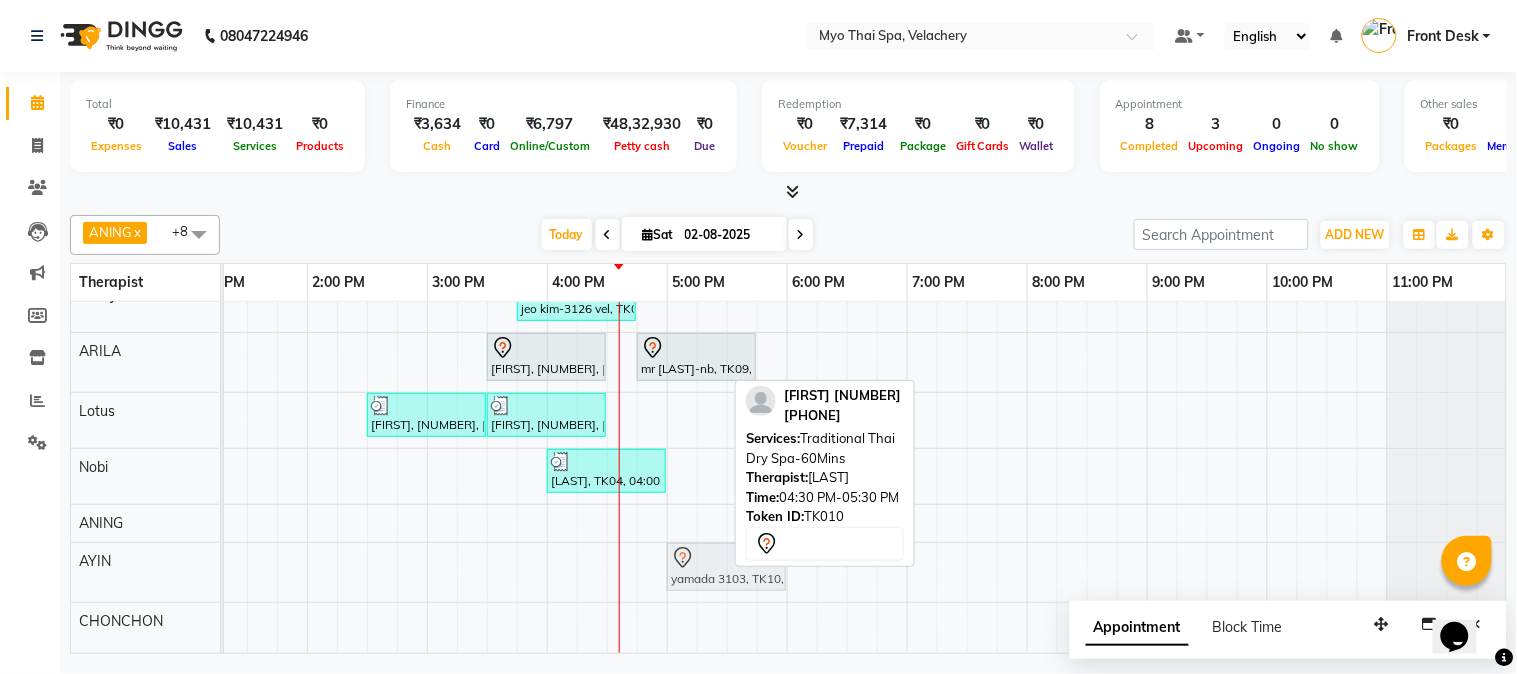 drag, startPoint x: 637, startPoint y: 565, endPoint x: 686, endPoint y: 570, distance: 49.25444 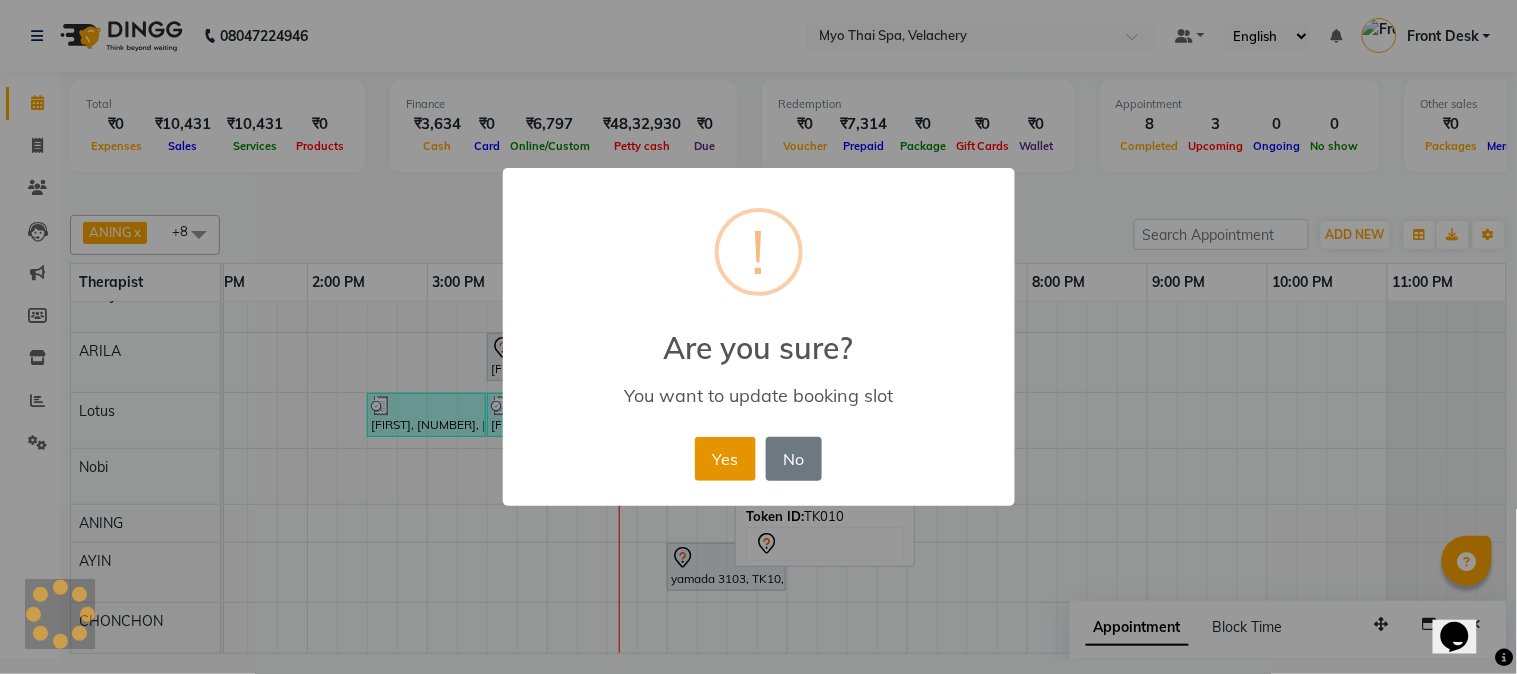 click on "Yes" at bounding box center (725, 459) 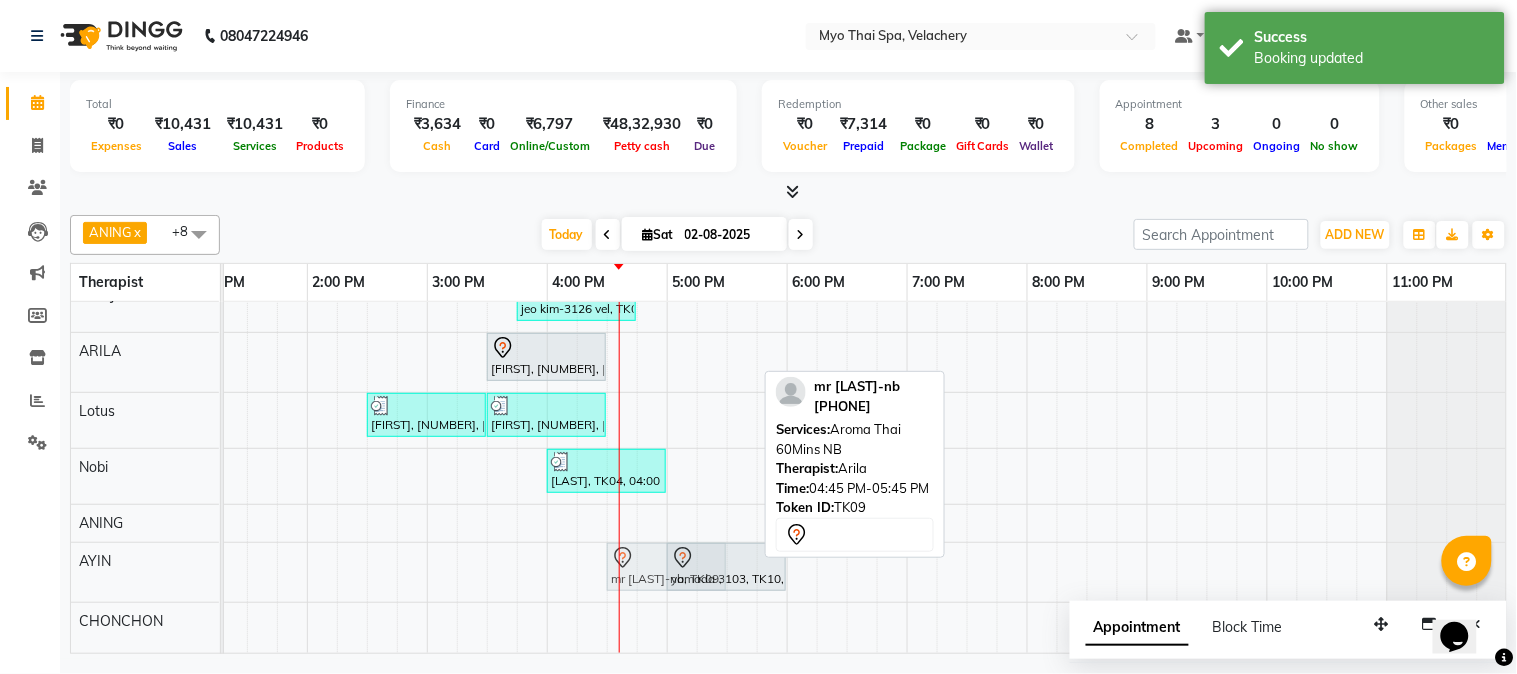 drag, startPoint x: 683, startPoint y: 348, endPoint x: 658, endPoint y: 552, distance: 205.52615 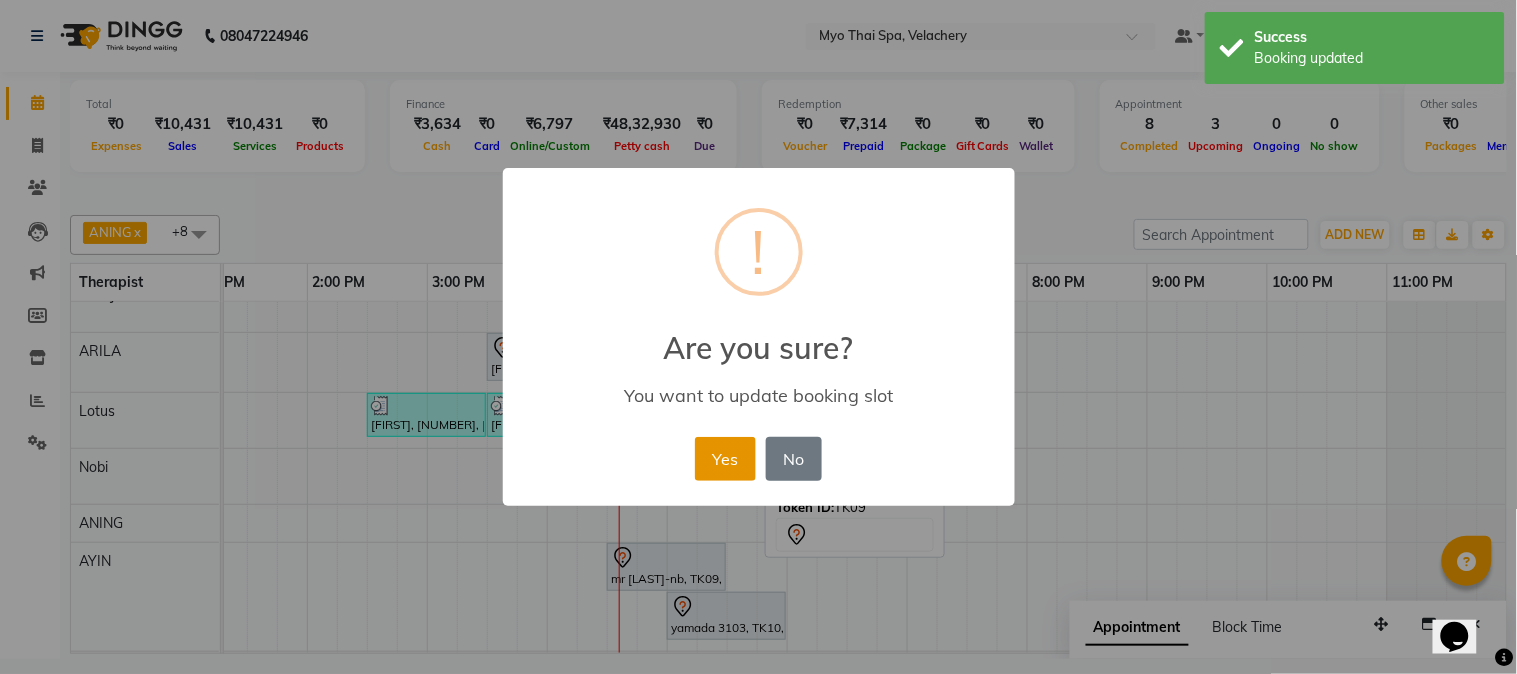 click on "Yes" at bounding box center [725, 459] 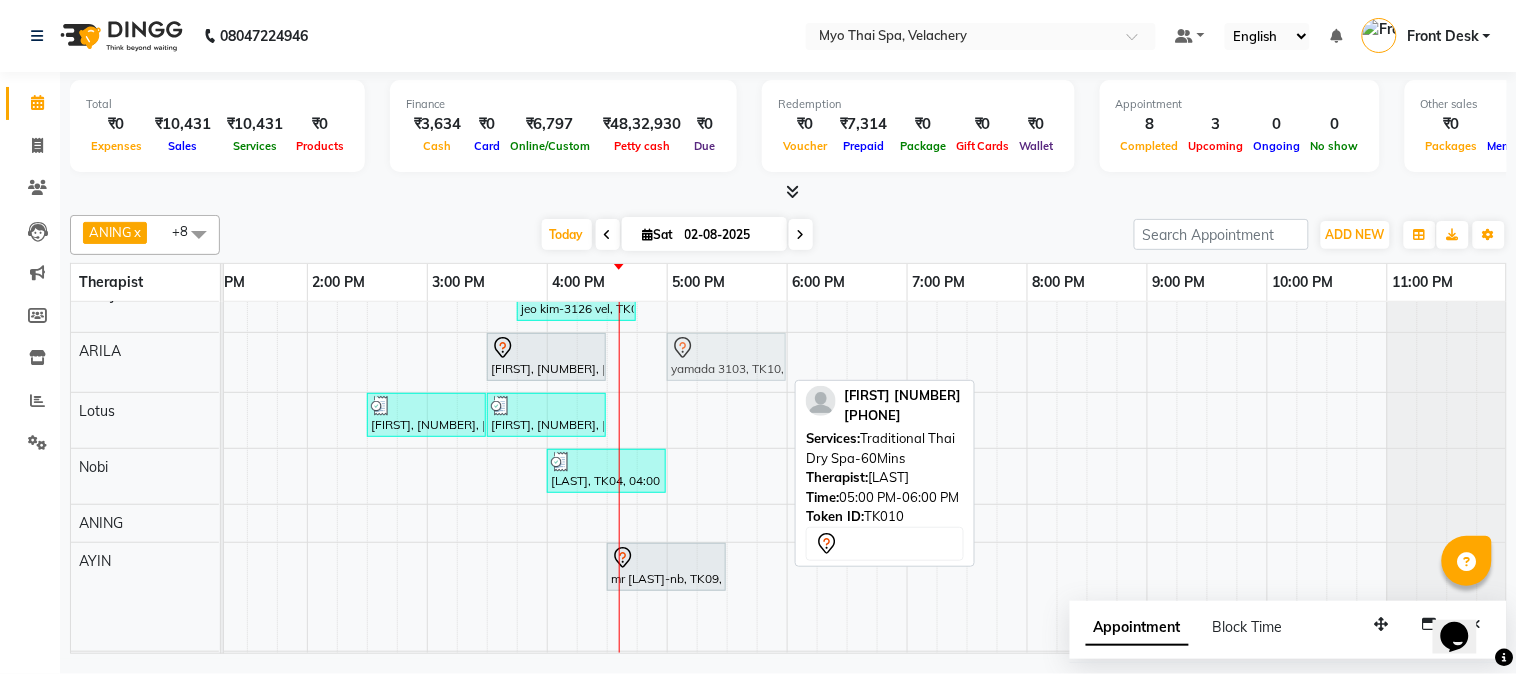 drag, startPoint x: 723, startPoint y: 611, endPoint x: 727, endPoint y: 367, distance: 244.03279 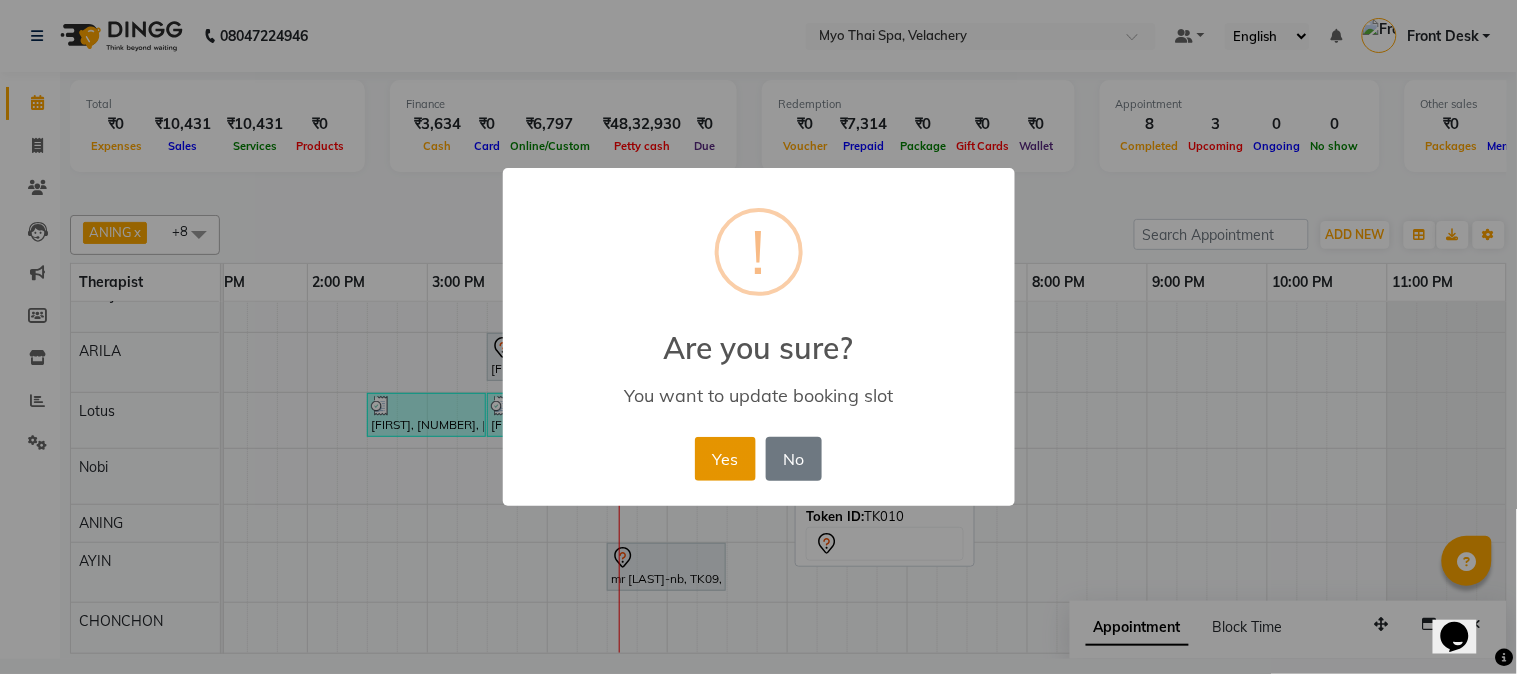 click on "Yes" at bounding box center (725, 459) 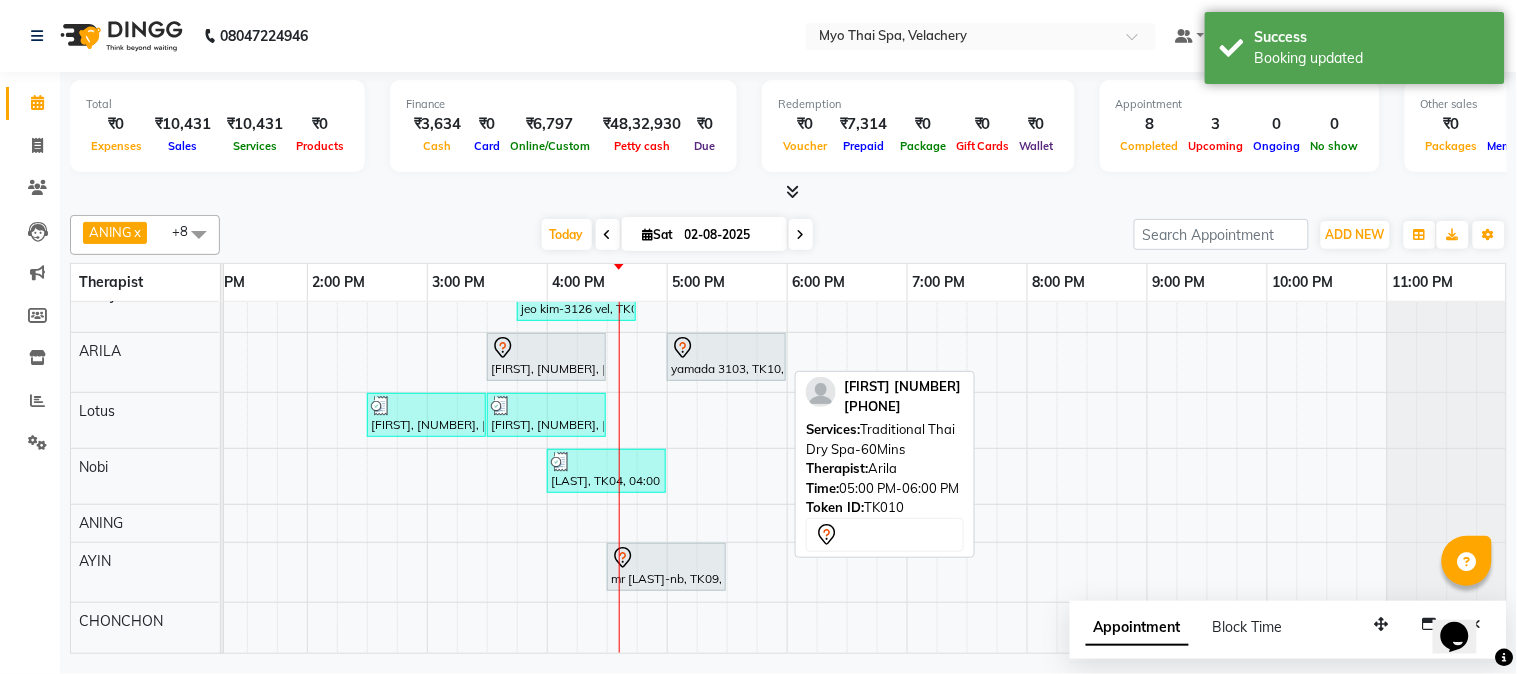 click at bounding box center [726, 348] 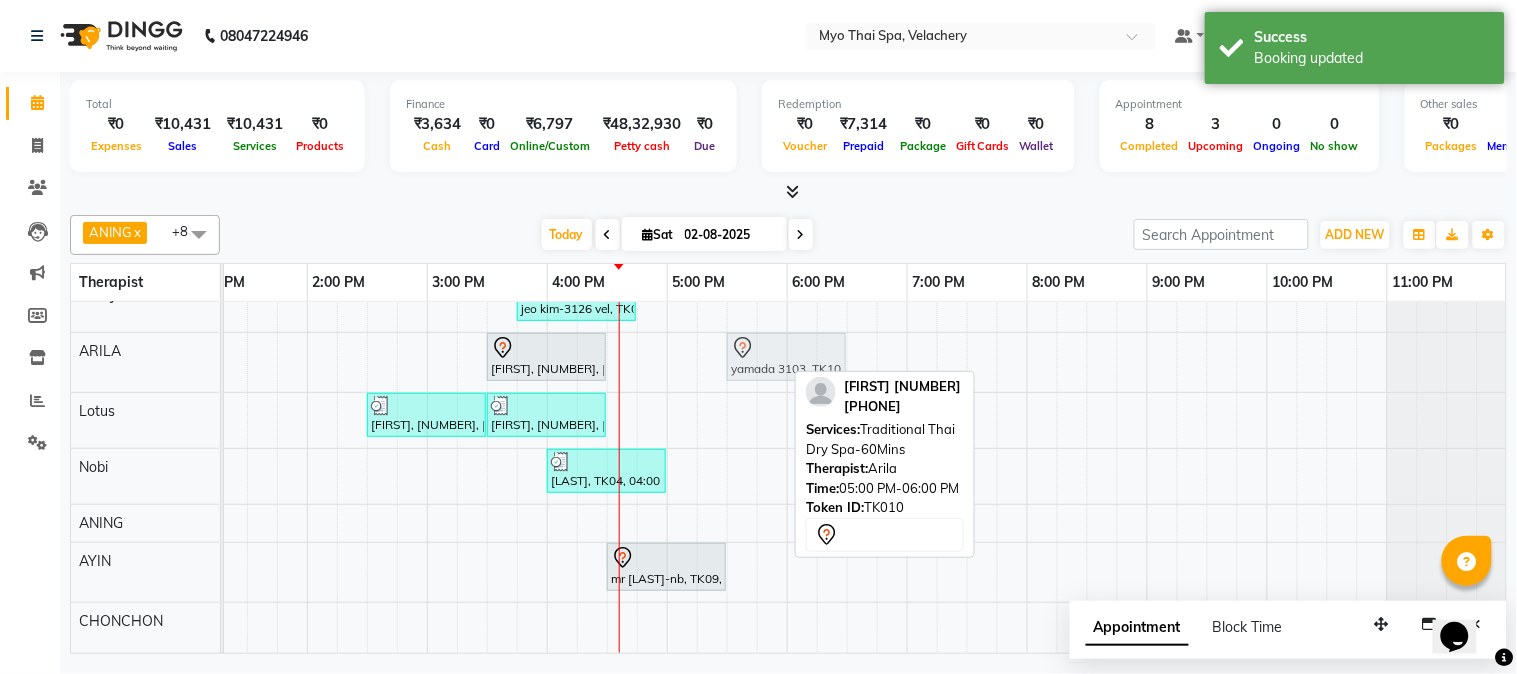 drag, startPoint x: 718, startPoint y: 348, endPoint x: 767, endPoint y: 348, distance: 49 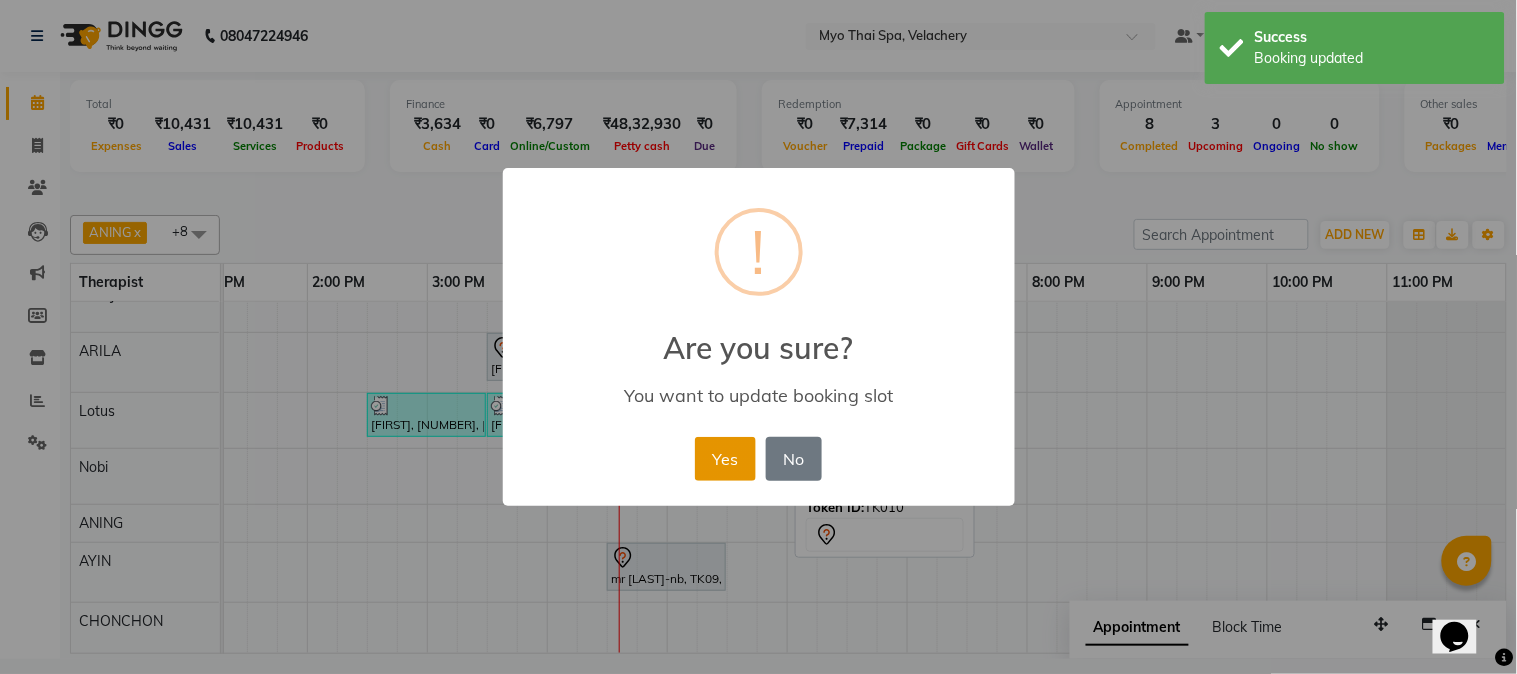 click on "Yes" at bounding box center (725, 459) 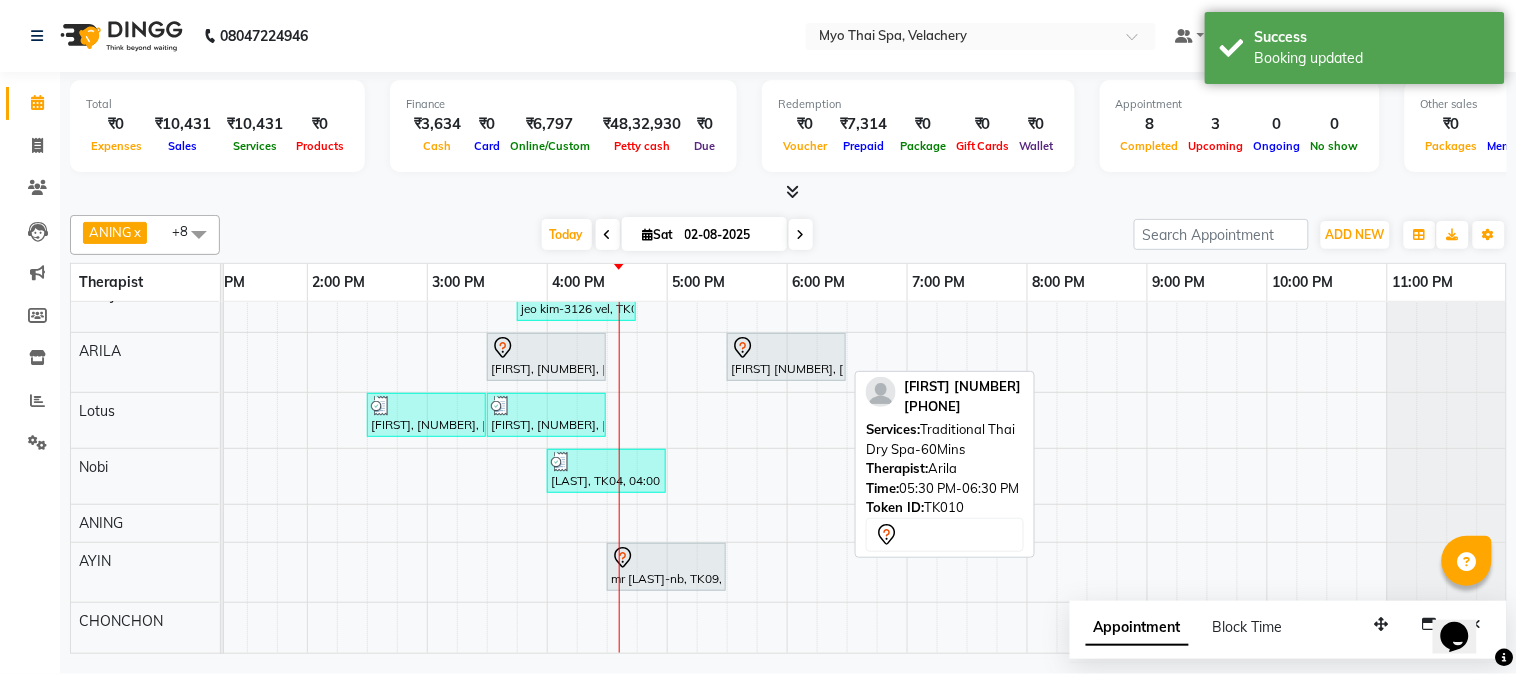 click at bounding box center (786, 348) 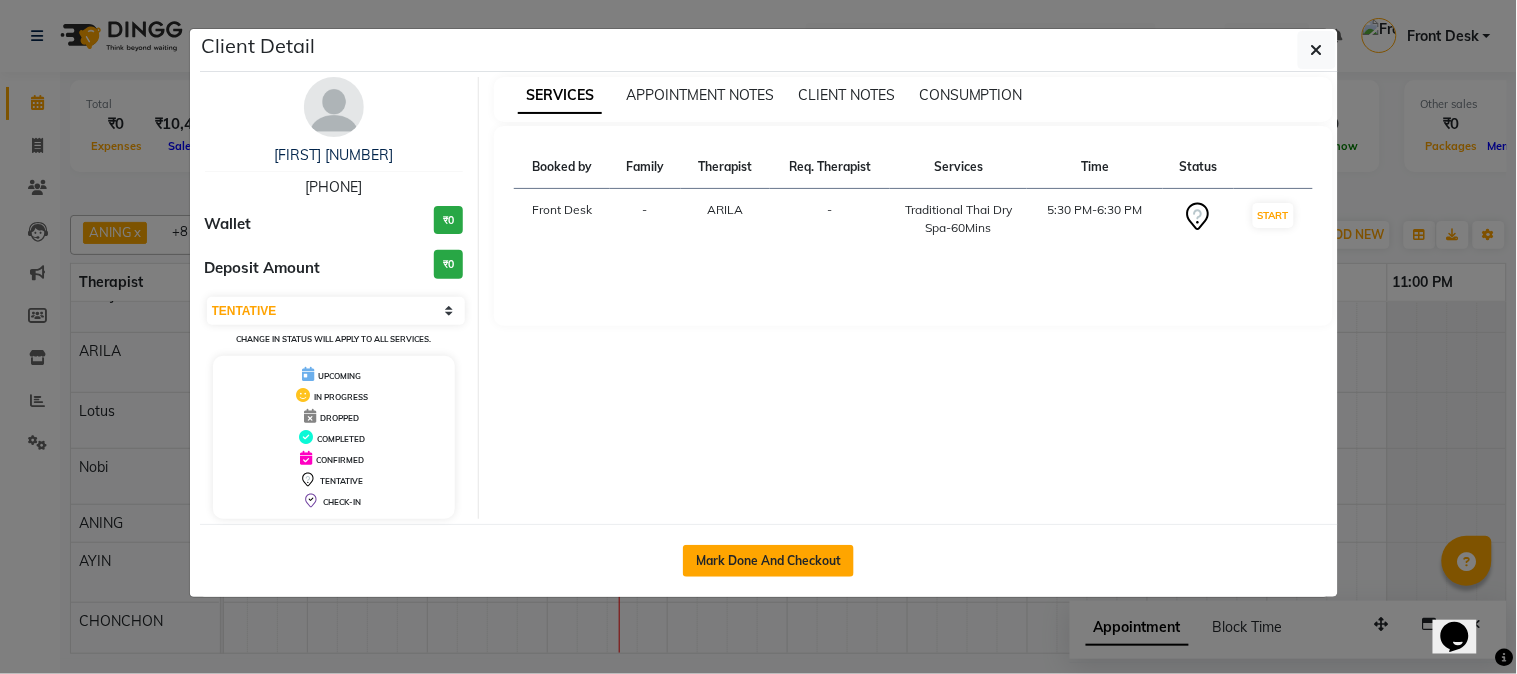 click on "Mark Done And Checkout" 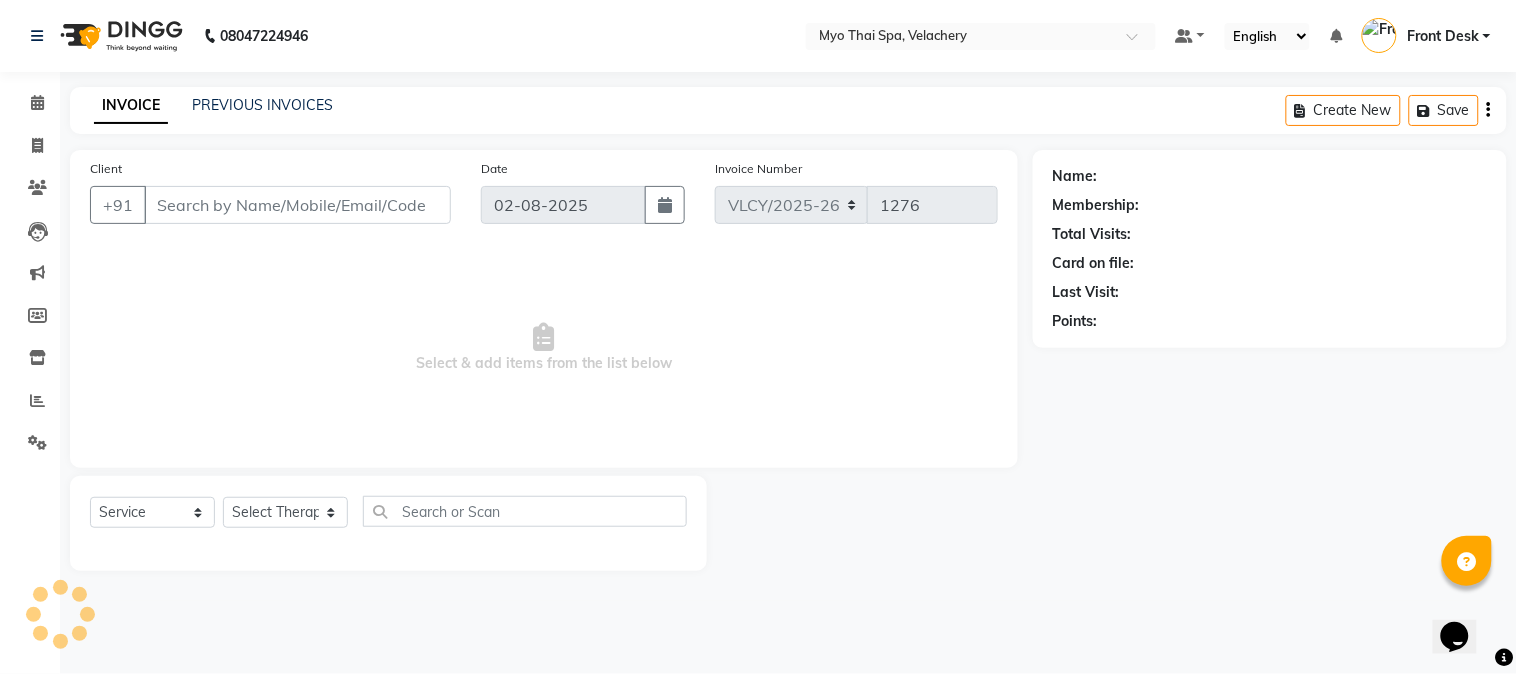 type on "[PHONE]" 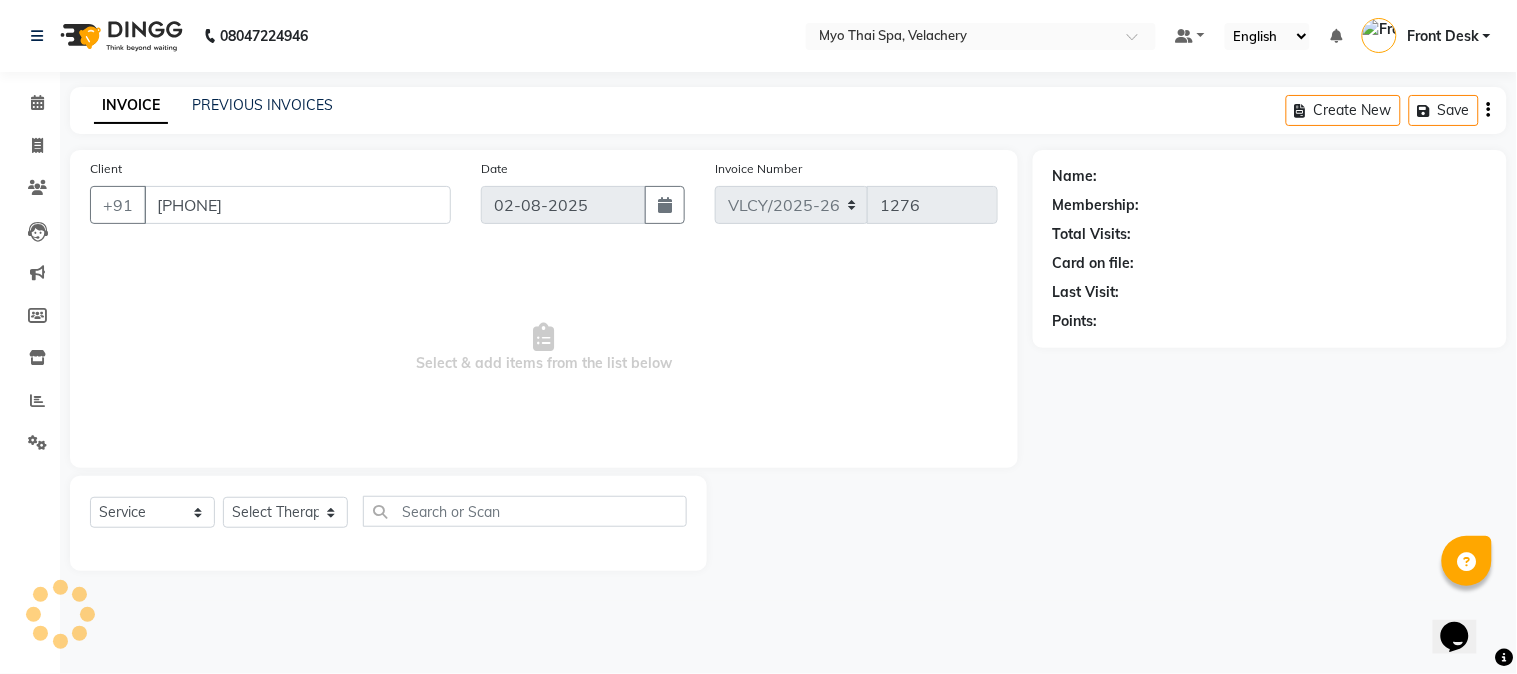 select on "37462" 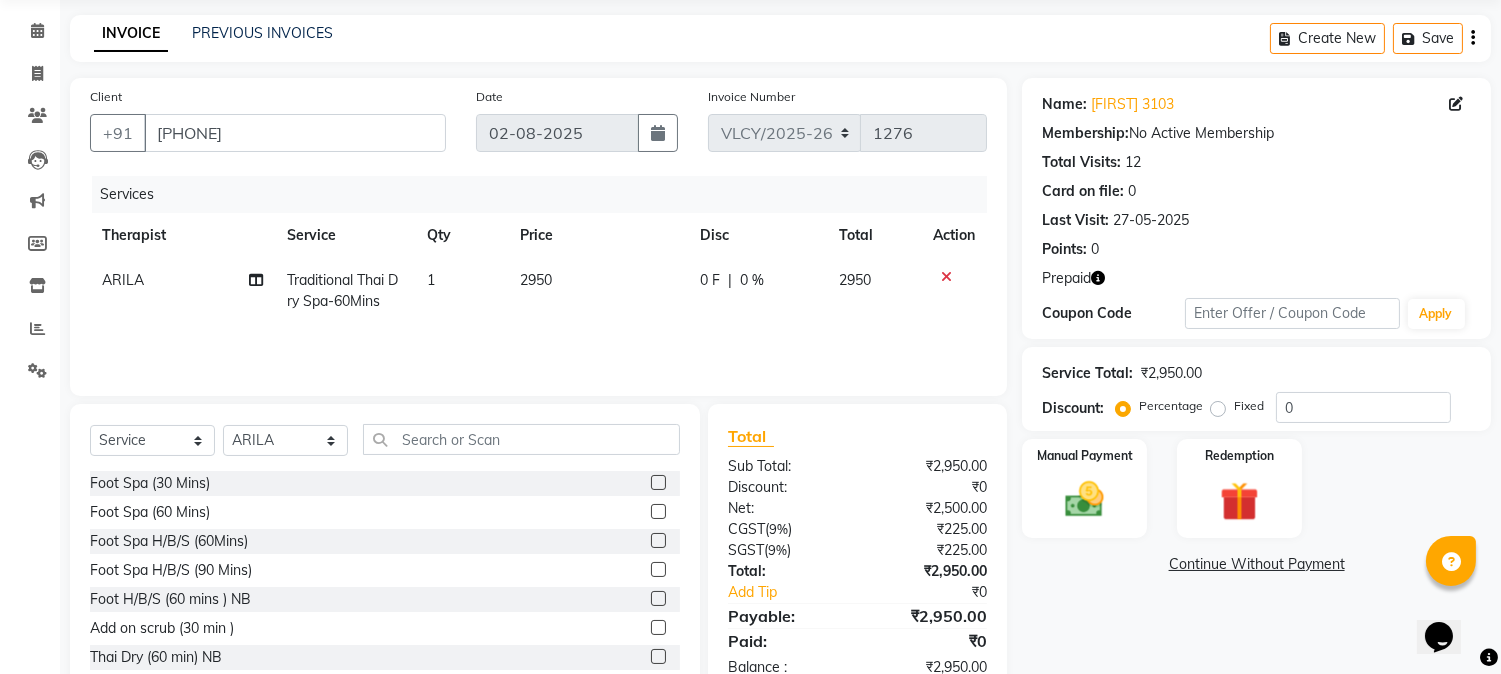scroll, scrollTop: 111, scrollLeft: 0, axis: vertical 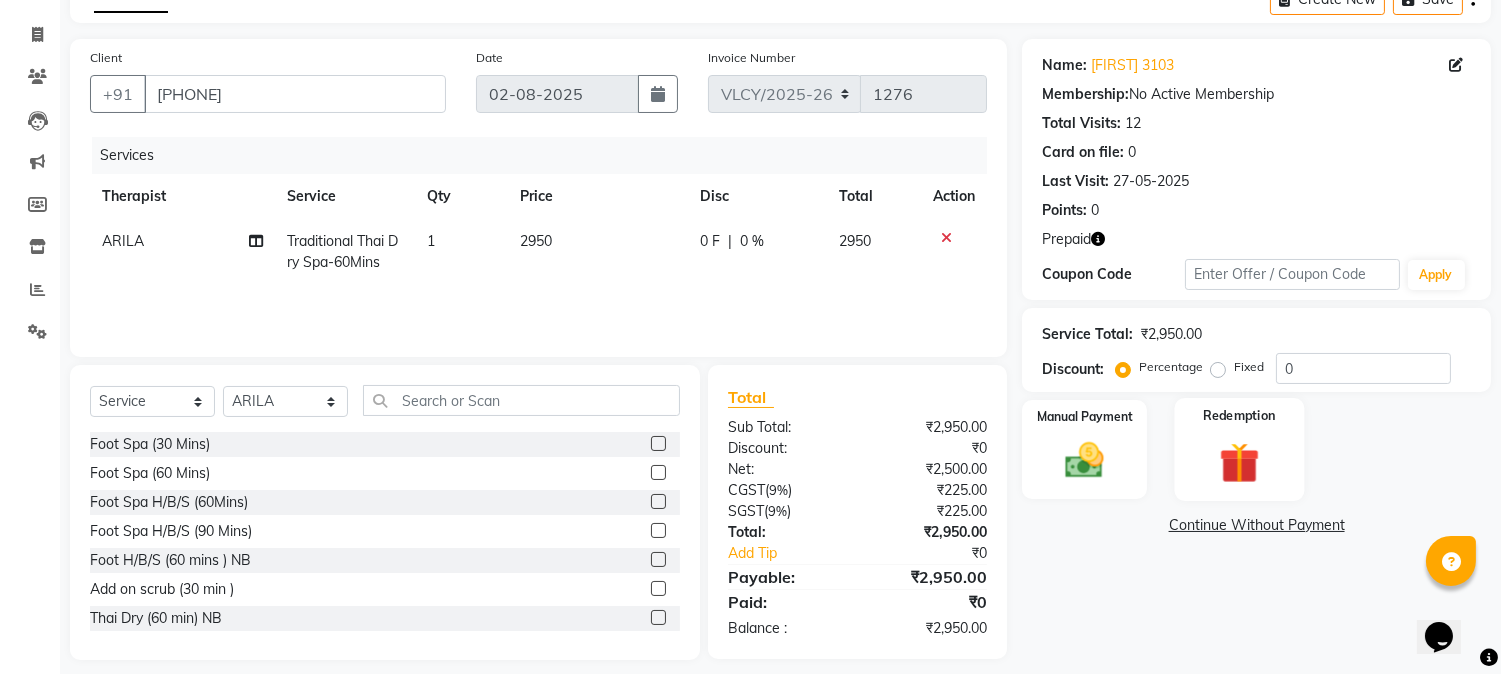 click 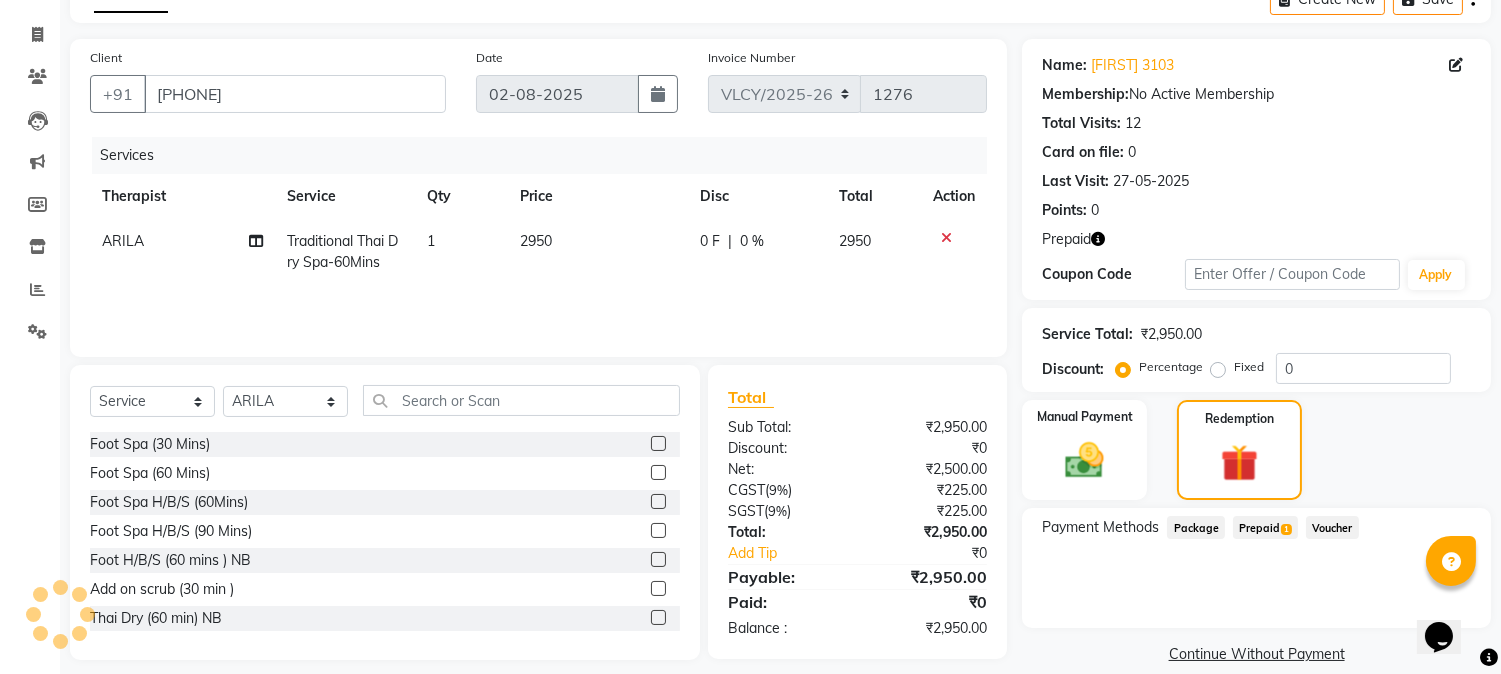 click on "Prepaid  1" 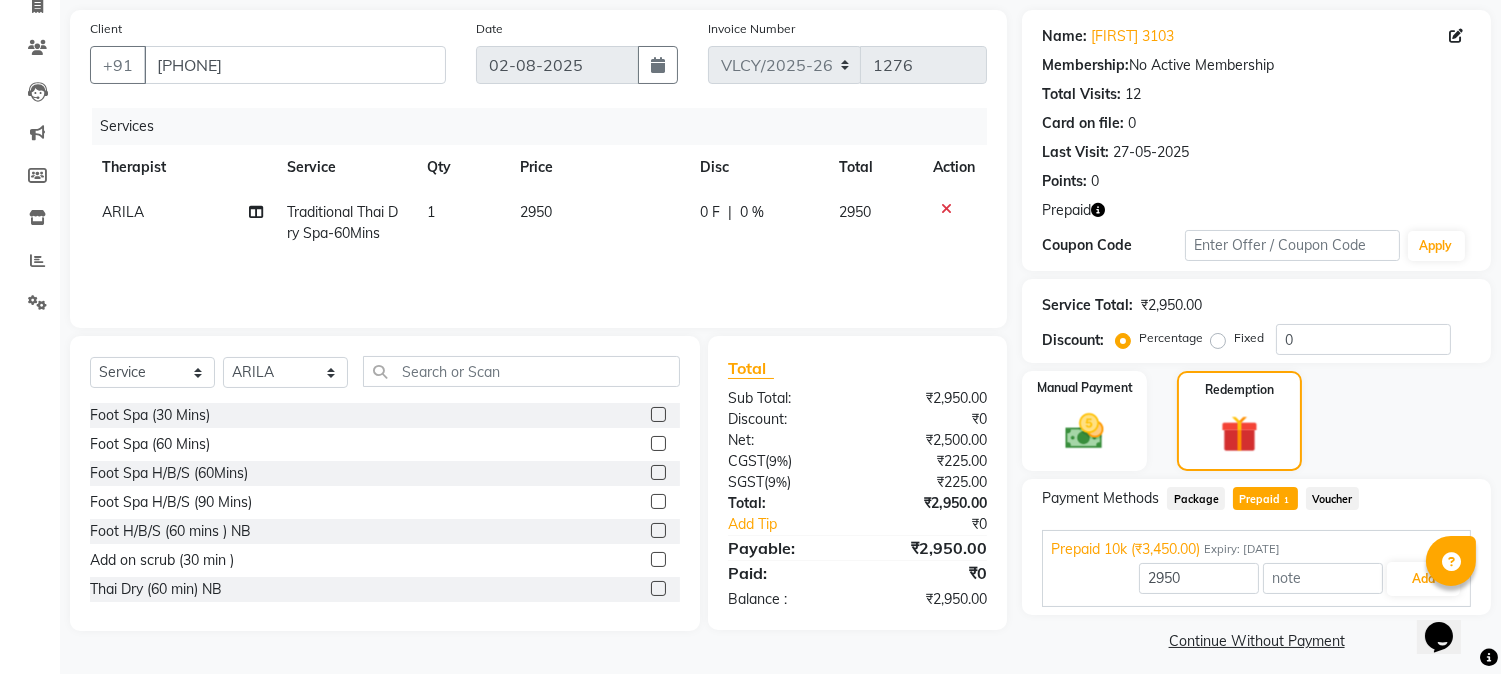 scroll, scrollTop: 151, scrollLeft: 0, axis: vertical 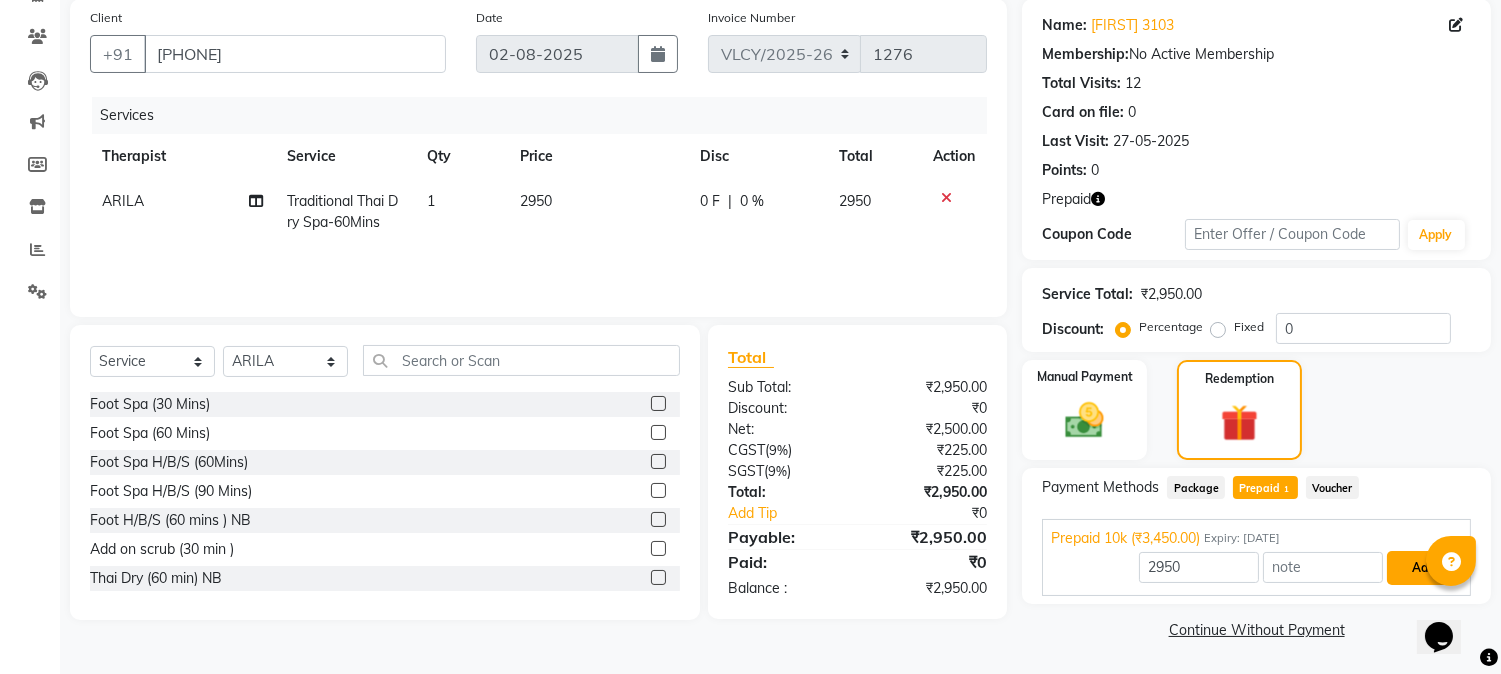 click on "Add" at bounding box center [1423, 568] 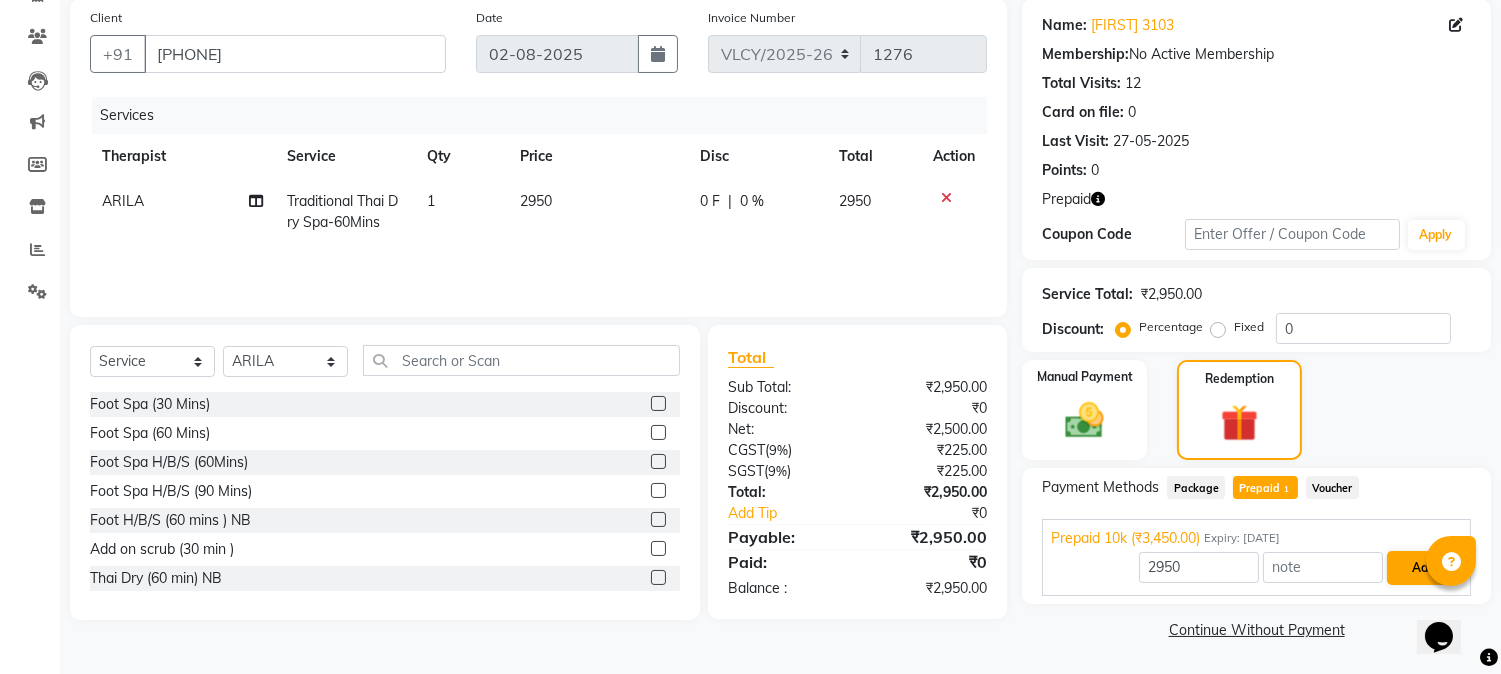 scroll, scrollTop: 134, scrollLeft: 0, axis: vertical 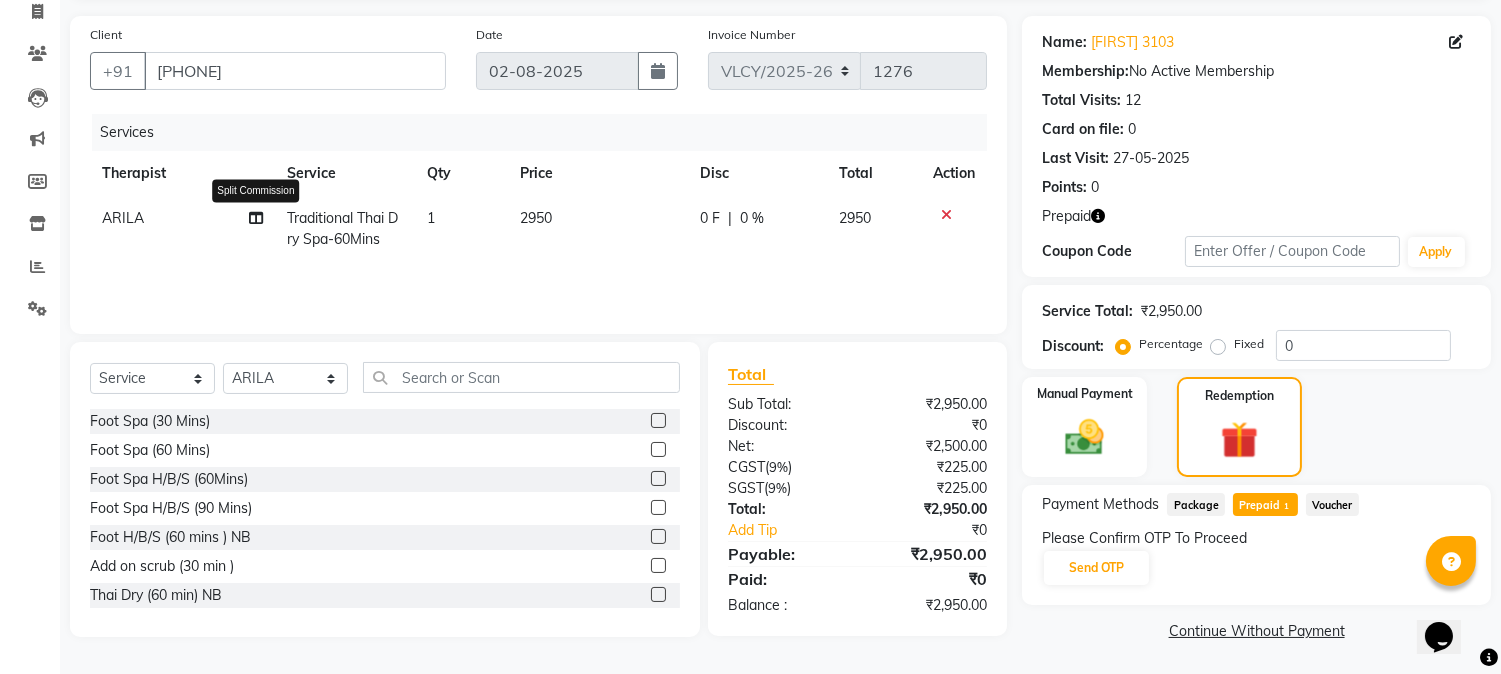 click 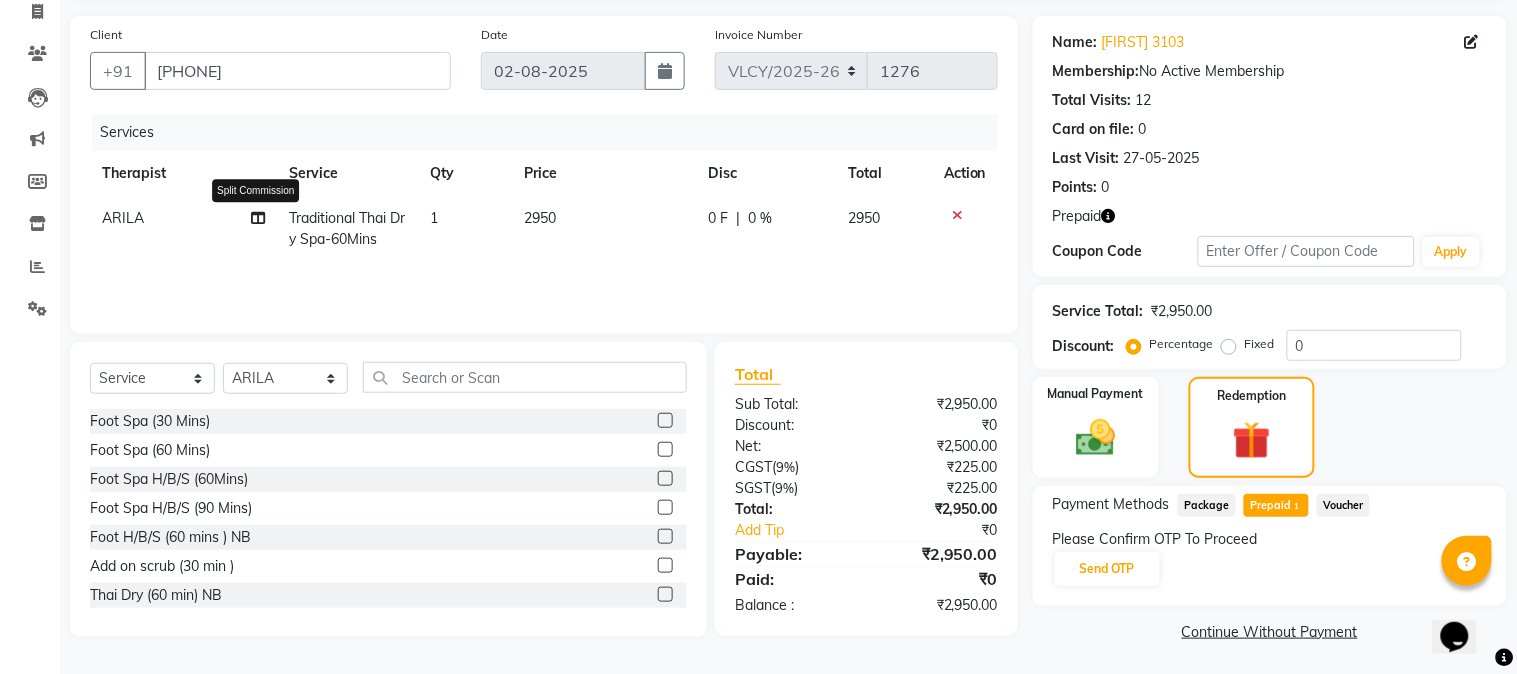 select on "37462" 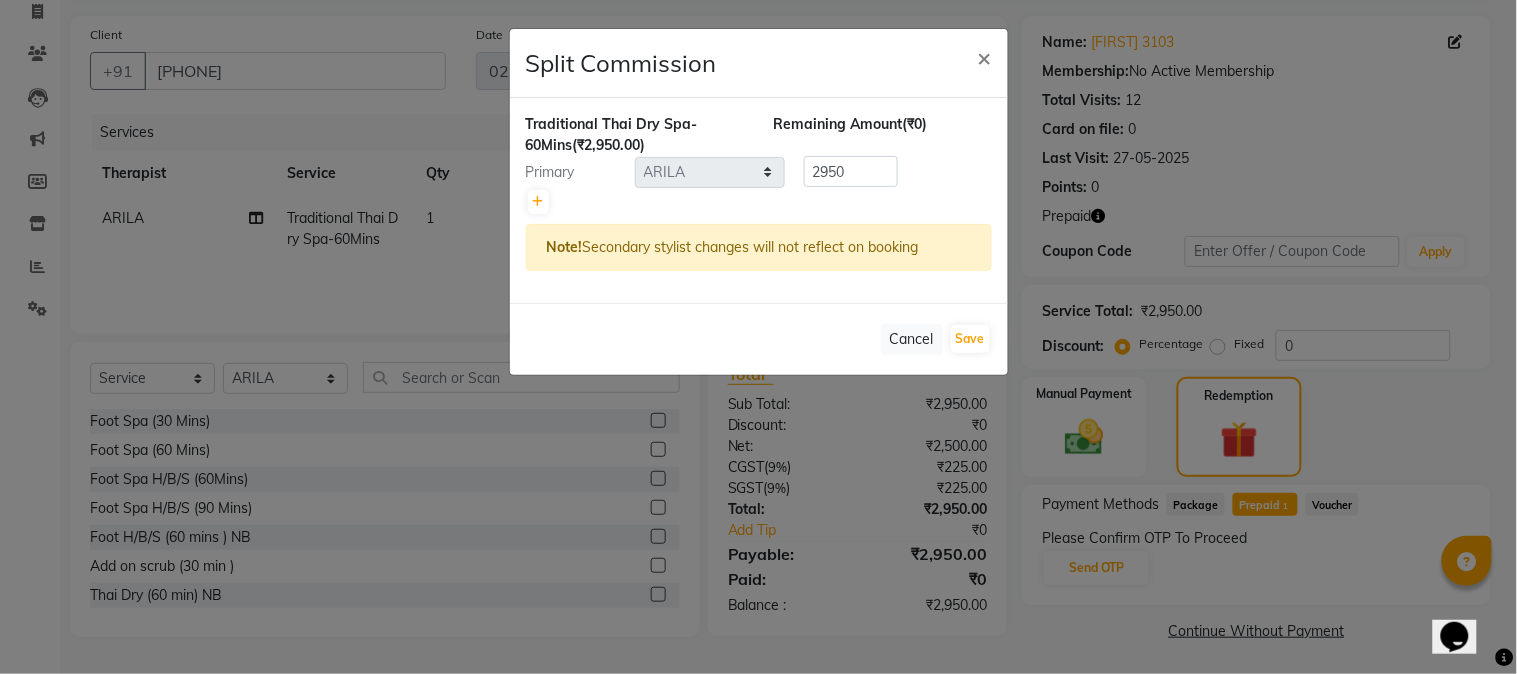 click on "Split Commission × [BRAND]-[NUMBER]Mins  ([PRICE]) Remaining Amount  ([PRICE]) Primary Select  [FIRST]   [FIRST]   [FIRST]   [FIRST]   [FIRST]   [FIRST]   [FIRST]   [FIRST]   [FIRST]   [FIRST]  [PRICE] Note!  Secondary stylist changes will not reflect on booking   Cancel   Save" 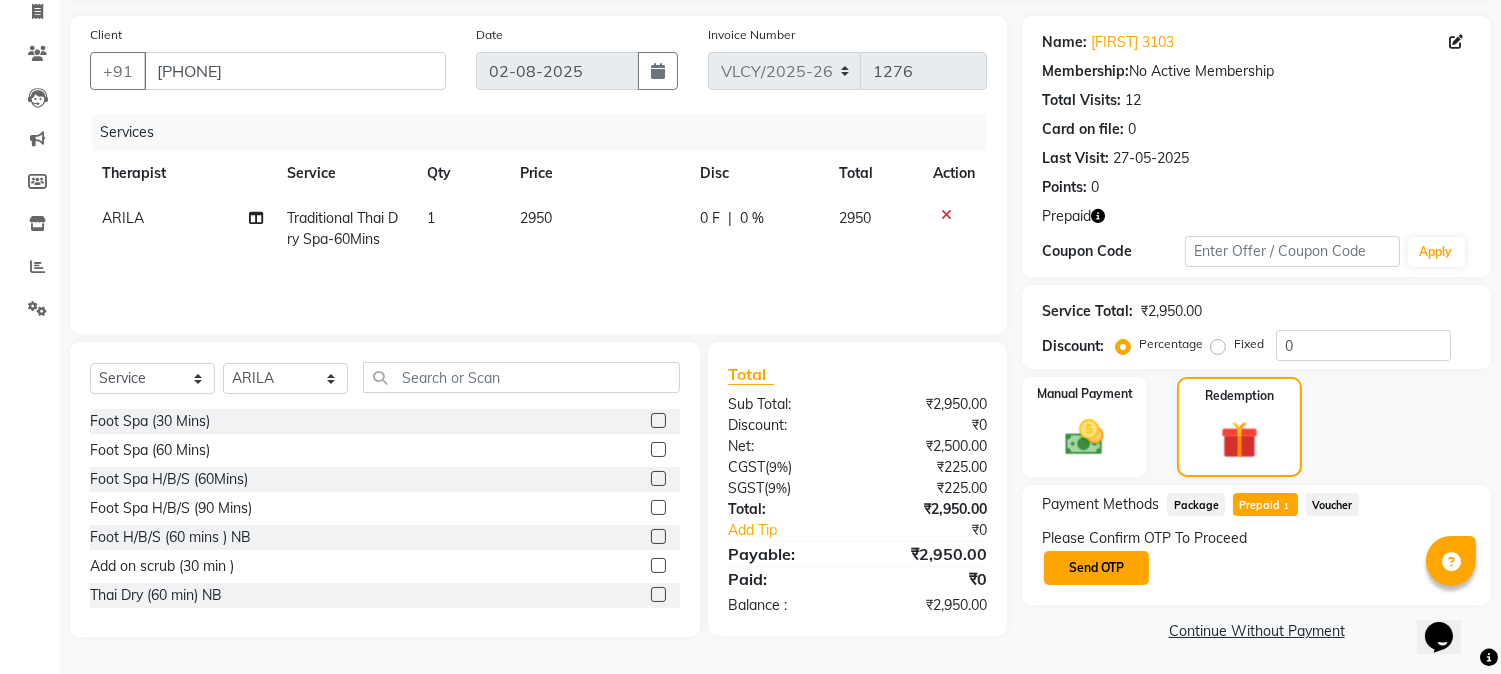 click on "Send OTP" 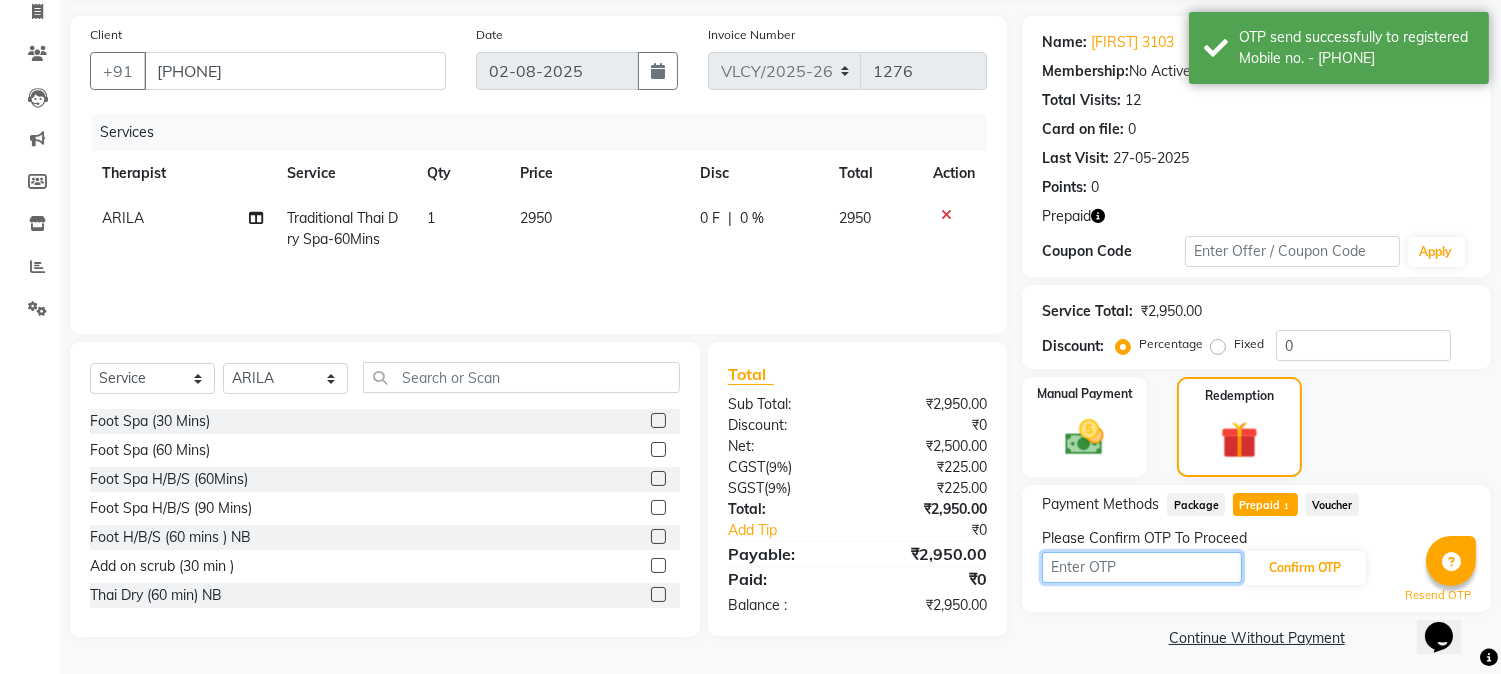 click at bounding box center [1142, 567] 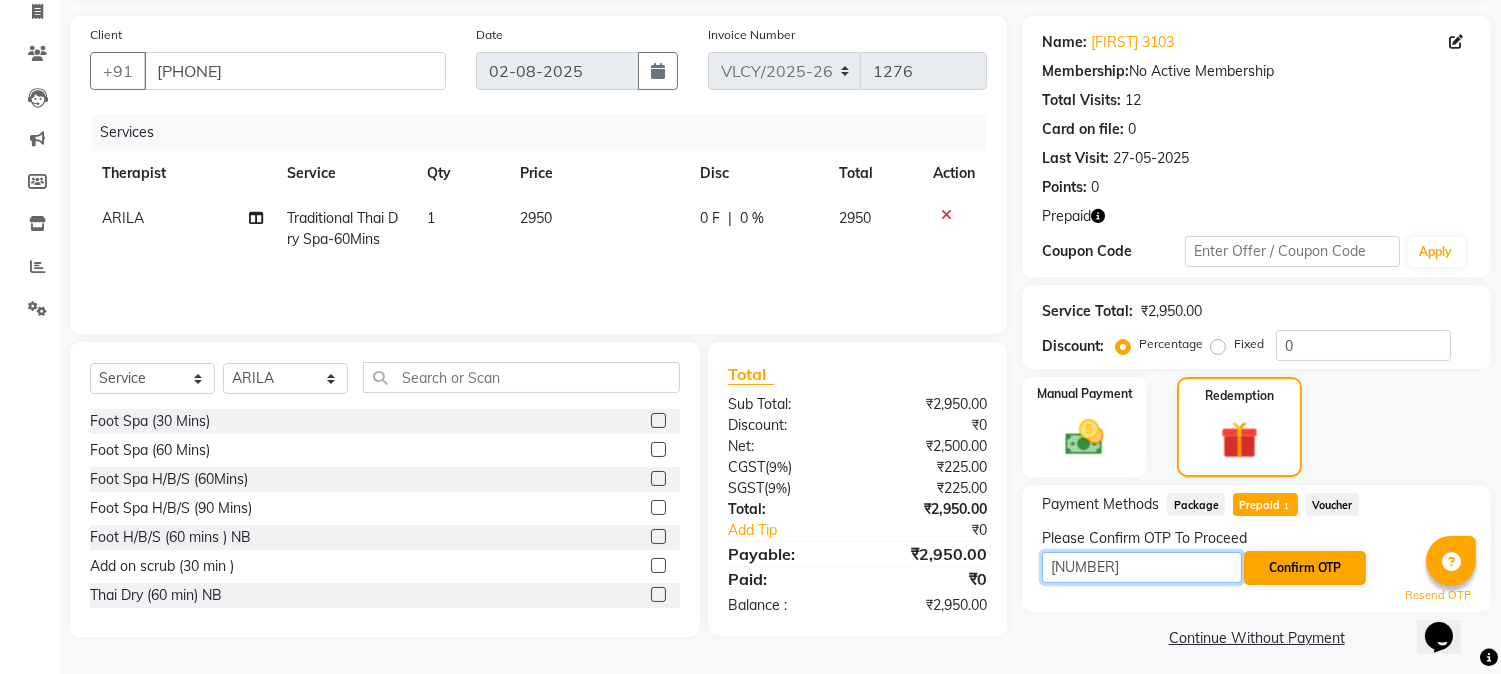 type on "[NUMBER]" 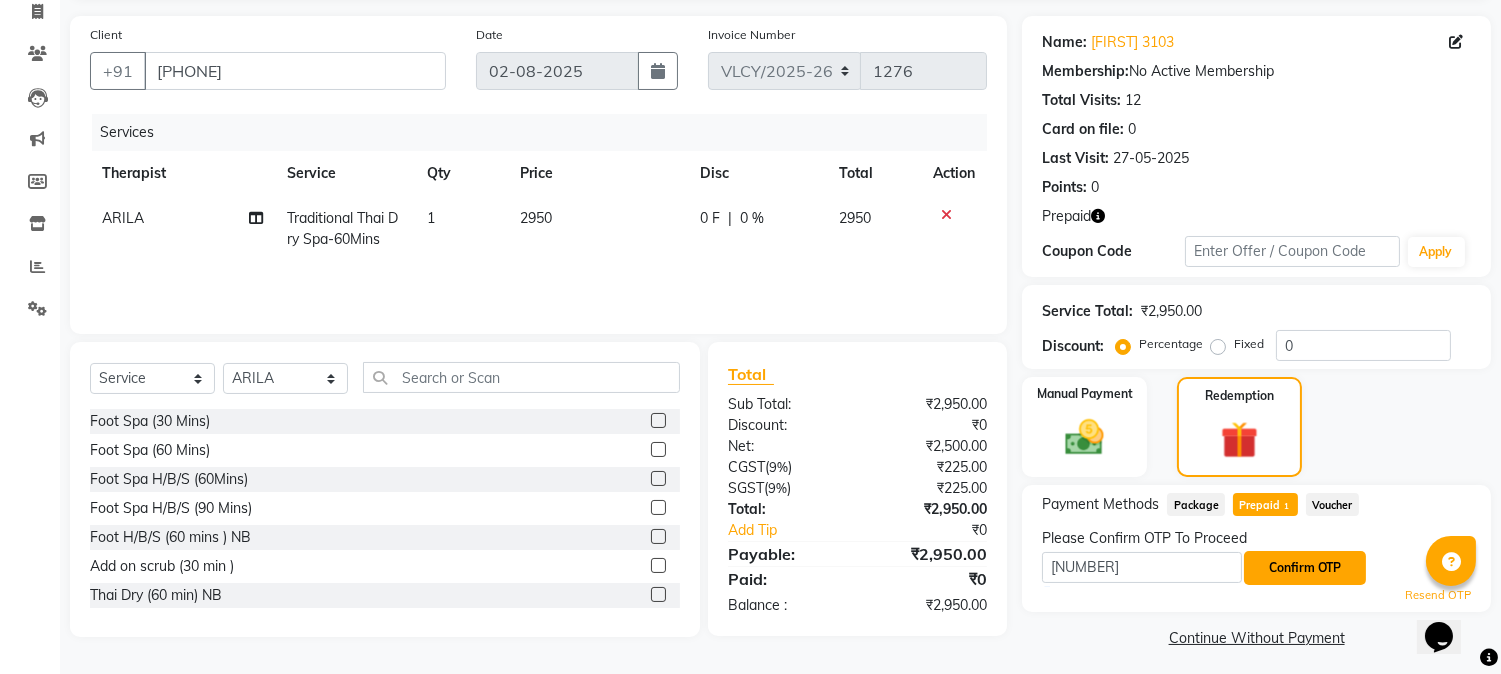 click on "Confirm OTP" 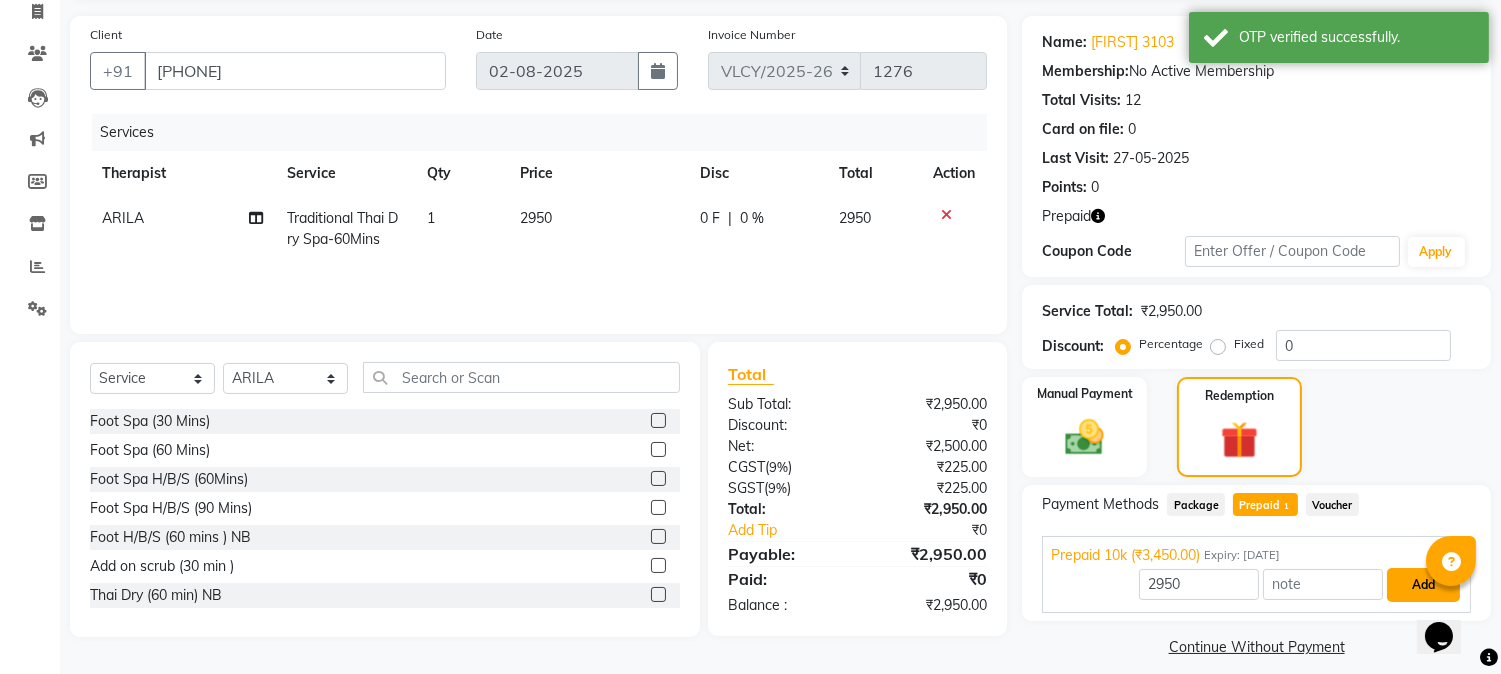 click on "Add" at bounding box center (1423, 585) 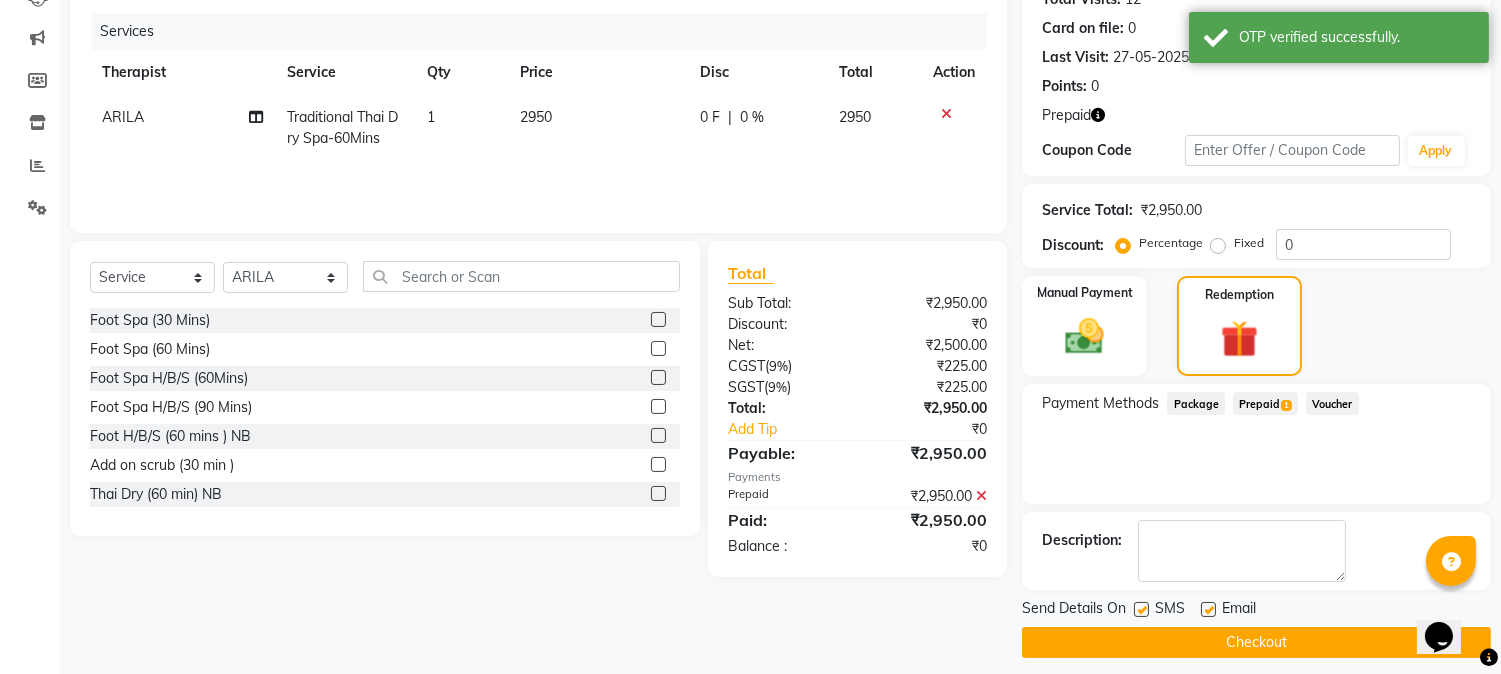 scroll, scrollTop: 247, scrollLeft: 0, axis: vertical 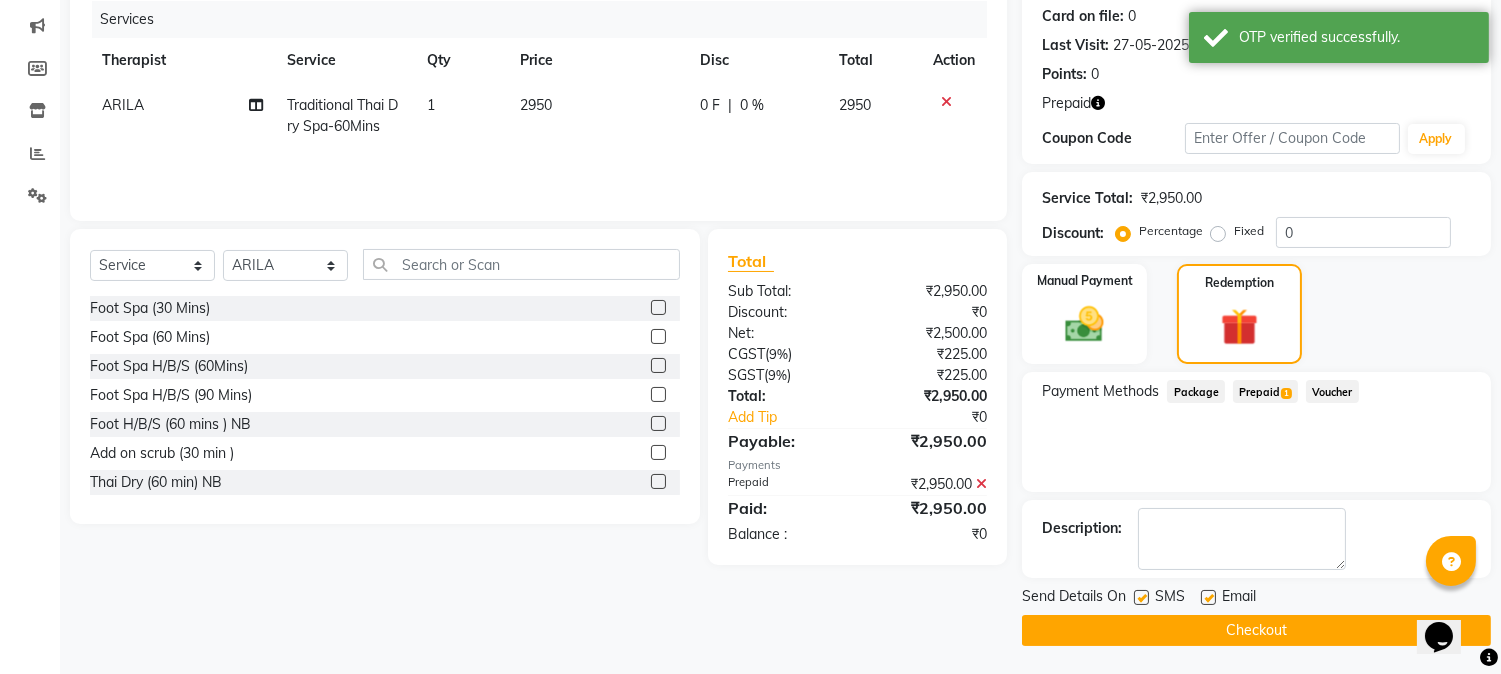 click on "Checkout" 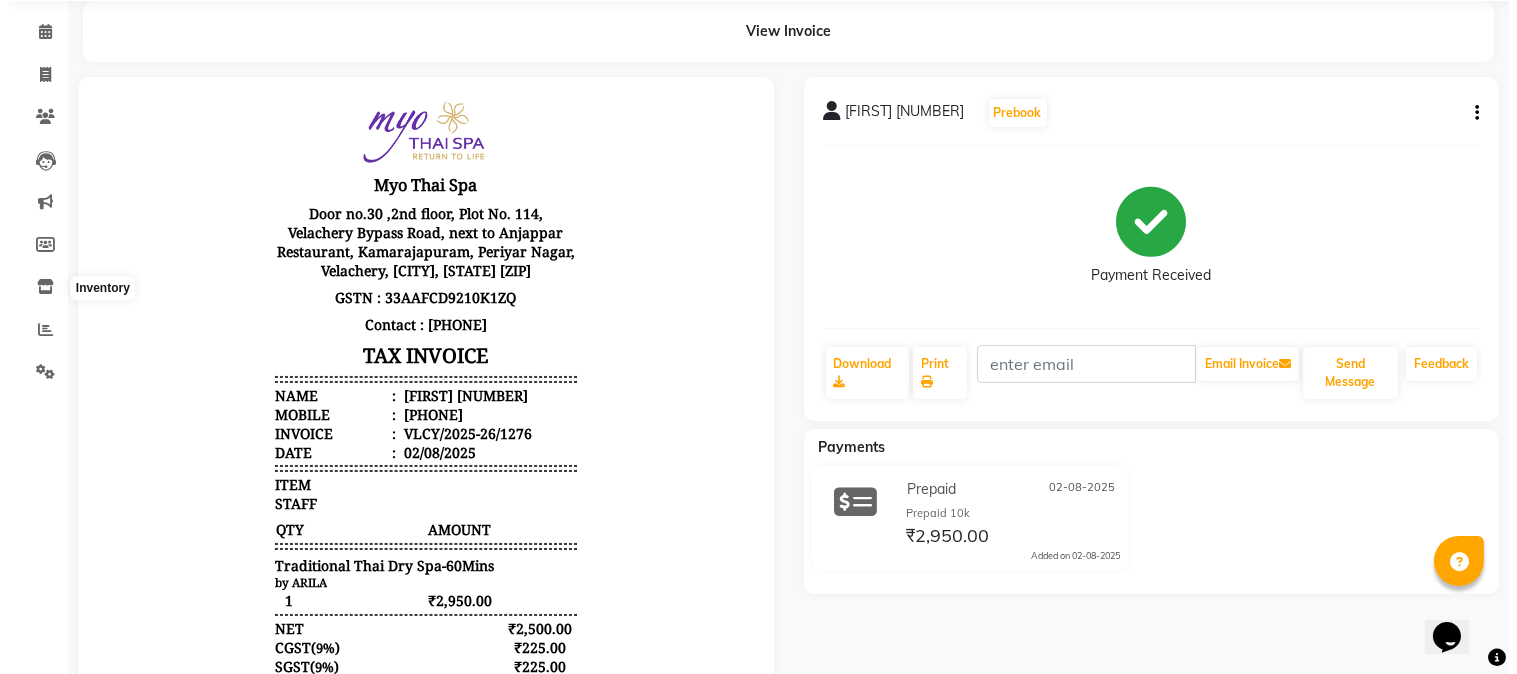 scroll, scrollTop: 0, scrollLeft: 0, axis: both 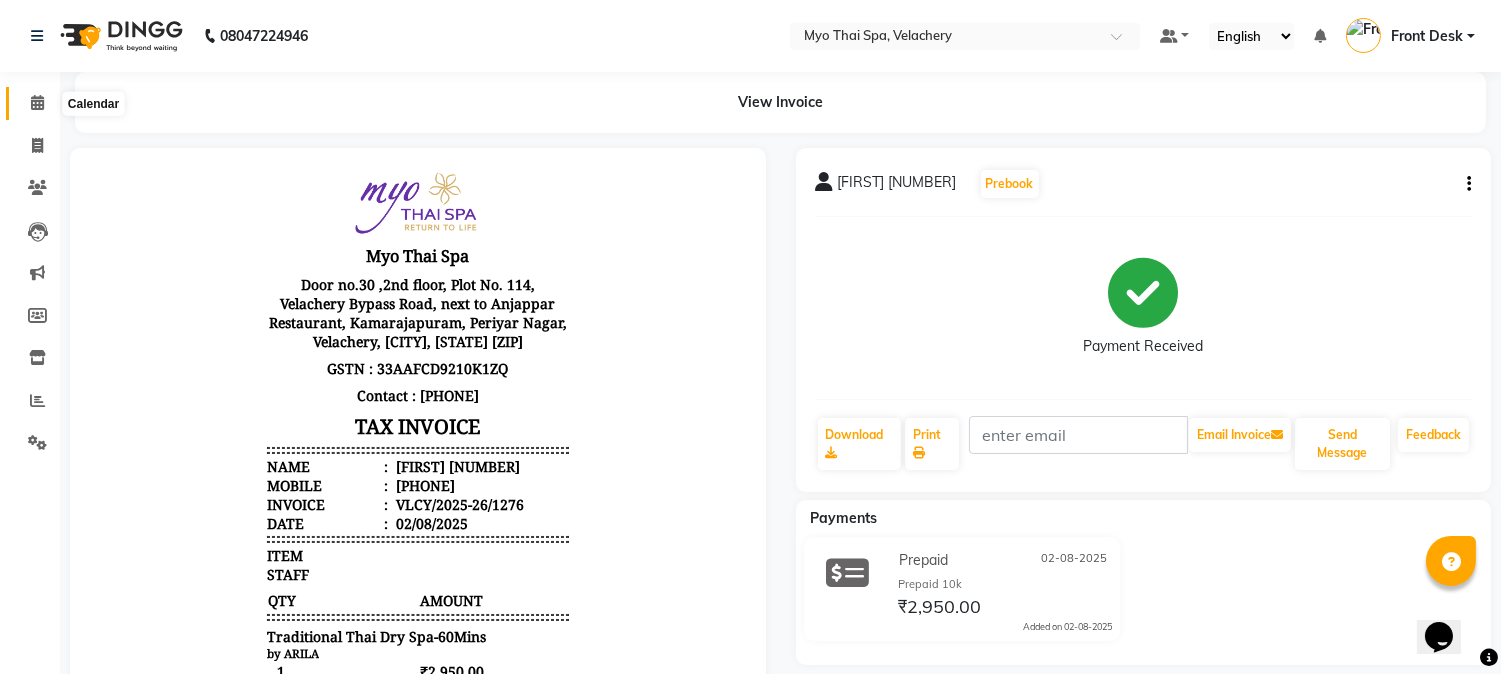 click 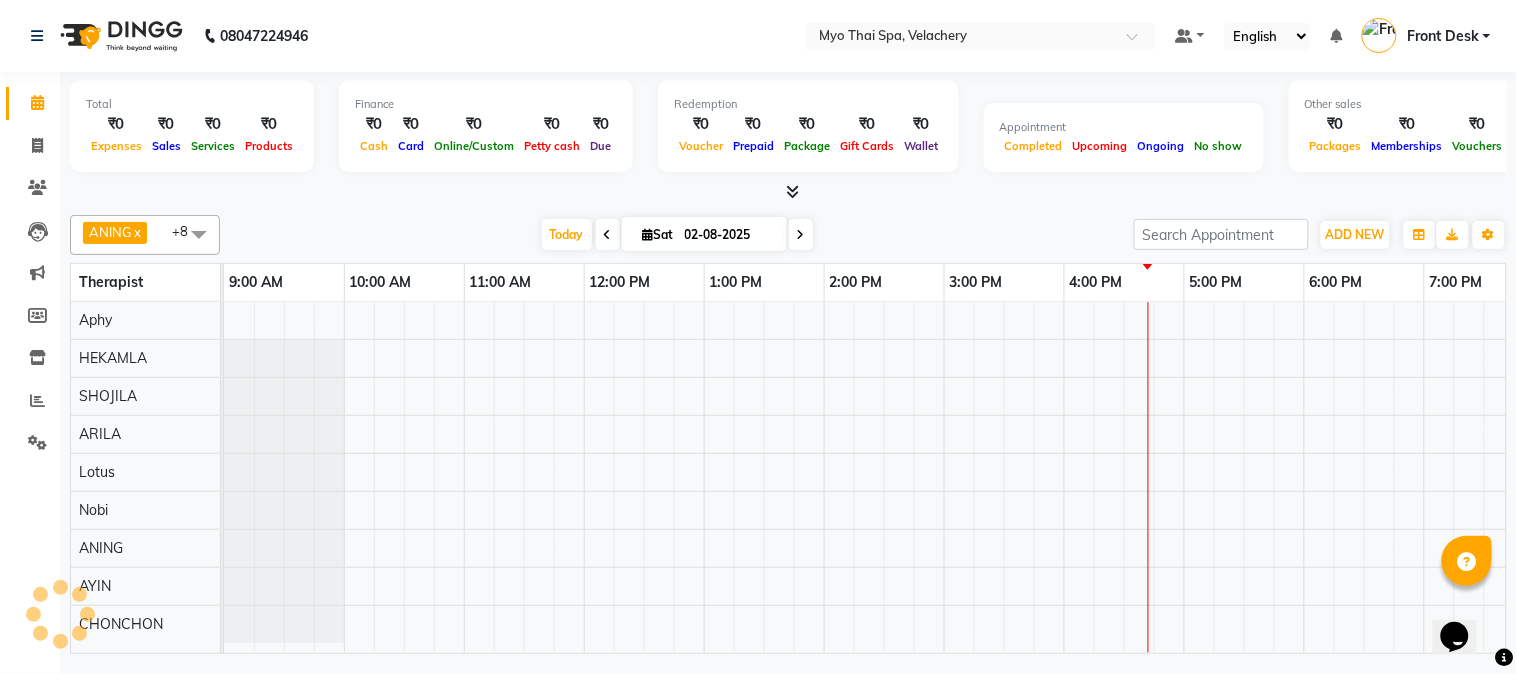 scroll, scrollTop: 0, scrollLeft: 517, axis: horizontal 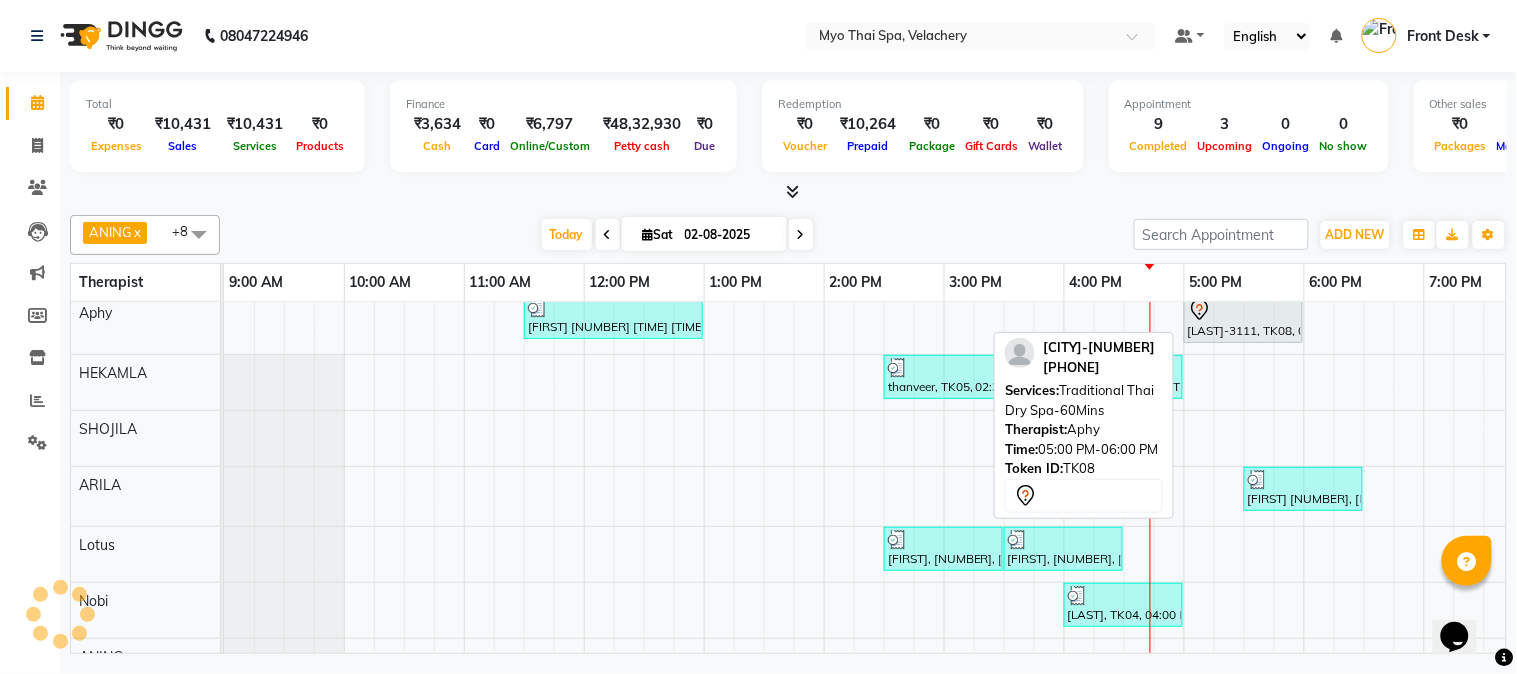 click on "[LAST]-3111, TK08, 05:00 PM-06:00 PM, Traditional Thai Dry Spa-60Mins" at bounding box center (1243, 319) 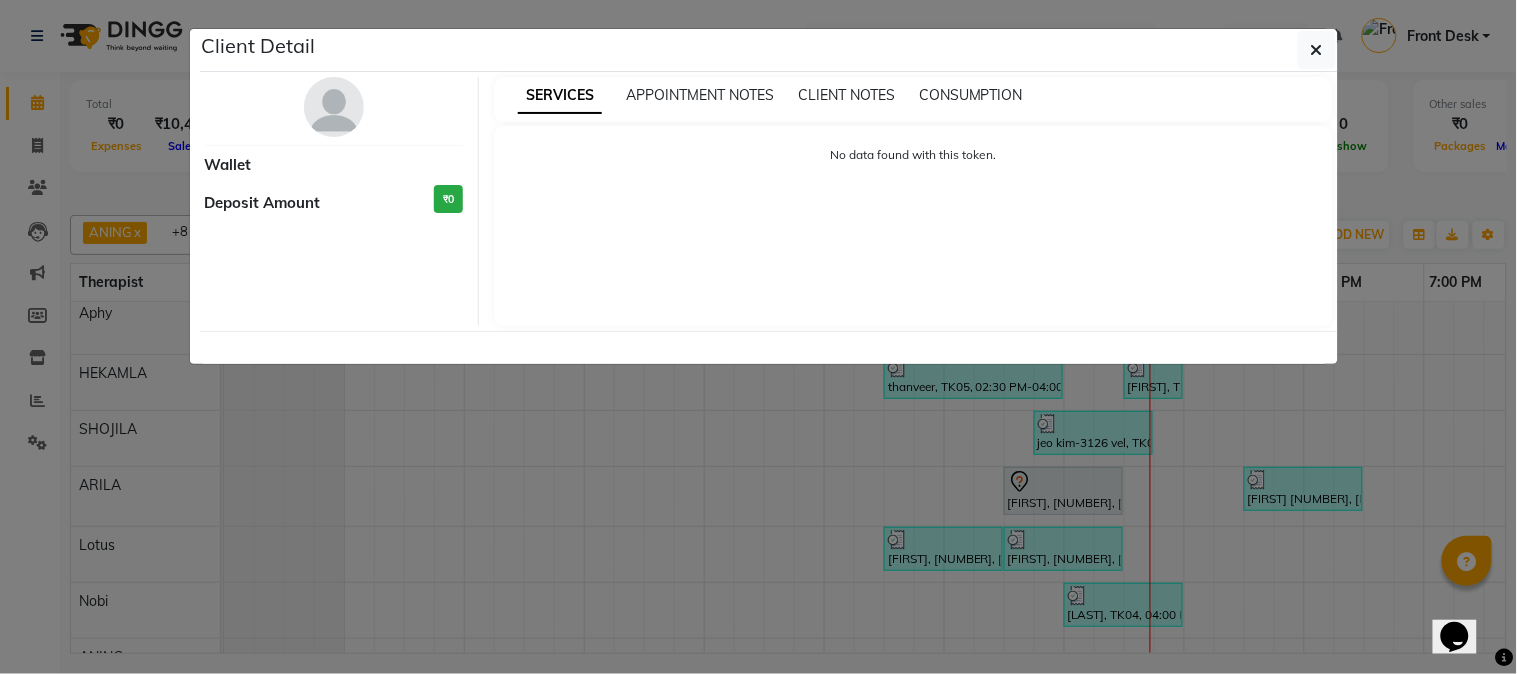 select on "7" 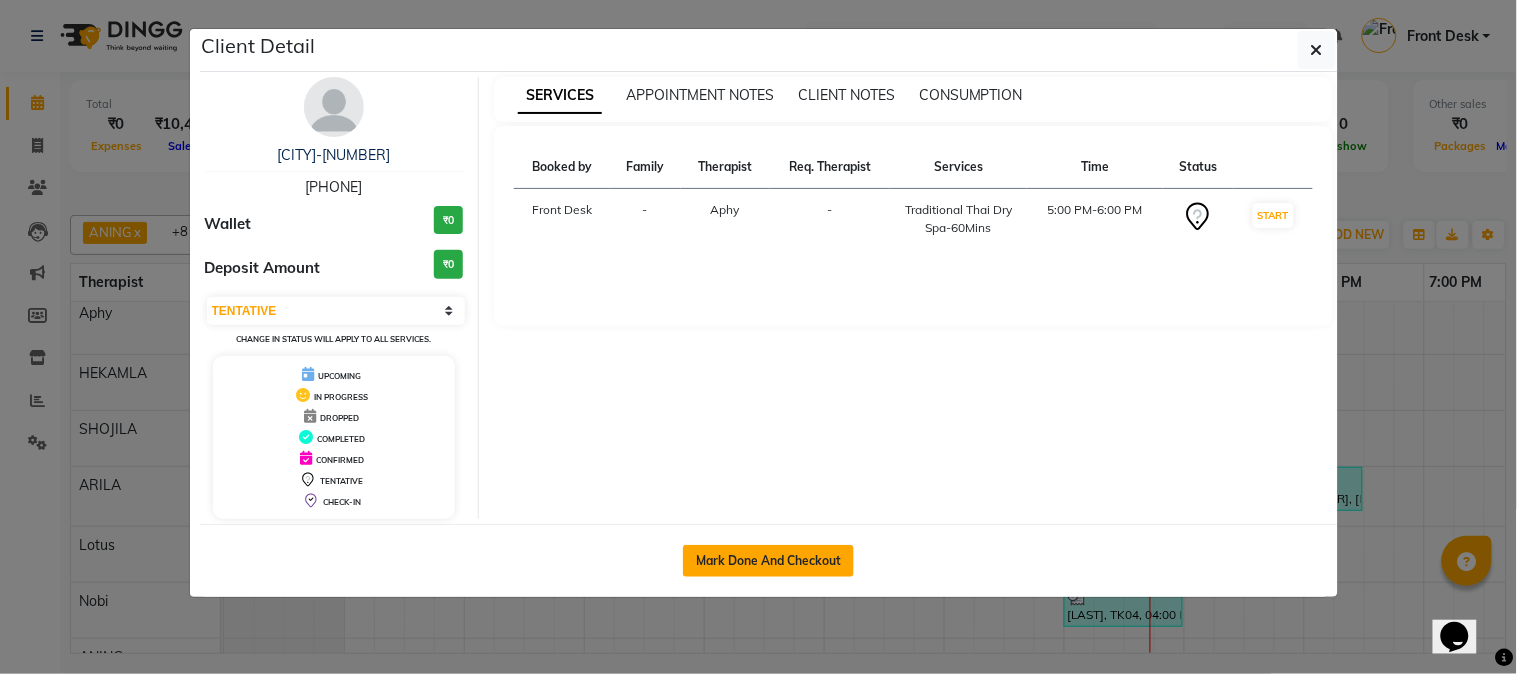 click on "Mark Done And Checkout" 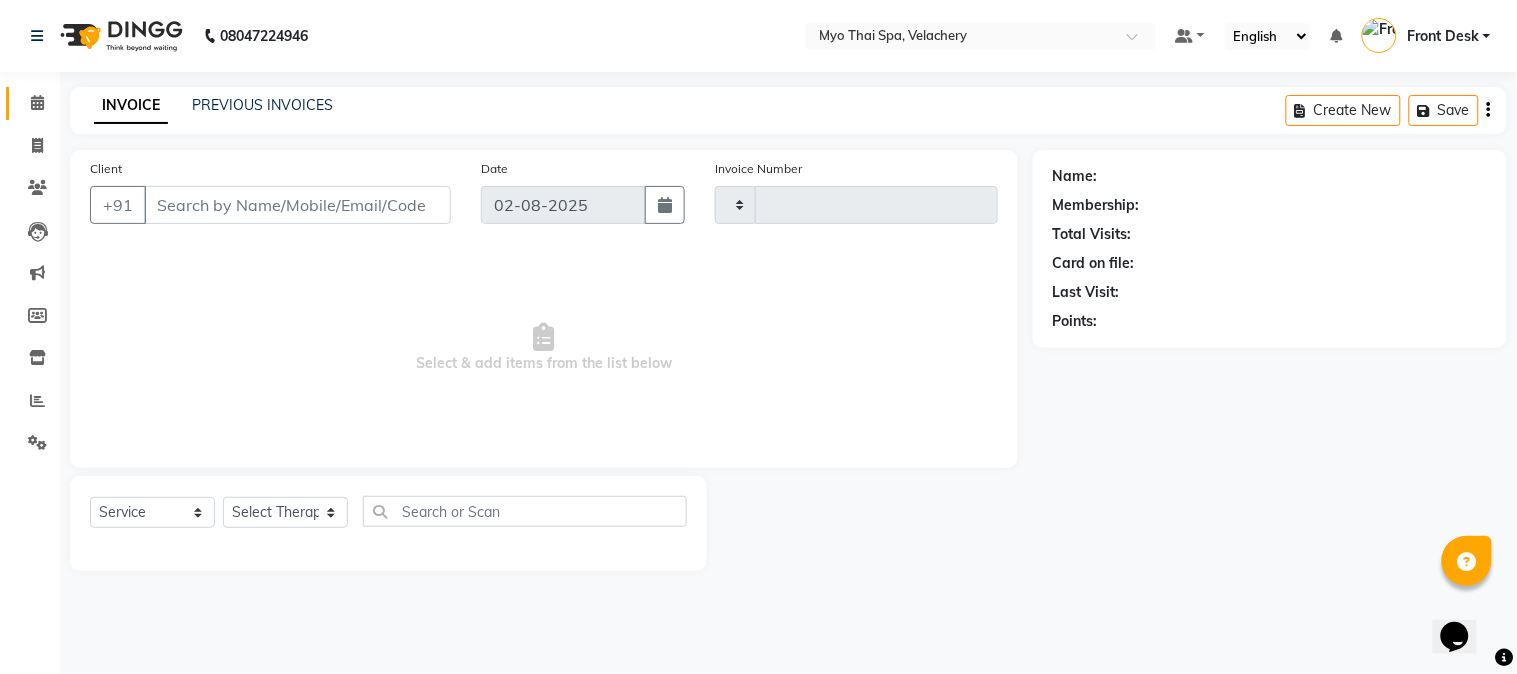 type on "1277" 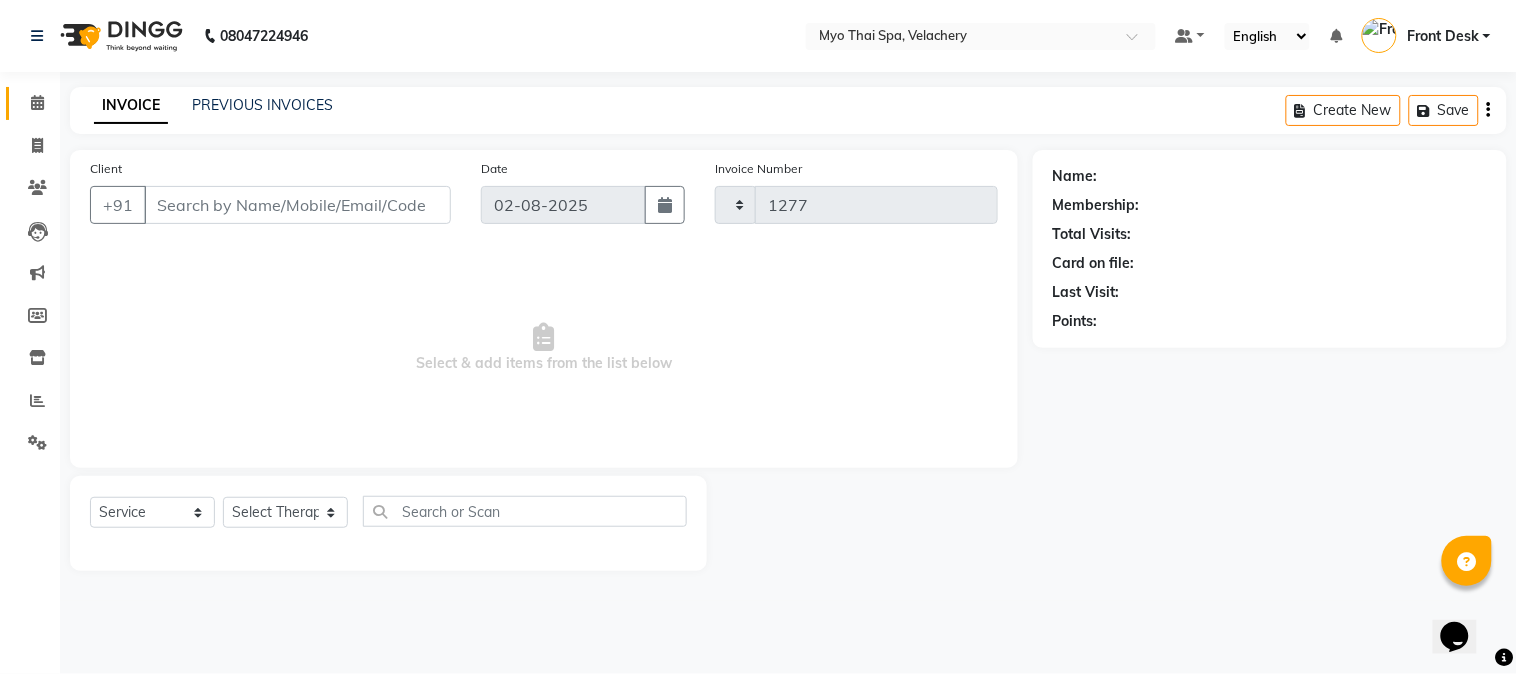 select on "5554" 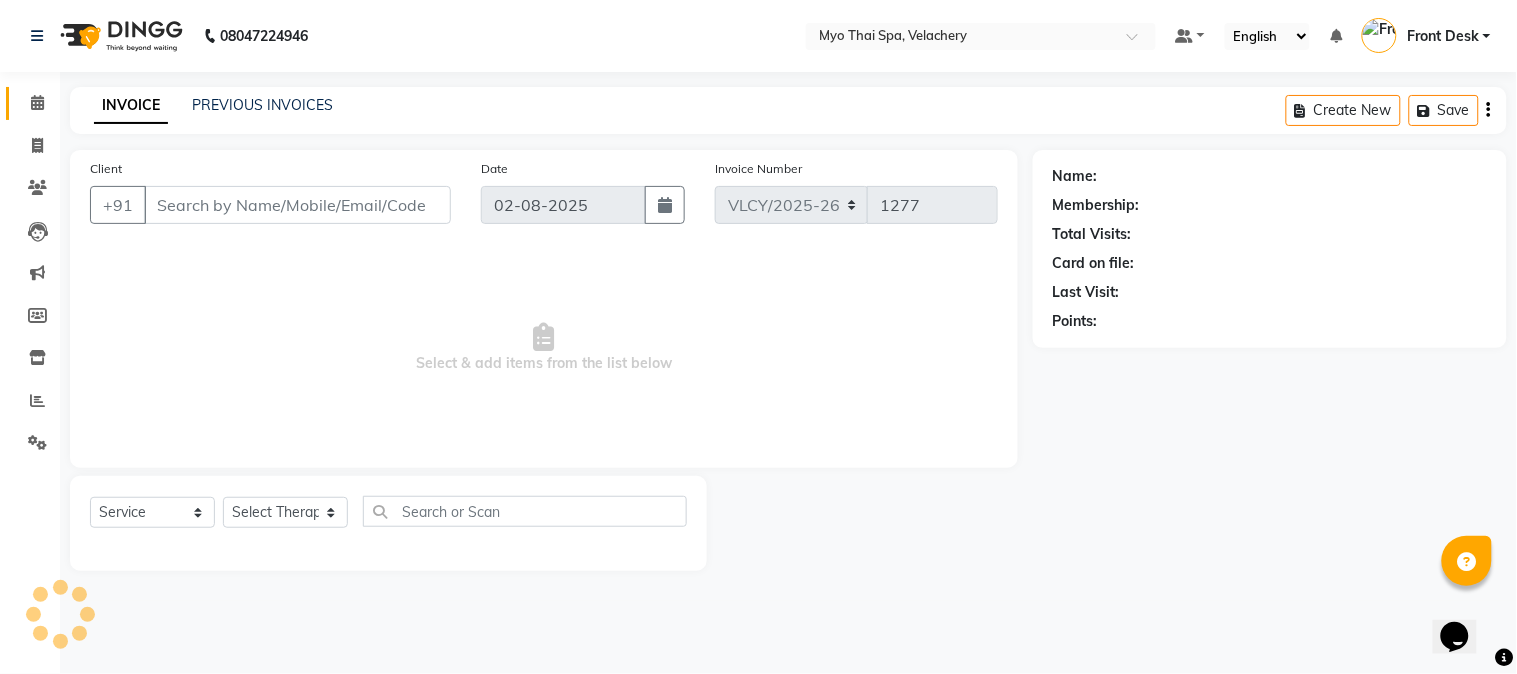 type on "[PHONE]" 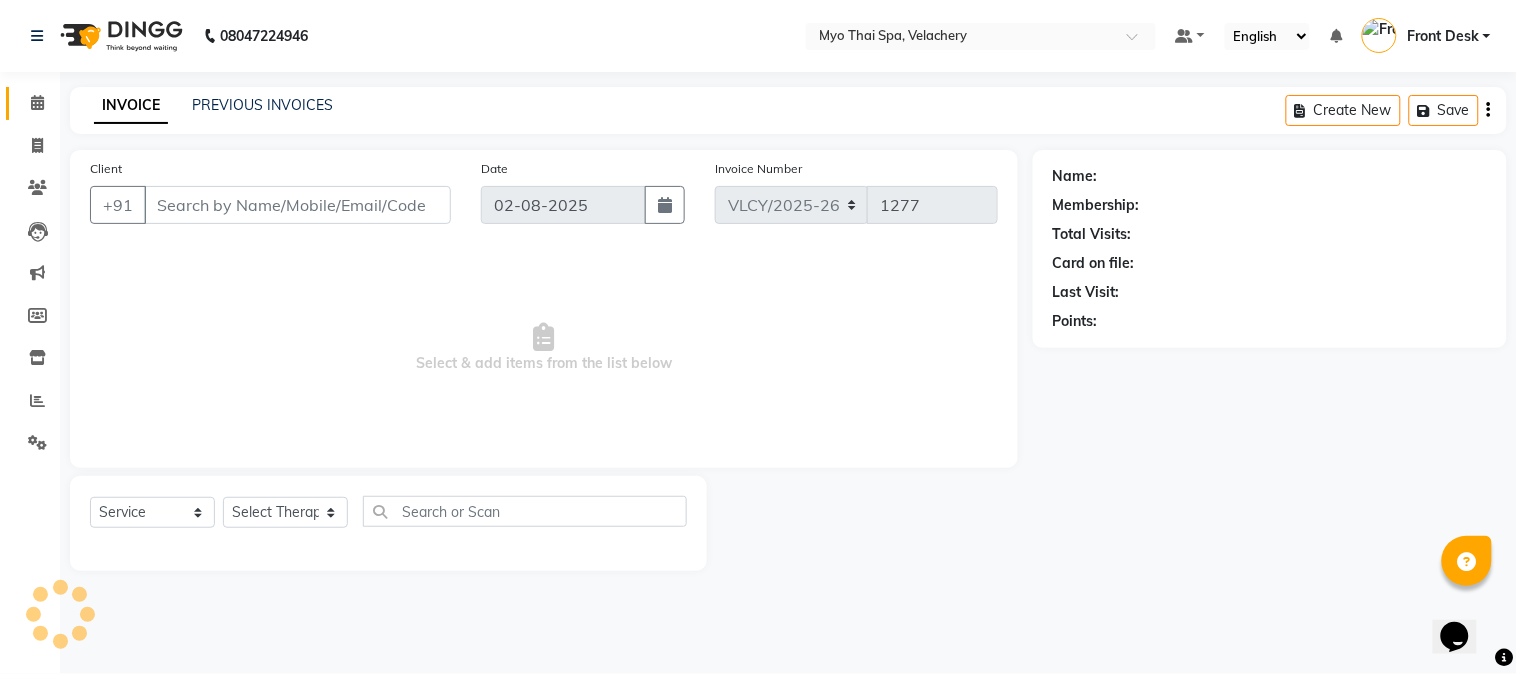 select on "13474" 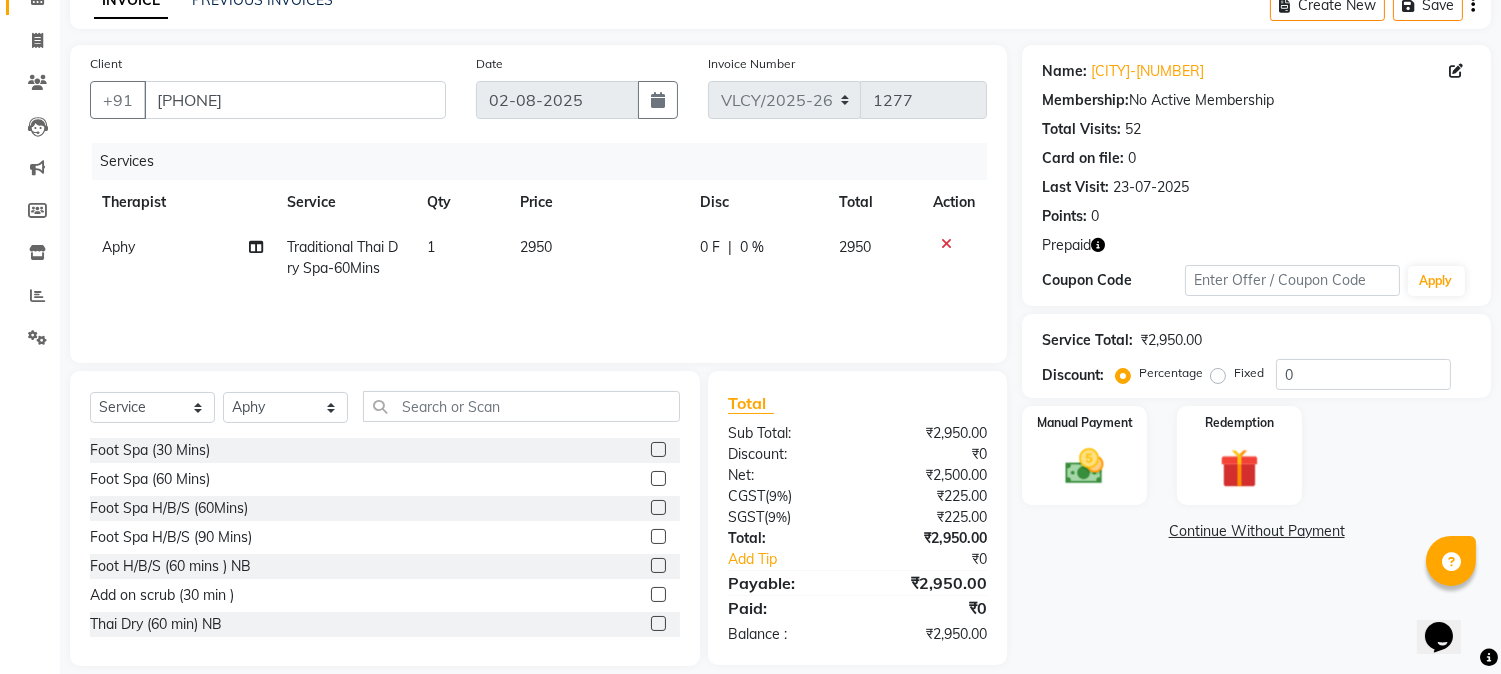 scroll, scrollTop: 126, scrollLeft: 0, axis: vertical 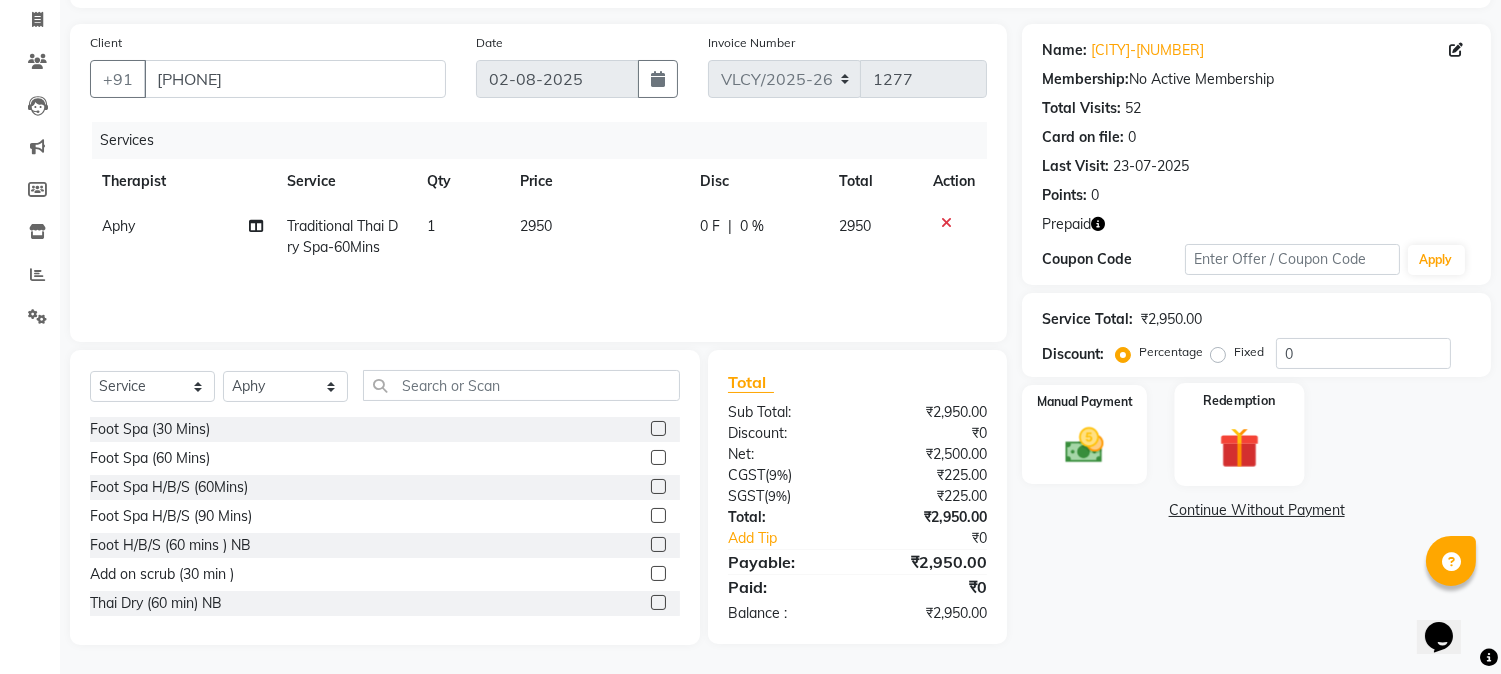 click on "Redemption" 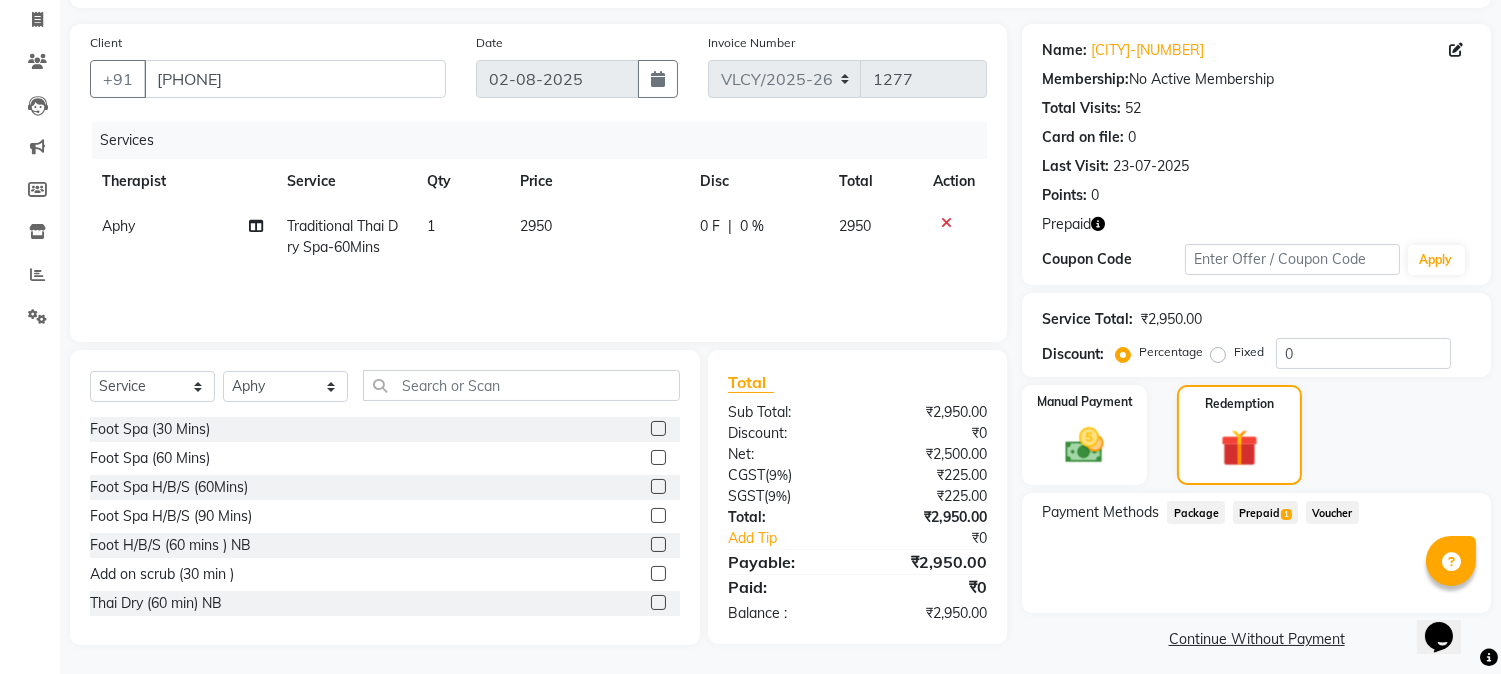 click on "Prepaid  1" 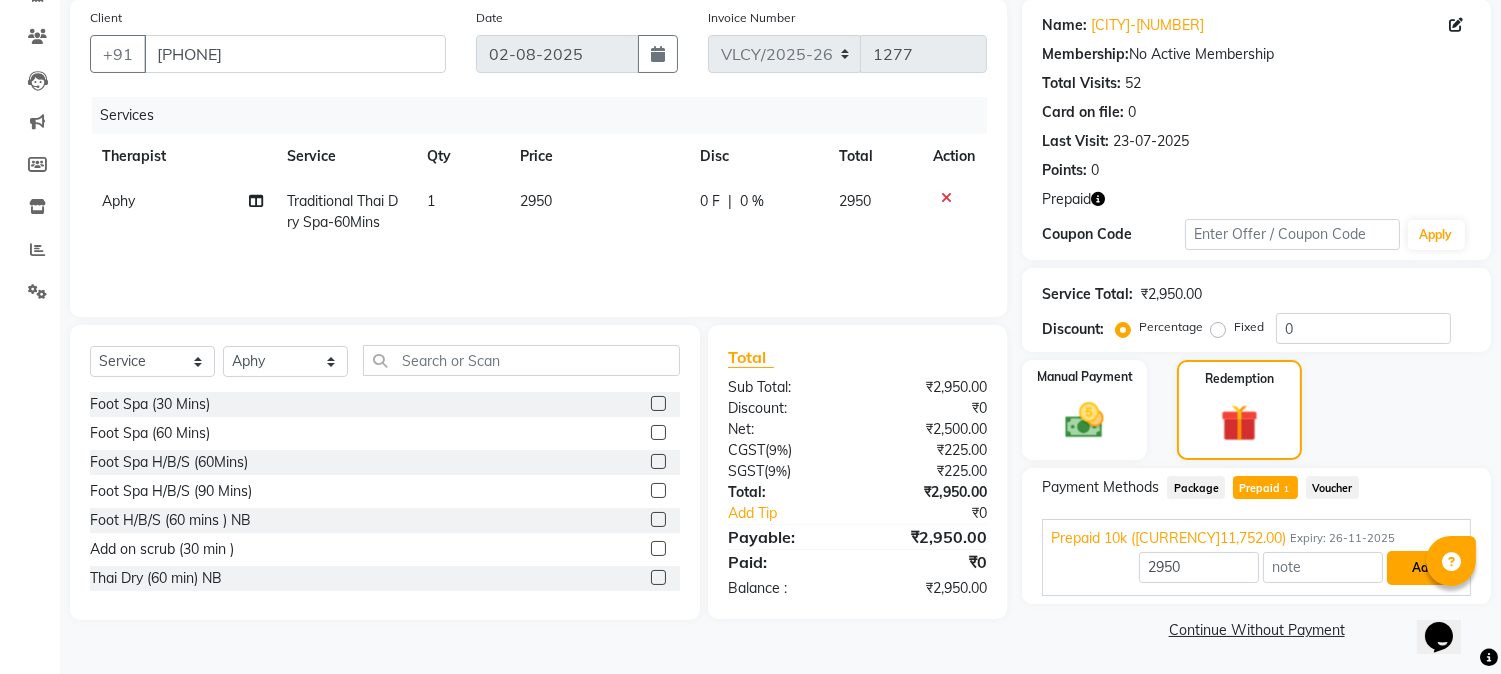 click on "Add" at bounding box center [1423, 568] 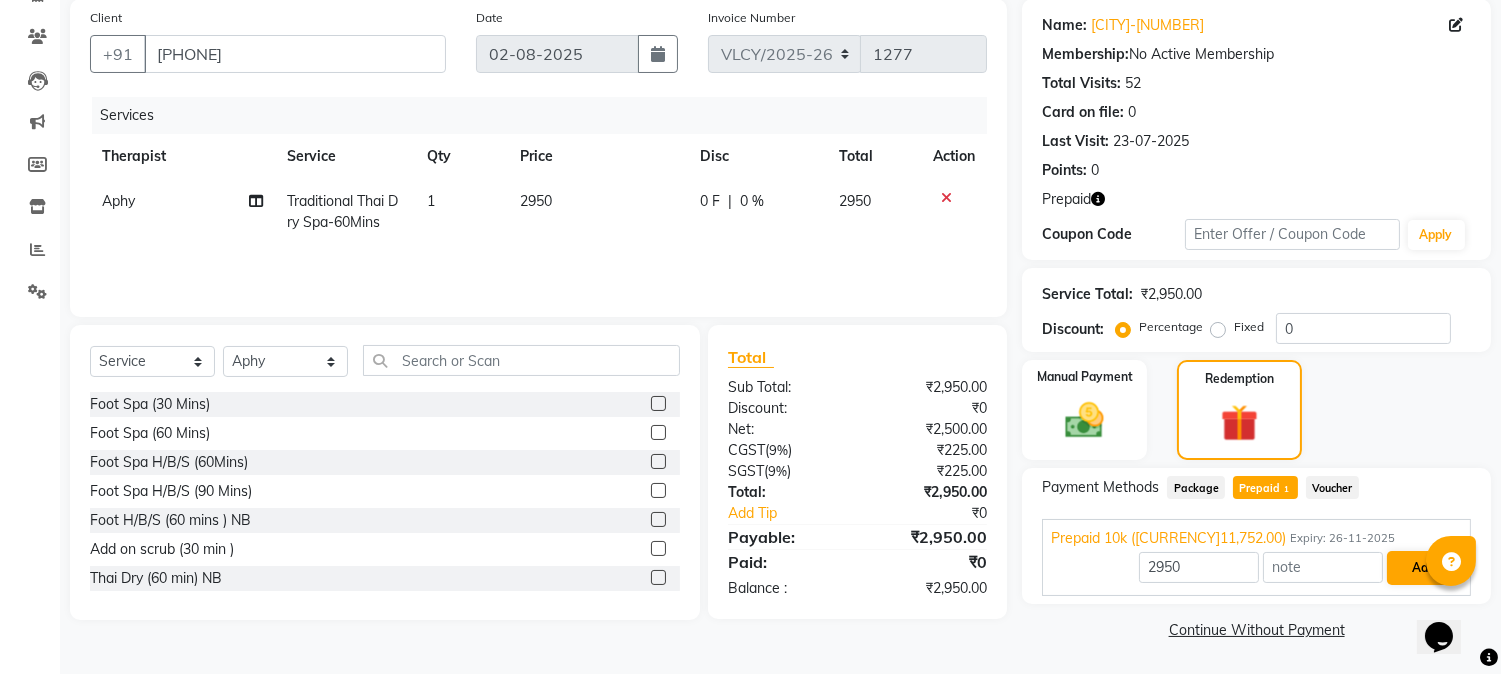 scroll, scrollTop: 134, scrollLeft: 0, axis: vertical 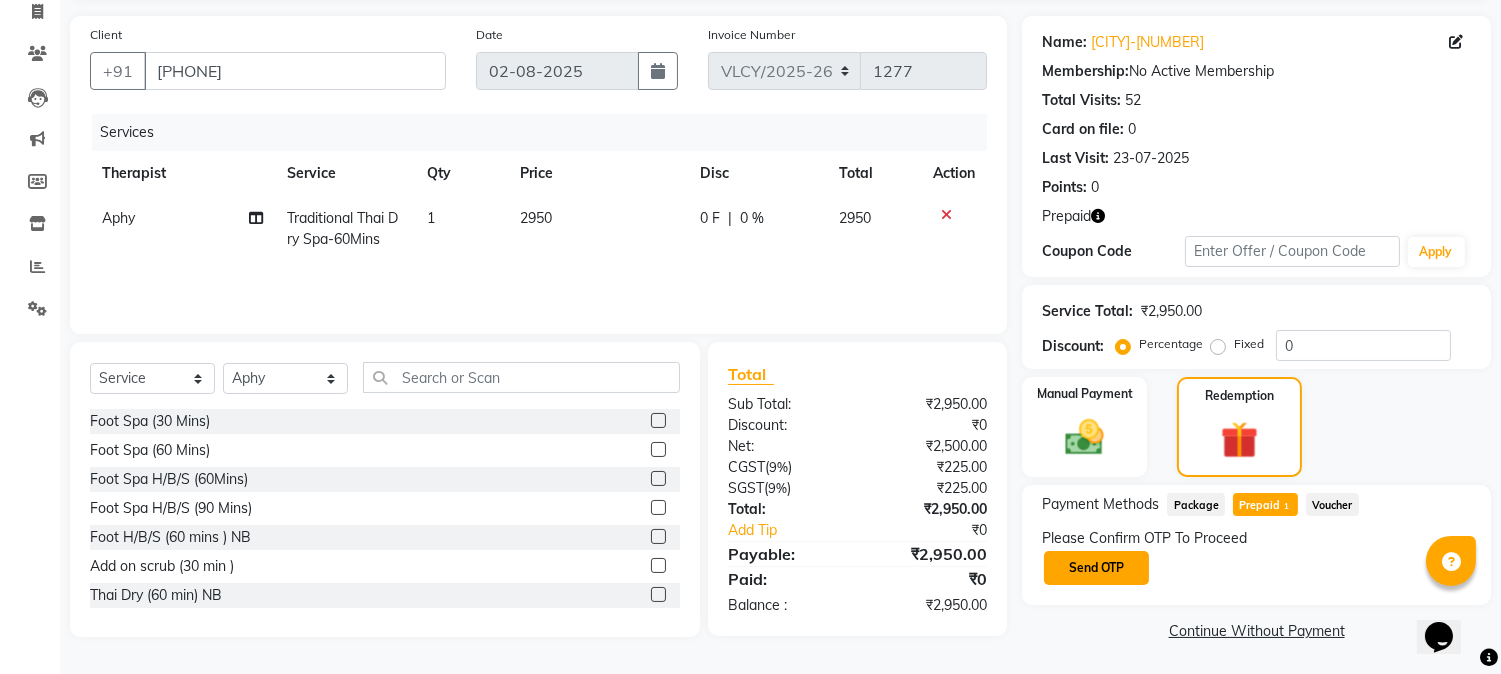 click on "Send OTP" 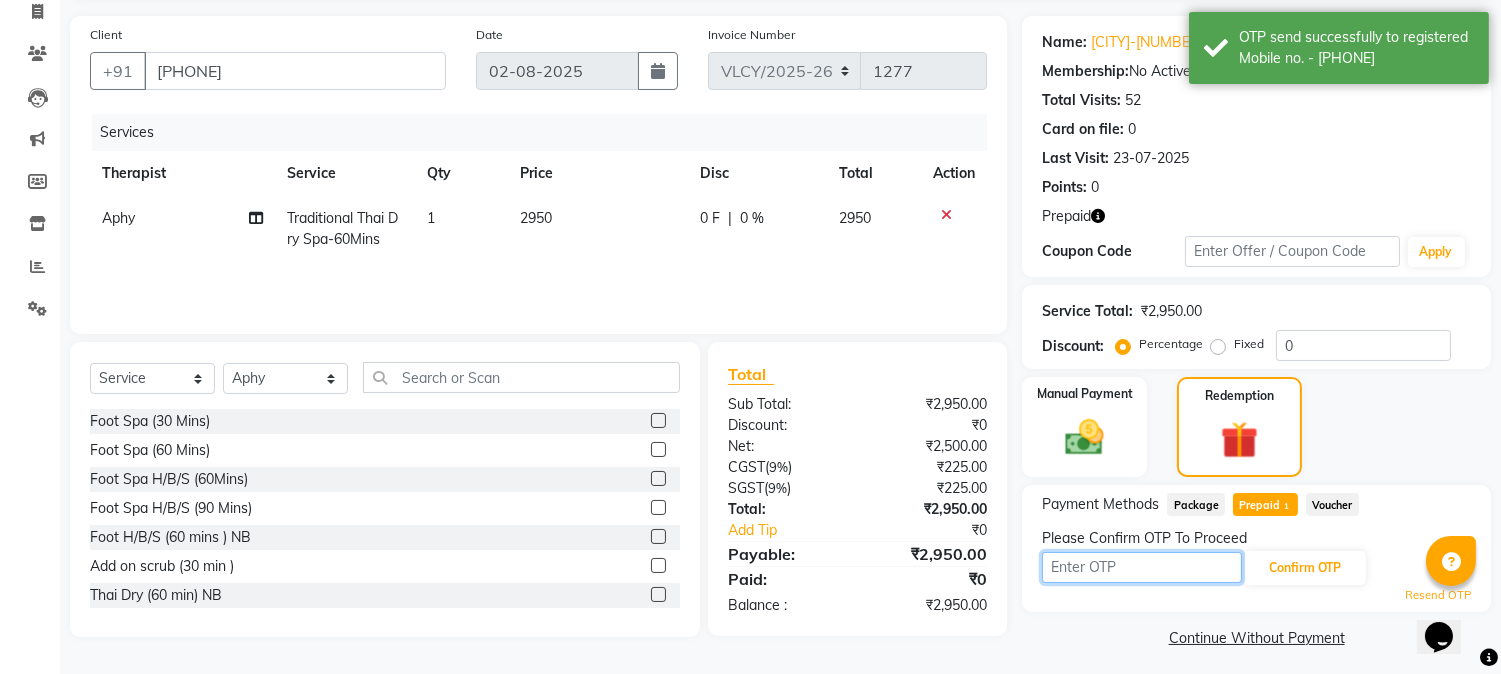 click at bounding box center [1142, 567] 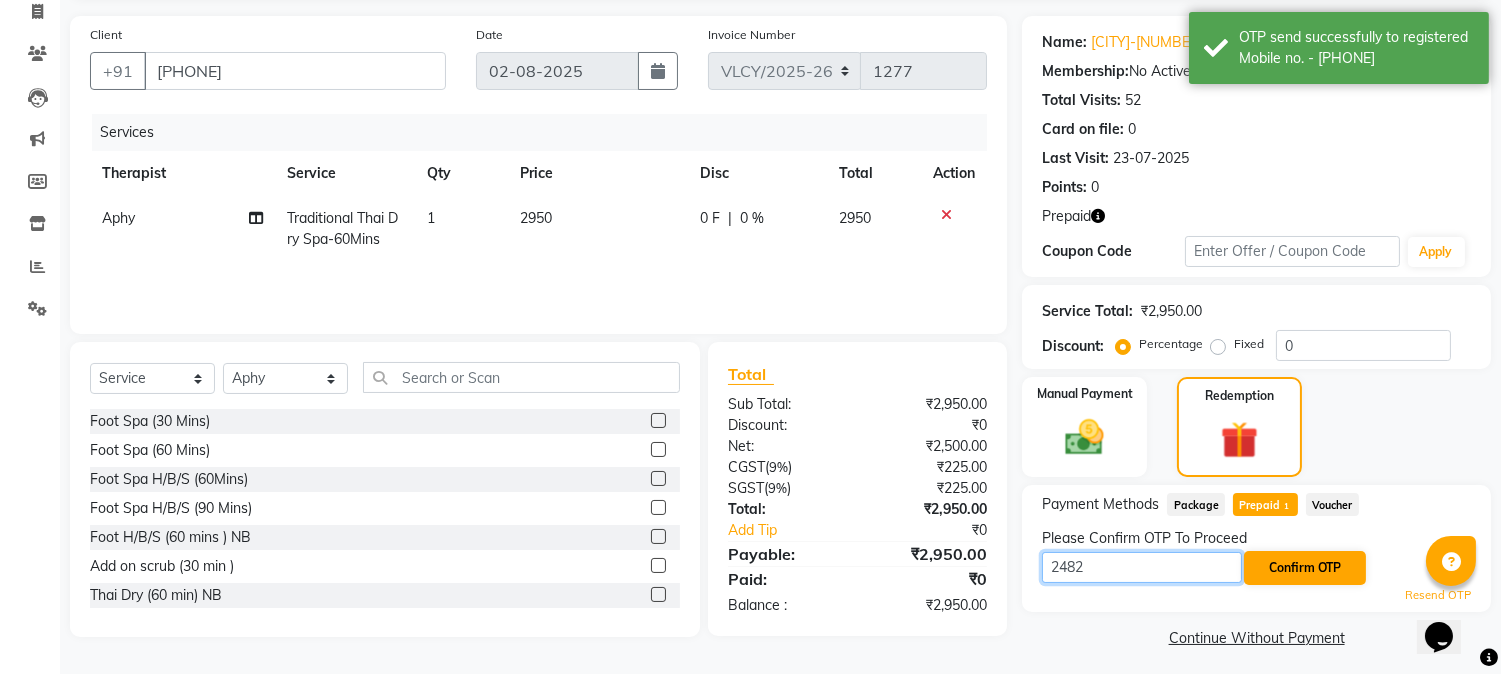type on "2482" 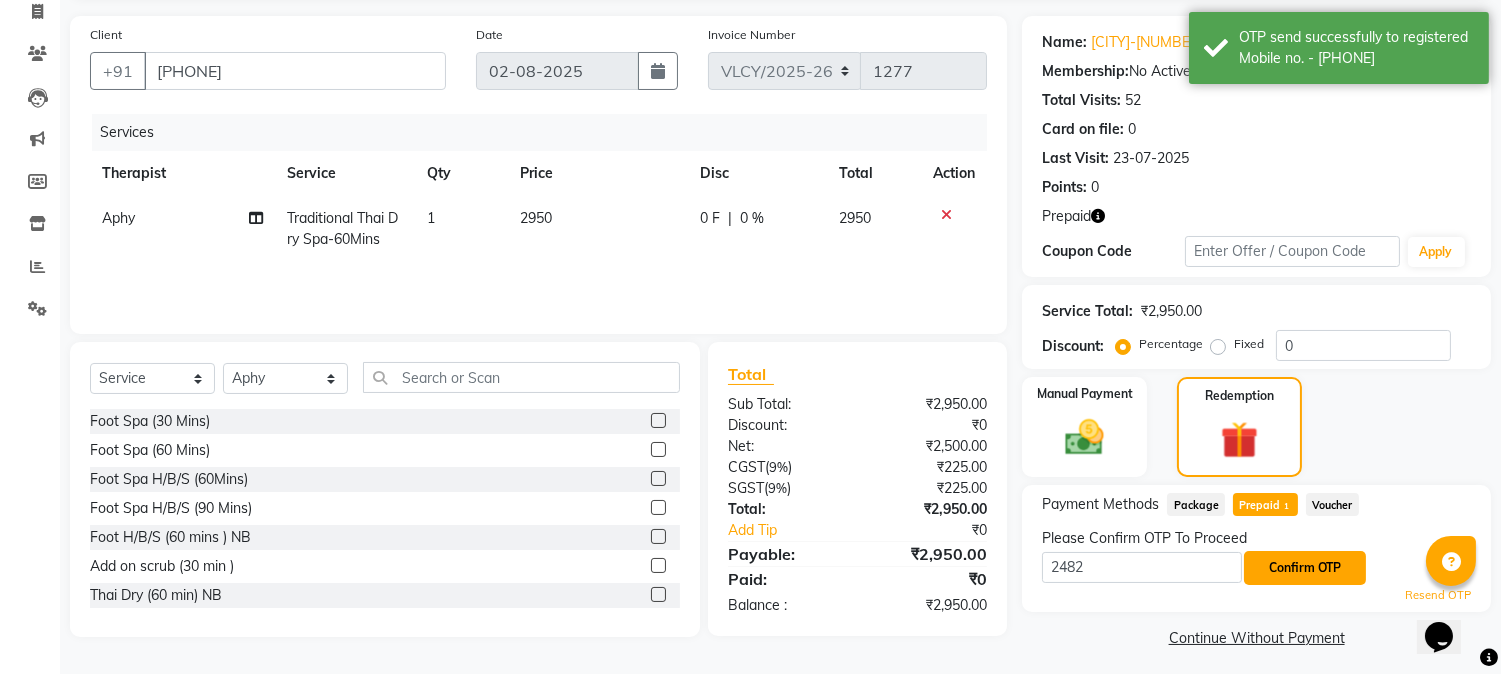 click on "Confirm OTP" 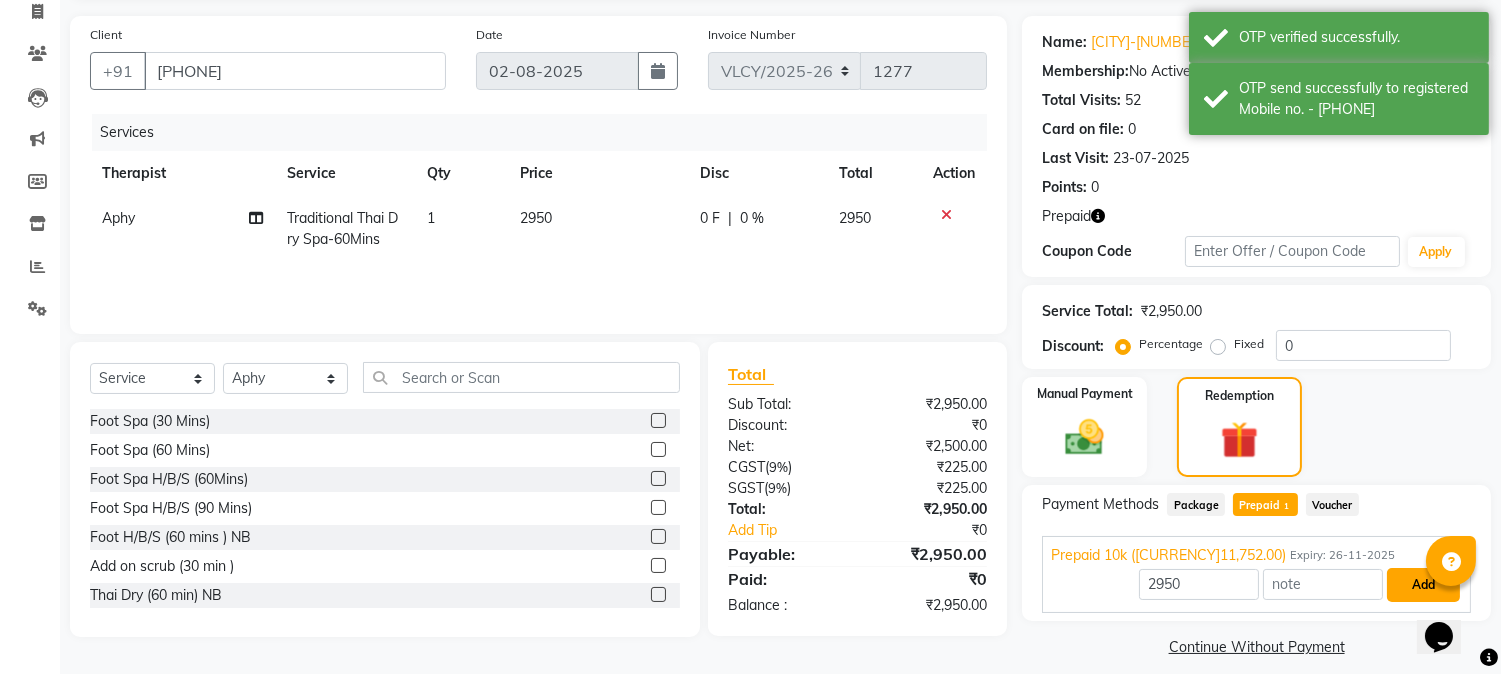 click on "Add" at bounding box center [1423, 585] 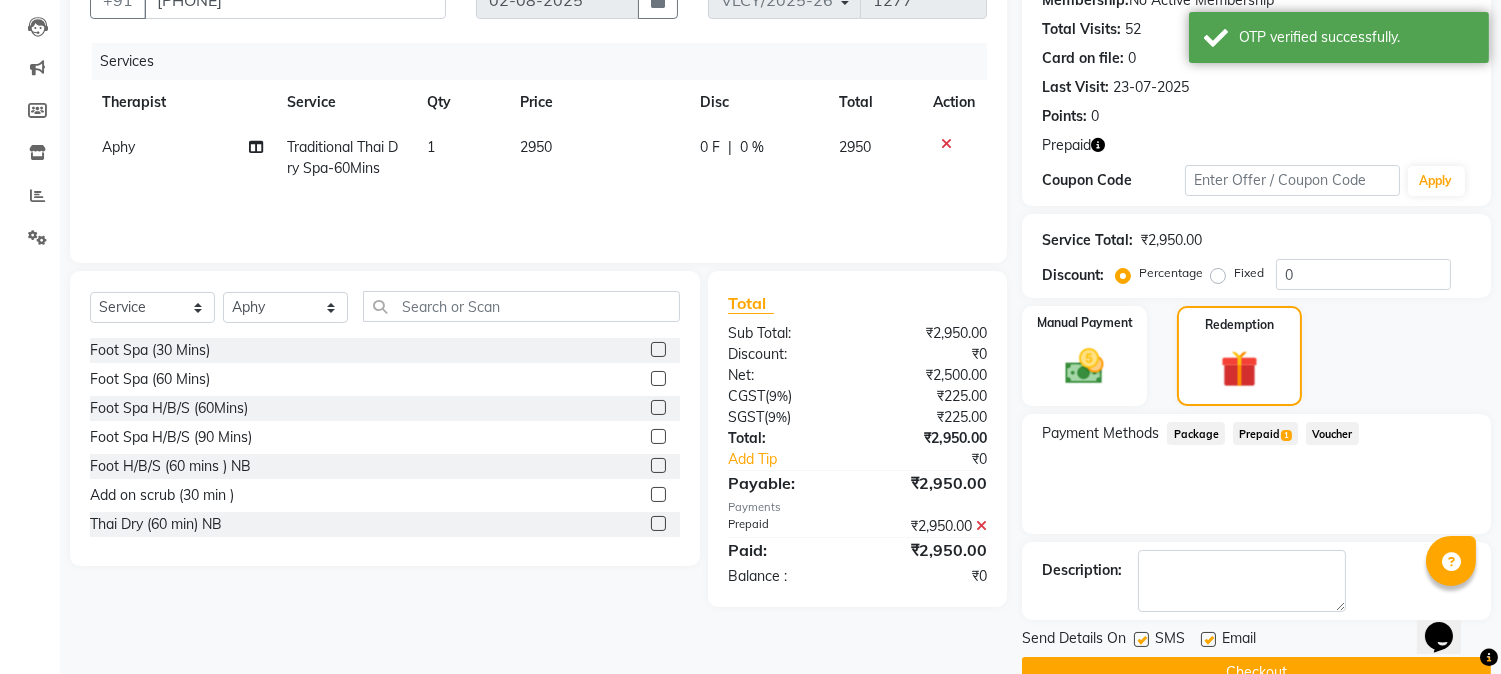 scroll, scrollTop: 247, scrollLeft: 0, axis: vertical 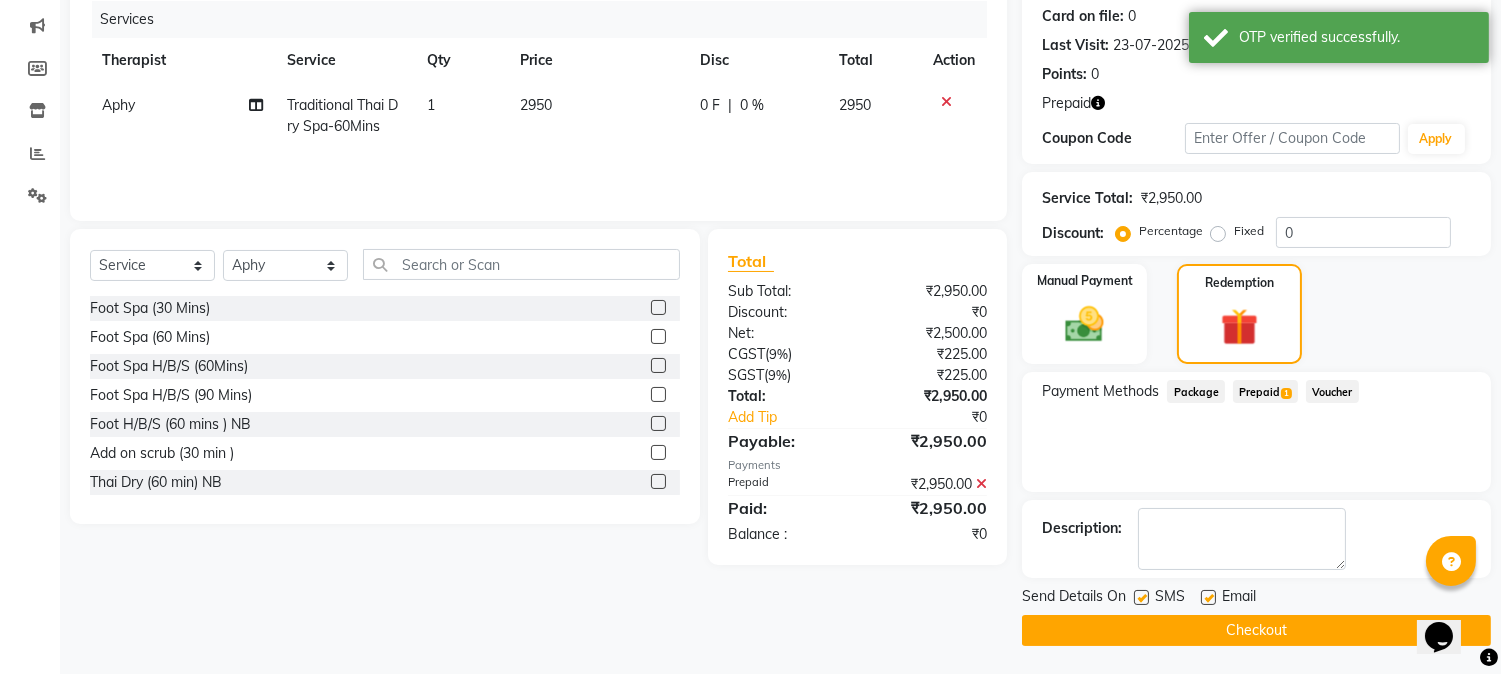 click on "Checkout" 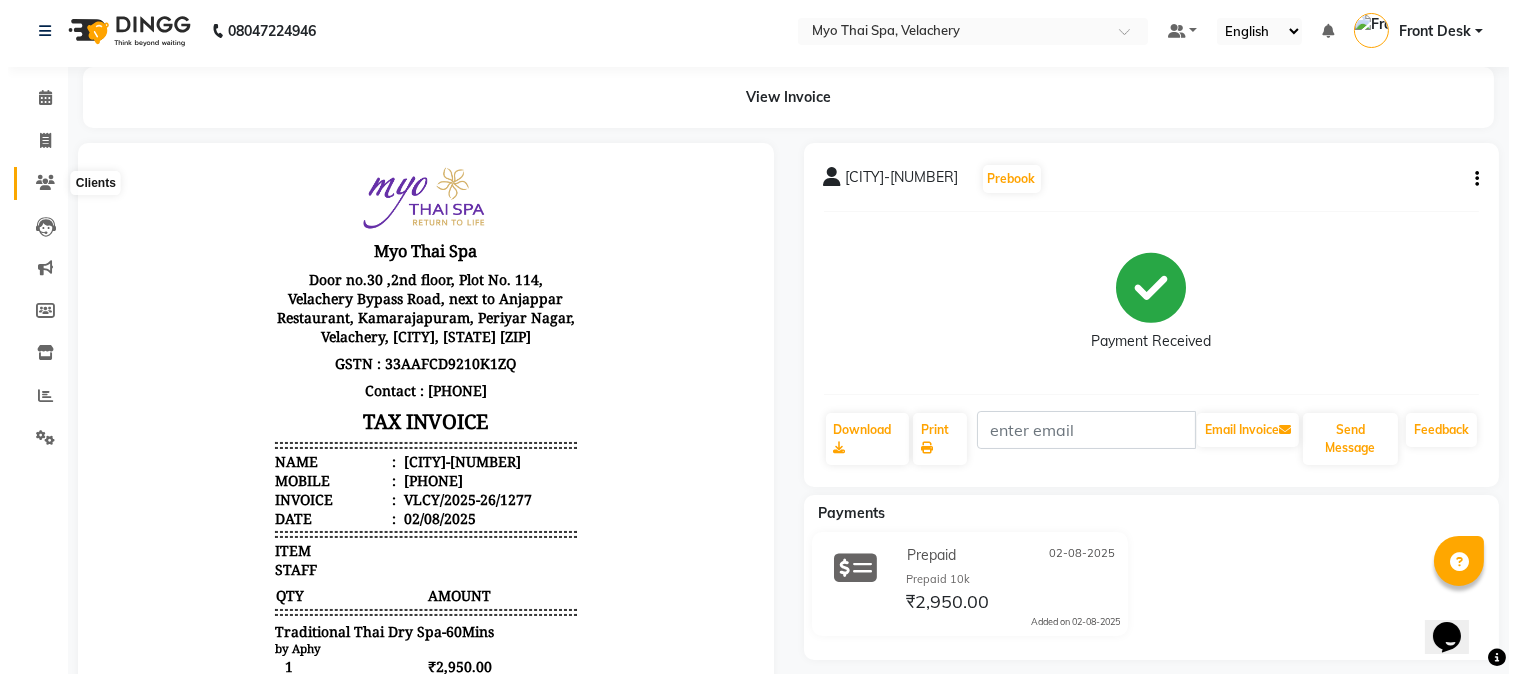scroll, scrollTop: 0, scrollLeft: 0, axis: both 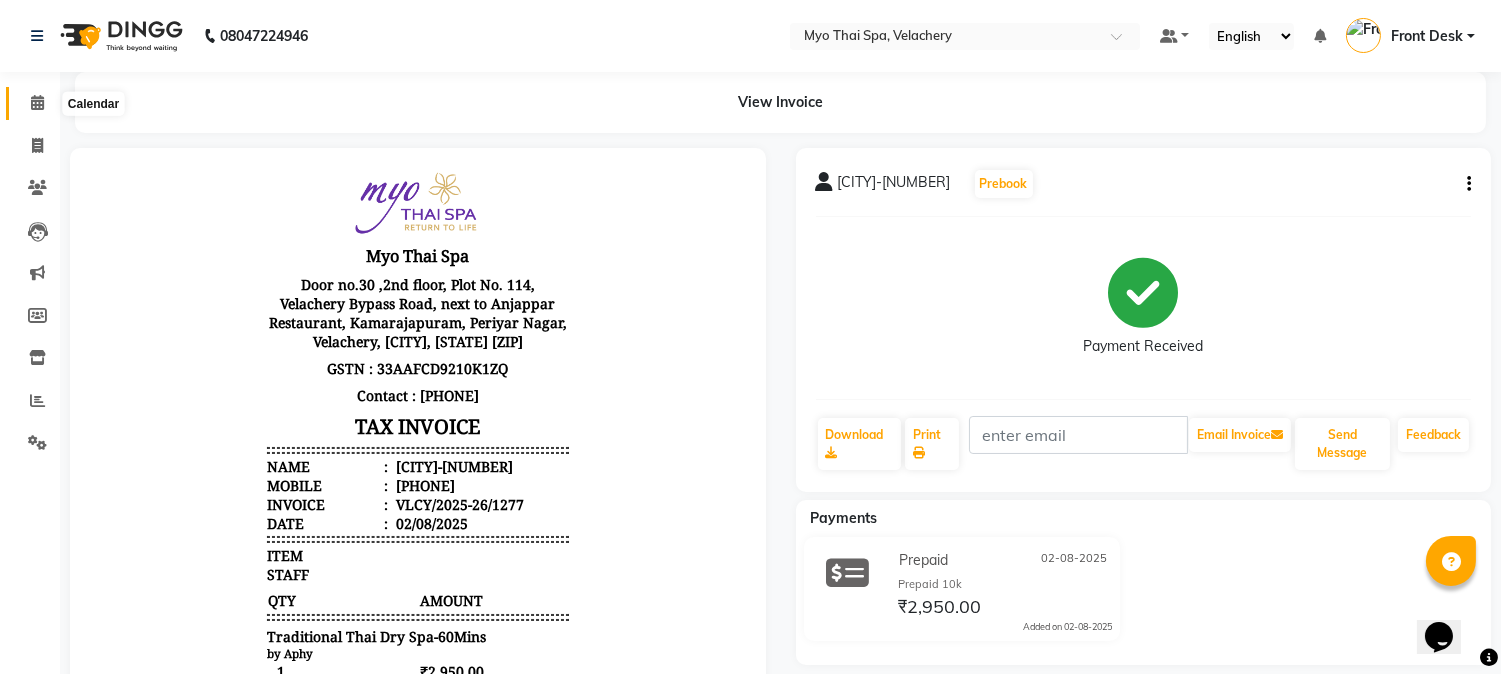 click 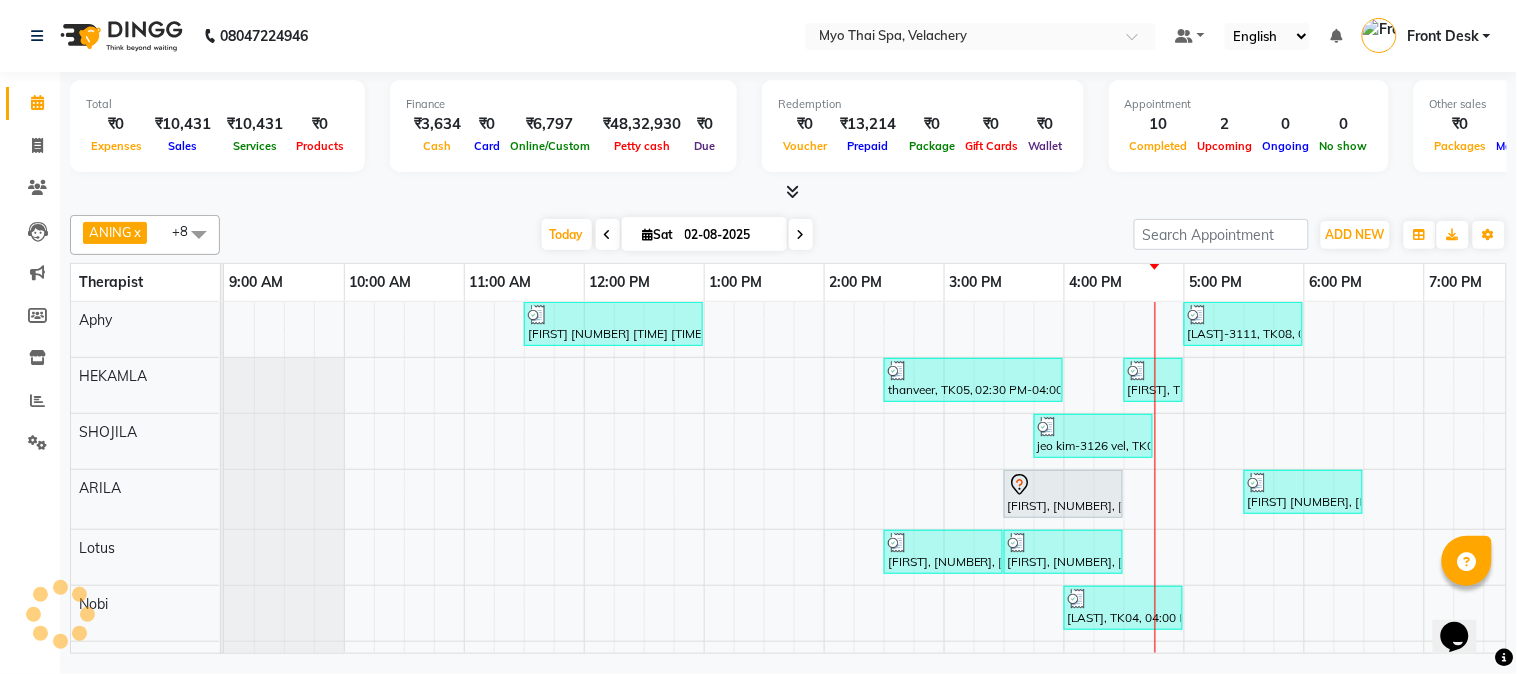 scroll, scrollTop: 7, scrollLeft: 0, axis: vertical 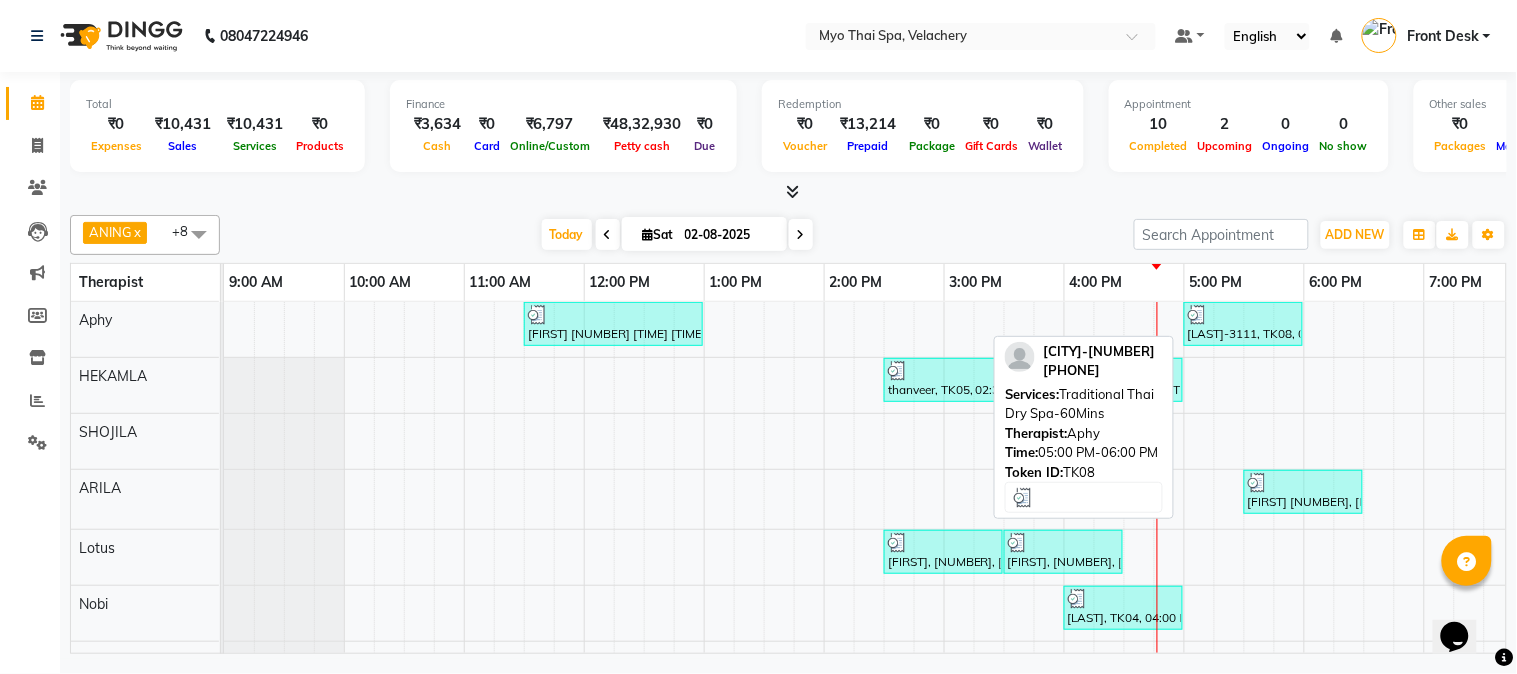 click at bounding box center (1198, 315) 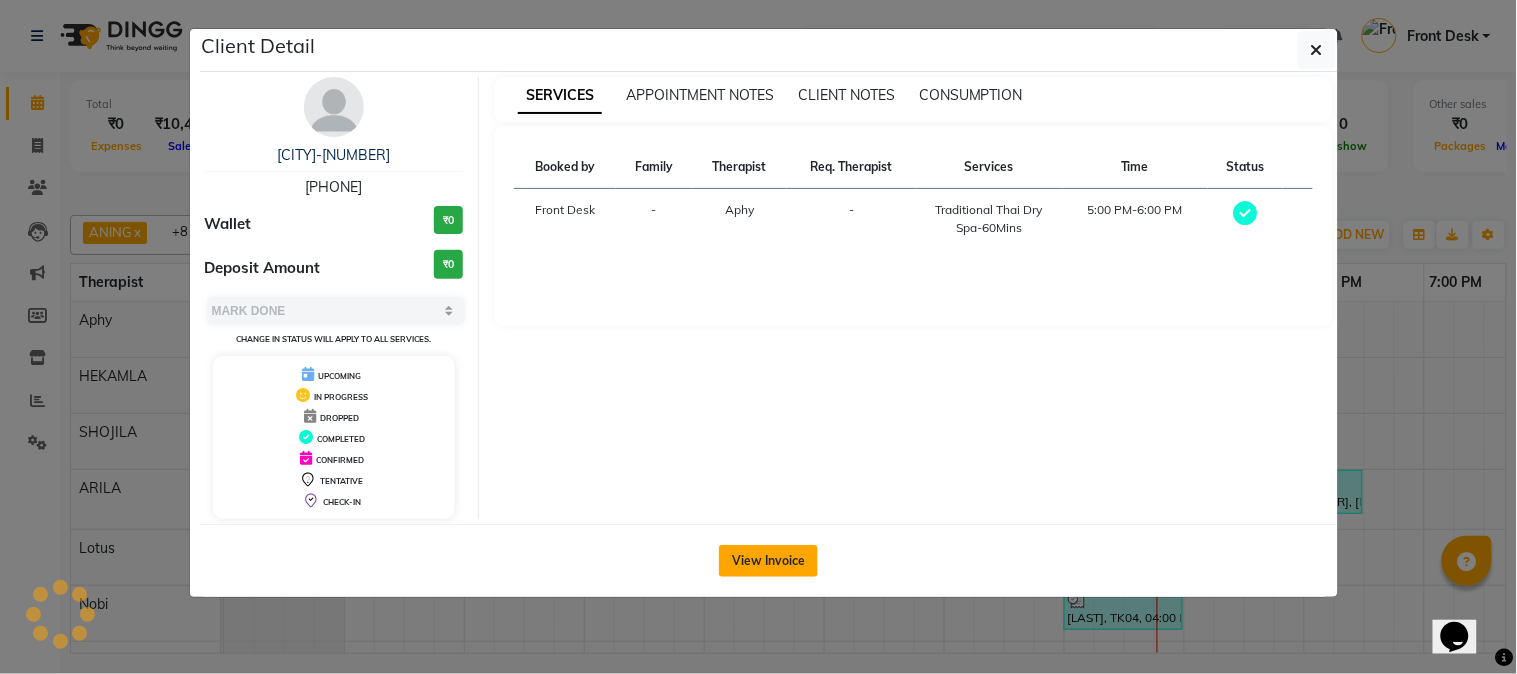 click on "View Invoice" 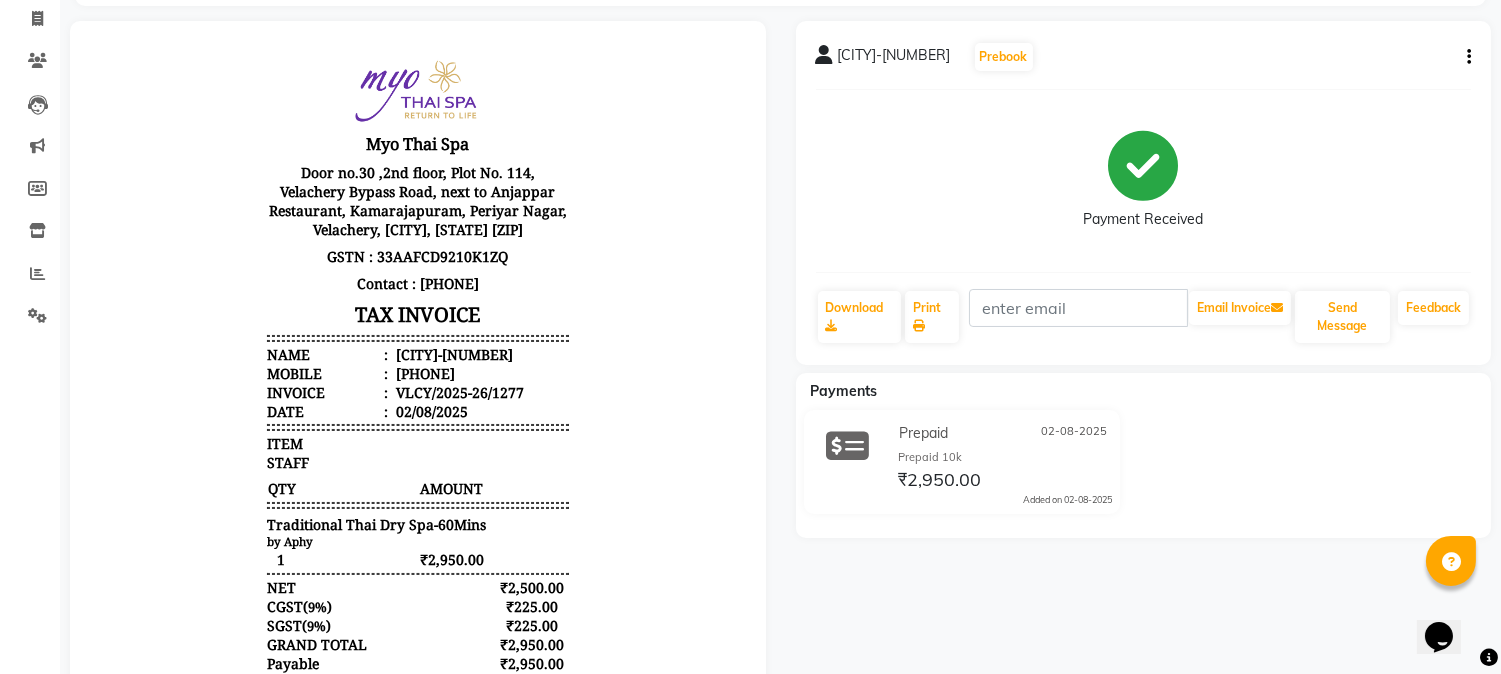 scroll, scrollTop: 125, scrollLeft: 0, axis: vertical 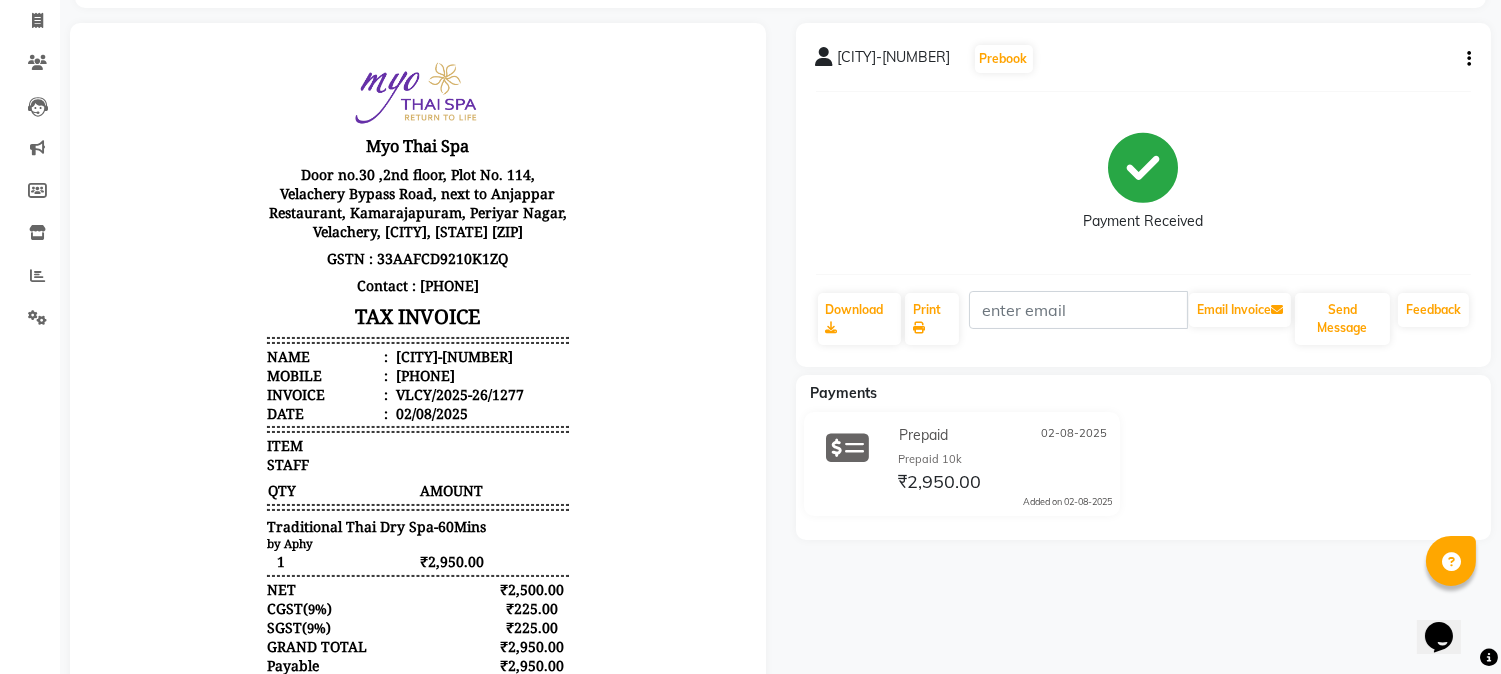 click on "Prepaid 10k" 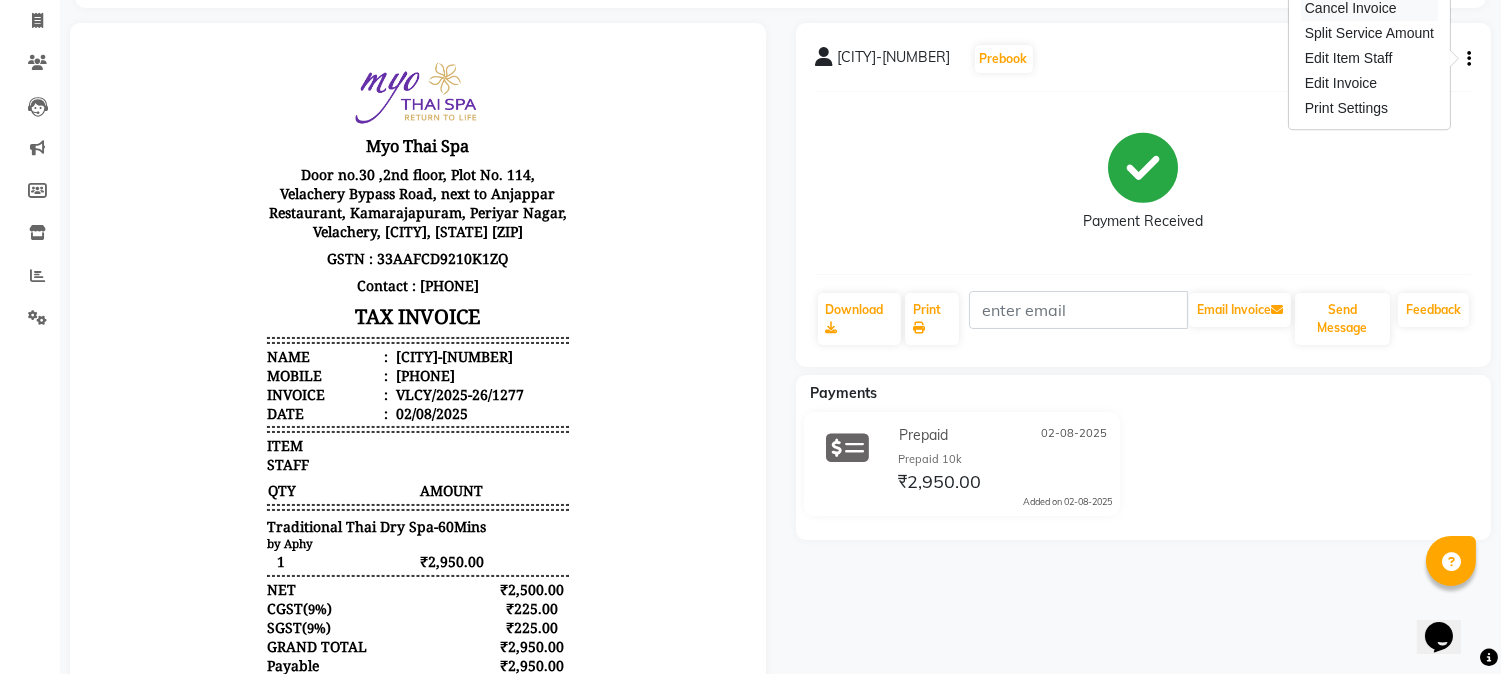 click on "Cancel Invoice" at bounding box center (1369, 8) 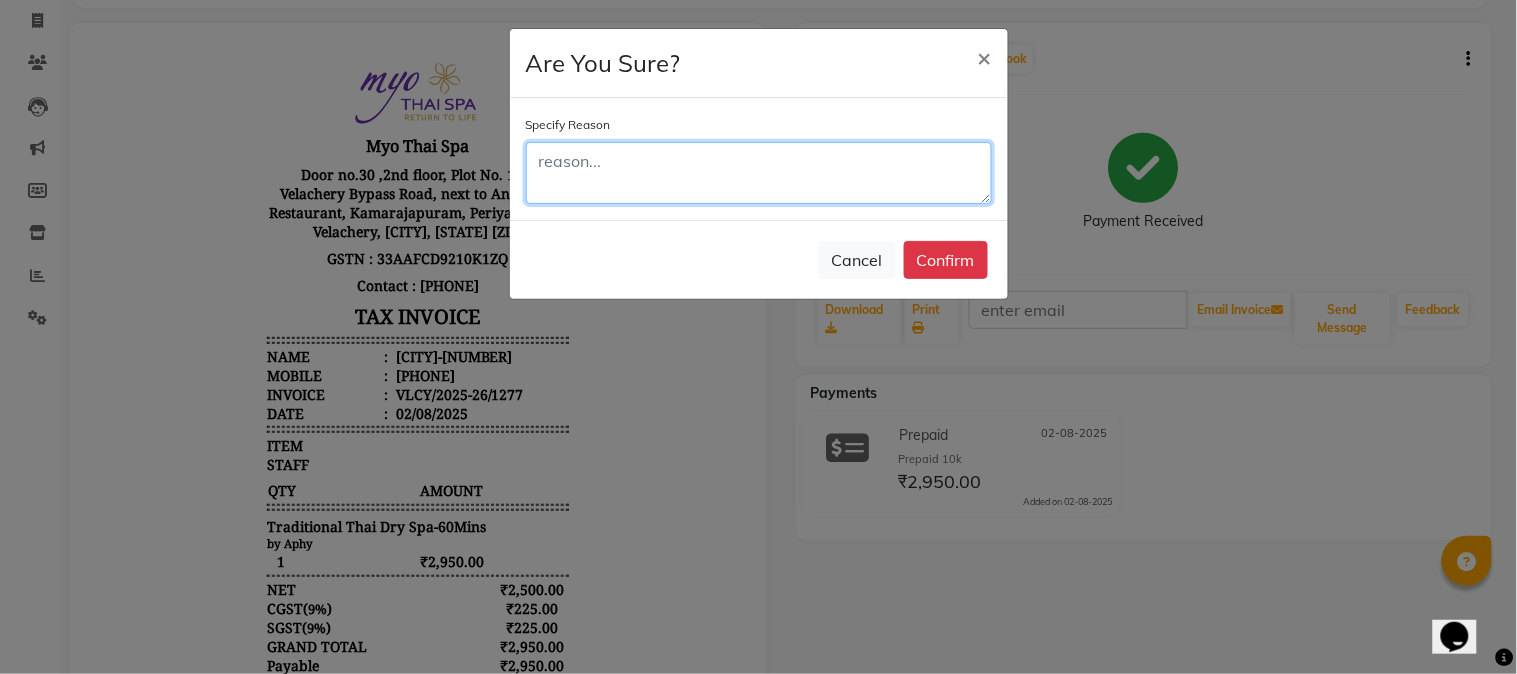click 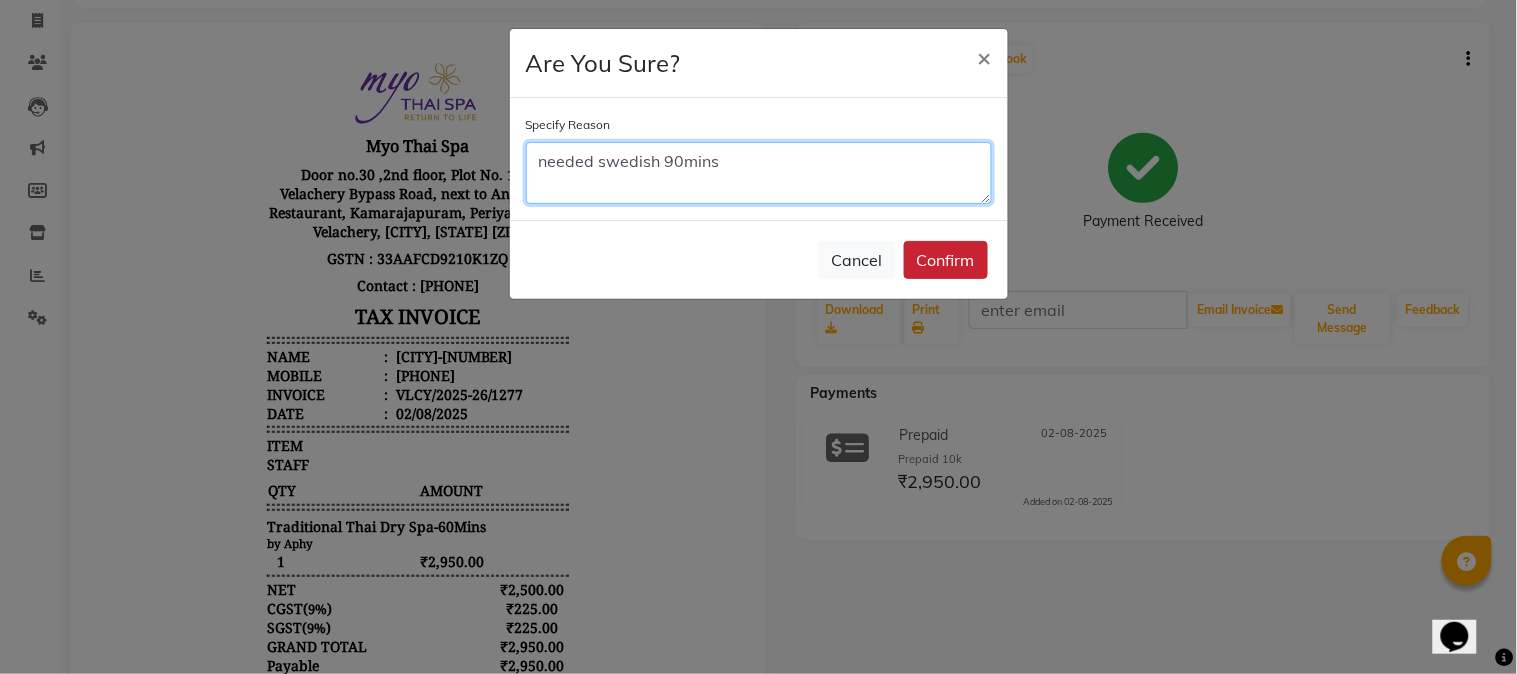 type on "needed swedish 90mins" 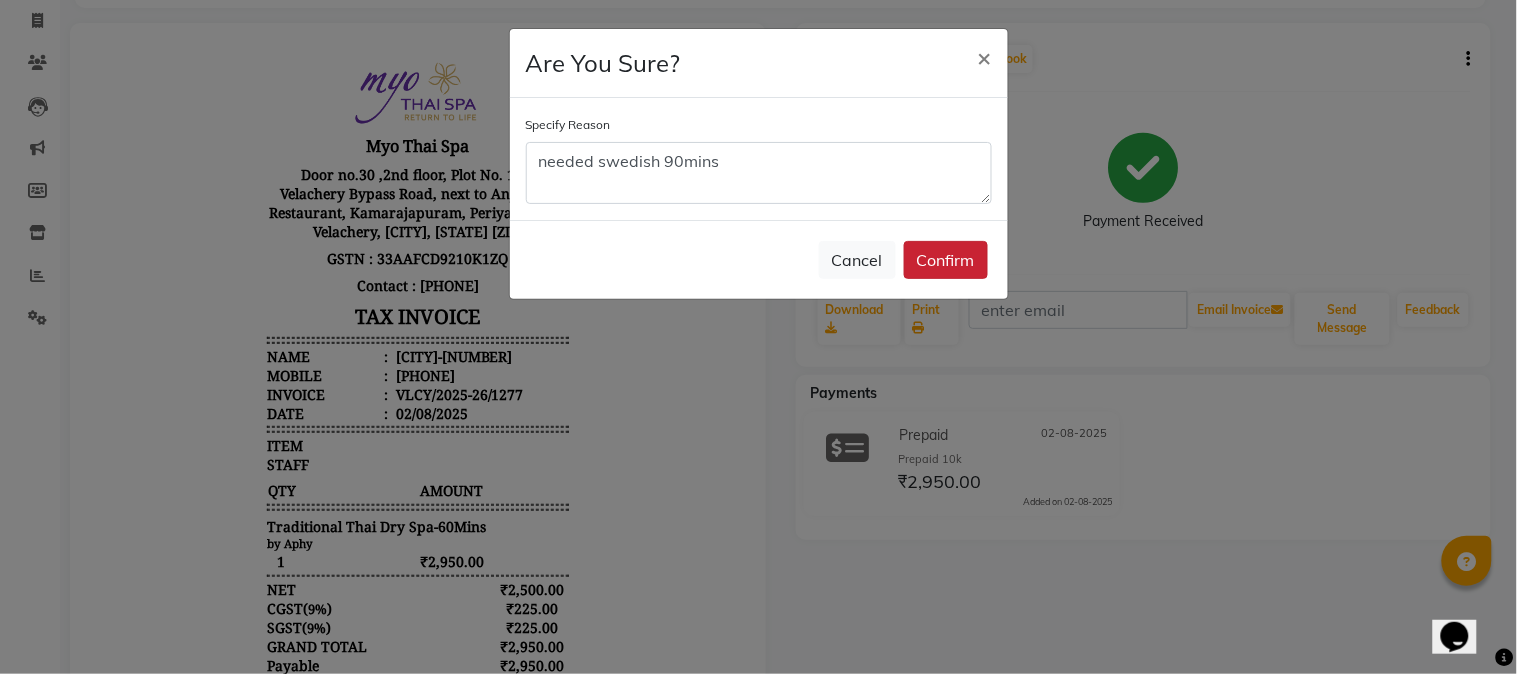 click on "Confirm" 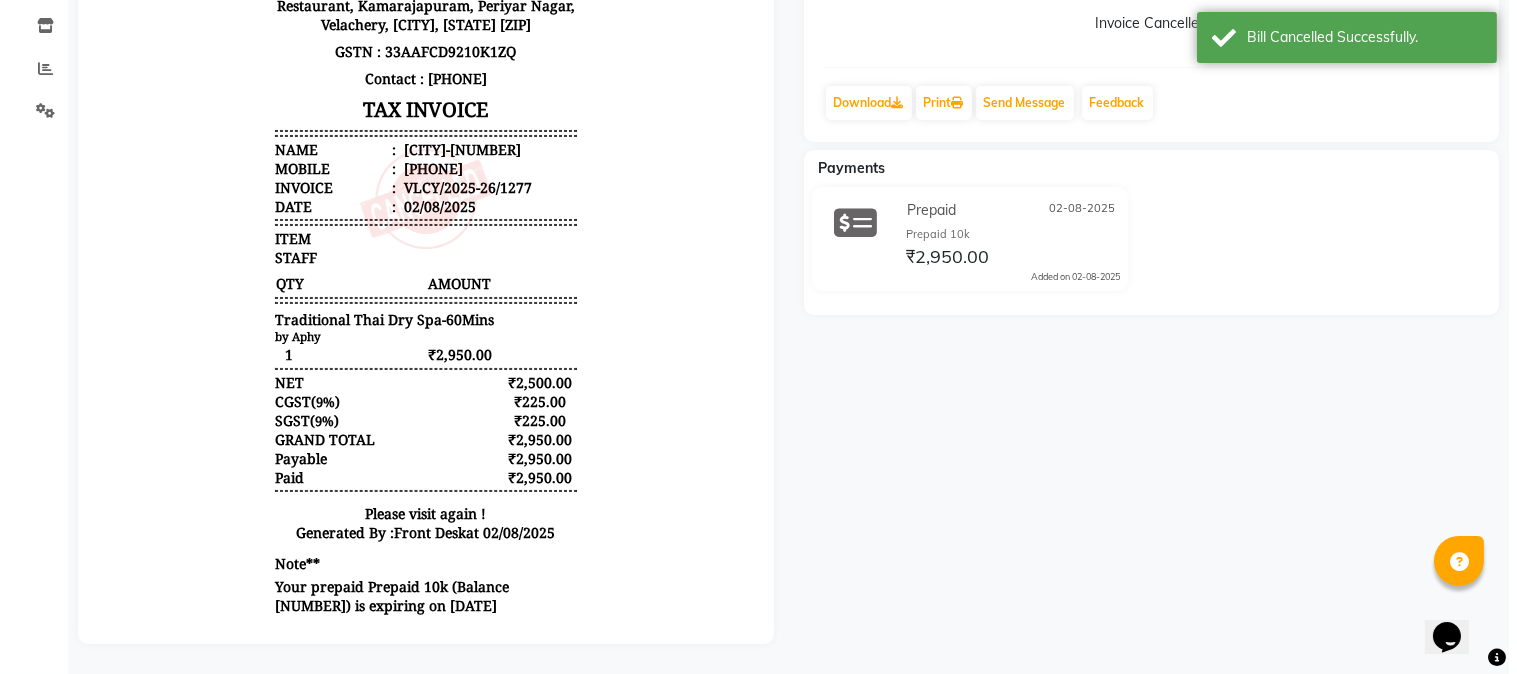 scroll, scrollTop: 0, scrollLeft: 0, axis: both 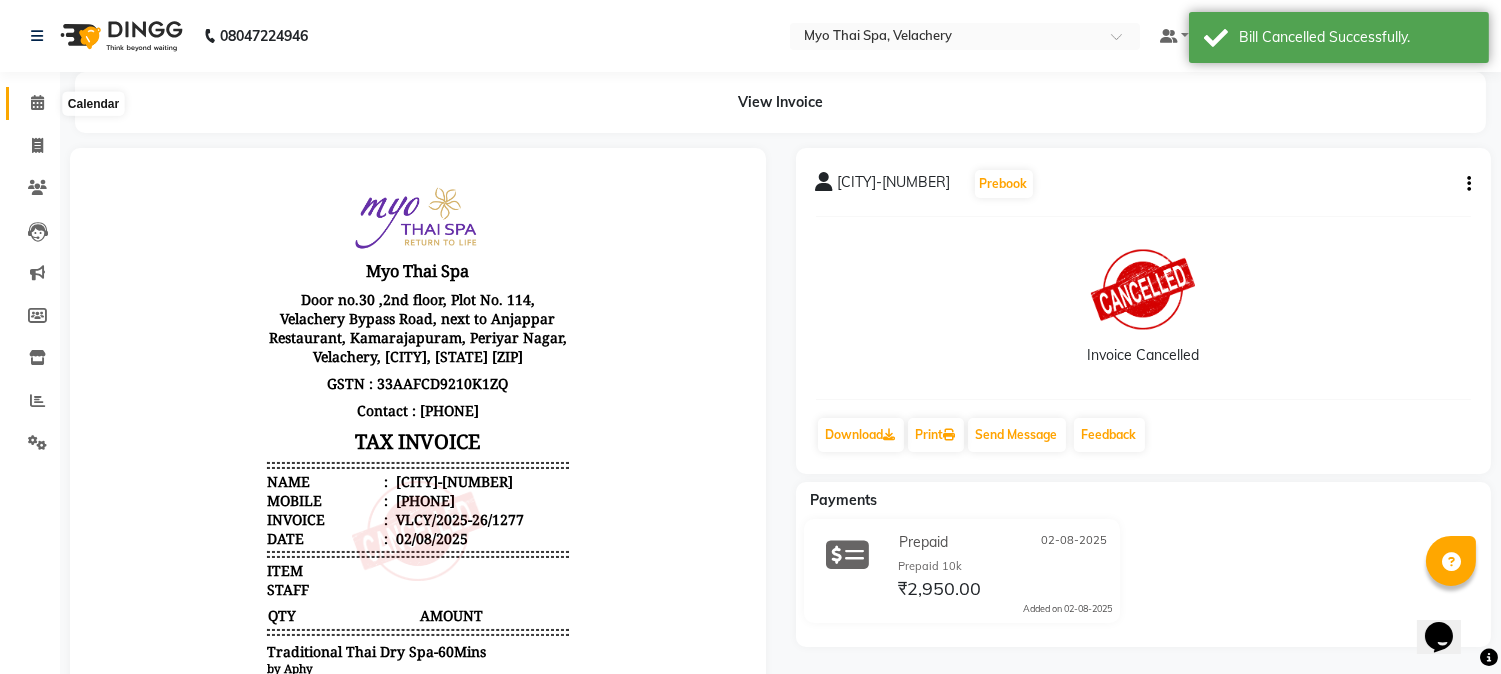 click 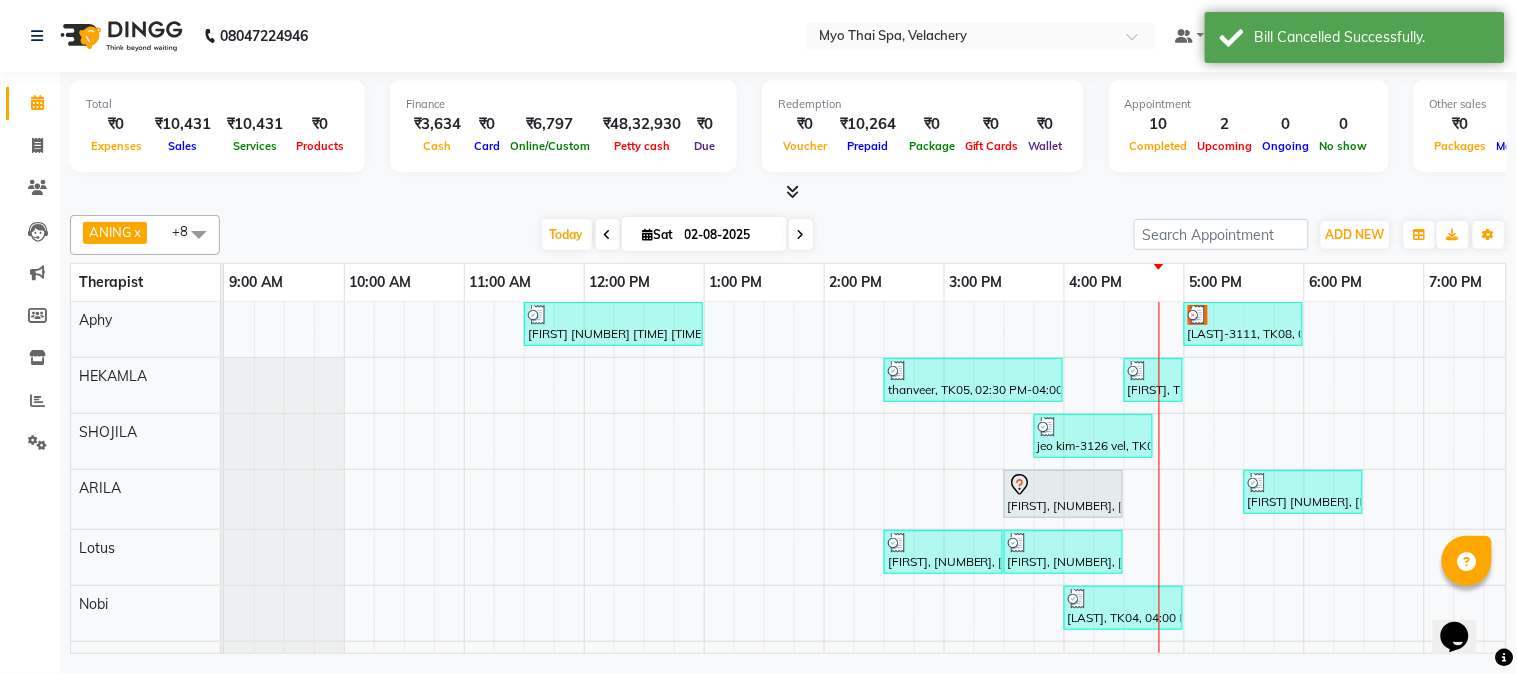 scroll, scrollTop: 0, scrollLeft: 0, axis: both 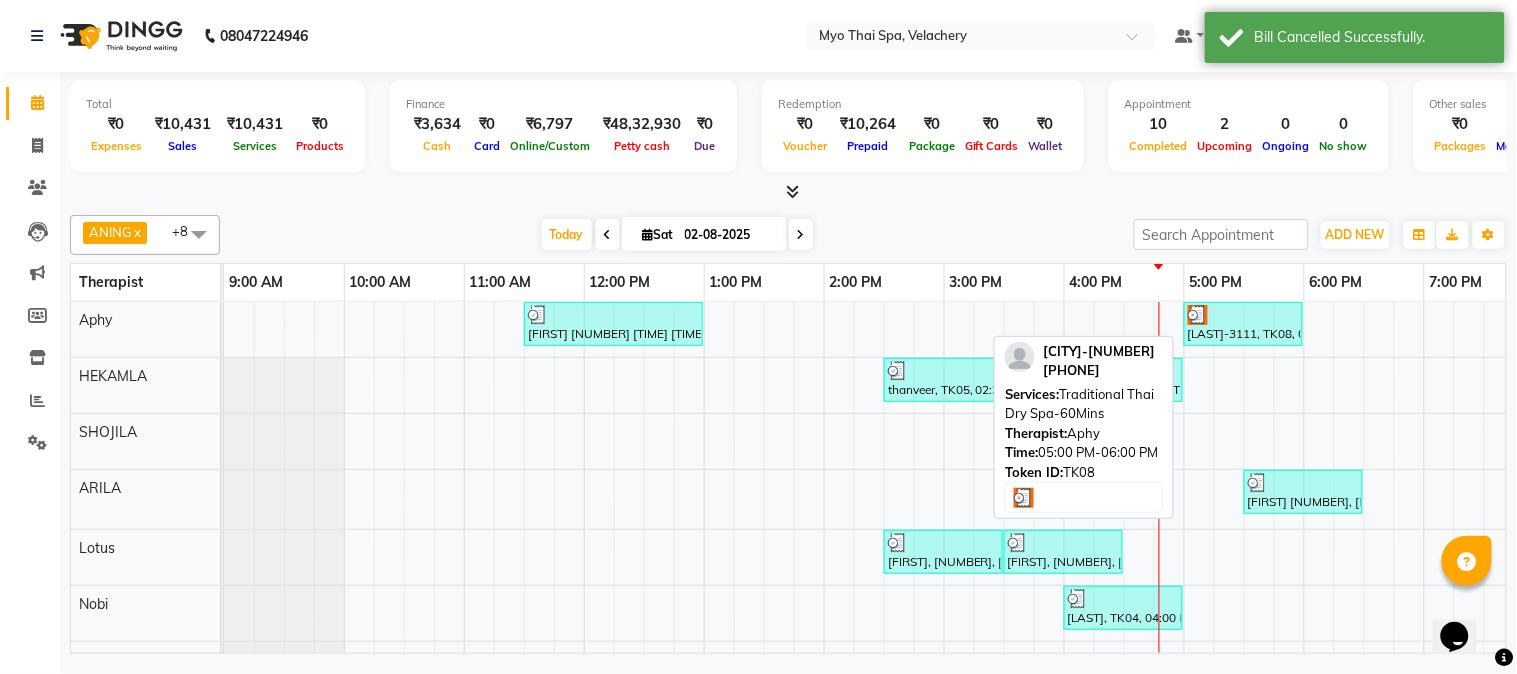 click on "[LAST]-3111, TK08, 05:00 PM-06:00 PM, Traditional Thai Dry Spa-60Mins" at bounding box center (1243, 324) 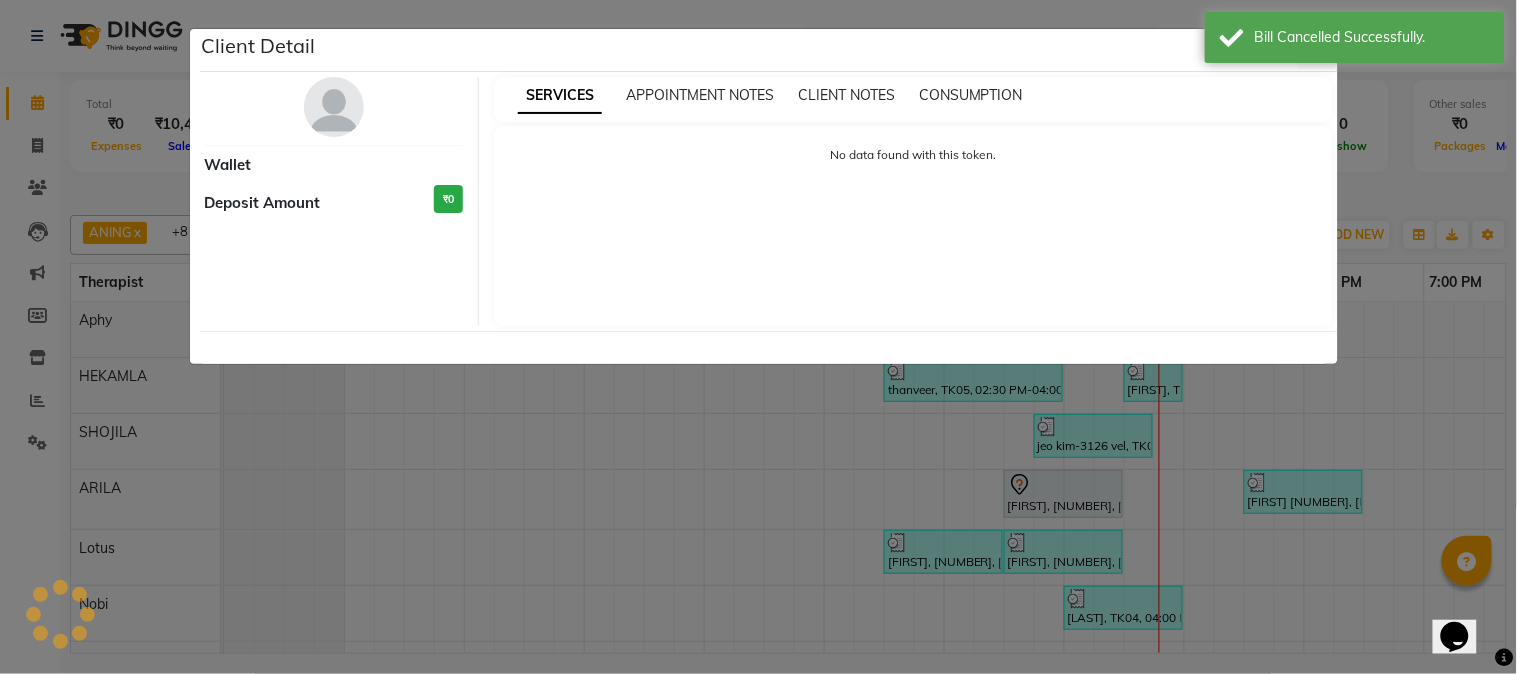 select on "3" 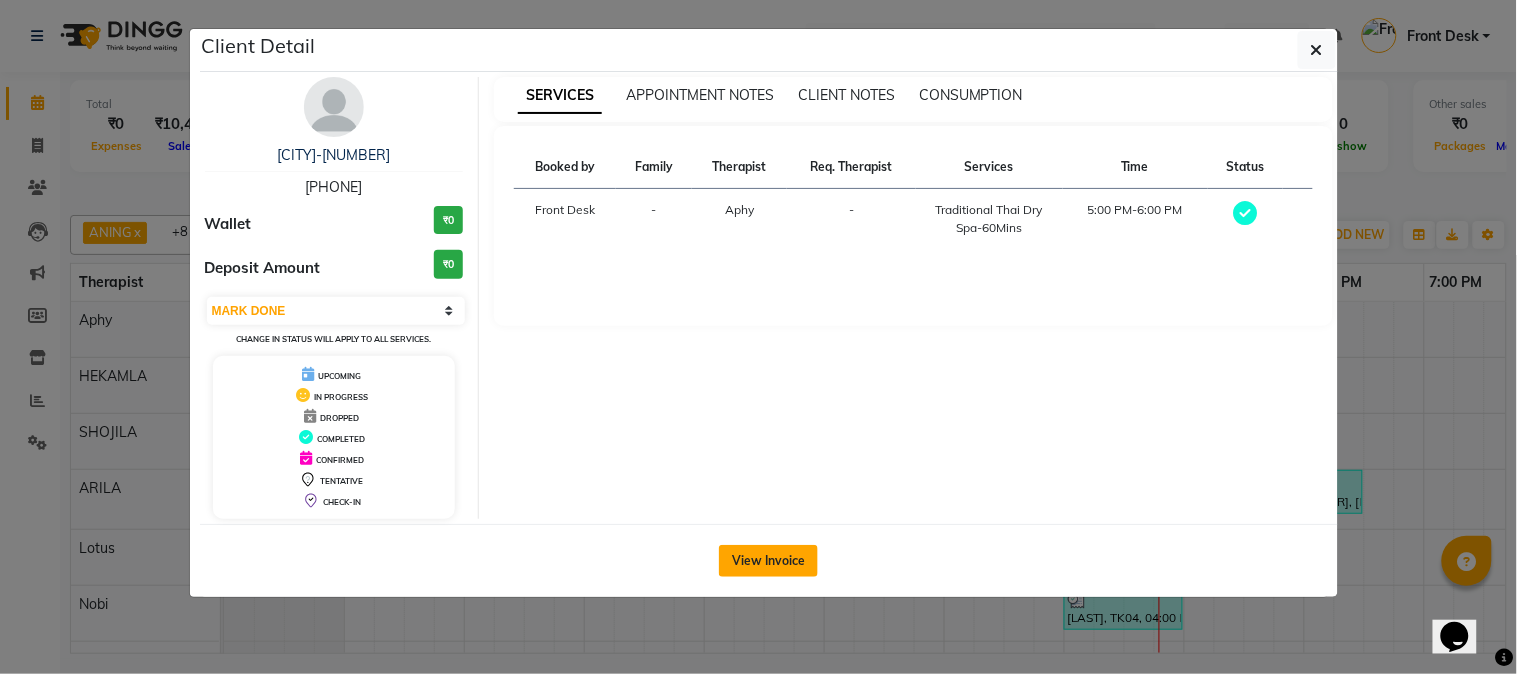click on "View Invoice" 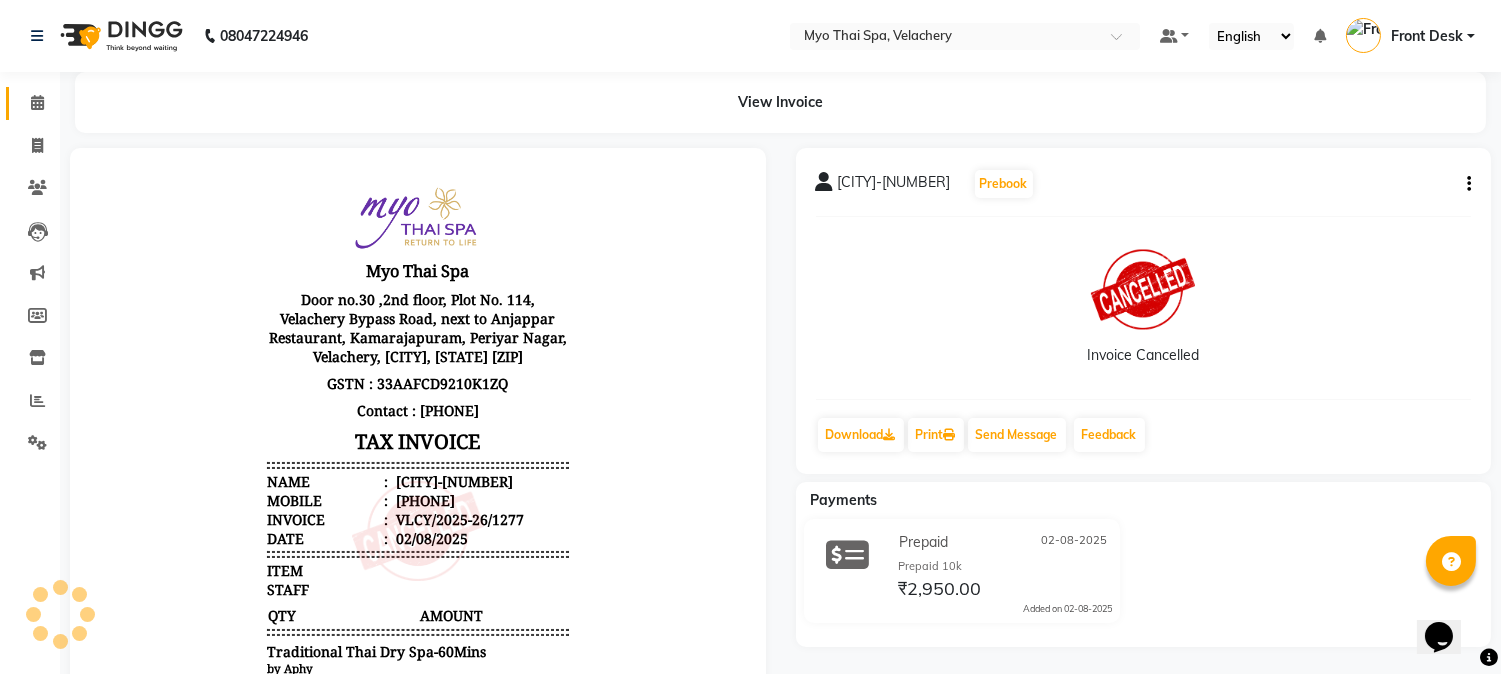 scroll, scrollTop: 0, scrollLeft: 0, axis: both 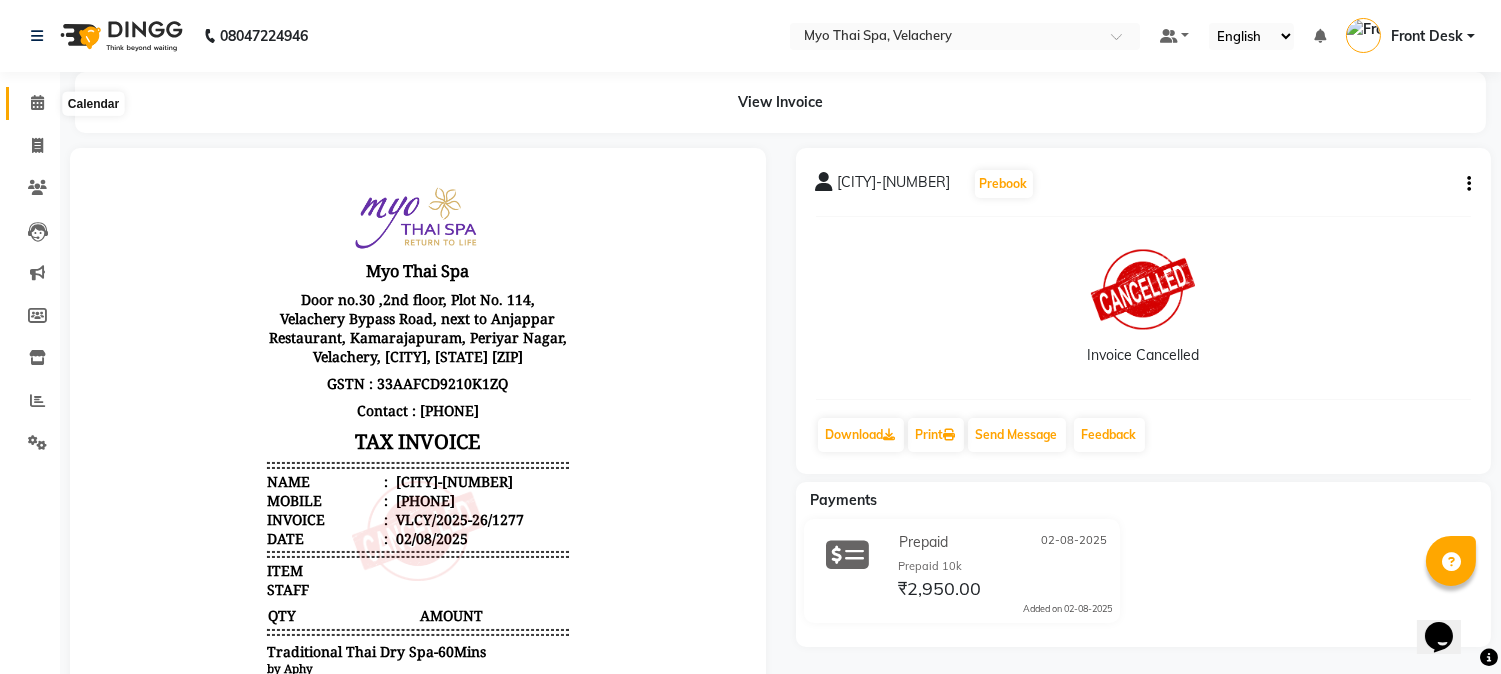 click 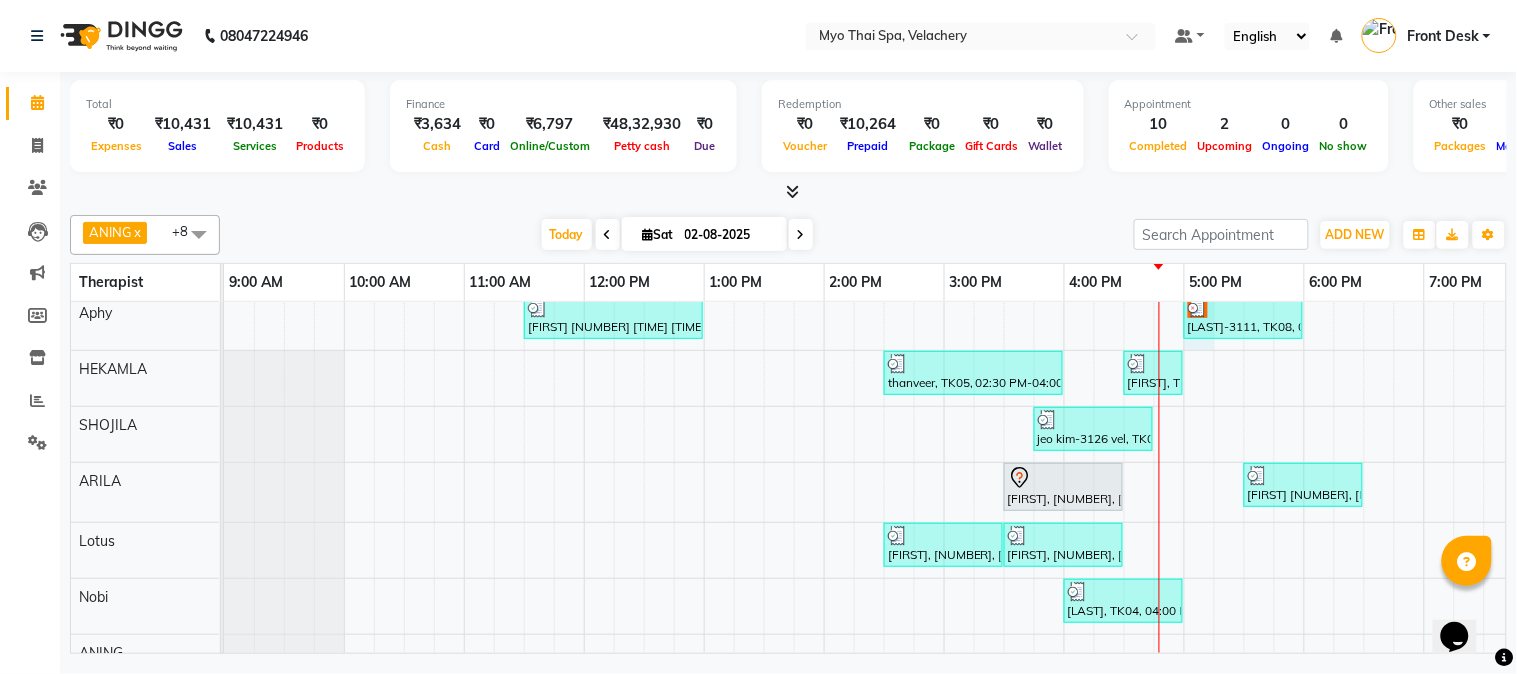 click on "Kumar [LAST] vel, TK02, 11:30 AM-01:00 PM, Spa of the month myo signature  90 mints     Chidambaram-3111, TK08, 05:00 PM-06:00 PM, Traditional Thai Dry Spa-60Mins     thanveer, TK05, 02:30 PM-04:00 PM, Swedish 90Mins NB     megala, TK03, 04:30 PM-05:00 PM, Head Champi [ 30 Min ]     jeo kim-3126 vel, TK07, 03:45 PM-04:45 PM, Traditional Thai Dry Spa-60Mins             sweta, TK06, 03:30 PM-04:30 PM, Foot Spa H/B/S (60Mins)     yamada 3103, TK10, 05:30 PM-06:30 PM, Traditional Thai Dry Spa-60Mins     megala, TK03, 02:30 PM-03:30 PM, Balinese [ 60 Min ]     megala, TK03, 03:30 PM-04:30 PM, Balinese [ 60 Min ]     rishi, TK04, 04:00 PM-05:00 PM, Deep Tissue 60mins NB             mr mani-nb, TK09, 04:30 PM-05:30 PM, Aroma Thai 60Mins NB     ramesh, TK01, 10:30 AM-12:00 PM, Swedish 90Mins NB" at bounding box center [1124, 541] 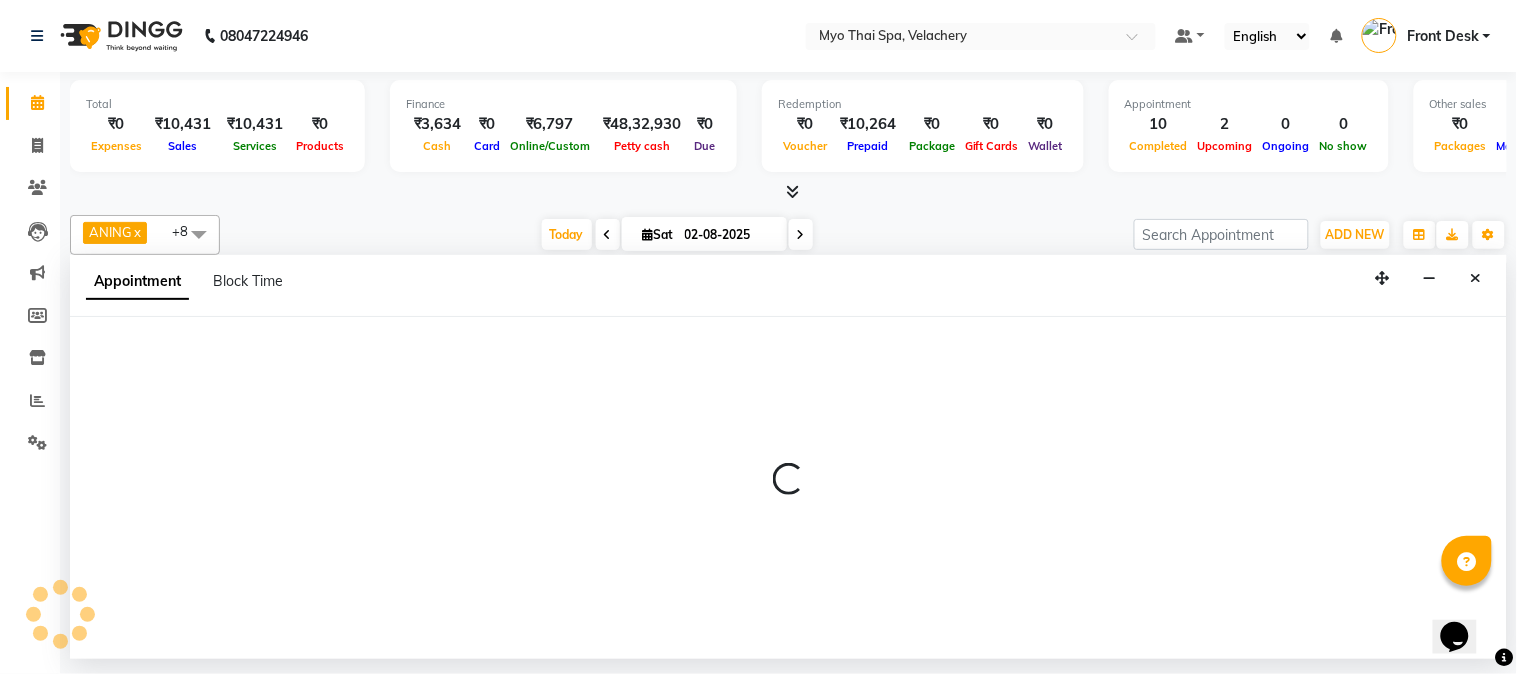 select on "13474" 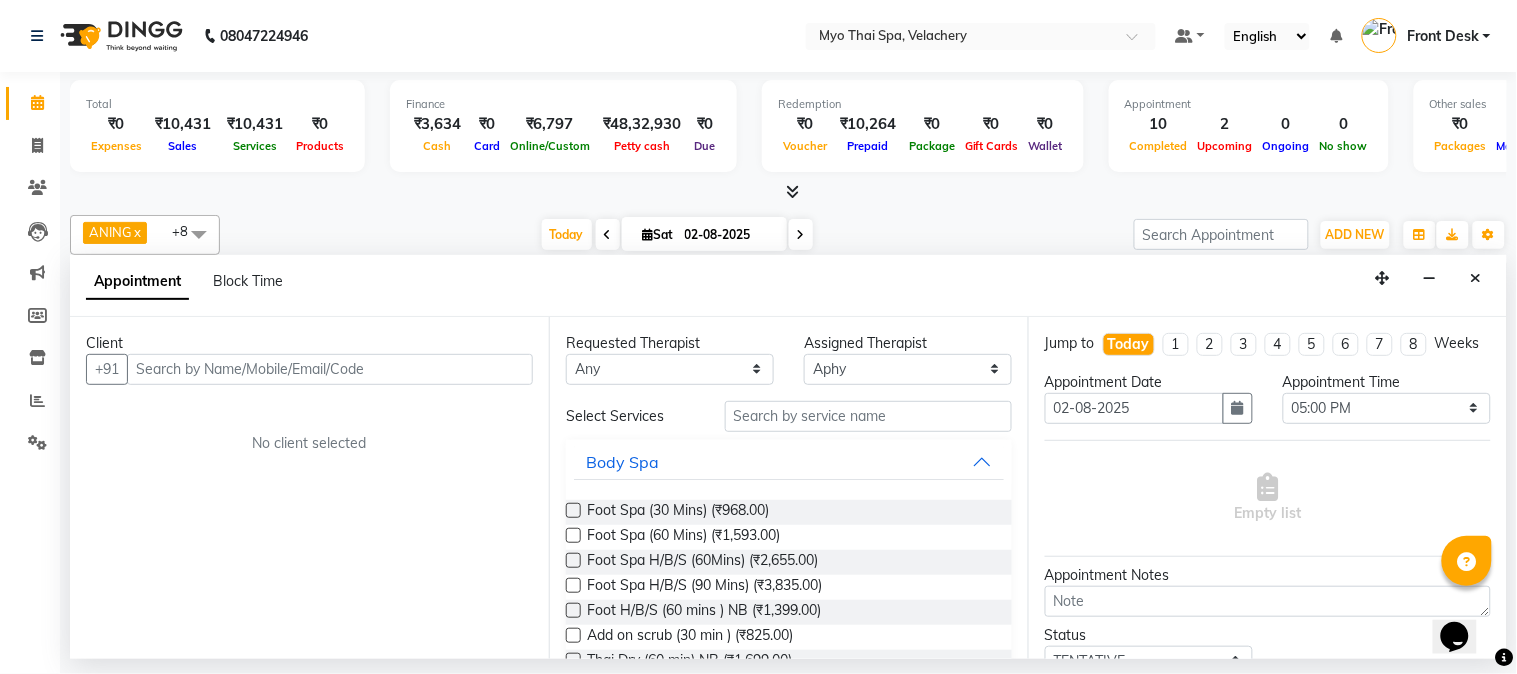 click at bounding box center (330, 369) 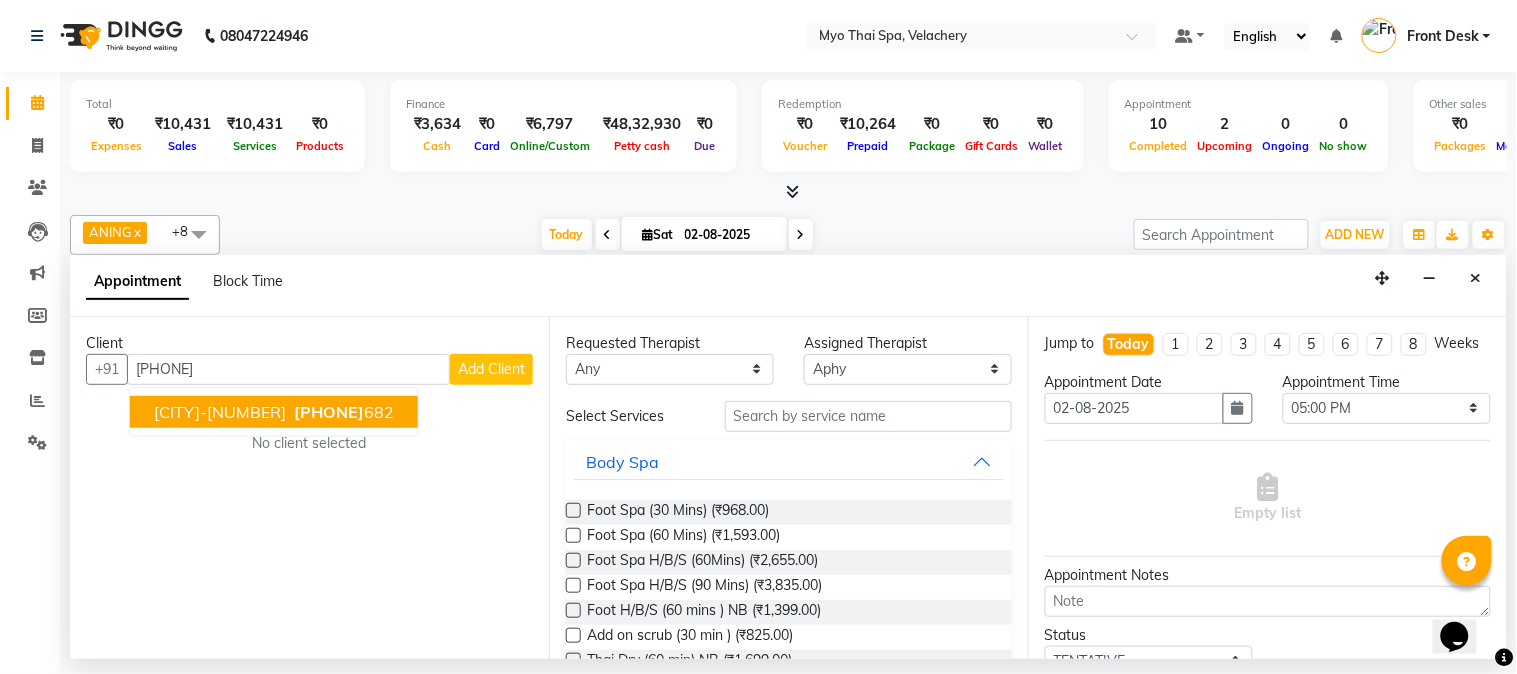 click on "[CITY]-[NUMBER]" at bounding box center [220, 412] 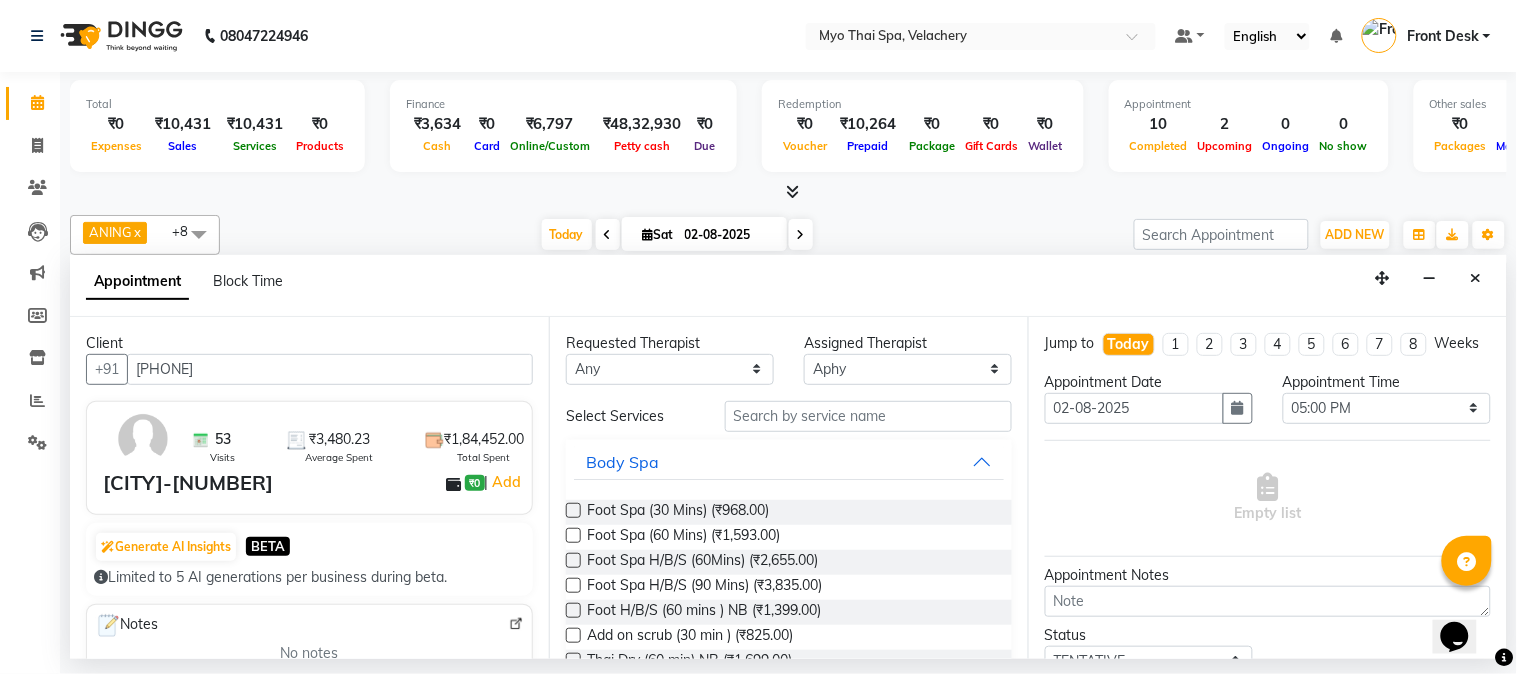 type on "[PHONE]" 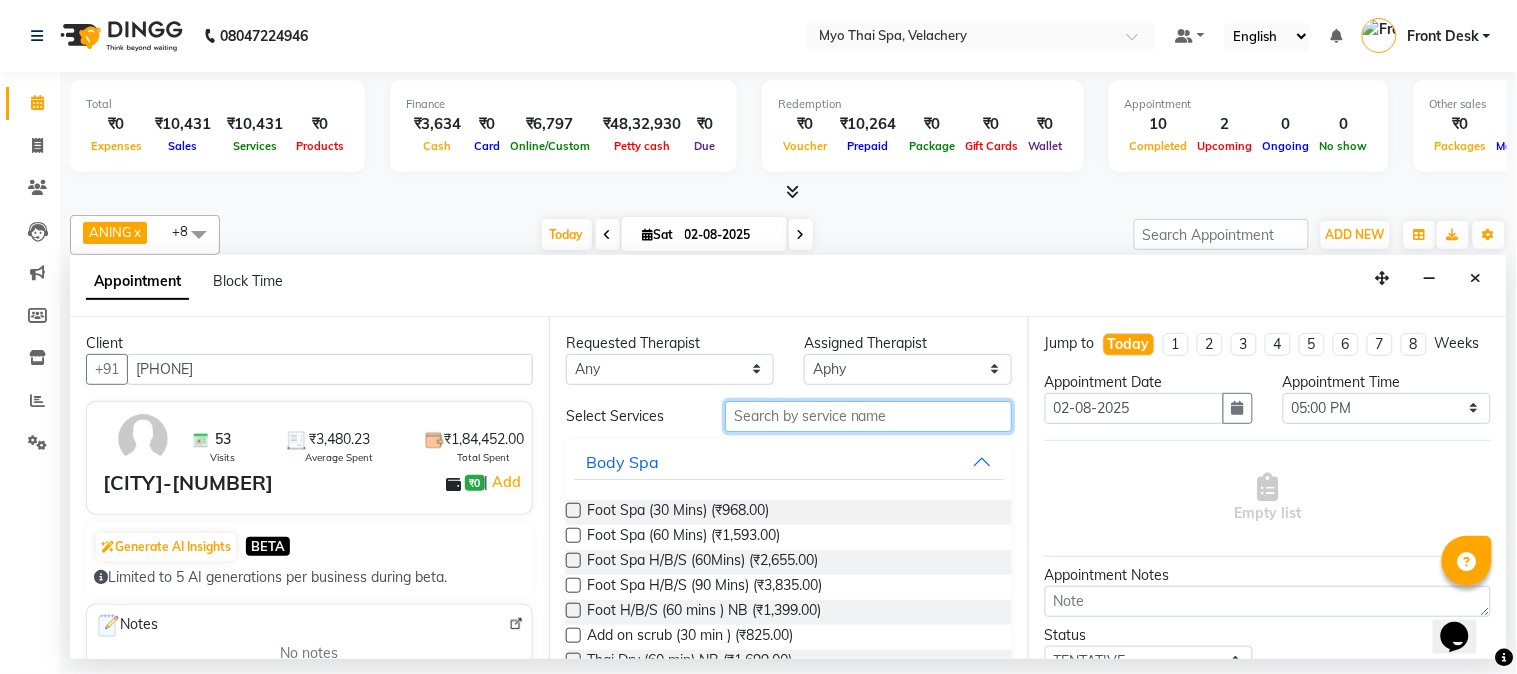 click at bounding box center (868, 416) 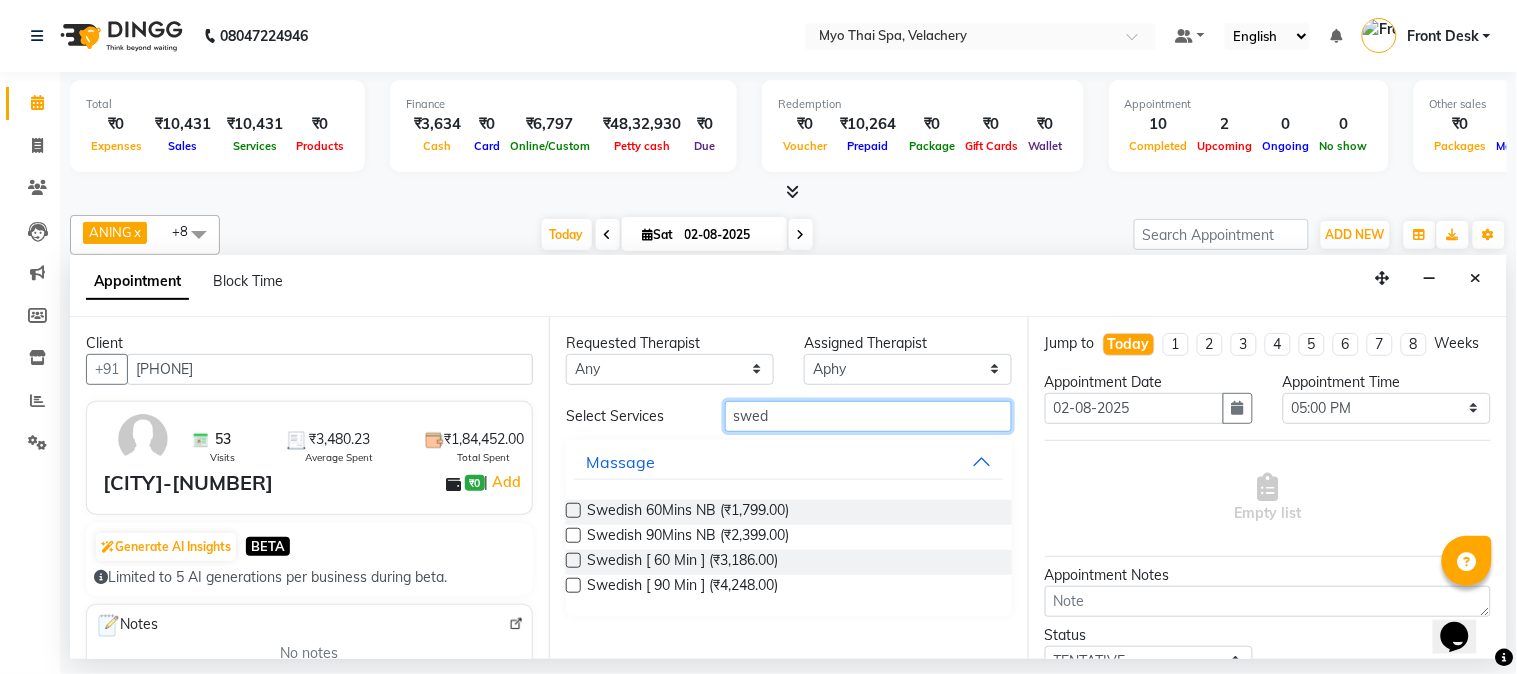 type 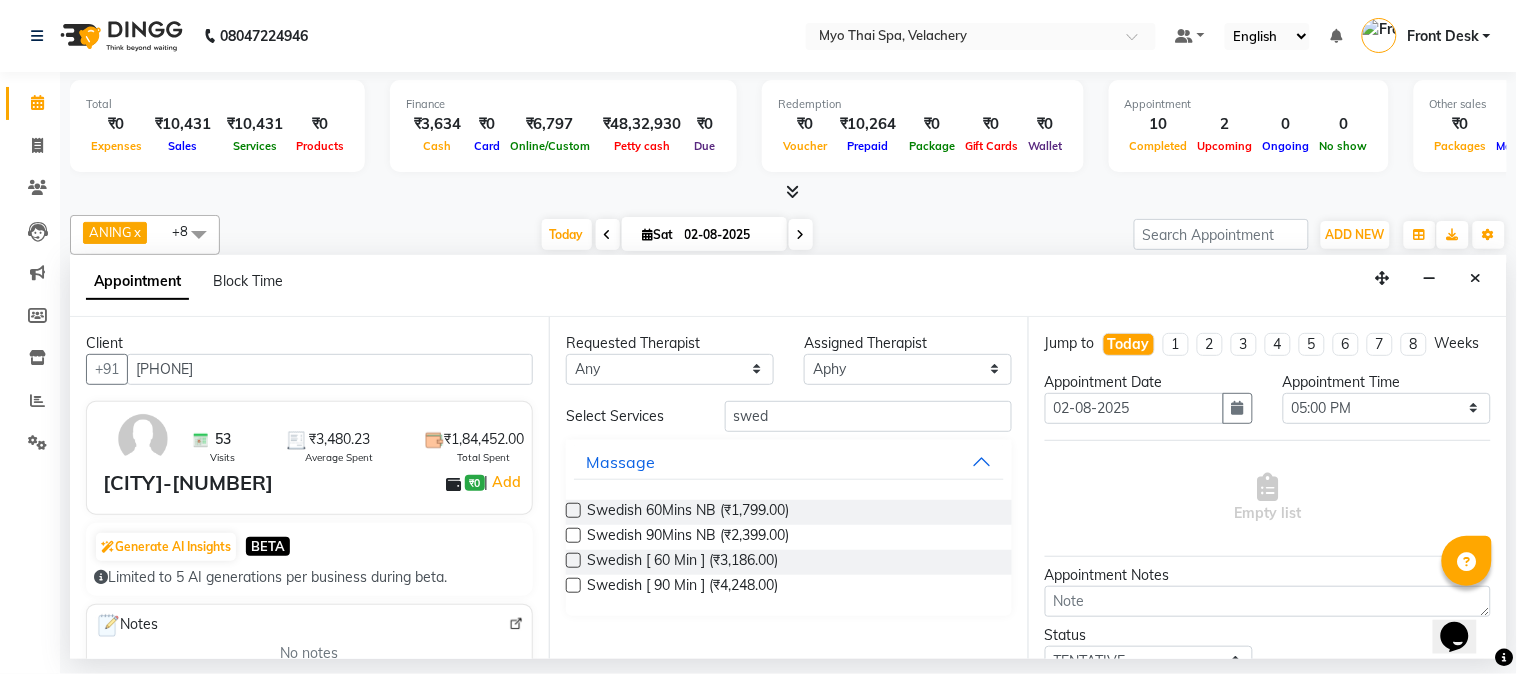 click at bounding box center [573, 585] 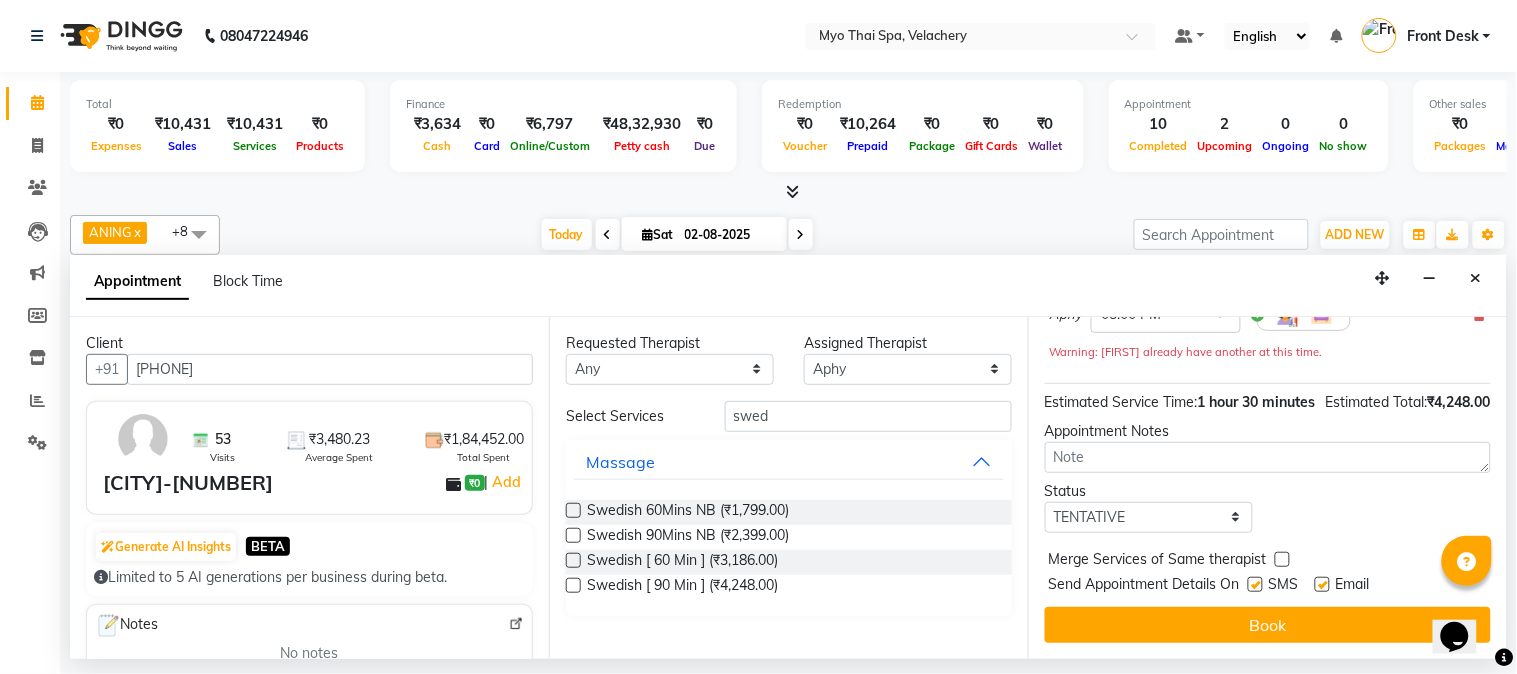 click on "Book" at bounding box center [1268, 625] 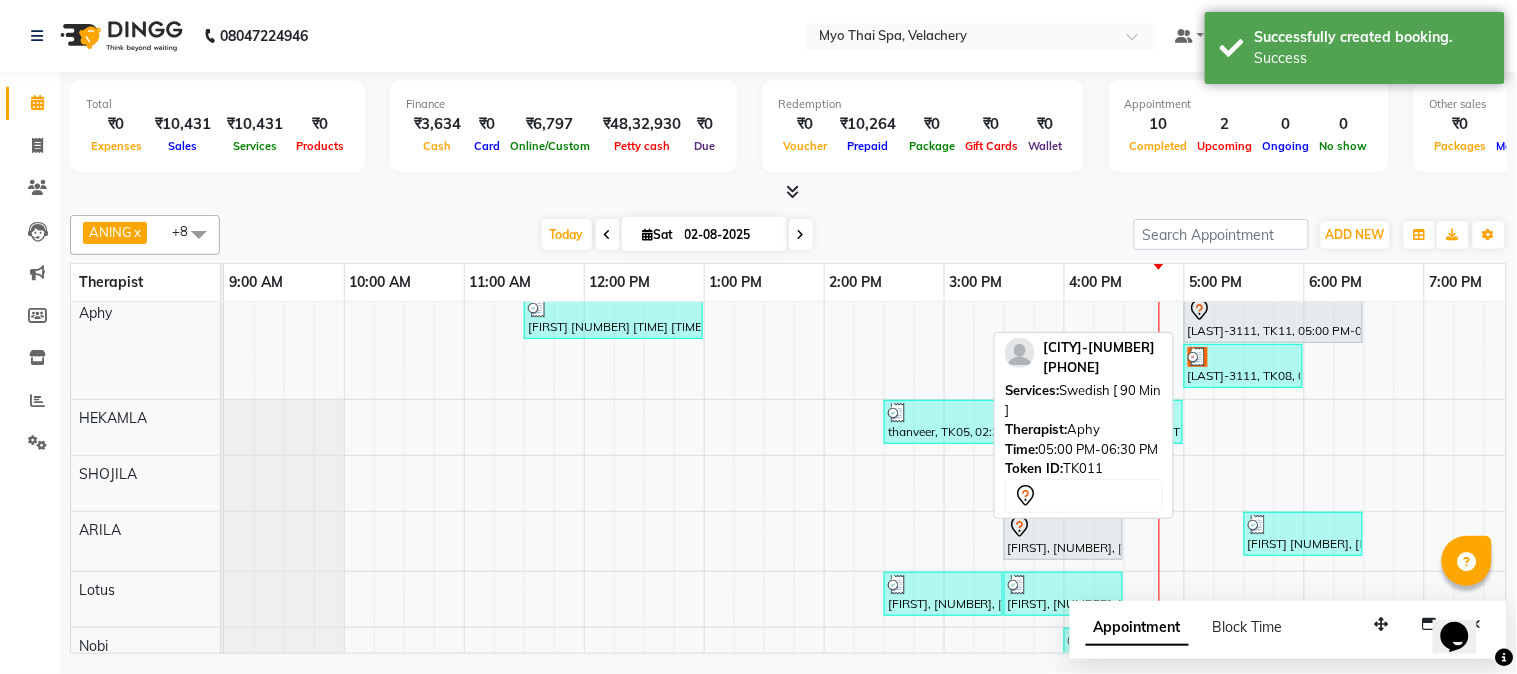 click at bounding box center (1273, 310) 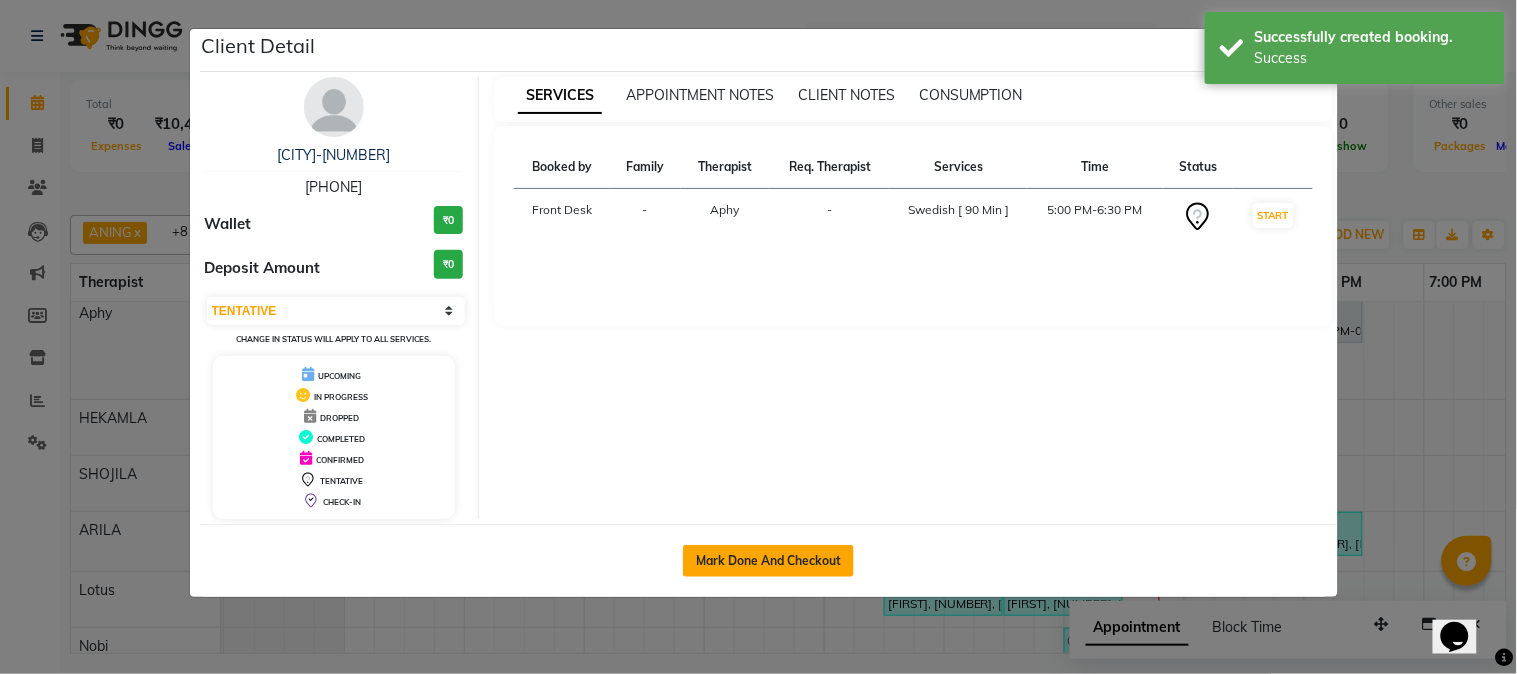 click on "Mark Done And Checkout" 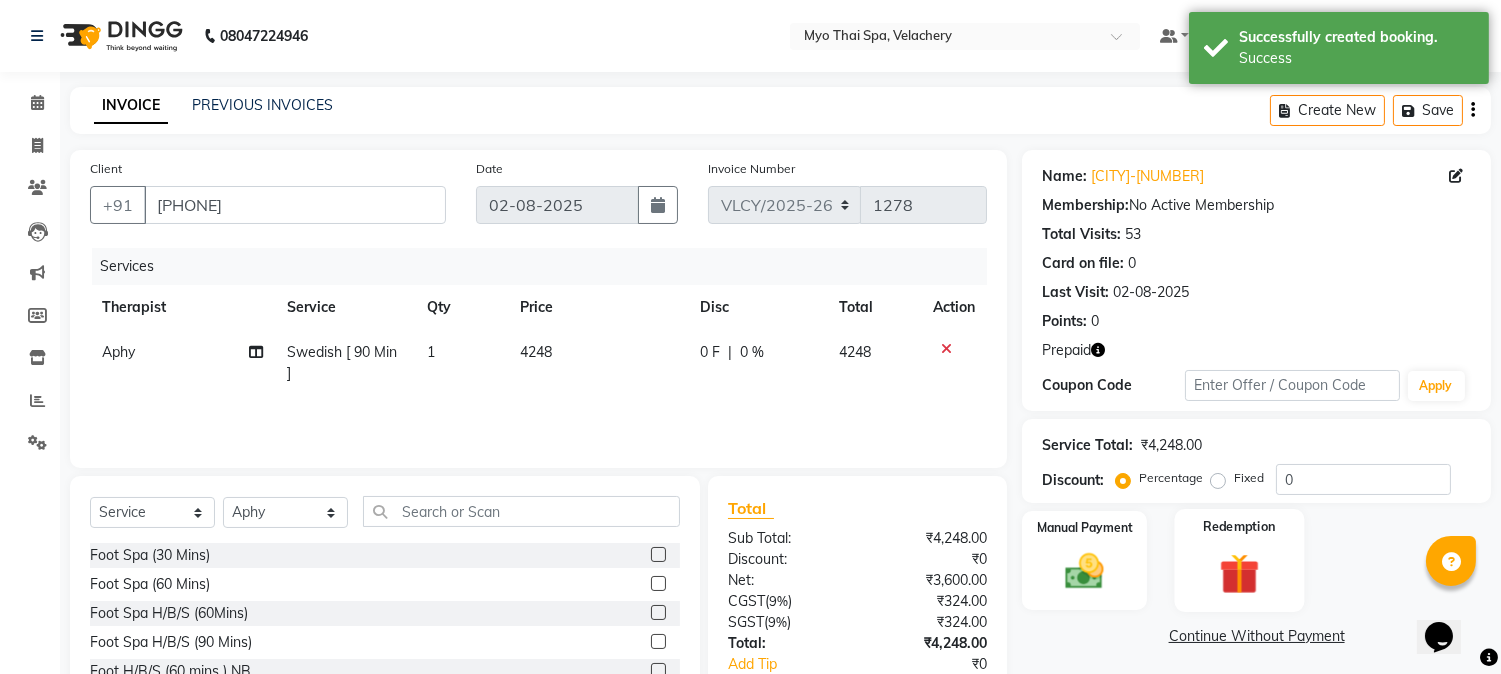 click 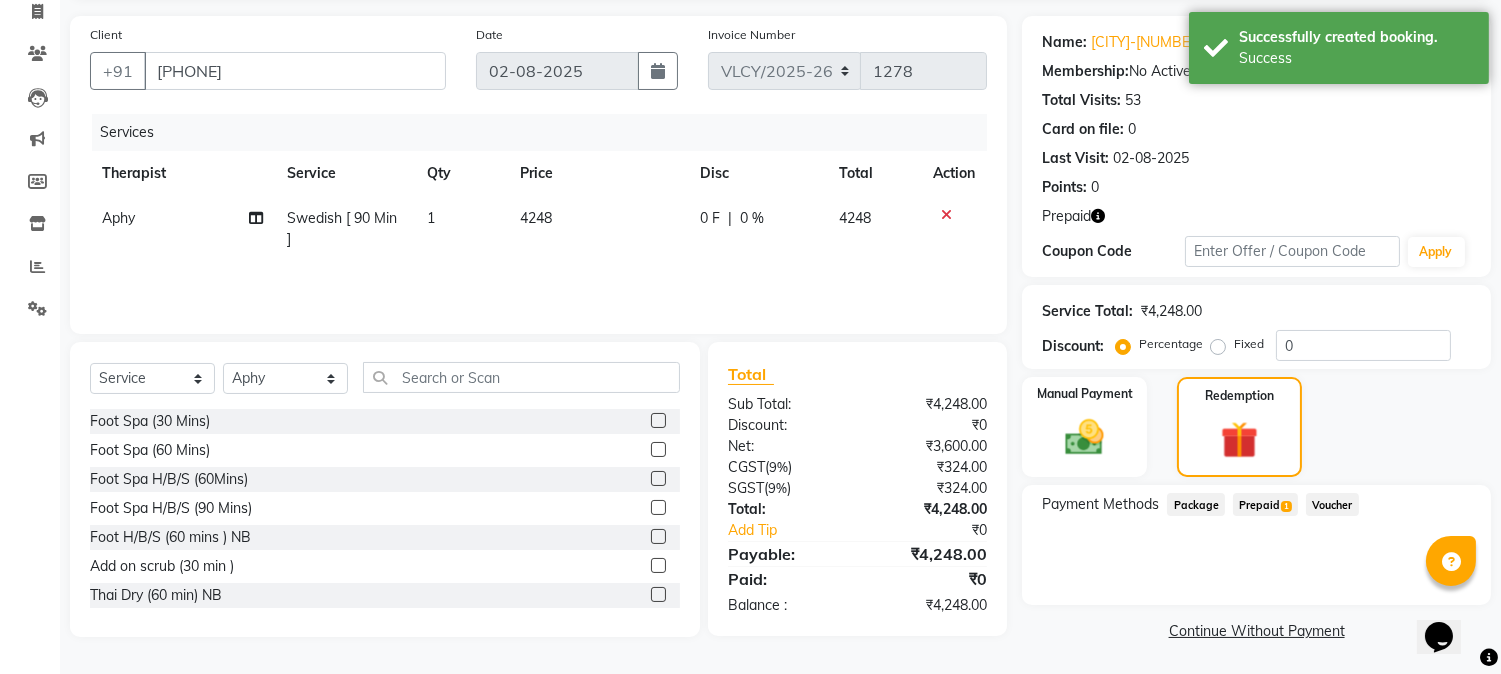 click on "Prepaid  1" 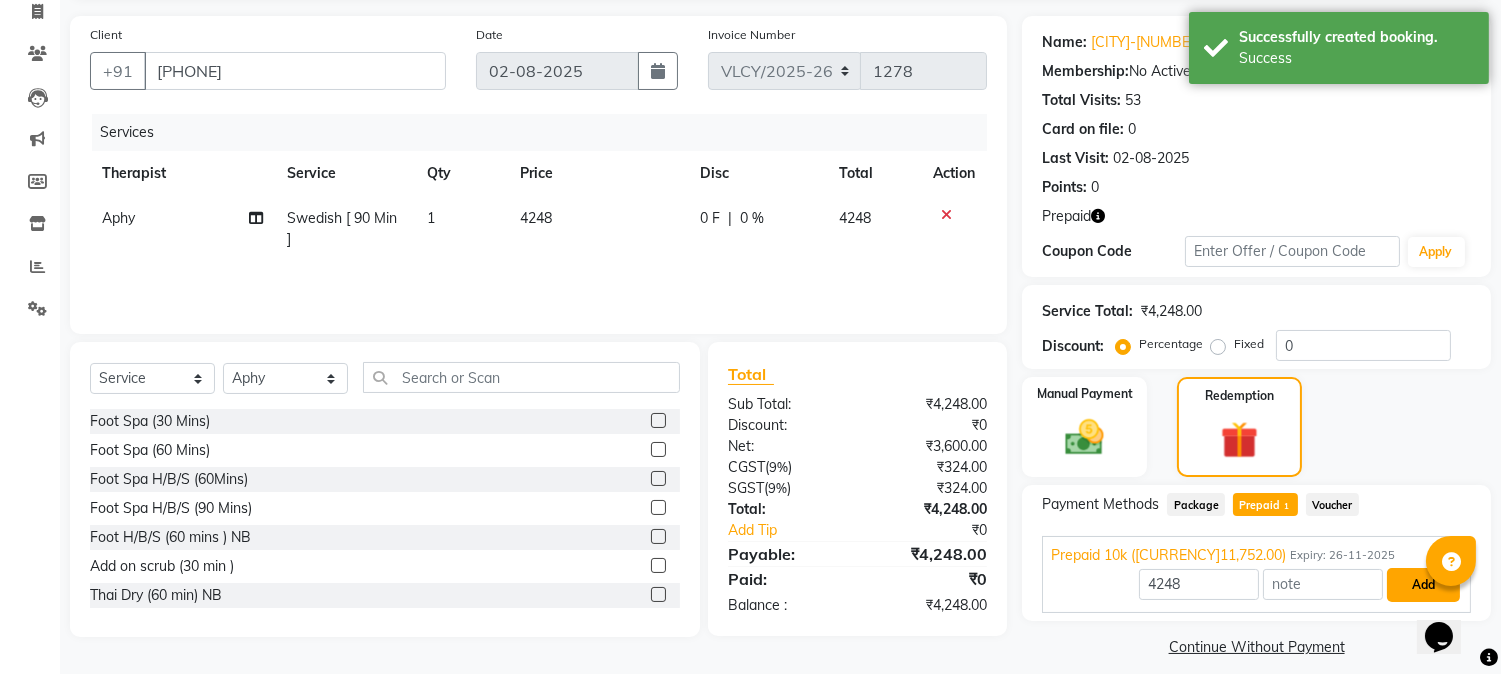 click on "Add" at bounding box center (1423, 585) 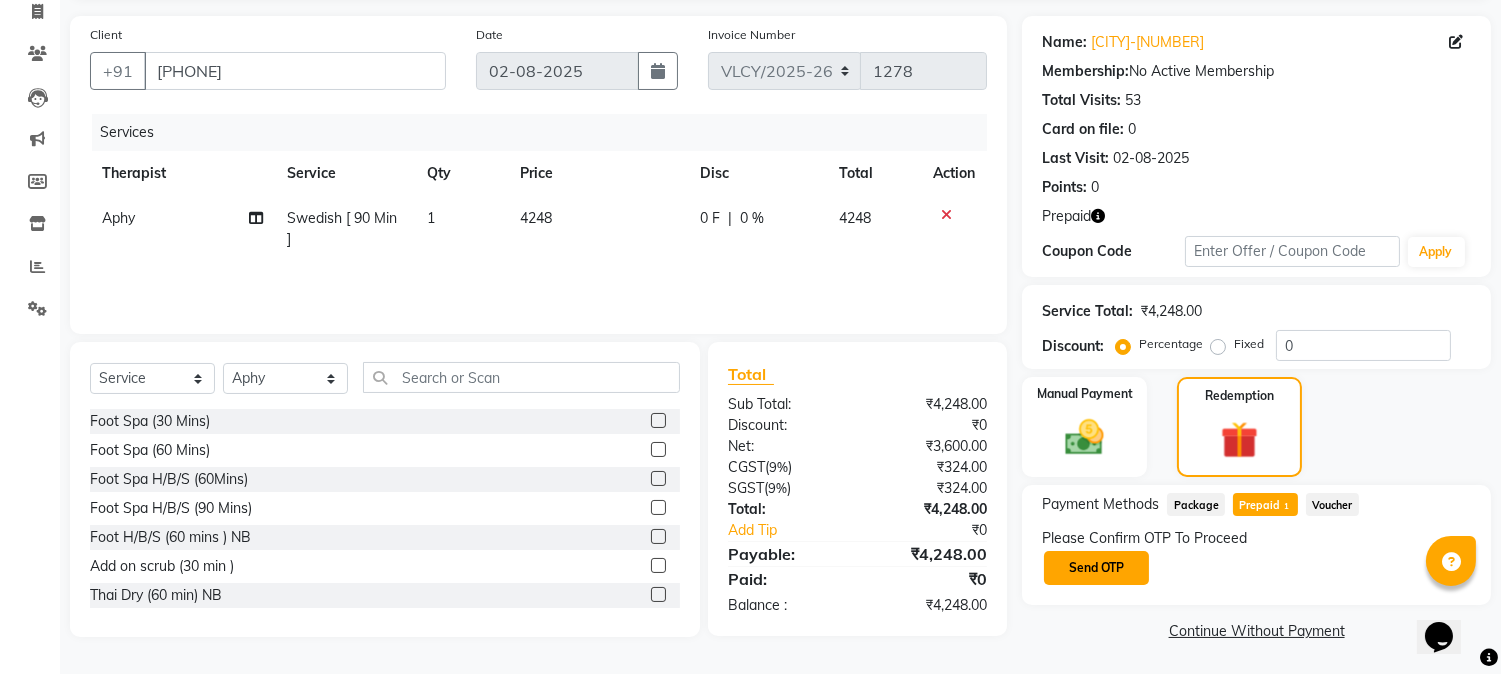 click on "Send OTP" 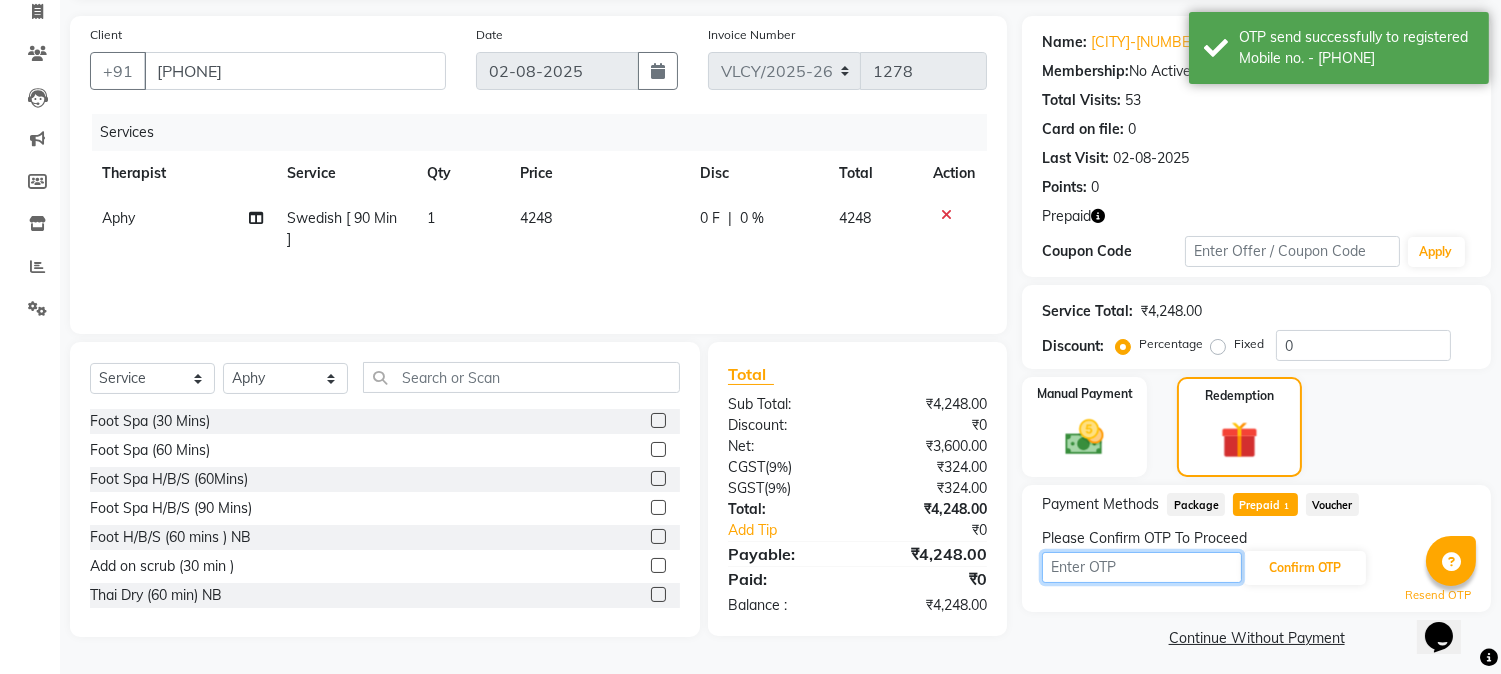 click at bounding box center (1142, 567) 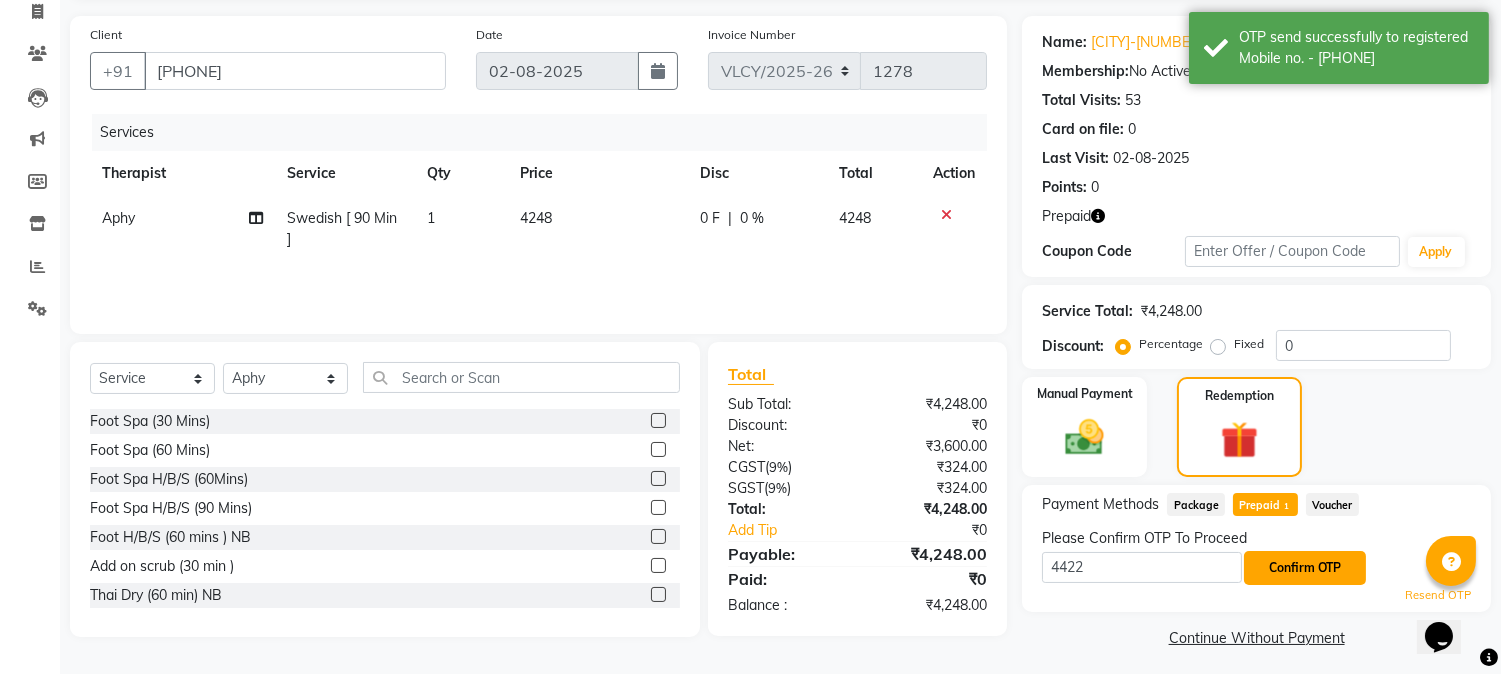 click on "Confirm OTP" 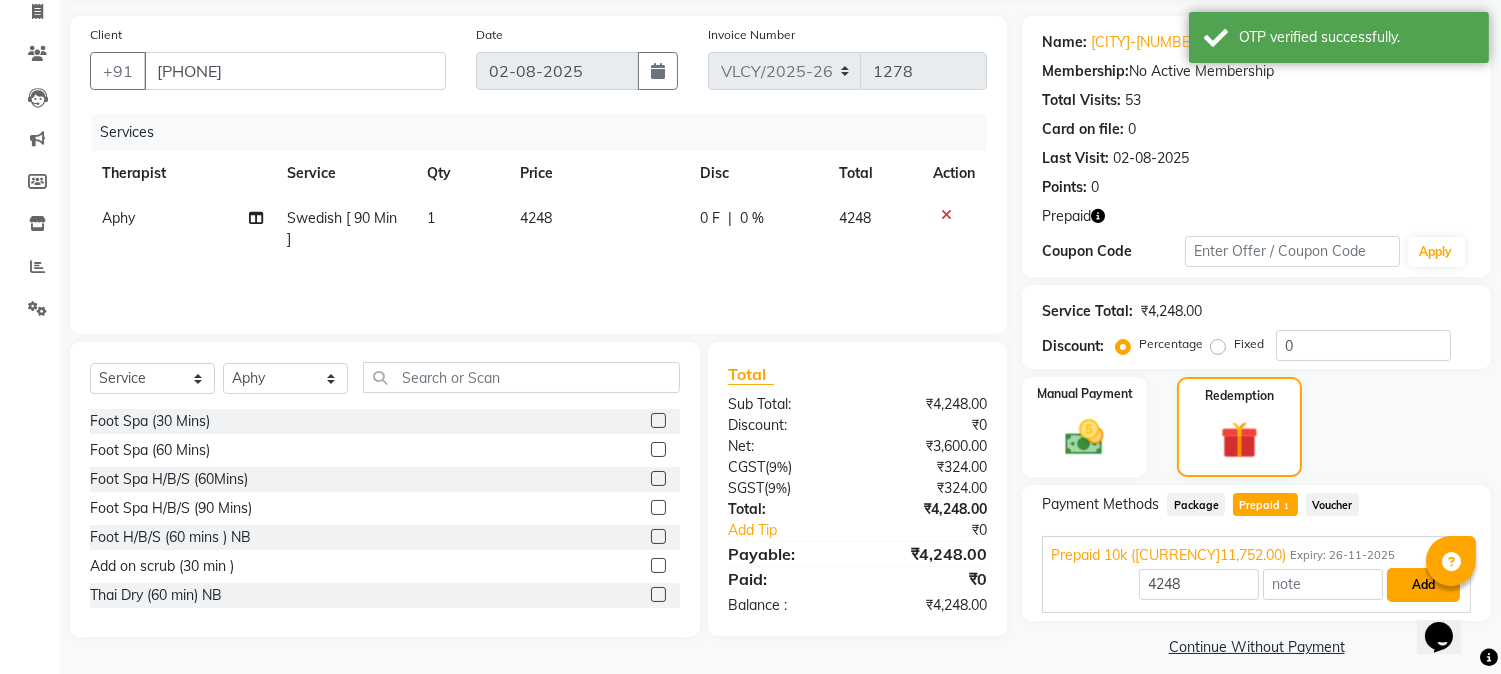 click on "Add" at bounding box center [1423, 585] 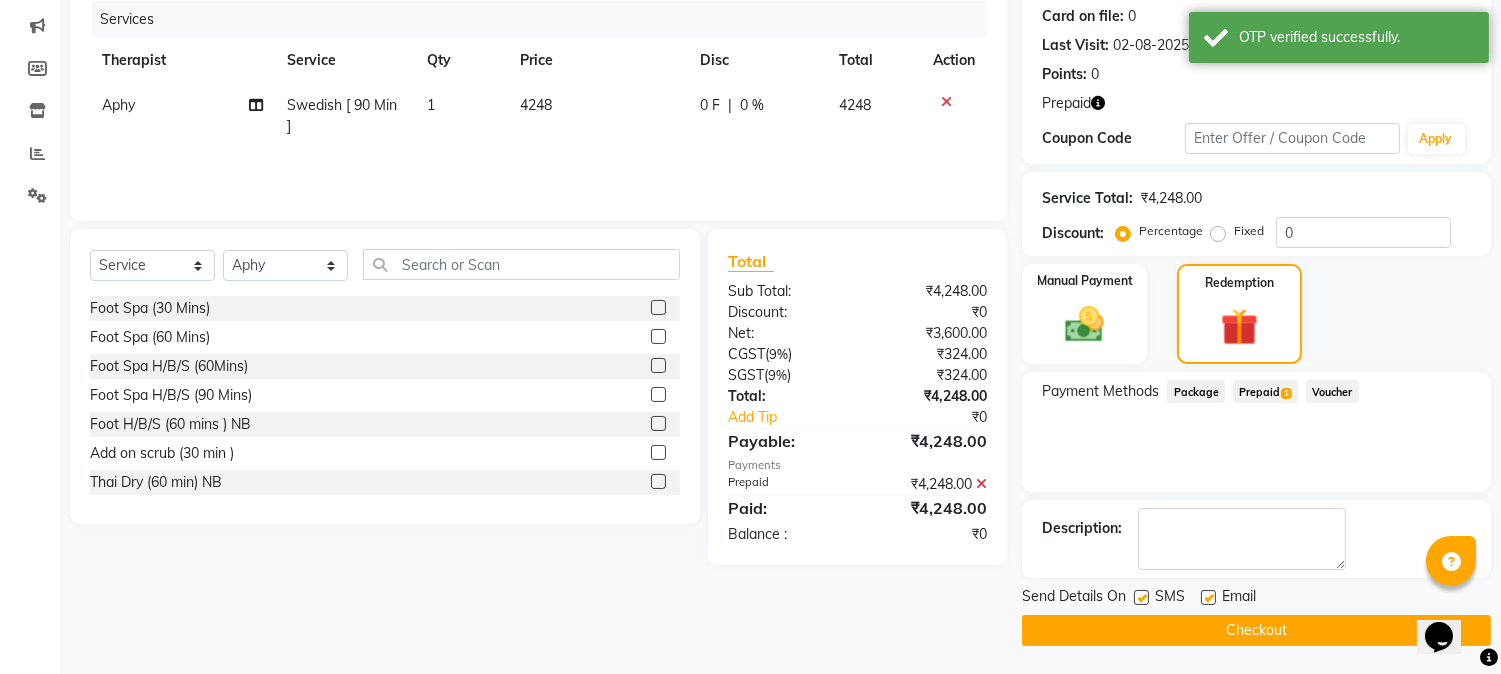 click on "Checkout" 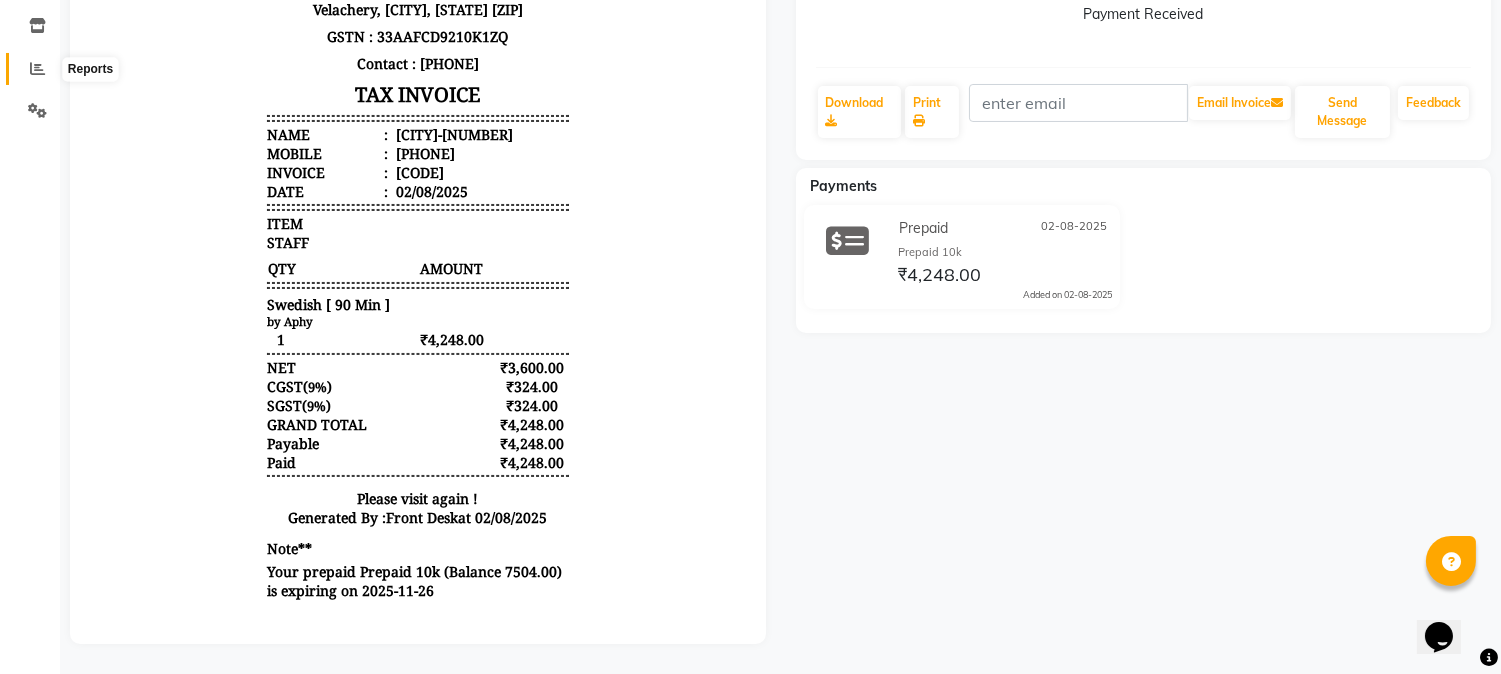 click 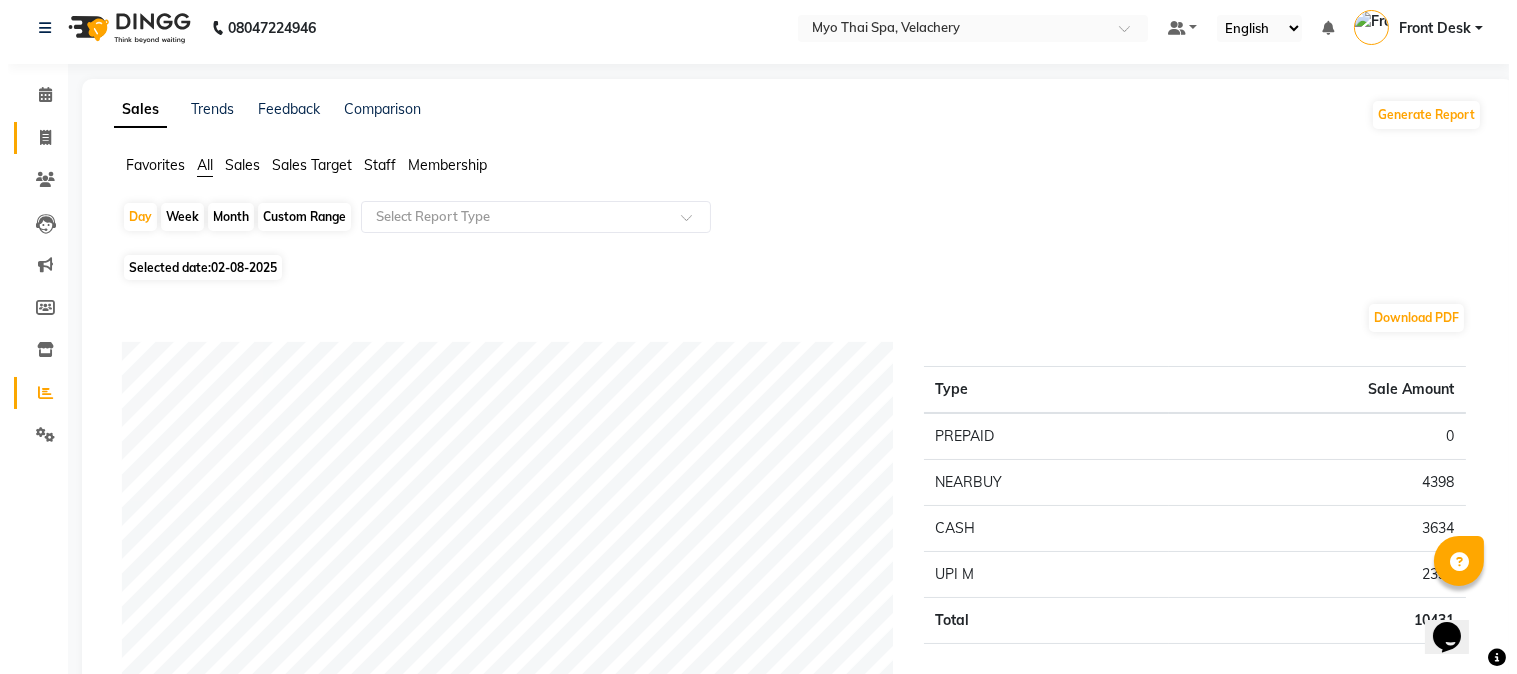 scroll, scrollTop: 0, scrollLeft: 0, axis: both 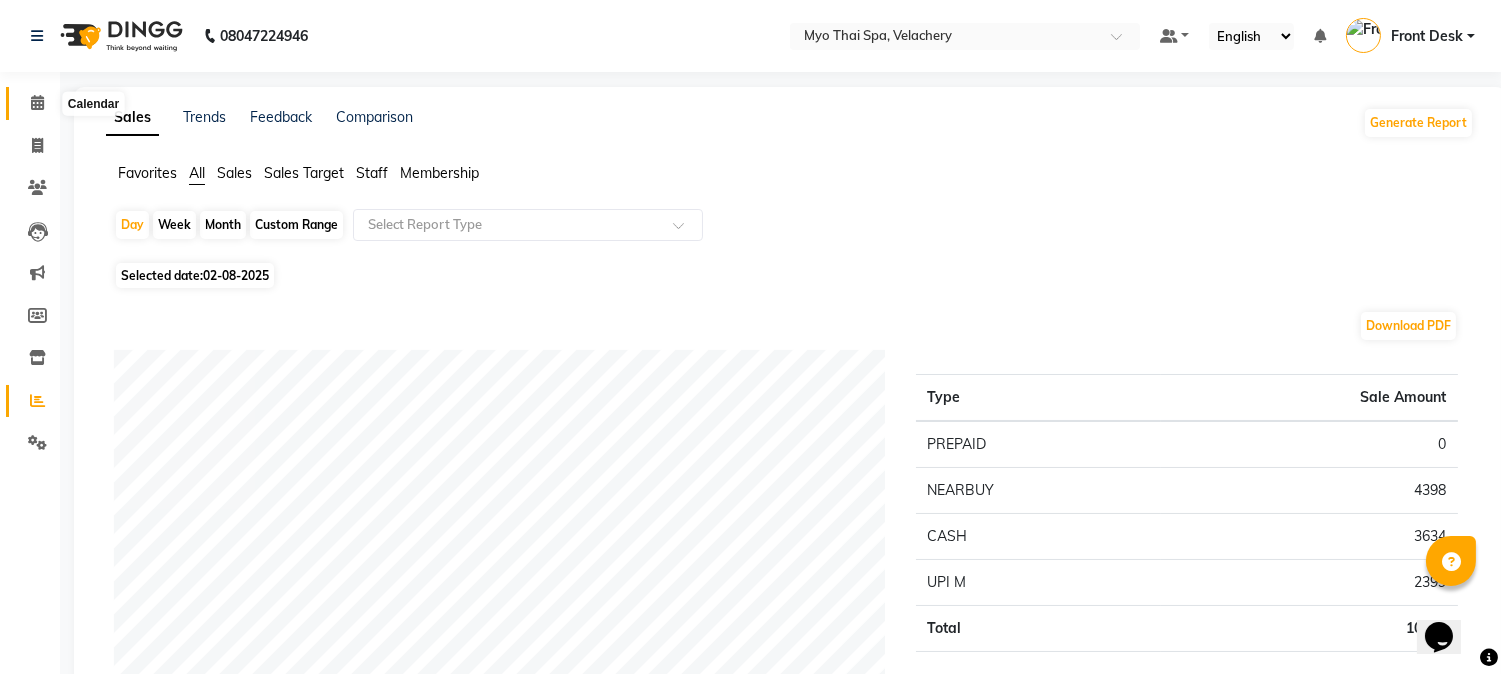 click 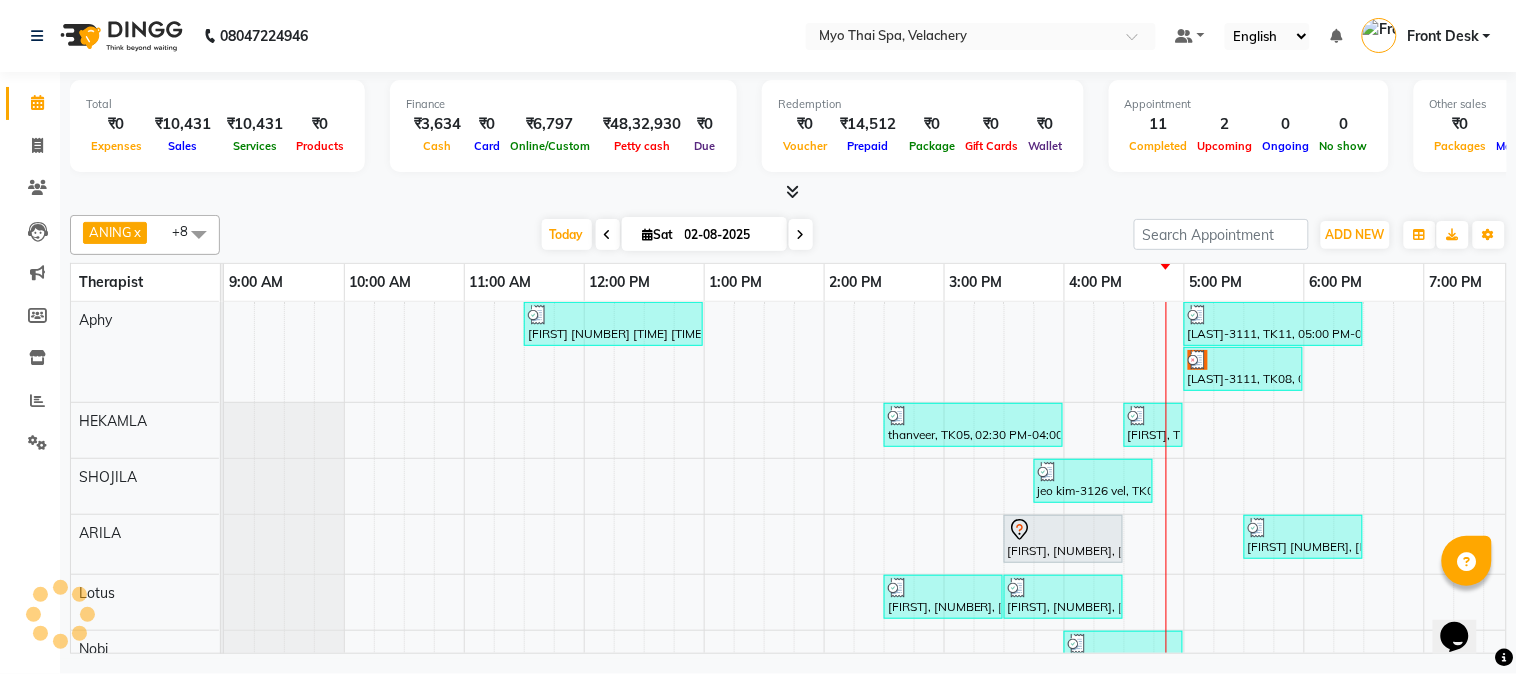 scroll, scrollTop: 0, scrollLeft: 0, axis: both 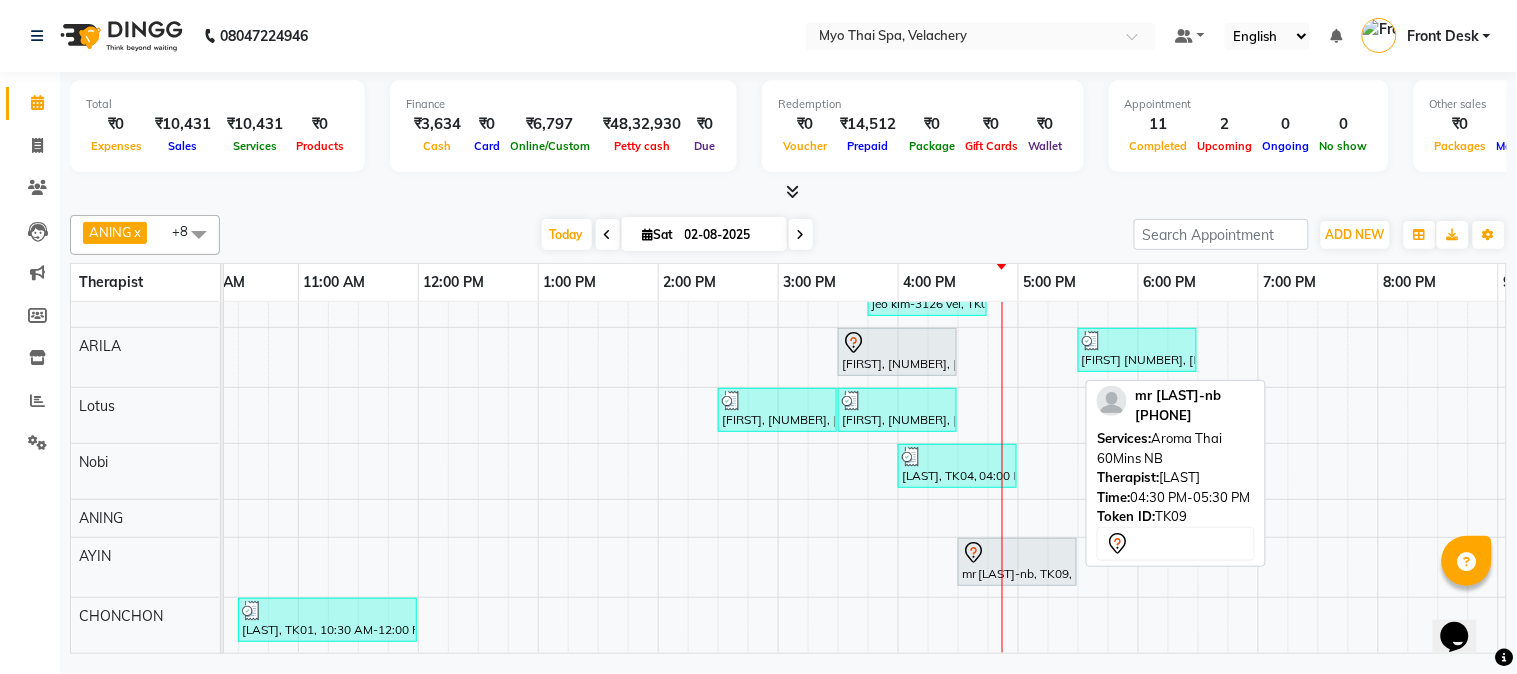 click 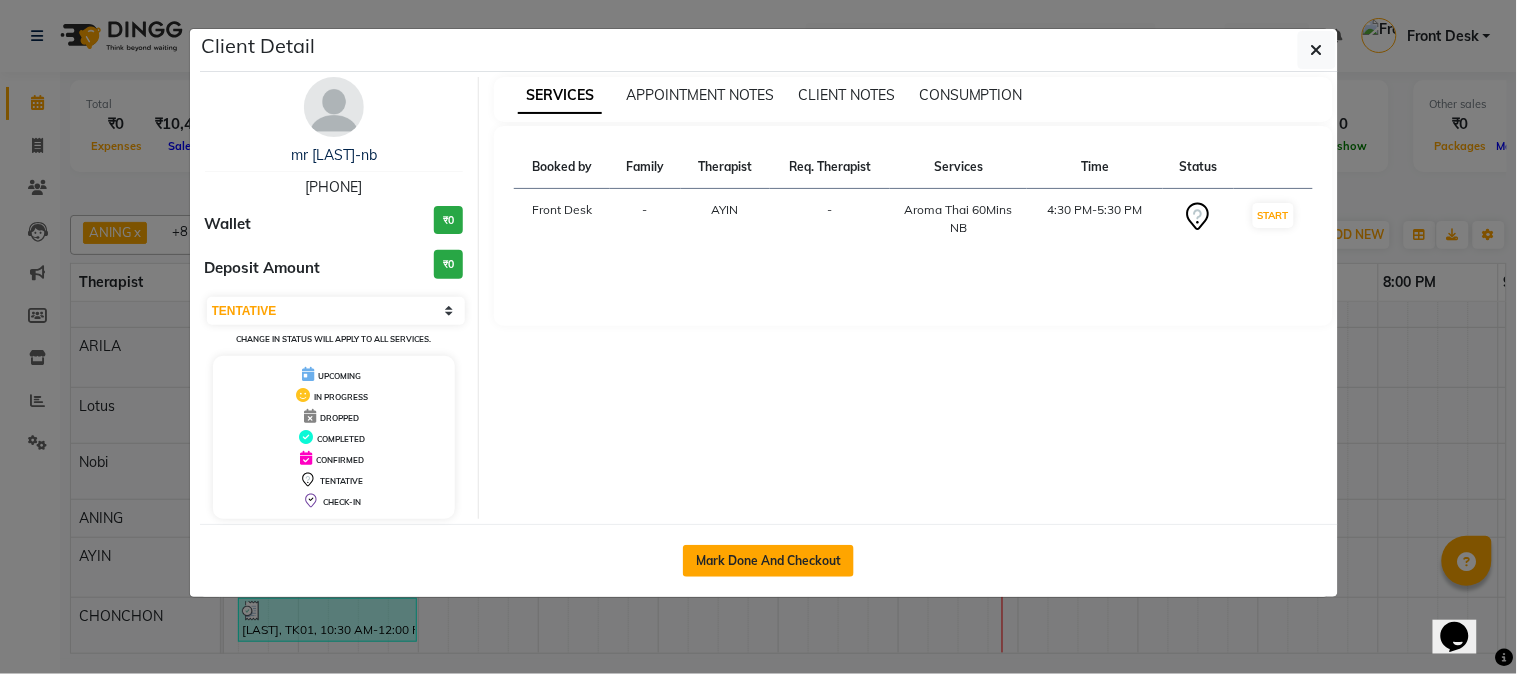 click on "Mark Done And Checkout" 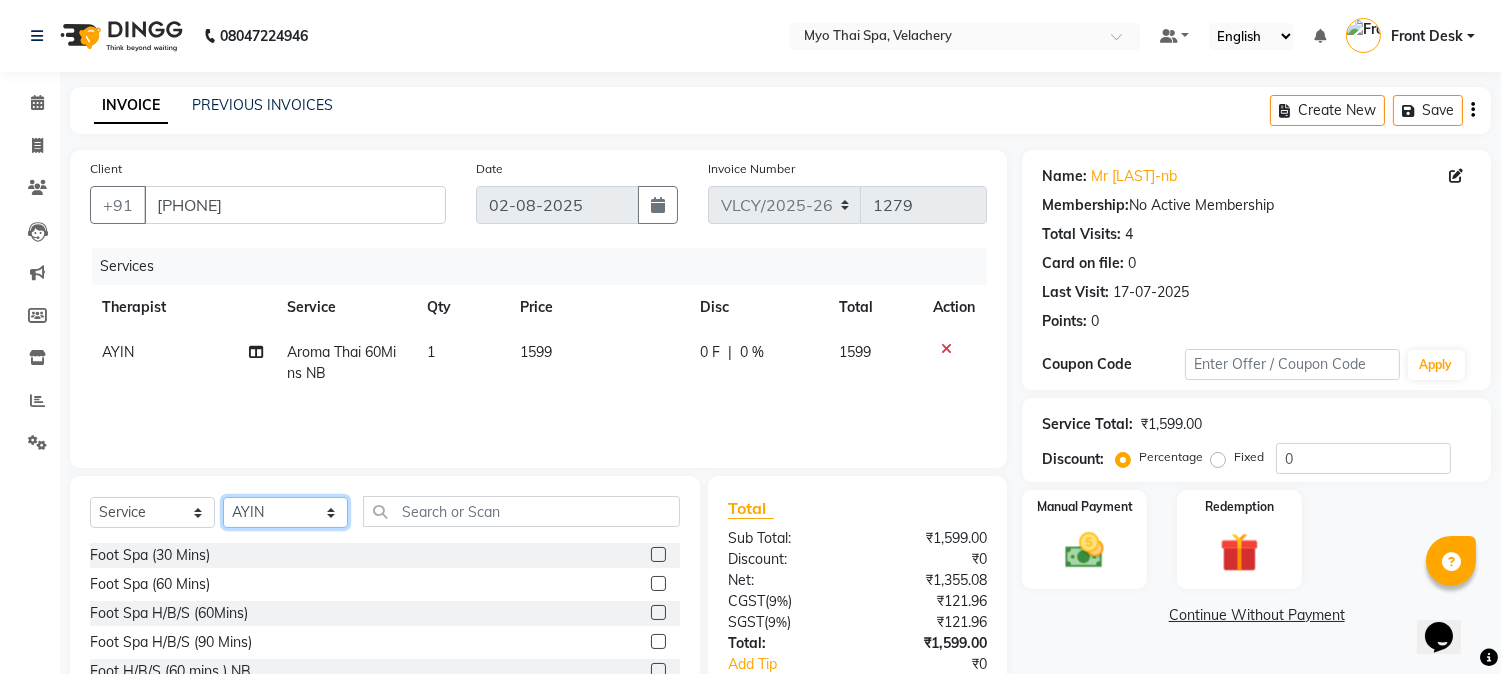 click on "Select Therapist ANING Aphy ARILA AYIN CHONCHON Front Desk HEKAMLA Lotus Nobi SHOJILA" 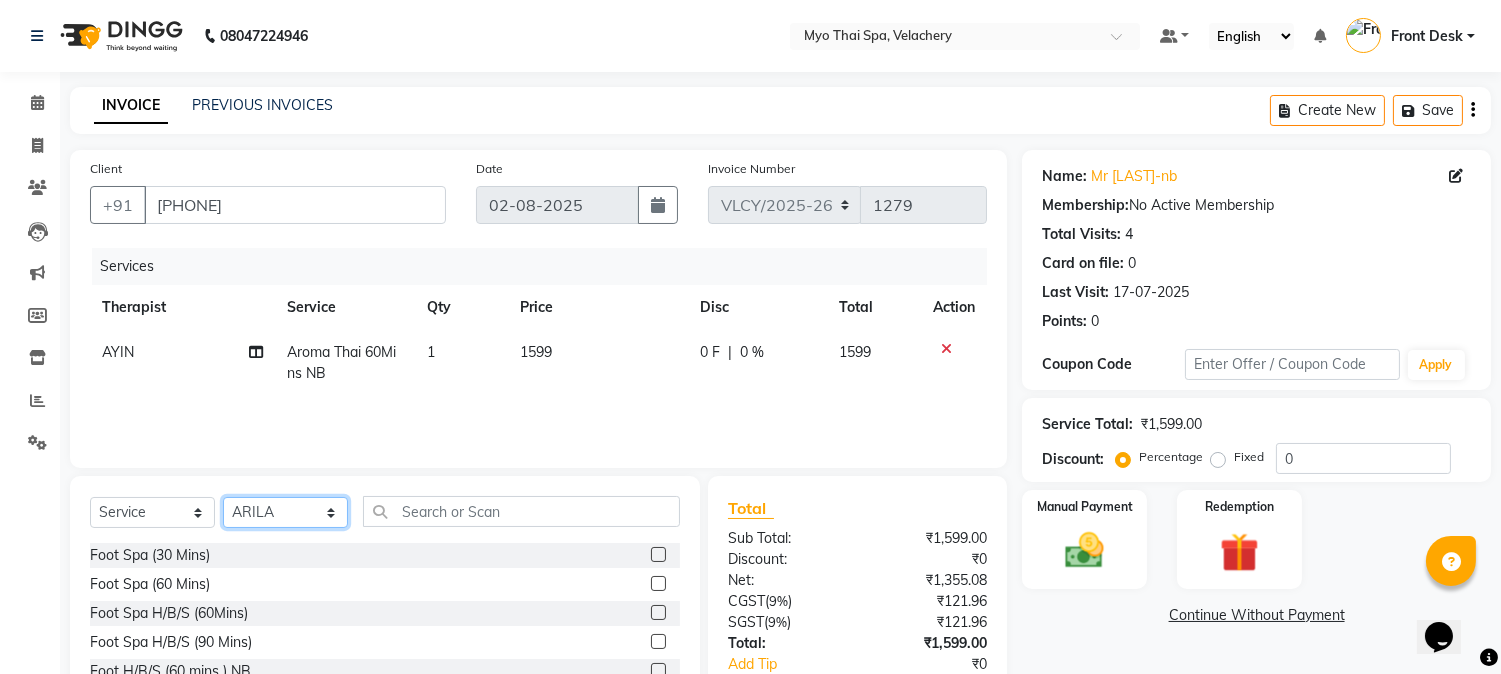 click on "Select Therapist ANING Aphy ARILA AYIN CHONCHON Front Desk HEKAMLA Lotus Nobi SHOJILA" 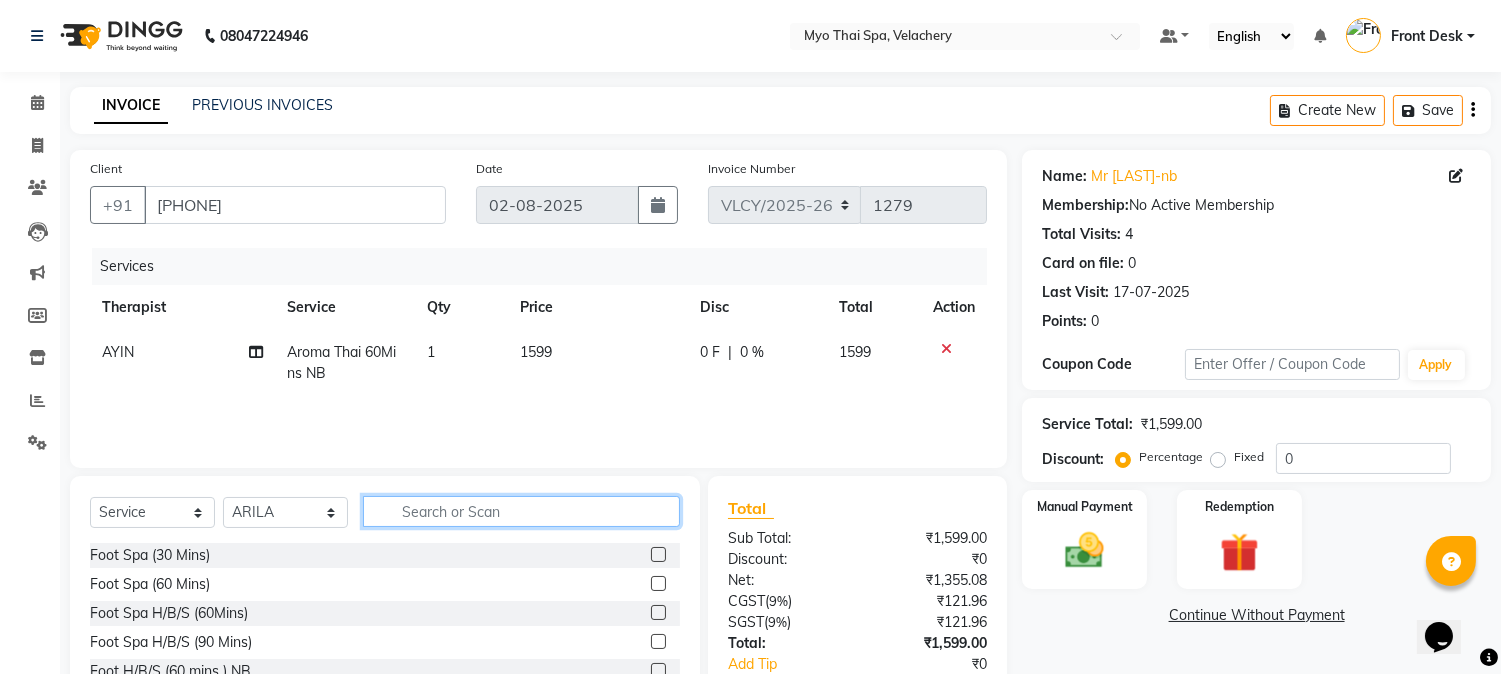click 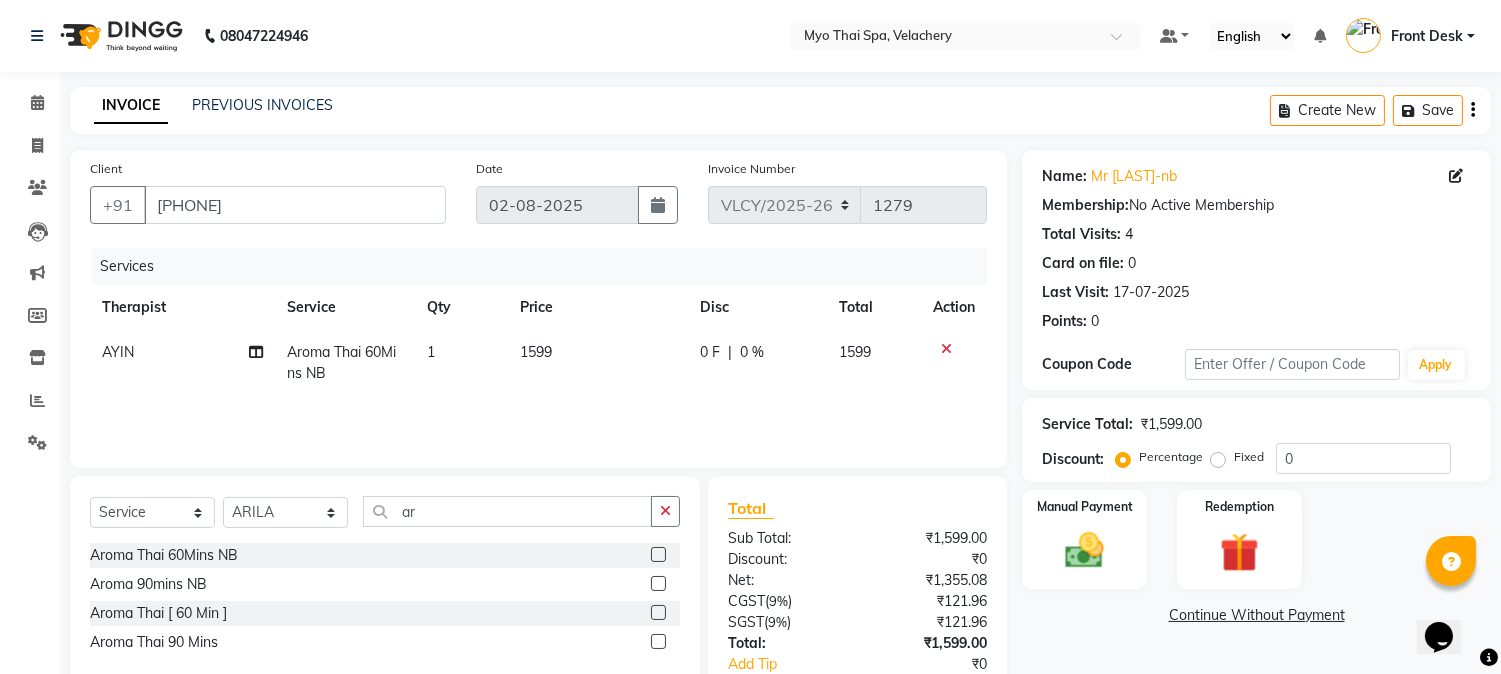 click 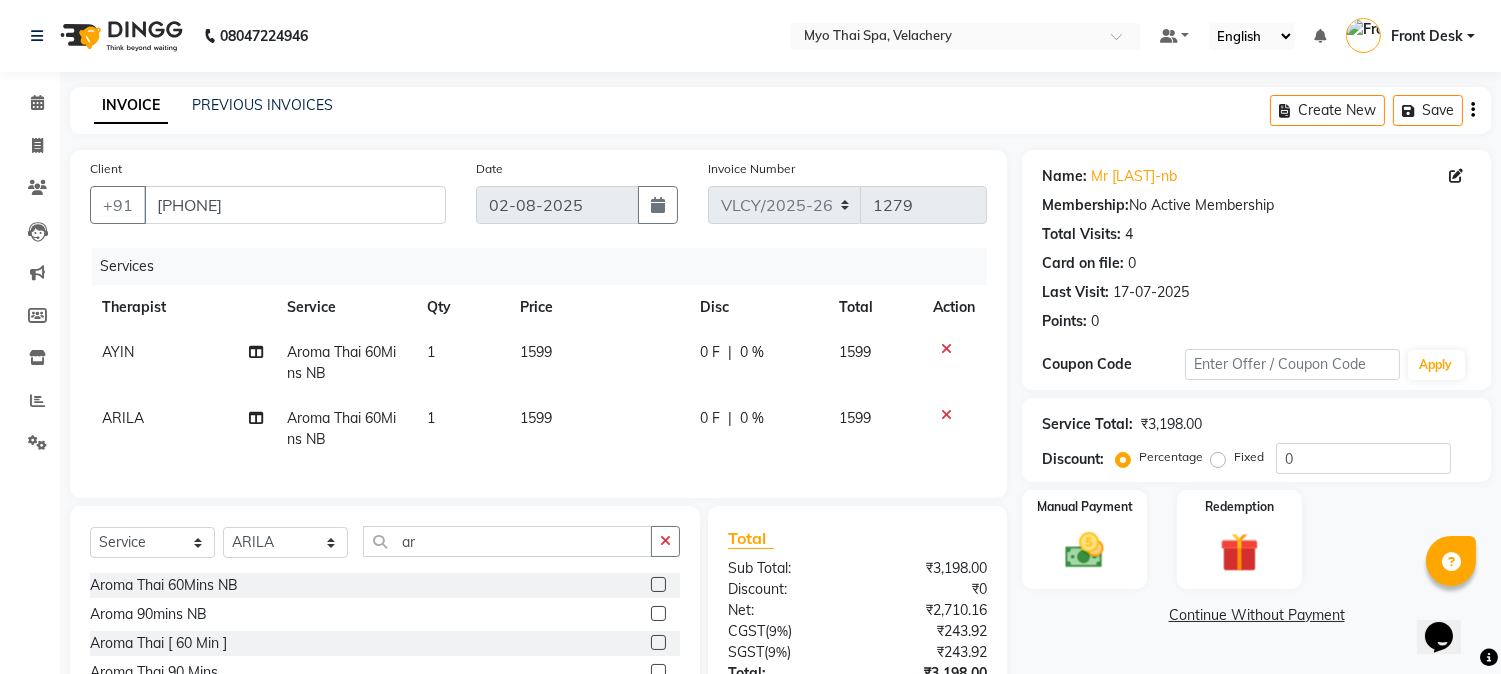 scroll, scrollTop: 172, scrollLeft: 0, axis: vertical 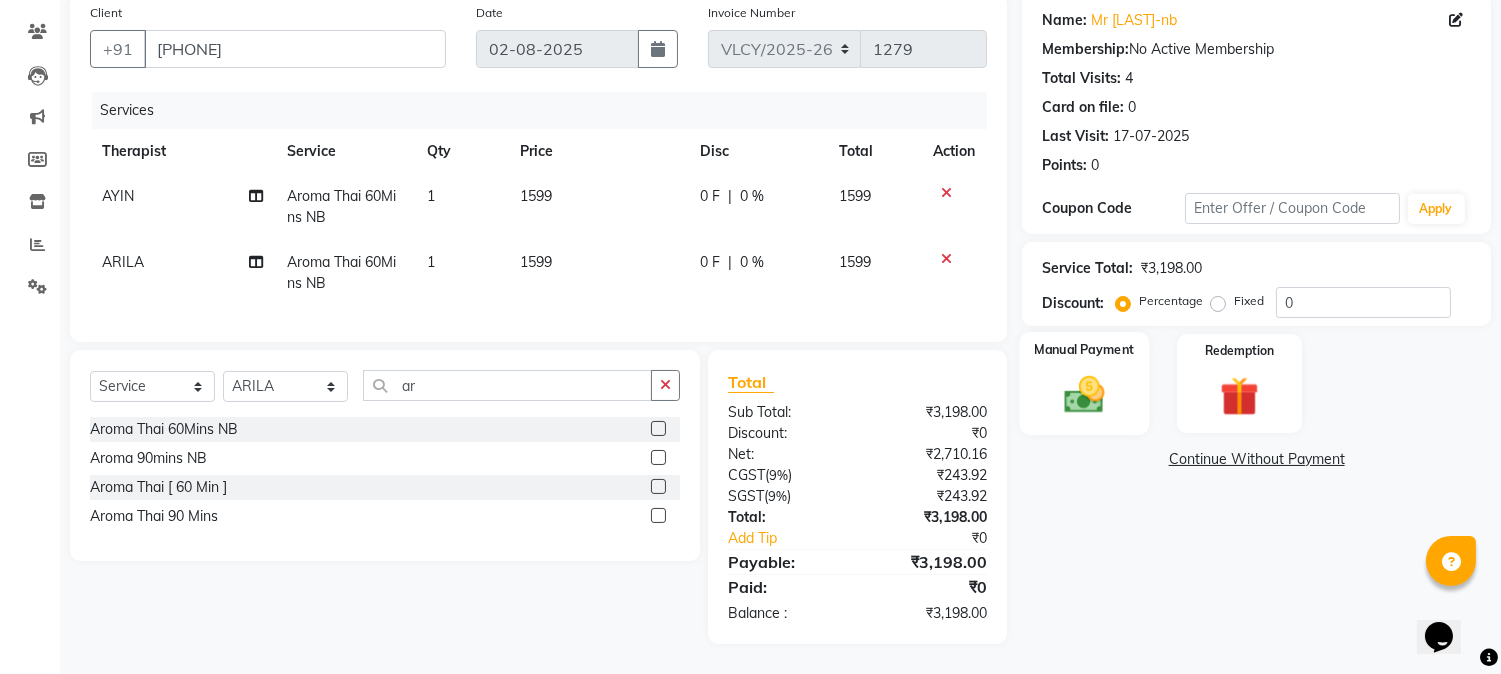 click 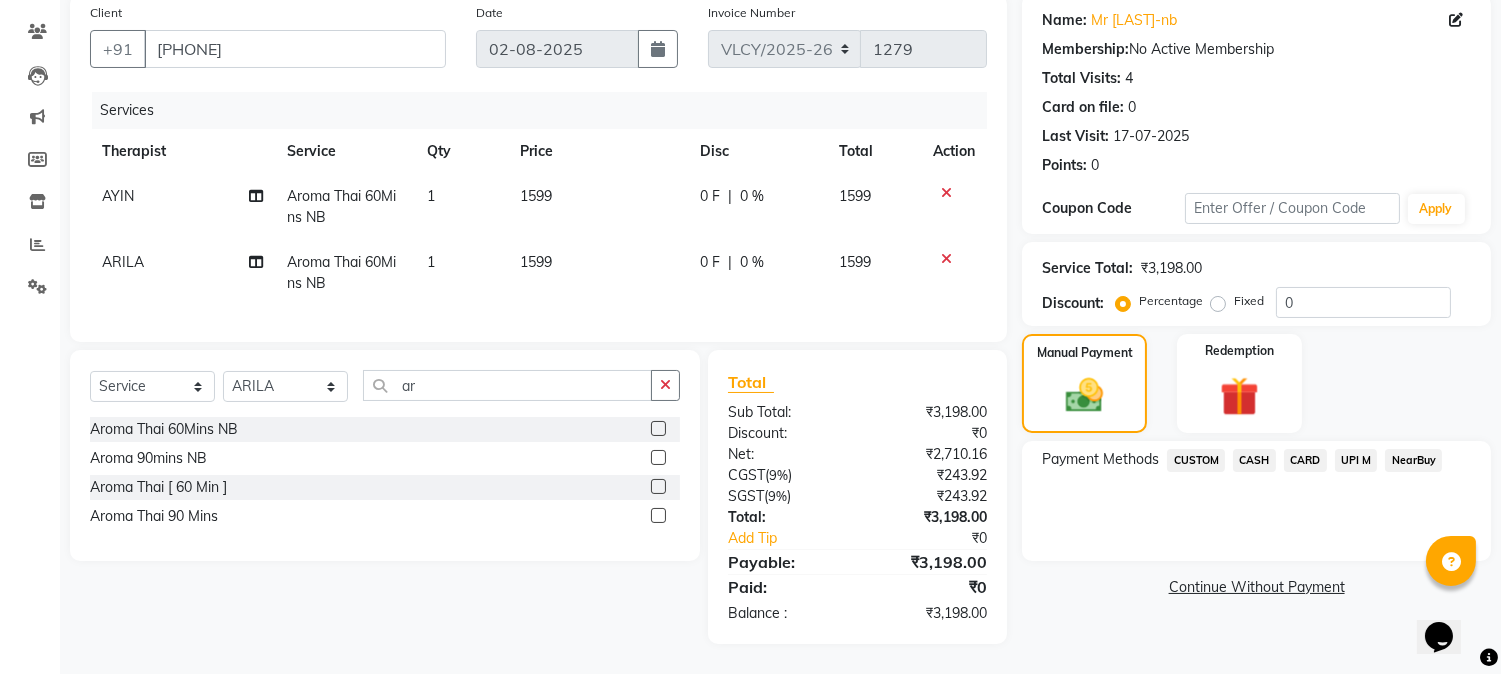 click on "UPI M" 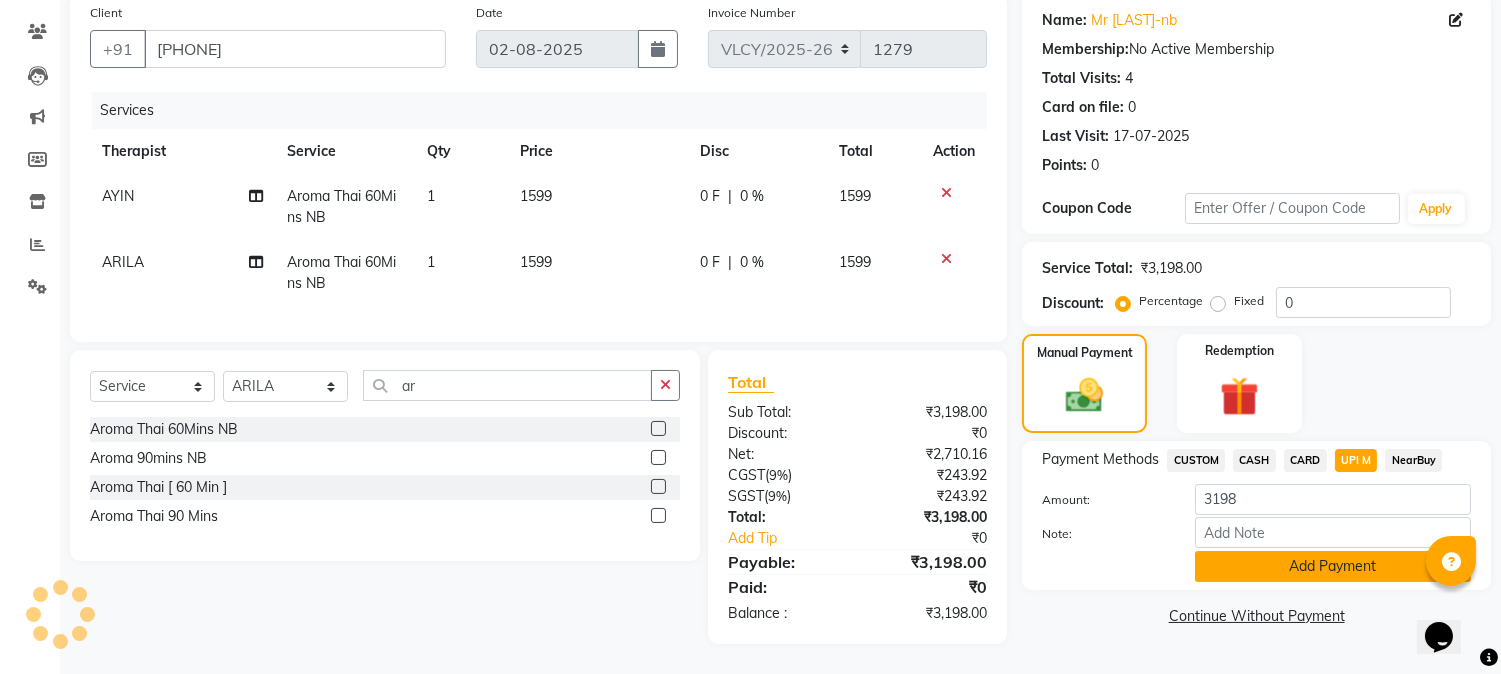 click on "Add Payment" 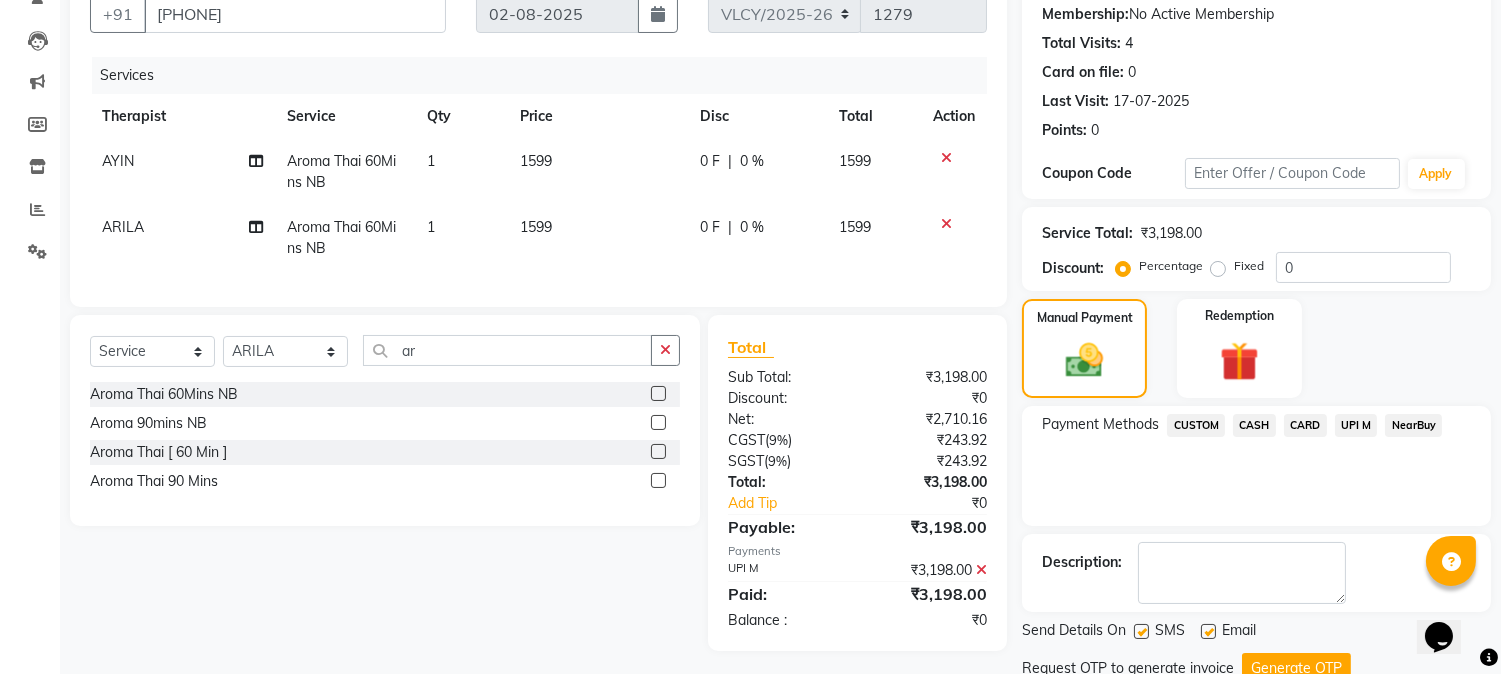 scroll, scrollTop: 265, scrollLeft: 0, axis: vertical 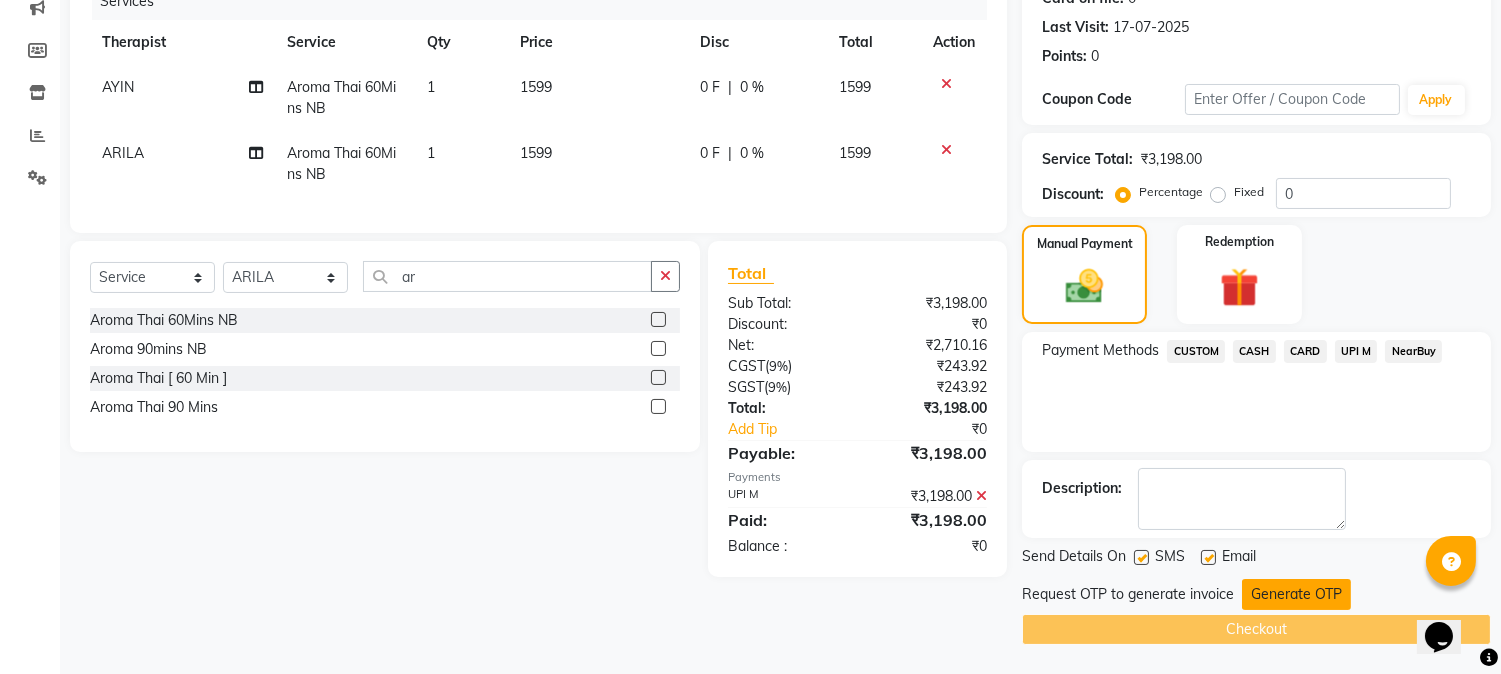 click on "Generate OTP" 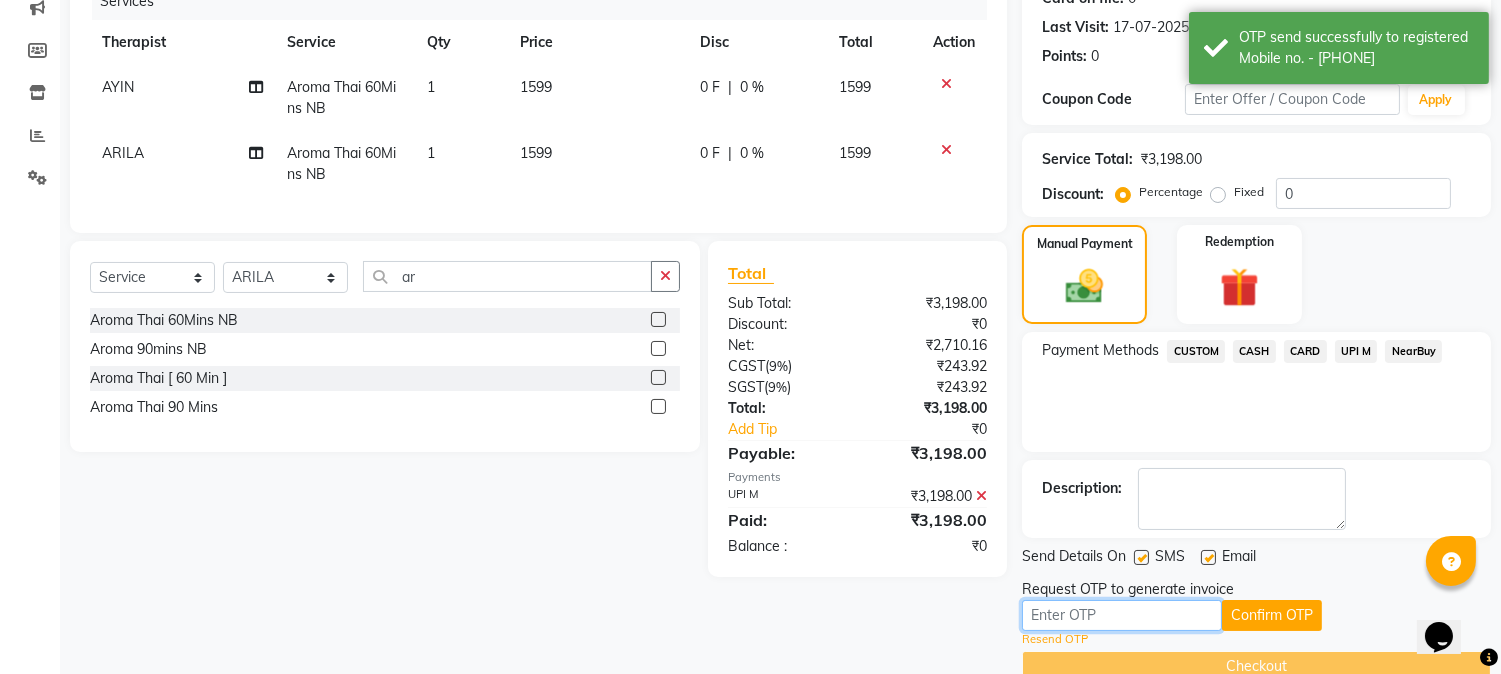 click at bounding box center (1122, 615) 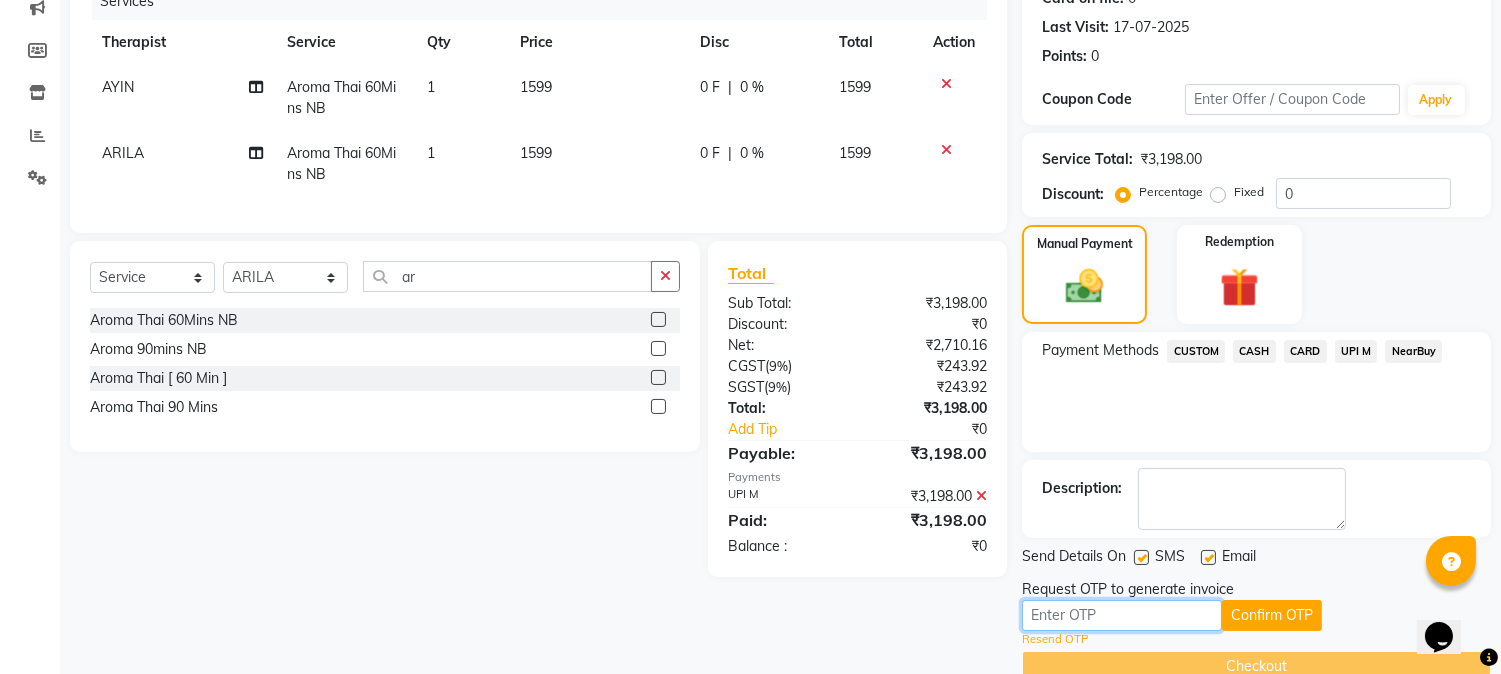 click at bounding box center [1122, 615] 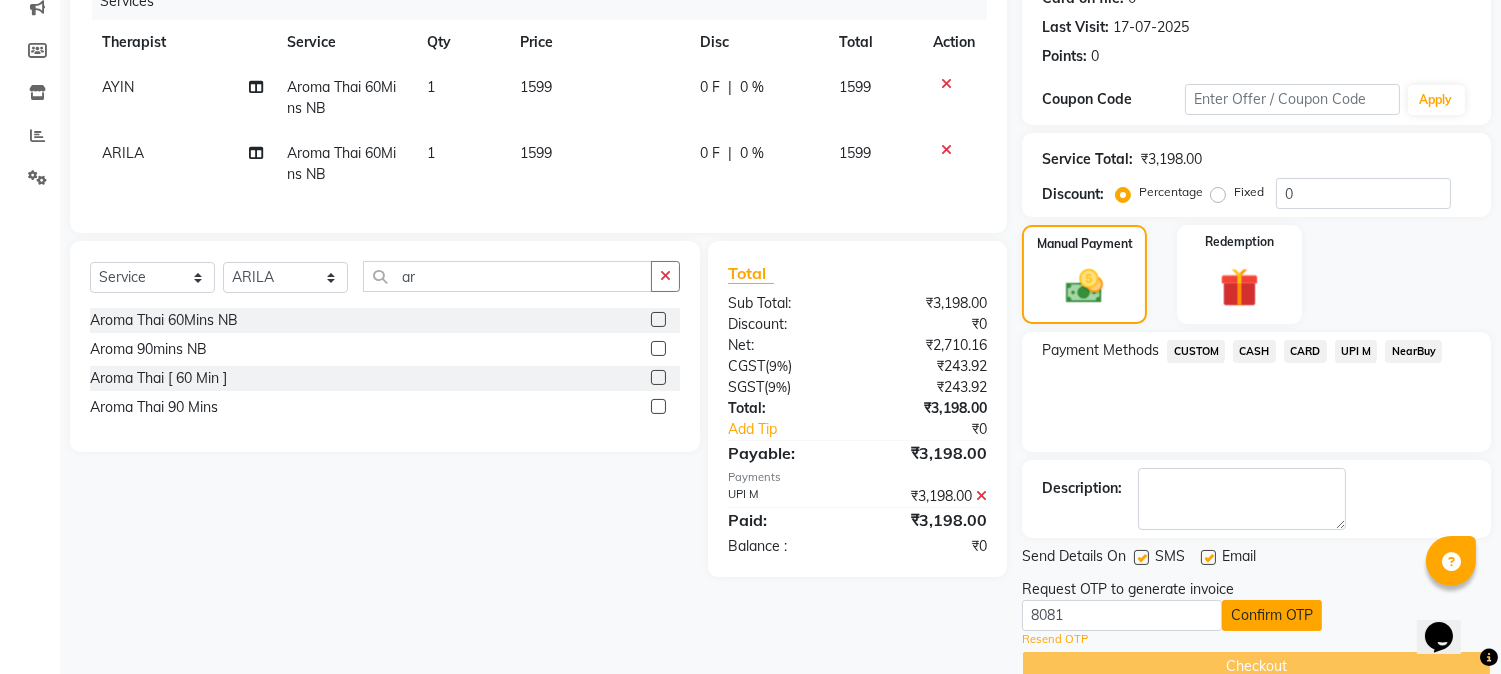 click on "Confirm OTP" 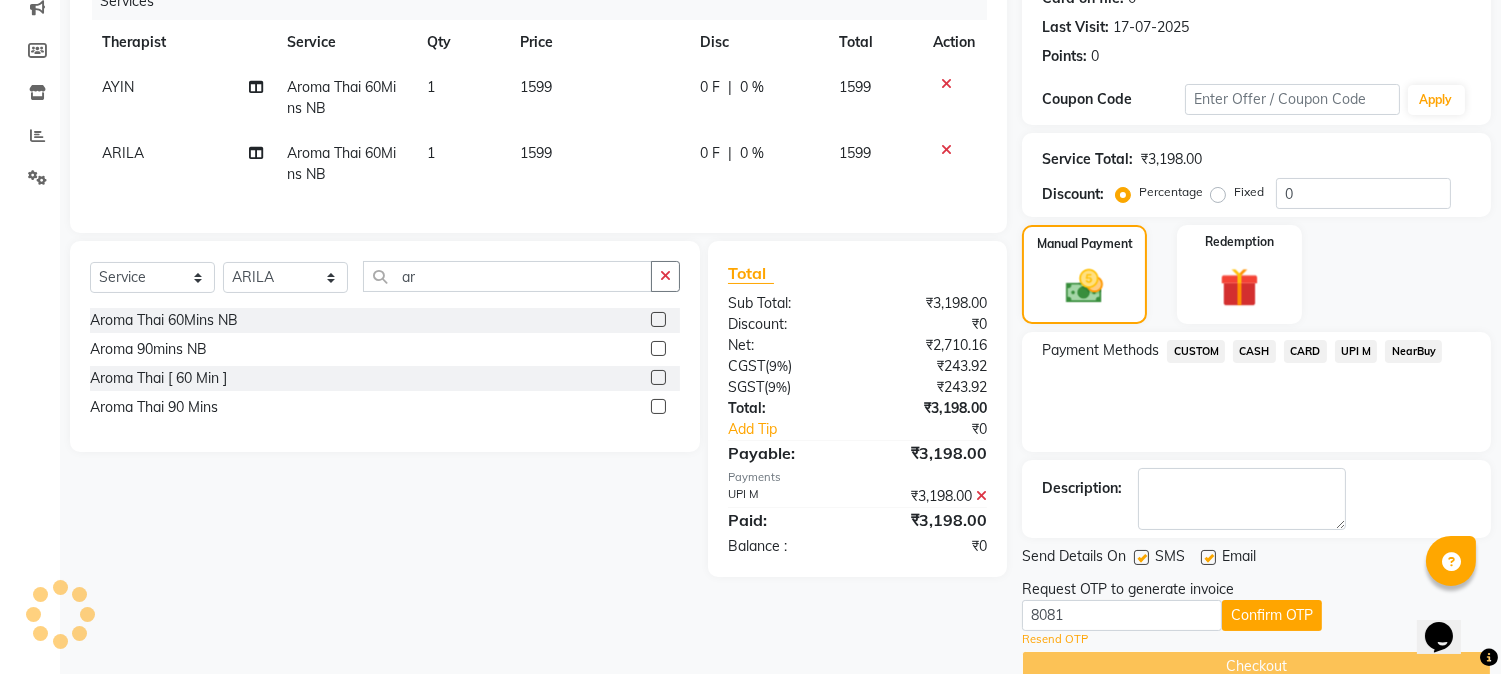 scroll, scrollTop: 225, scrollLeft: 0, axis: vertical 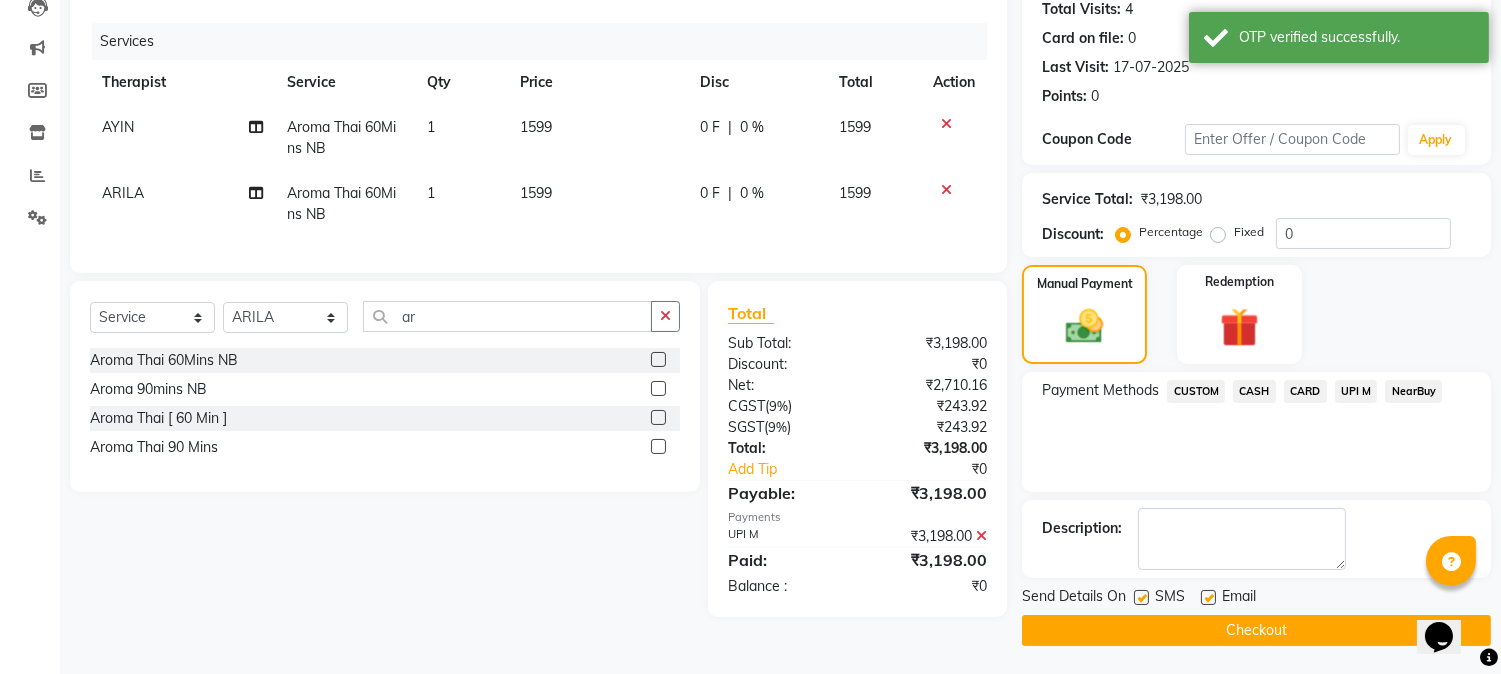 click on "Checkout" 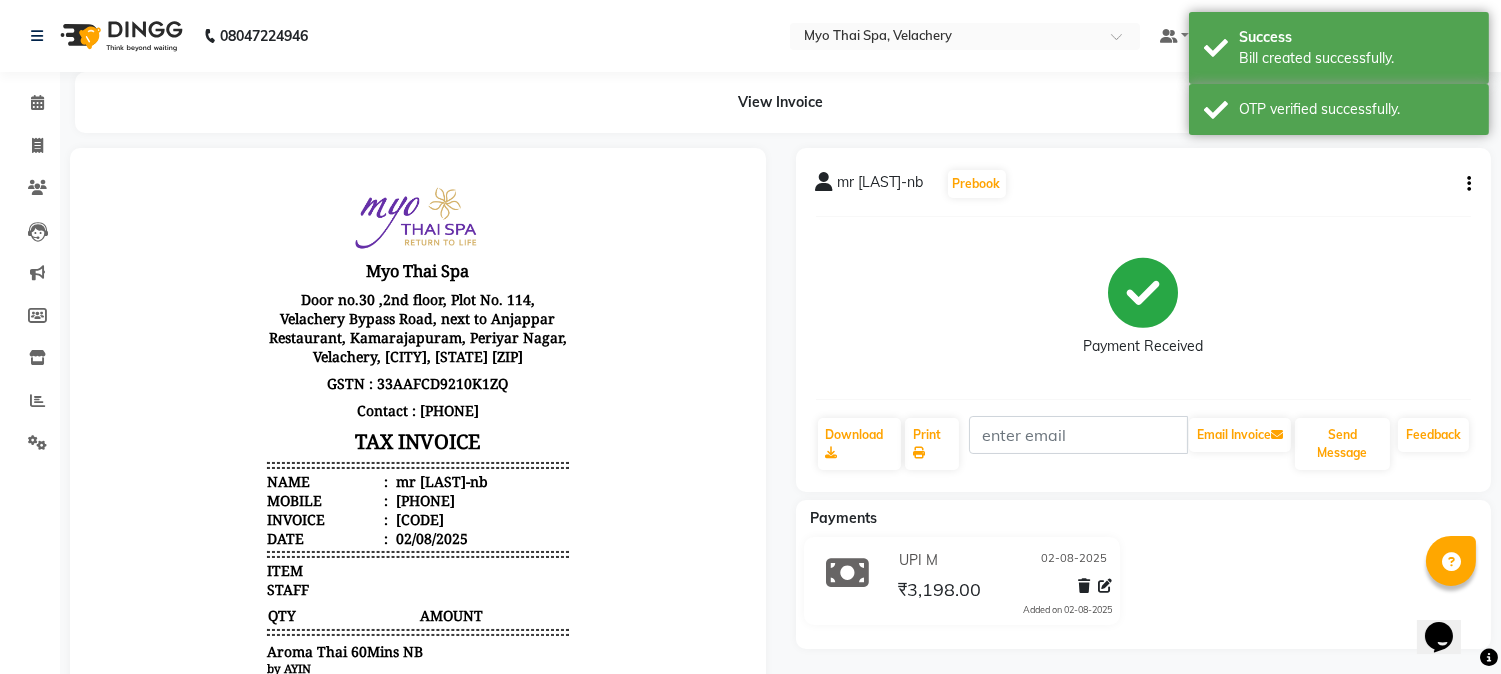scroll, scrollTop: 0, scrollLeft: 0, axis: both 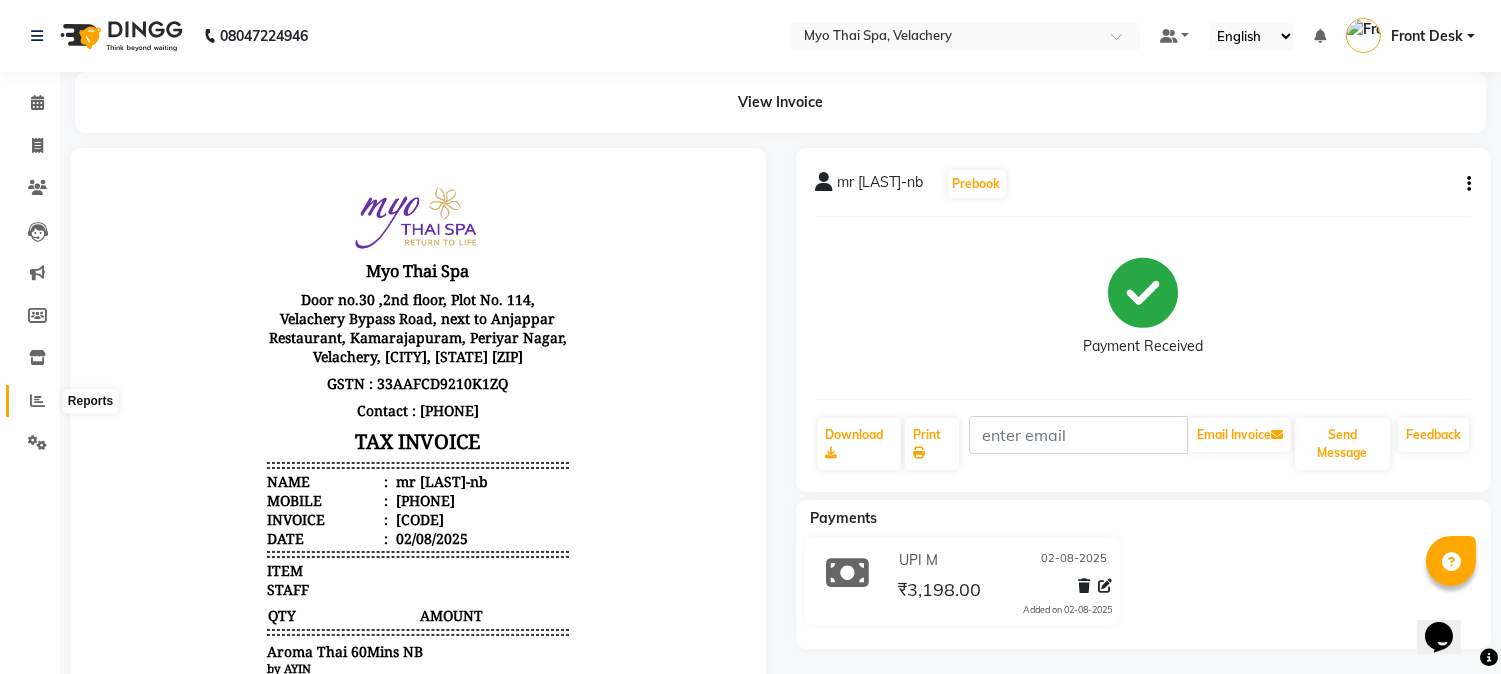 click 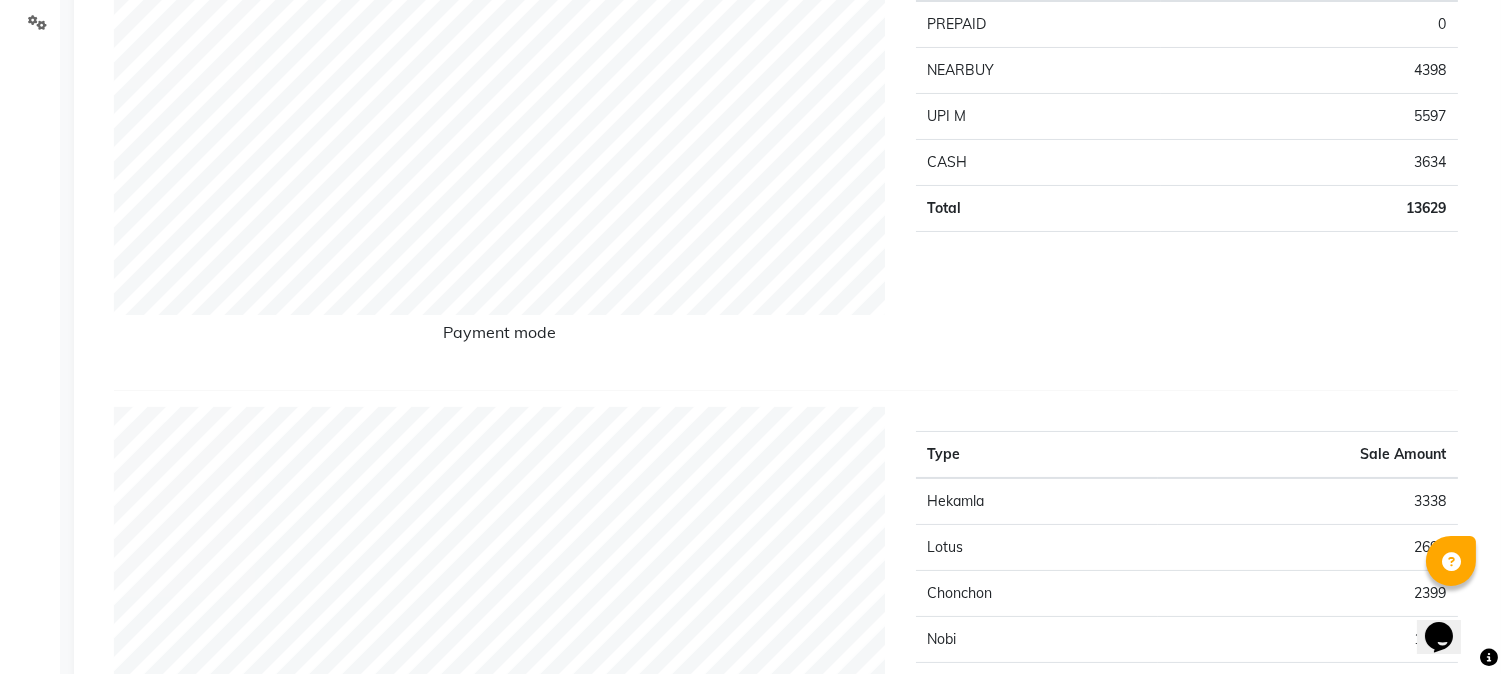 scroll, scrollTop: 555, scrollLeft: 0, axis: vertical 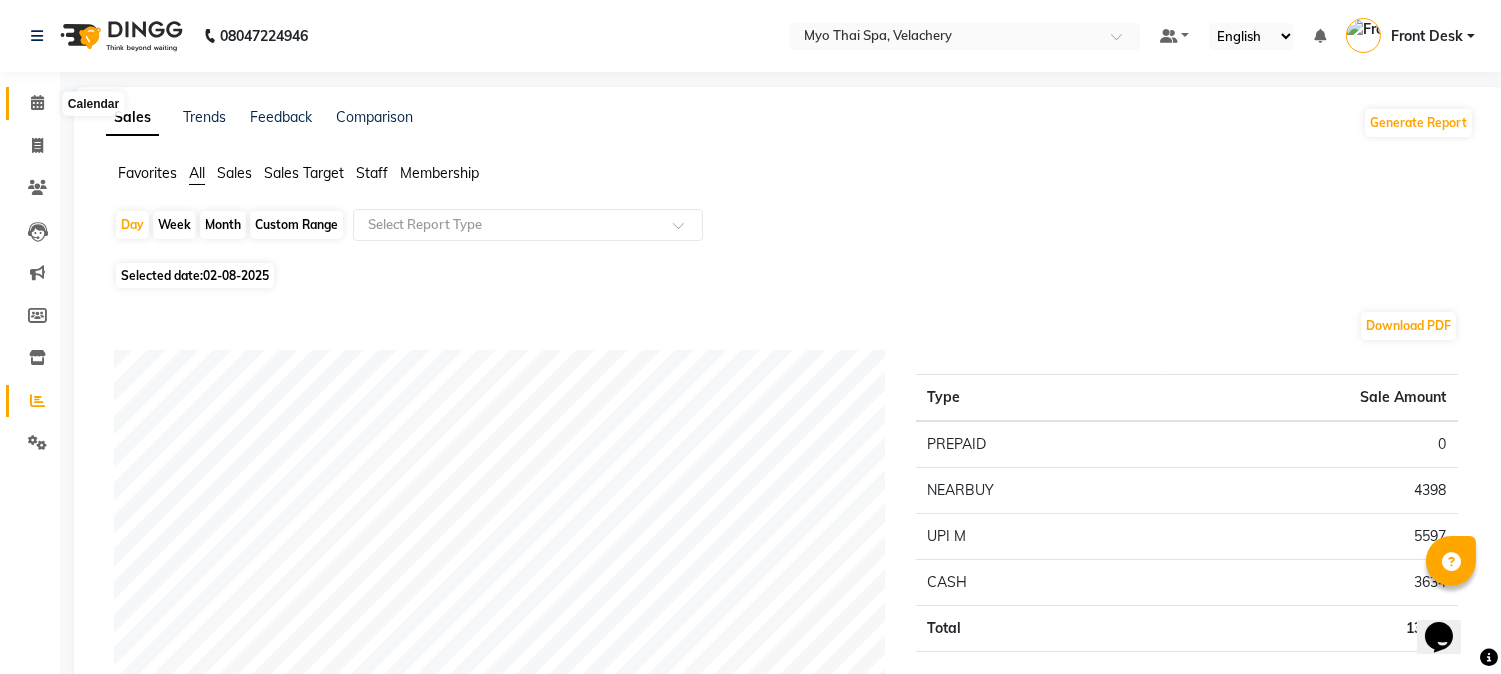 click 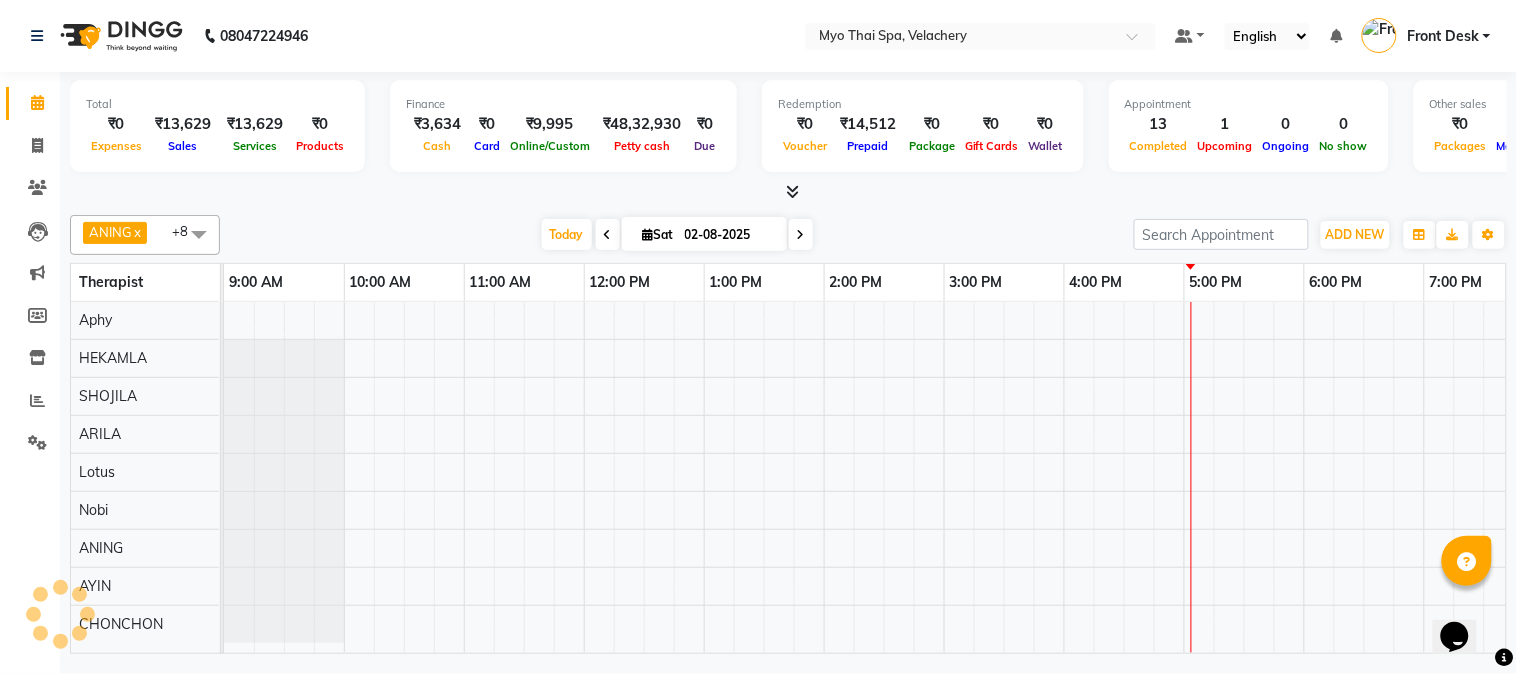 scroll, scrollTop: 0, scrollLeft: 517, axis: horizontal 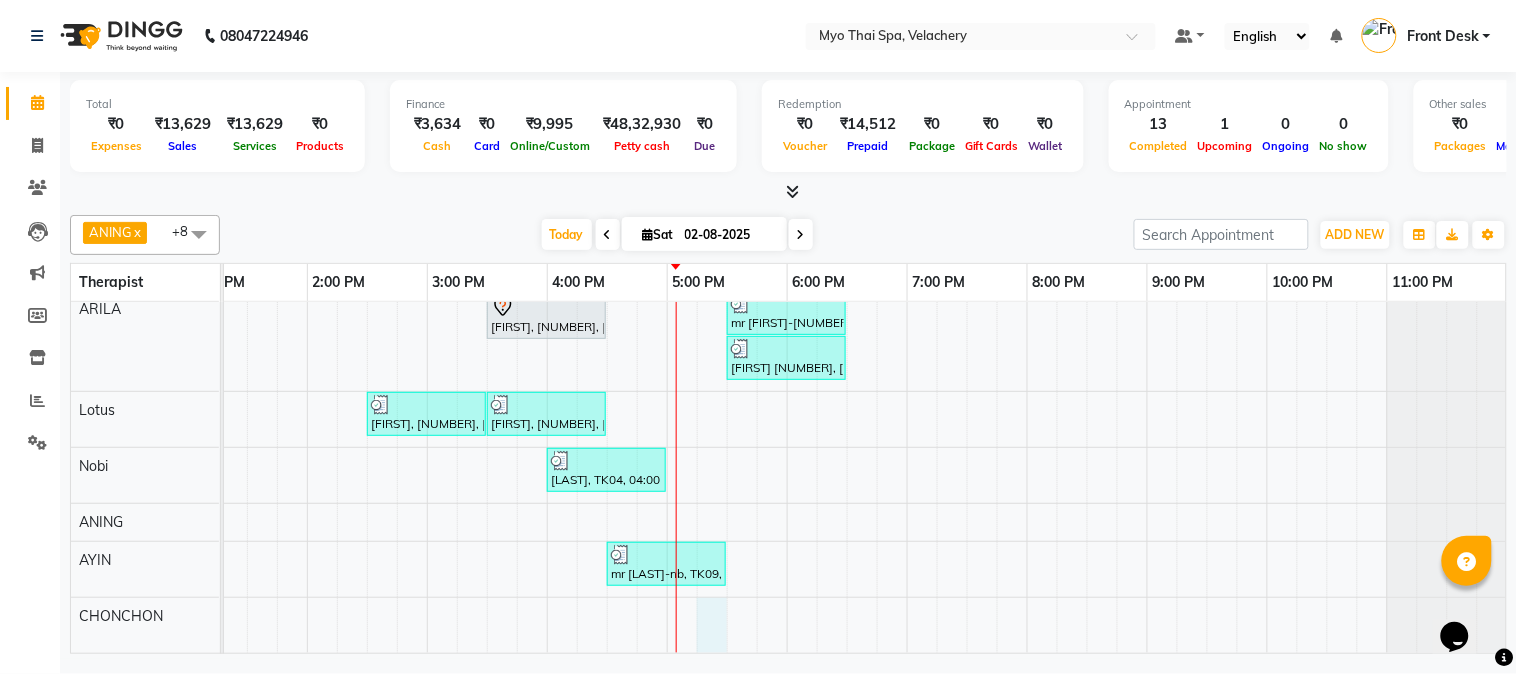 click on "Kumar [LAST] vel, TK02, 11:30 AM-01:00 PM, Spa of the month myo signature  90 mints     Chidambaram-3111, TK11, 05:00 PM-06:30 PM, Swedish [ 90 Min ]     Chidambaram-3111, TK08, 05:00 PM-06:00 PM, Traditional Thai Dry Spa-60Mins     thanveer, TK05, 02:30 PM-04:00 PM, Swedish 90Mins NB     megala, TK03, 04:30 PM-05:00 PM, Head Champi [ 30 Min ]     jeo kim-3126 vel, TK07, 03:45 PM-04:45 PM, Traditional Thai Dry Spa-60Mins             sweta, TK06, 03:30 PM-04:30 PM, Foot Spa H/B/S (60Mins)     mr mani-nb, TK09, 05:30 PM-06:30 PM, Aroma Thai 60Mins NB     yamada 3103, TK10, 05:30 PM-06:30 PM, Traditional Thai Dry Spa-60Mins     megala, TK03, 02:30 PM-03:30 PM, Balinese [ 60 Min ]     megala, TK03, 03:30 PM-04:30 PM, Balinese [ 60 Min ]     rishi, TK04, 04:00 PM-05:00 PM, Deep Tissue 60mins NB     mr mani-nb, TK09, 04:30 PM-05:30 PM, Aroma Thai 60Mins NB     ramesh, TK01, 10:30 AM-12:00 PM, Swedish 90Mins NB" at bounding box center (607, 365) 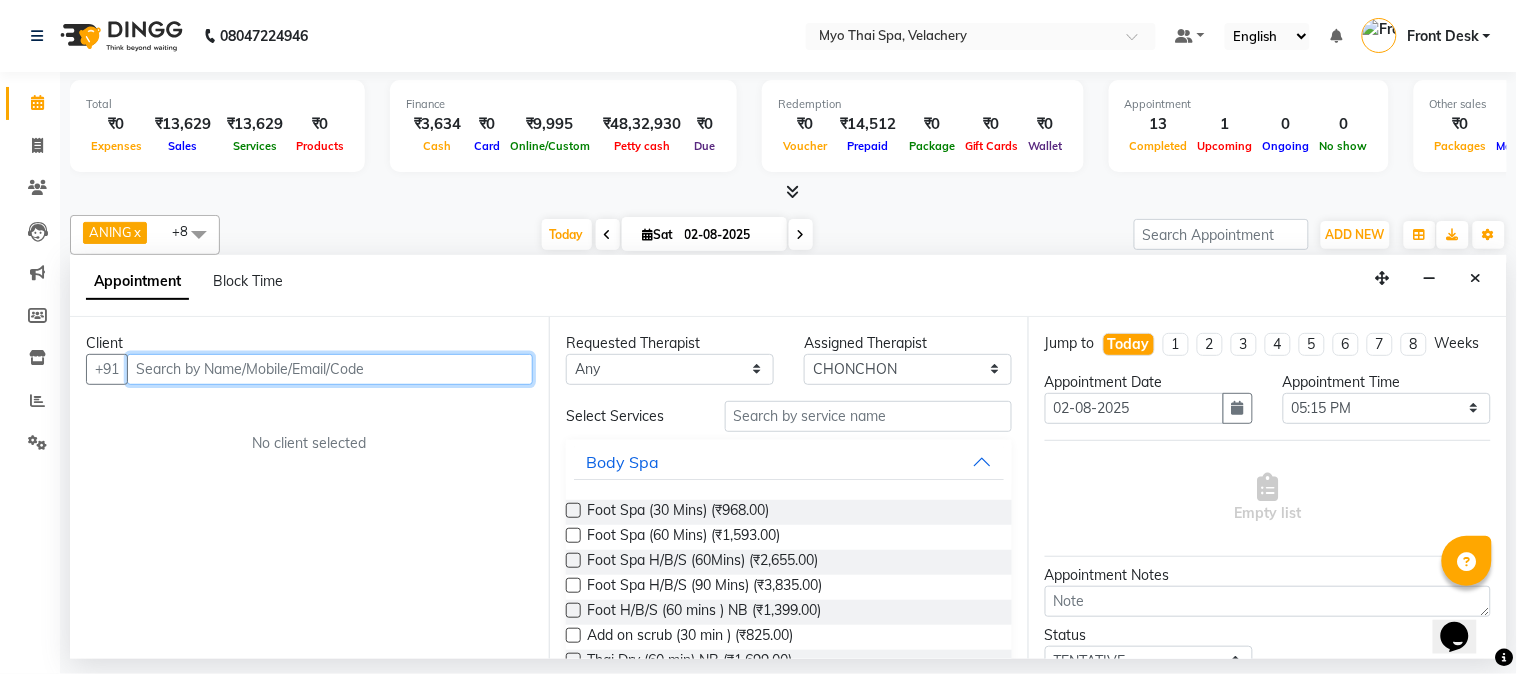click at bounding box center [330, 369] 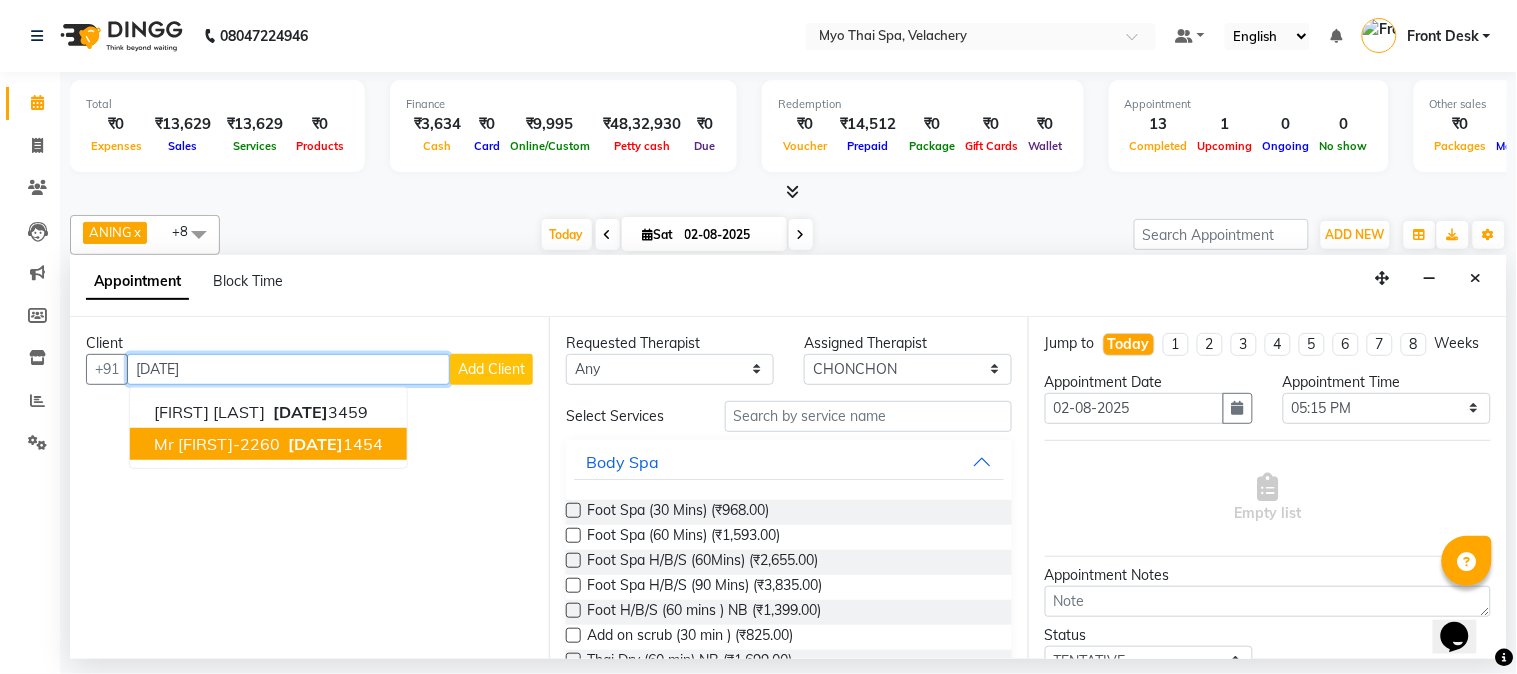 click on "mr [FIRST]-2260" at bounding box center (217, 444) 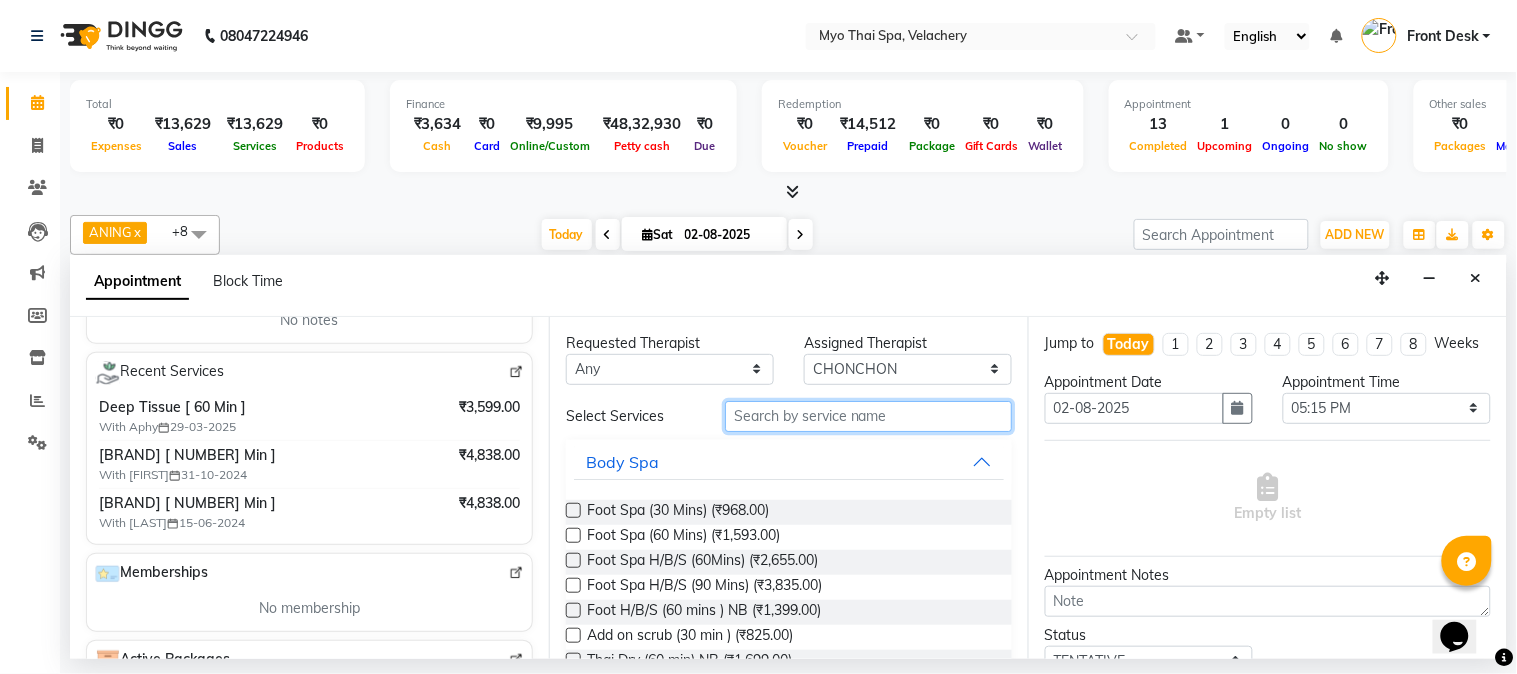 click at bounding box center (868, 416) 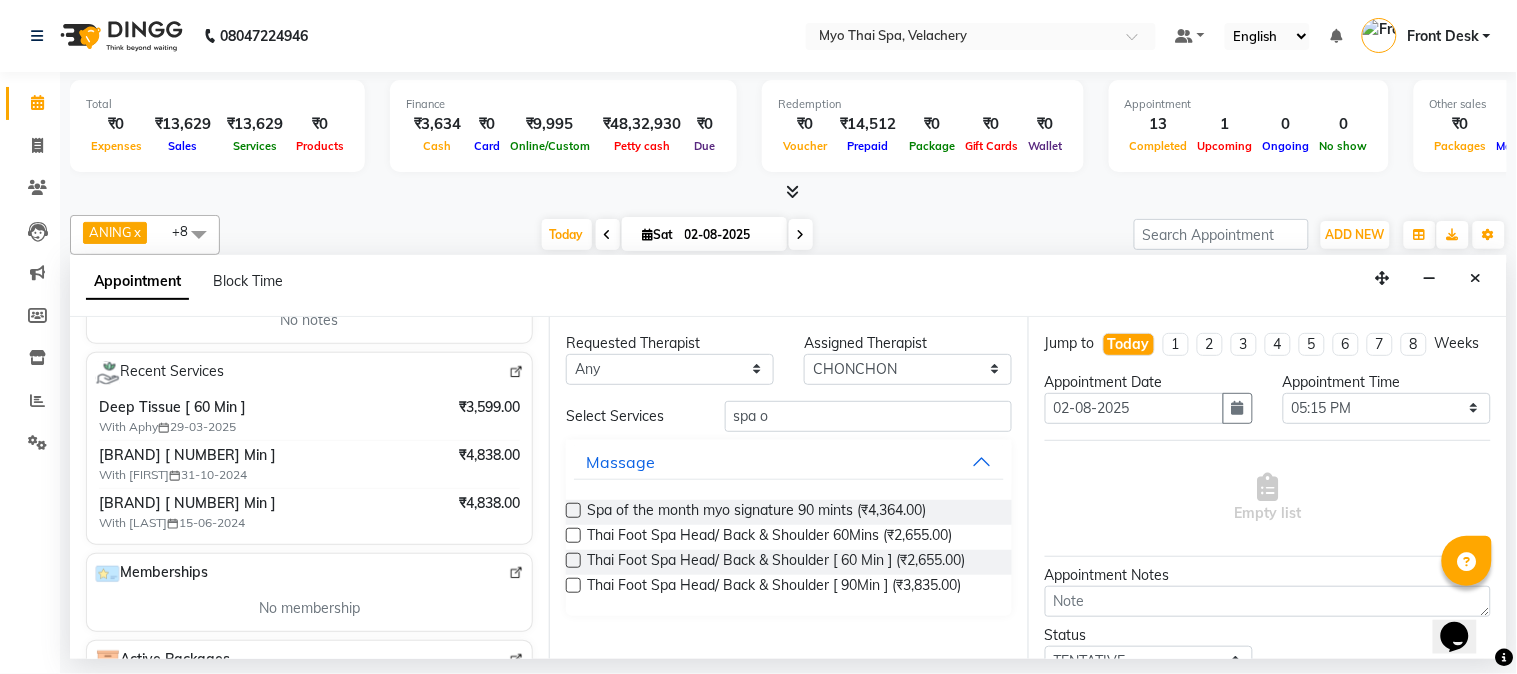 click at bounding box center [573, 510] 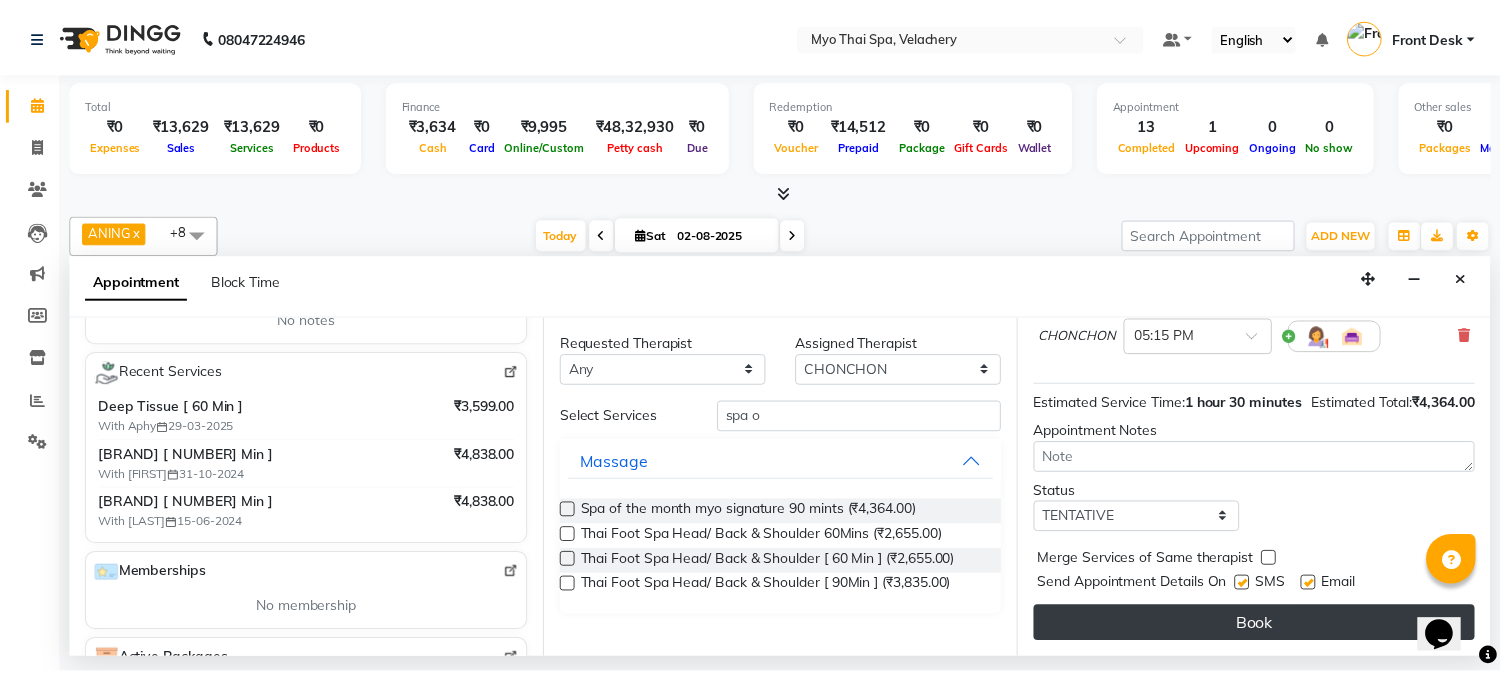 scroll, scrollTop: 225, scrollLeft: 0, axis: vertical 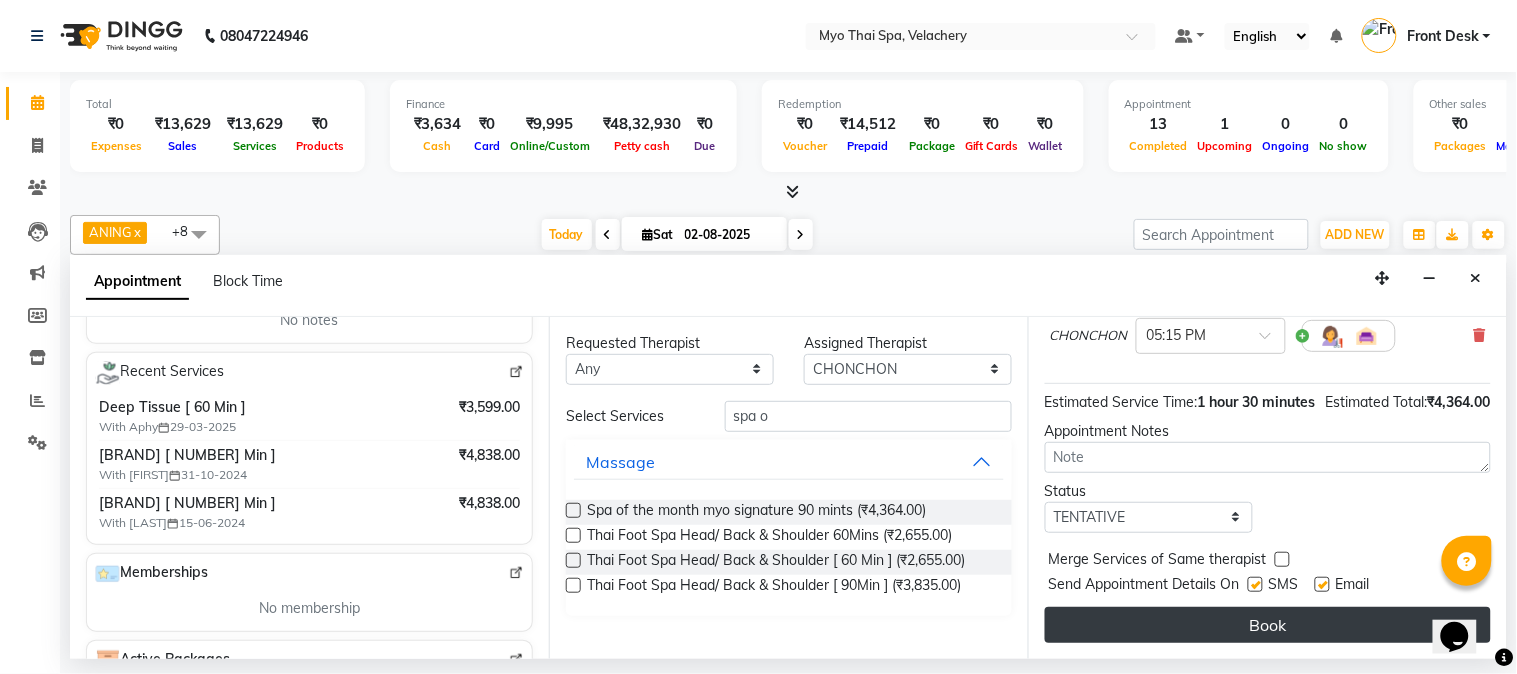 click on "Book" at bounding box center (1268, 625) 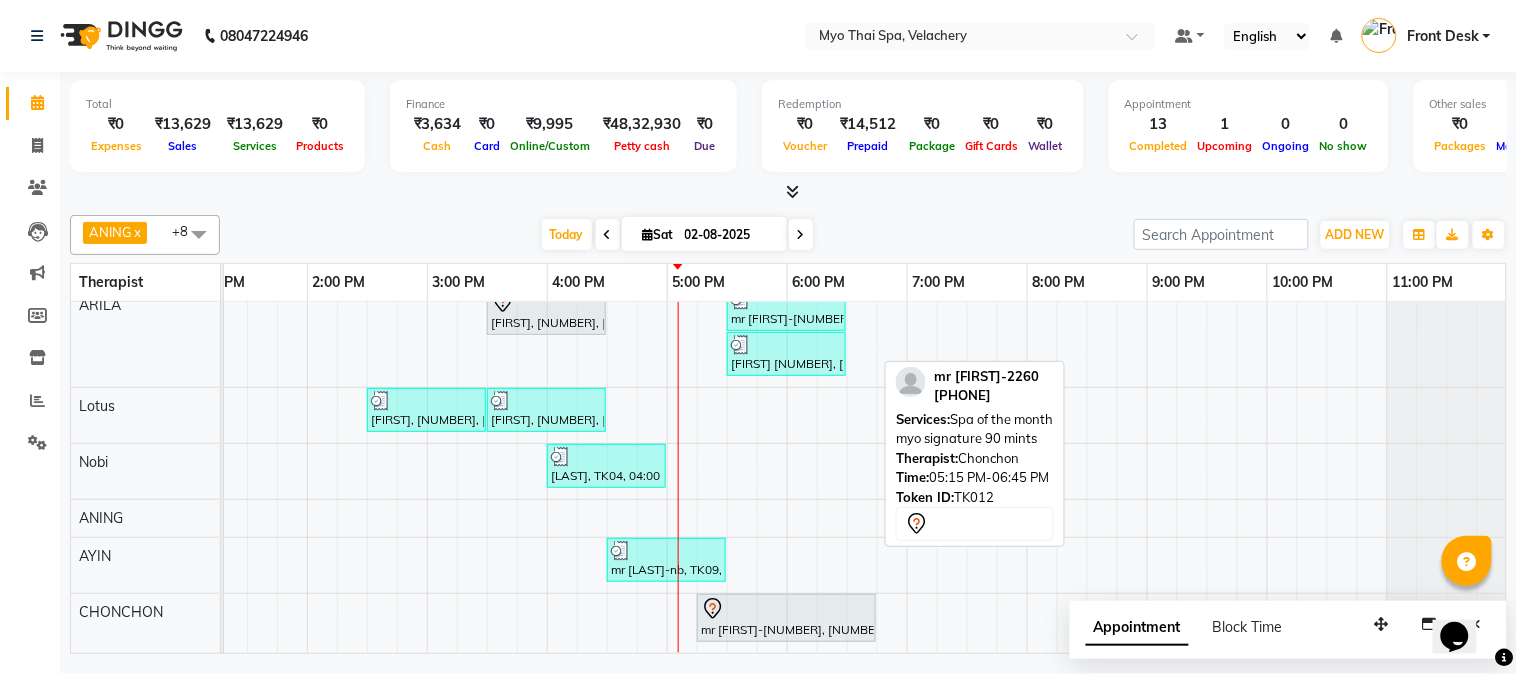 click at bounding box center [786, 609] 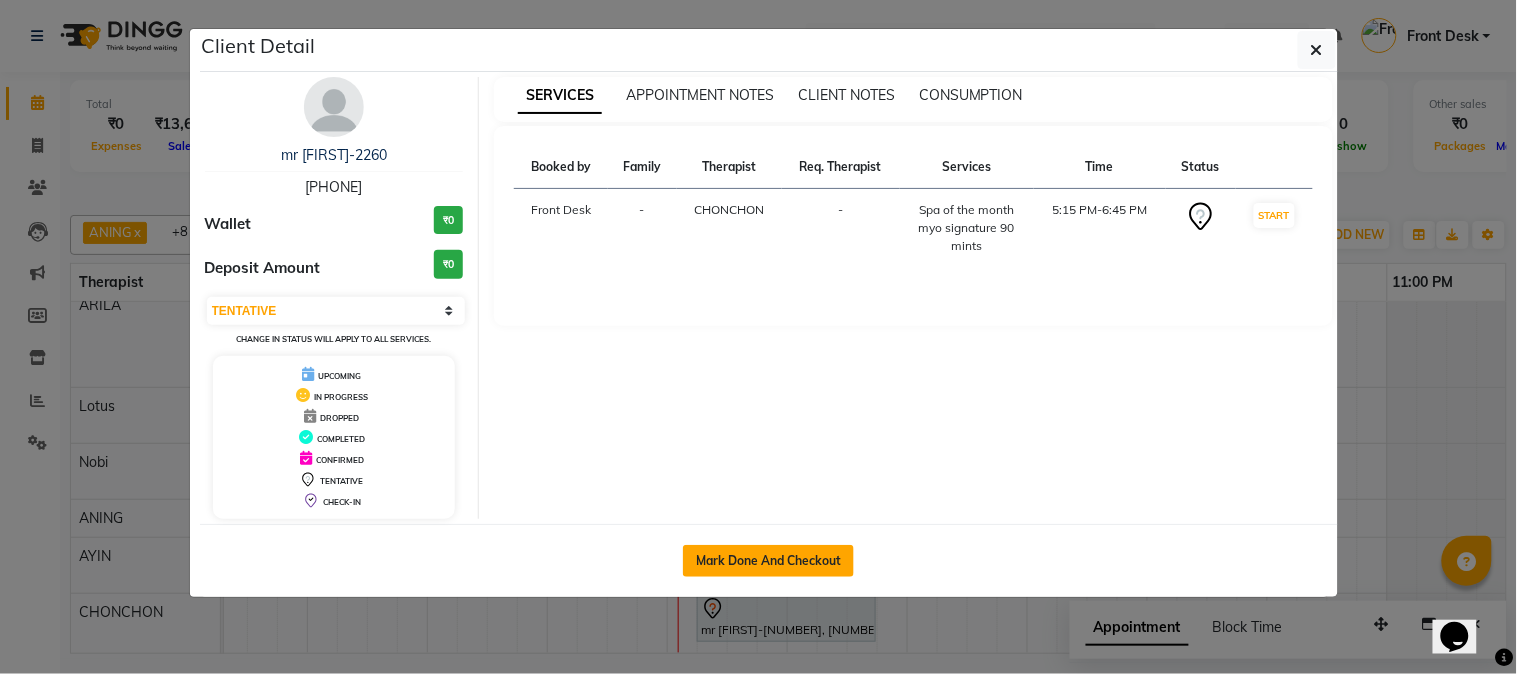 click on "Mark Done And Checkout" 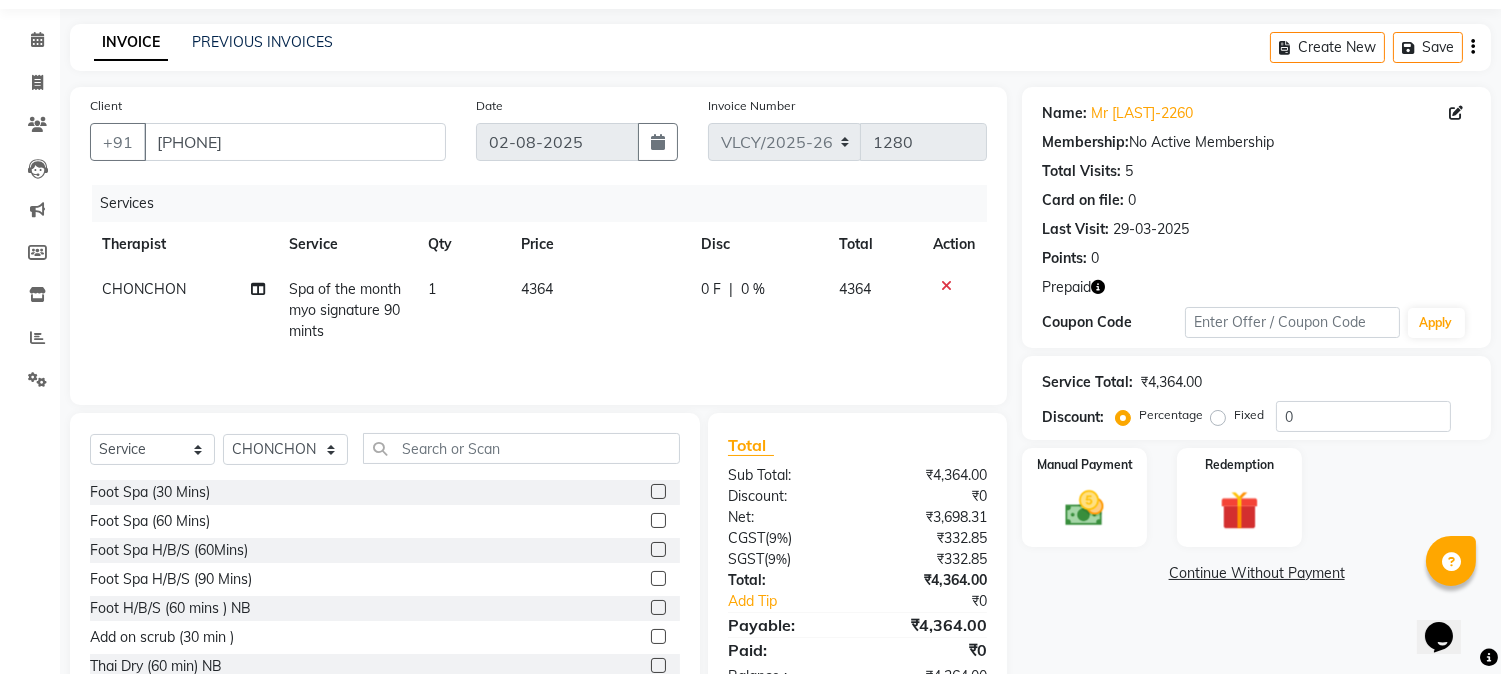 scroll, scrollTop: 128, scrollLeft: 0, axis: vertical 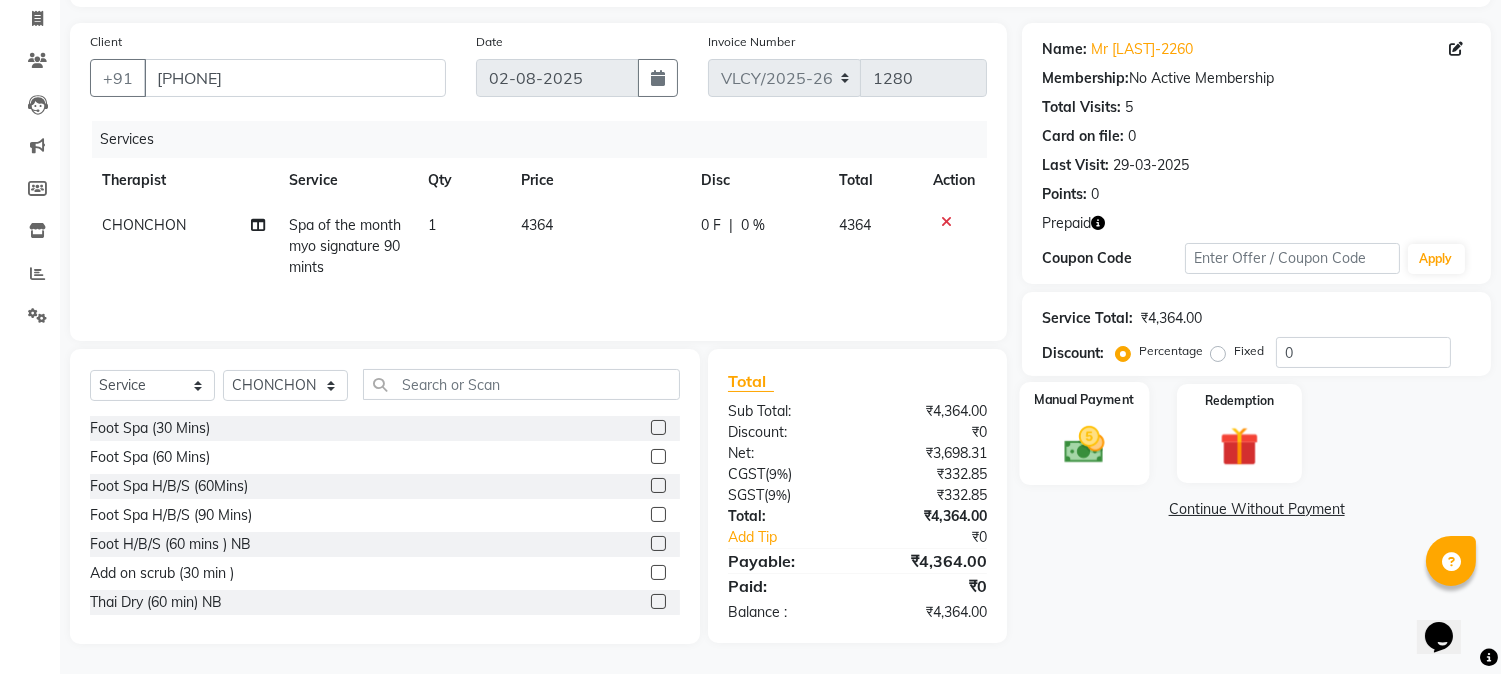 click 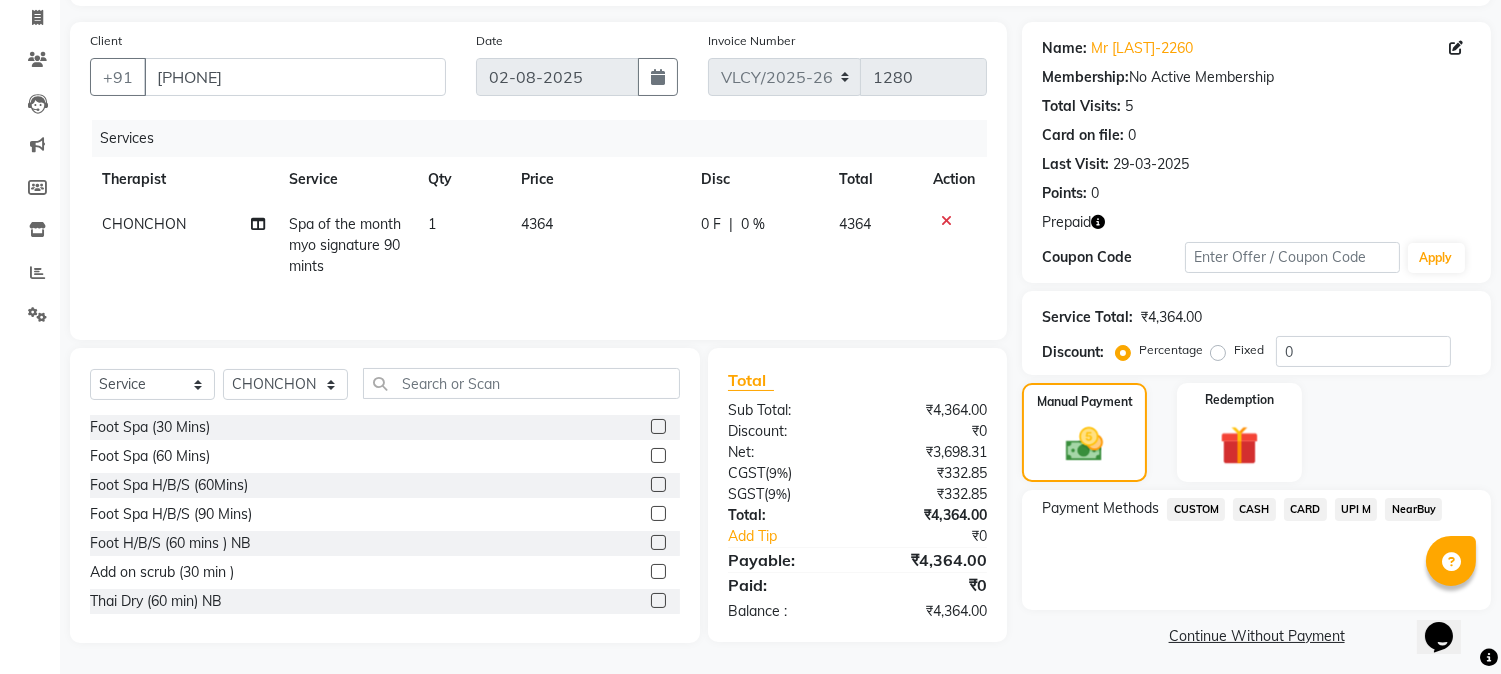 click on "Fixed" 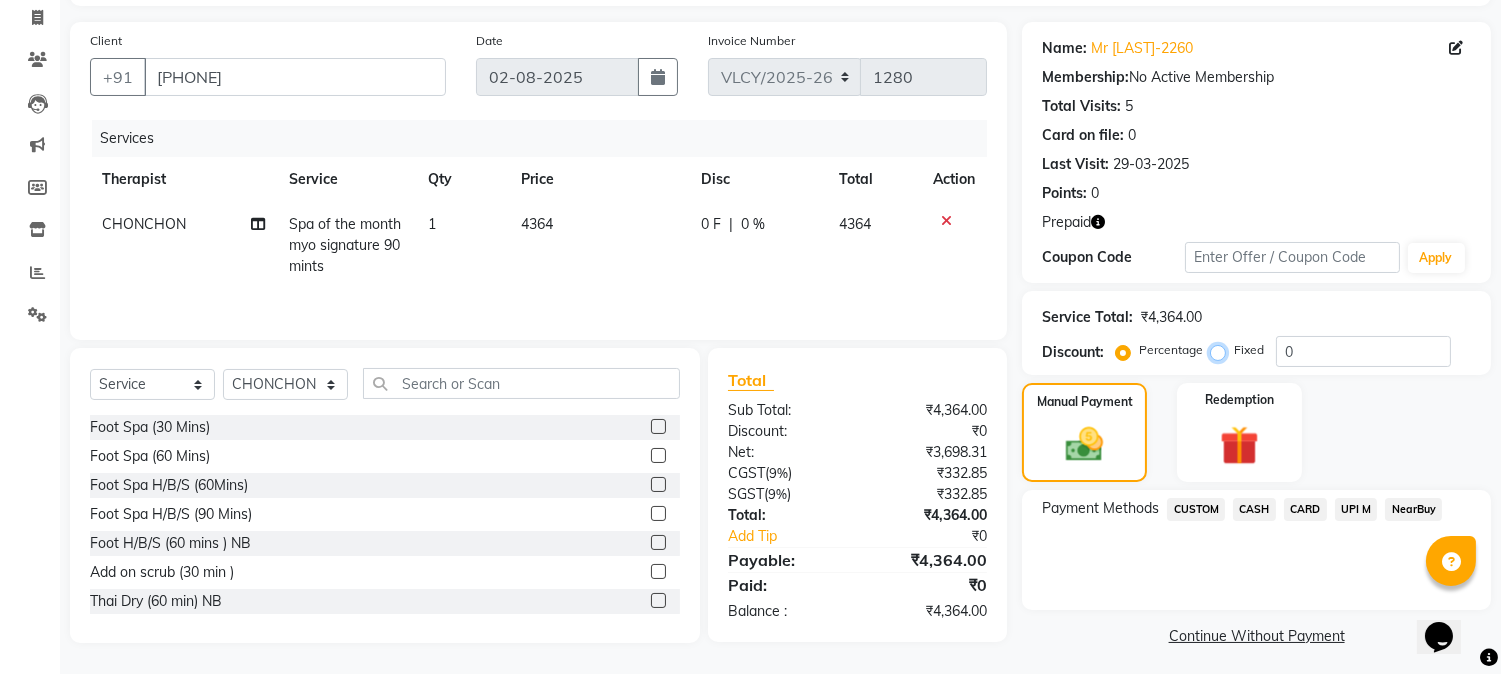 click on "Fixed" at bounding box center (1222, 350) 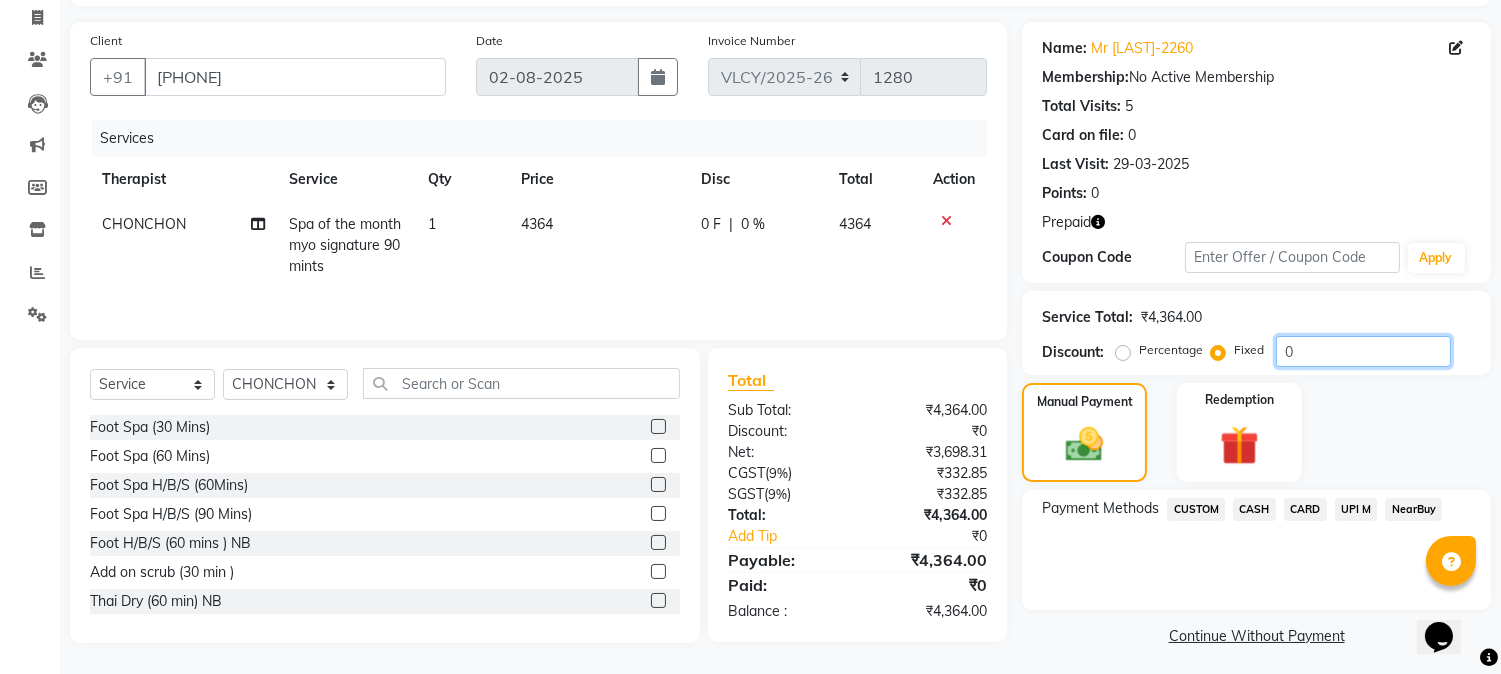 click on "0" 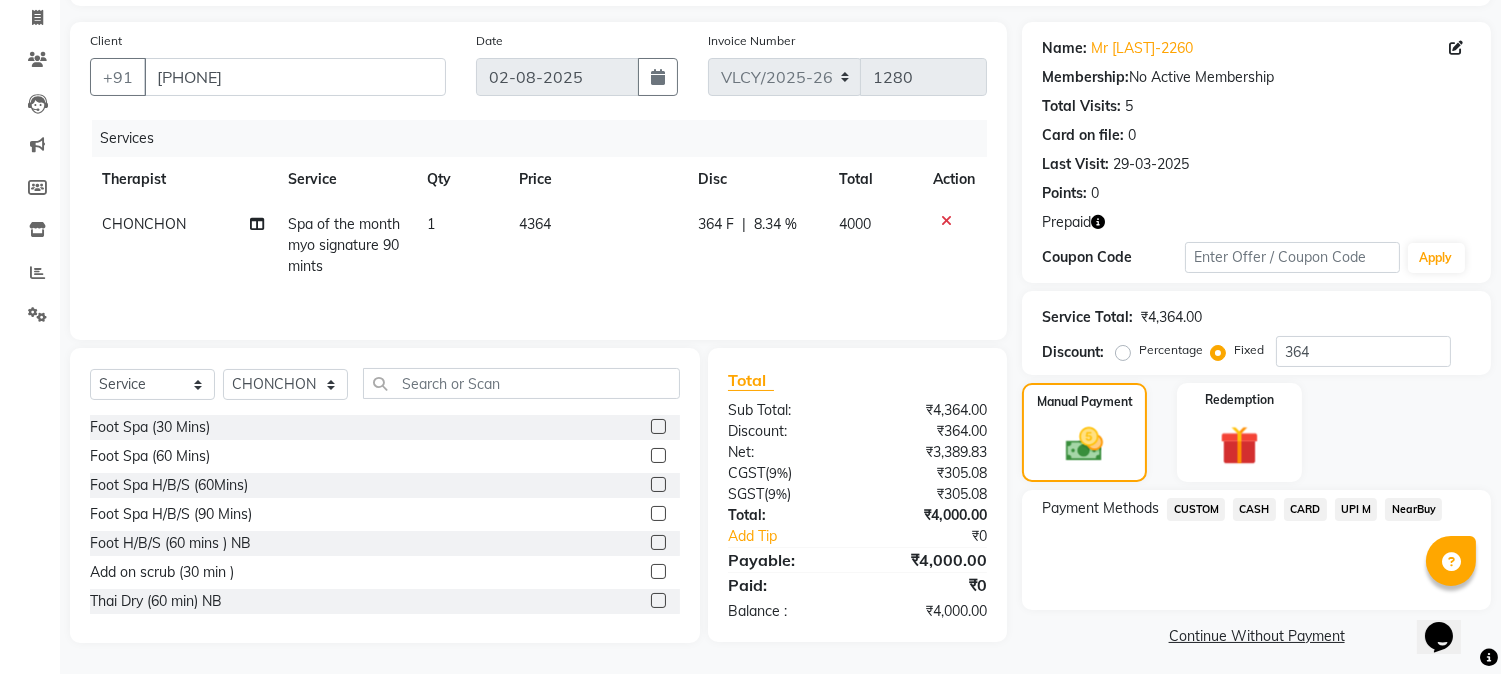 click on "CARD" 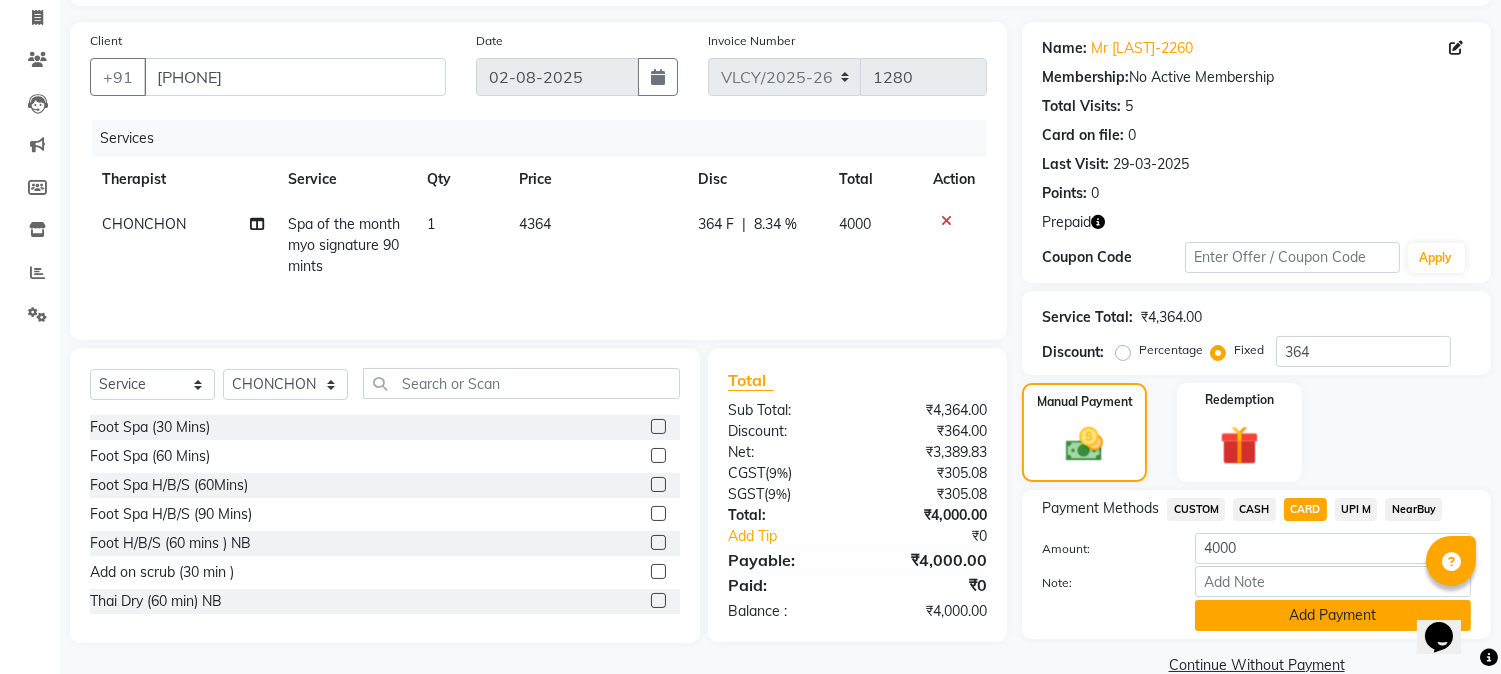 click on "Add Payment" 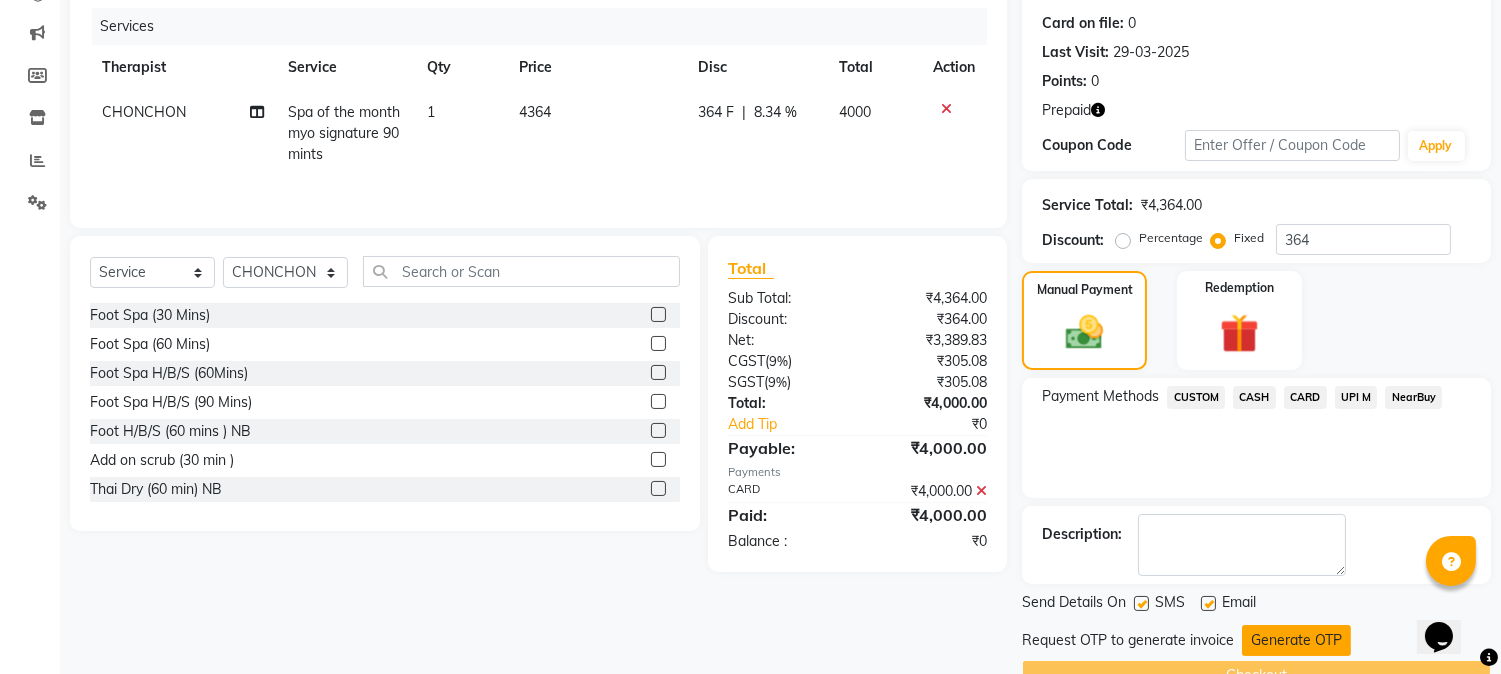 click on "Generate OTP" 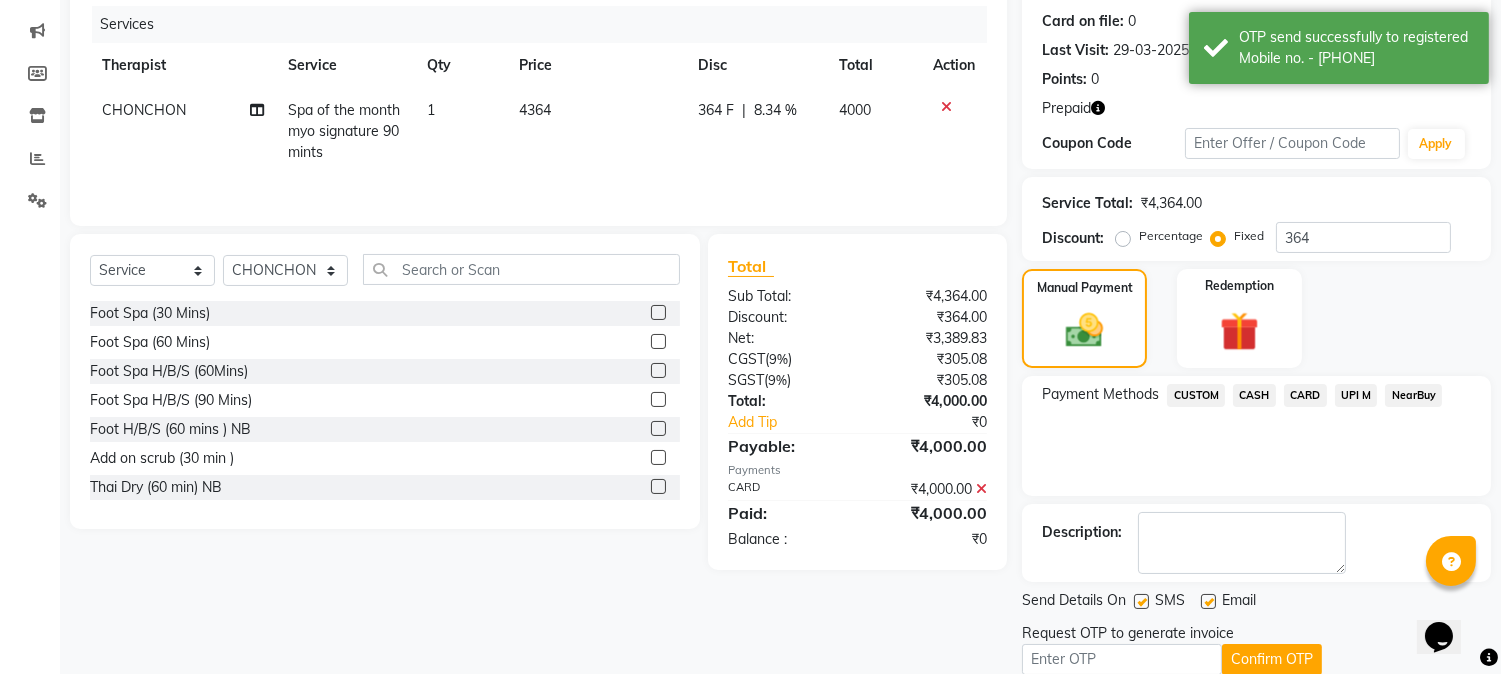 scroll, scrollTop: 324, scrollLeft: 0, axis: vertical 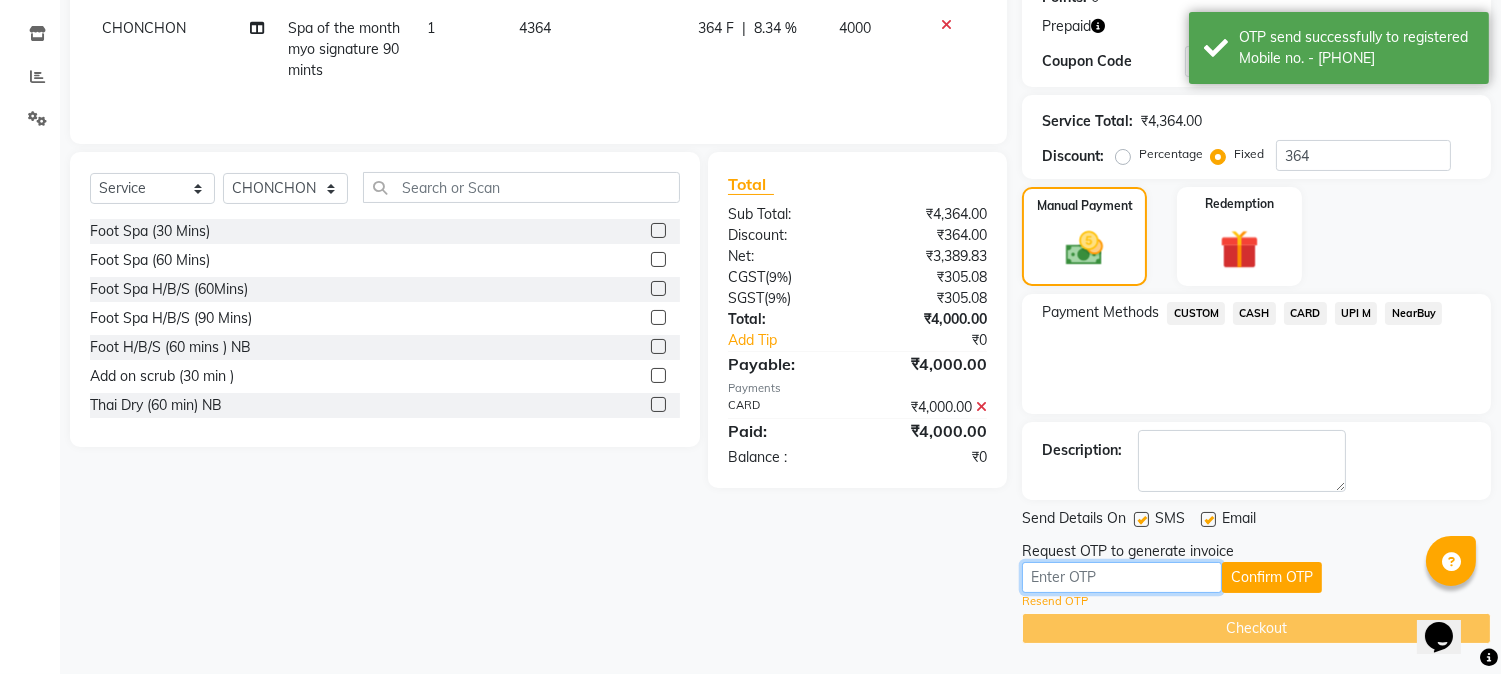 click at bounding box center [1122, 577] 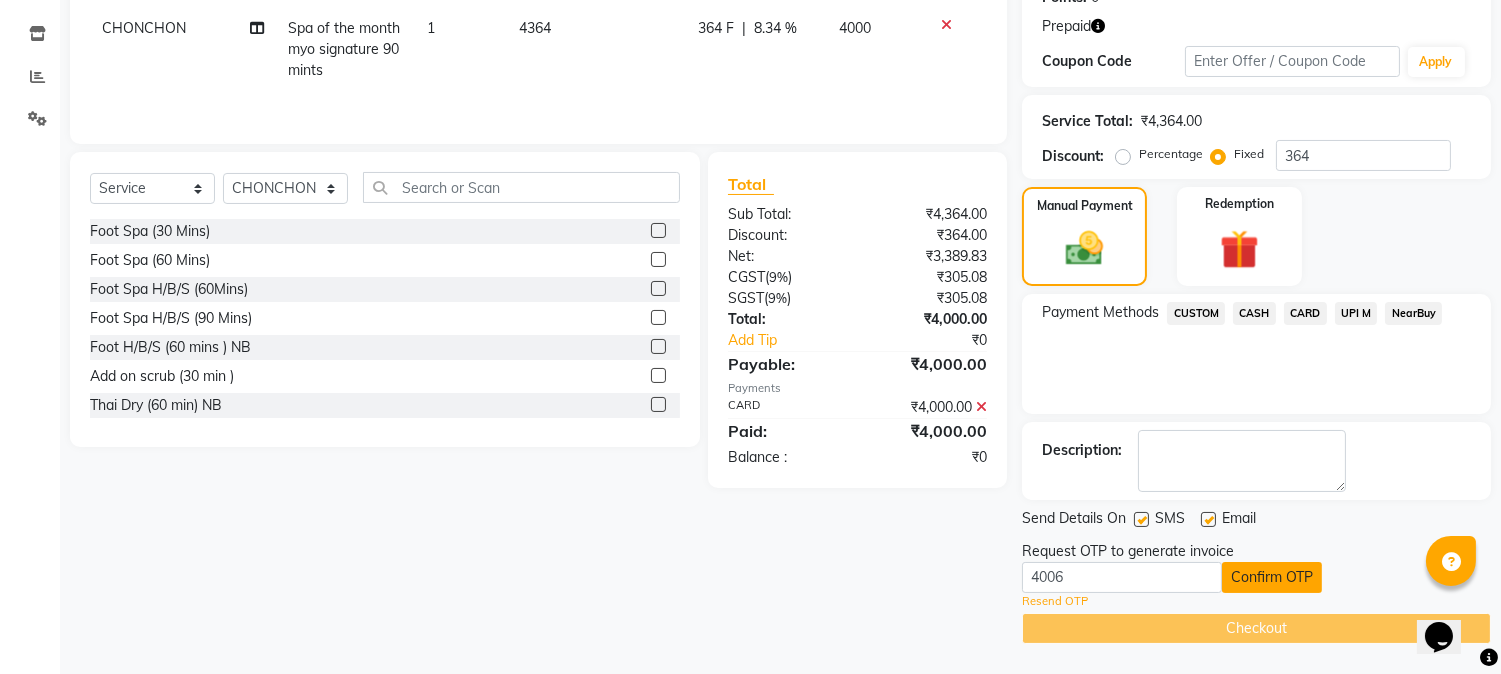 click on "Confirm OTP" 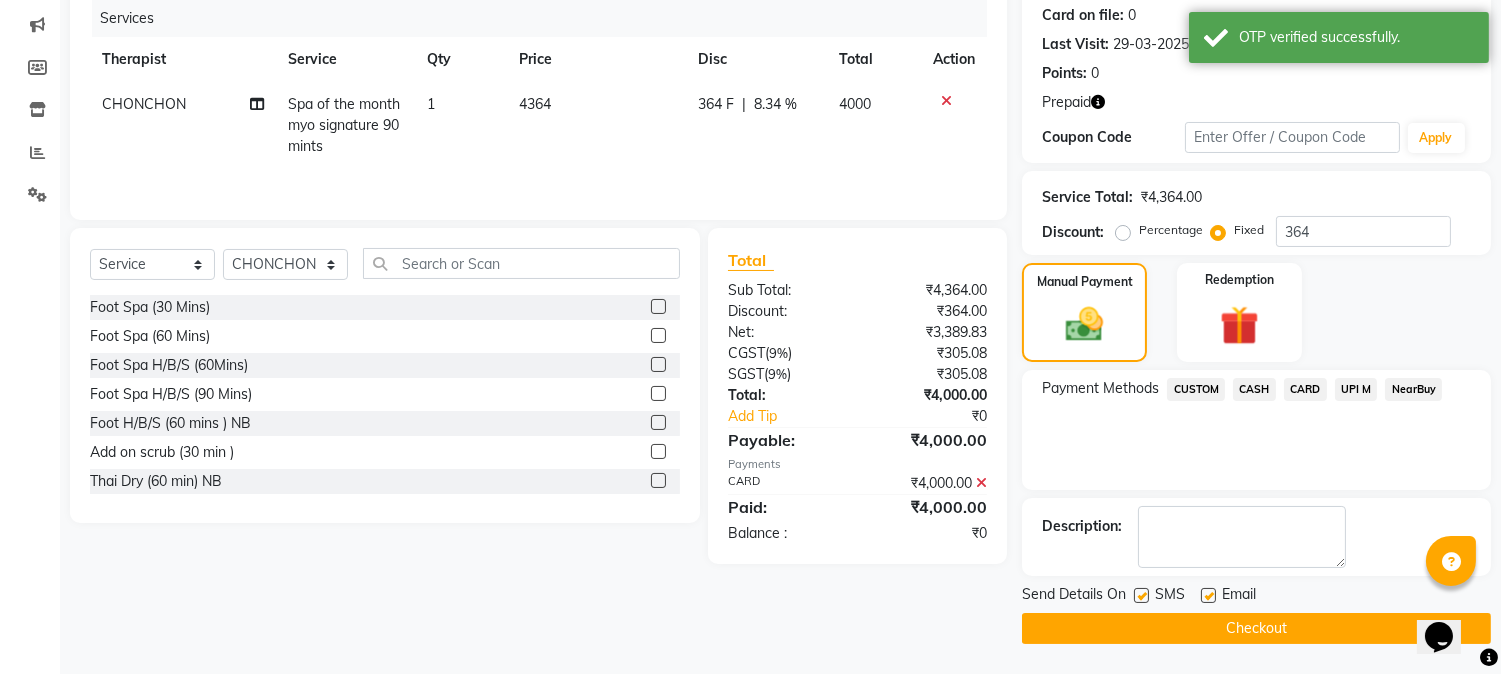 scroll, scrollTop: 246, scrollLeft: 0, axis: vertical 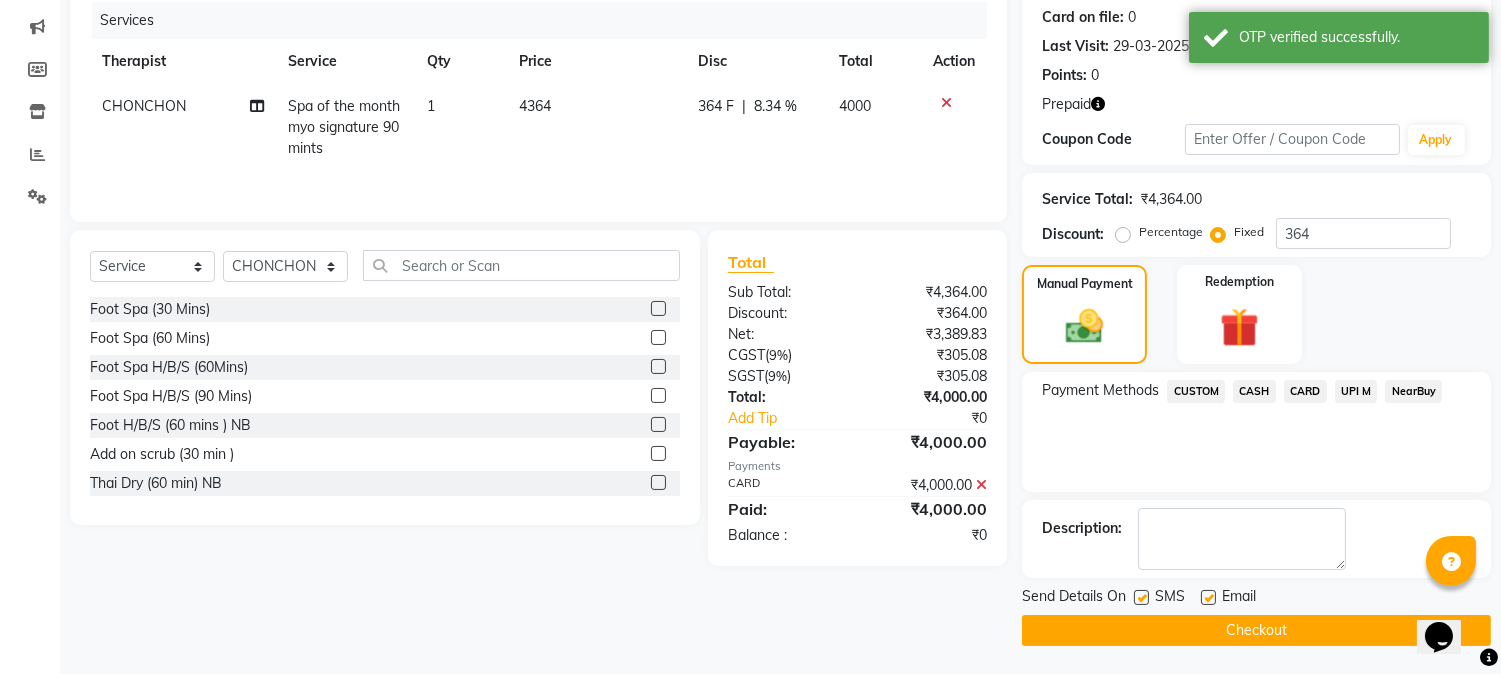 click on "Checkout" 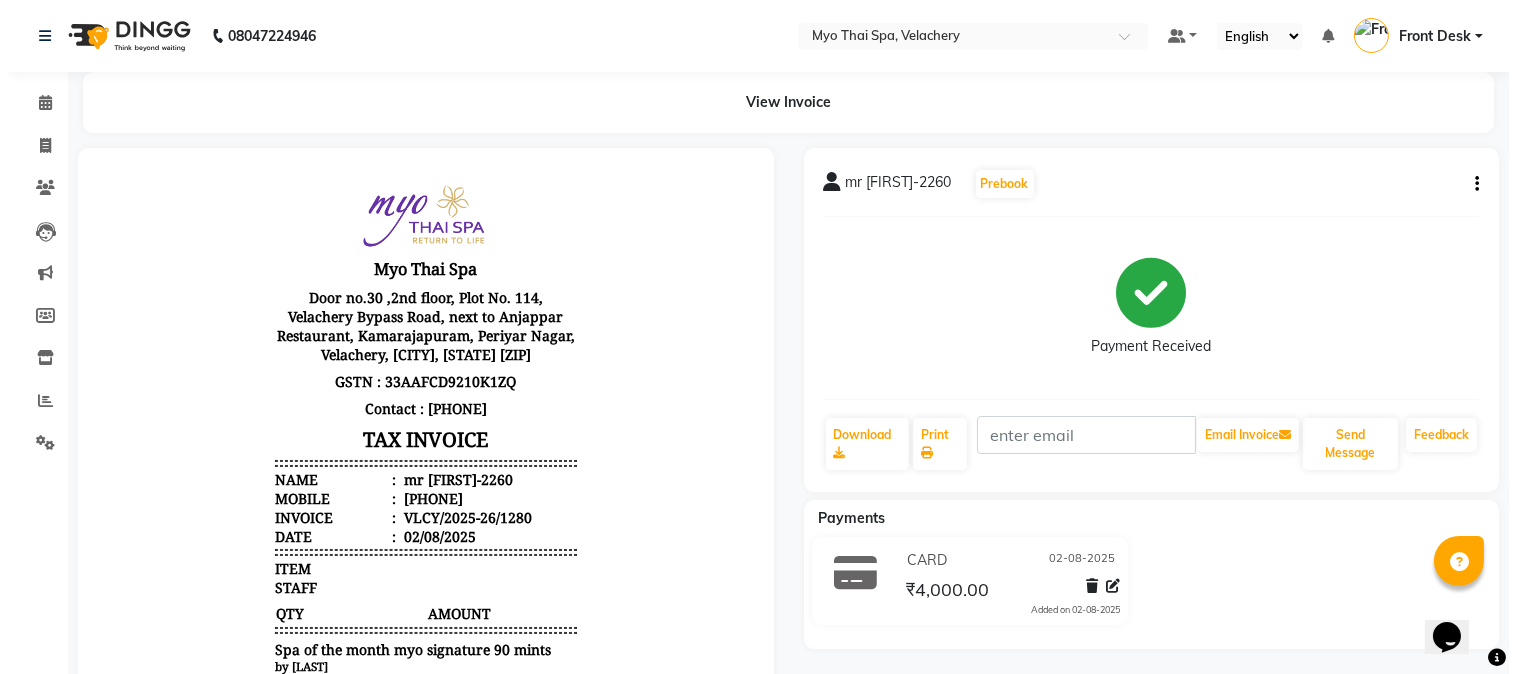 scroll, scrollTop: 0, scrollLeft: 0, axis: both 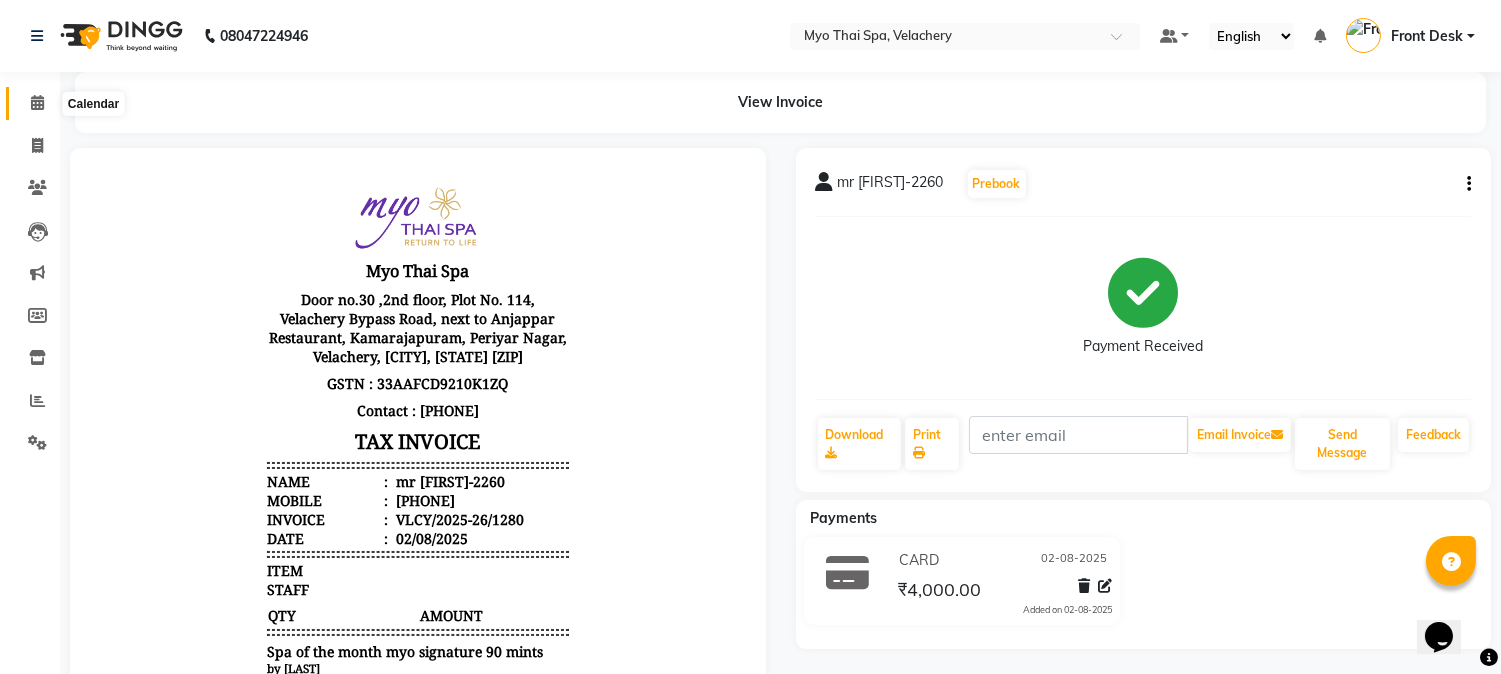 click 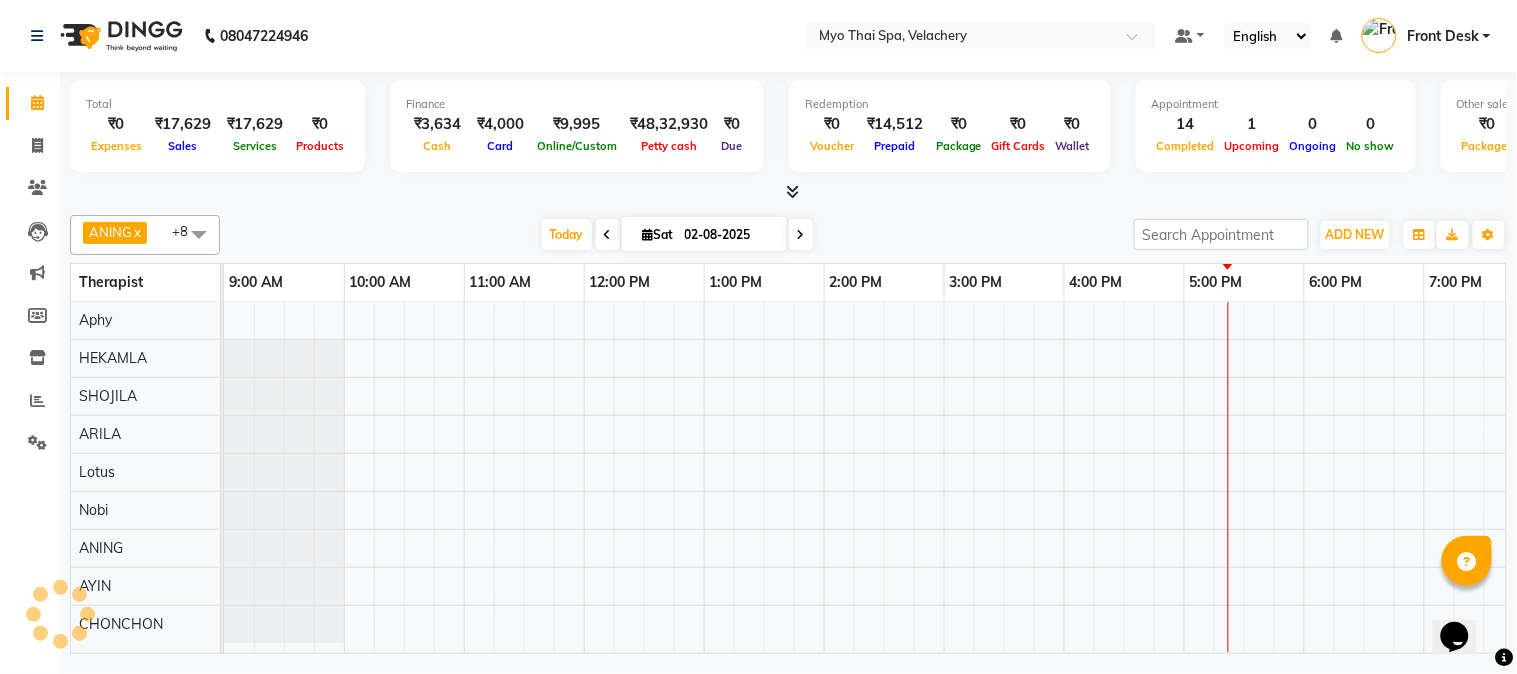 scroll, scrollTop: 7, scrollLeft: 0, axis: vertical 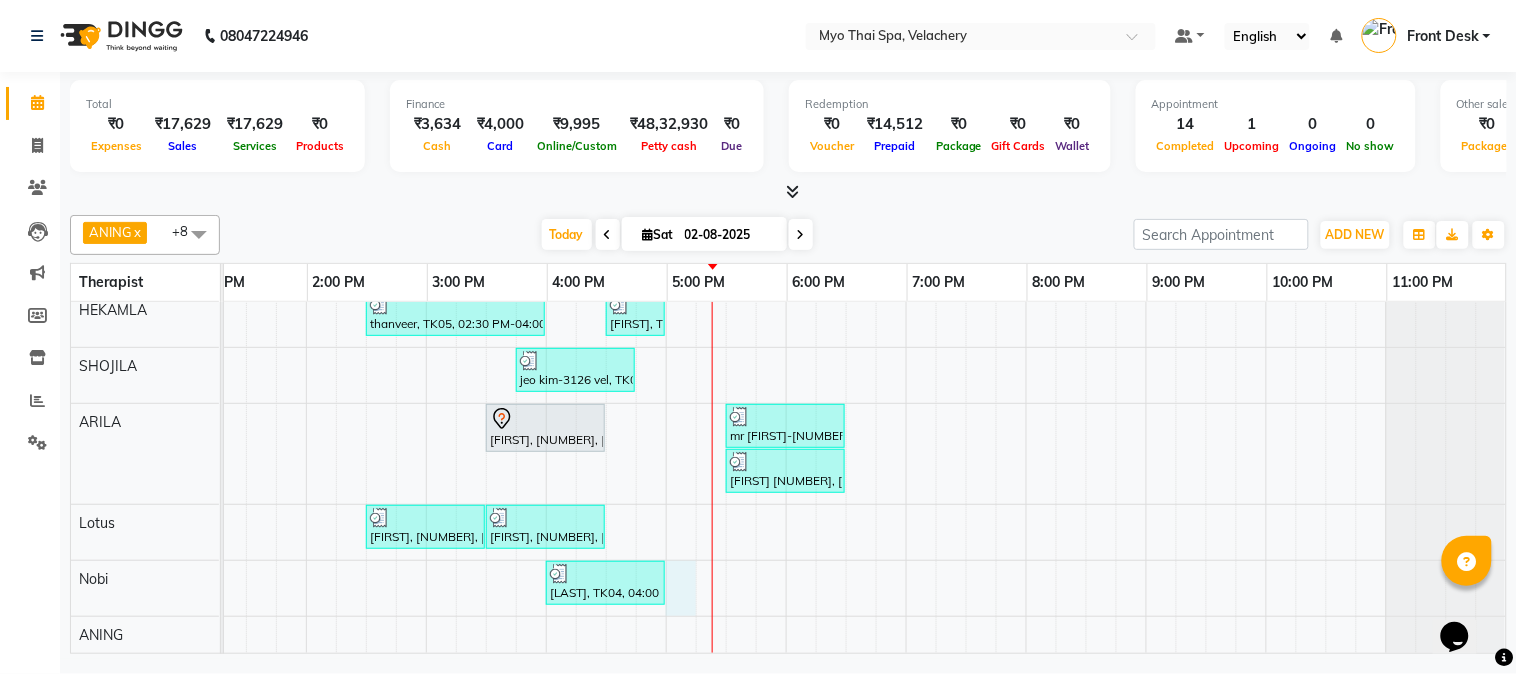 click on "[FIRST] mem-2061 vel, TK02, 11:30 AM-01:00 PM, Spa of the month myo signature  90 mints     [LAST]-3111, TK11, 05:00 PM-06:30 PM, Swedish [ 90 Min ]     [LAST]-3111, TK08, 05:00 PM-06:00 PM, Traditional Thai Dry Spa-60Mins     [FIRST], TK05, 02:30 PM-04:00 PM, Swedish 90Mins NB     [FIRST], TK03, 04:30 PM-05:00 PM, Head Champi [ 30 Min ]     [FIRST]-3126 vel, TK07, 03:45 PM-04:45 PM, Traditional Thai Dry Spa-60Mins             [FIRST], TK06, 03:30 PM-04:30 PM, Foot Spa H/B/S (60Mins)     mr [LAST]-nb, TK09, 05:30 PM-06:30 PM, Aroma Thai 60Mins NB     [LAST] 3103, TK10, 05:30 PM-06:30 PM, Traditional Thai Dry Spa-60Mins     [FIRST], TK03, 02:30 PM-03:30 PM, Balinese [ 60 Min ]     [FIRST], TK03, 03:30 PM-04:30 PM, Balinese [ 60 Min ]     [FIRST], TK04, 04:00 PM-05:00 PM, Deep Tissue 60mins NB     mr [LAST]-nb, TK09, 04:30 PM-05:30 PM, Aroma Thai 60Mins NB     [FIRST], TK01, 10:30 AM-12:00 PM, Swedish 90Mins NB     mr [LAST]-2260, TK12, 05:15 PM-06:45 PM, Spa of the month myo signature  90 mints" at bounding box center [606, 478] 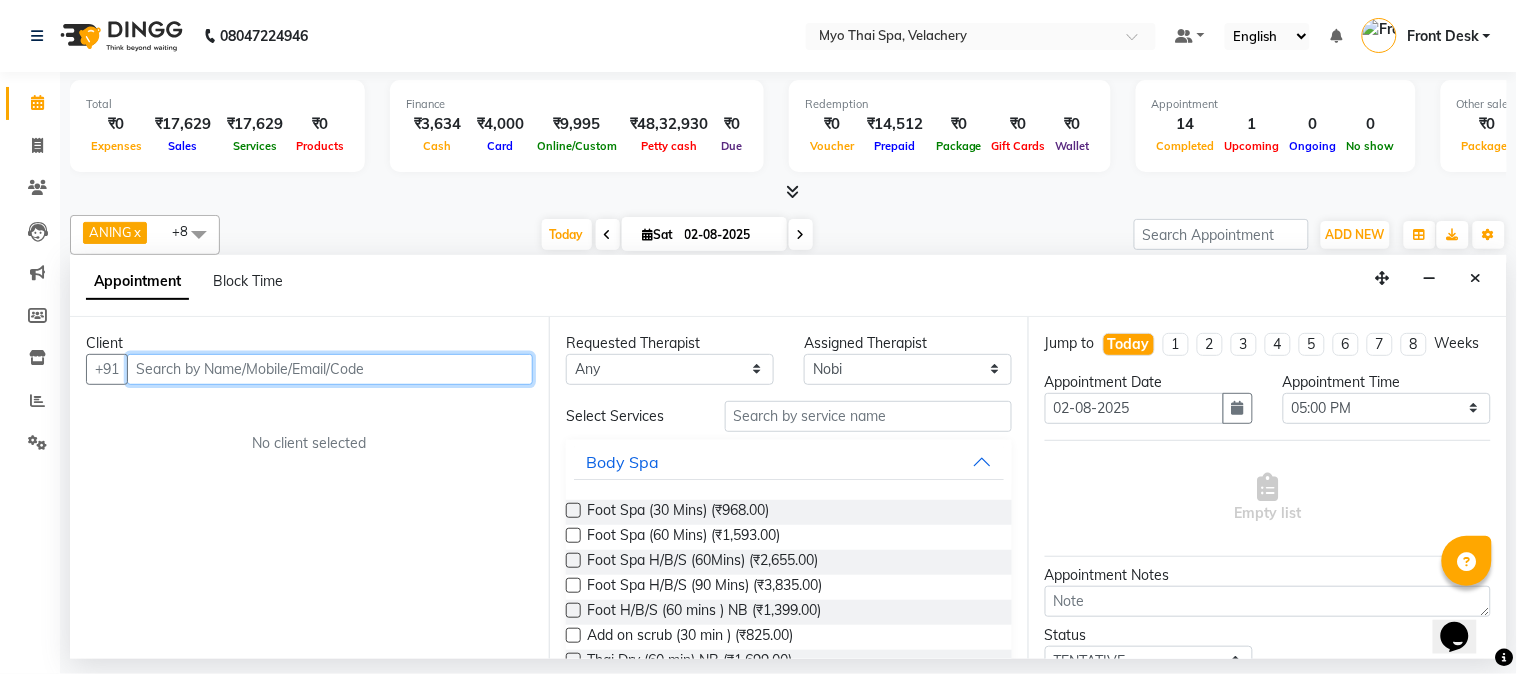click at bounding box center [330, 369] 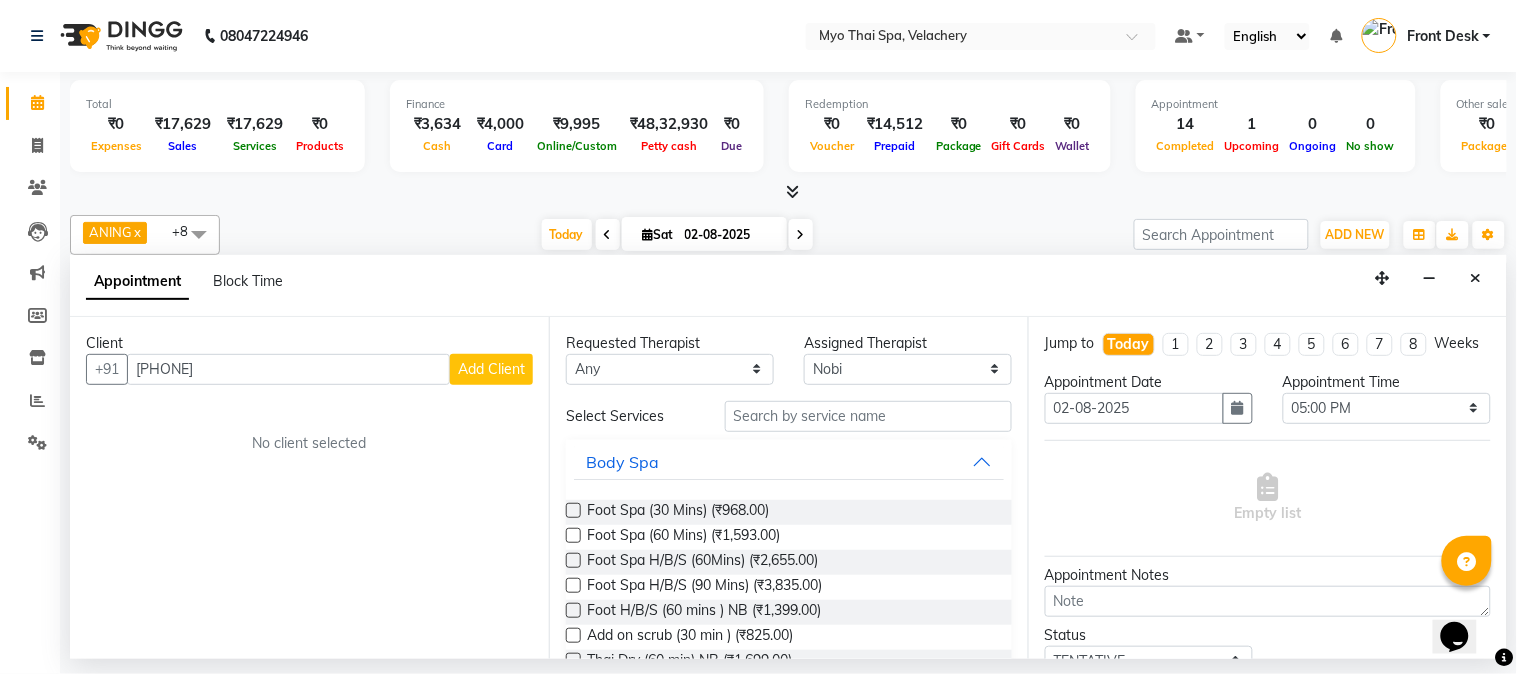 click on "Add Client" at bounding box center (491, 369) 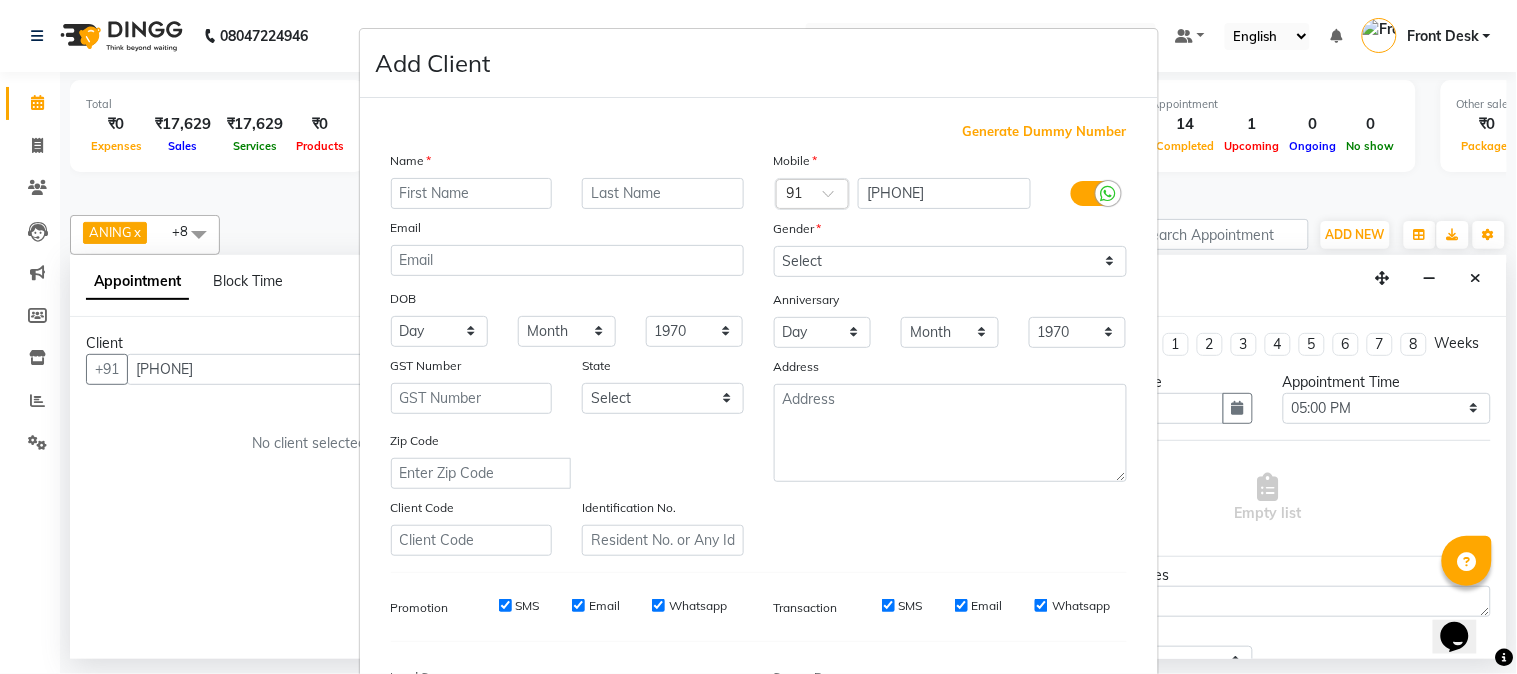 click at bounding box center (472, 193) 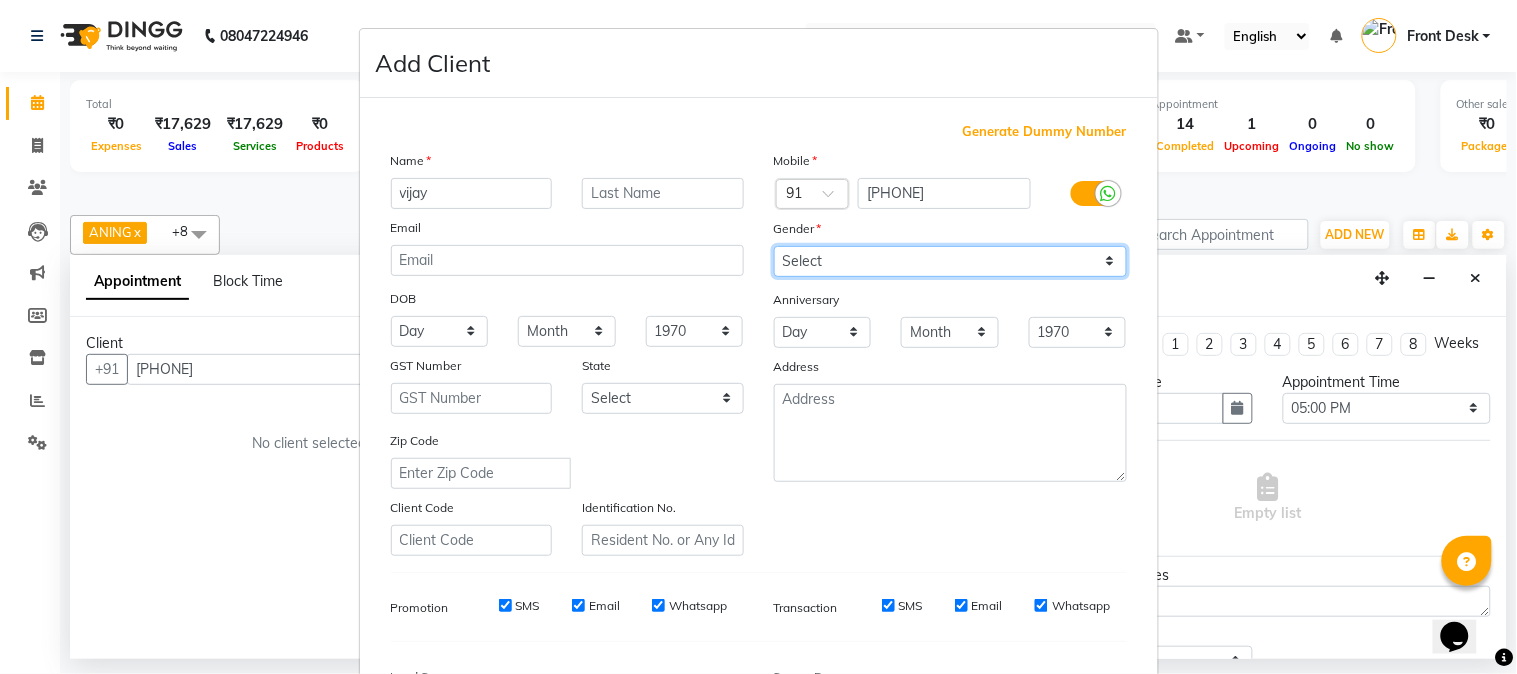 click on "Select Male Female Other Prefer Not To Say" at bounding box center [950, 261] 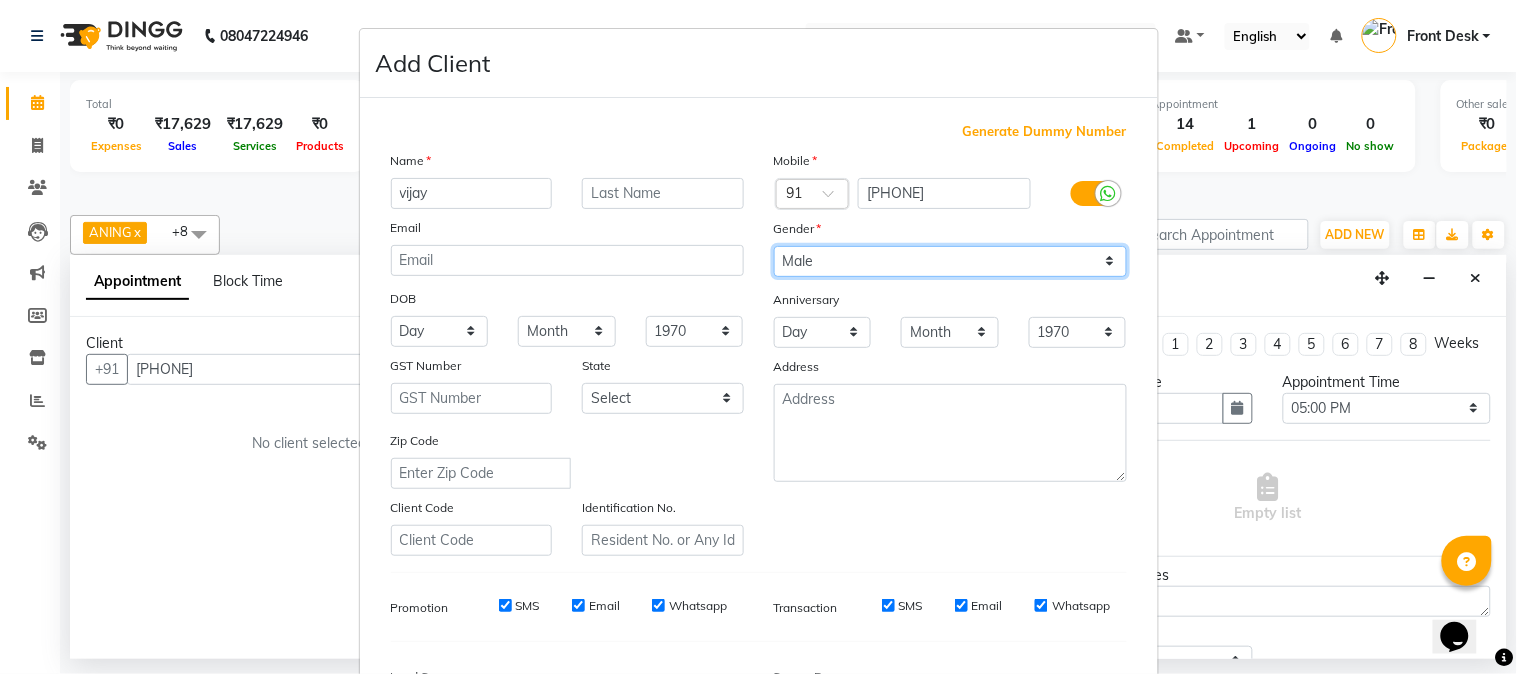 click on "Select Male Female Other Prefer Not To Say" at bounding box center [950, 261] 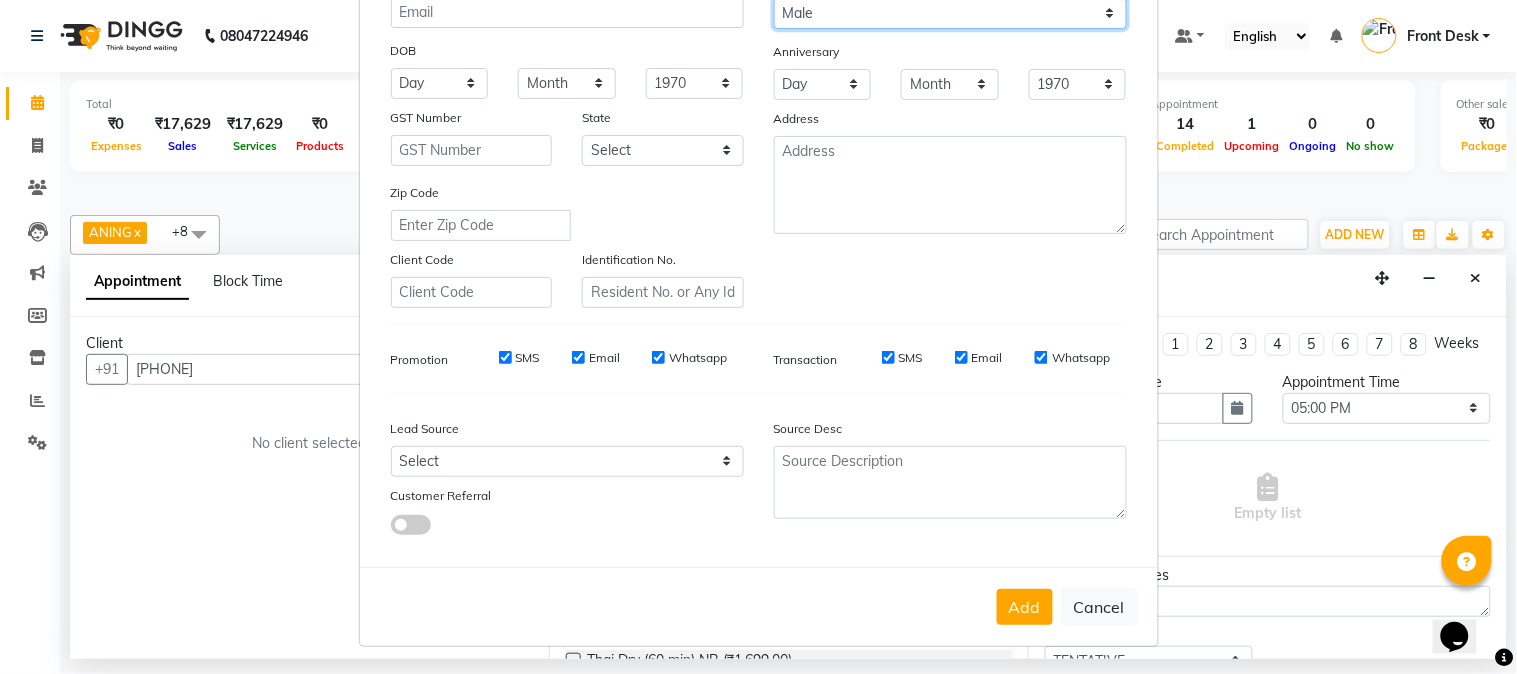 scroll, scrollTop: 250, scrollLeft: 0, axis: vertical 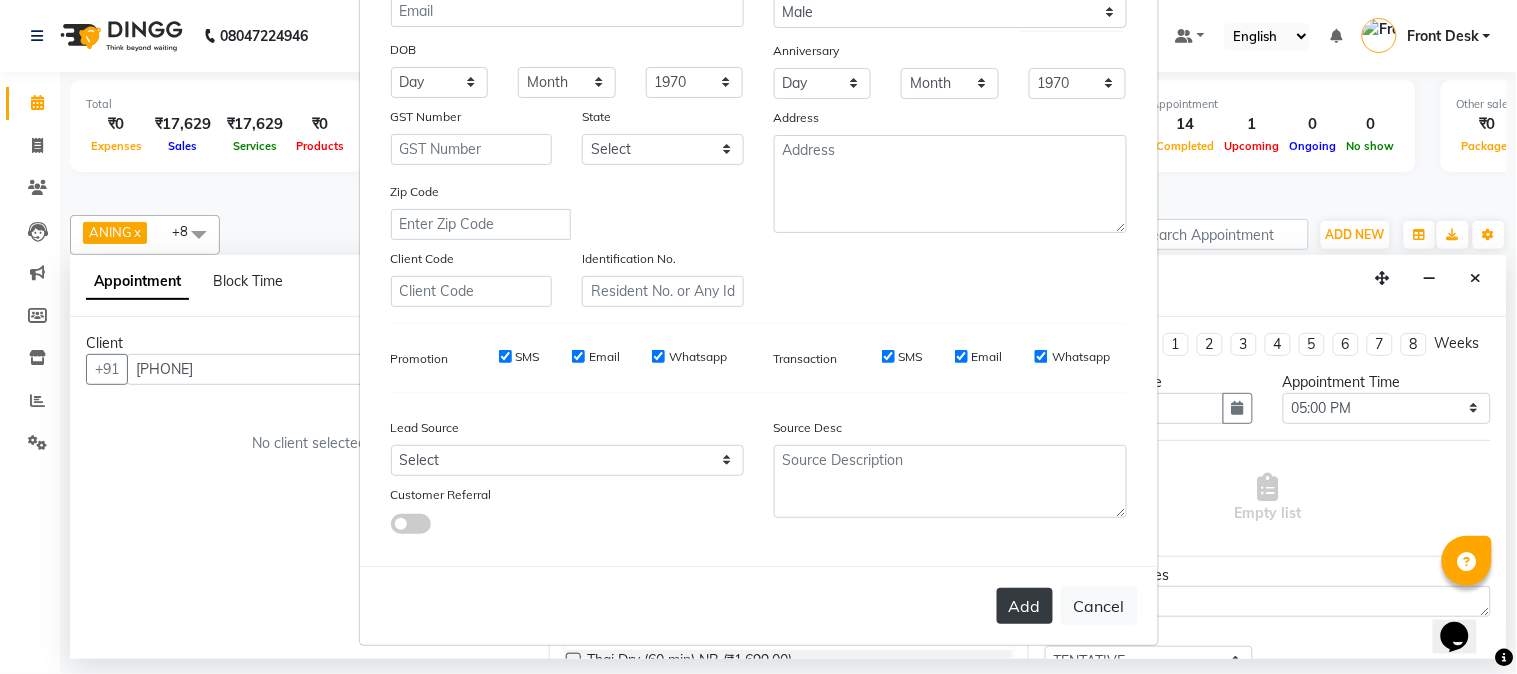 click on "Add" at bounding box center [1025, 606] 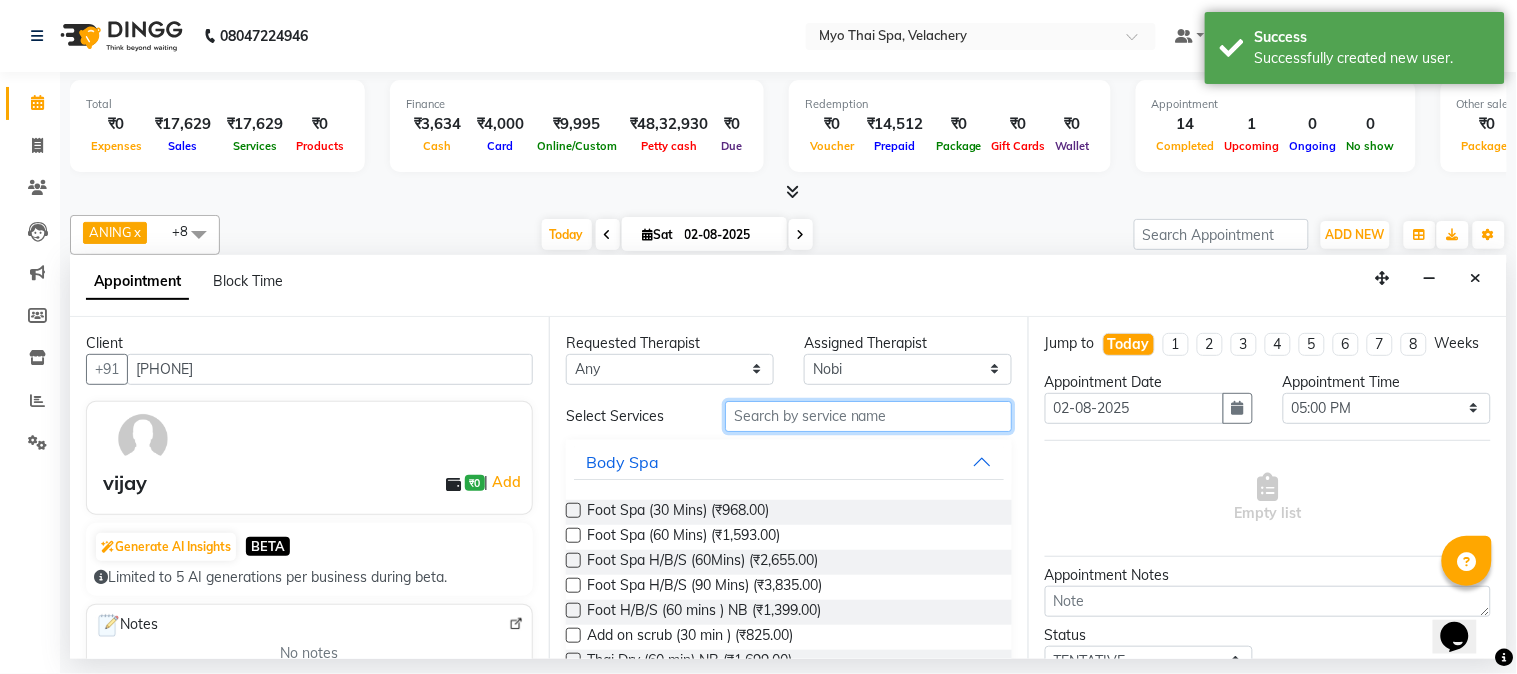 click at bounding box center (868, 416) 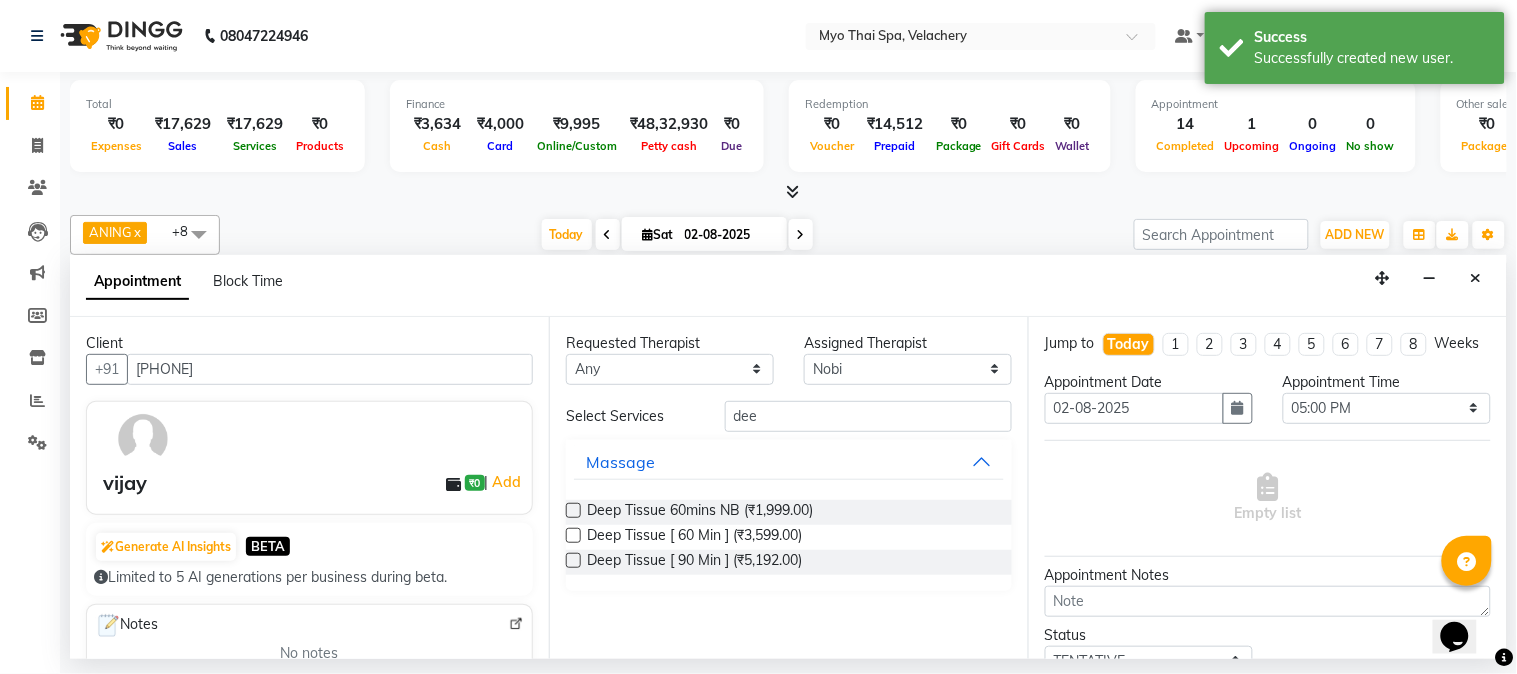click at bounding box center [573, 510] 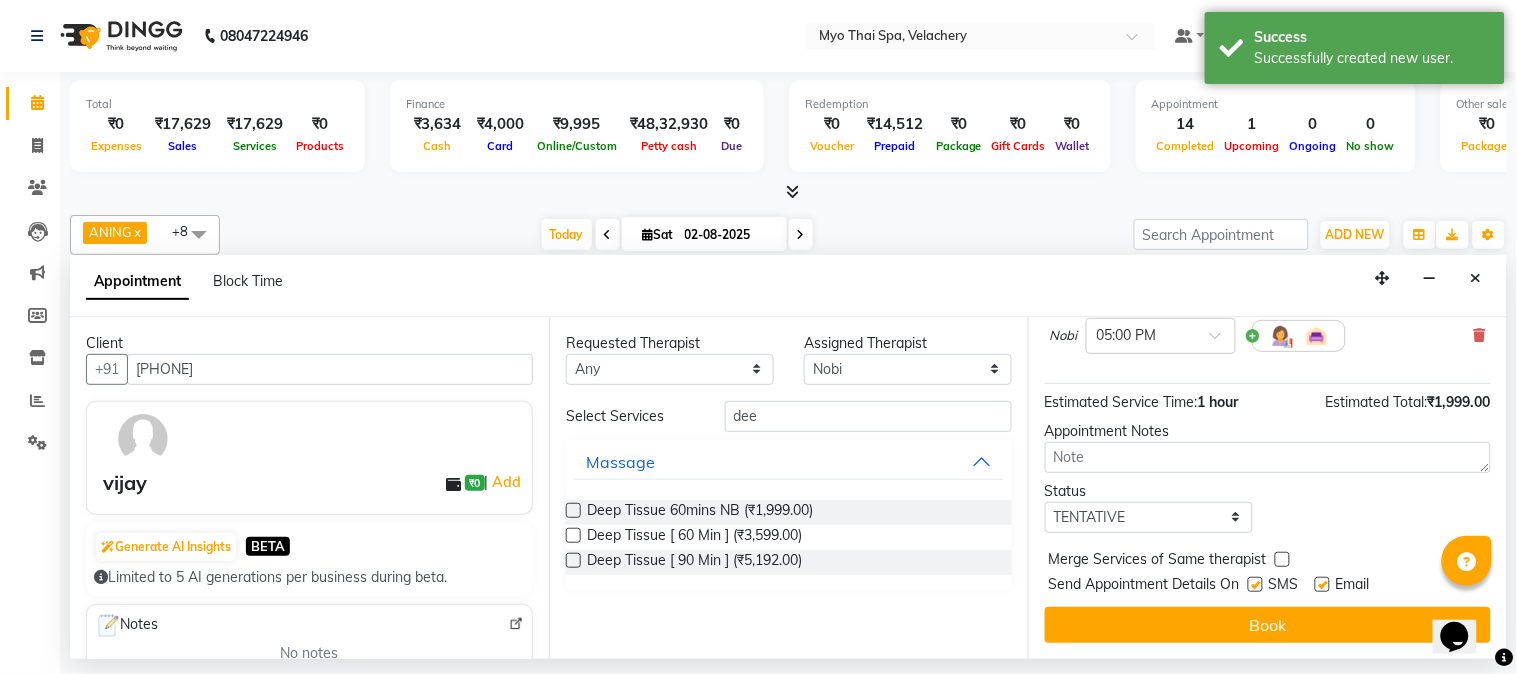scroll, scrollTop: 183, scrollLeft: 0, axis: vertical 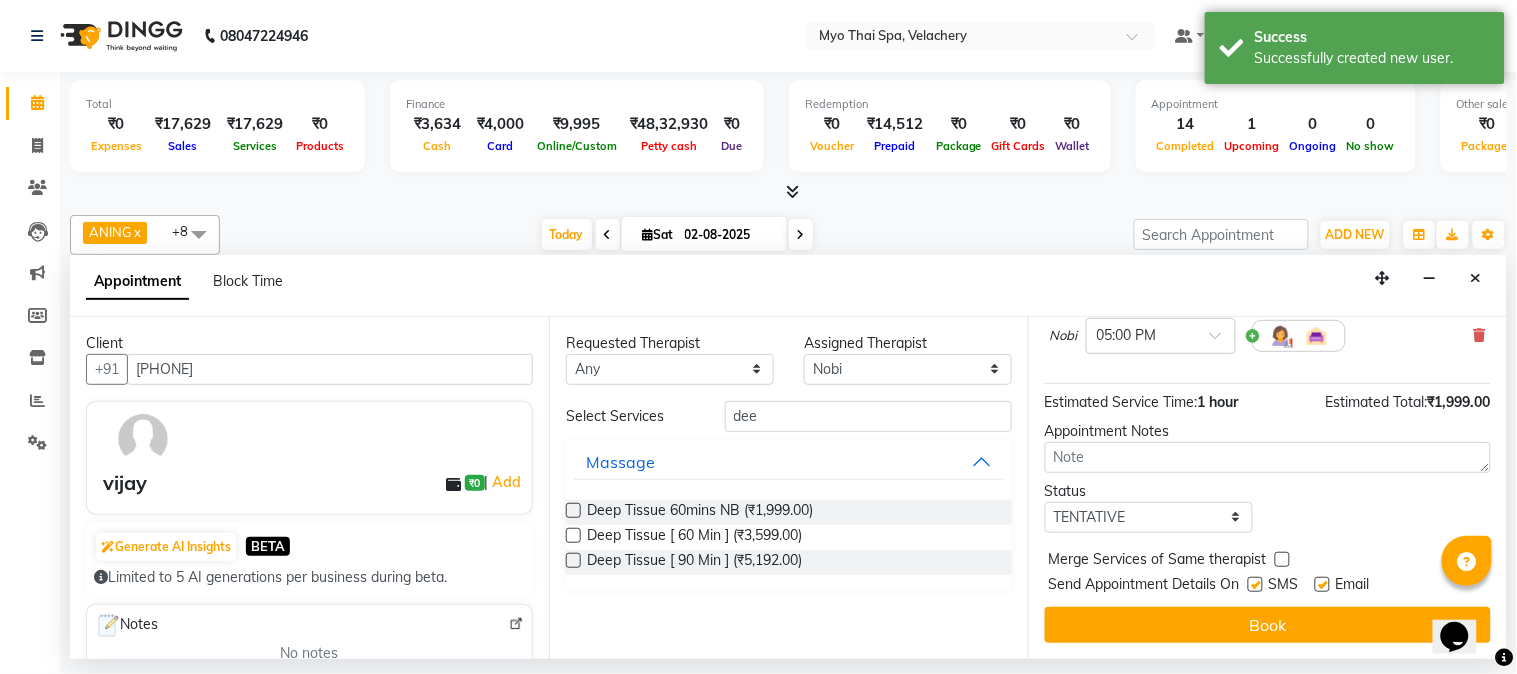 click on "Book" at bounding box center [1268, 625] 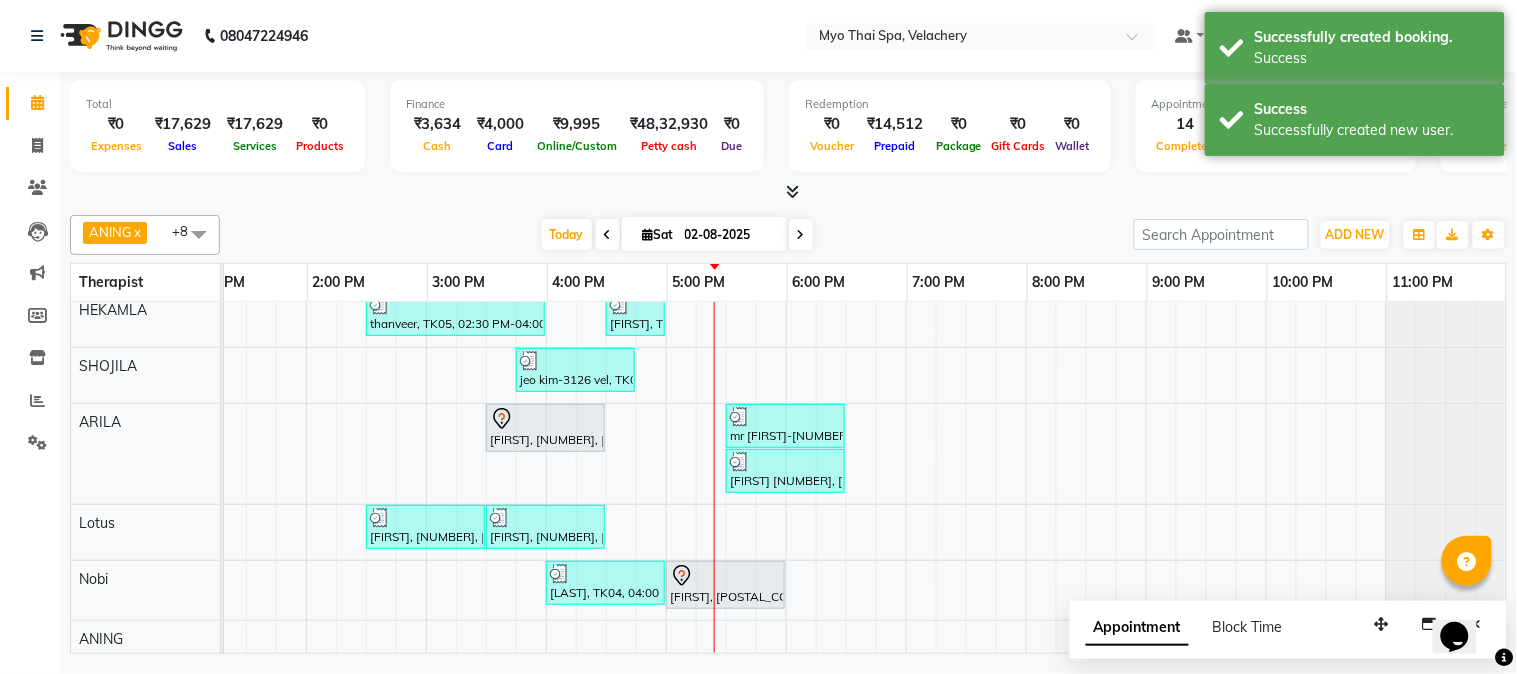 click at bounding box center (714, 480) 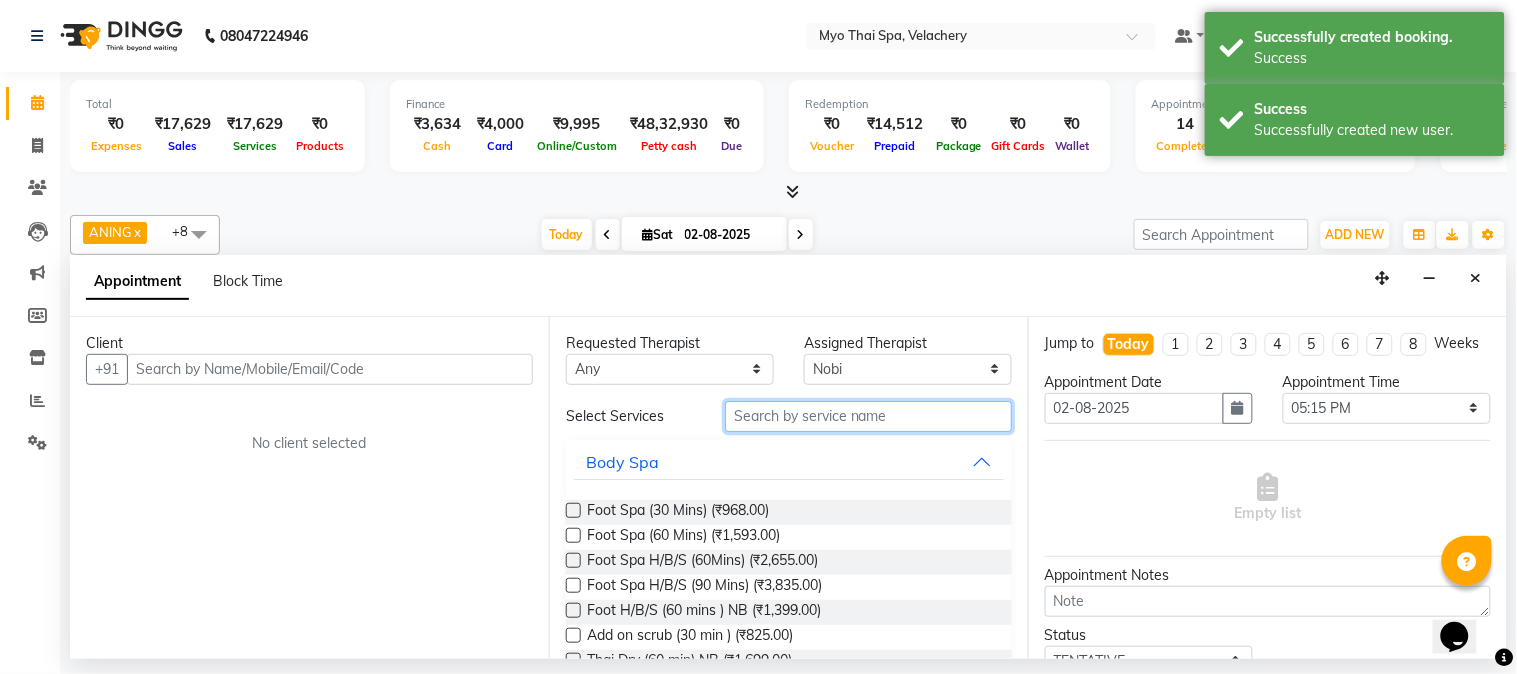 click at bounding box center (868, 416) 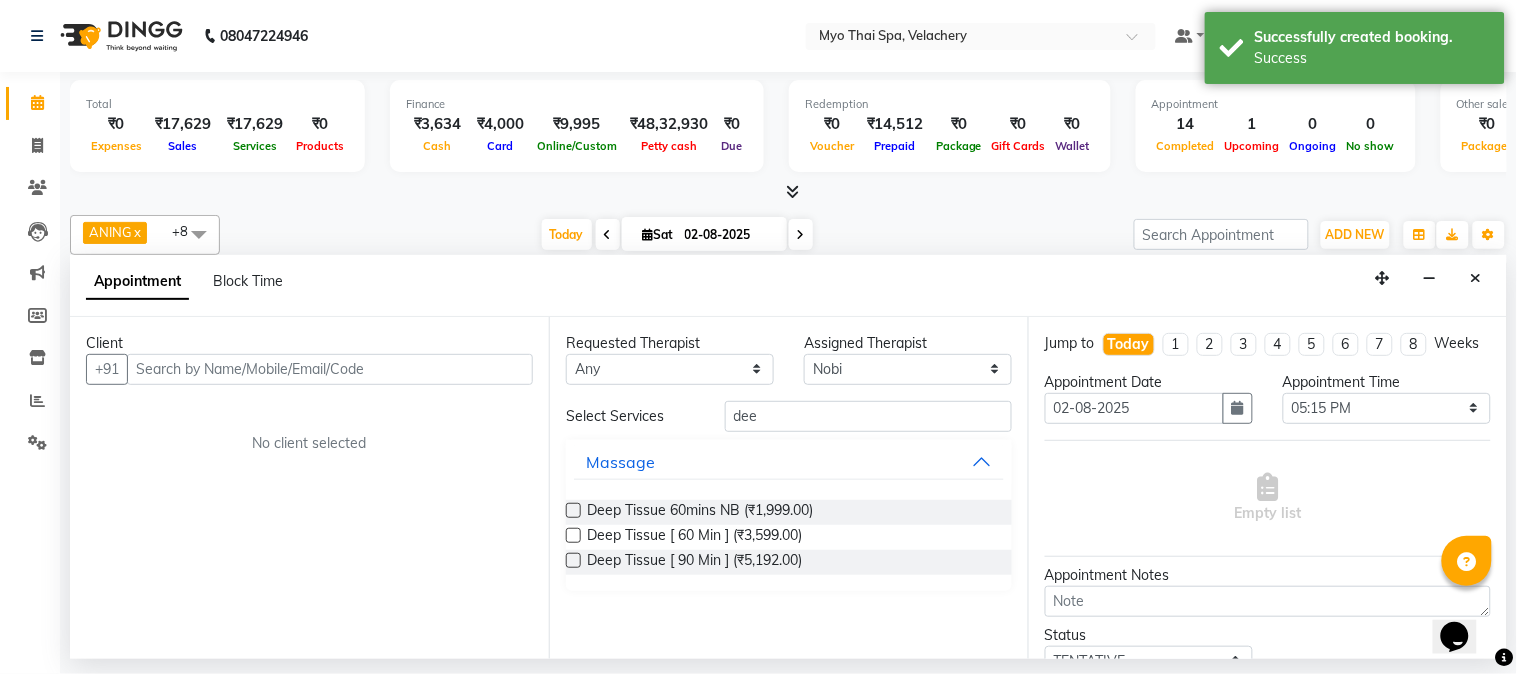 click at bounding box center [573, 510] 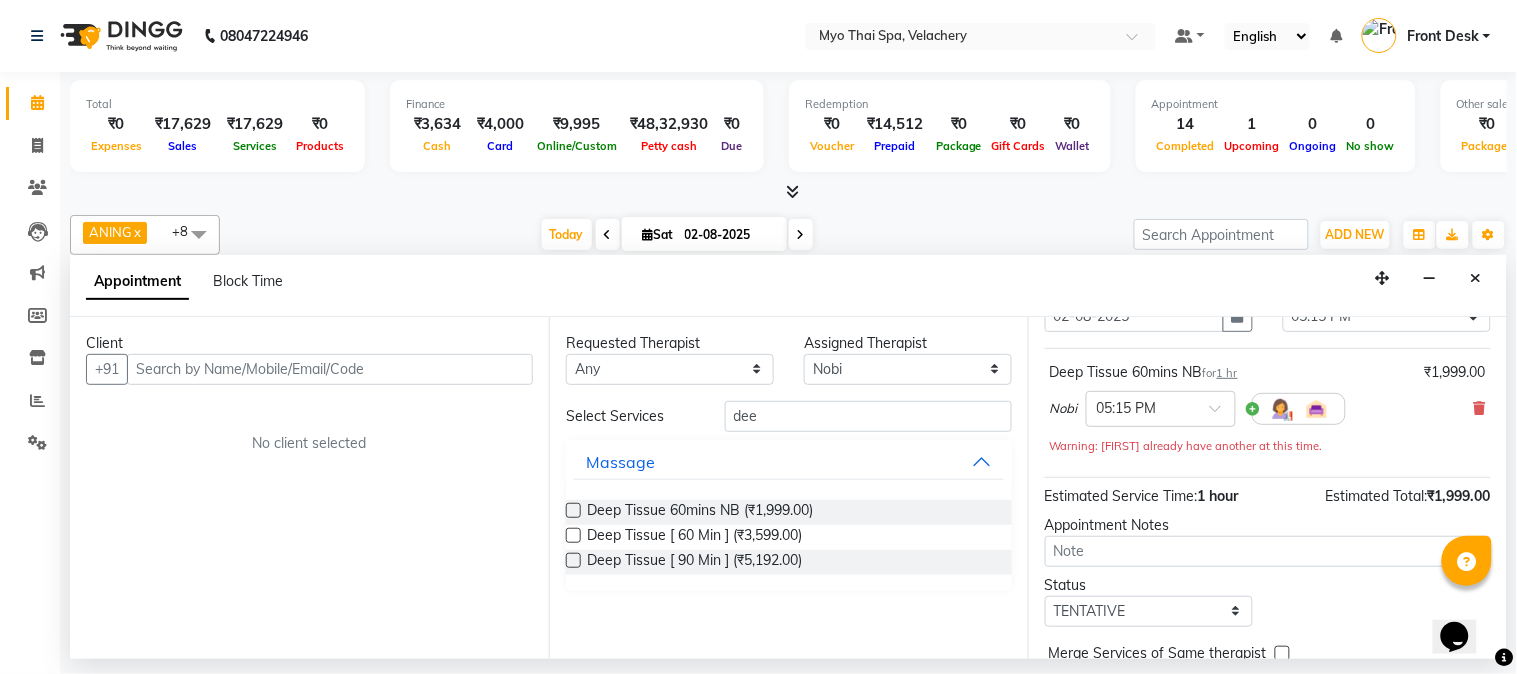 scroll, scrollTop: 111, scrollLeft: 0, axis: vertical 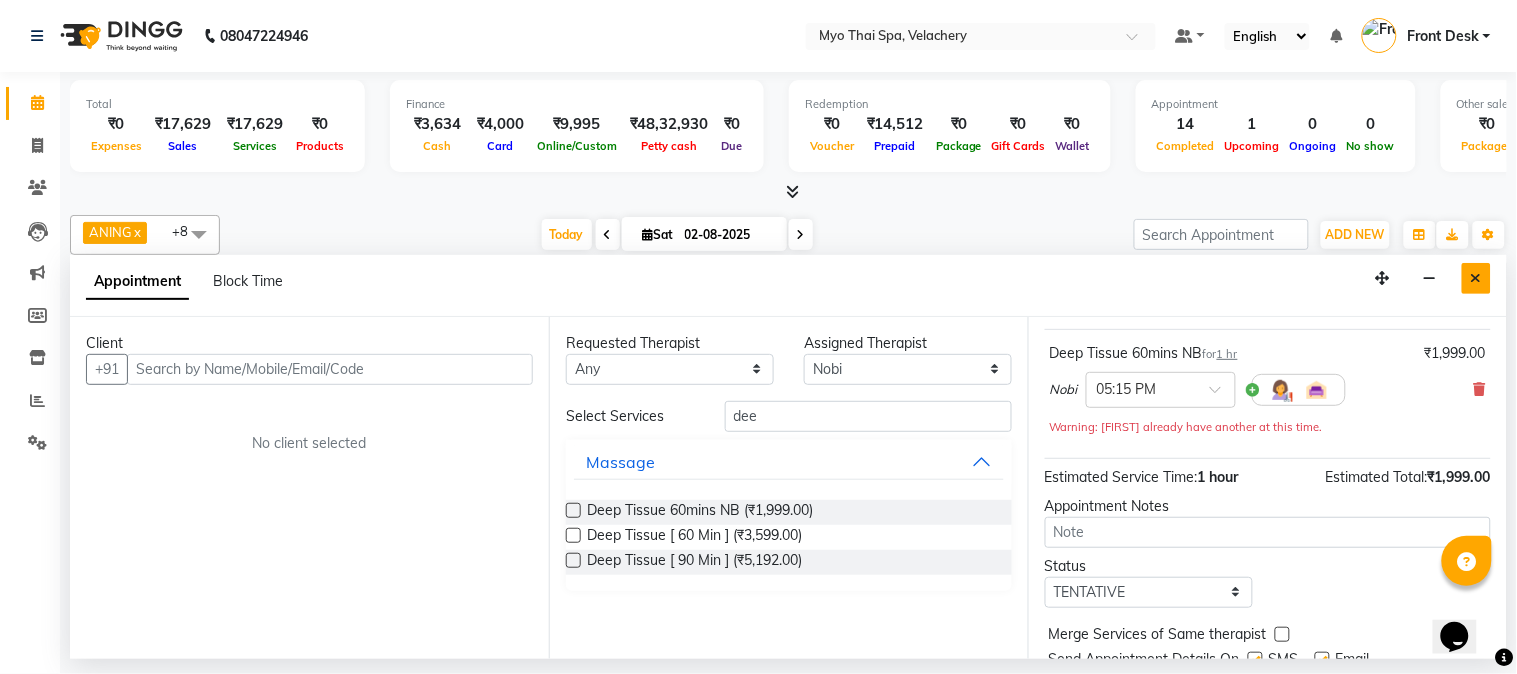click at bounding box center (1476, 278) 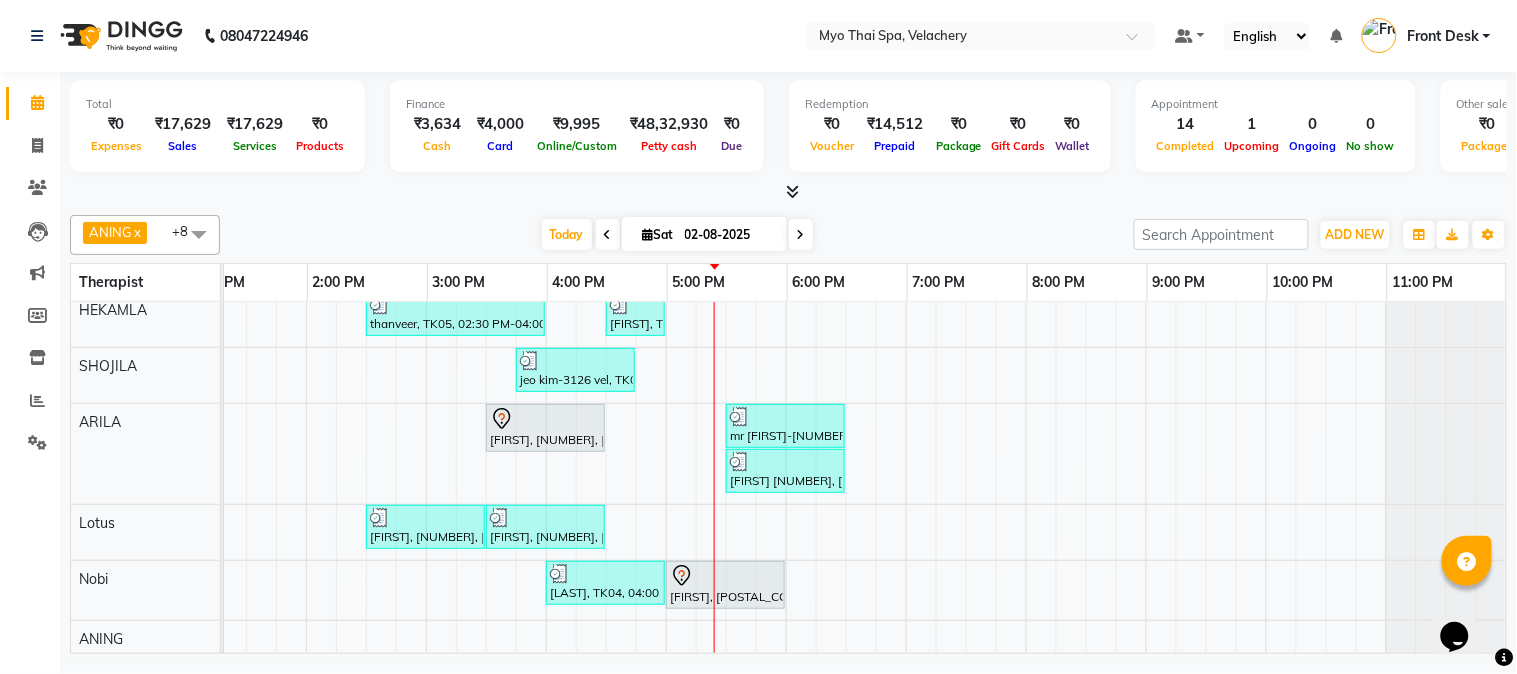 scroll, scrollTop: 190, scrollLeft: 526, axis: both 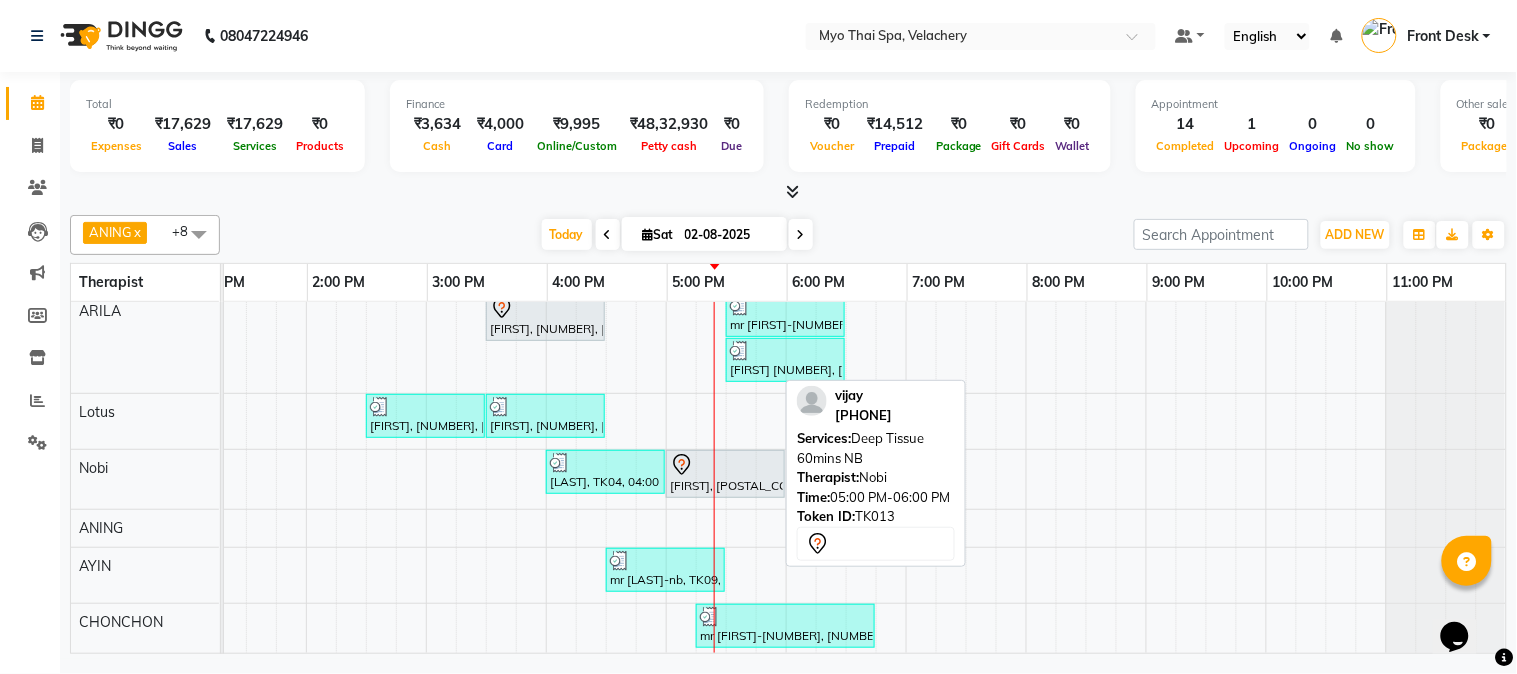 click on "[FIRST], [POSTAL_CODE], [TIME]-[TIME], [PRODUCT] [DURATION]" at bounding box center [725, 474] 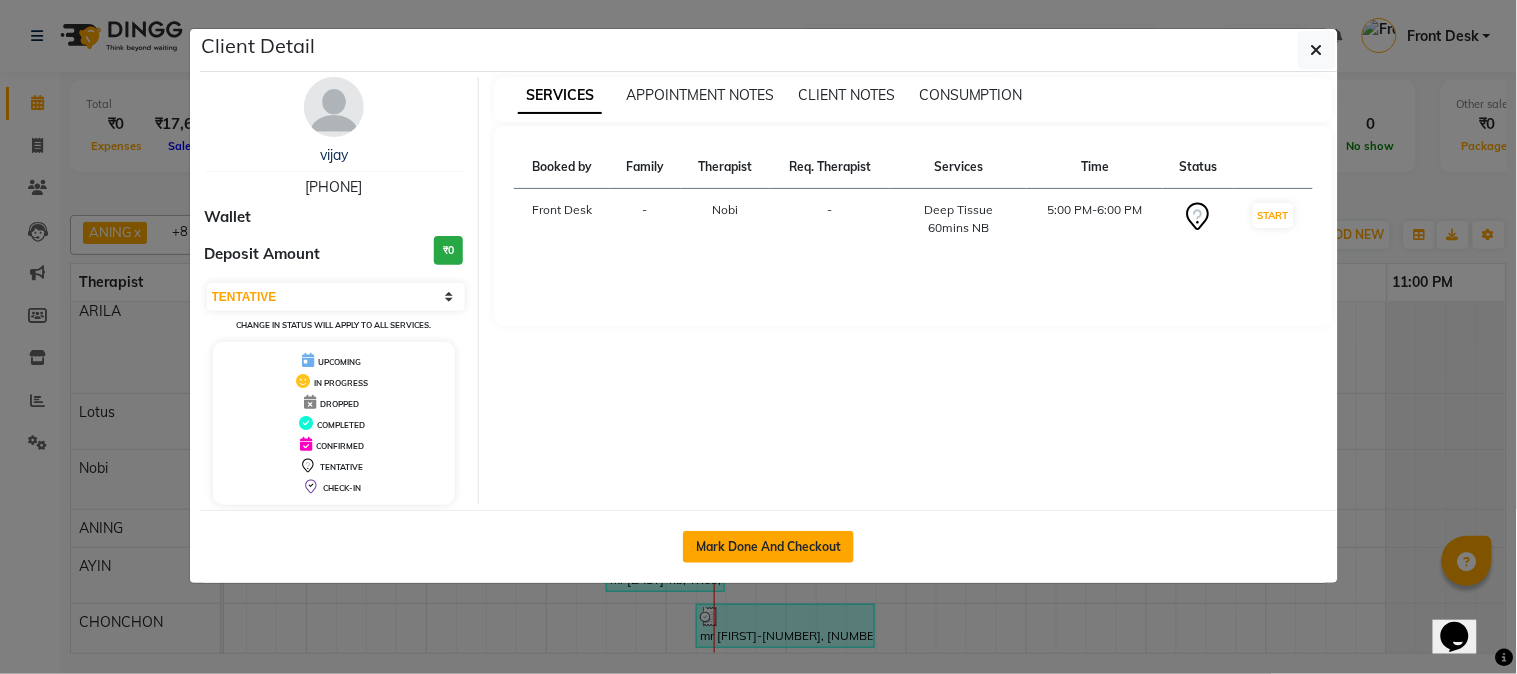 click on "Mark Done And Checkout" 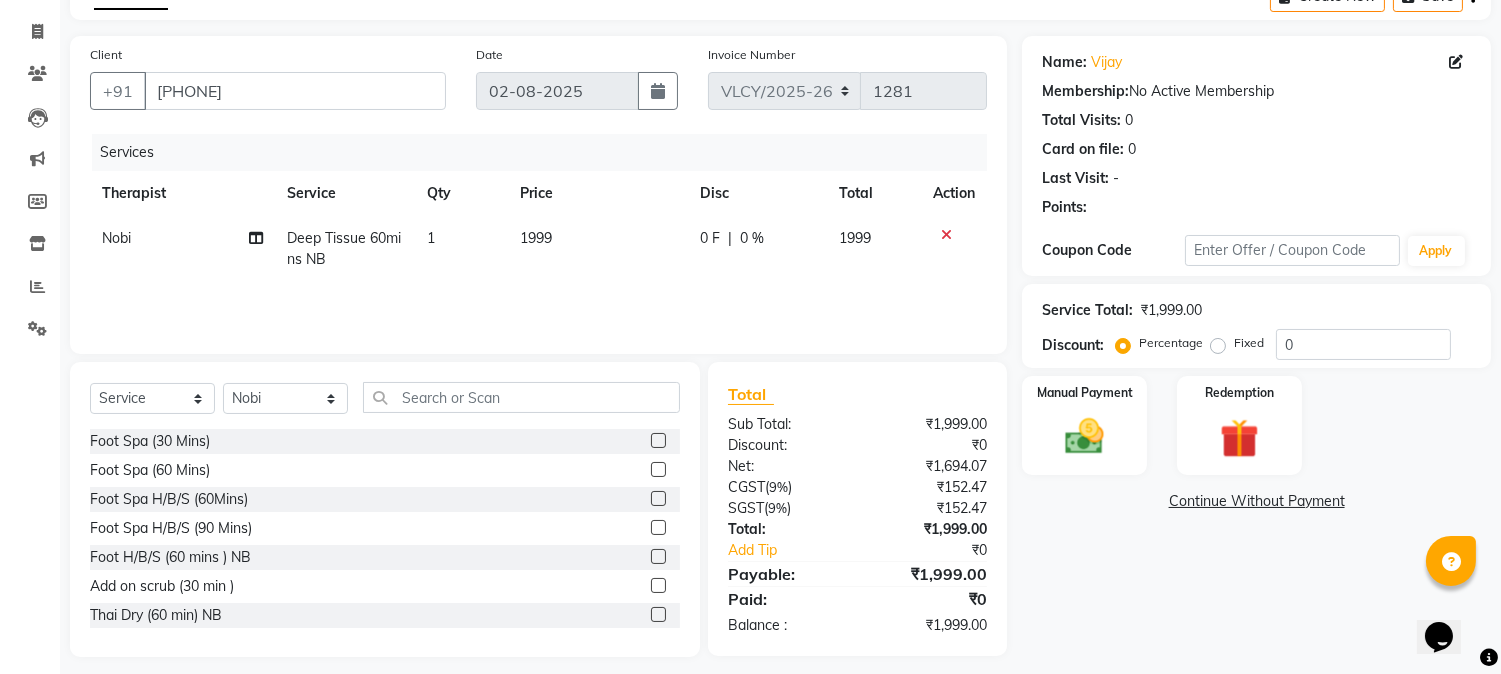 scroll, scrollTop: 126, scrollLeft: 0, axis: vertical 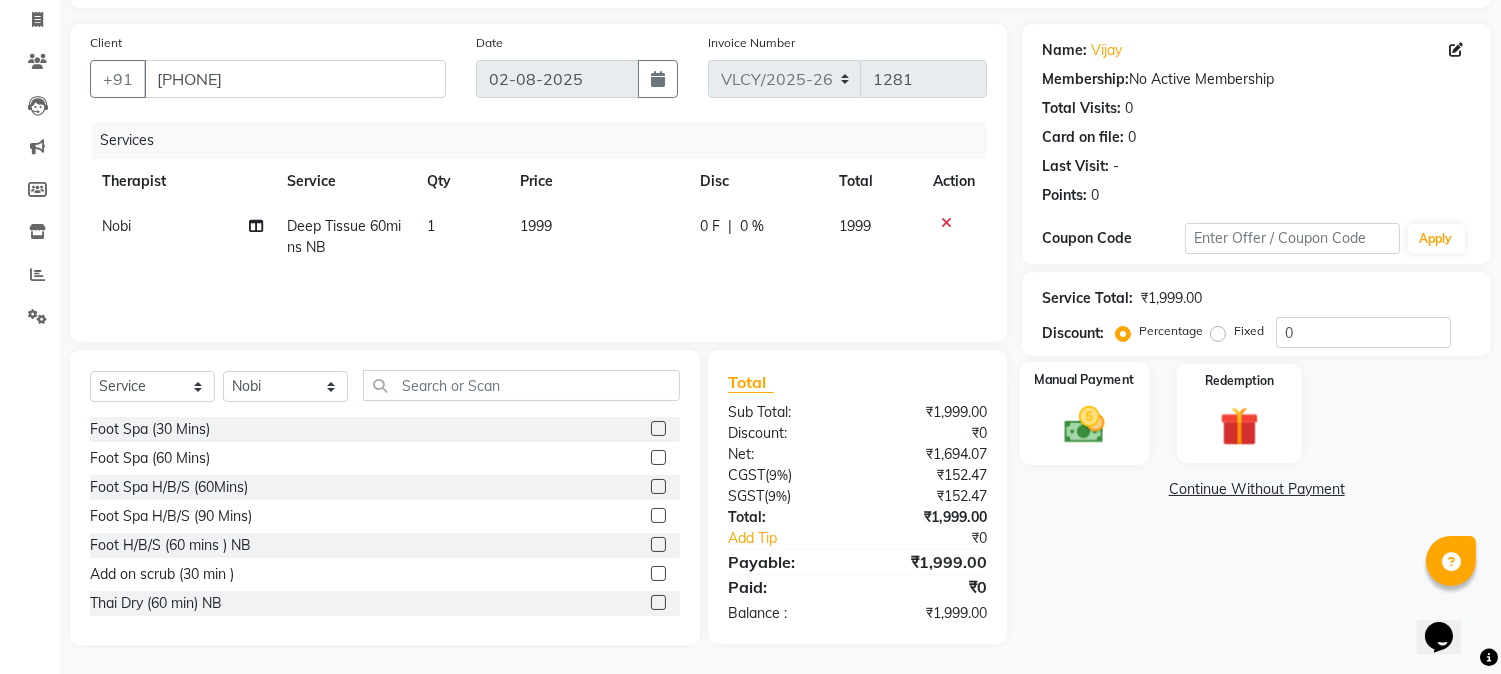 click 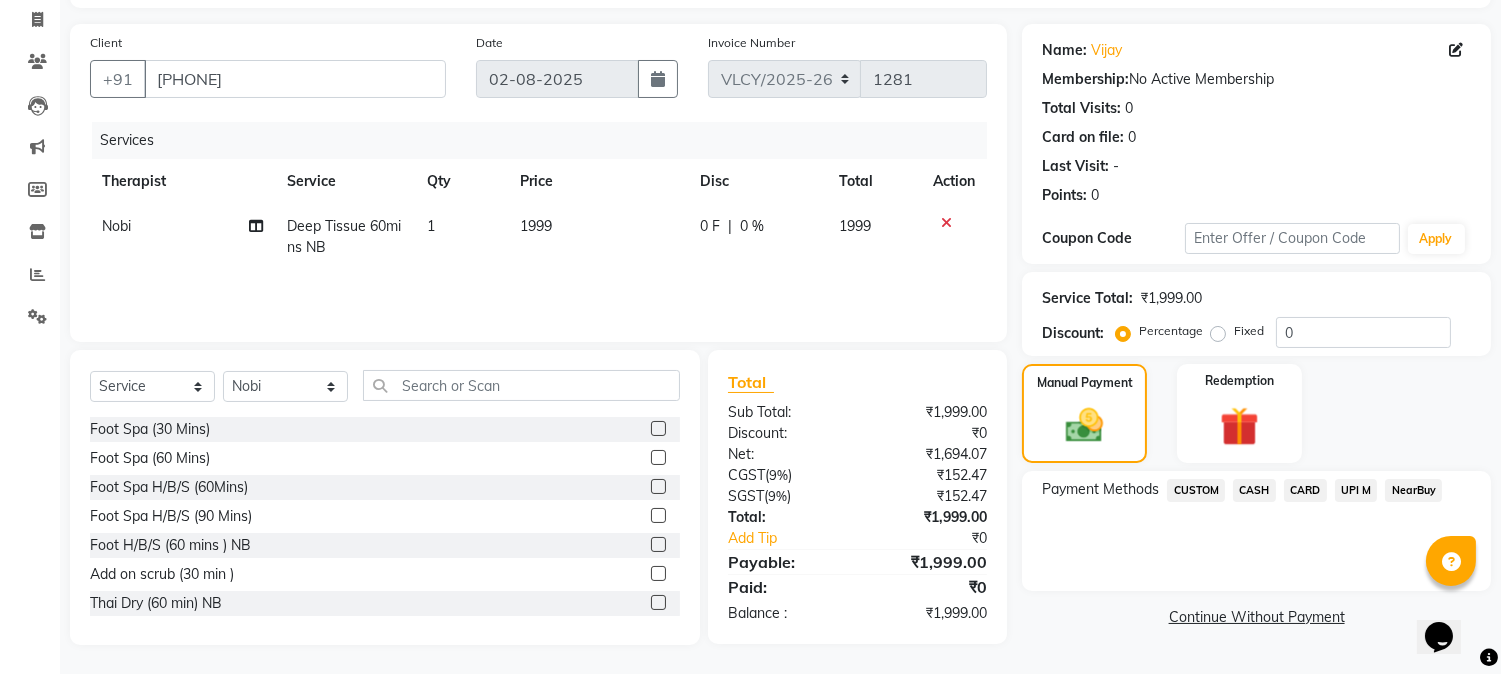click on "UPI M" 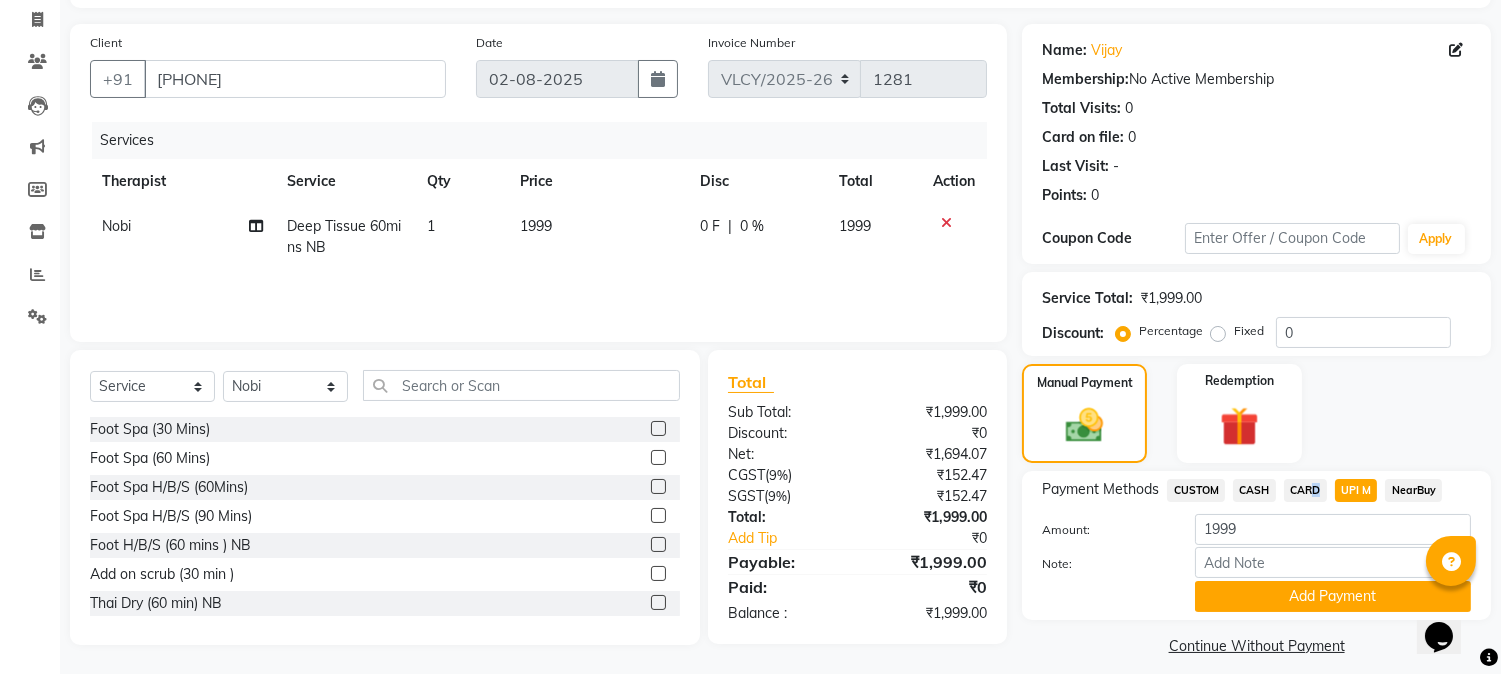 click on "CARD" 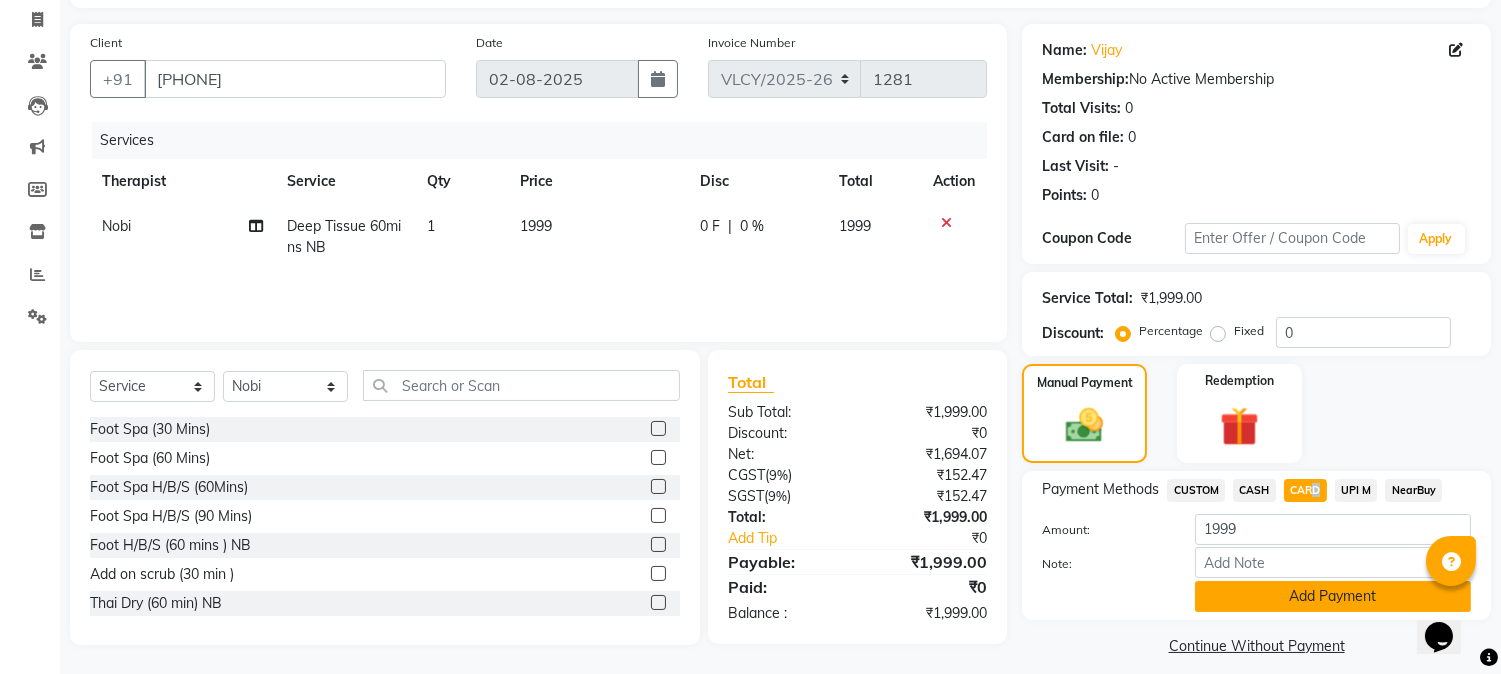 click on "Add Payment" 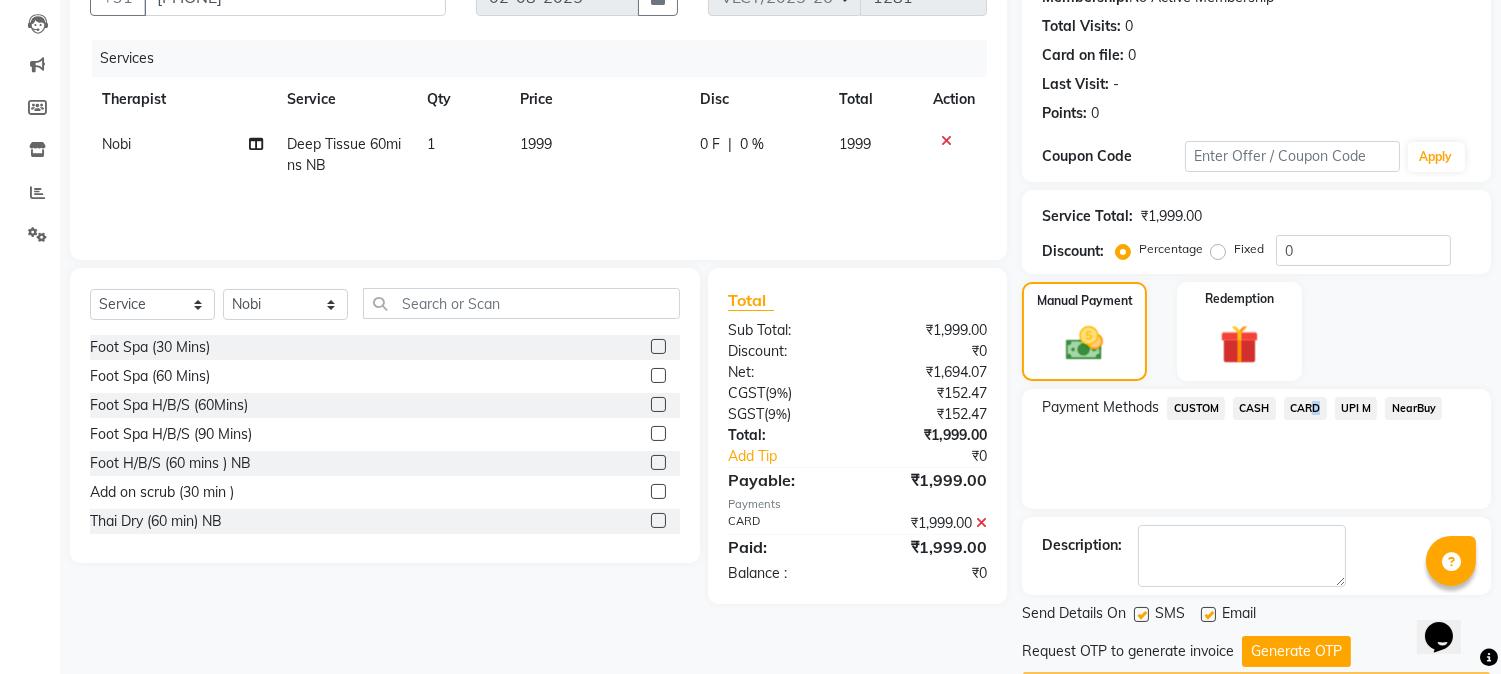 scroll, scrollTop: 265, scrollLeft: 0, axis: vertical 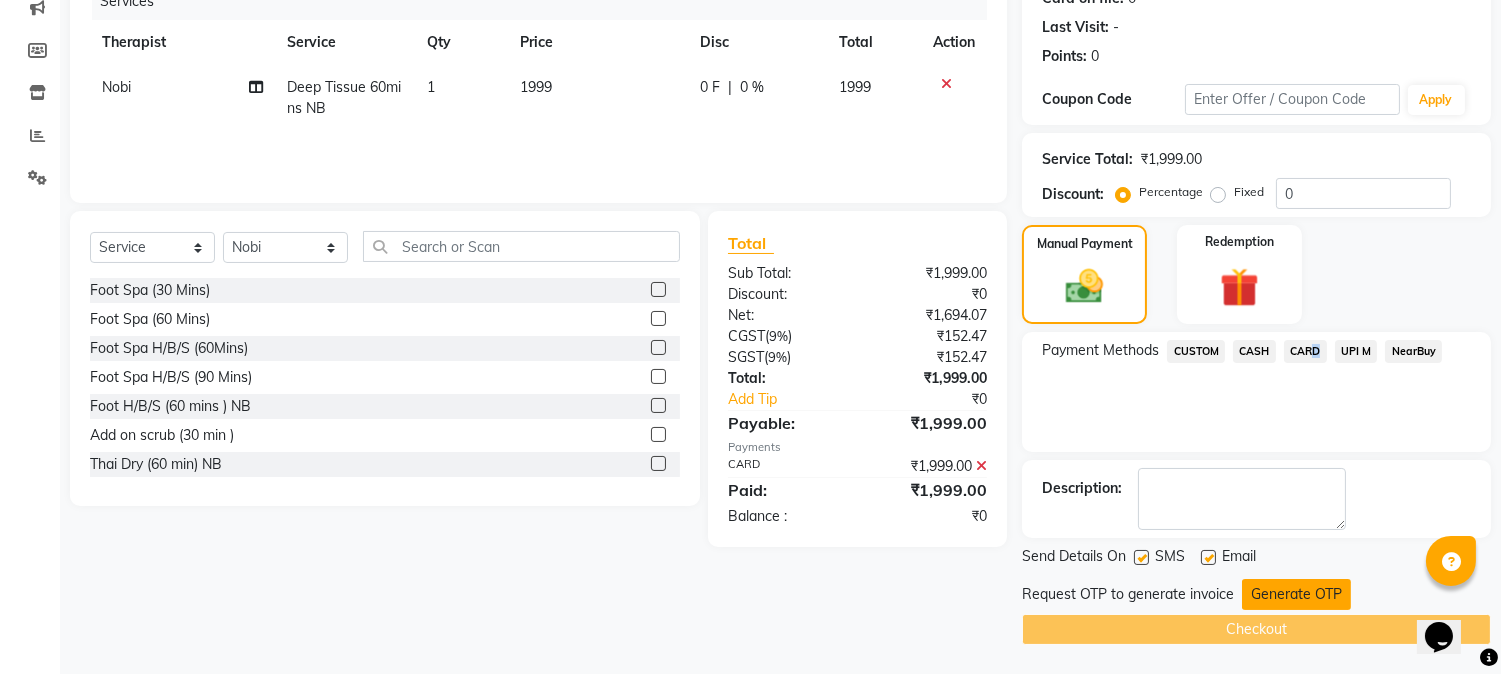 click on "Generate OTP" 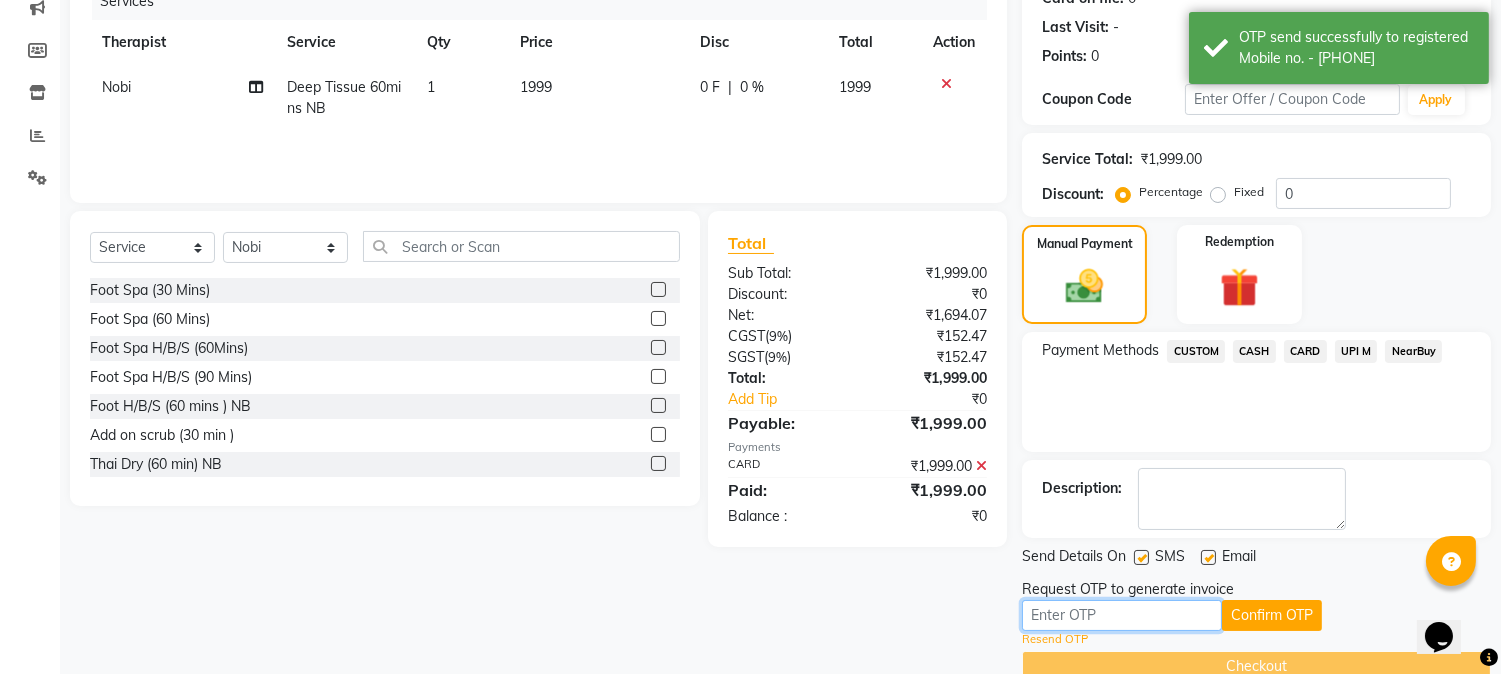 click at bounding box center (1122, 615) 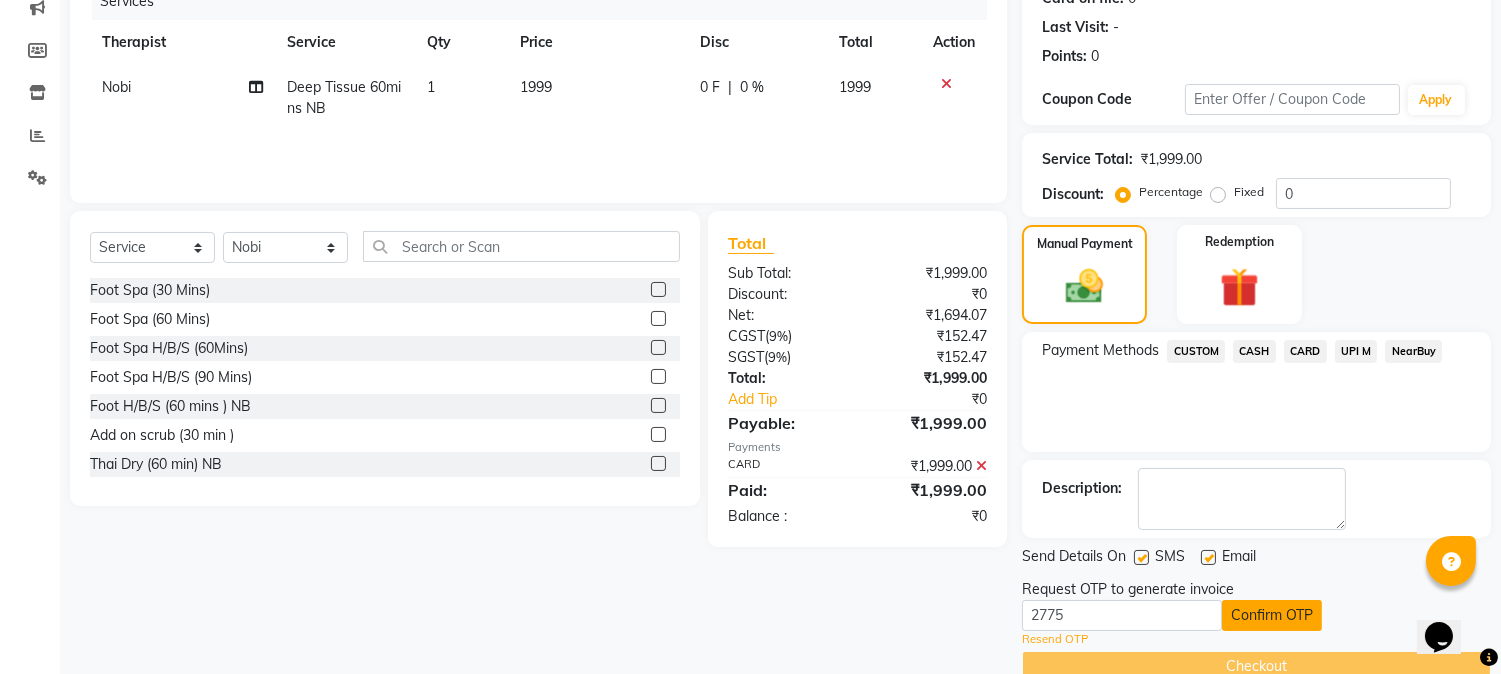 click on "Confirm OTP" 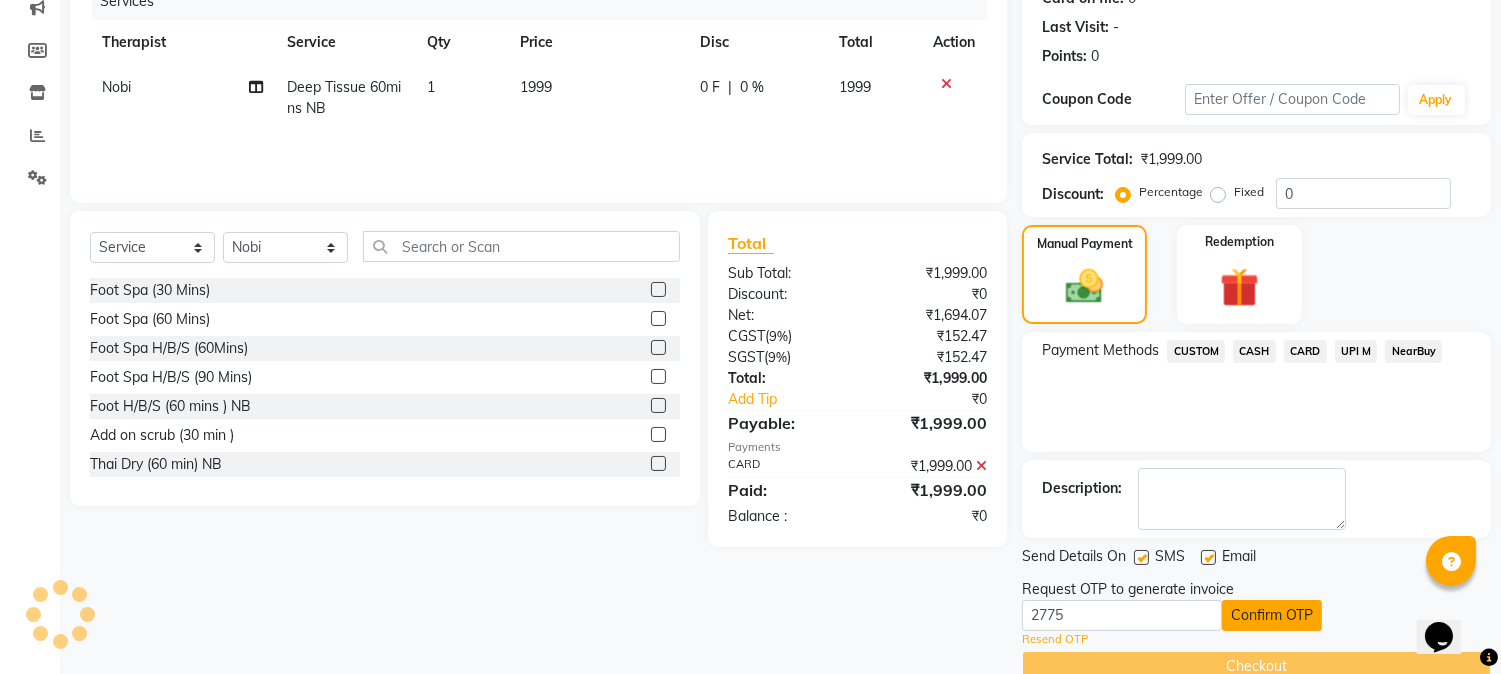scroll, scrollTop: 225, scrollLeft: 0, axis: vertical 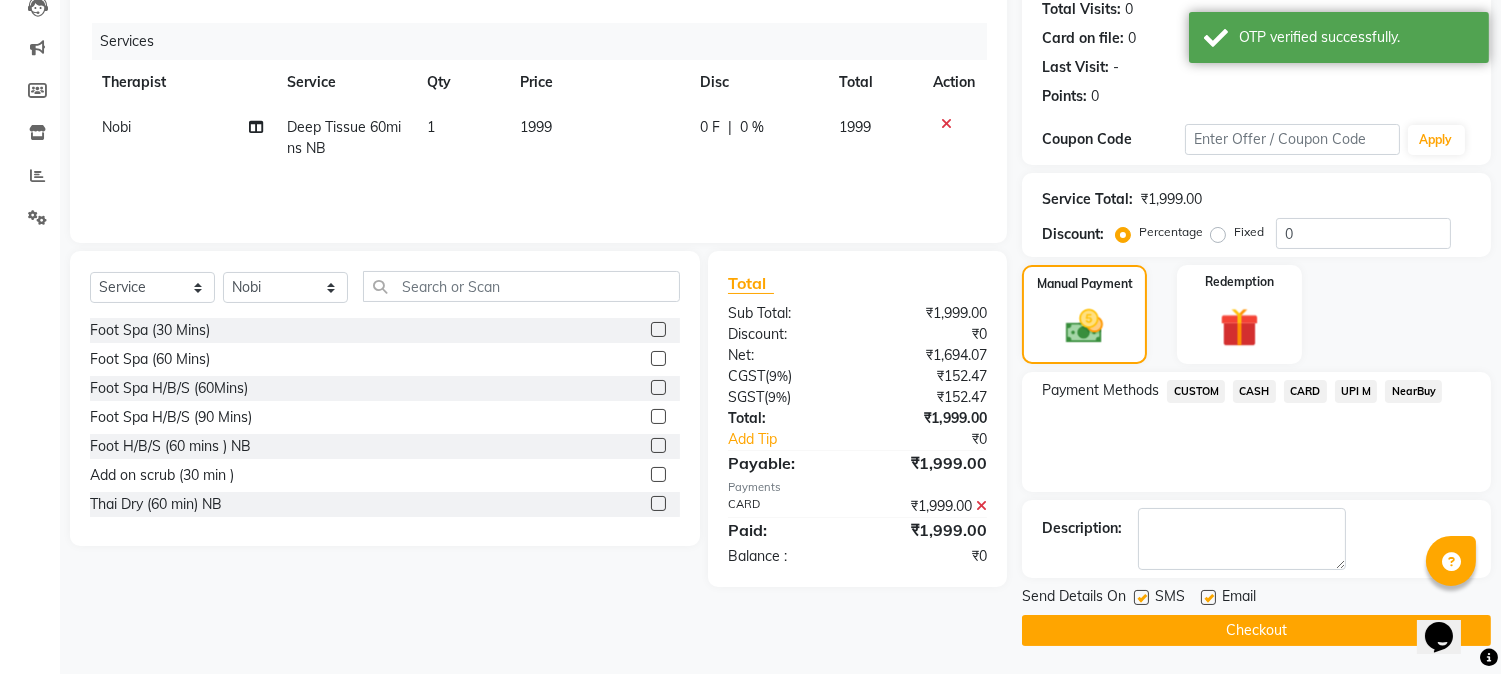 click on "Checkout" 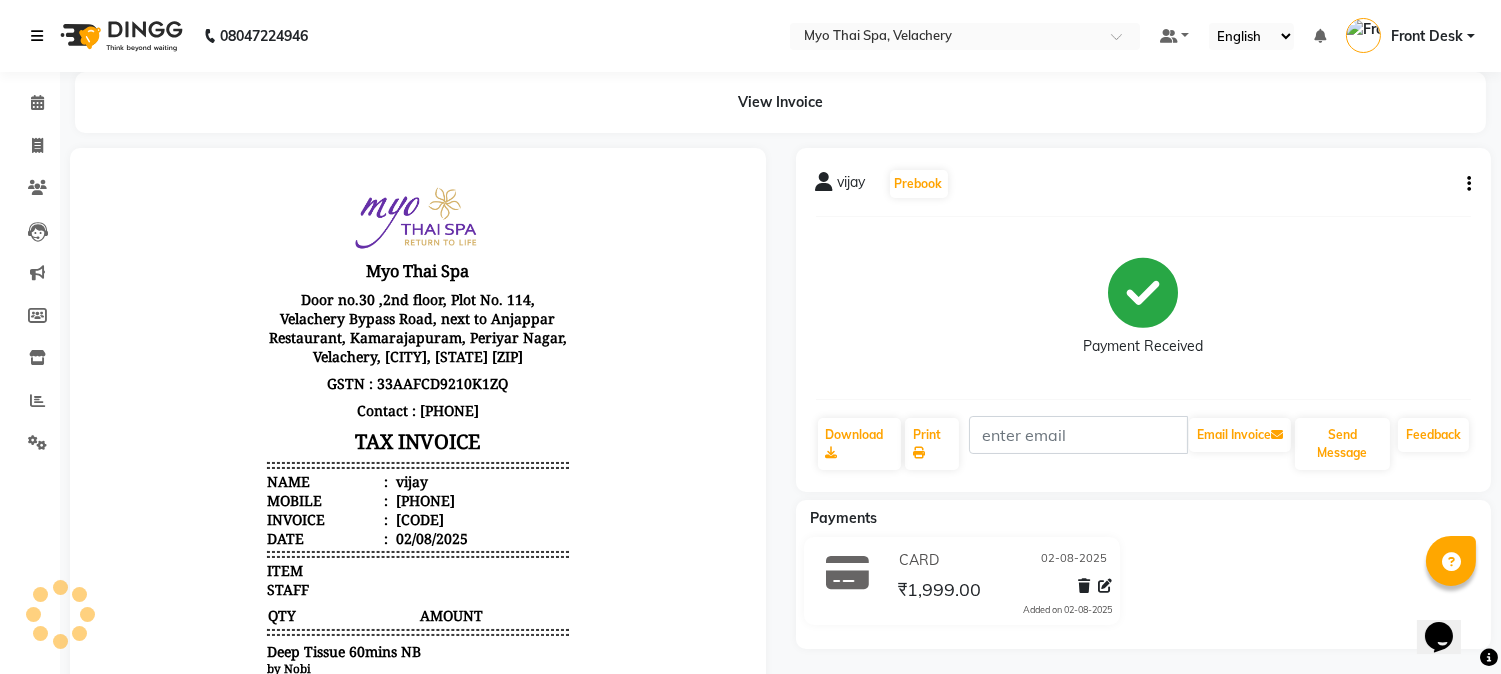 scroll, scrollTop: 0, scrollLeft: 0, axis: both 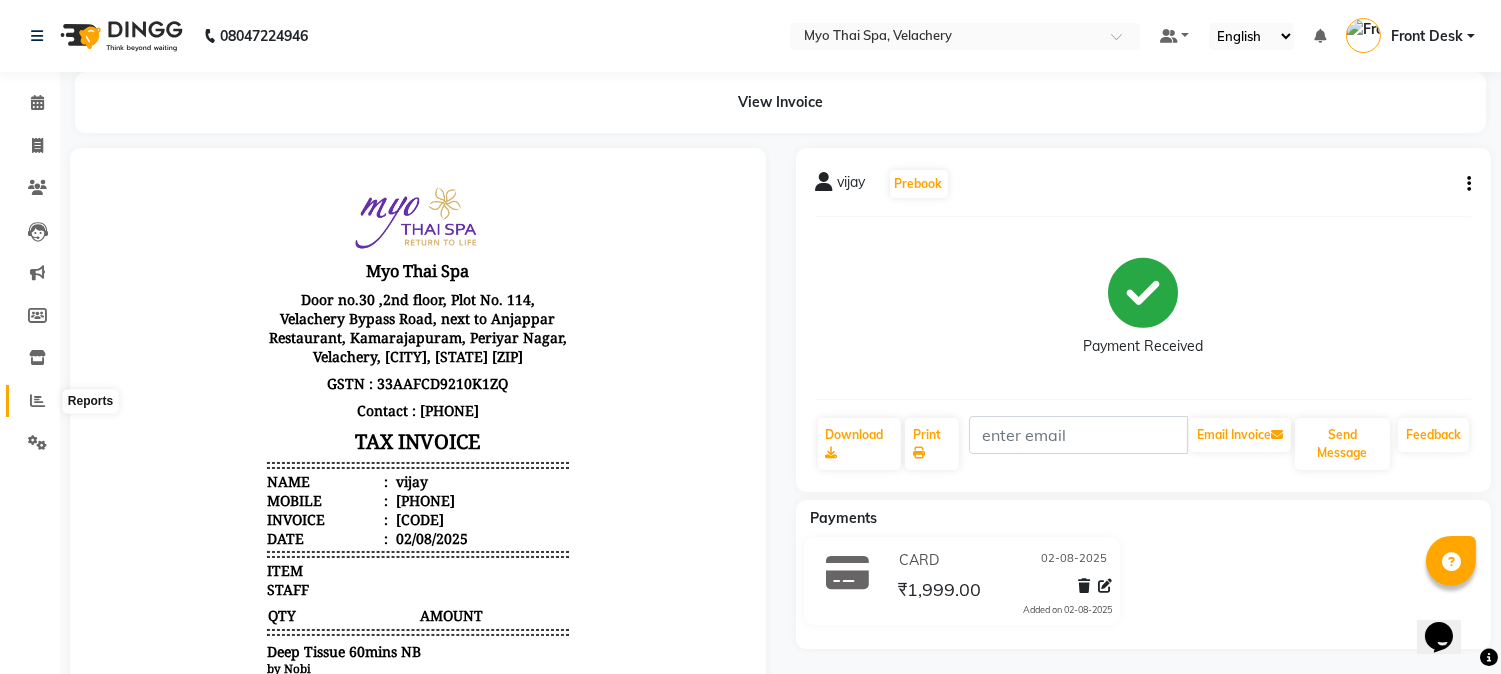 click 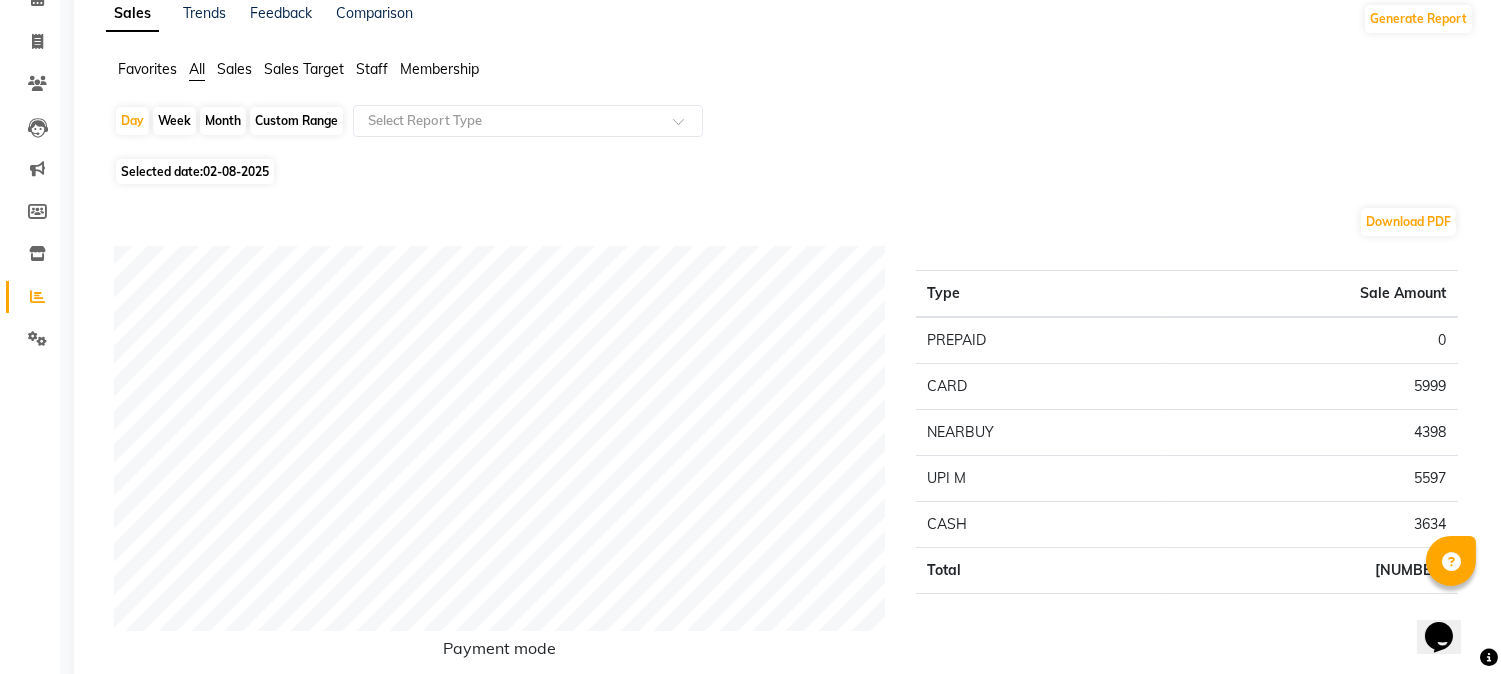 scroll, scrollTop: 222, scrollLeft: 0, axis: vertical 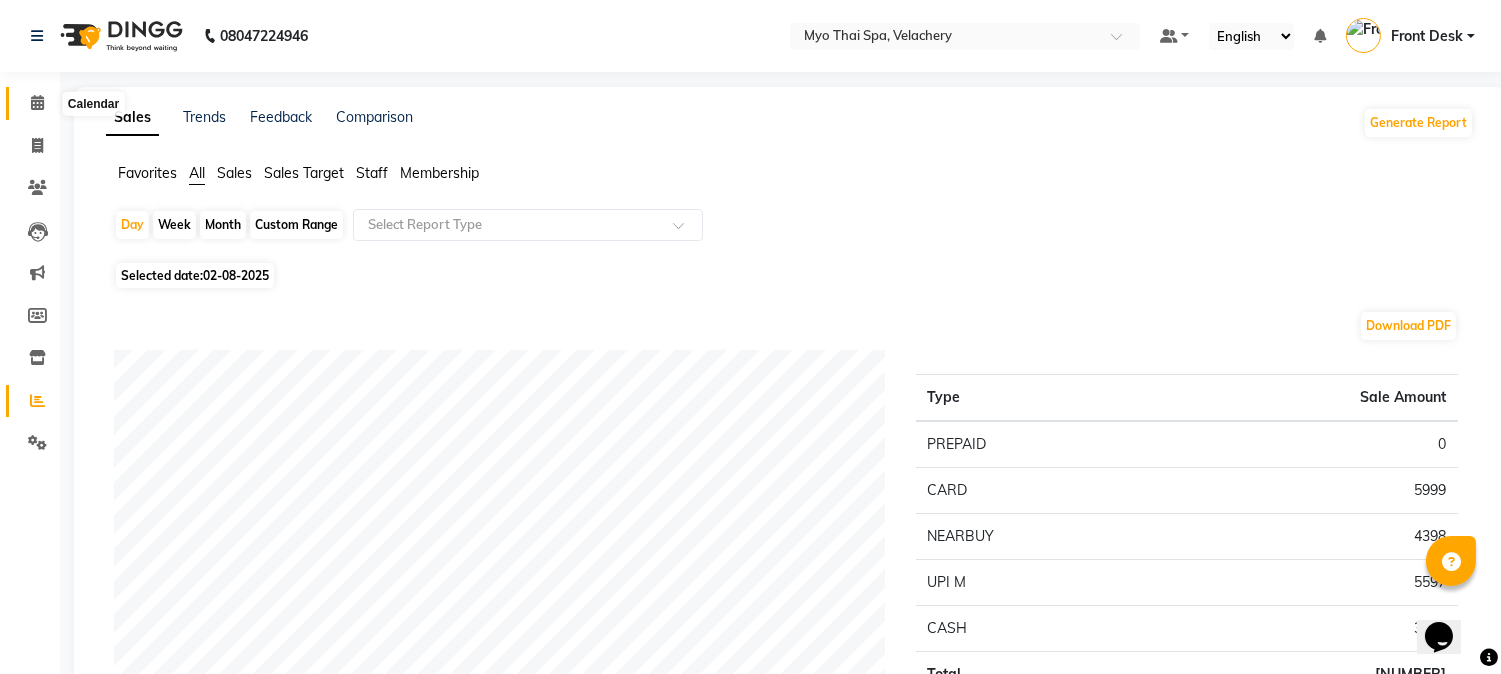 click 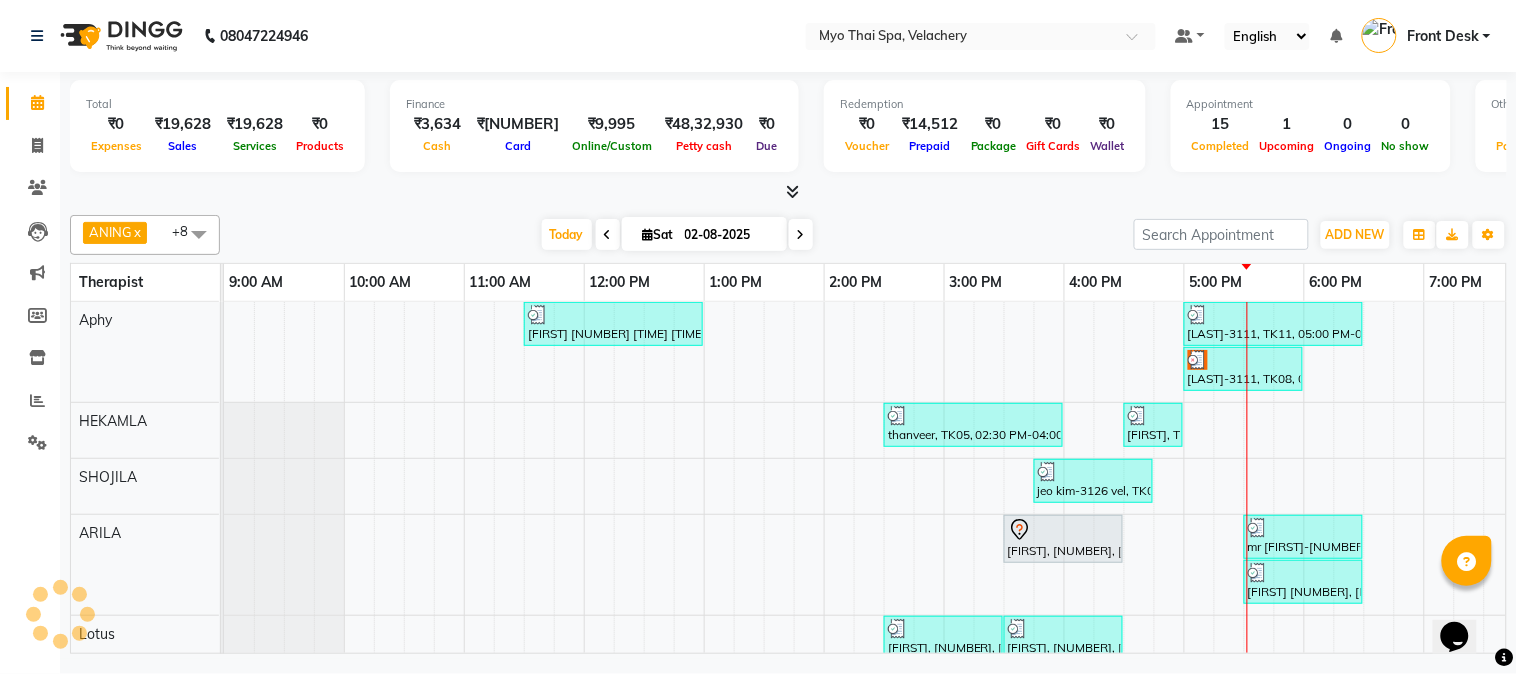 scroll, scrollTop: 7, scrollLeft: 0, axis: vertical 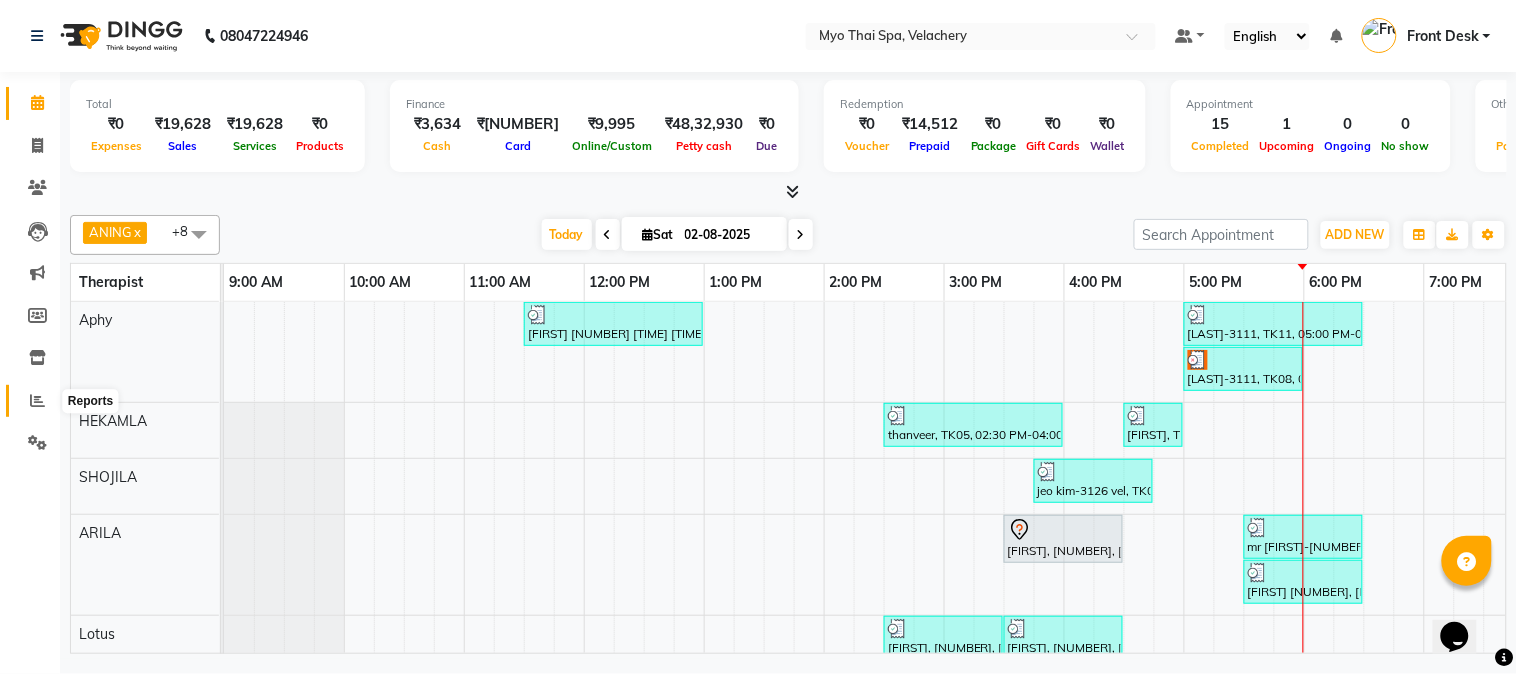 click 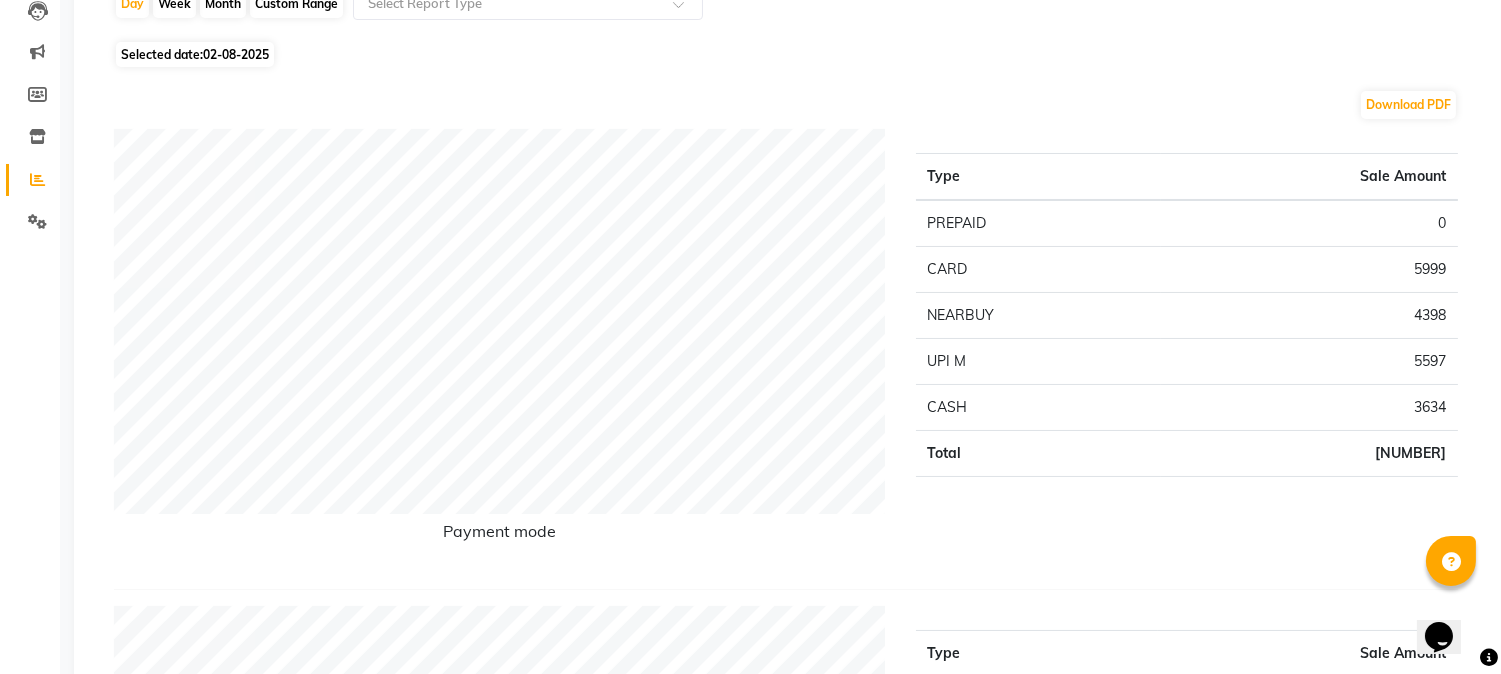 scroll, scrollTop: 222, scrollLeft: 0, axis: vertical 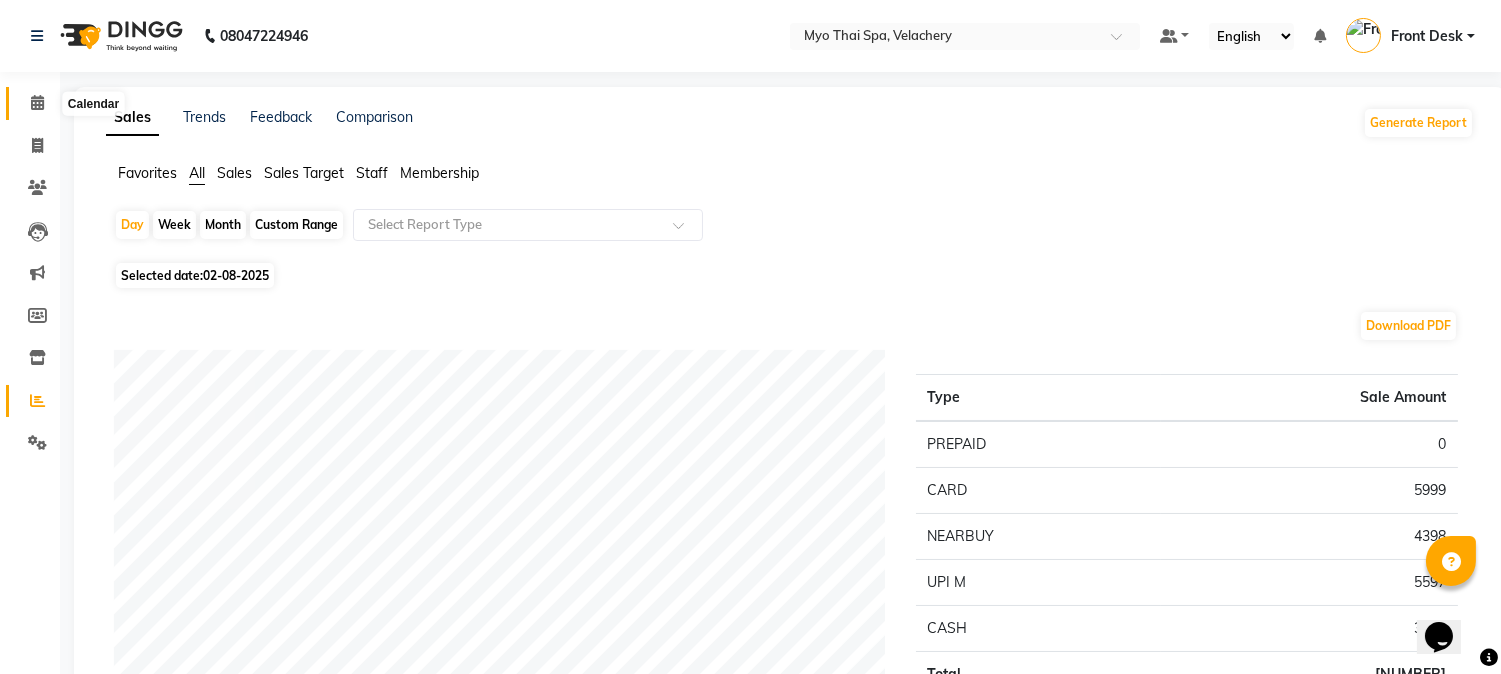 click 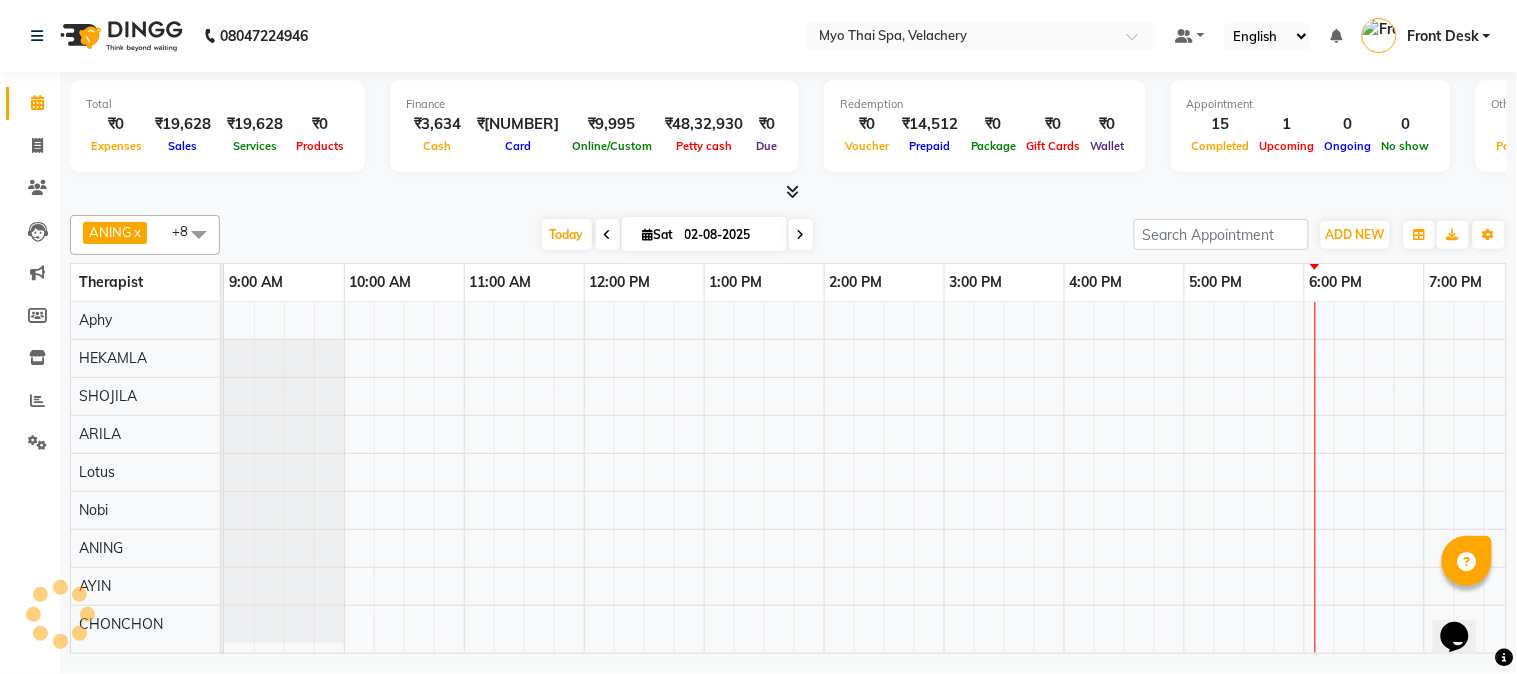 scroll, scrollTop: 0, scrollLeft: 0, axis: both 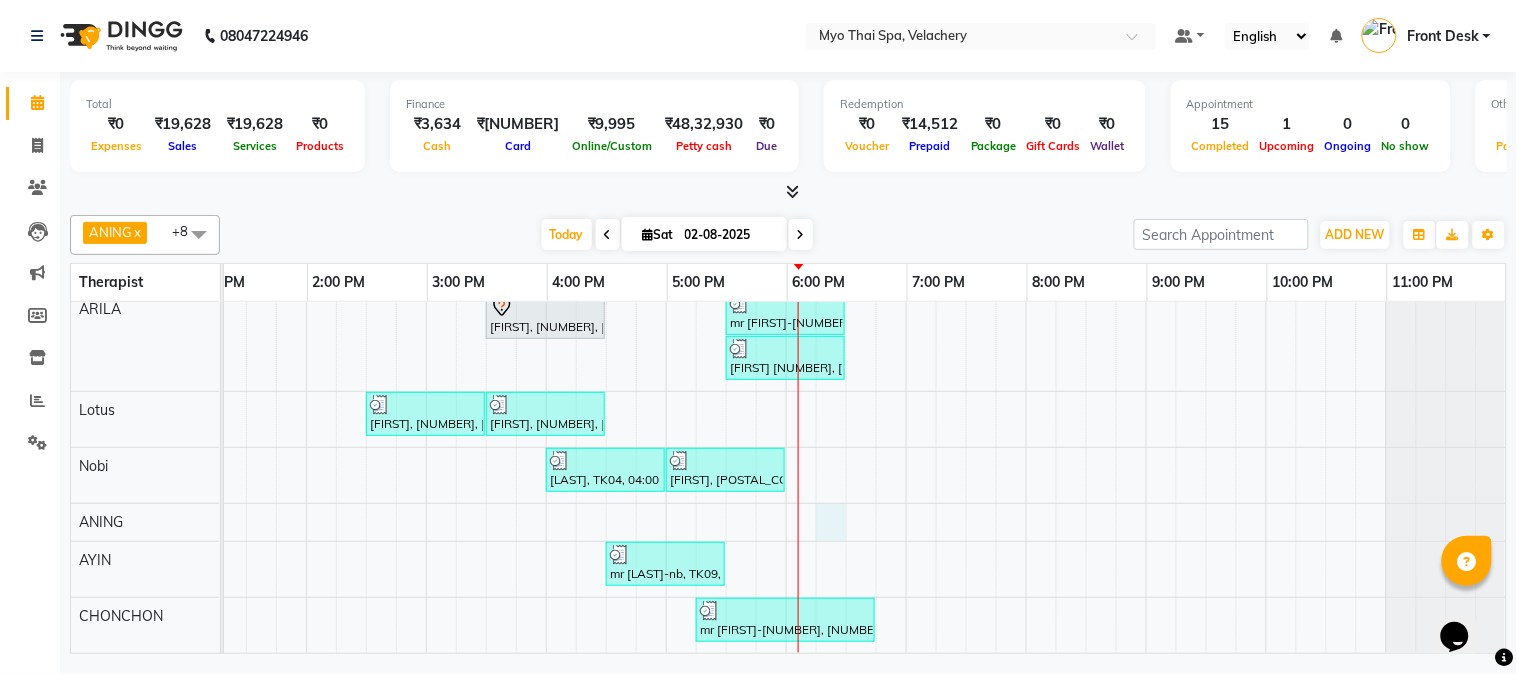 click on "[FIRST] [NUMBER] [TIME] [TIME], [BRAND]-[NUMBER]Mints     [CITY]-[NUMBER], [NUMBER], [TIME] [TIME], [BRAND] [ NUMBER] Min ]     [CITY]-[NUMBER], [NUMBER], [TIME] [TIME], [BRAND]-[NUMBER]Mins     [FIRST], [NUMBER], [TIME] [TIME], [BRAND] [NUMBER]Mins NB     [FIRST] [LAST]-[NUMBER] [TIME] [TIME], [BRAND]-[NUMBER]Mins             [FIRST], [NUMBER], [TIME] [TIME], [BRAND] [NUMBER]Mins     mr [FIRST]-[NUMBER], [NUMBER], [TIME] [TIME], [BRAND] [NUMBER]Mins NB     [FIRST] [NUMBER], [NUMBER], [TIME] [TIME], [BRAND] [ NUMBER] Min ]     [FIRST], [NUMBER], [TIME] [TIME], [BRAND] [ NUMBER] Min ]     [FIRST], [NUMBER], [TIME] [TIME], [BRAND] [NUMBER]Mins NB     [FIRST], [NUMBER], [TIME] [TIME], [BRAND] [NUMBER]Mins NB     [FIRST], [NUMBER], [TIME] [TIME], [BRAND] [NUMBER]Mins NB     mr [FIRST]-[NUMBER], [NUMBER], [TIME] [TIME], [BRAND] [NUMBER]Mins NB     [FIRST], [NUMBER], [TIME] [TIME], [BRAND] [NUMBER]Mins NB" at bounding box center [606, 365] 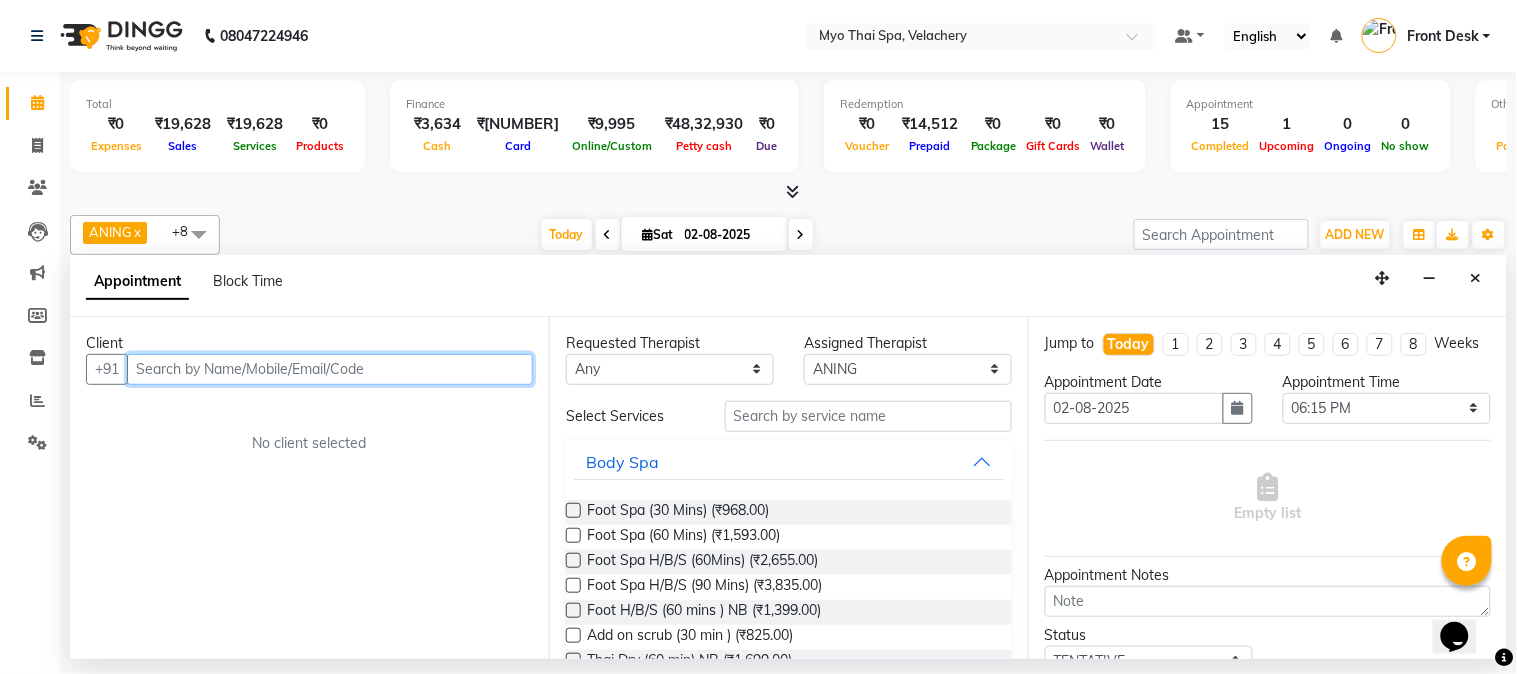 click at bounding box center [330, 369] 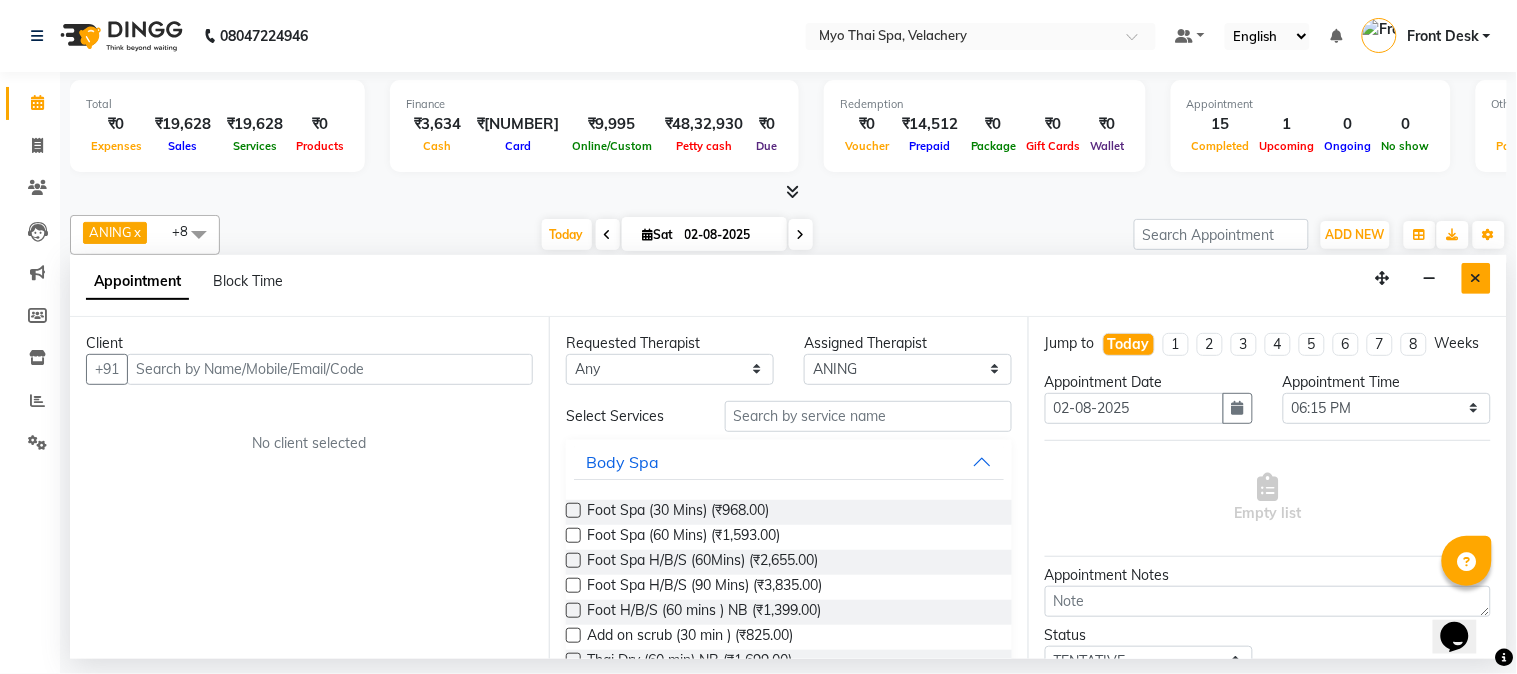 click at bounding box center (1476, 278) 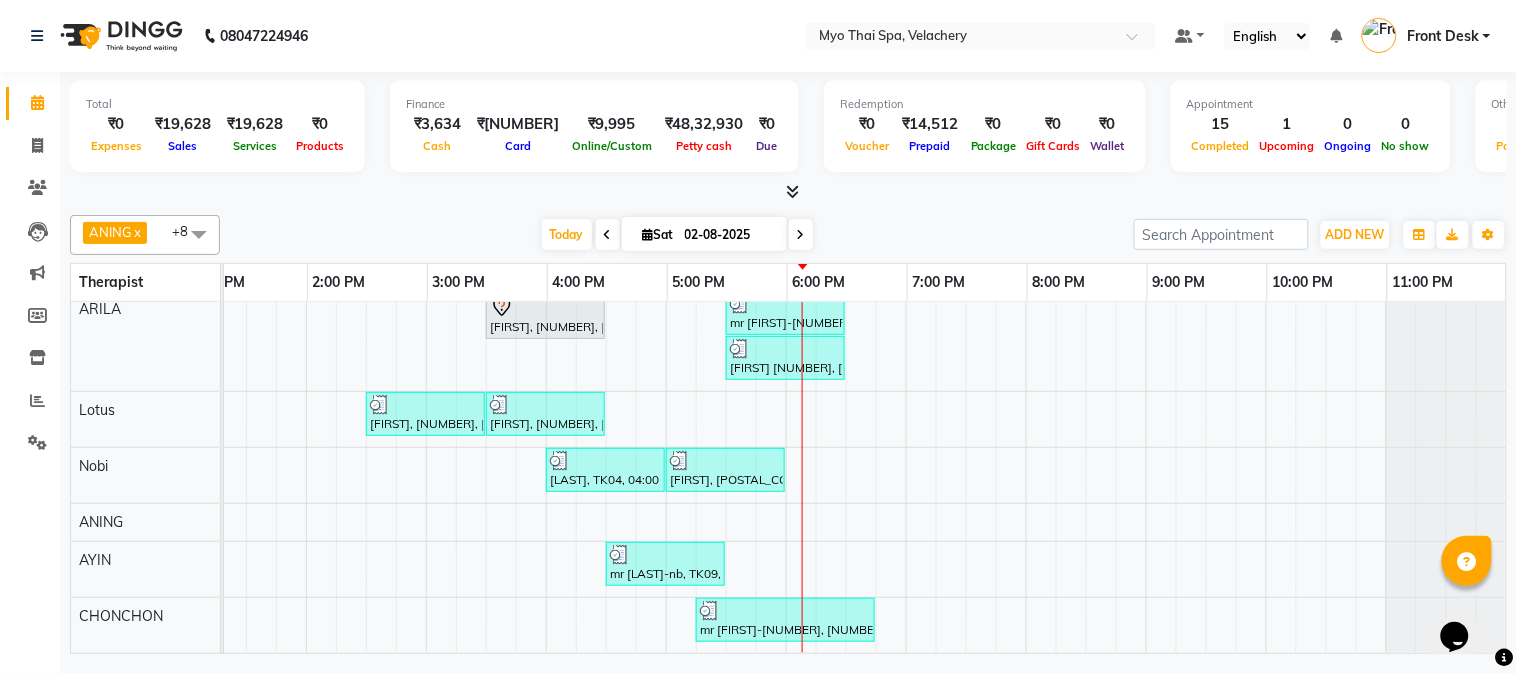 scroll, scrollTop: 145, scrollLeft: 524, axis: both 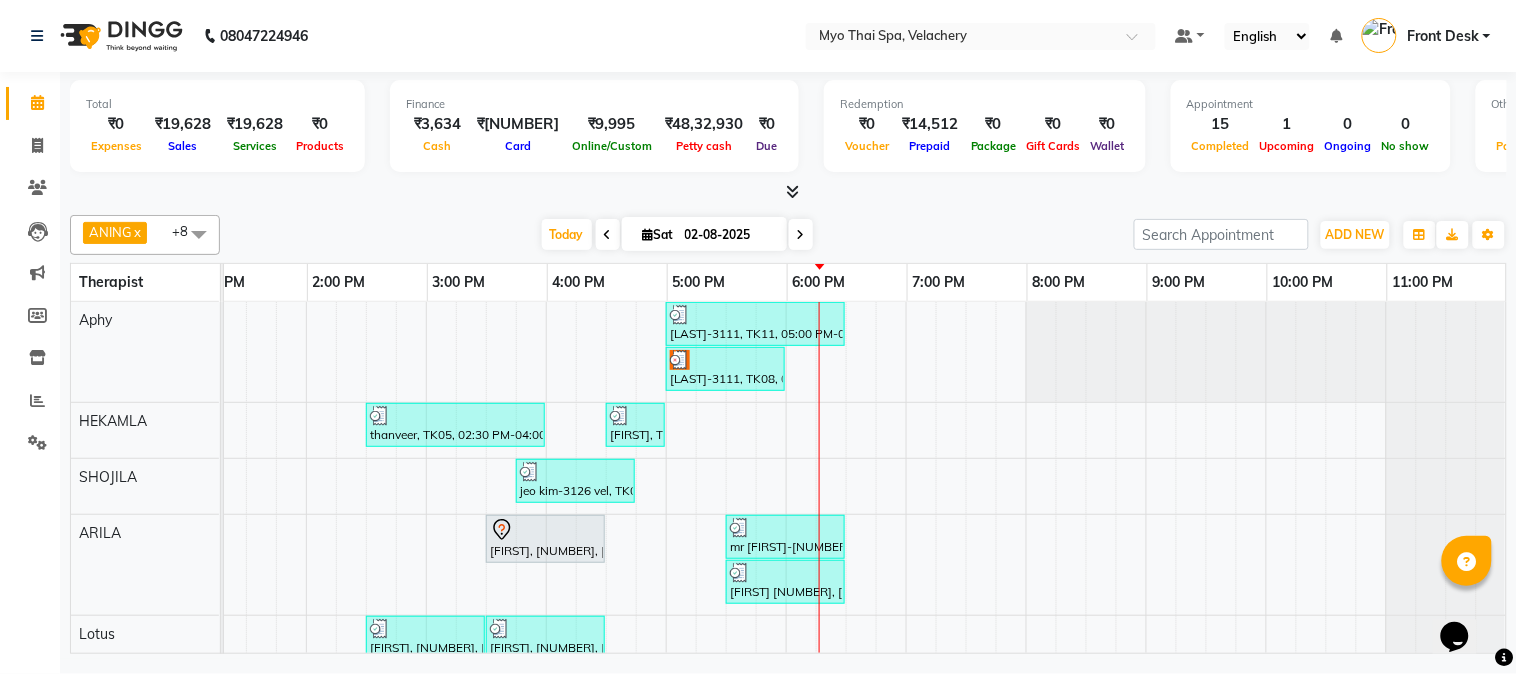 click on "[FIRST] [NUMBER] [TIME] [TIME], [BRAND]-[NUMBER]Mints     [CITY]-[NUMBER], [NUMBER], [TIME] [TIME], [BRAND] [ NUMBER] Min ]     [CITY]-[NUMBER], [NUMBER], [TIME] [TIME], [BRAND]-[NUMBER]Mins     [FIRST], [NUMBER], [TIME] [TIME], [BRAND] [NUMBER]Mins NB     [FIRST] [LAST]-[NUMBER] [TIME] [TIME], [BRAND]-[NUMBER]Mins             [FIRST], [NUMBER], [TIME] [TIME], [BRAND] [NUMBER]Mins     mr [FIRST]-[NUMBER], [NUMBER], [TIME] [TIME], [BRAND] [NUMBER]Mins NB     [FIRST] [NUMBER], [NUMBER], [TIME] [TIME], [BRAND] [ NUMBER] Min ]     [FIRST], [NUMBER], [TIME] [TIME], [BRAND] [ NUMBER] Min ]     [FIRST], [NUMBER], [TIME] [TIME], [BRAND] [NUMBER]Mins NB     [FIRST], [NUMBER], [TIME] [TIME], [BRAND] [NUMBER]Mins NB     [FIRST], [NUMBER], [TIME] [TIME], [BRAND] [NUMBER]Mins NB     mr [FIRST]-[NUMBER], [NUMBER], [TIME] [TIME], [BRAND] [NUMBER]Mins NB     [FIRST], [NUMBER], [TIME] [TIME], [BRAND] [NUMBER]Mins NB" at bounding box center (606, 589) 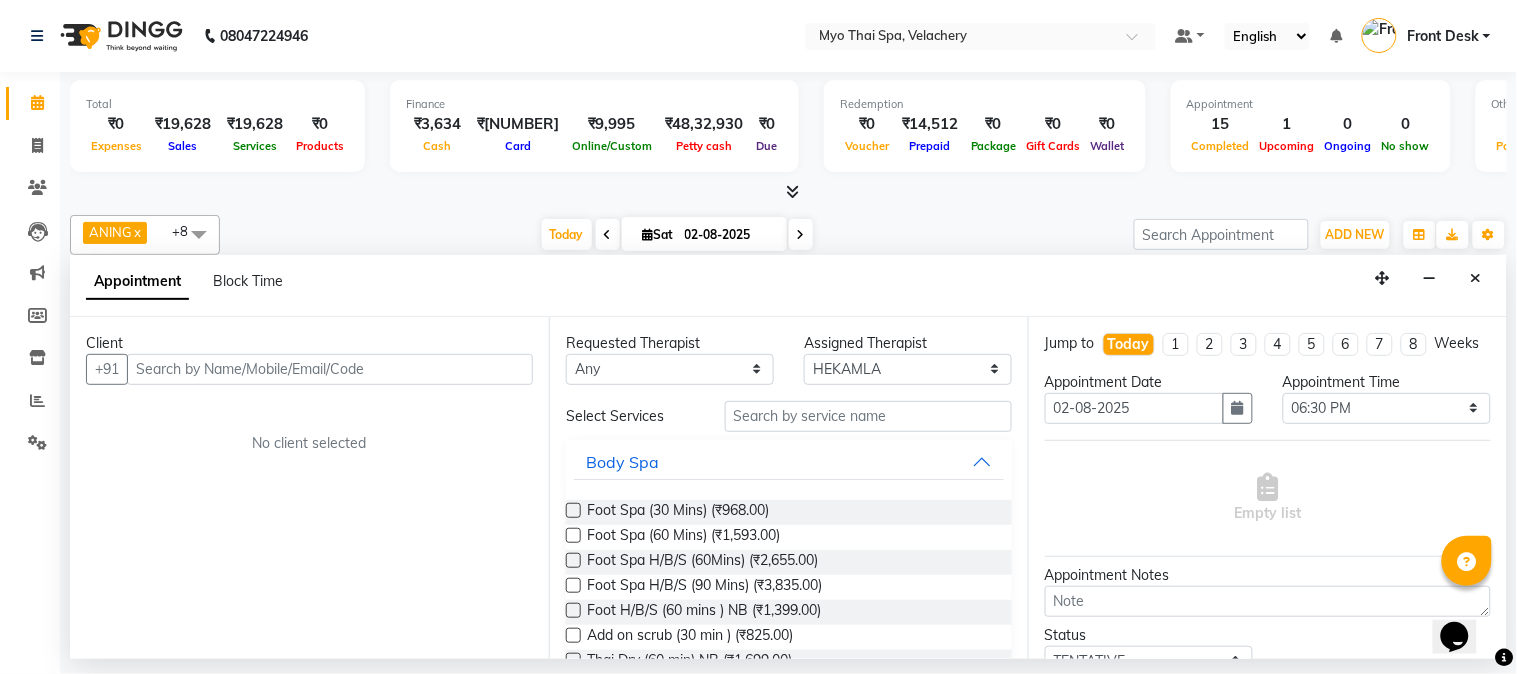 click at bounding box center (330, 369) 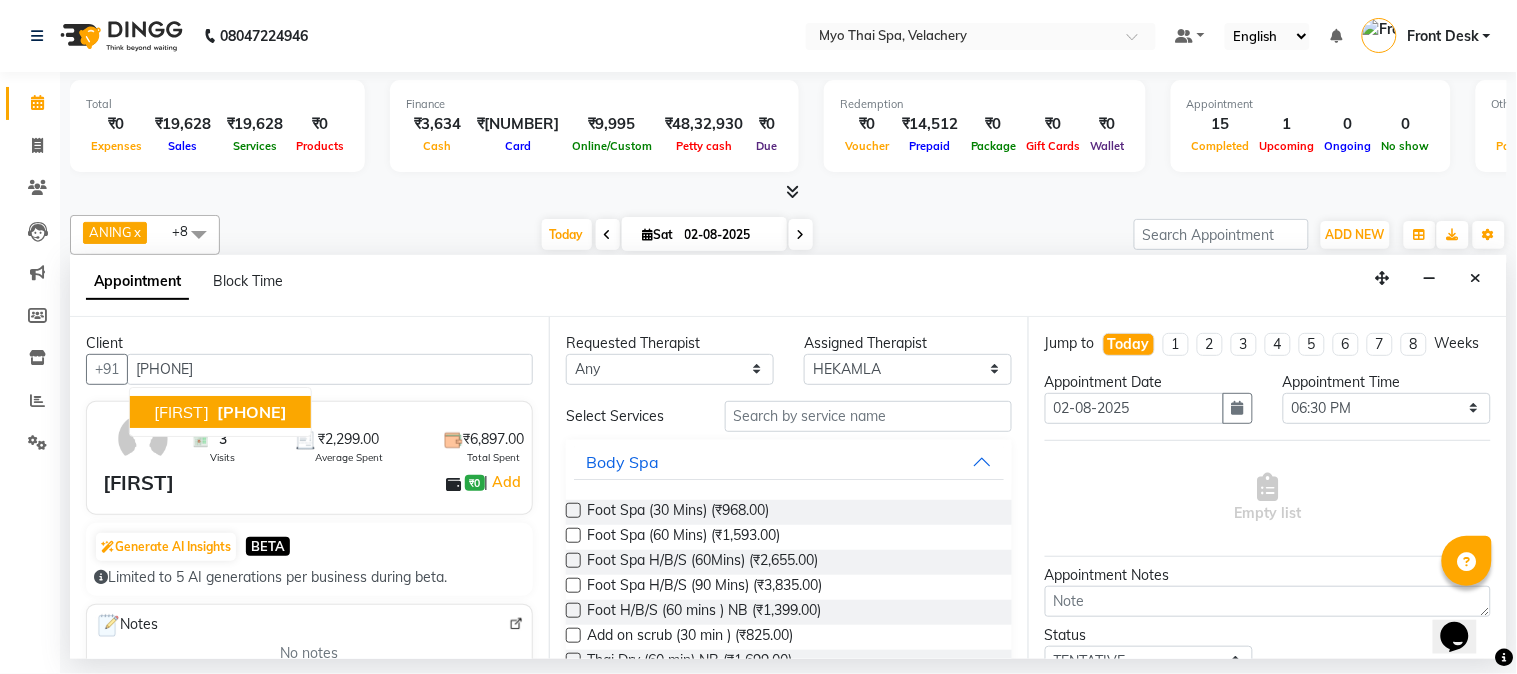 click on "[FIRST]" at bounding box center (181, 412) 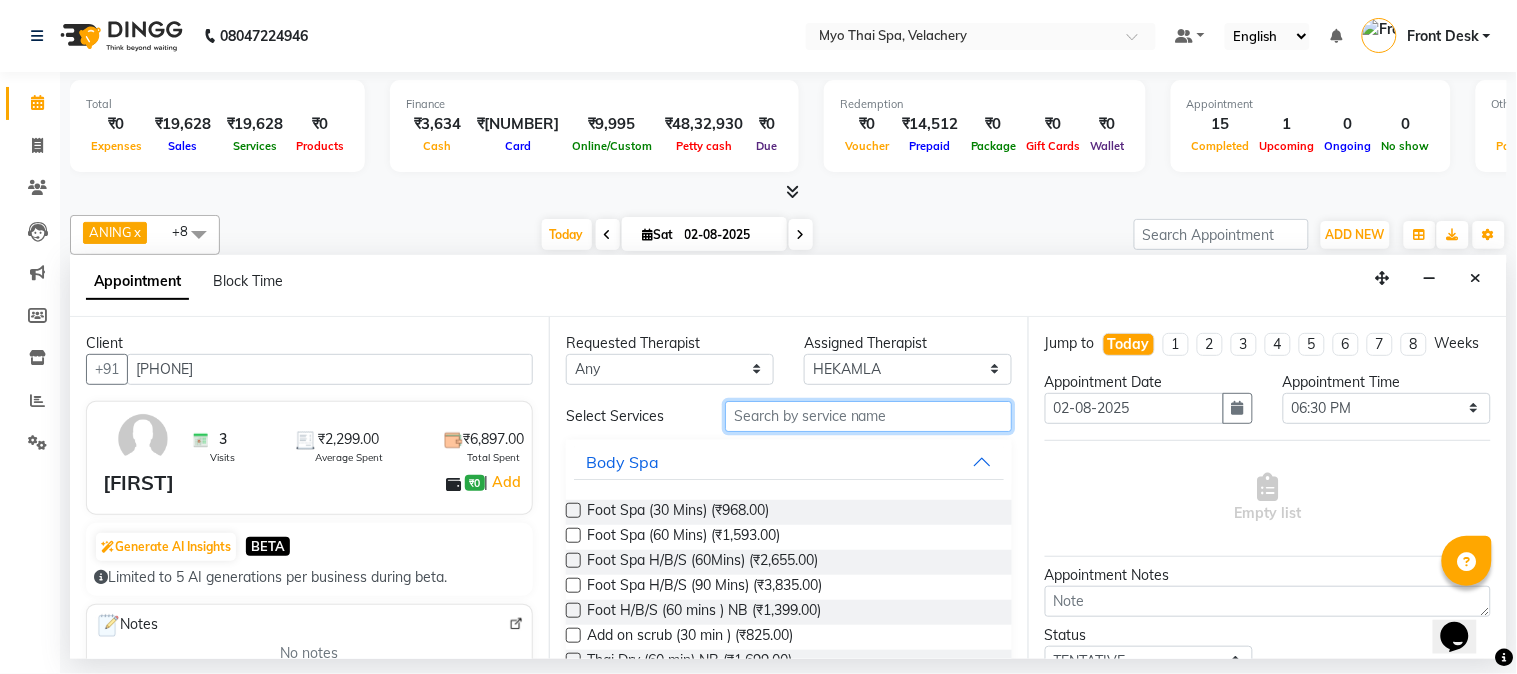 click at bounding box center [868, 416] 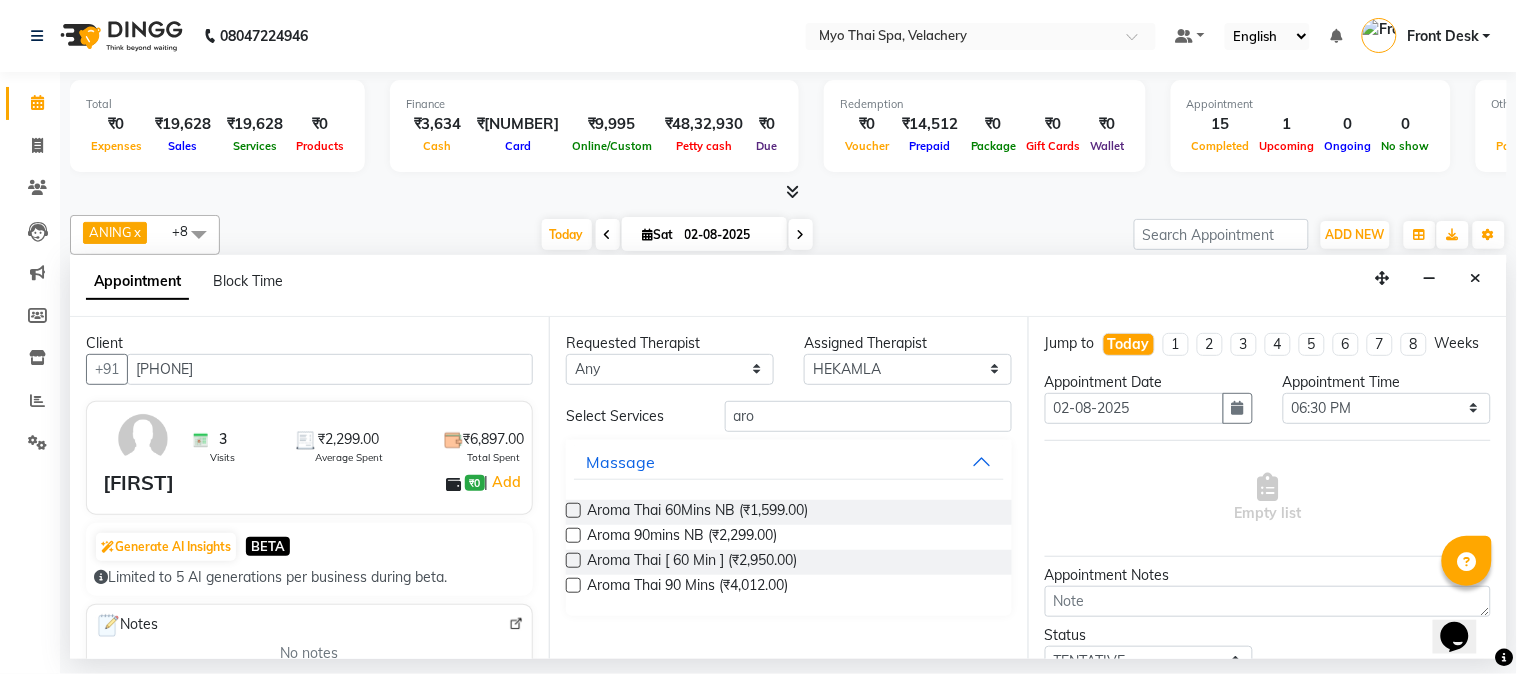 click at bounding box center (573, 535) 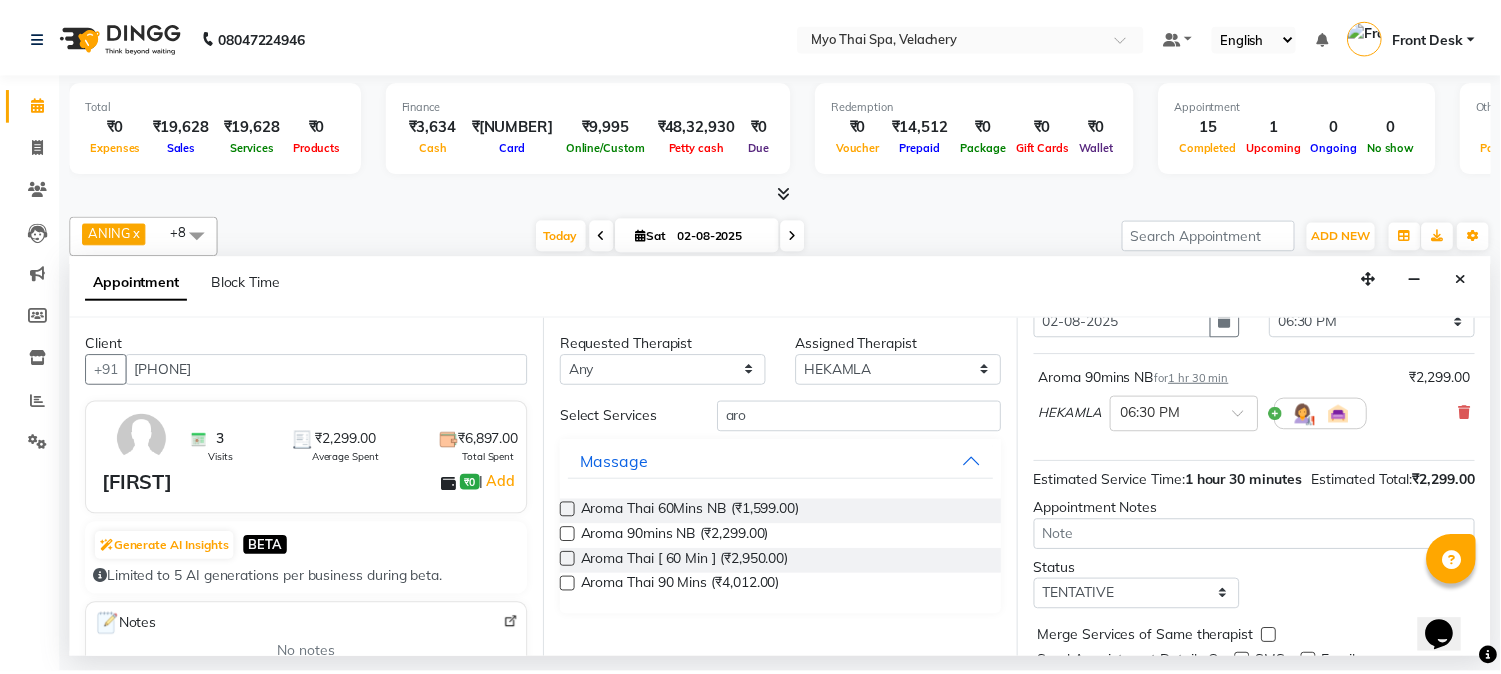 scroll, scrollTop: 204, scrollLeft: 0, axis: vertical 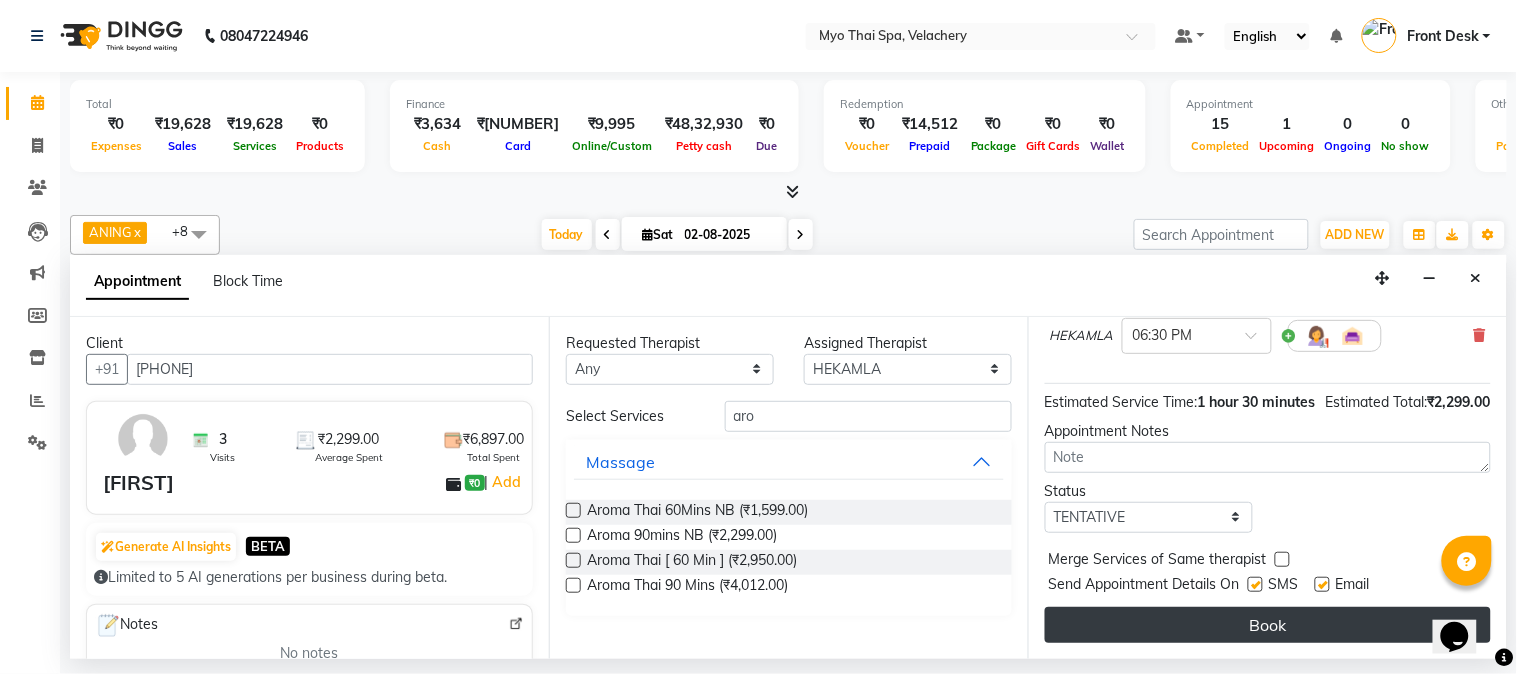click on "Book" at bounding box center [1268, 625] 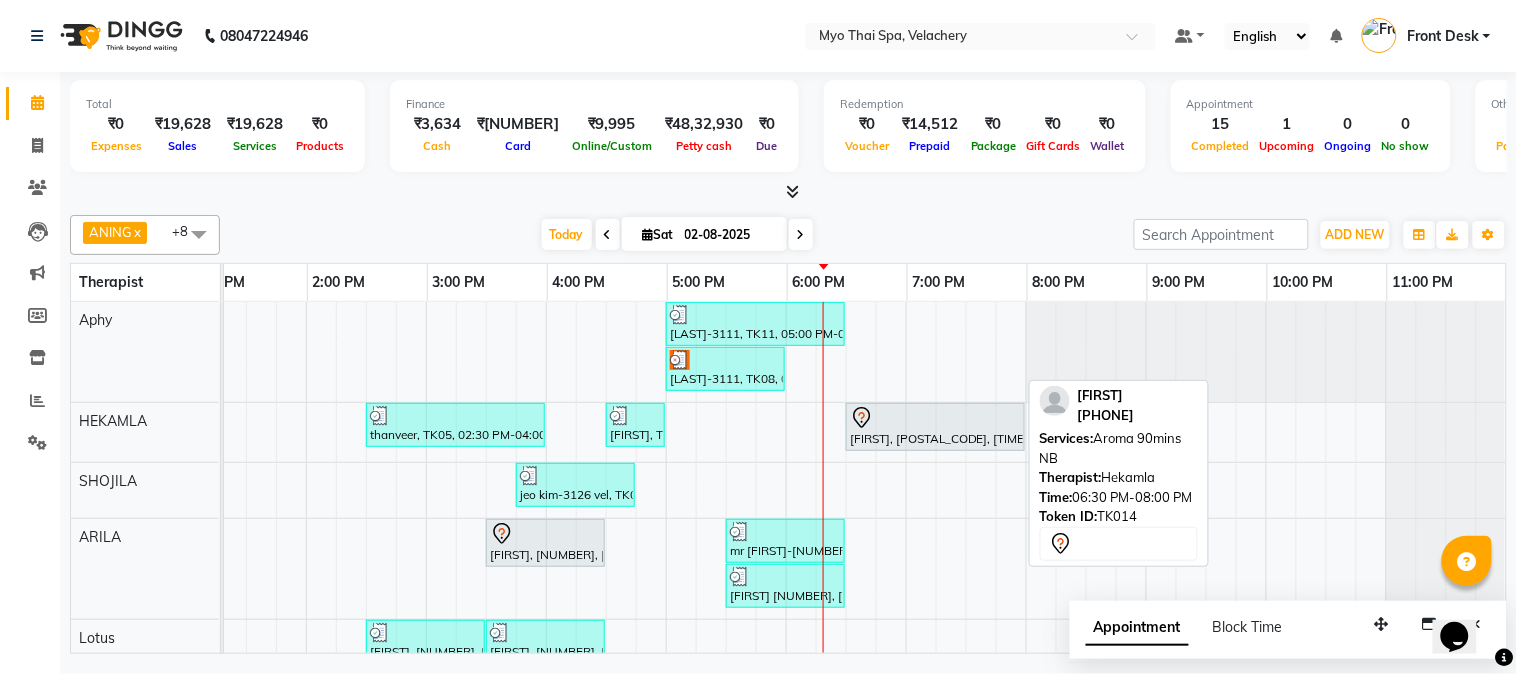 click on "[FIRST], [POSTAL_CODE], [TIME]-[TIME], [PRODUCT] [DURATION]" at bounding box center [935, 427] 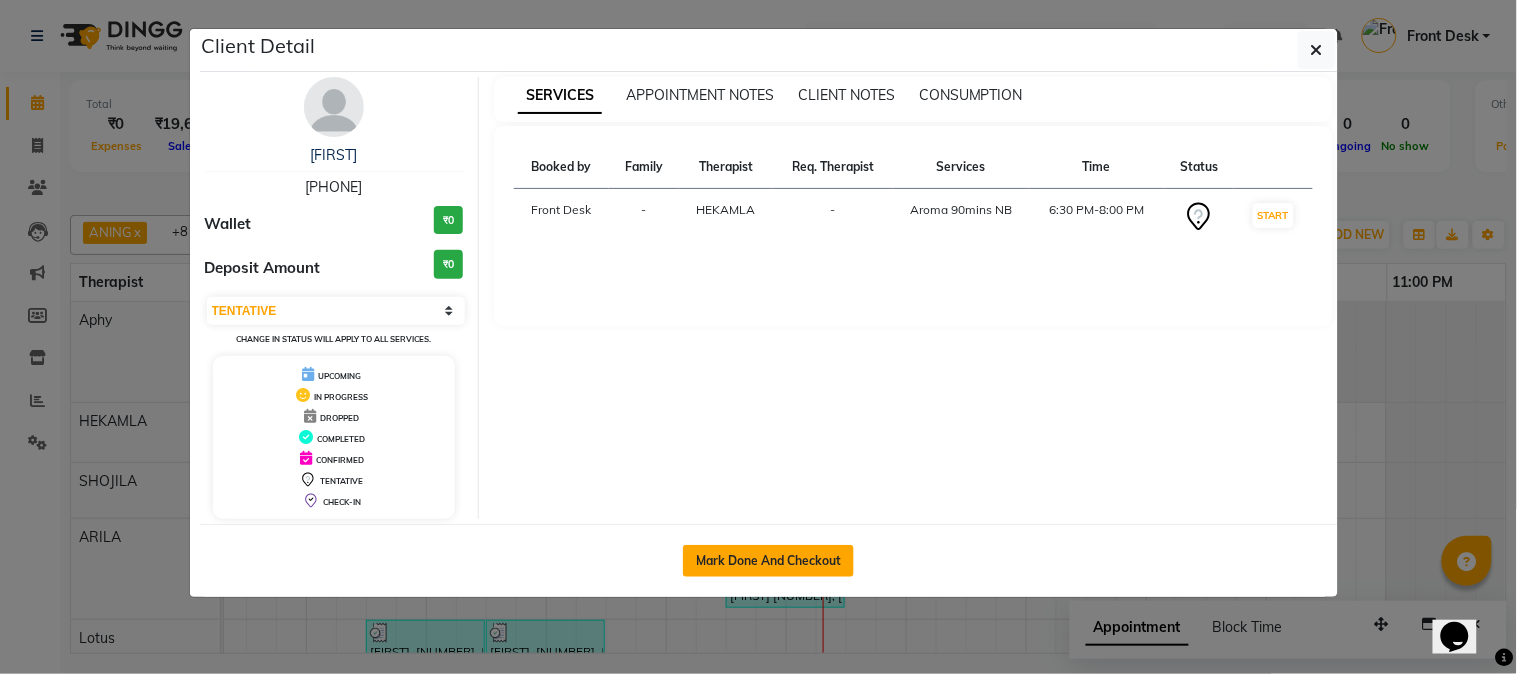 click on "Mark Done And Checkout" 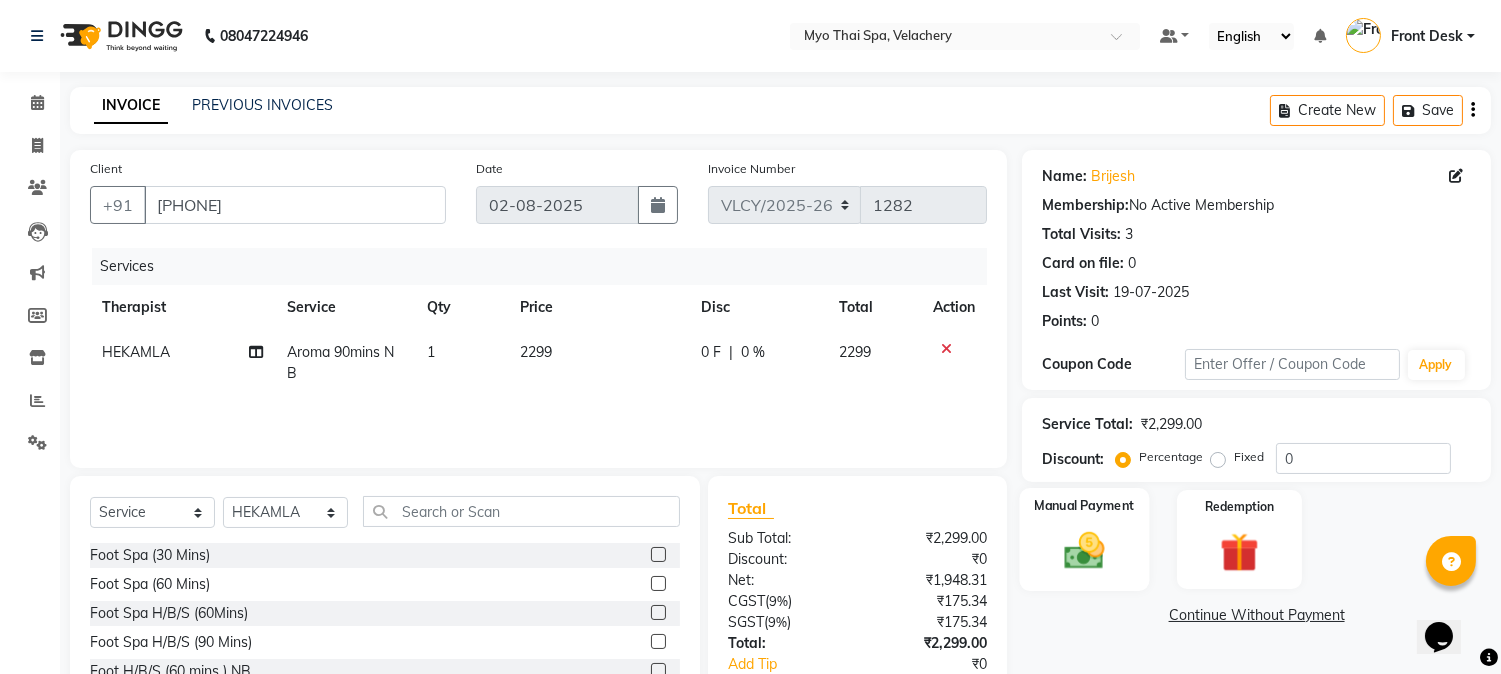 drag, startPoint x: 1080, startPoint y: 533, endPoint x: 1064, endPoint y: 534, distance: 16.03122 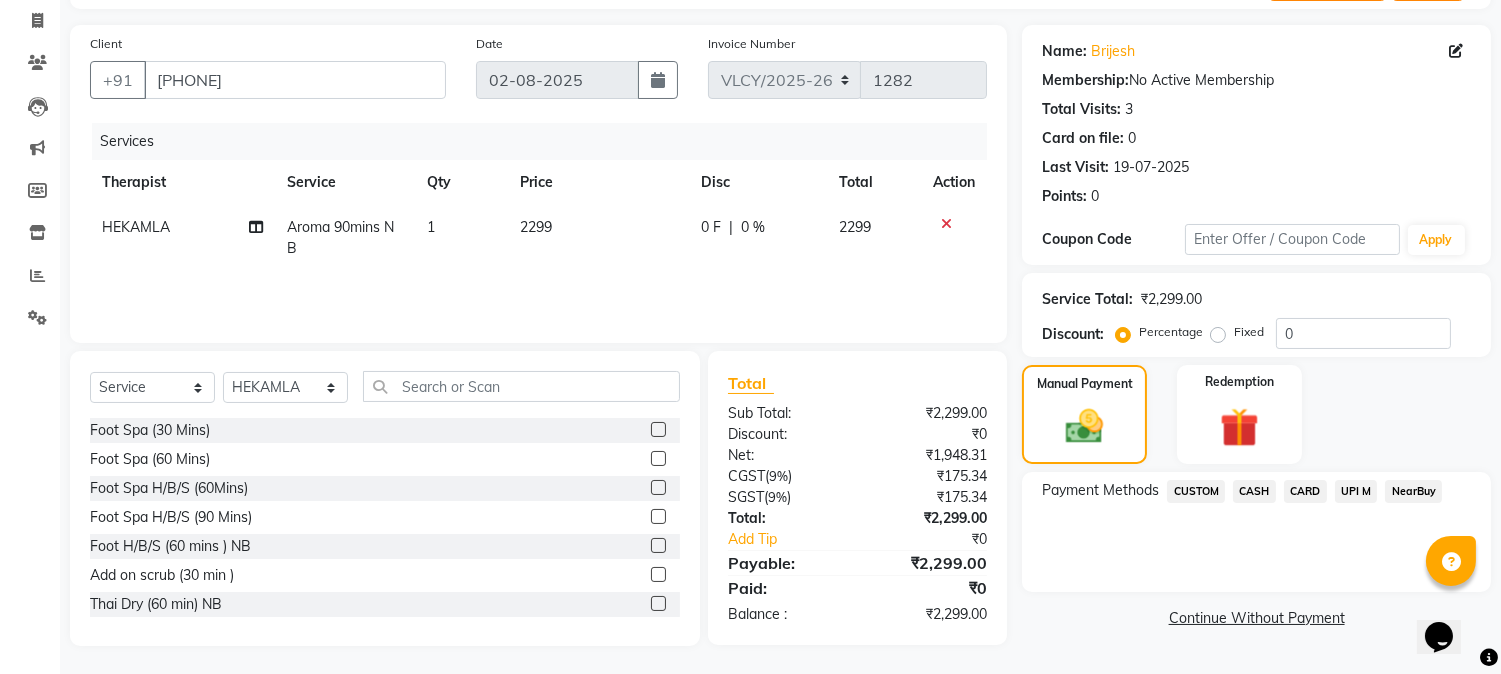 scroll, scrollTop: 126, scrollLeft: 0, axis: vertical 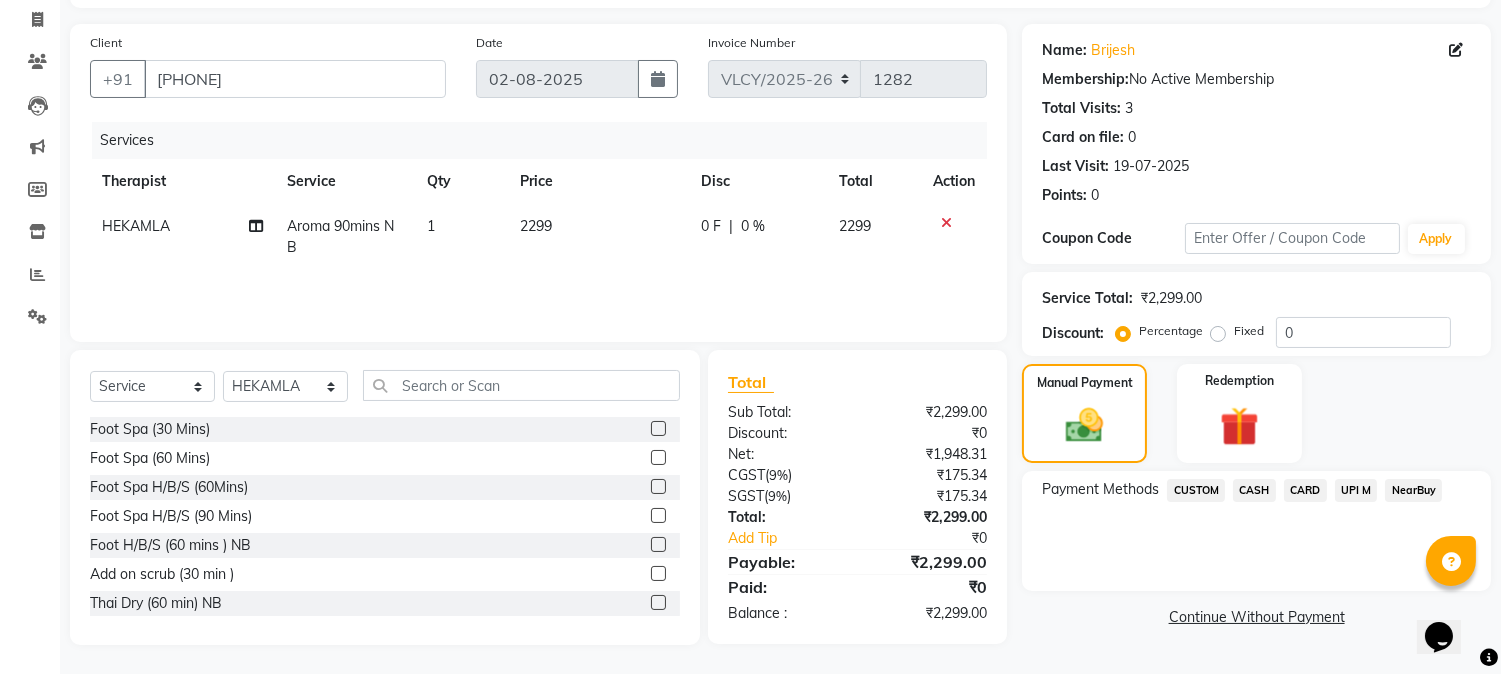 click on "NearBuy" 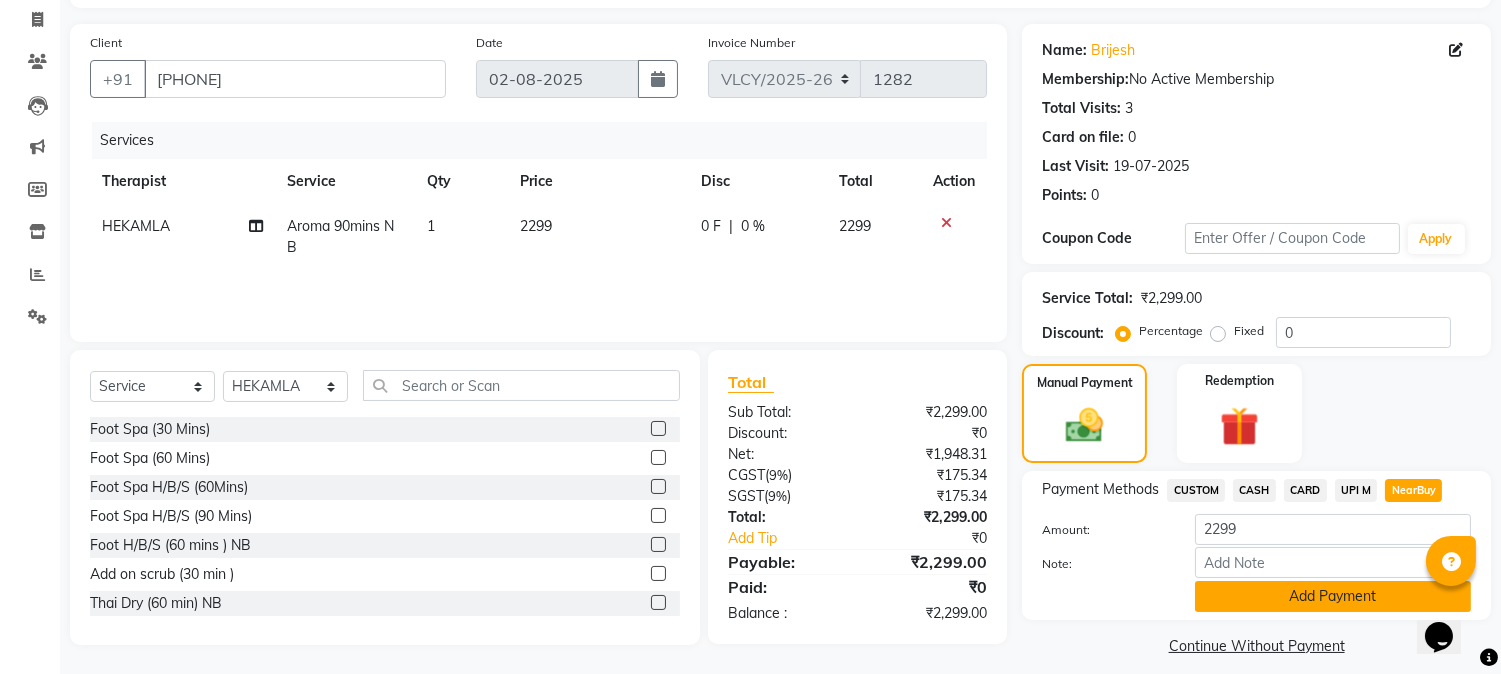 click on "Add Payment" 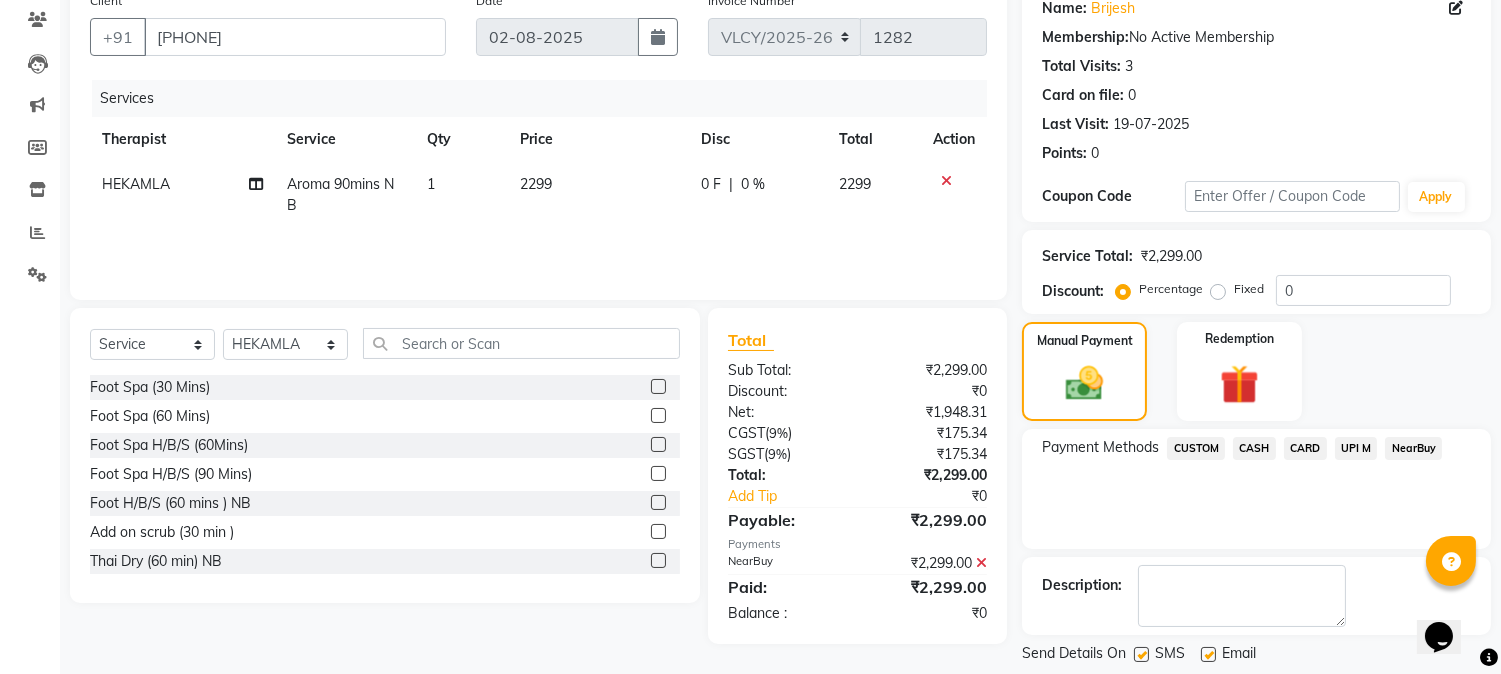 scroll, scrollTop: 265, scrollLeft: 0, axis: vertical 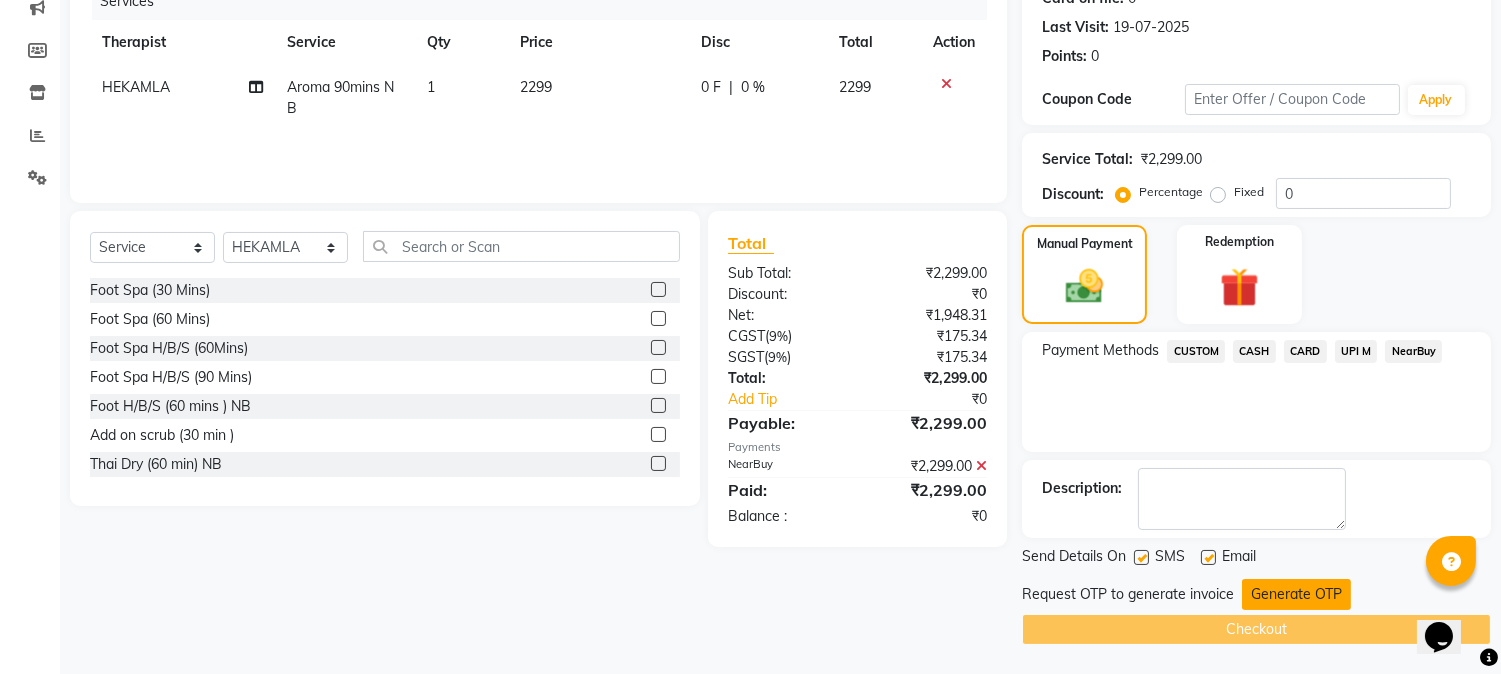 click on "Generate OTP" 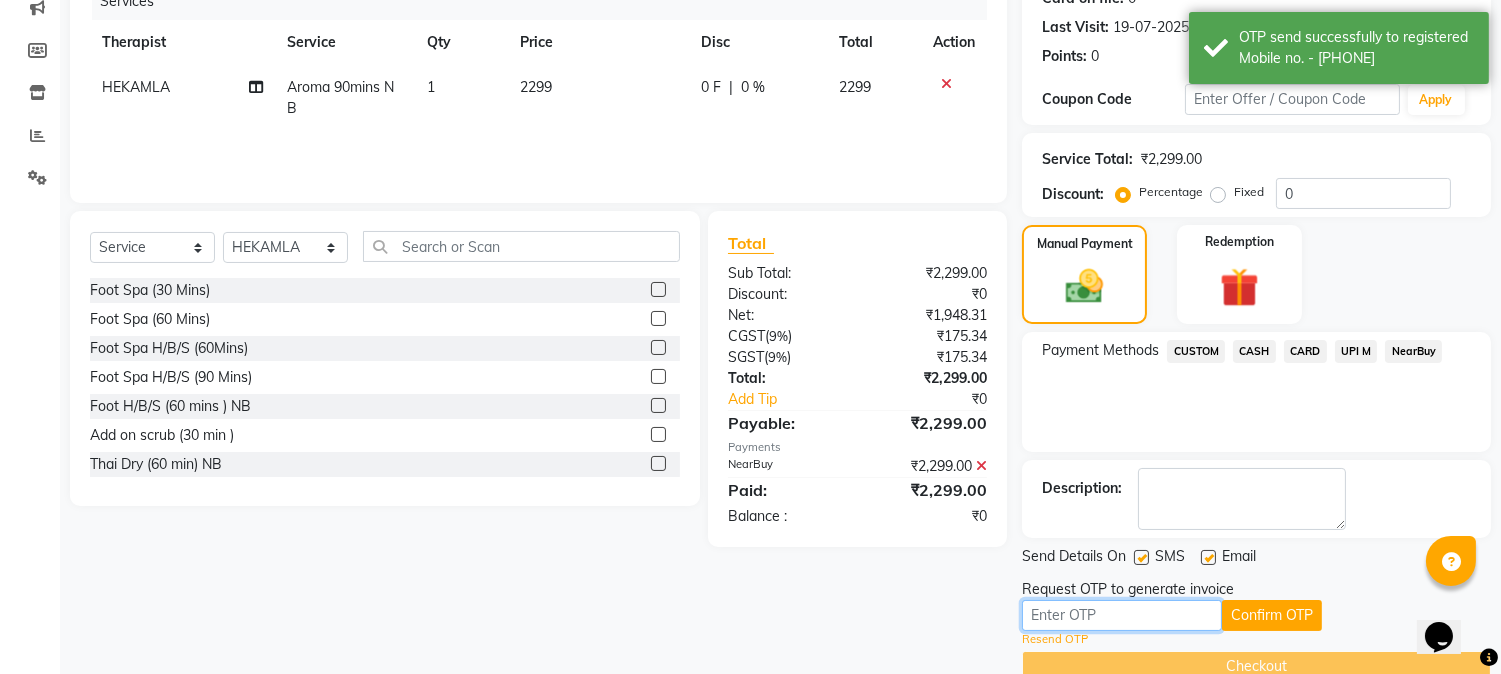 click at bounding box center [1122, 615] 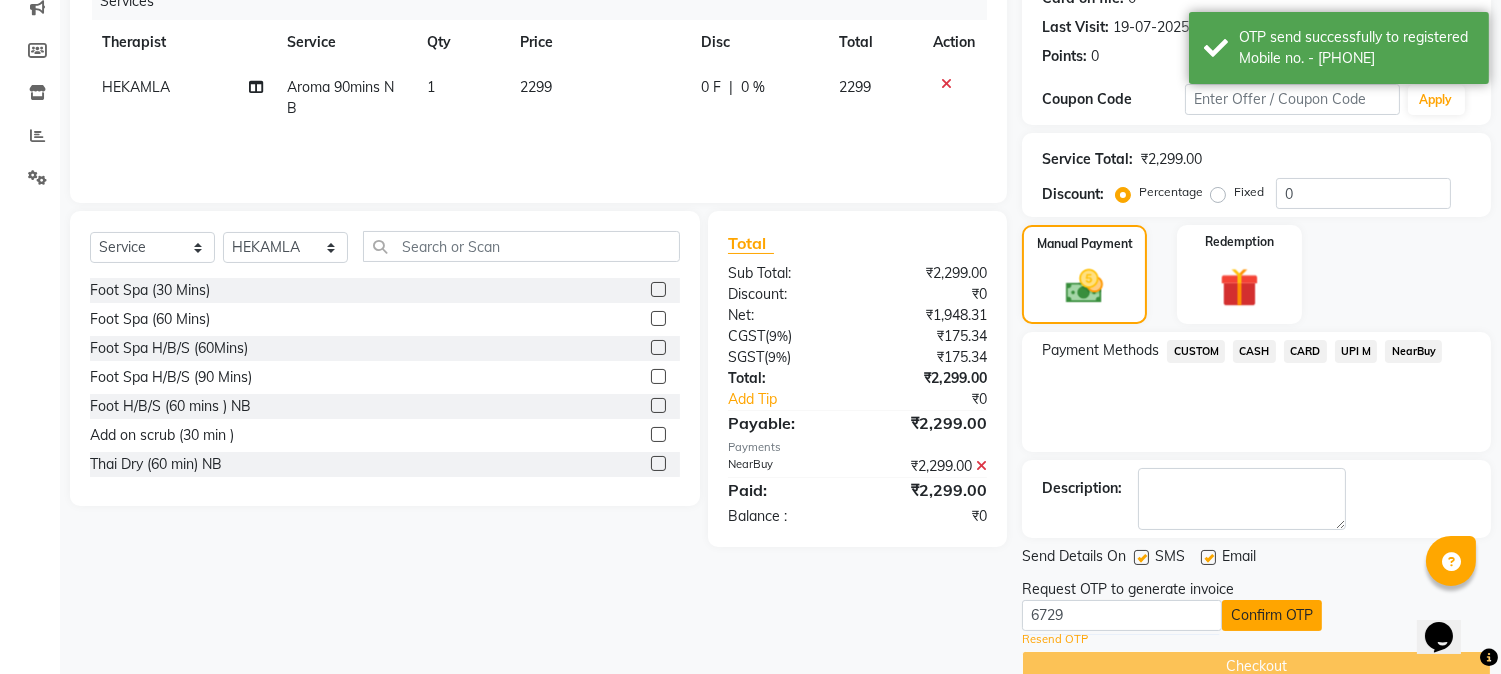 click on "Confirm OTP" 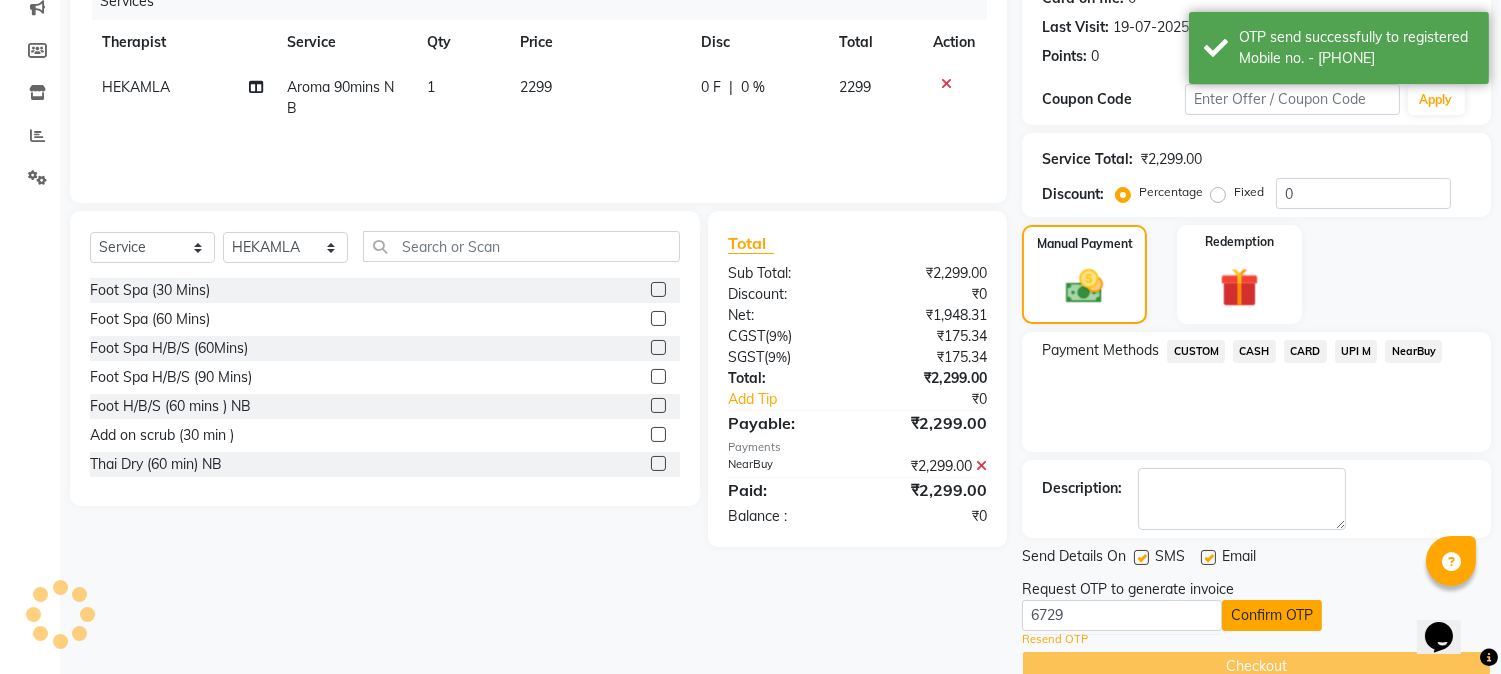 scroll, scrollTop: 225, scrollLeft: 0, axis: vertical 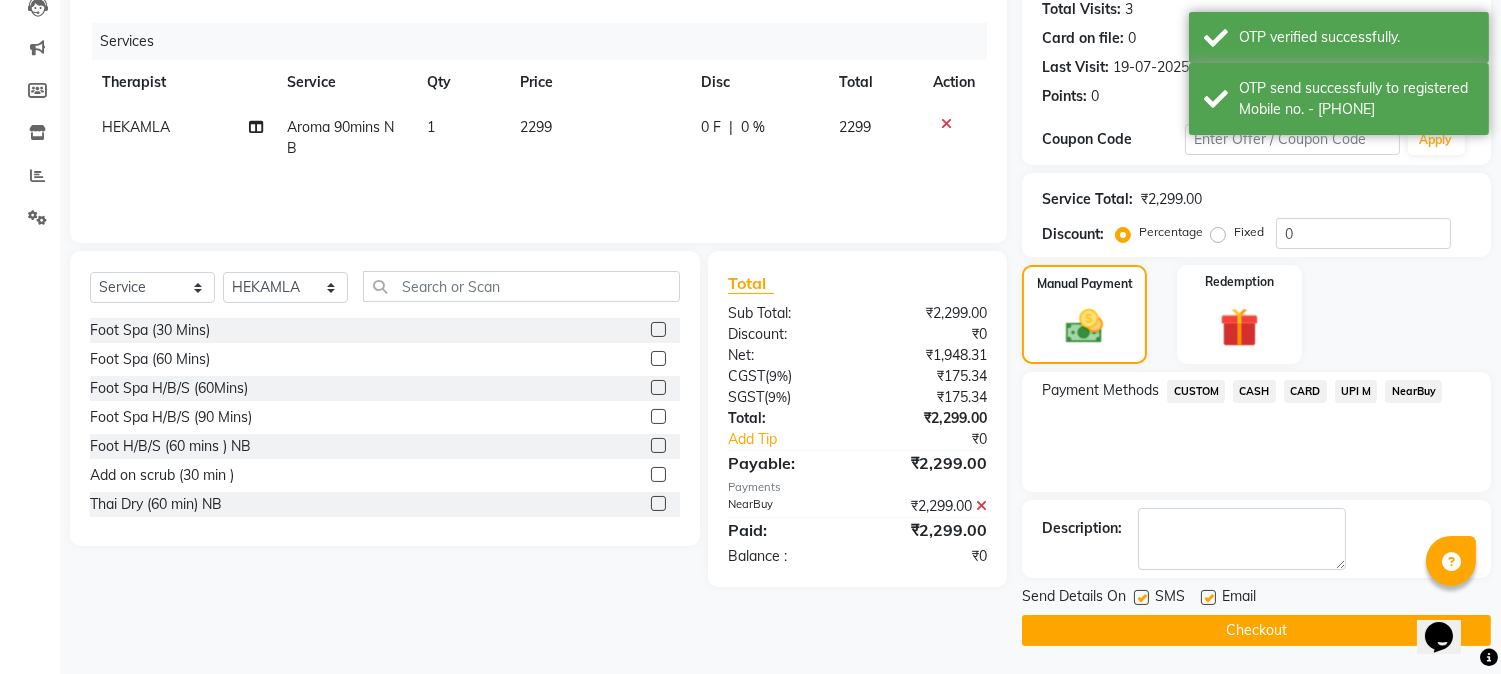 click on "Checkout" 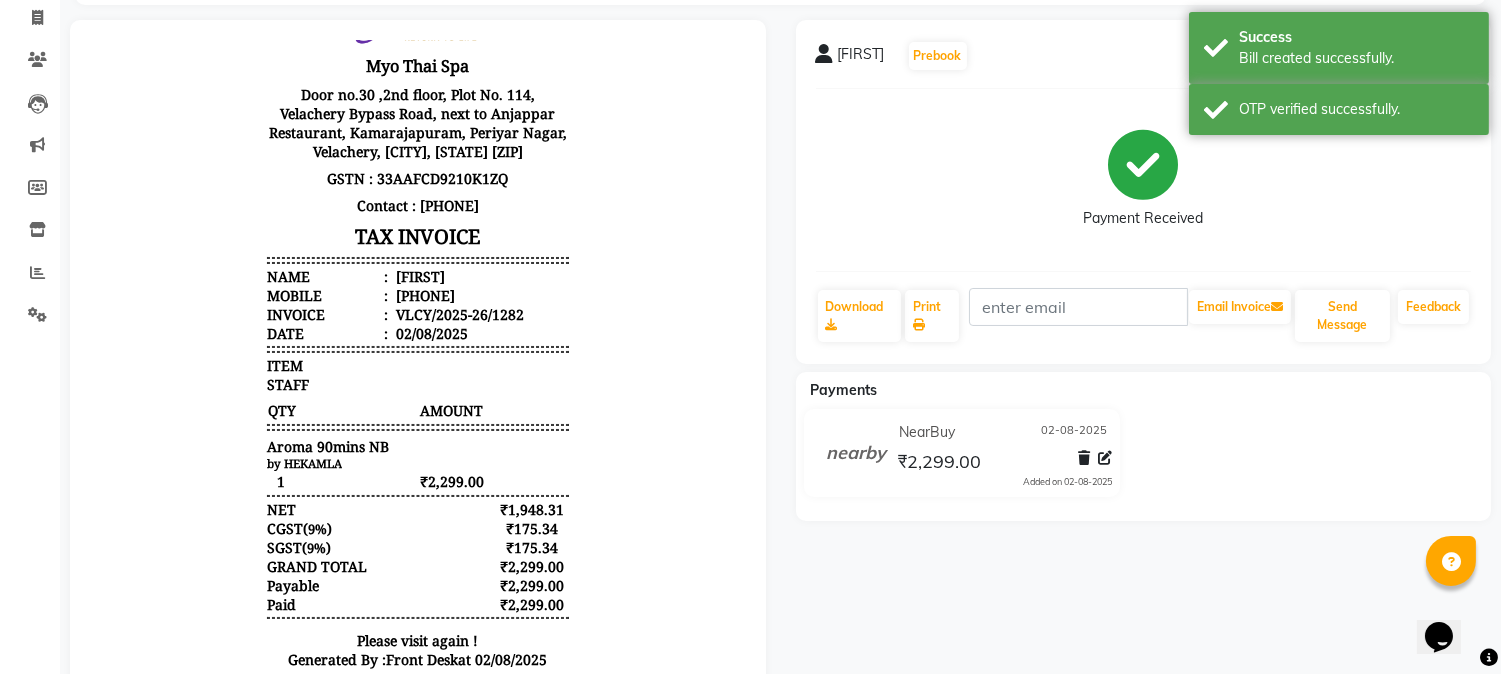 scroll, scrollTop: 111, scrollLeft: 0, axis: vertical 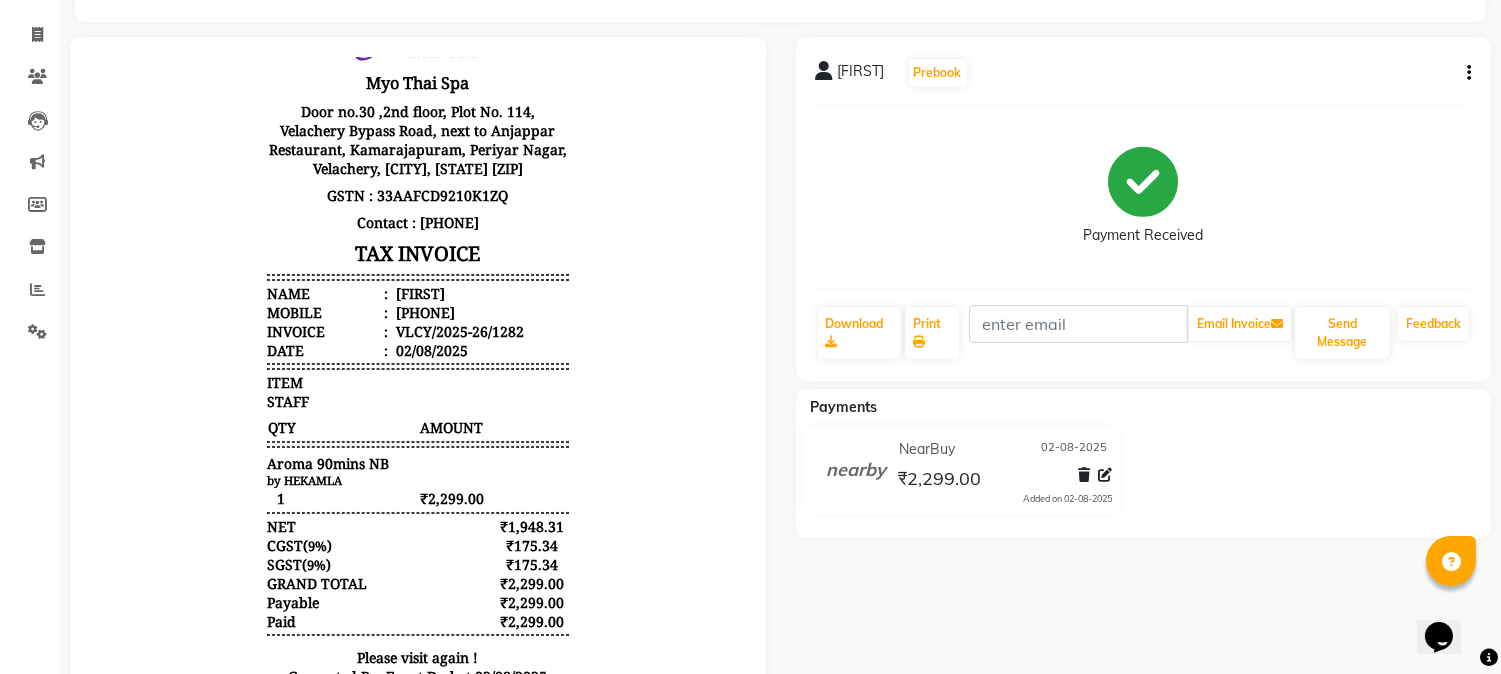 click 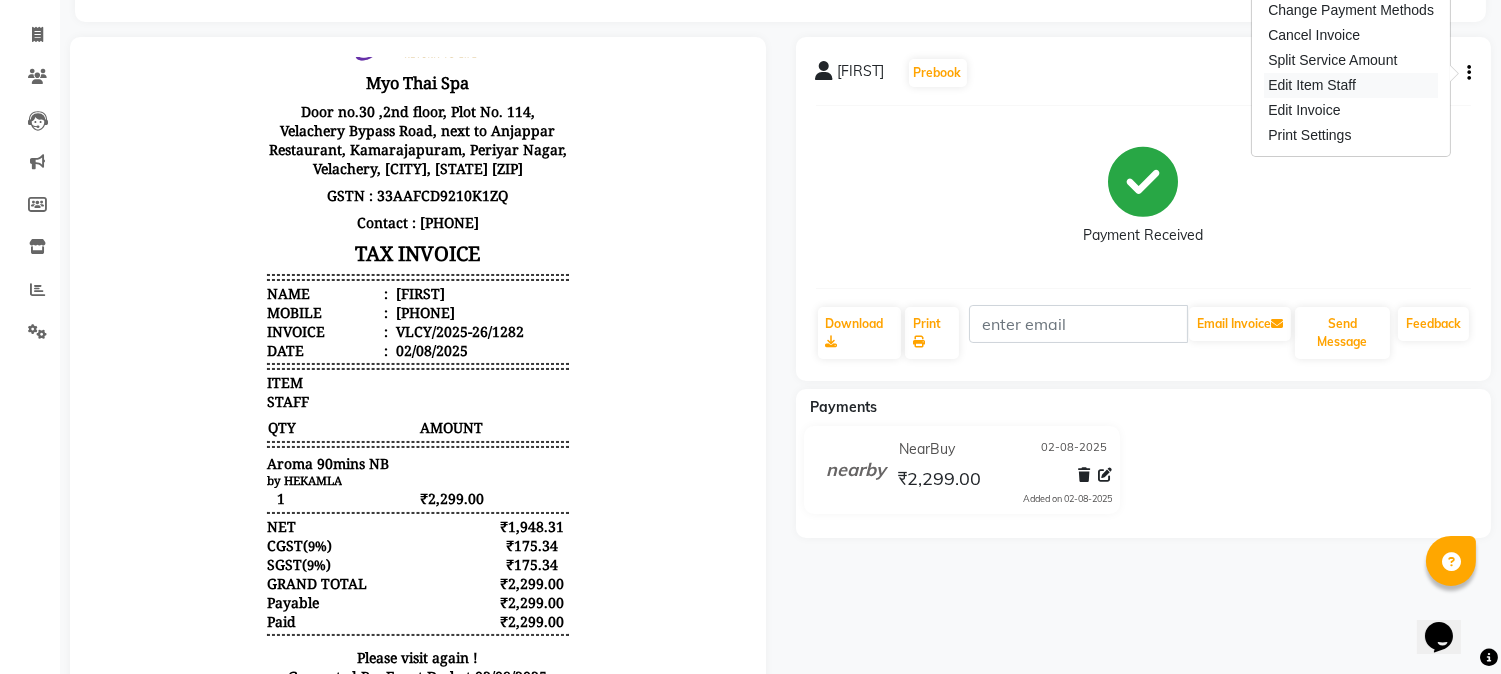 click on "Edit Item Staff" at bounding box center (1351, 85) 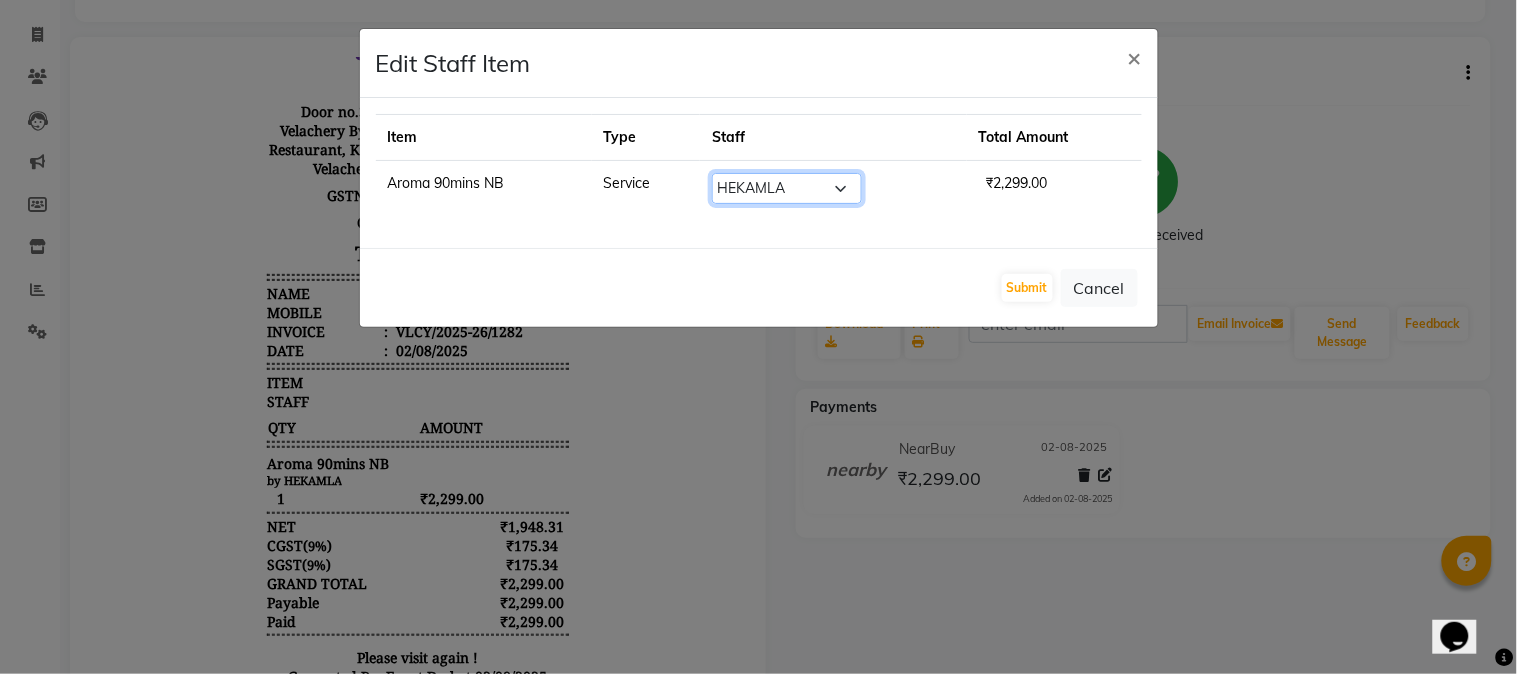 click on "Select  ANING   Aphy   ARILA   AYIN   CHONCHON   Front Desk   HEKAMLA   Lotus   Nobi   SHOJILA" 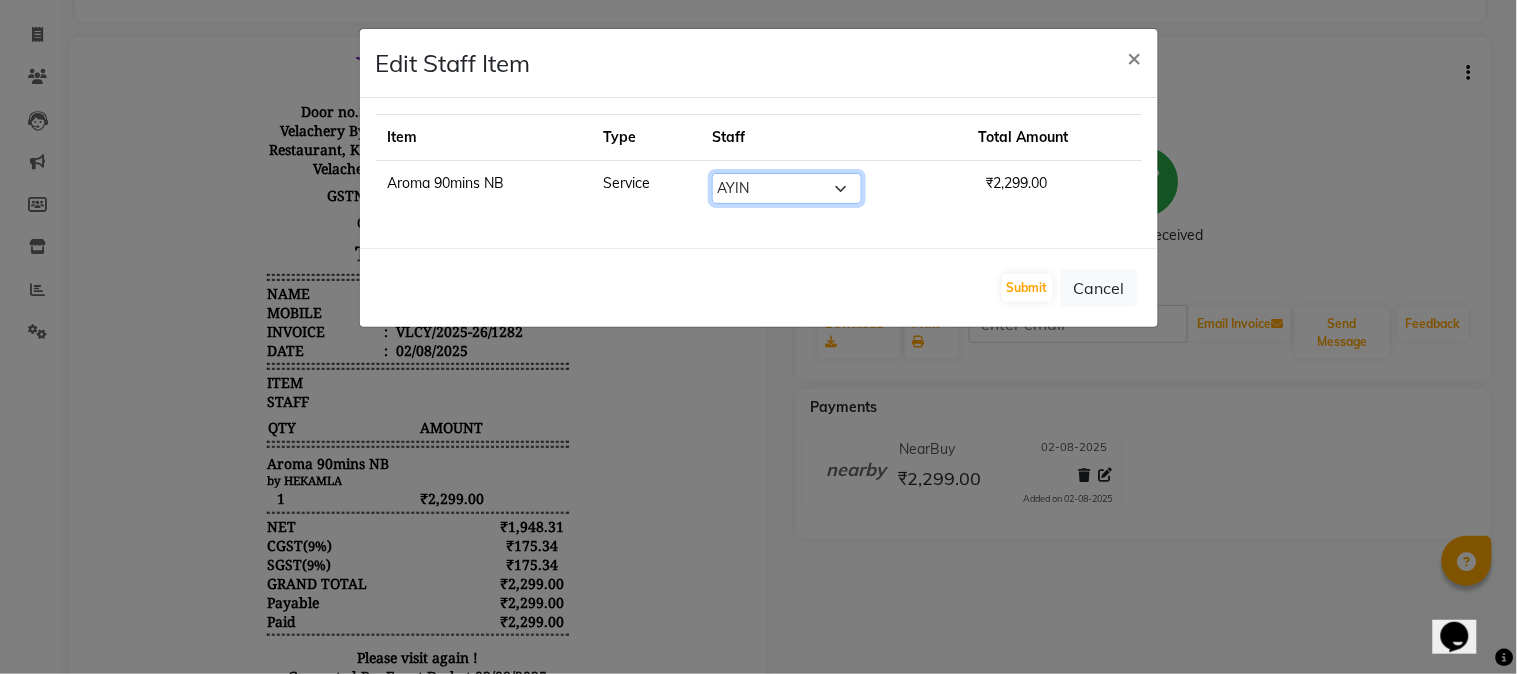 click on "Select  ANING   Aphy   ARILA   AYIN   CHONCHON   Front Desk   HEKAMLA   Lotus   Nobi   SHOJILA" 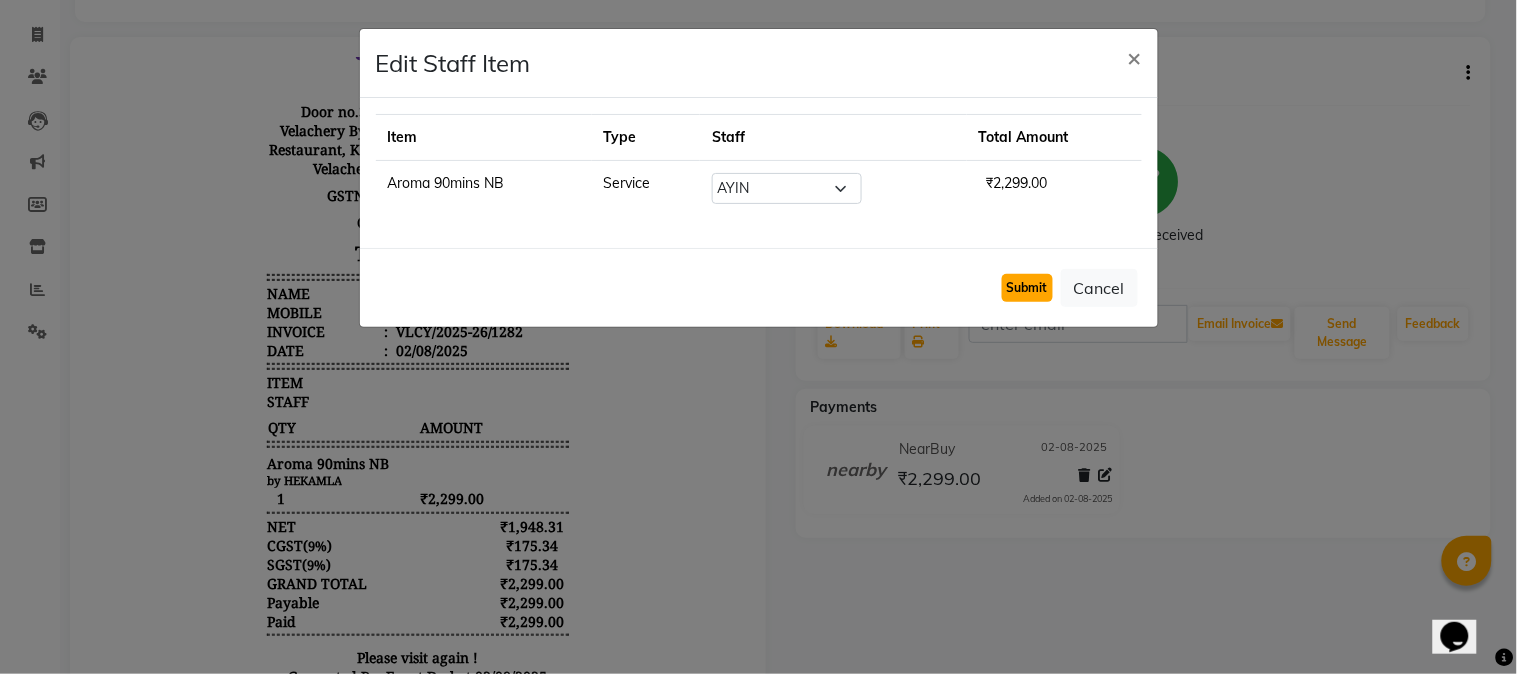 click on "Submit" 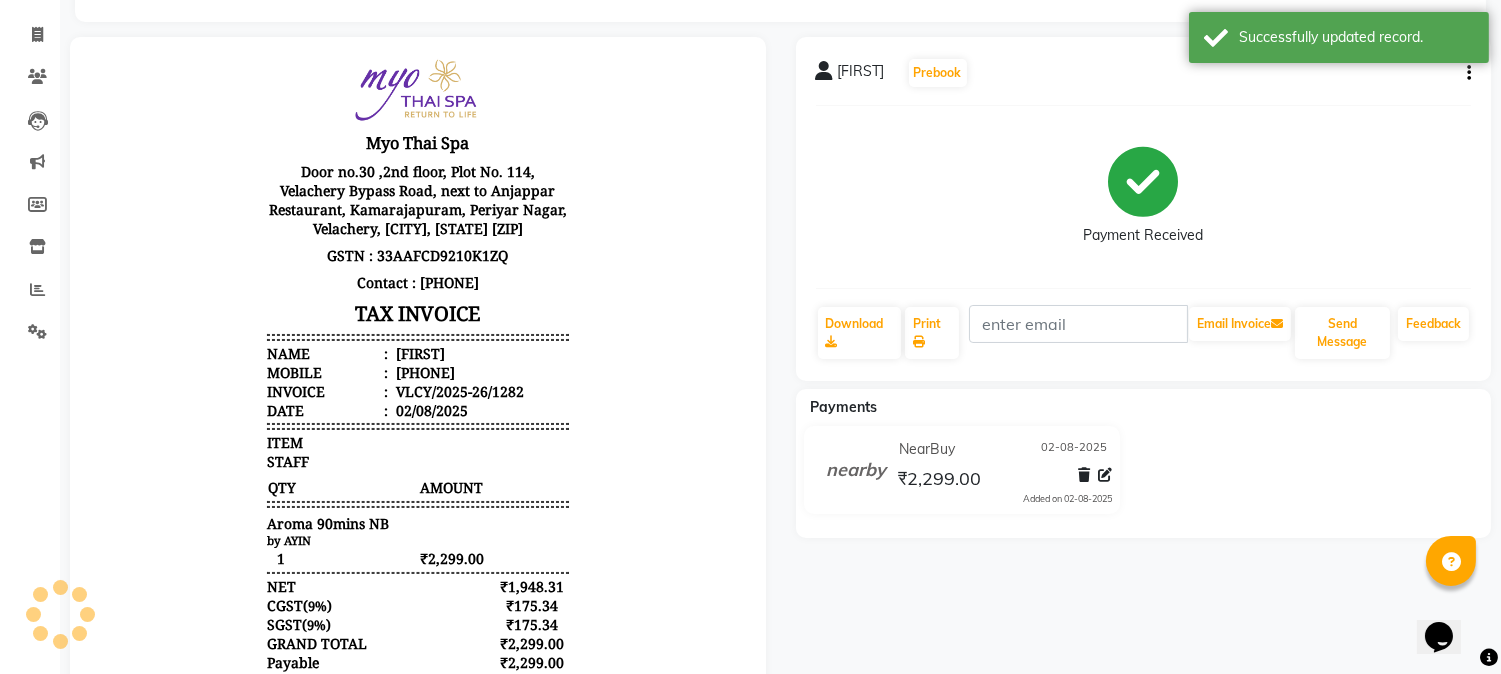 scroll, scrollTop: 16, scrollLeft: 0, axis: vertical 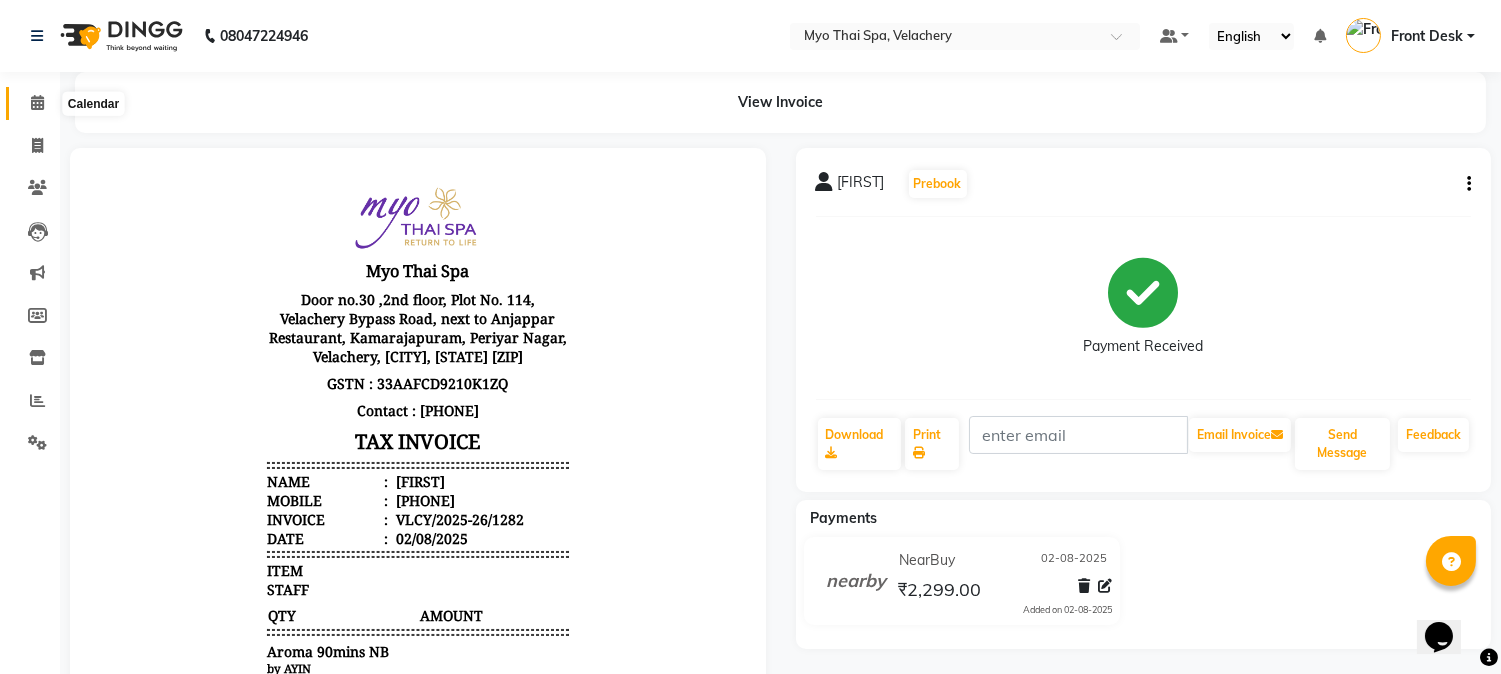 click 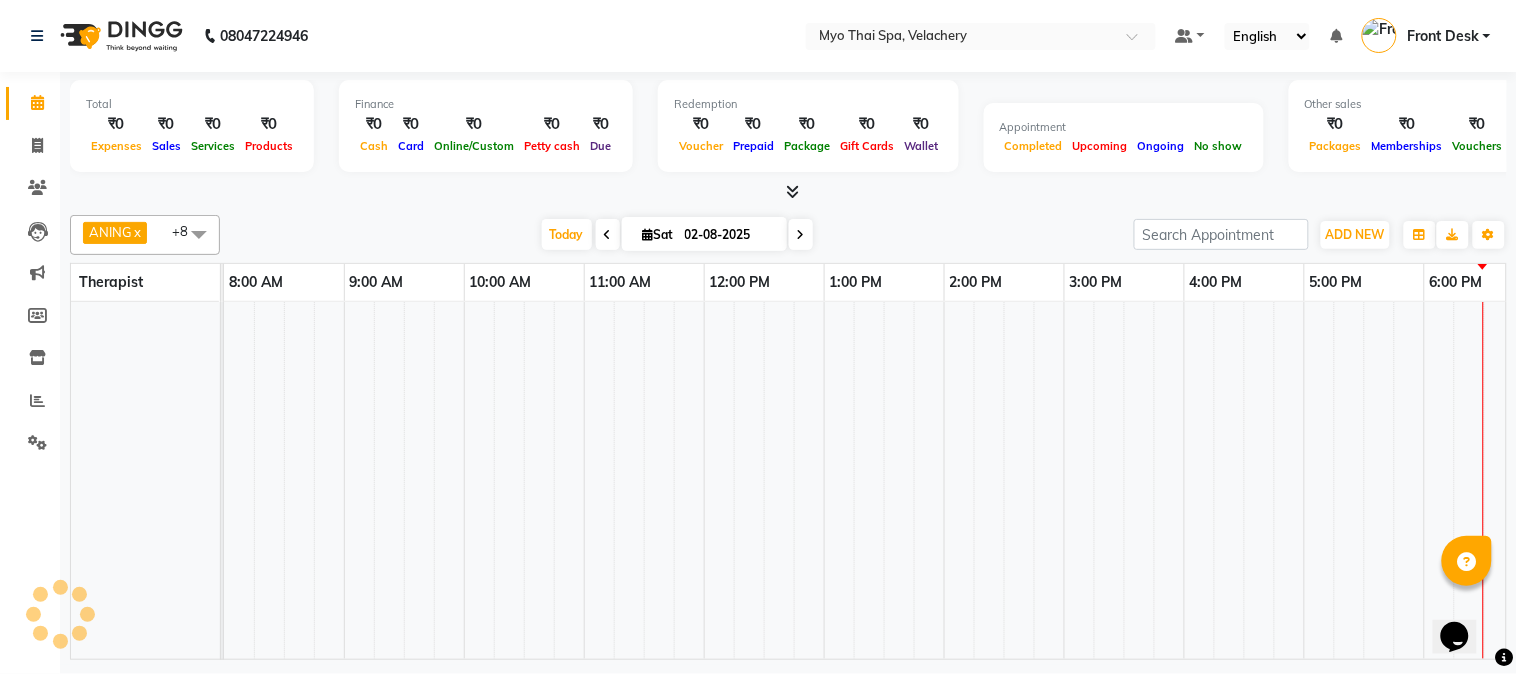 scroll, scrollTop: 0, scrollLeft: 157, axis: horizontal 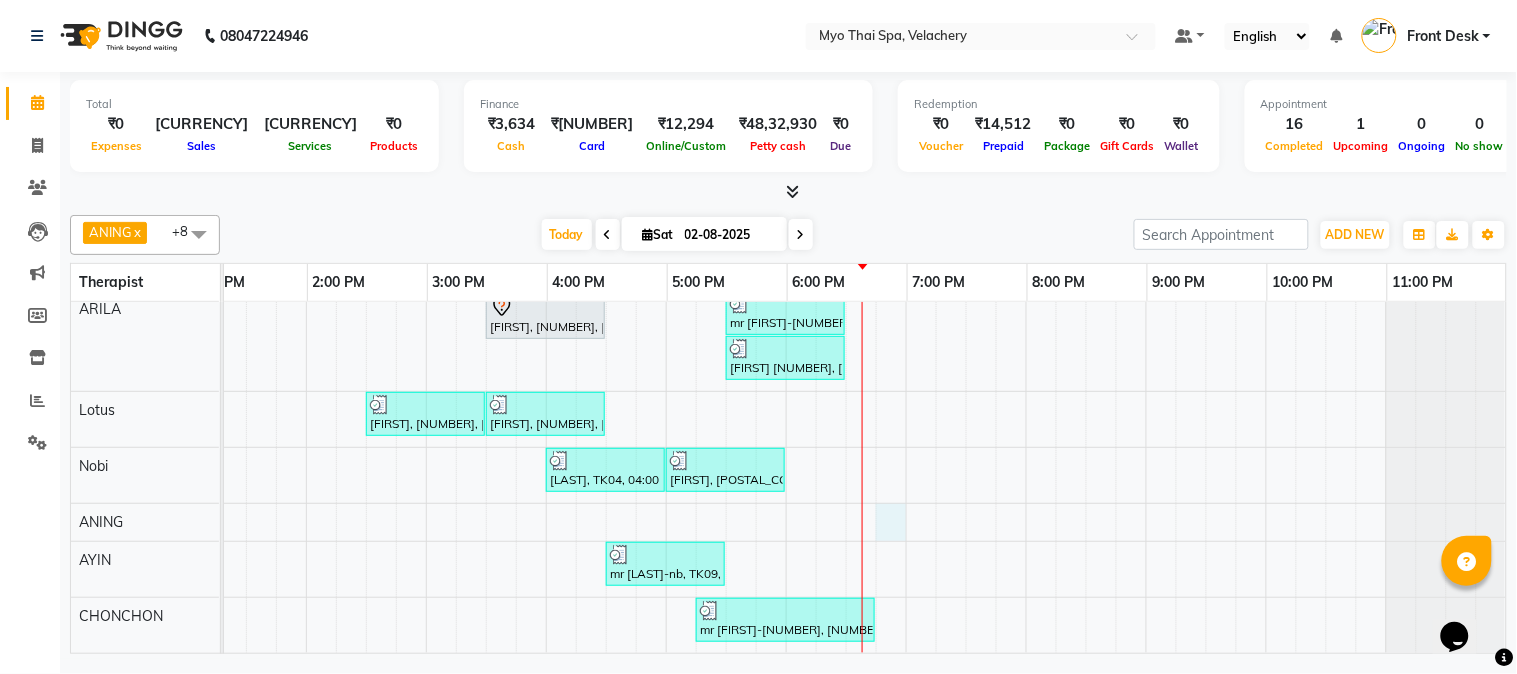 click on "Kumar [LAST] vel, TK02, 11:30 AM-01:00 PM, Spa of the month myo signature  90 mints     Chidambaram-3111, TK11, 05:00 PM-06:30 PM, Swedish [ 90 Min ]     Chidambaram-3111, TK08, 05:00 PM-06:00 PM, Traditional Thai Dry Spa-60Mins     thanveer, TK05, 02:30 PM-04:00 PM, Swedish 90Mins NB     megala, TK03, 04:30 PM-05:00 PM, Head Champi [ 30 Min ]     brijesh, TK14, 06:30 PM-08:00 PM, Aroma 90mins NB     jeo kim-3126 vel, TK07, 03:45 PM-04:45 PM, Traditional Thai Dry Spa-60Mins             sweta, TK06, 03:30 PM-04:30 PM, Foot Spa H/B/S (60Mins)     mr mani-nb, TK09, 05:30 PM-06:30 PM, Aroma Thai 60Mins NB     yamada 3103, TK10, 05:30 PM-06:30 PM, Traditional Thai Dry Spa-60Mins     megala, TK03, 02:30 PM-03:30 PM, Balinese [ 60 Min ]     megala, TK03, 03:30 PM-04:30 PM, Balinese [ 60 Min ]     rishi, TK04, 04:00 PM-05:00 PM, Deep Tissue 60mins NB     vijay, TK13, 05:00 PM-06:00 PM, Deep Tissue 60mins NB     mr mani-nb, TK09, 04:30 PM-05:30 PM, Aroma Thai 60Mins NB" at bounding box center [606, 365] 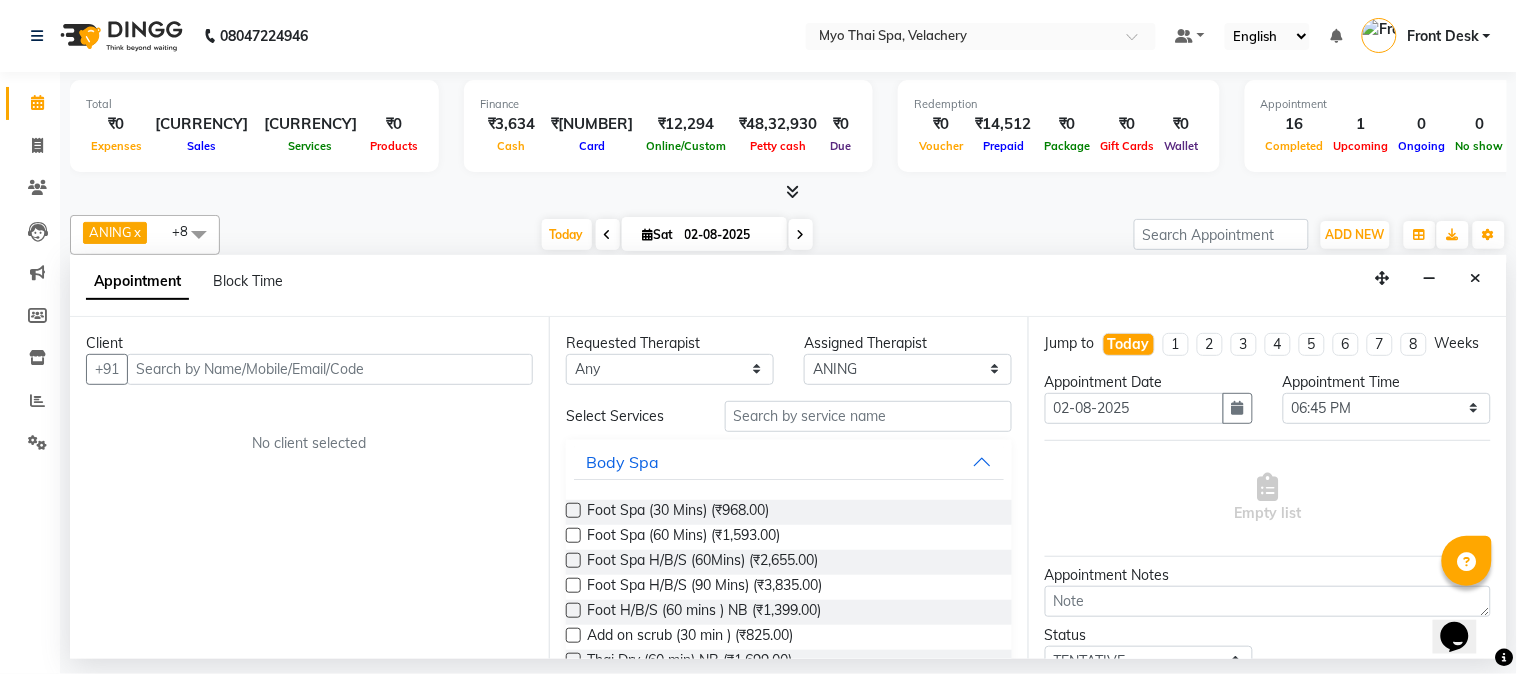 click at bounding box center (330, 369) 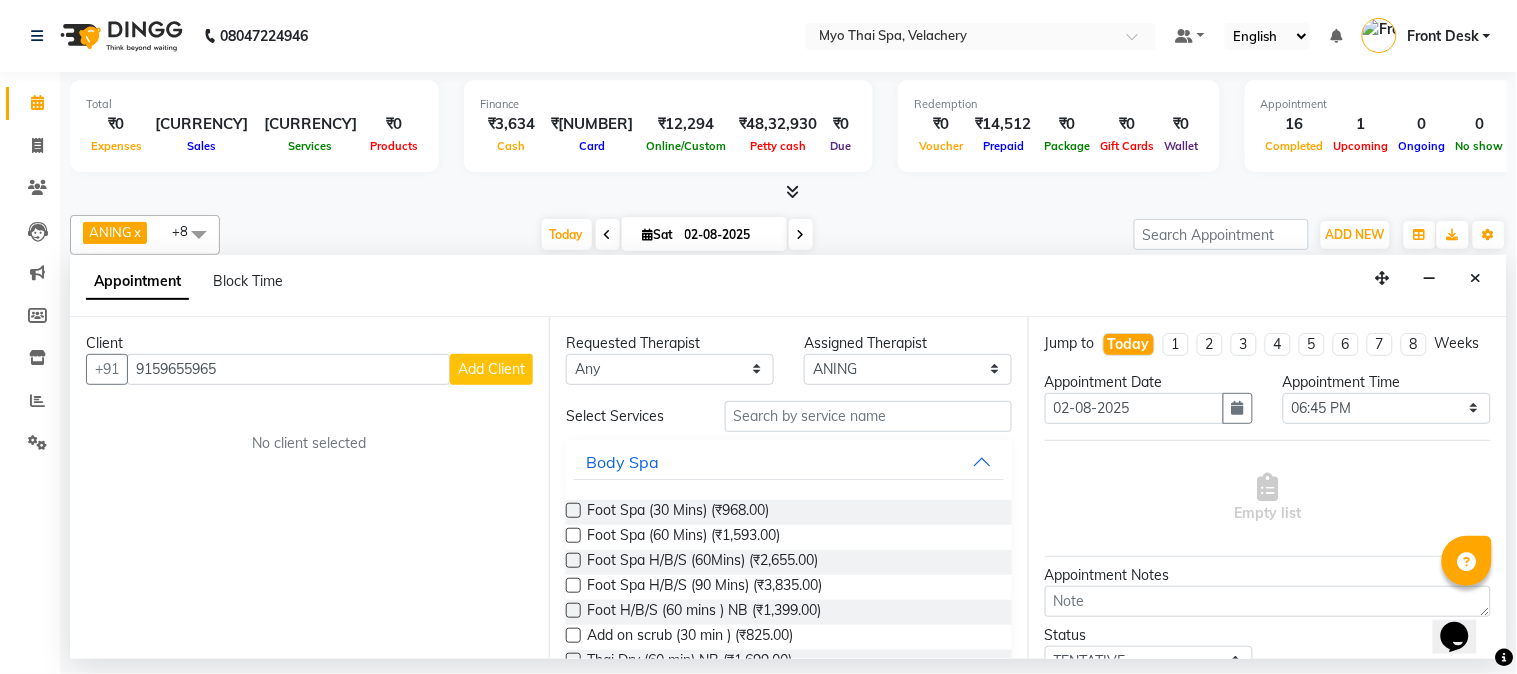 click on "Add Client" at bounding box center (491, 369) 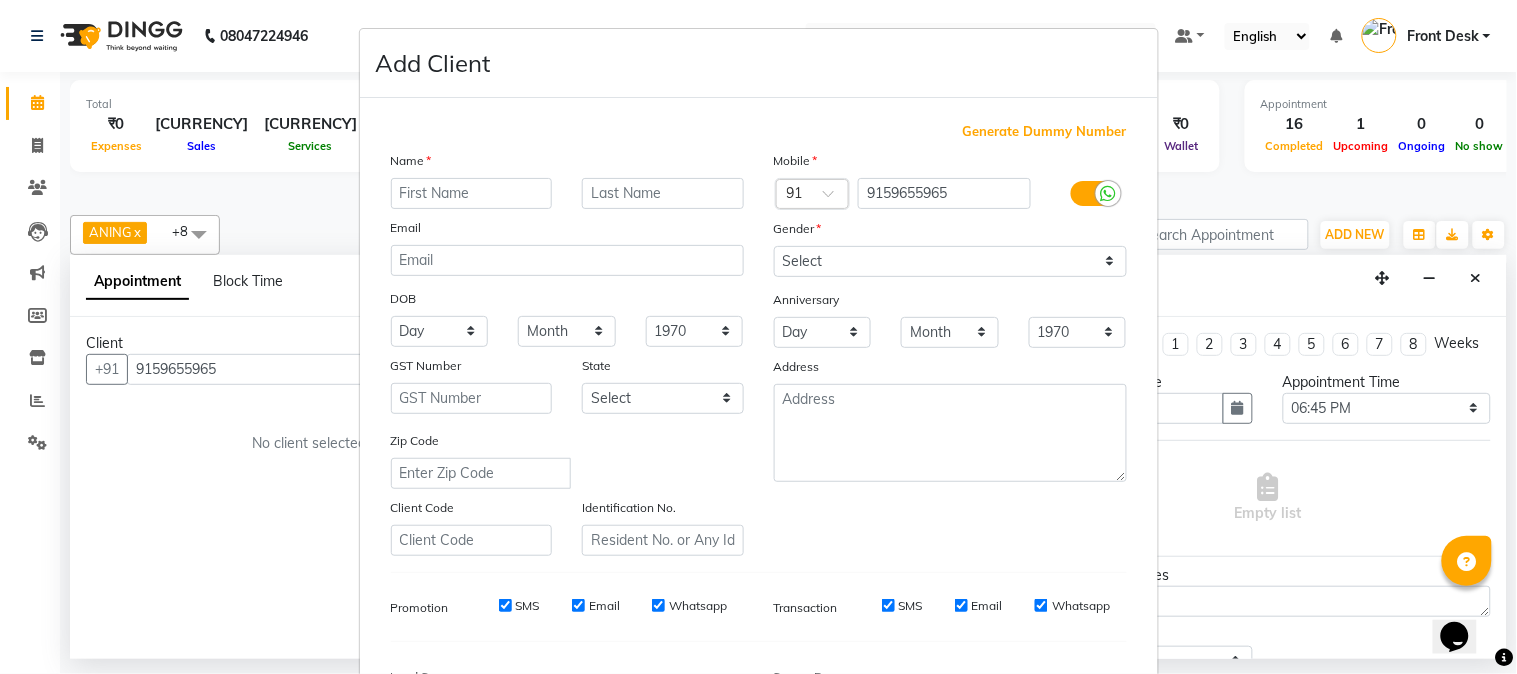 click at bounding box center [472, 193] 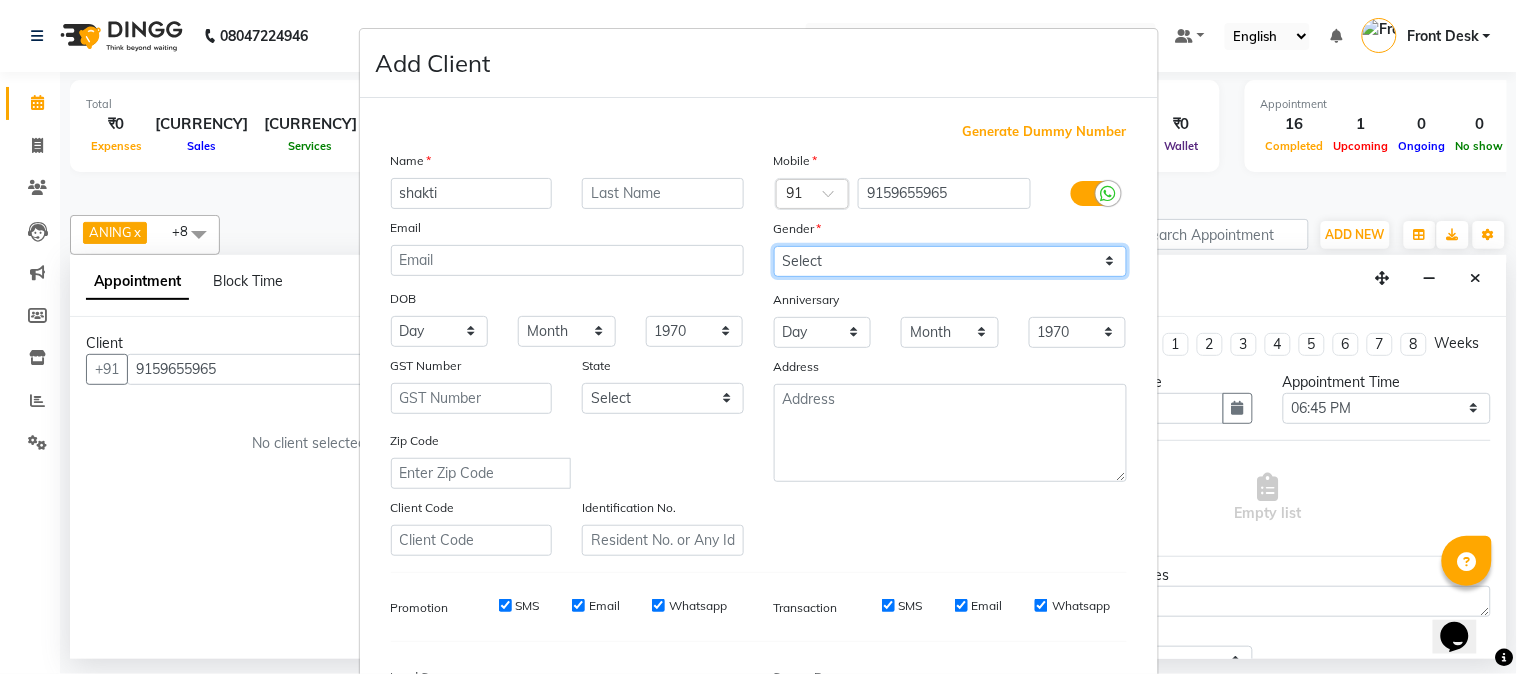 click on "Select Male Female Other Prefer Not To Say" at bounding box center [950, 261] 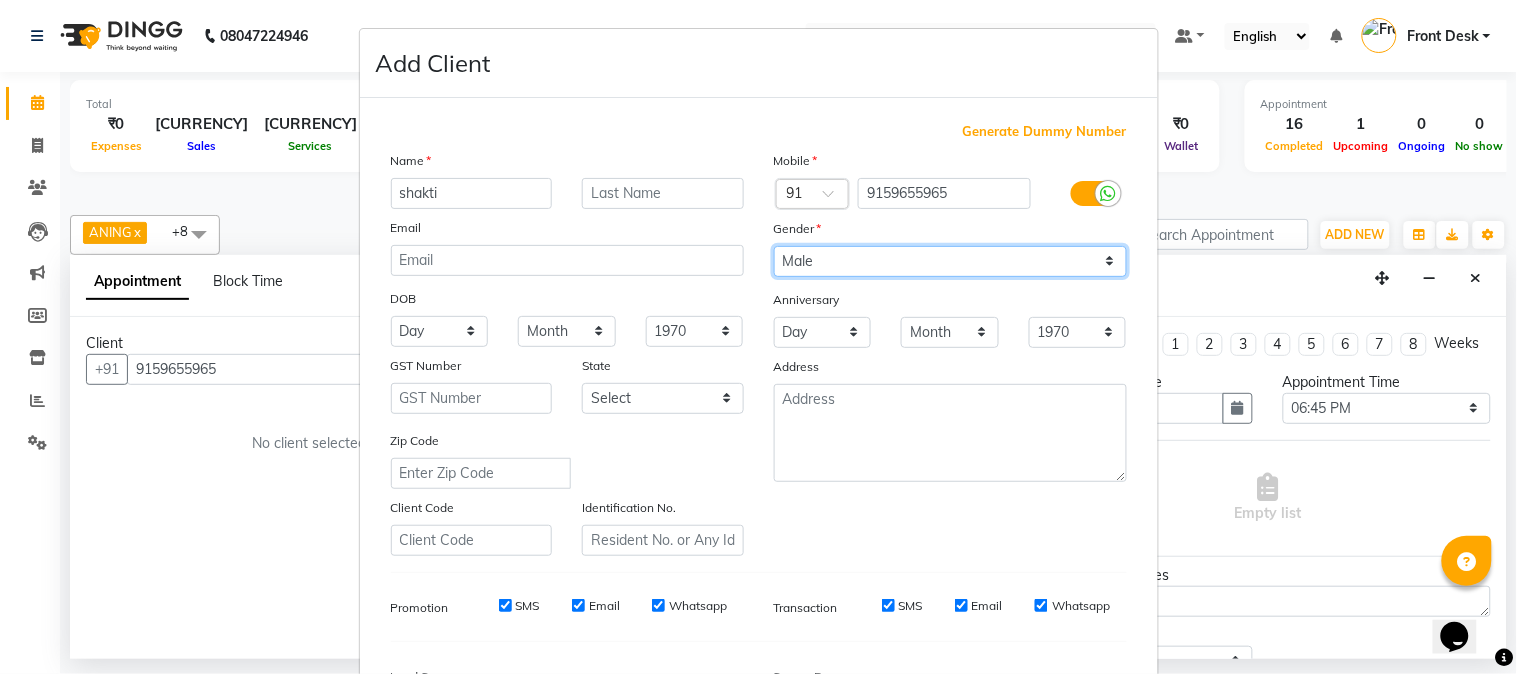 click on "Select Male Female Other Prefer Not To Say" at bounding box center (950, 261) 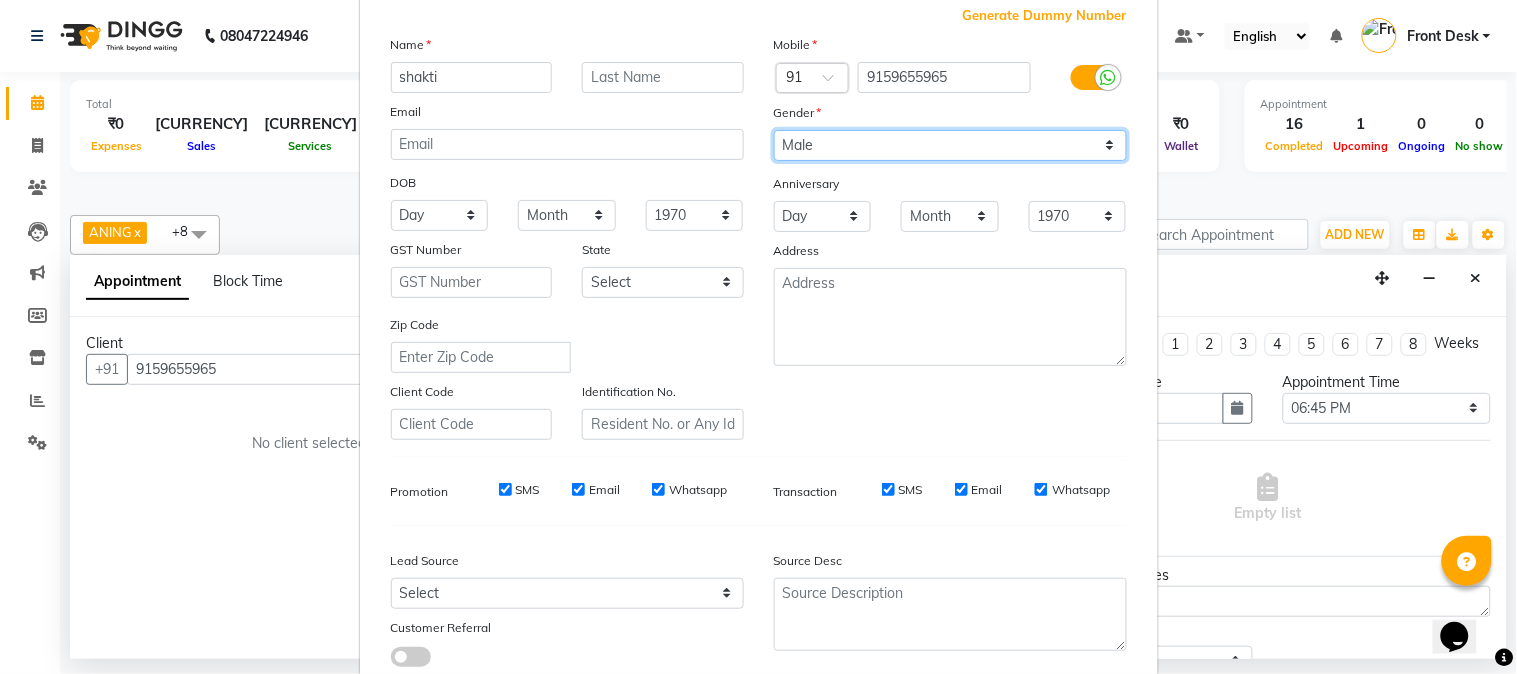 scroll, scrollTop: 250, scrollLeft: 0, axis: vertical 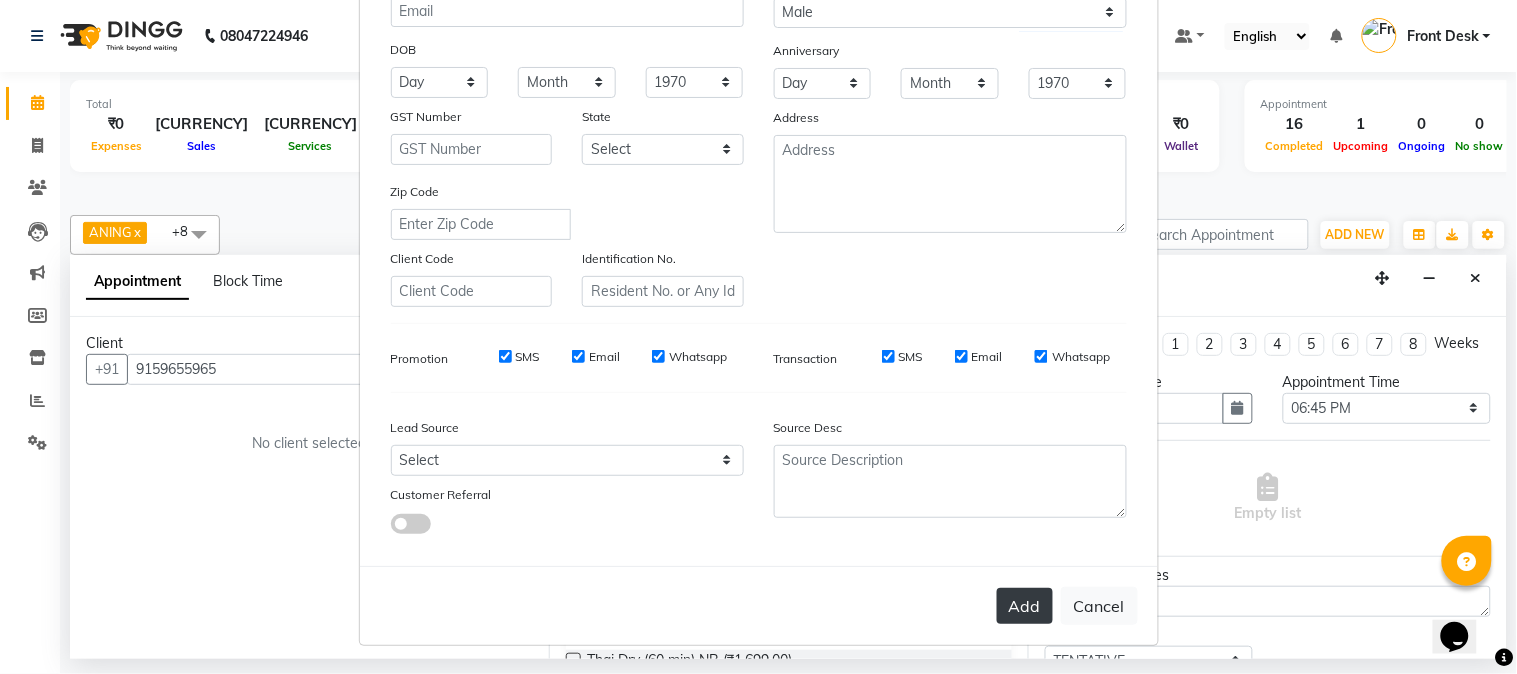 click on "Add" at bounding box center (1025, 606) 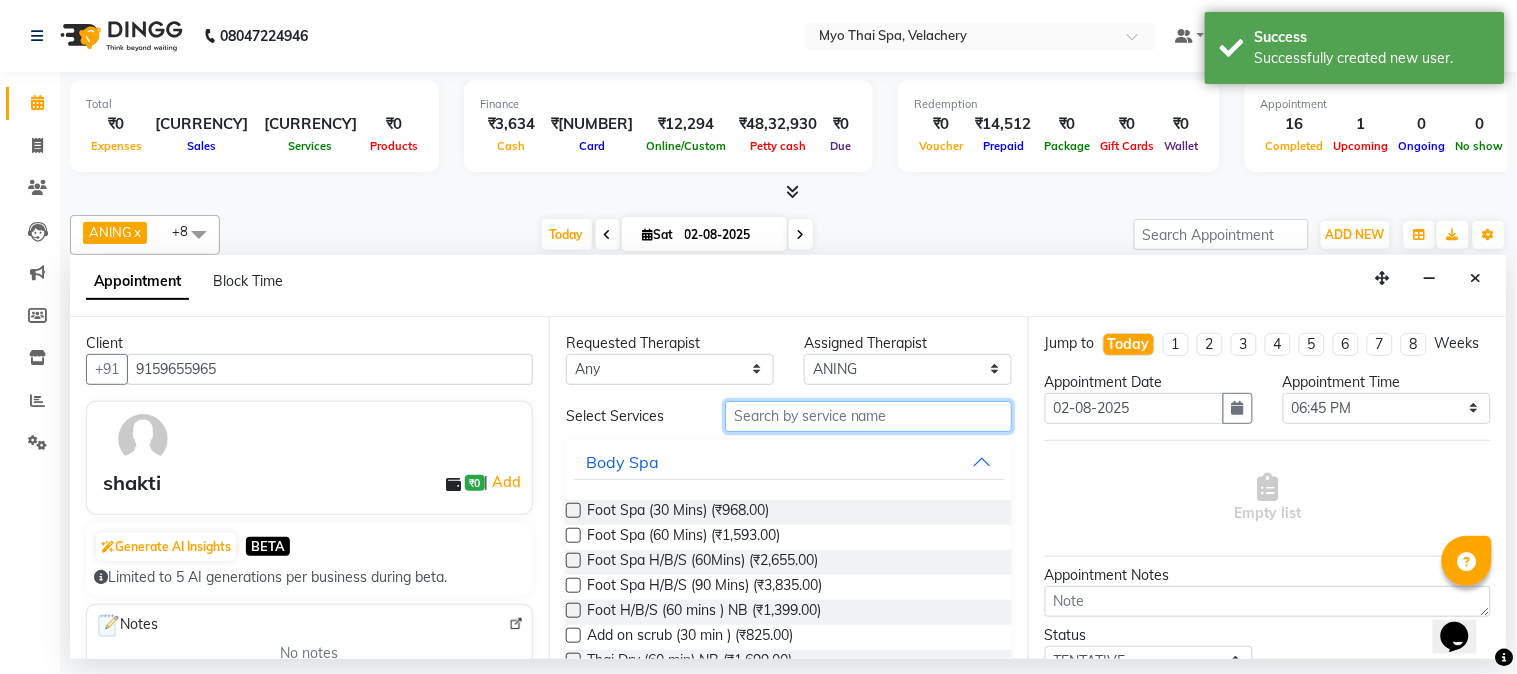 click at bounding box center (868, 416) 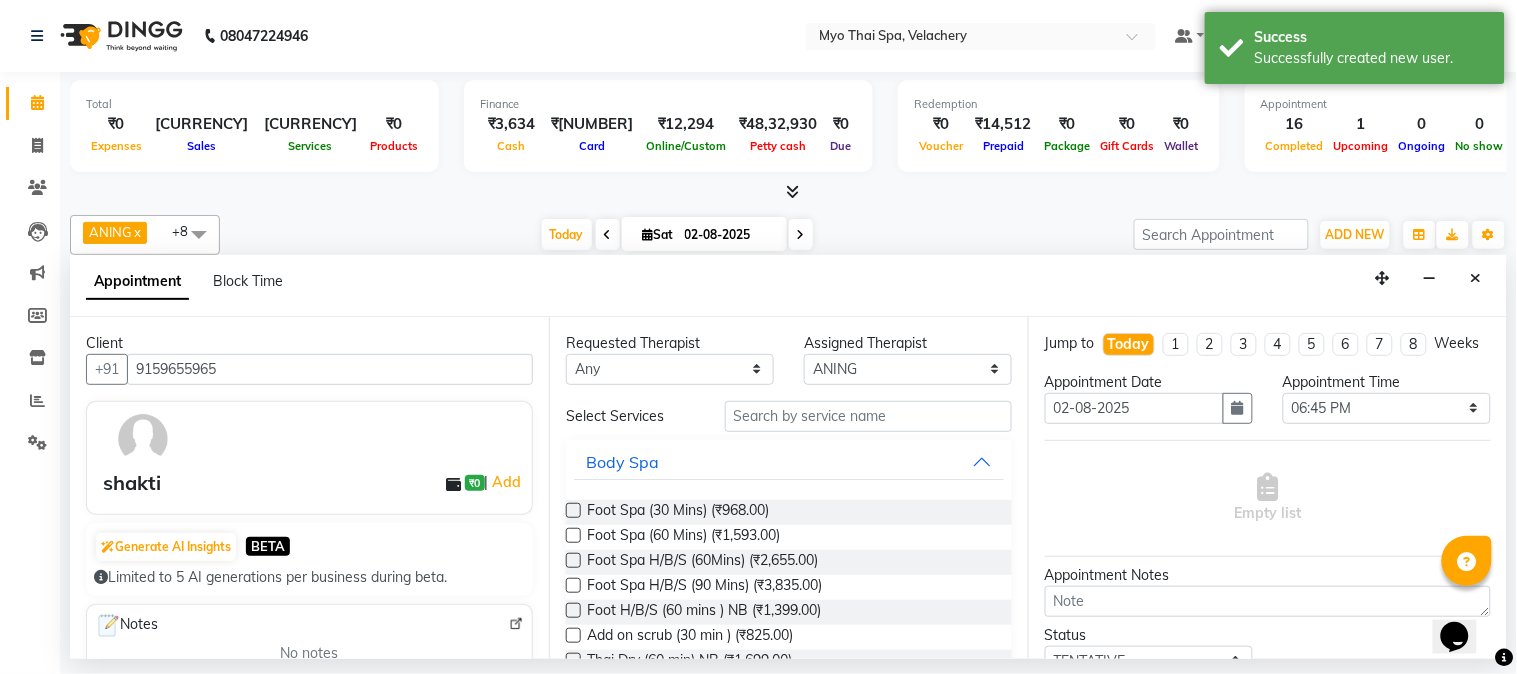click at bounding box center [573, 510] 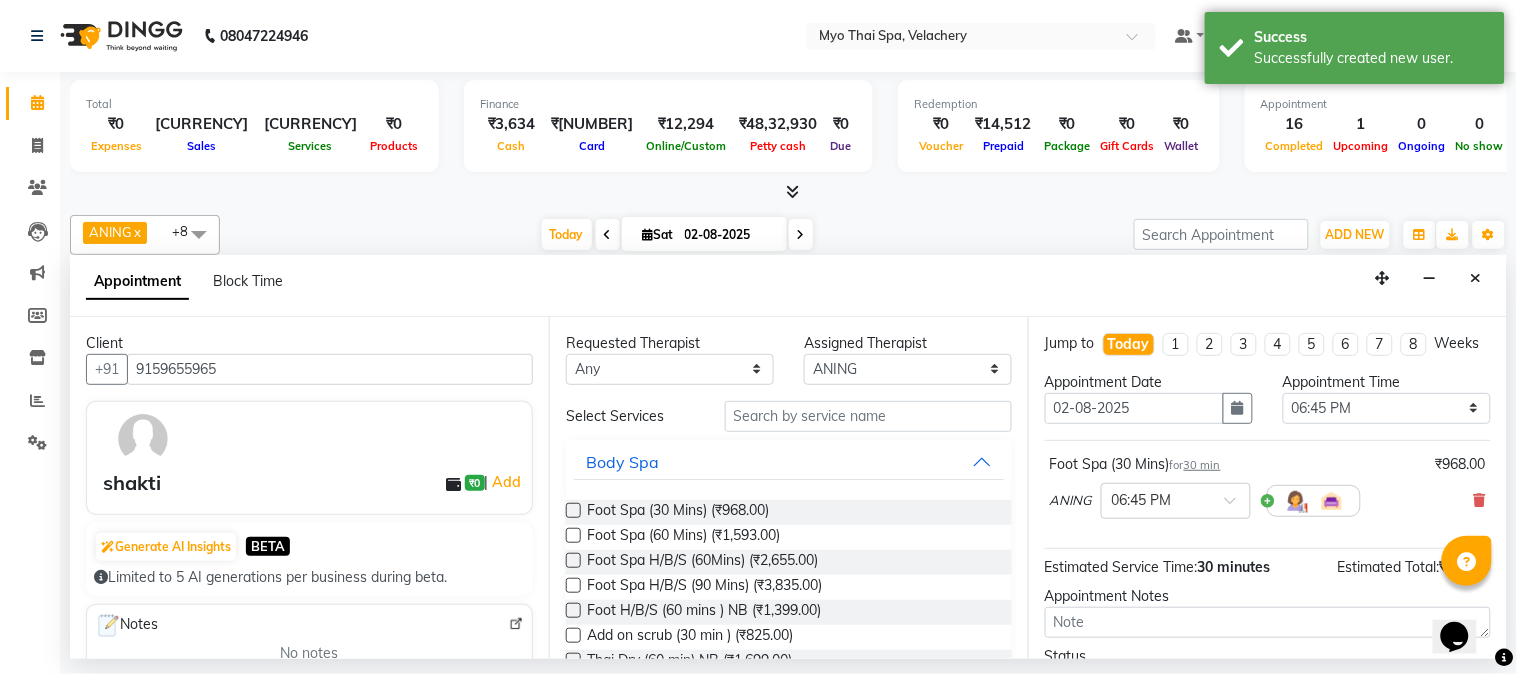click at bounding box center [573, 510] 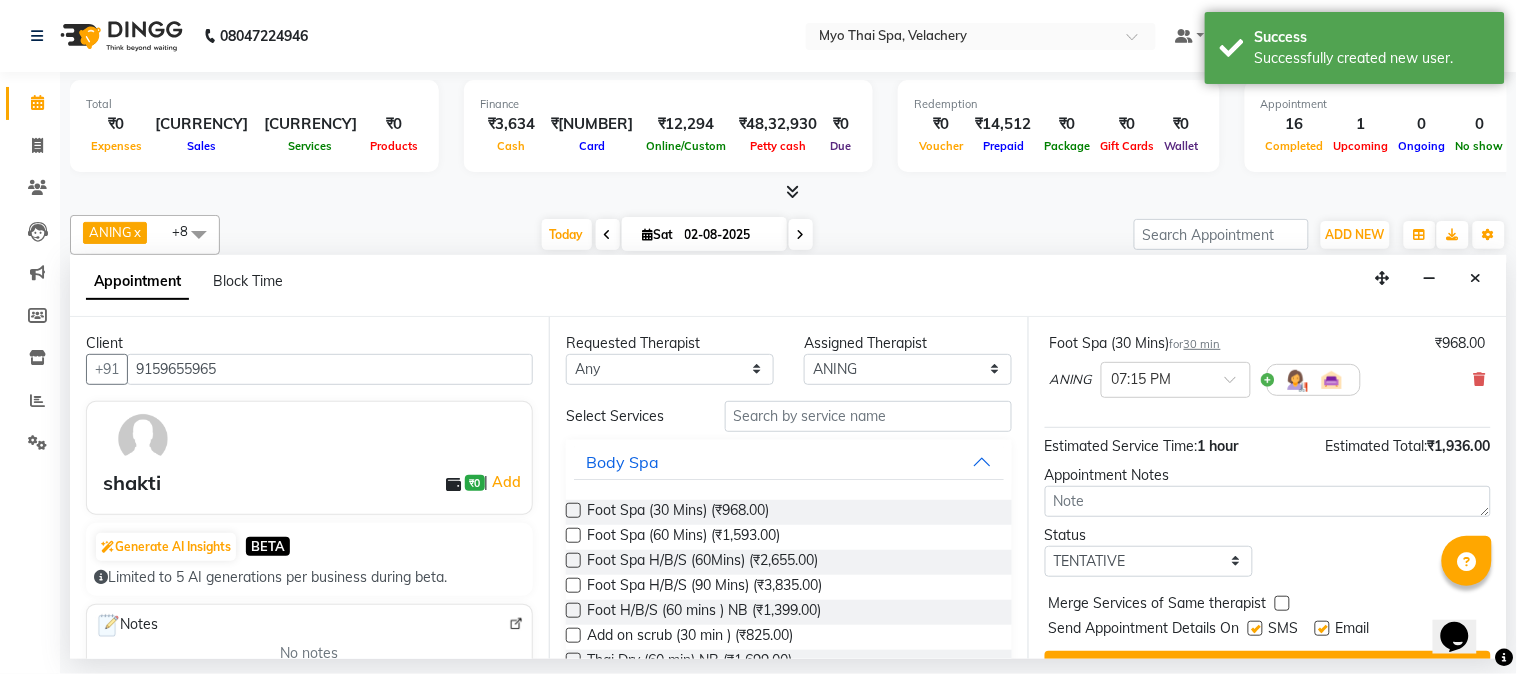 scroll, scrollTop: 274, scrollLeft: 0, axis: vertical 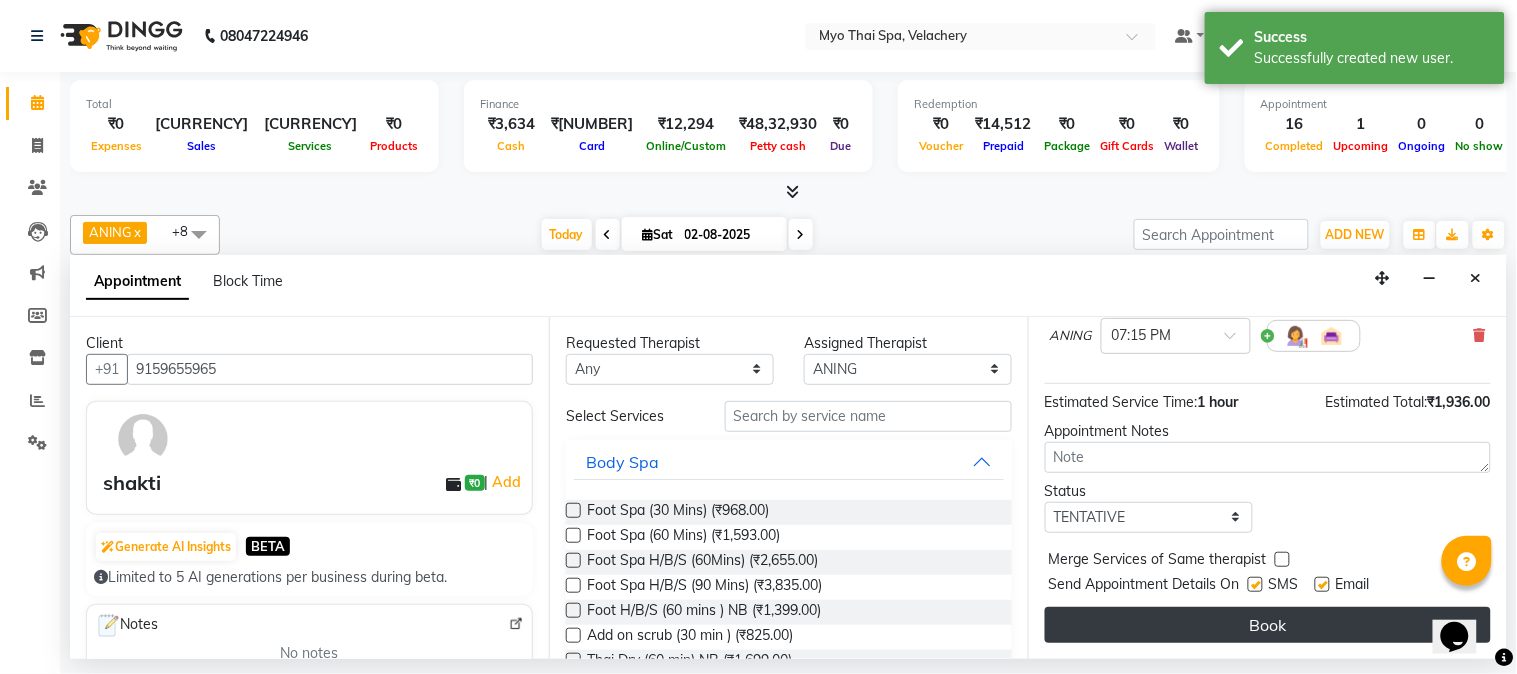 click on "Book" at bounding box center [1268, 625] 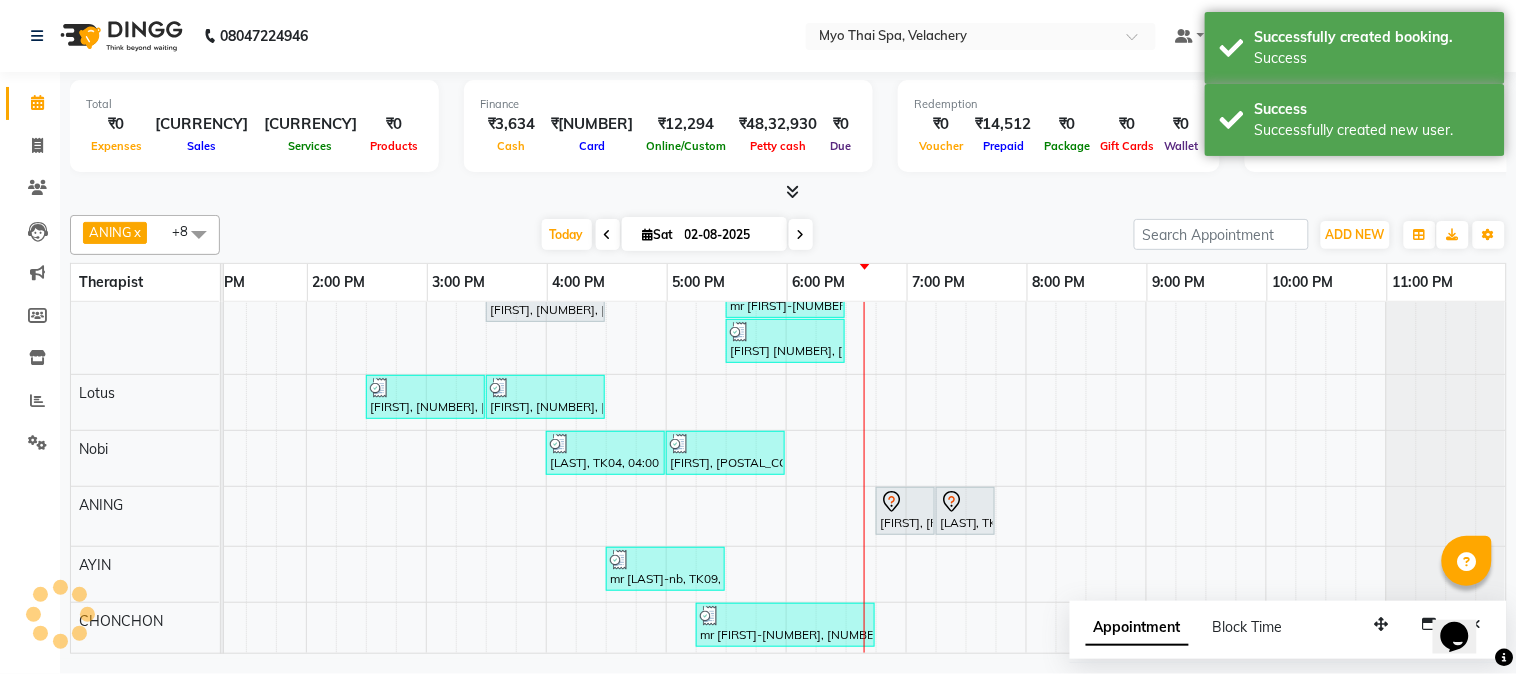 scroll, scrollTop: 258, scrollLeft: 534, axis: both 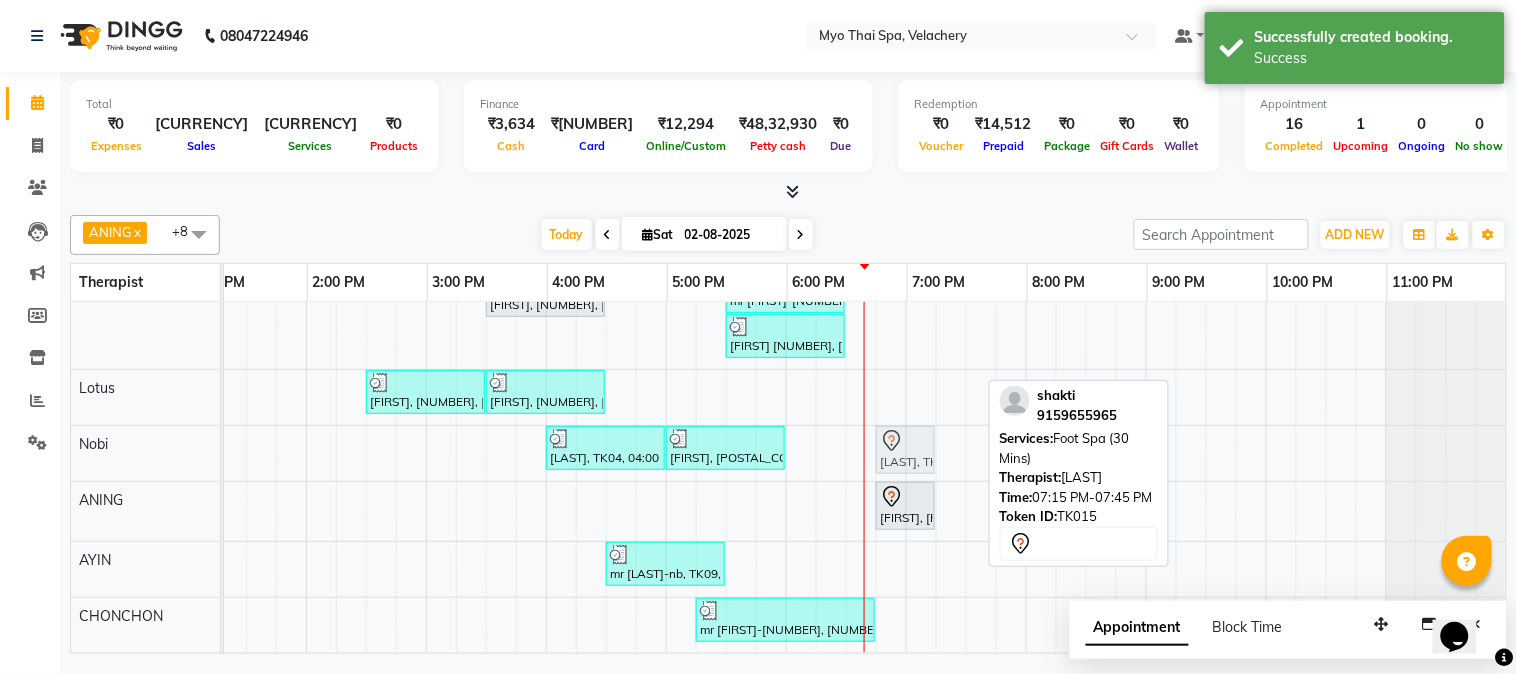 drag, startPoint x: 960, startPoint y: 474, endPoint x: 887, endPoint y: 403, distance: 101.8332 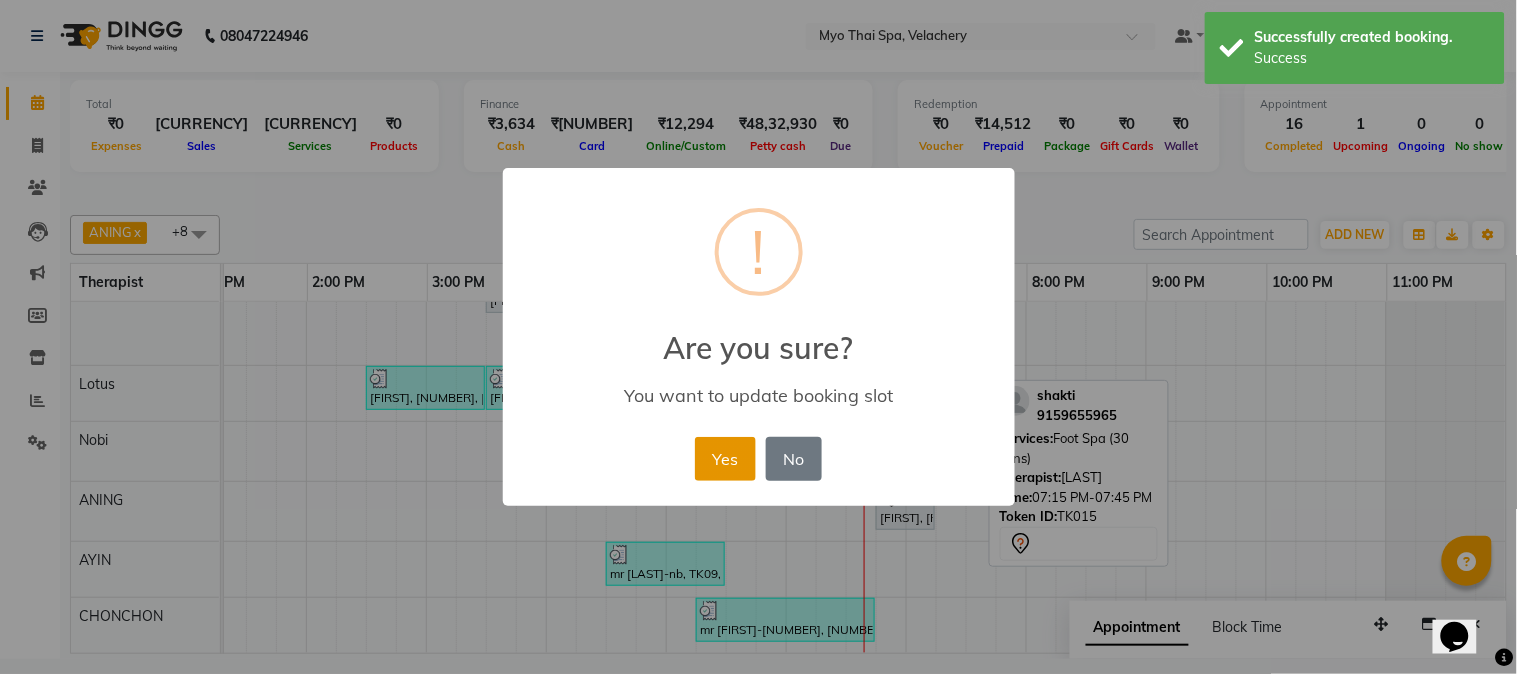 click on "Yes" at bounding box center [725, 459] 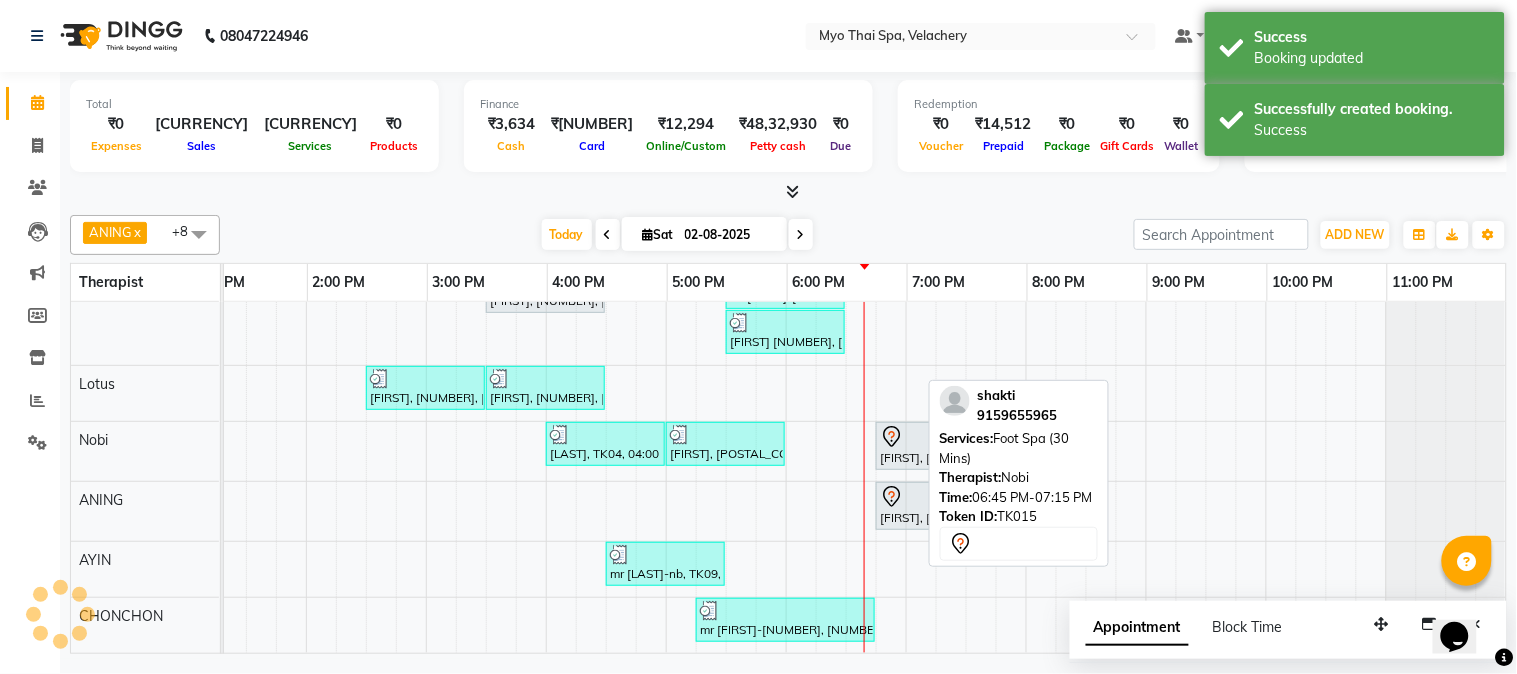click on "[FIRST], [POSTAL_CODE], [TIME]-[TIME], [PRODUCT] [DURATION]" at bounding box center (905, 446) 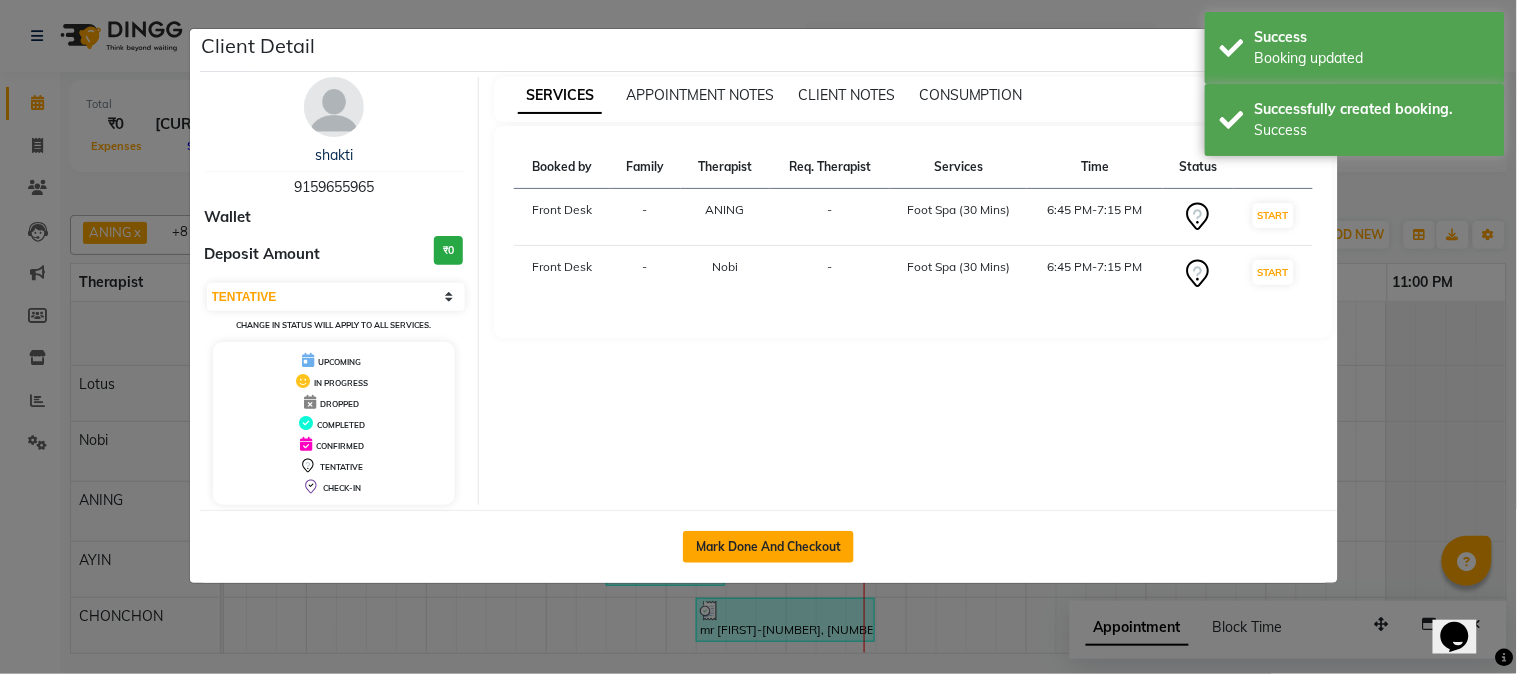 click on "Mark Done And Checkout" 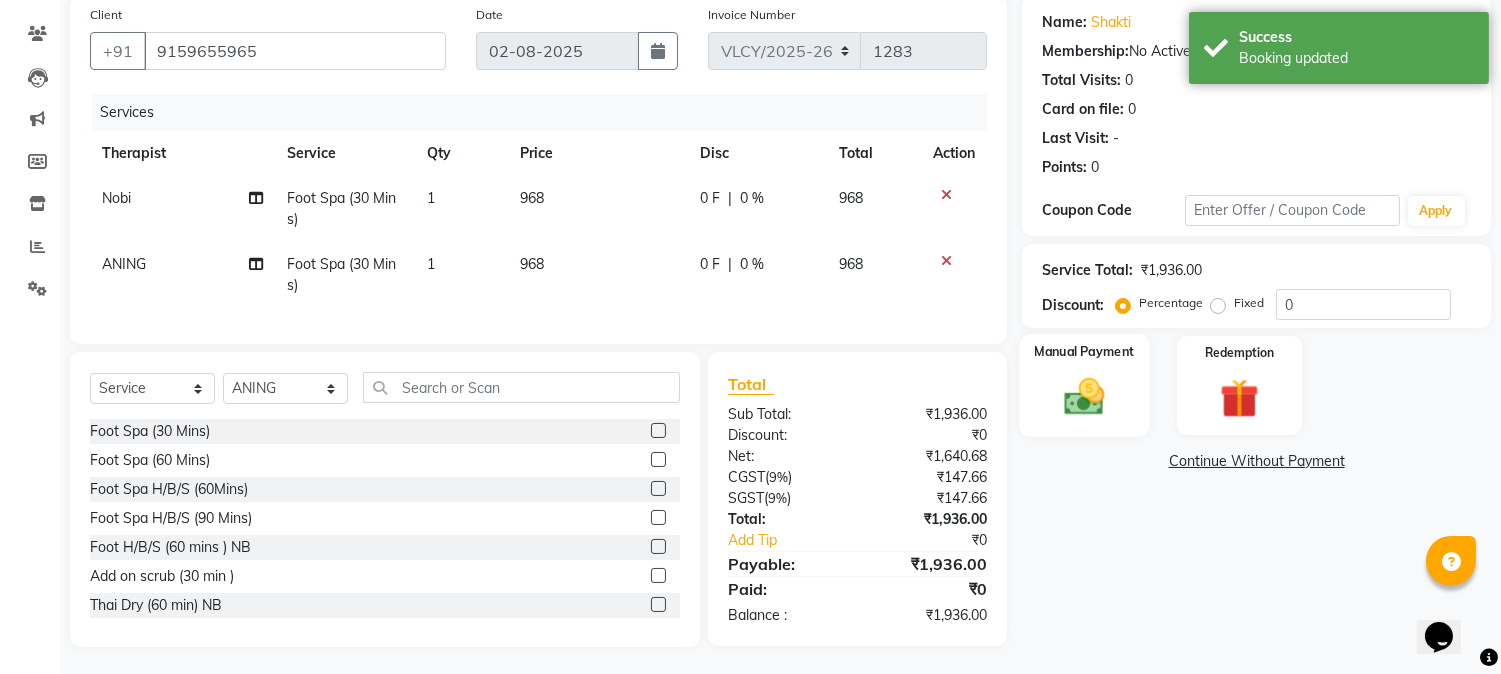 scroll, scrollTop: 173, scrollLeft: 0, axis: vertical 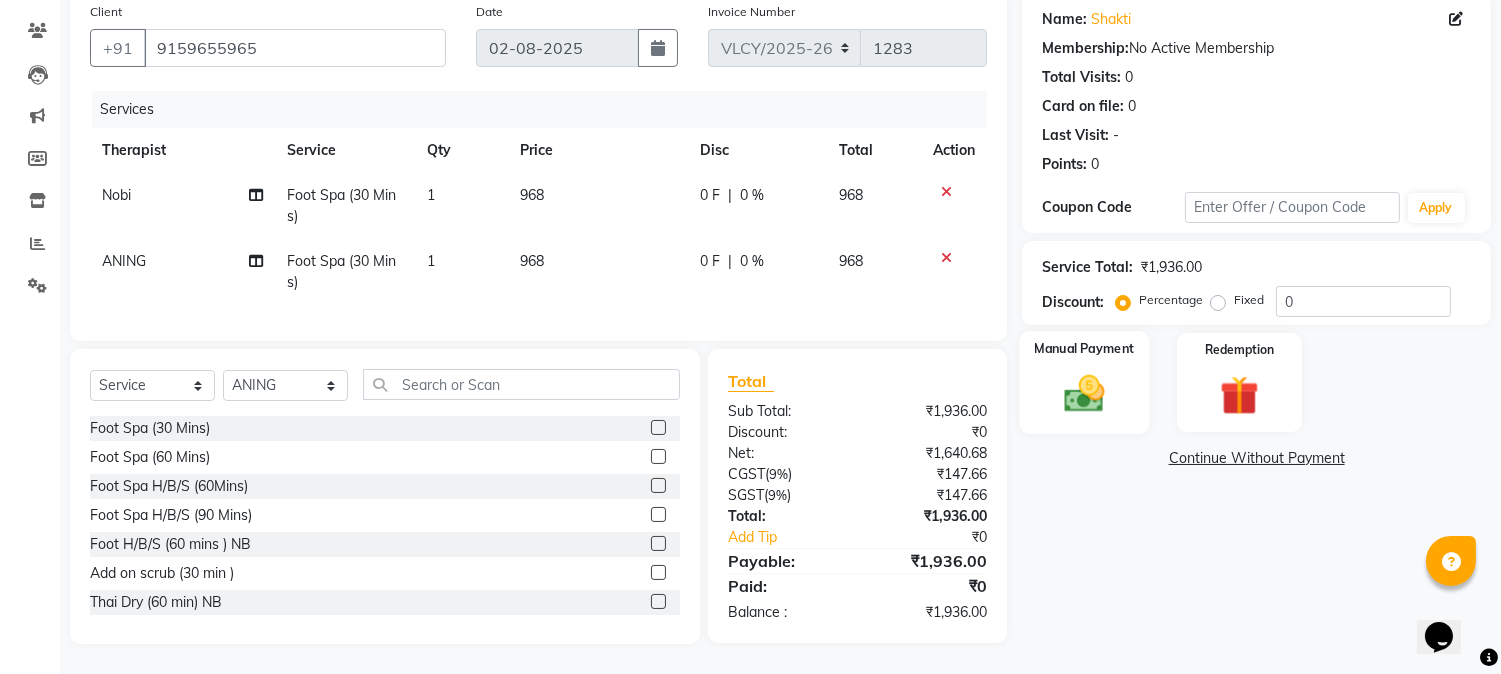 click 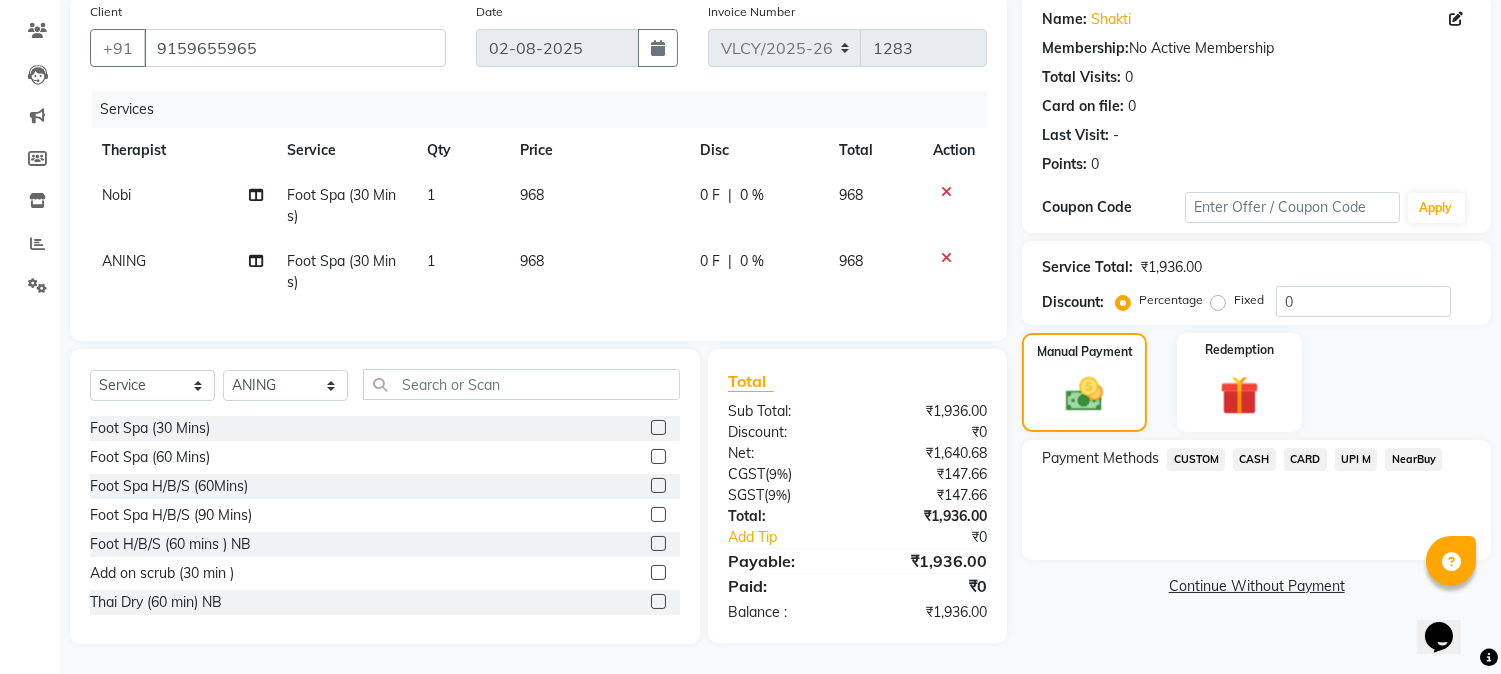 click on "UPI M" 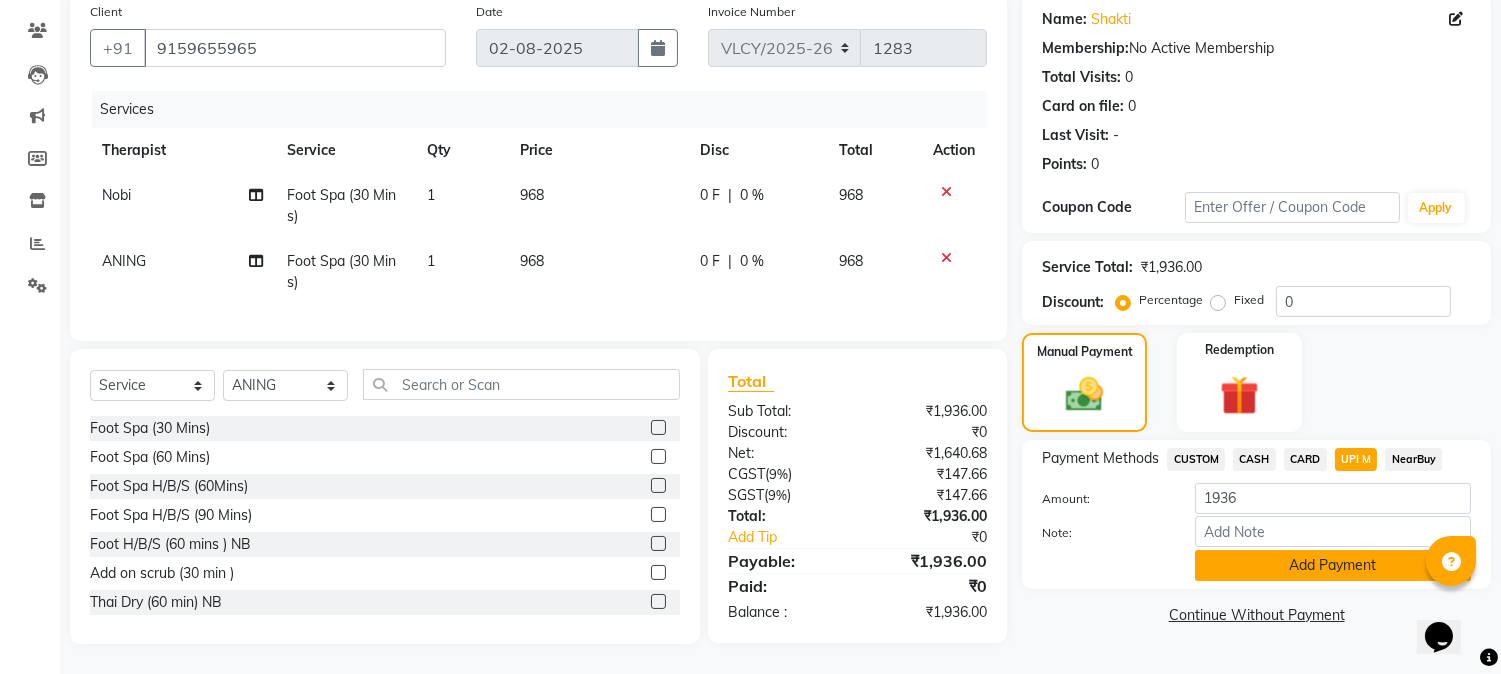 click on "Add Payment" 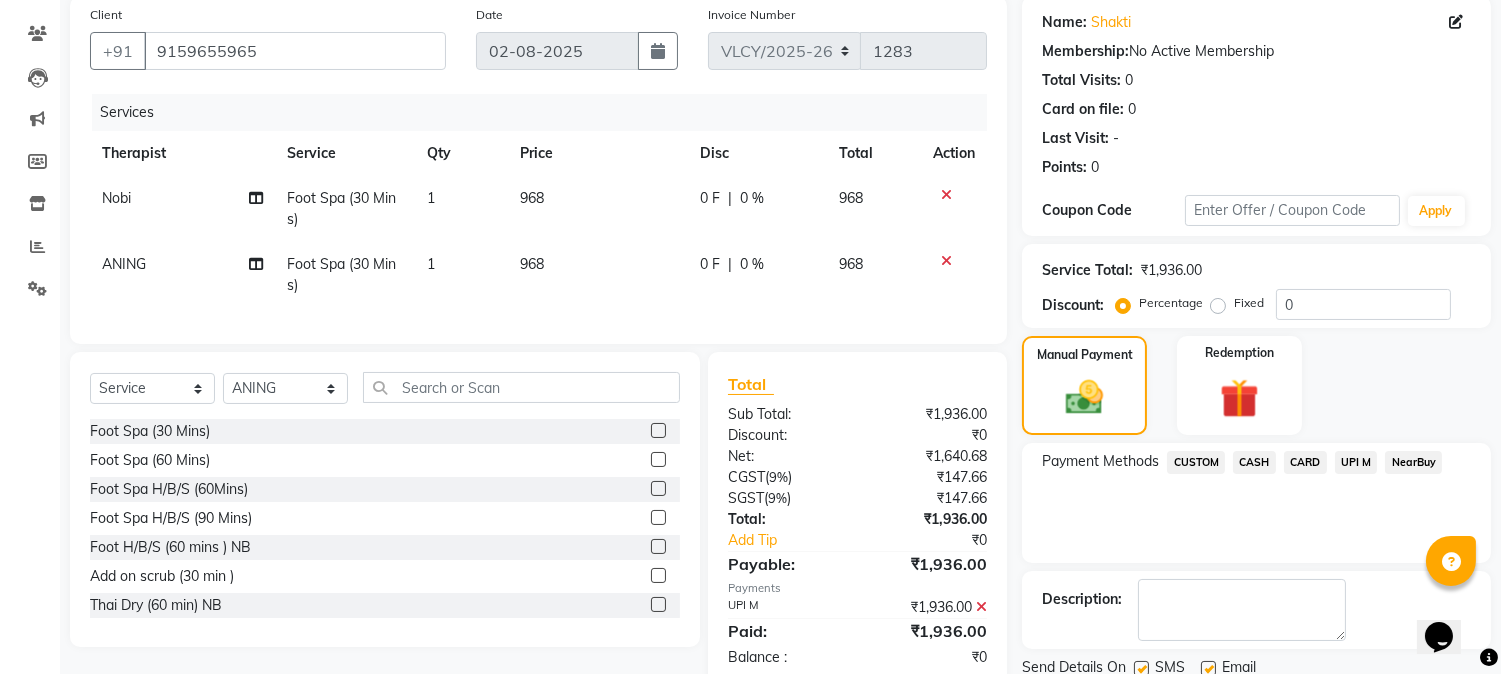 scroll, scrollTop: 265, scrollLeft: 0, axis: vertical 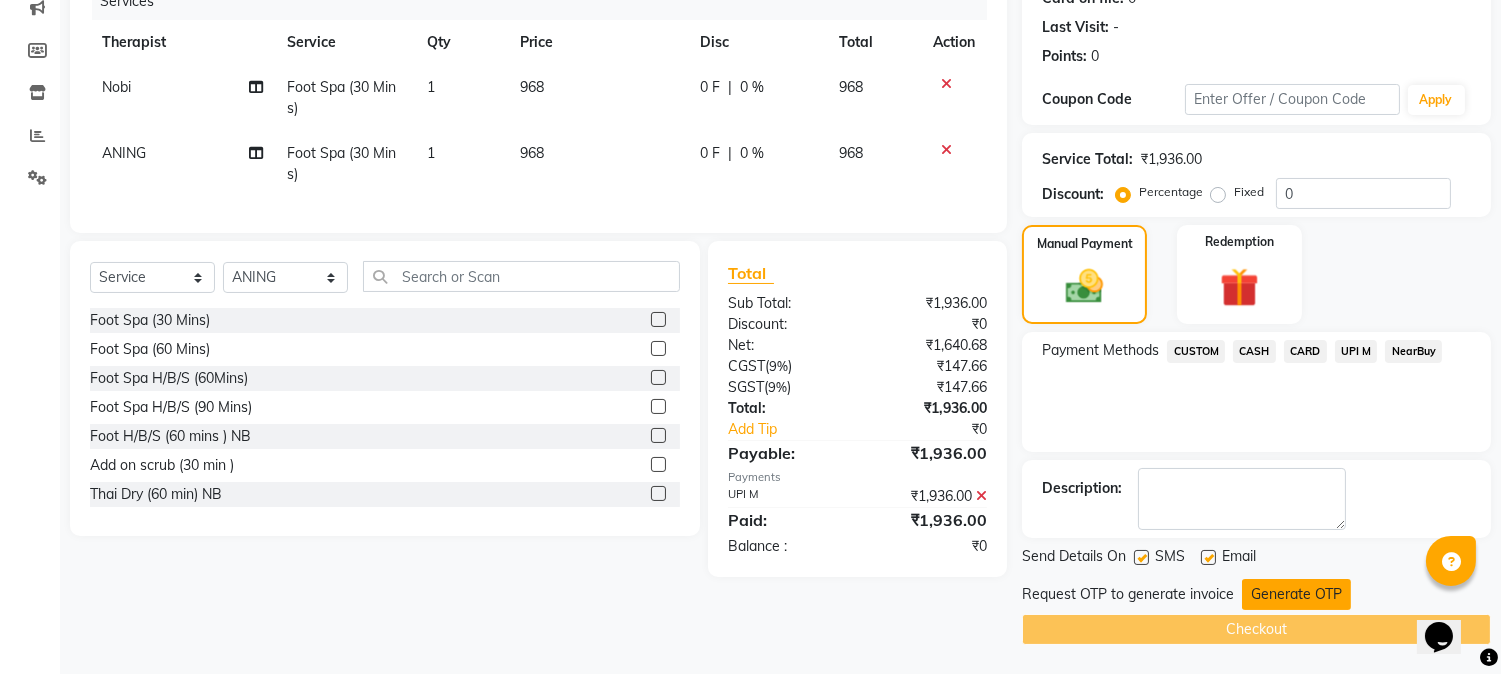 click on "Generate OTP" 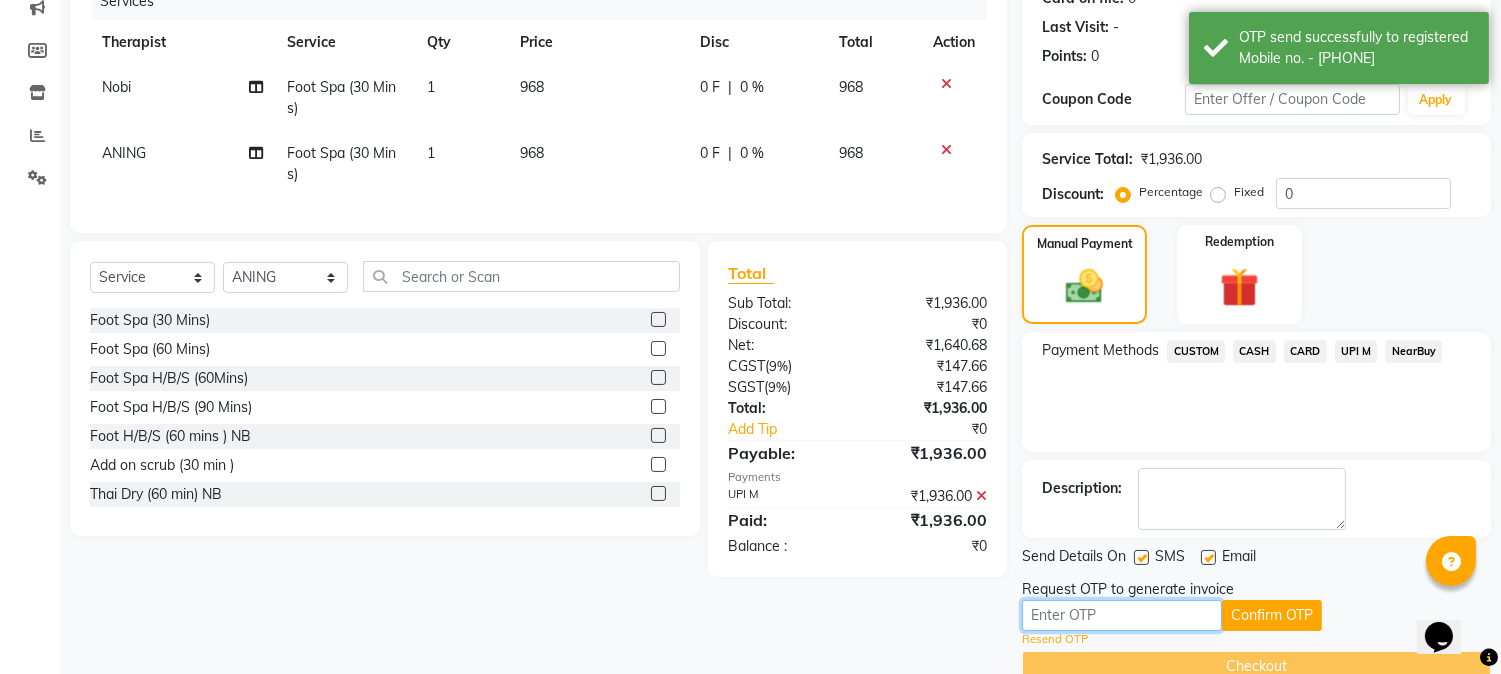 click at bounding box center (1122, 615) 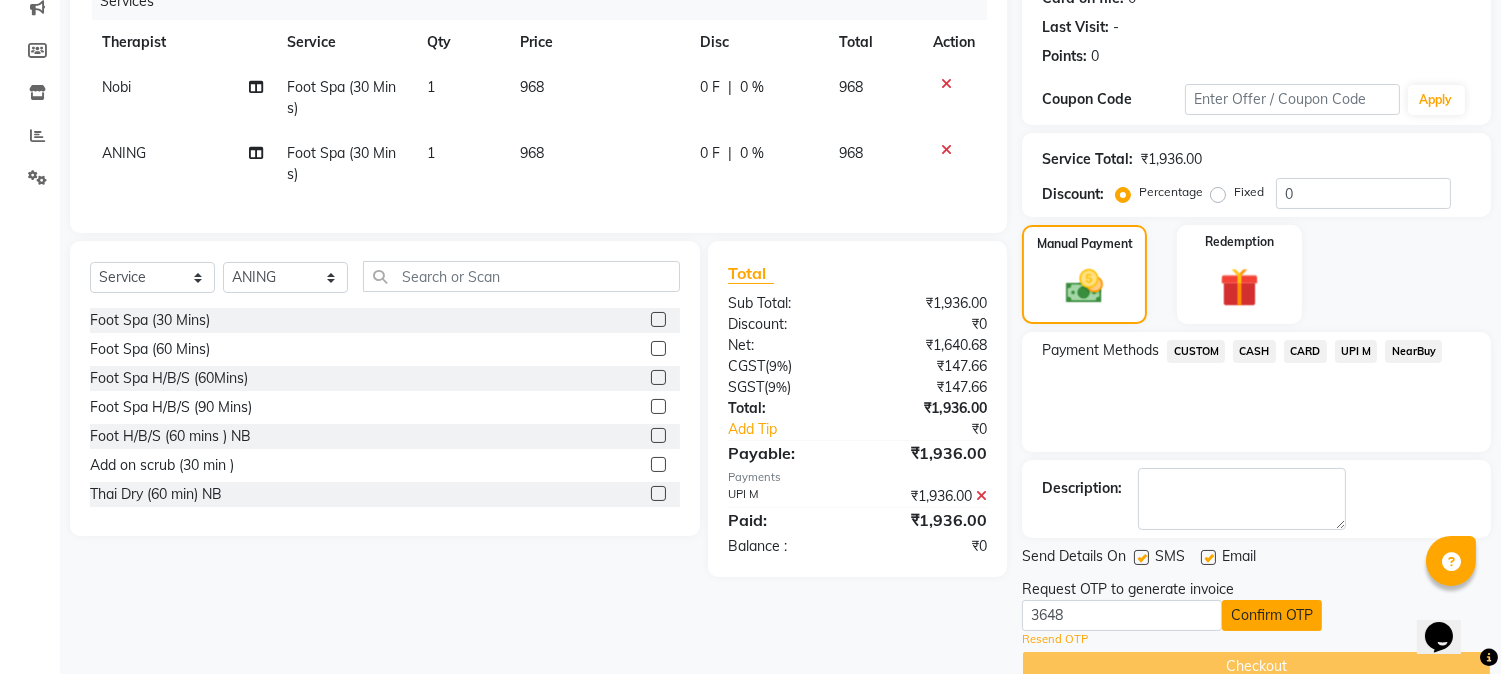 click on "Confirm OTP" 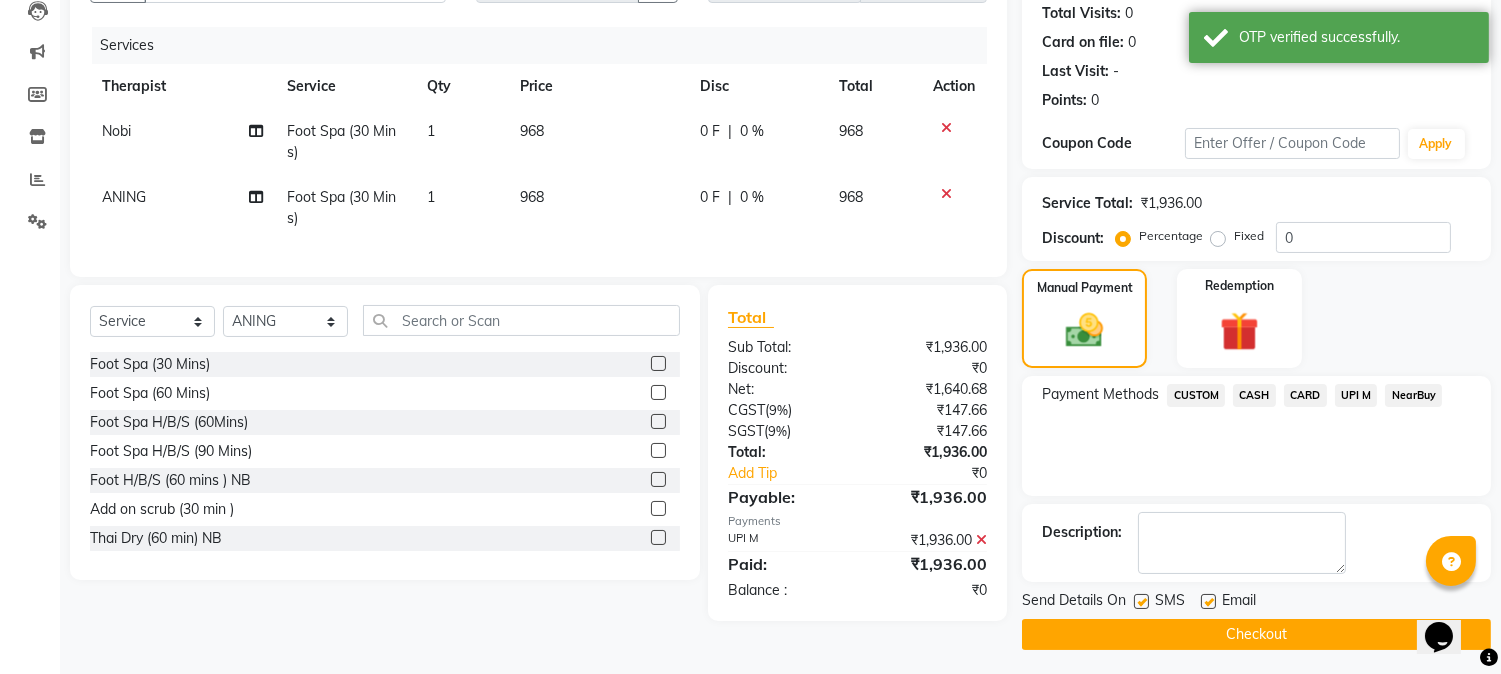 scroll, scrollTop: 225, scrollLeft: 0, axis: vertical 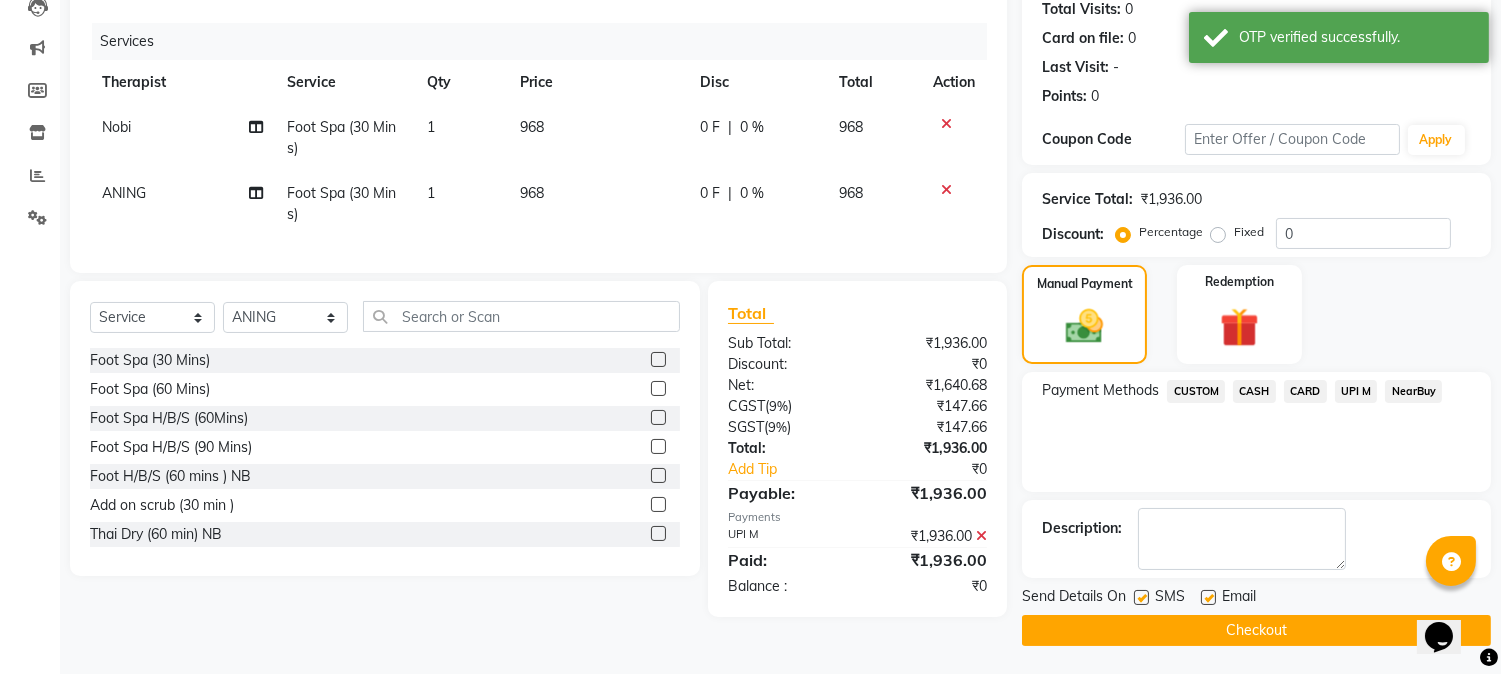 click on "Checkout" 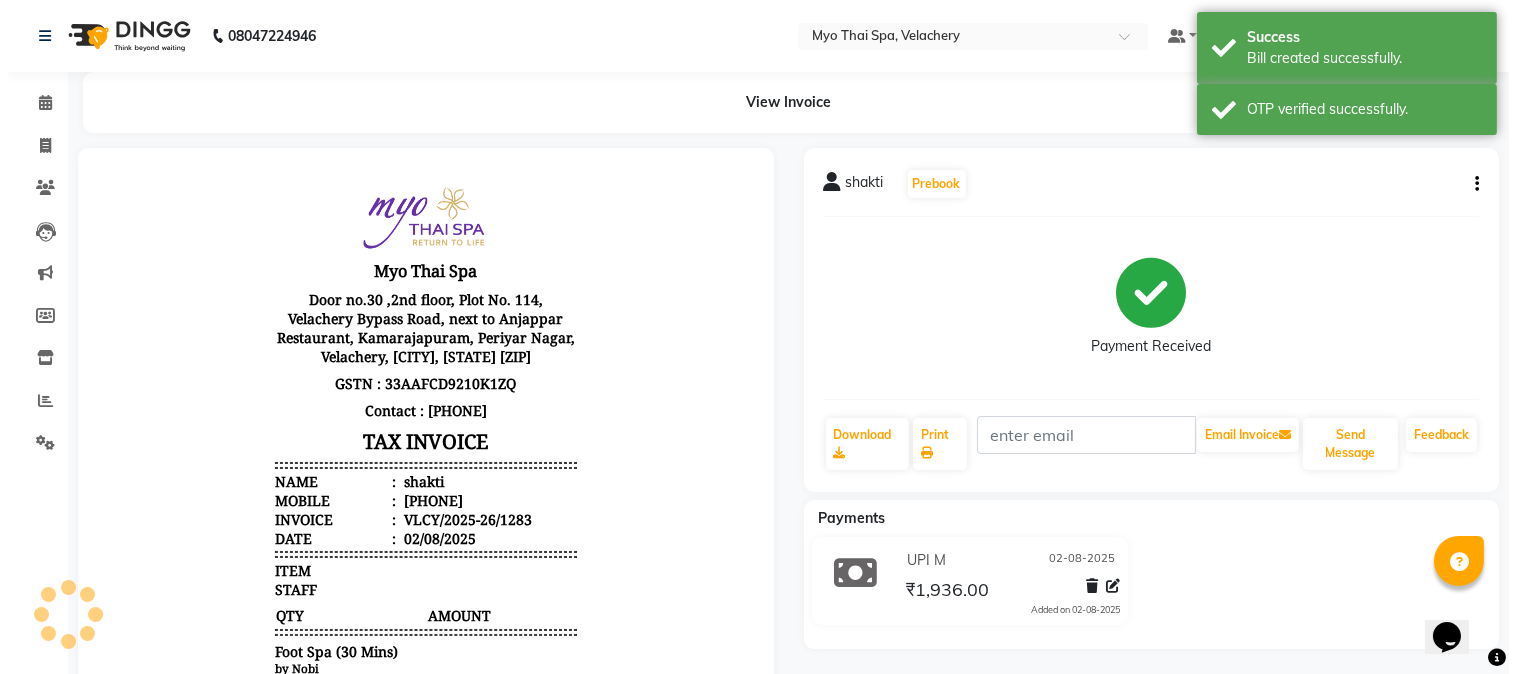 scroll, scrollTop: 0, scrollLeft: 0, axis: both 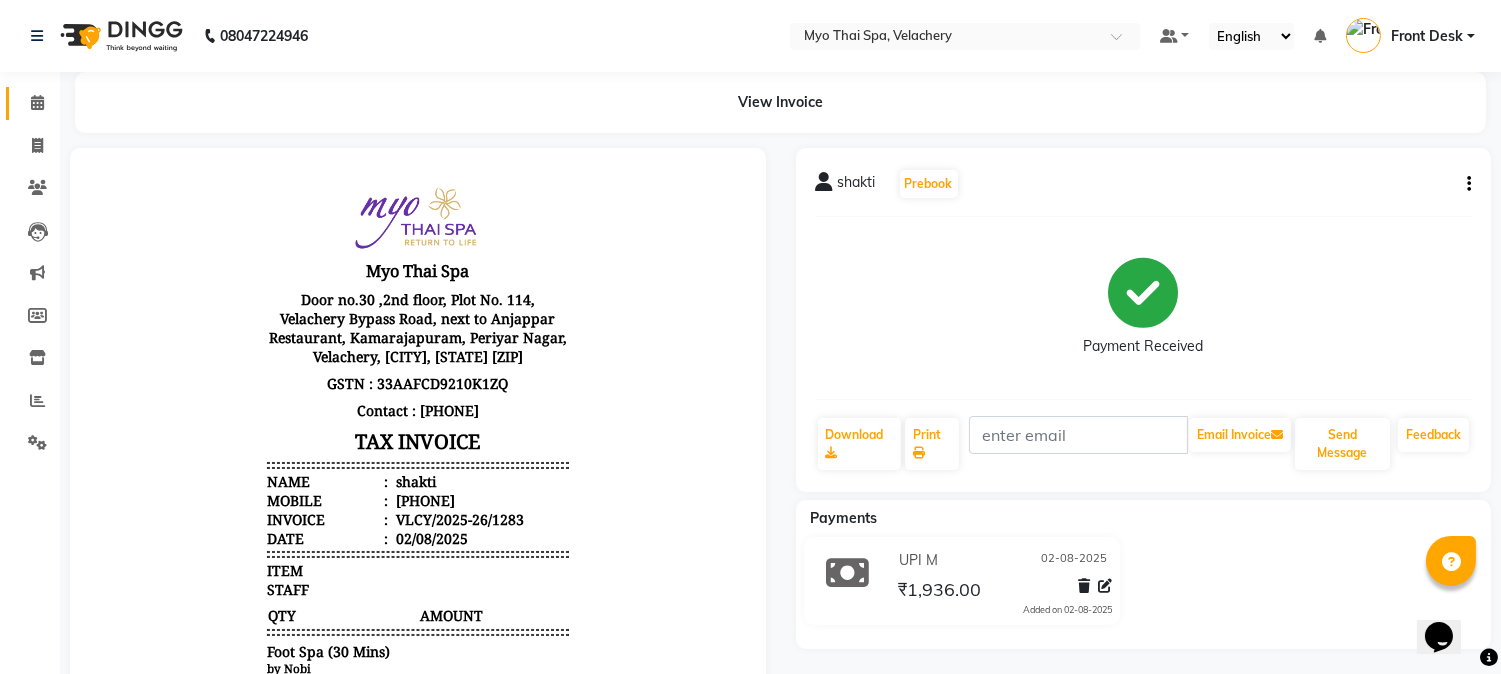 click on "Calendar" 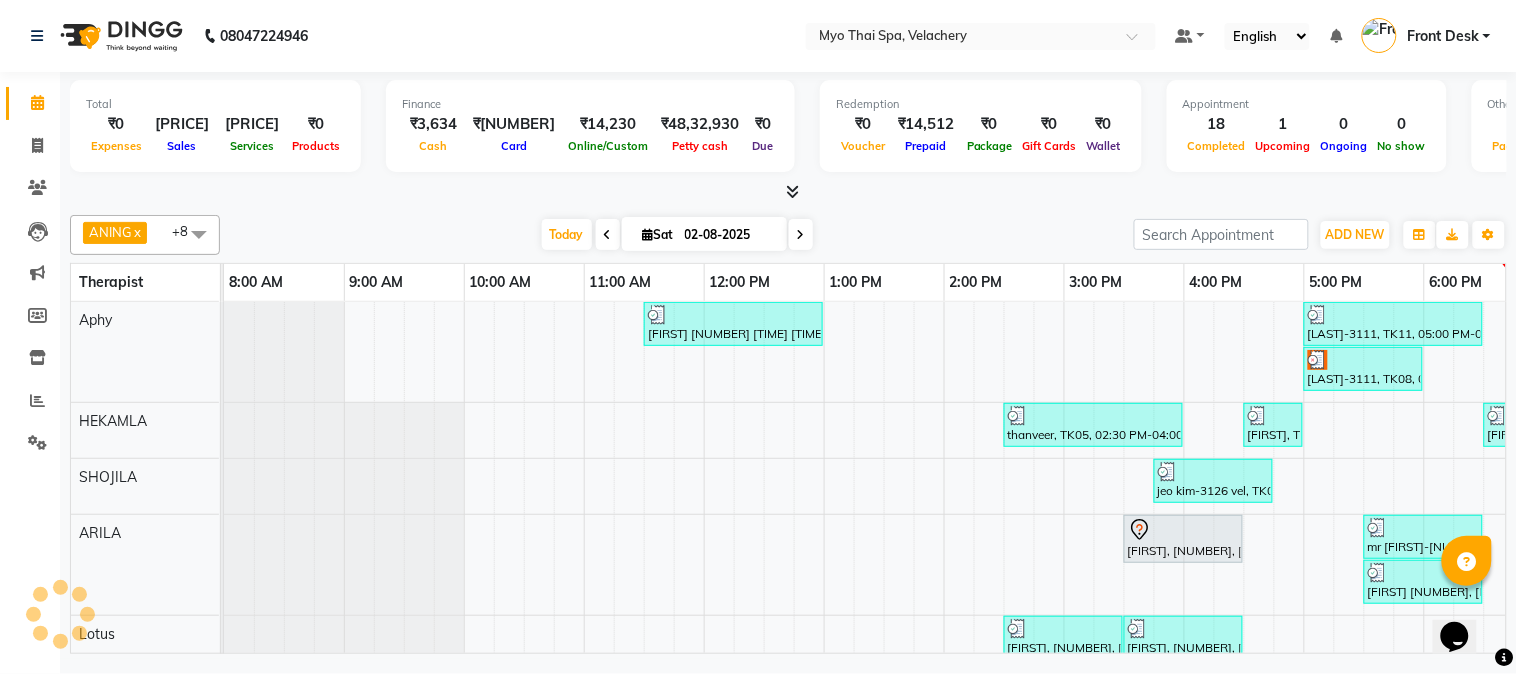 scroll, scrollTop: 0, scrollLeft: 0, axis: both 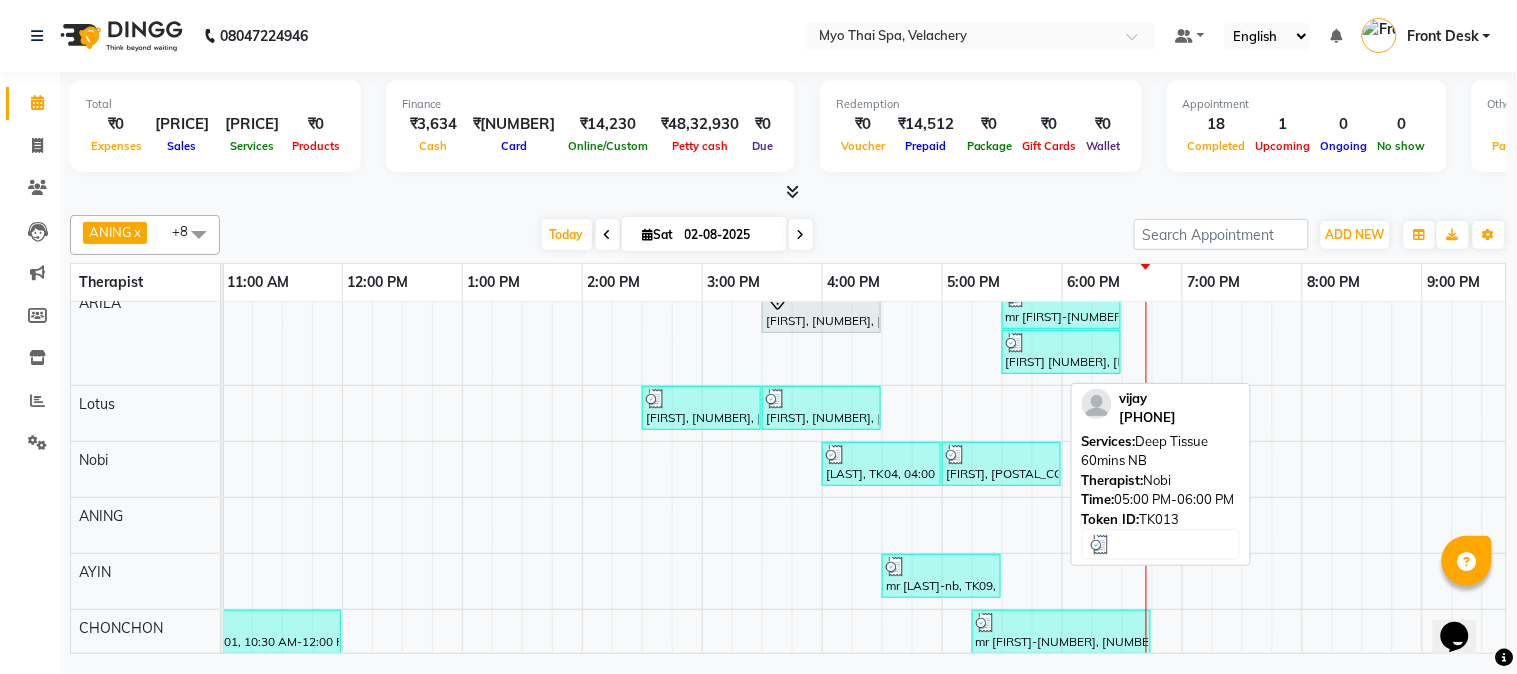 click on "[FIRST], [POSTAL_CODE], [TIME]-[TIME], [PRODUCT] [DURATION]" at bounding box center [1001, 464] 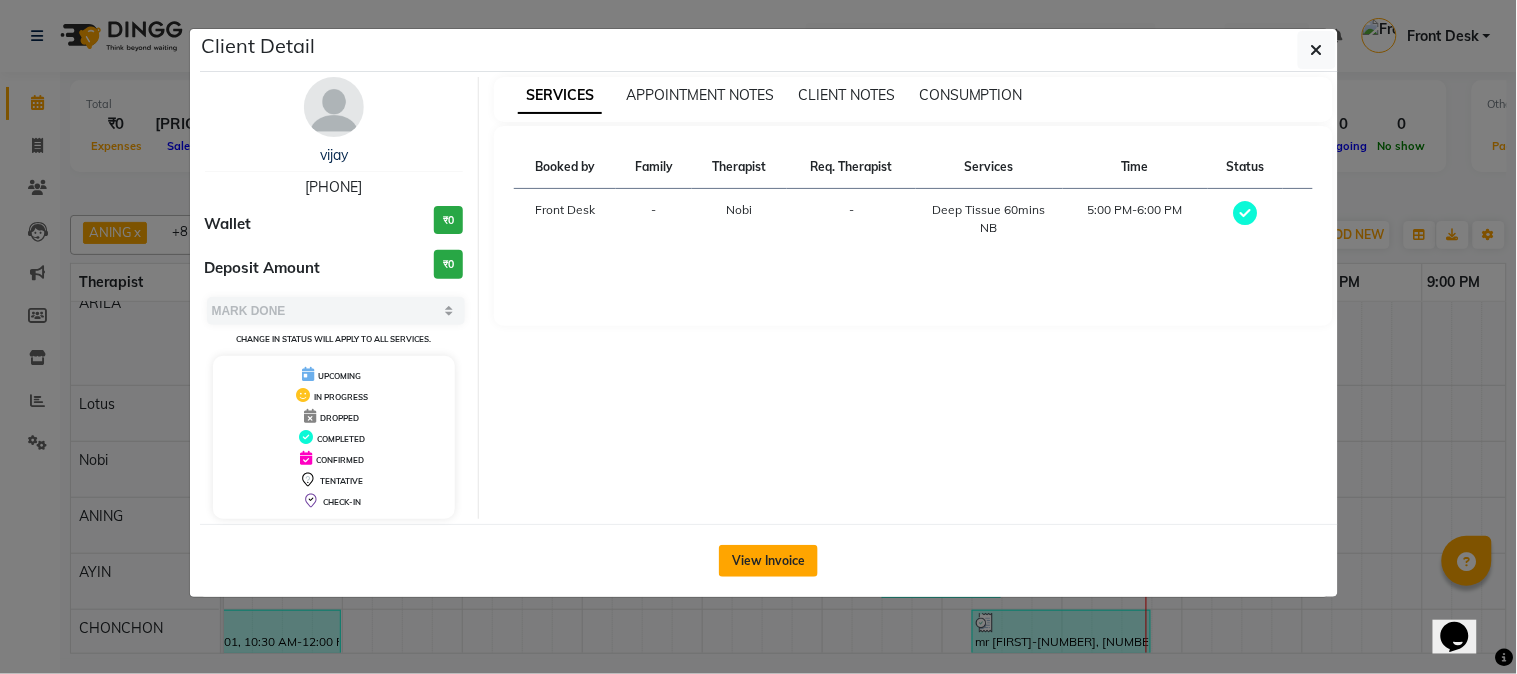 click on "View Invoice" 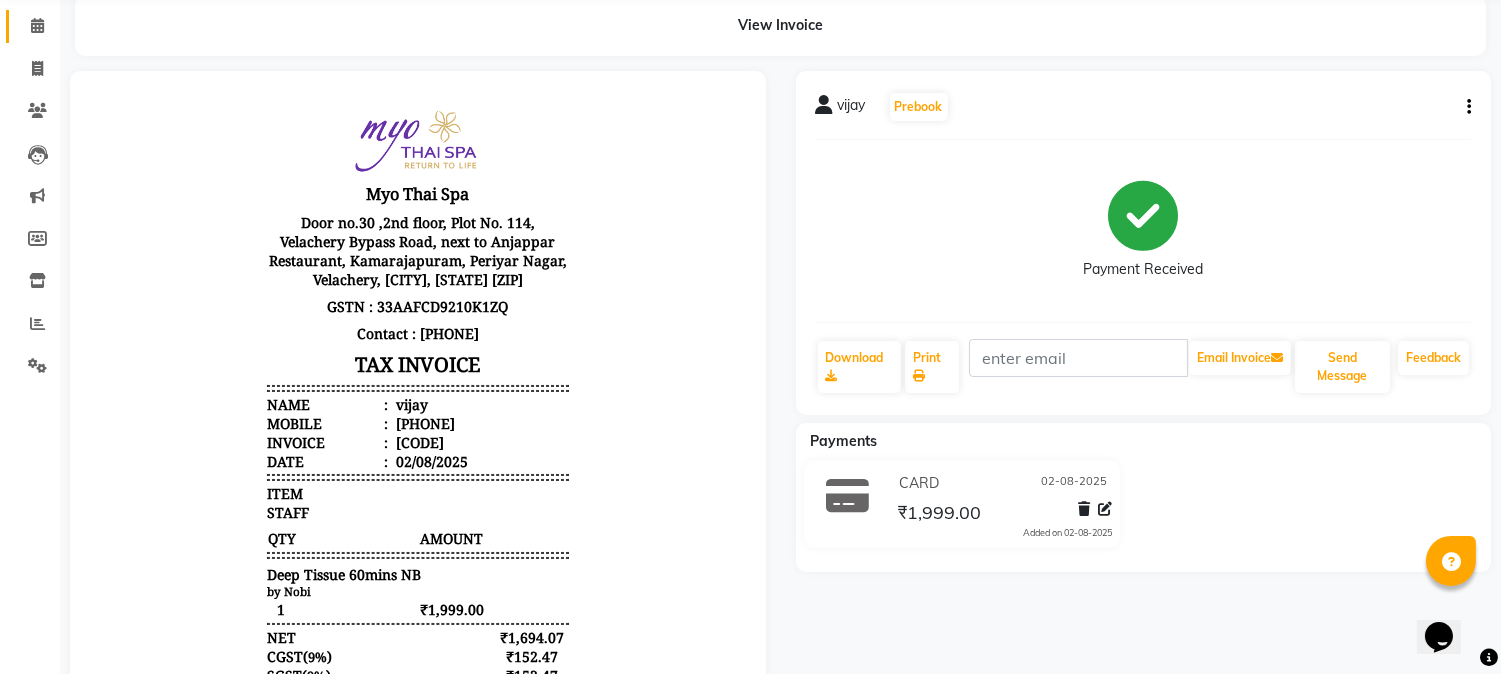 scroll, scrollTop: 222, scrollLeft: 0, axis: vertical 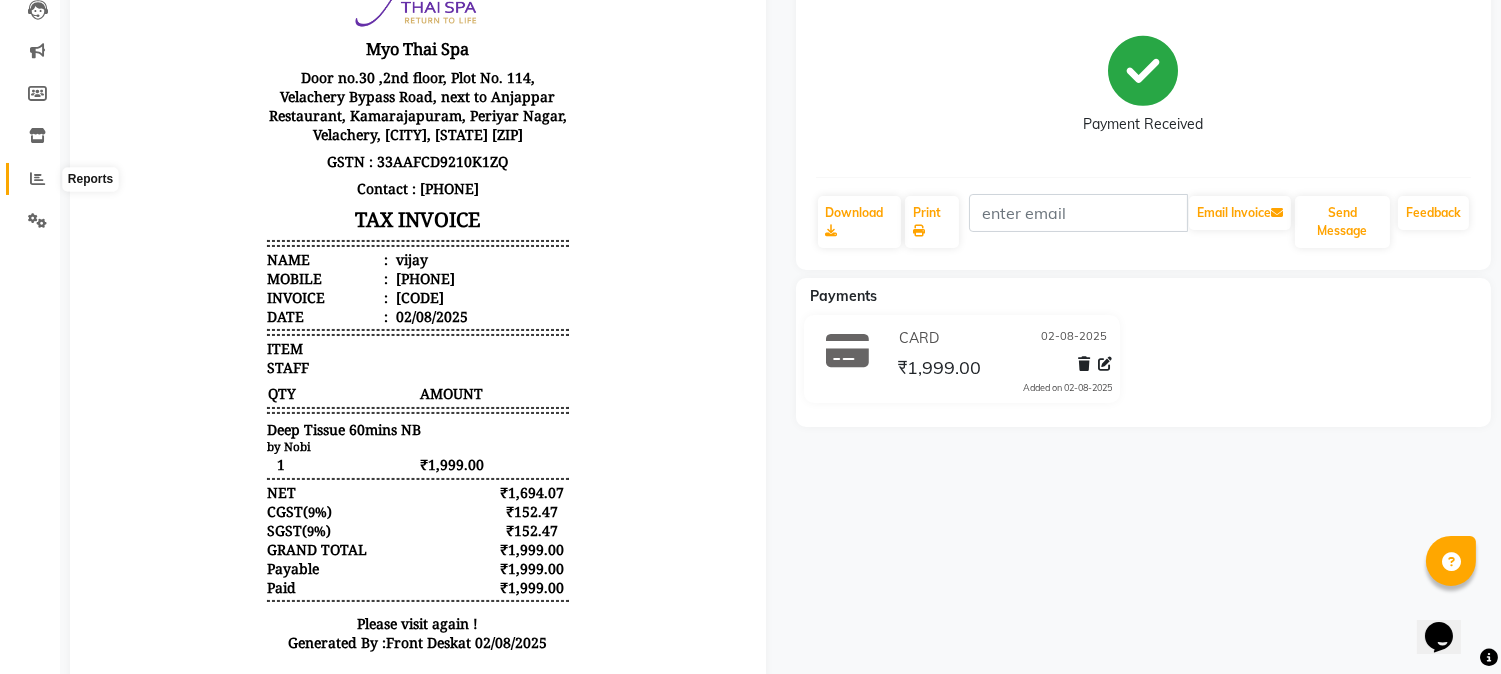 click 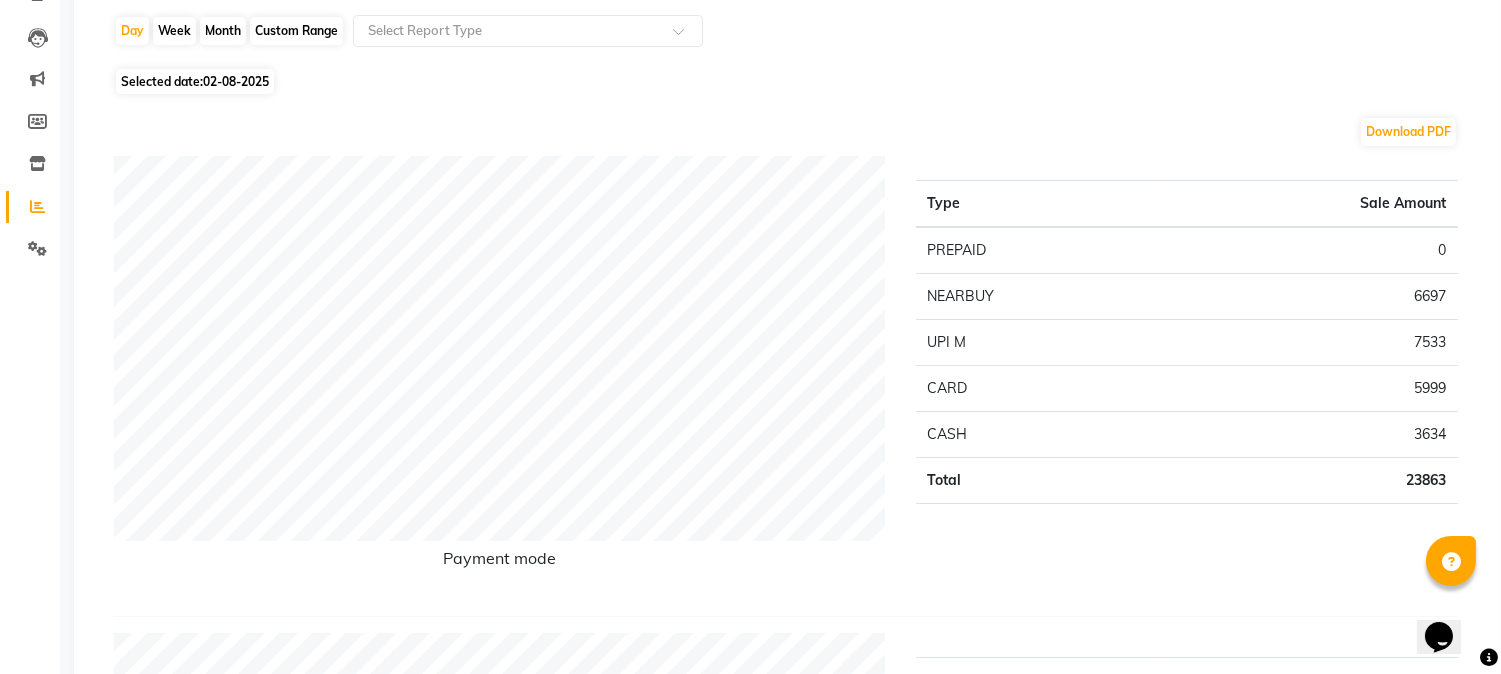 scroll, scrollTop: 222, scrollLeft: 0, axis: vertical 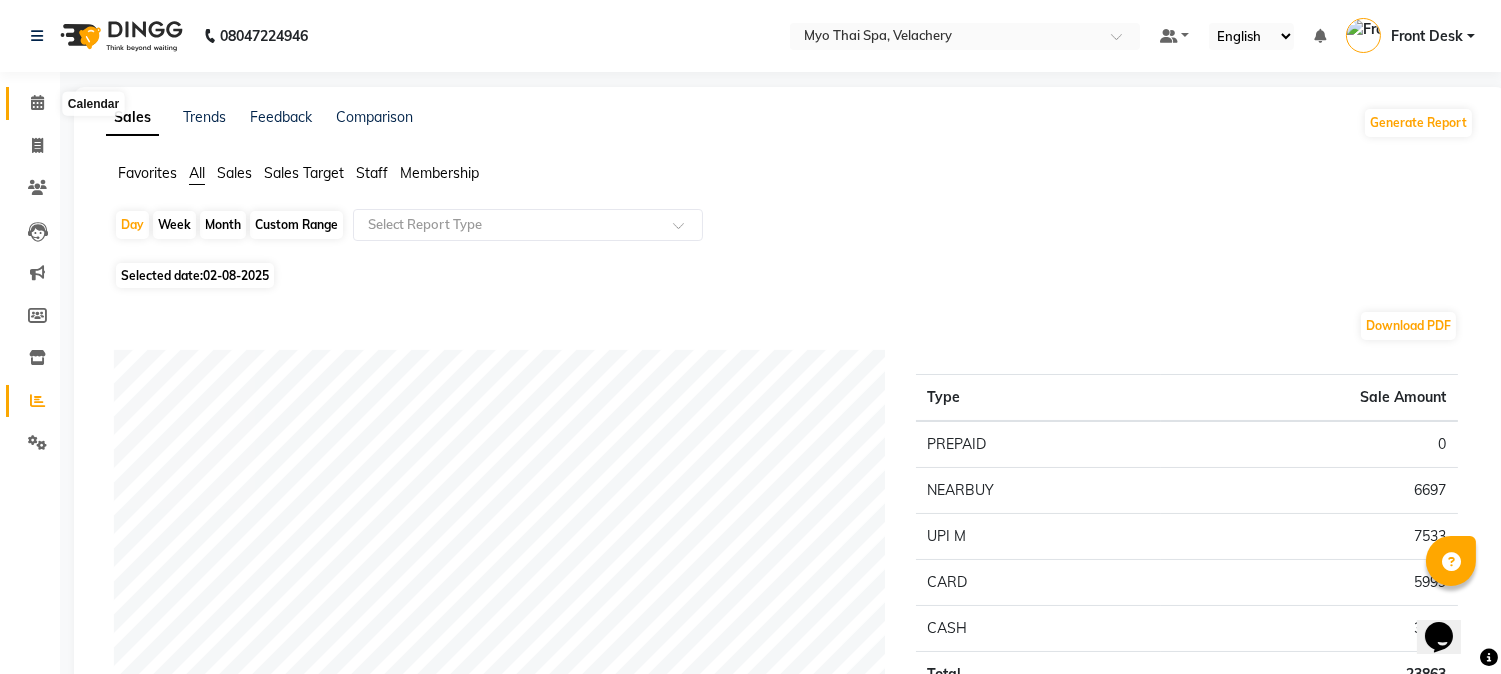 click 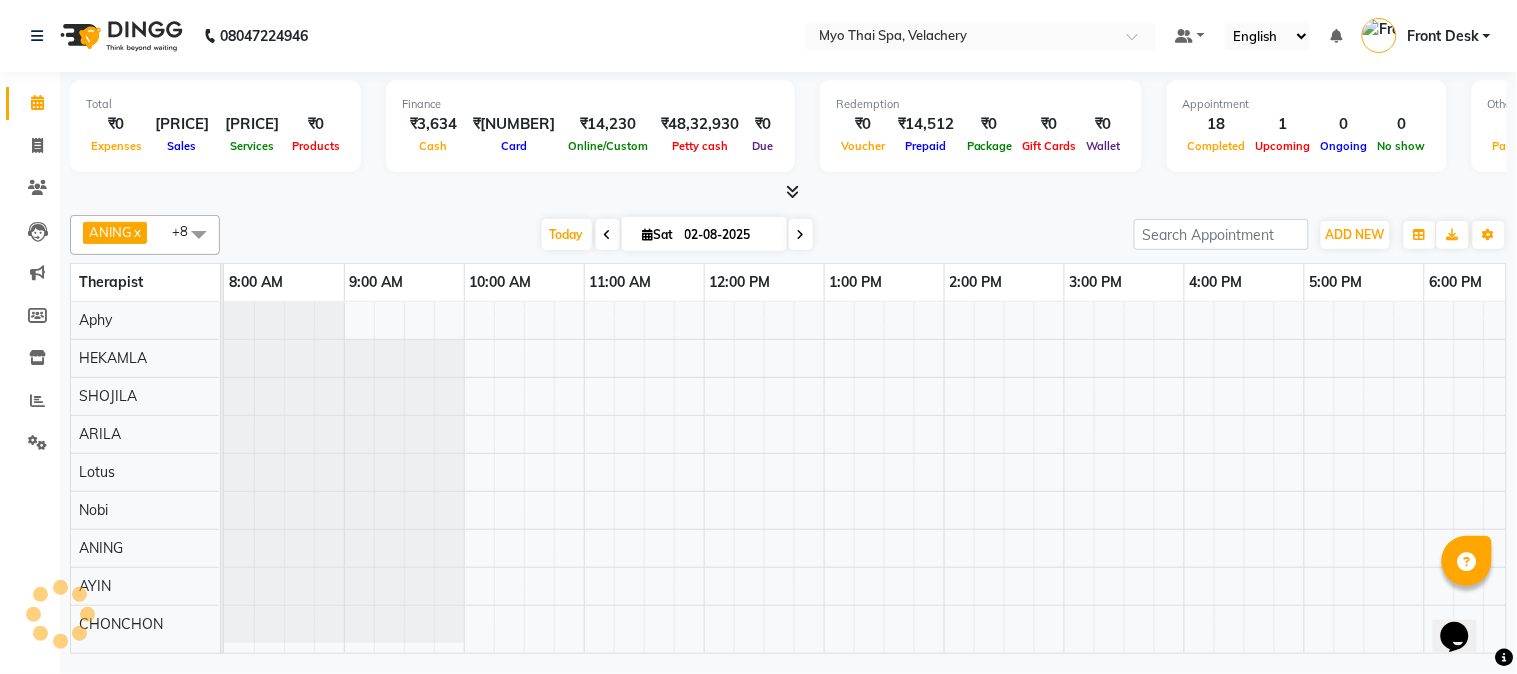 scroll, scrollTop: 0, scrollLeft: 157, axis: horizontal 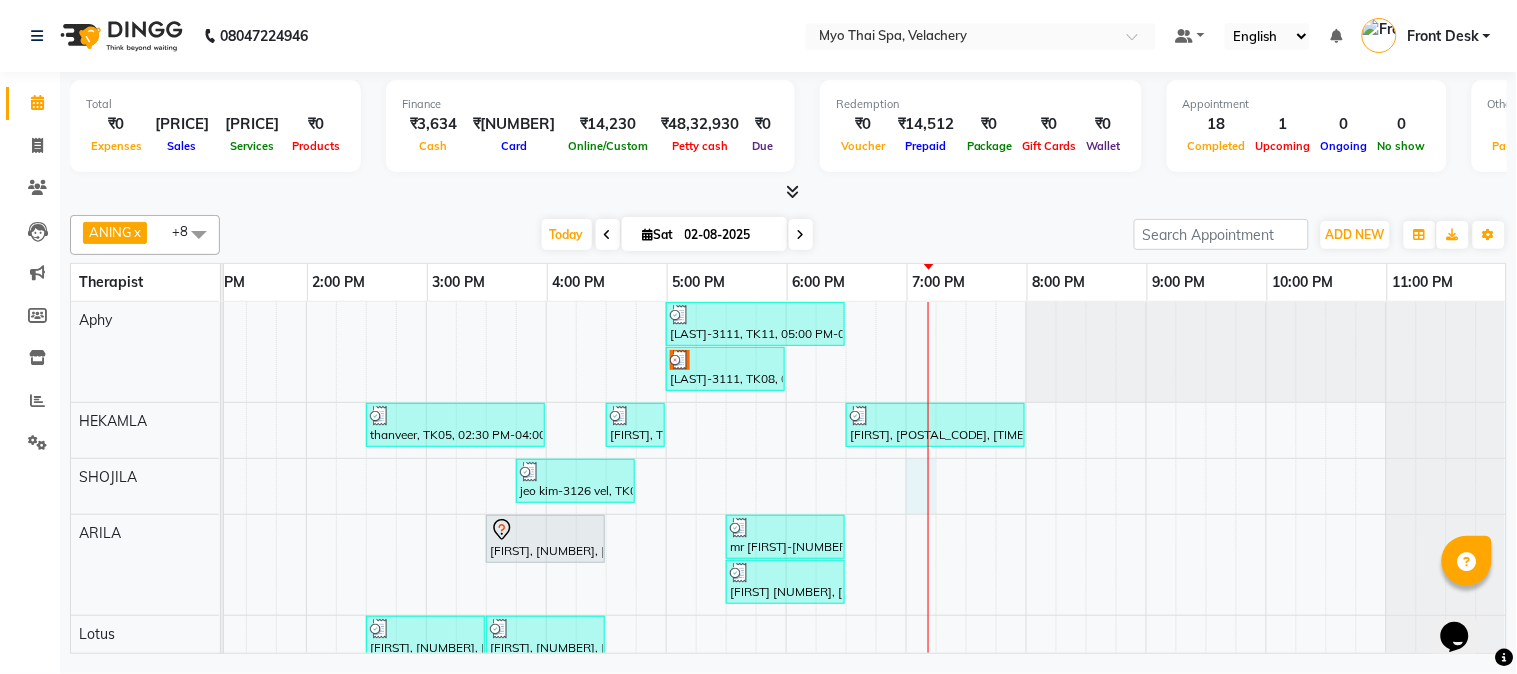 click on "[FIRST] mem-2061 vel, TK02, 11:30 AM-01:00 PM, Spa of the month myo signature  90 mints     [LAST]-3111, TK11, 05:00 PM-06:30 PM, Swedish [ 90 Min ]     [LAST]-3111, TK08, 05:00 PM-06:00 PM, Traditional Thai Dry Spa-60Mins     [FIRST], TK05, 02:30 PM-04:00 PM, Swedish 90Mins NB     [FIRST], TK03, 04:30 PM-05:00 PM, Head Champi [ 30 Min ]     [FIRST], TK14, 06:30 PM-08:00 PM, Aroma 90mins NB     [FIRST]-3126 vel, TK07, 03:45 PM-04:45 PM, Traditional Thai Dry Spa-60Mins             [FIRST], TK06, 03:30 PM-04:30 PM, Foot Spa H/B/S (60Mins)     mr [LAST]-nb, TK09, 05:30 PM-06:30 PM, Aroma Thai 60Mins NB     [LAST] 3103, TK10, 05:30 PM-06:30 PM, Traditional Thai Dry Spa-60Mins     [FIRST], TK03, 02:30 PM-03:30 PM, Balinese [ 60 Min ]     [FIRST], TK03, 03:30 PM-04:30 PM, Balinese [ 60 Min ]     [FIRST], TK04, 04:00 PM-05:00 PM, Deep Tissue 60mins NB     [FIRST], TK13, 05:00 PM-06:00 PM, Deep Tissue 60mins NB     [FIRST], TK15, 06:45 PM-07:15 PM, Foot Spa (30 Mins)" at bounding box center [606, 598] 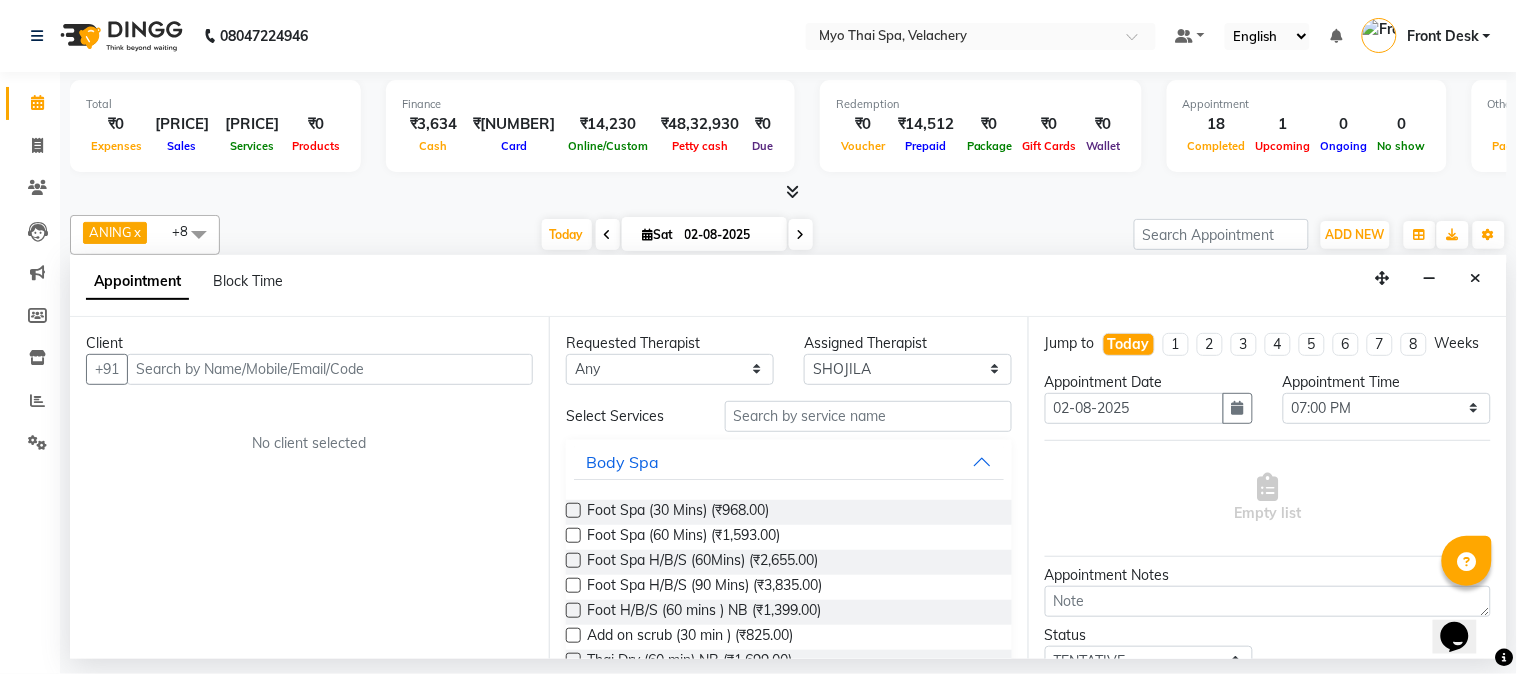 click at bounding box center [330, 369] 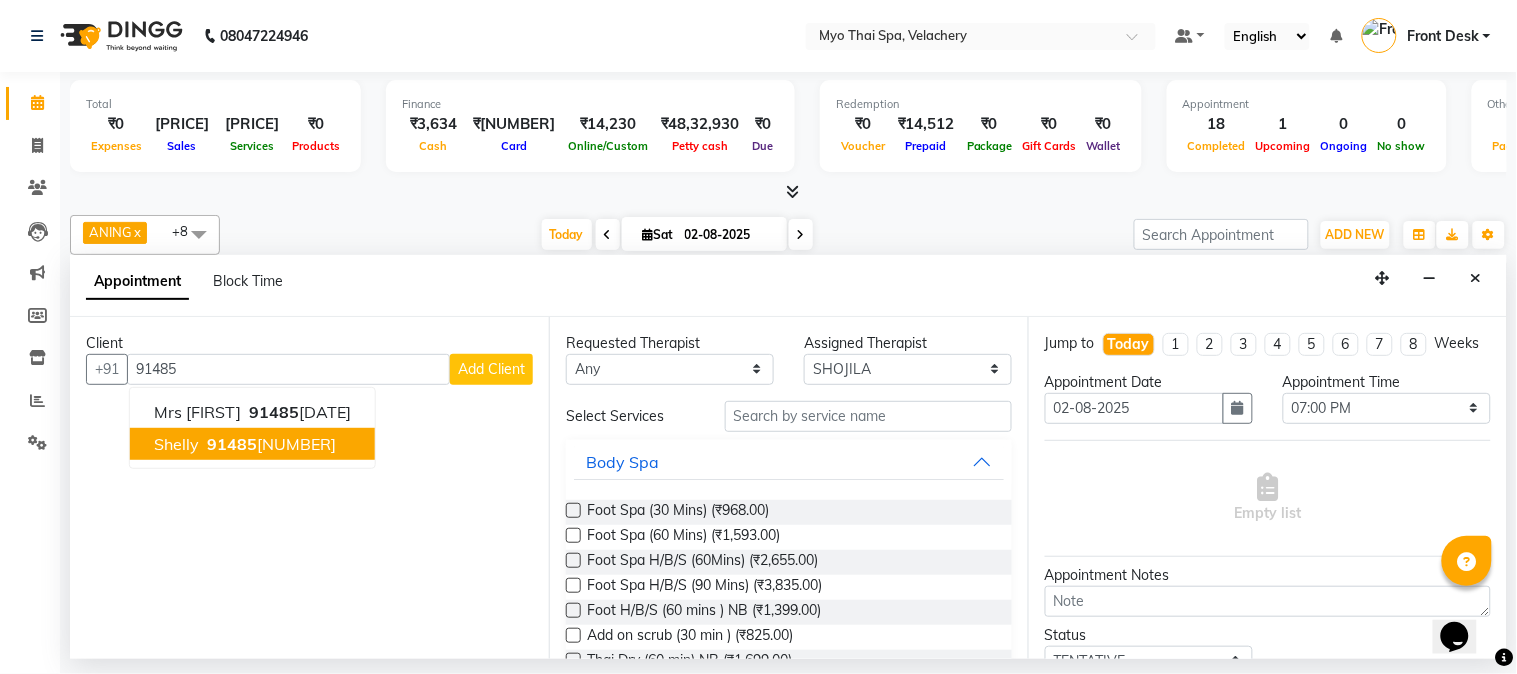 click on "91485 54303" at bounding box center [269, 444] 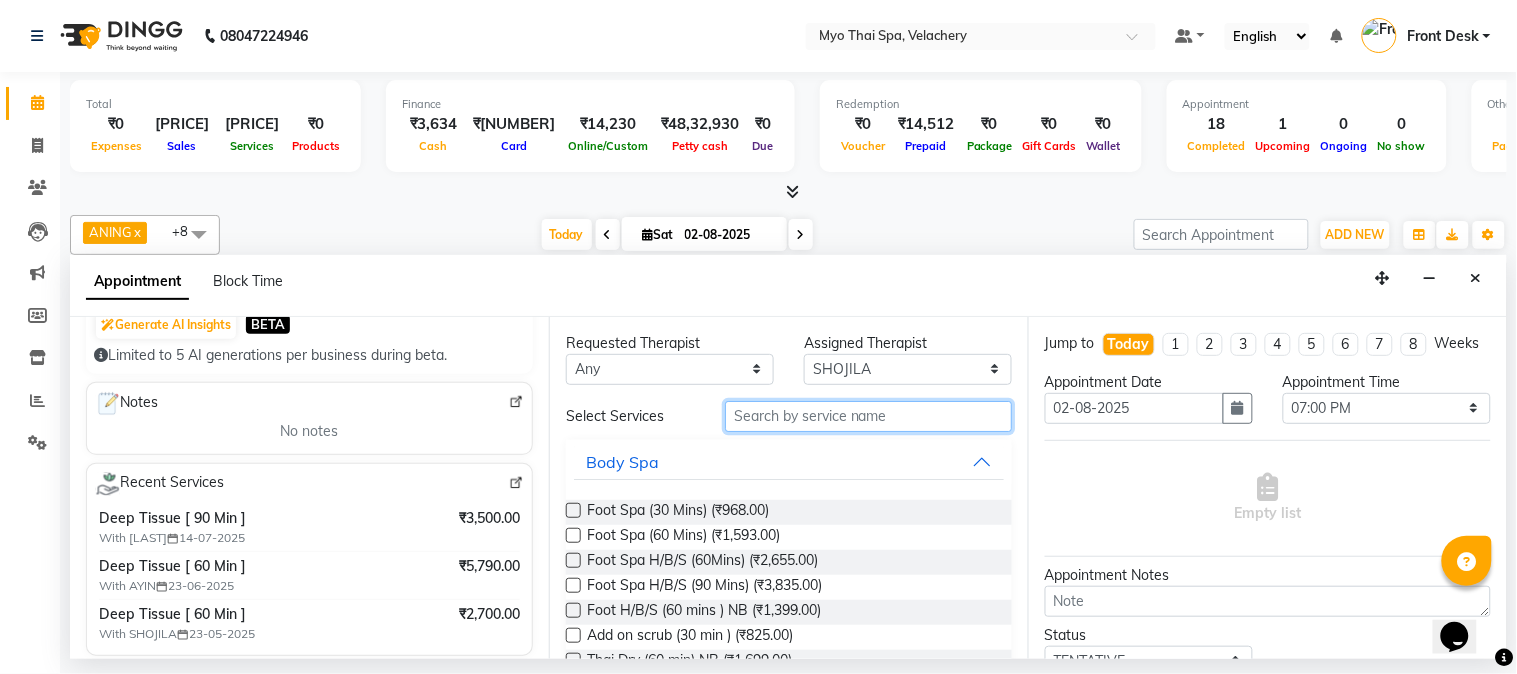 click at bounding box center (868, 416) 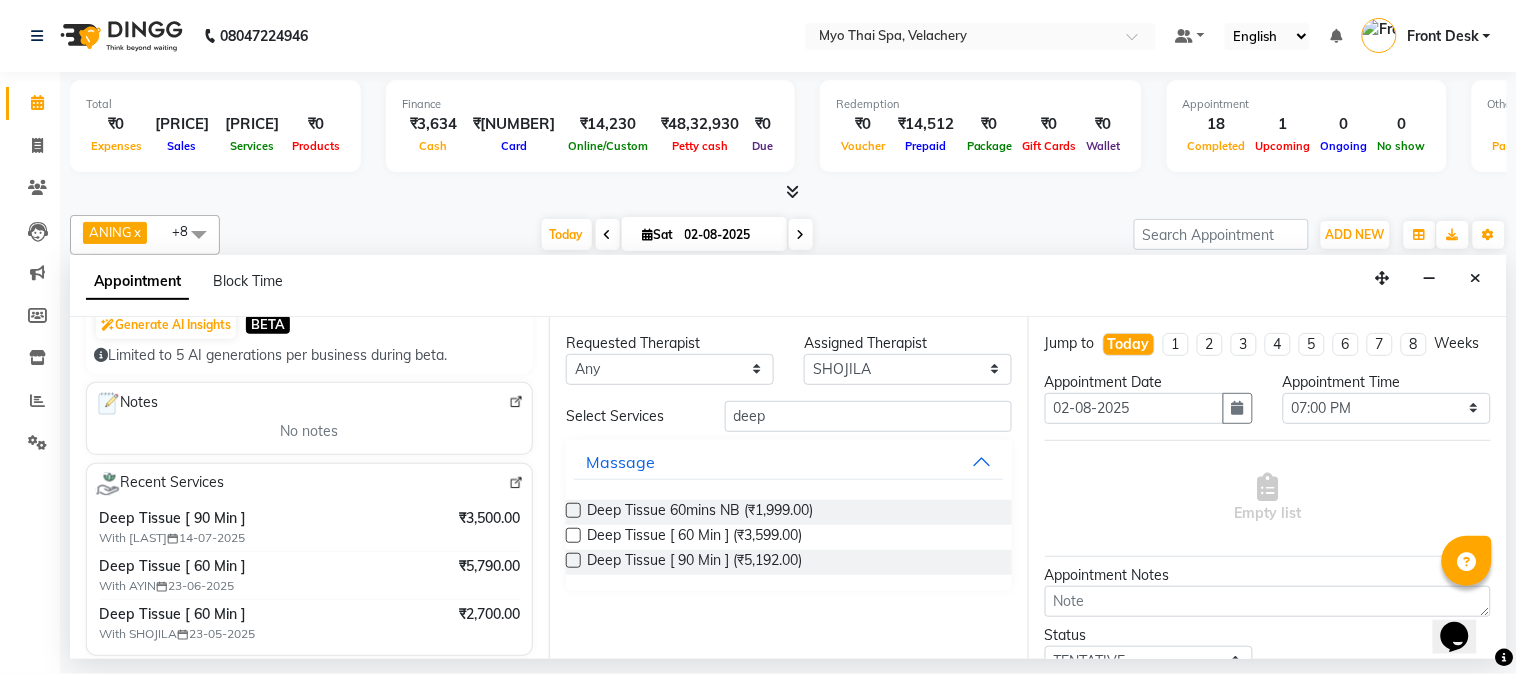 click at bounding box center [573, 535] 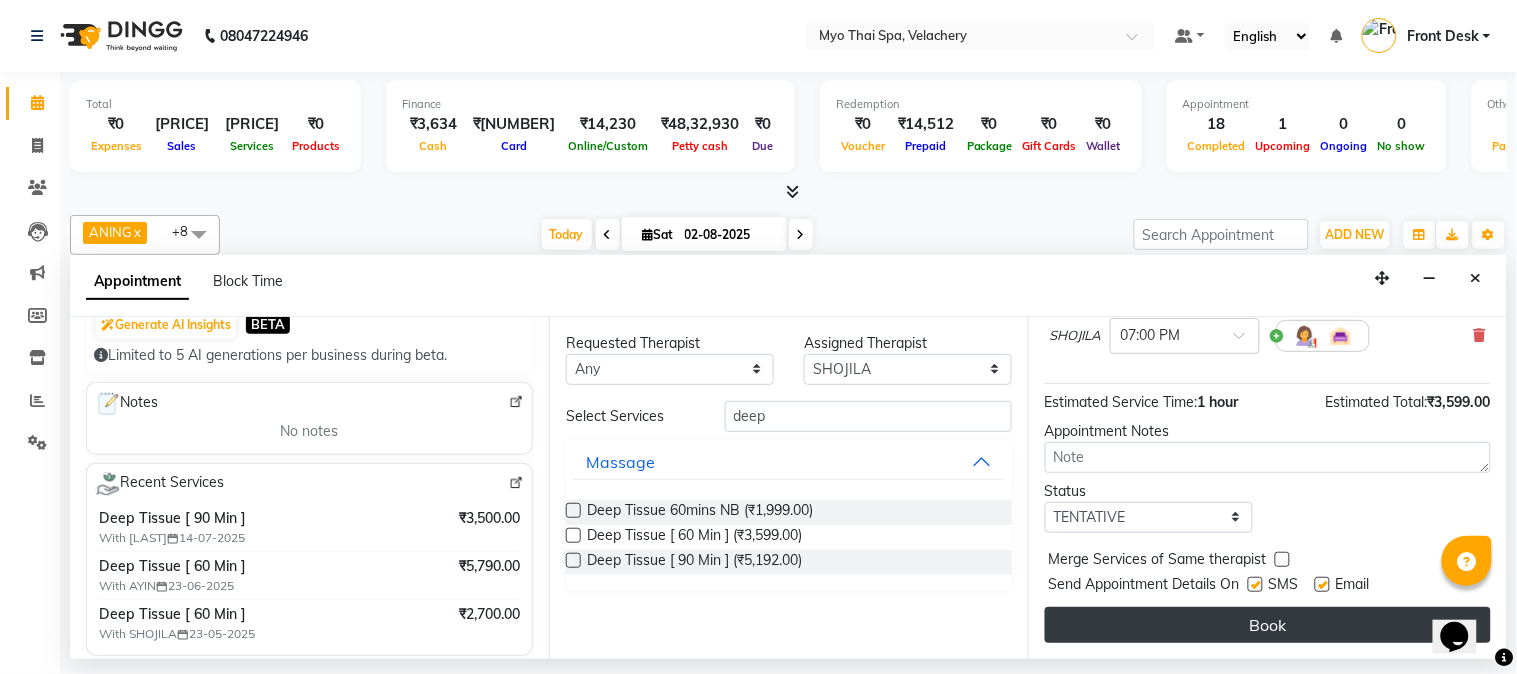 click on "Book" at bounding box center (1268, 625) 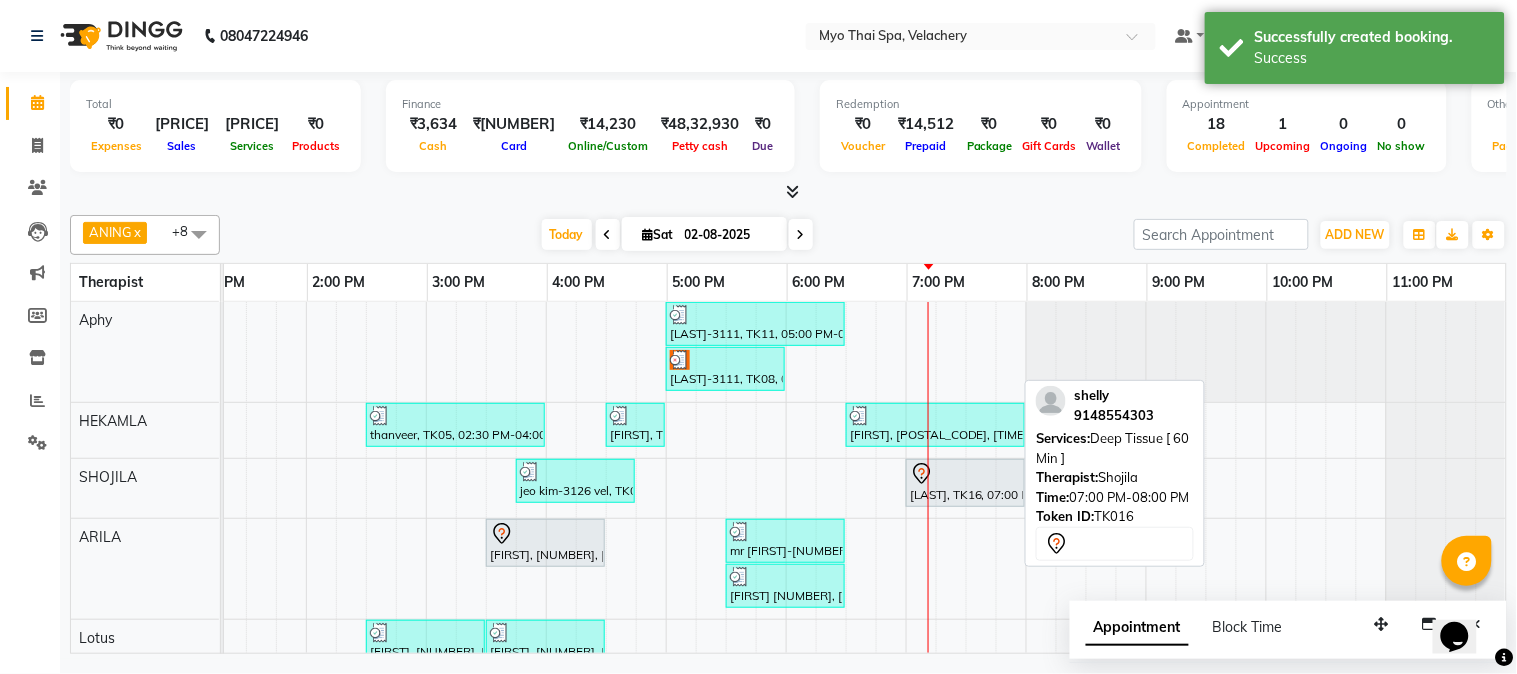 click at bounding box center [965, 474] 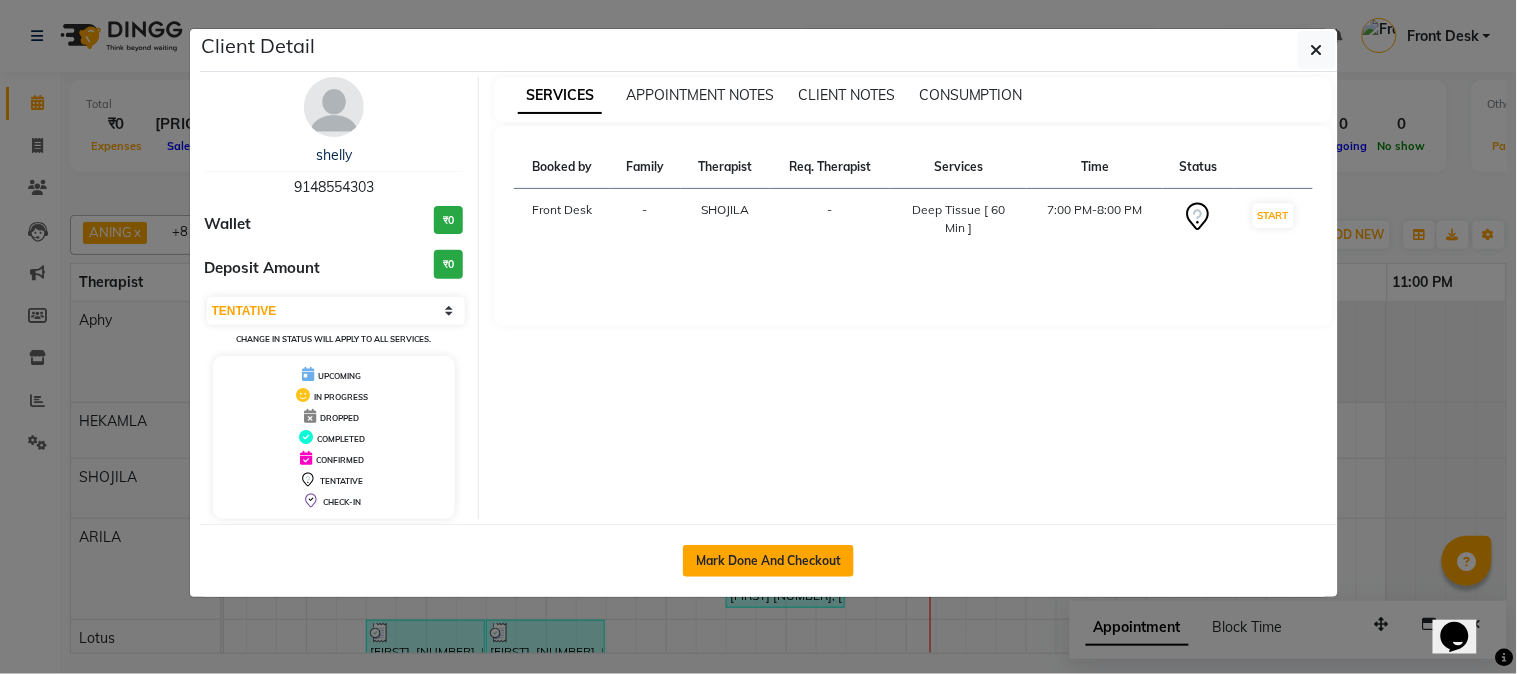 click on "Mark Done And Checkout" 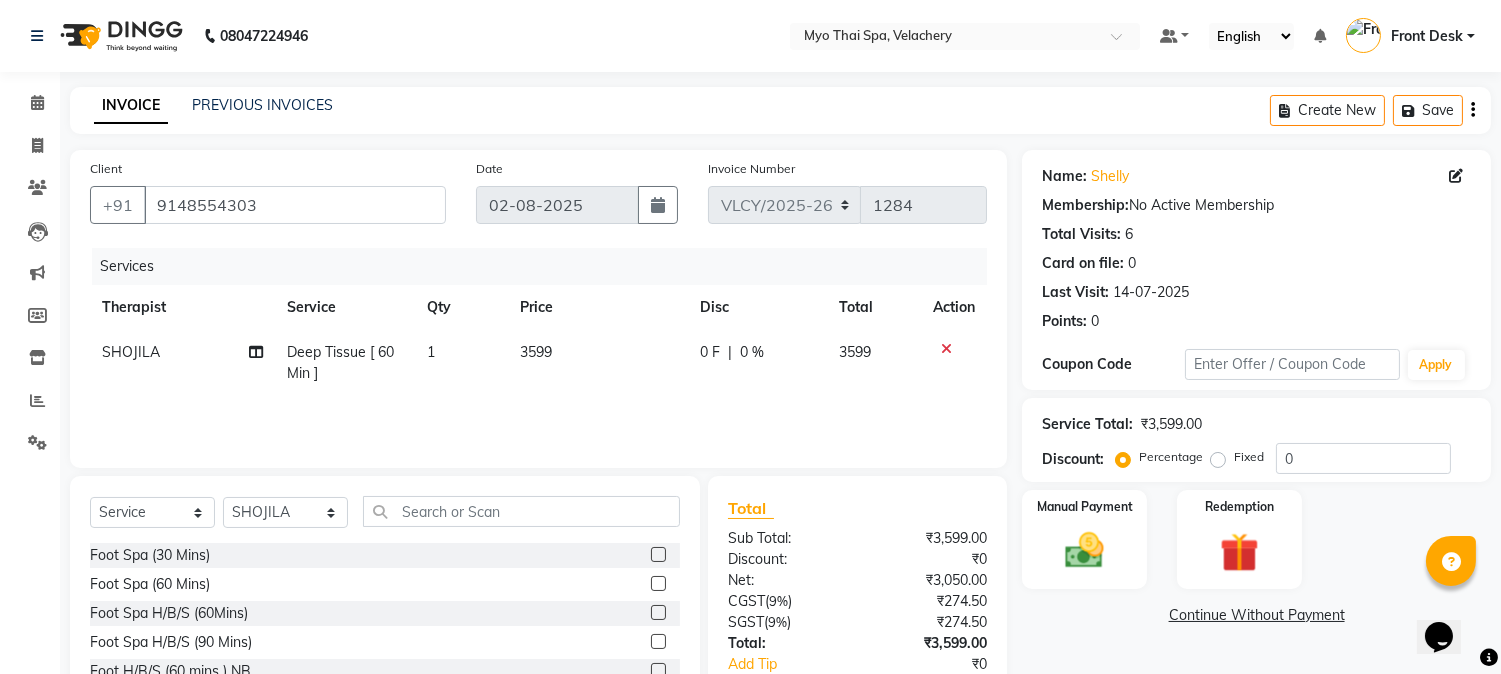 click on "0 F | 0 %" 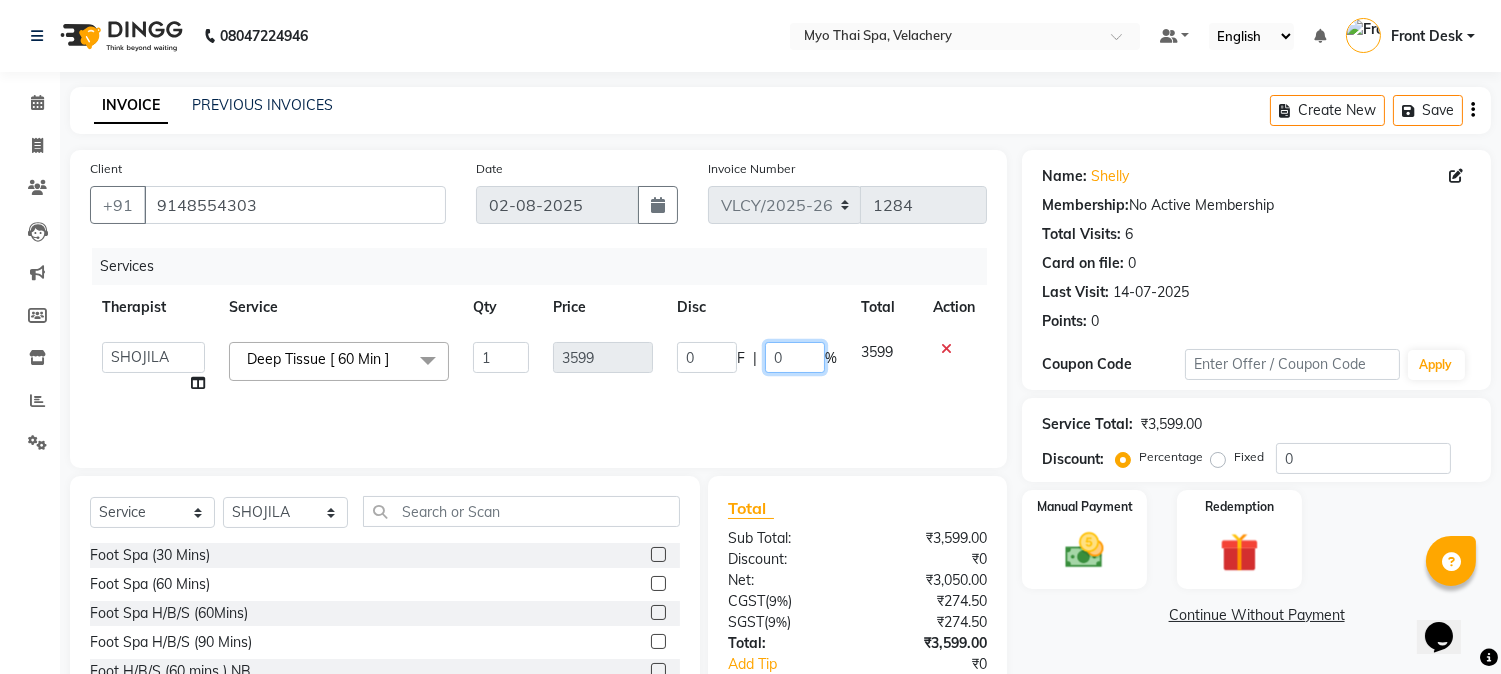 click on "0" 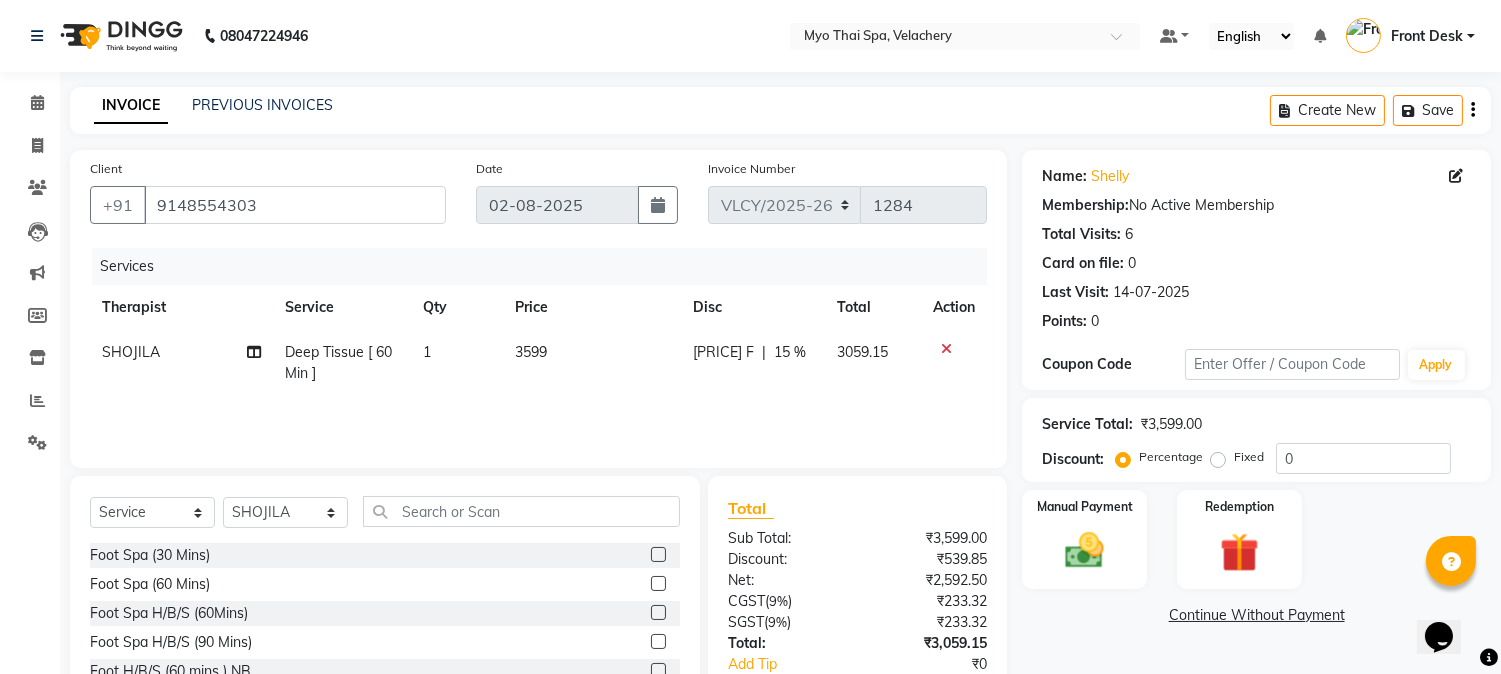 click 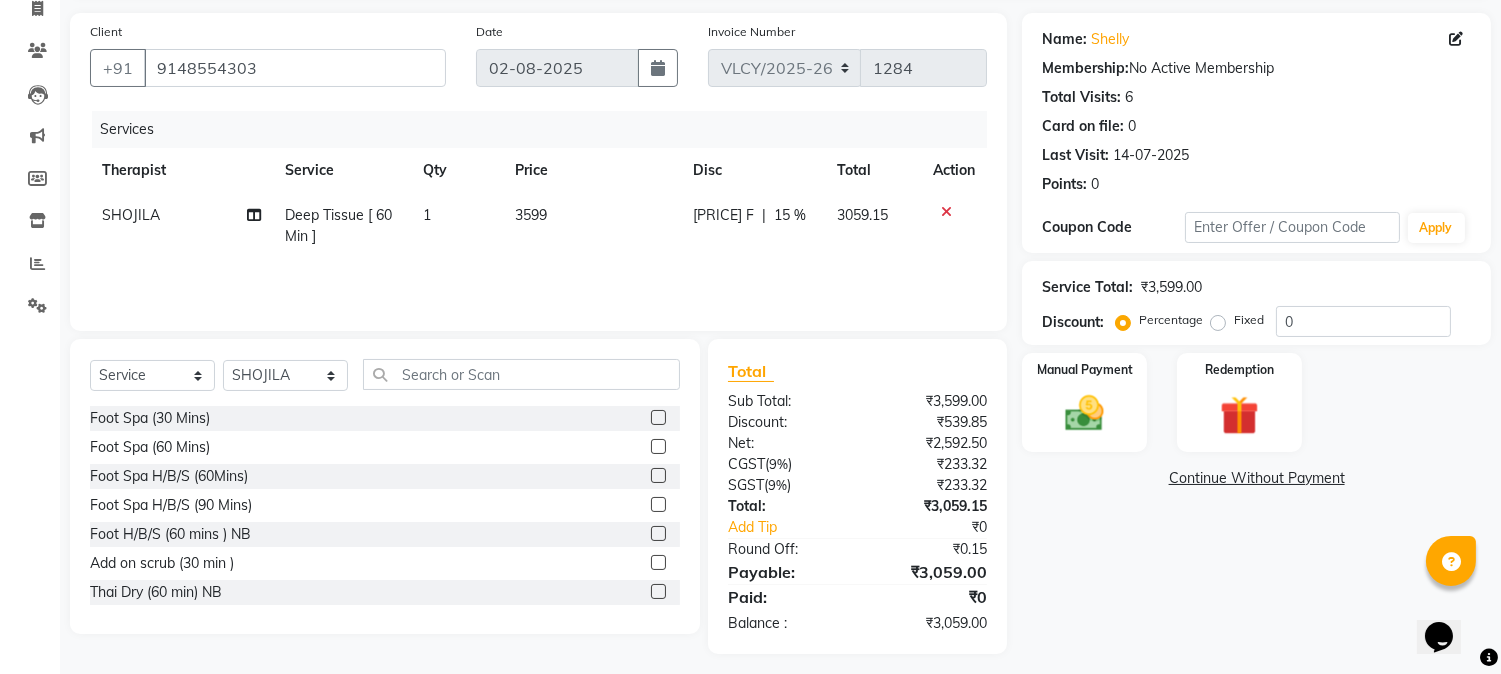 scroll, scrollTop: 146, scrollLeft: 0, axis: vertical 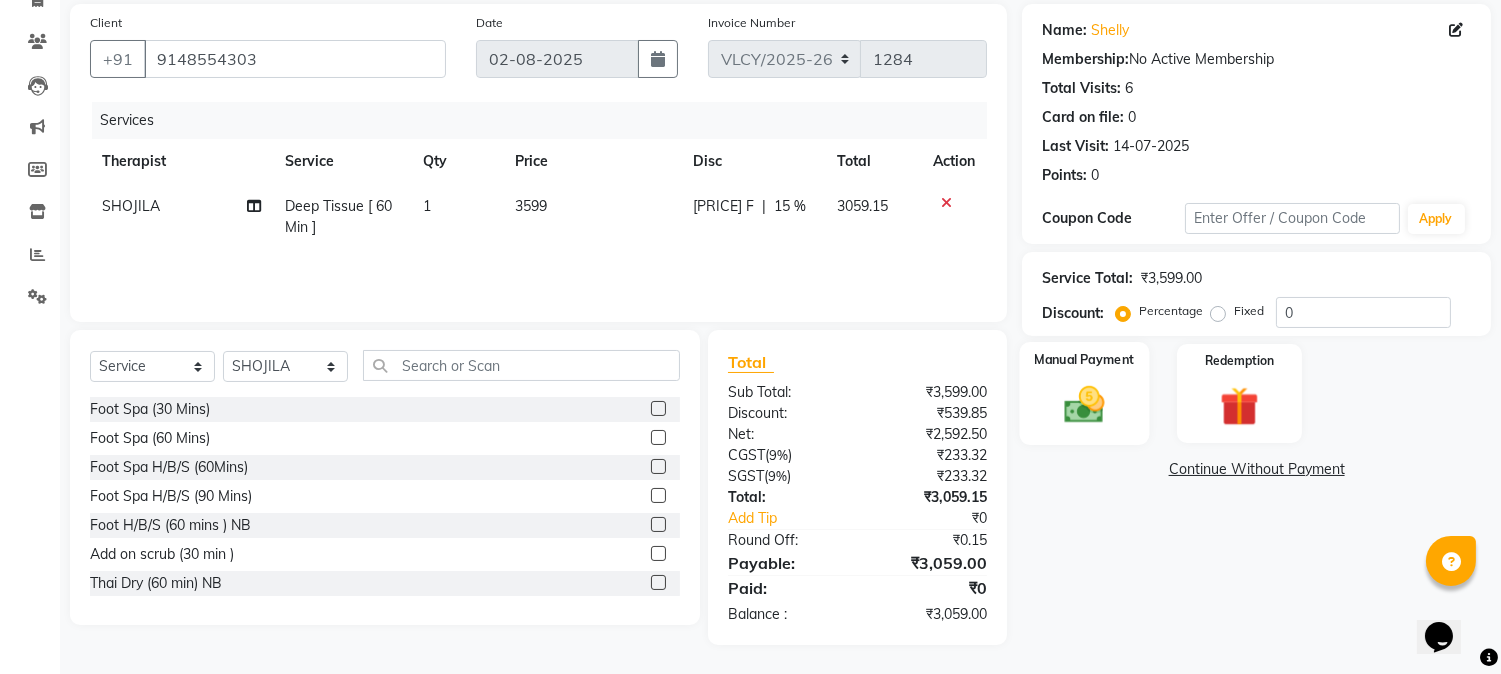 click 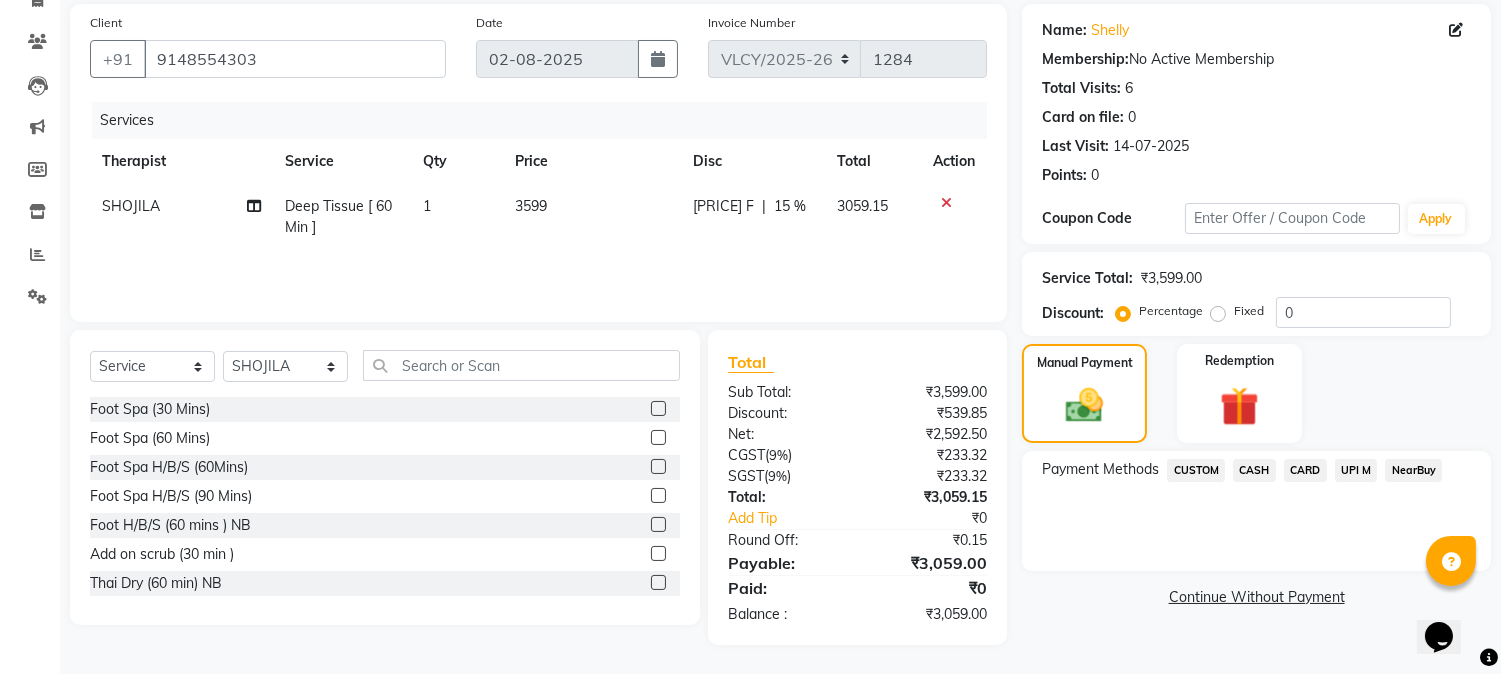 click on "CARD" 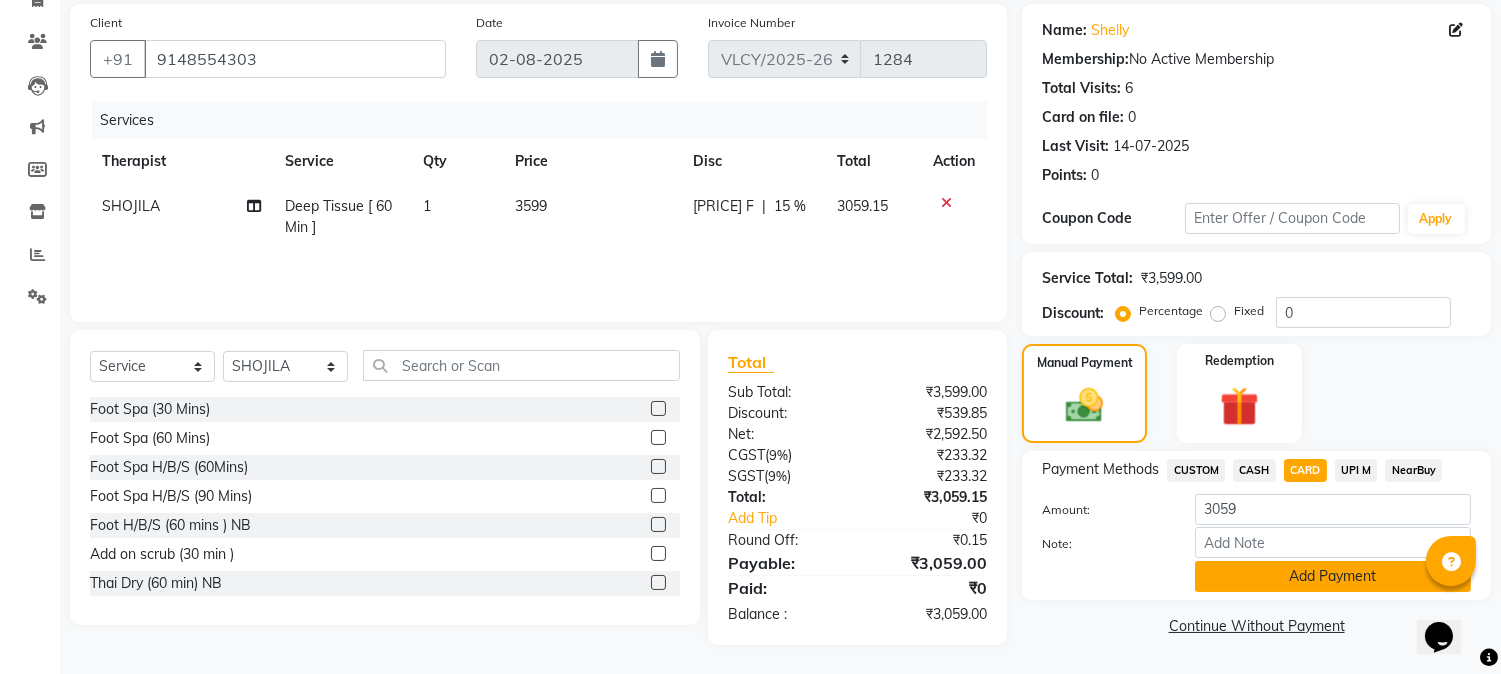 click on "Add Payment" 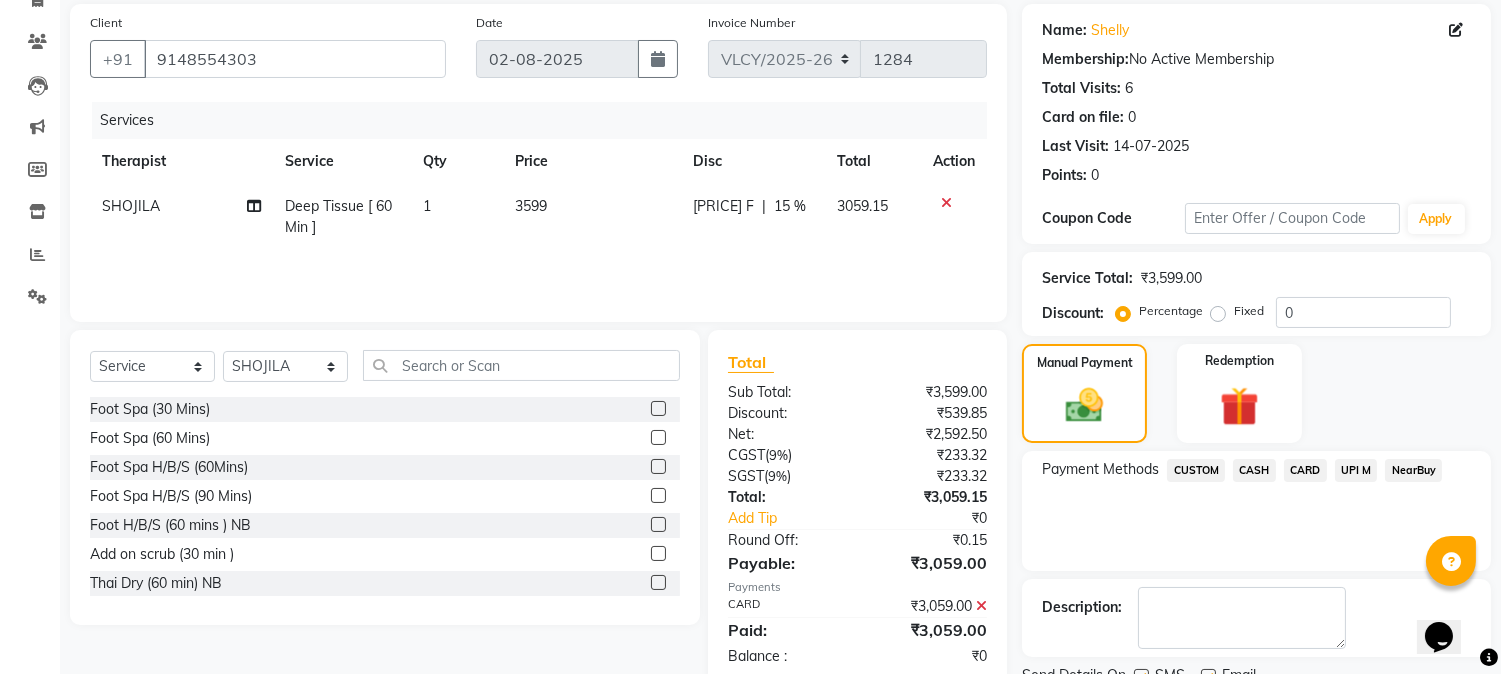 click on "SHOJILA" 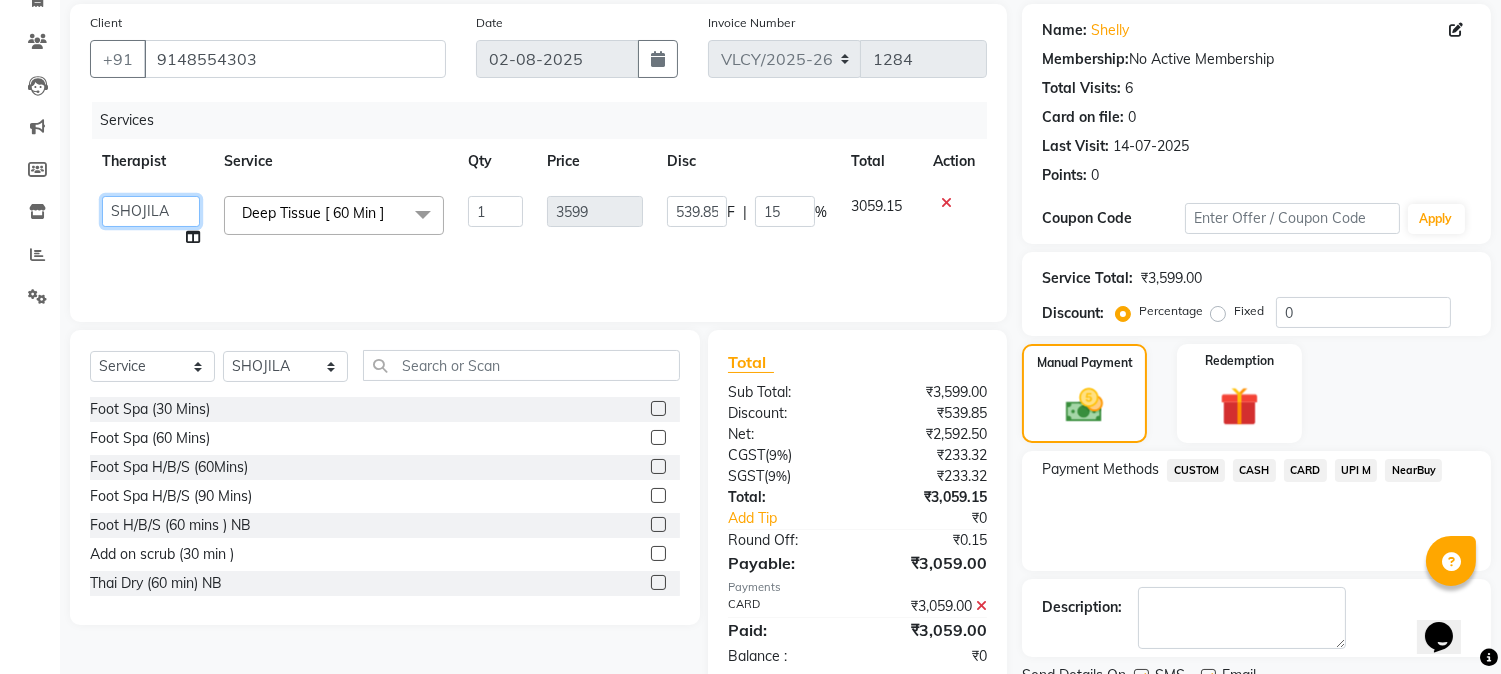 click on "[FIRST]   [FIRST]   [FIRST]   [FIRST]   [FIRST]   [FIRST]   [FIRST]   [FIRST]   [FIRST]   [FIRST]" 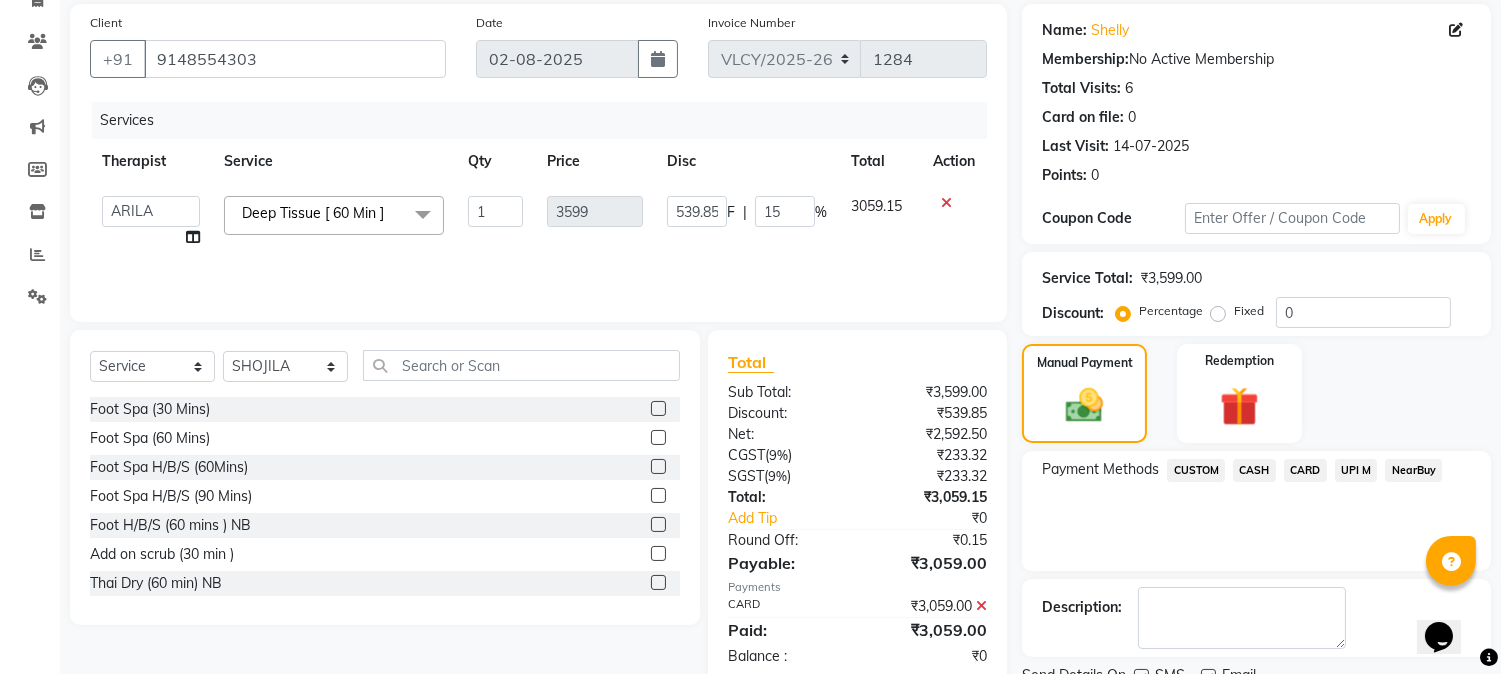 click on "Deep Tissue [ 60 Min ]  x Foot Spa (30 Mins) Foot Spa (60 Mins) Foot Spa H/B/S (60Mins) Foot Spa H/B/S (90 Mins) Foot H/B/S (60 mins ) NB Add on scrub (30 min ) Thai Dry (60 min) NB  Couple Spa NB Aroma Thai 60Mins NB Deep Tissue 60mins NB Aroma 90mins NB Spa of the month myo signature  90 mints Swedish 60Mins NB Swedish 90Mins NB Thai Foot Spa Head/ Back & Shoulder 60Mins Aroma Thai [ 60 Min ] Aroma Thai 90 Mins Balinese [ 60 Min ] Balinese [ 90 Min ] Body Scrub [ 60 Min ] Couple Spa 60 Mins Deep Tissue [ 60 Min ] Deep Tissue [ 90 Min ] Head Champi [ 15 Min ] Head Champi [ 30 Min ] Stress Releiving  [90 Min] Stress Relieving Back [ 30 Min ] Swedish [ 60 Min ] Swedish [ 90 Min ] Thai Foot Spa Head/ Back & Shoulder [ 60 Min ] Thai Foot Spa Head/ Back & Shoulder [ 90Min ] Thai Foot Spa With Scrub [ 60 Min ] Thai Foot Spa With Scrub [ 90 Min ] Traditional Thai Dry Spa -90Mins Traditional Thai Dry Spa-60Mins Traditional Thai Foot Spa [ 30 Min ] Traditional Thai Foot Spa [ 60 Min ] Twin Body Work [ 60 Min ]" 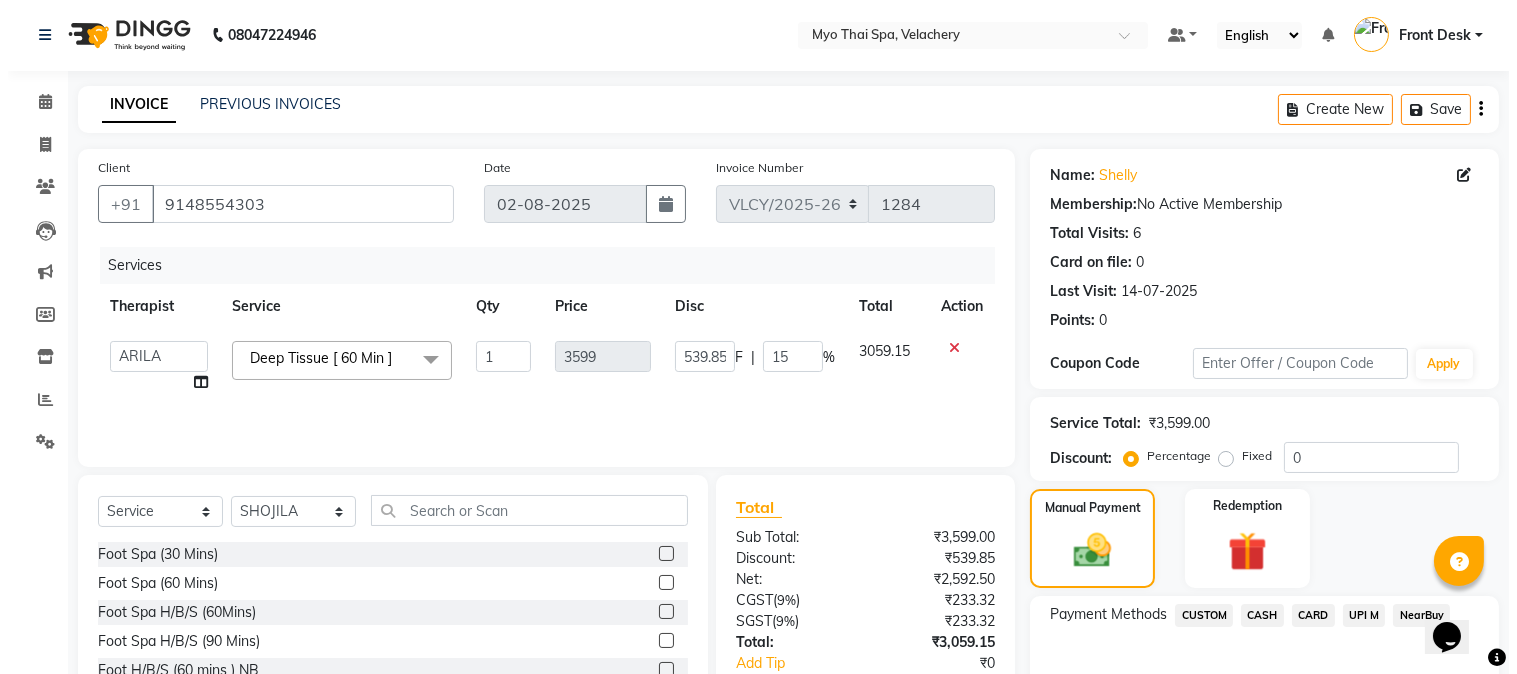 scroll, scrollTop: 0, scrollLeft: 0, axis: both 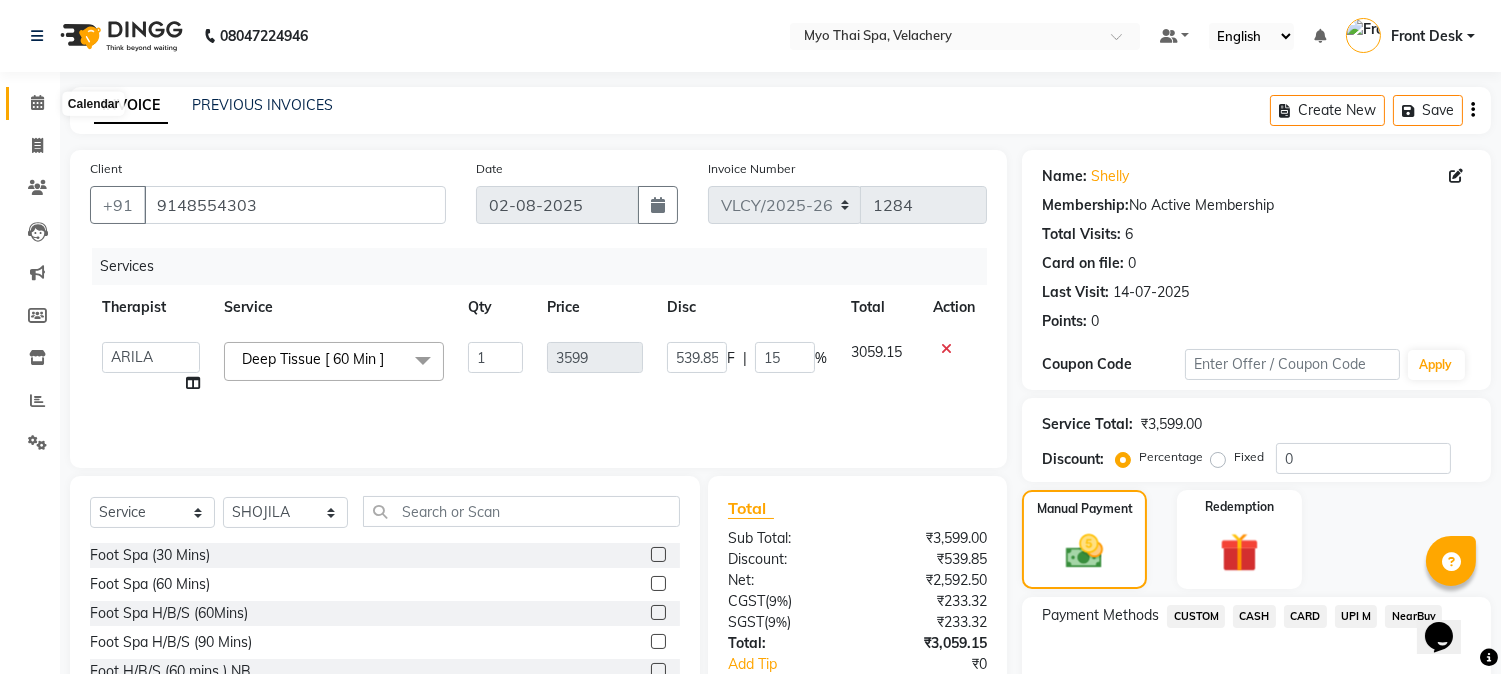drag, startPoint x: 32, startPoint y: 100, endPoint x: 916, endPoint y: 112, distance: 884.0814 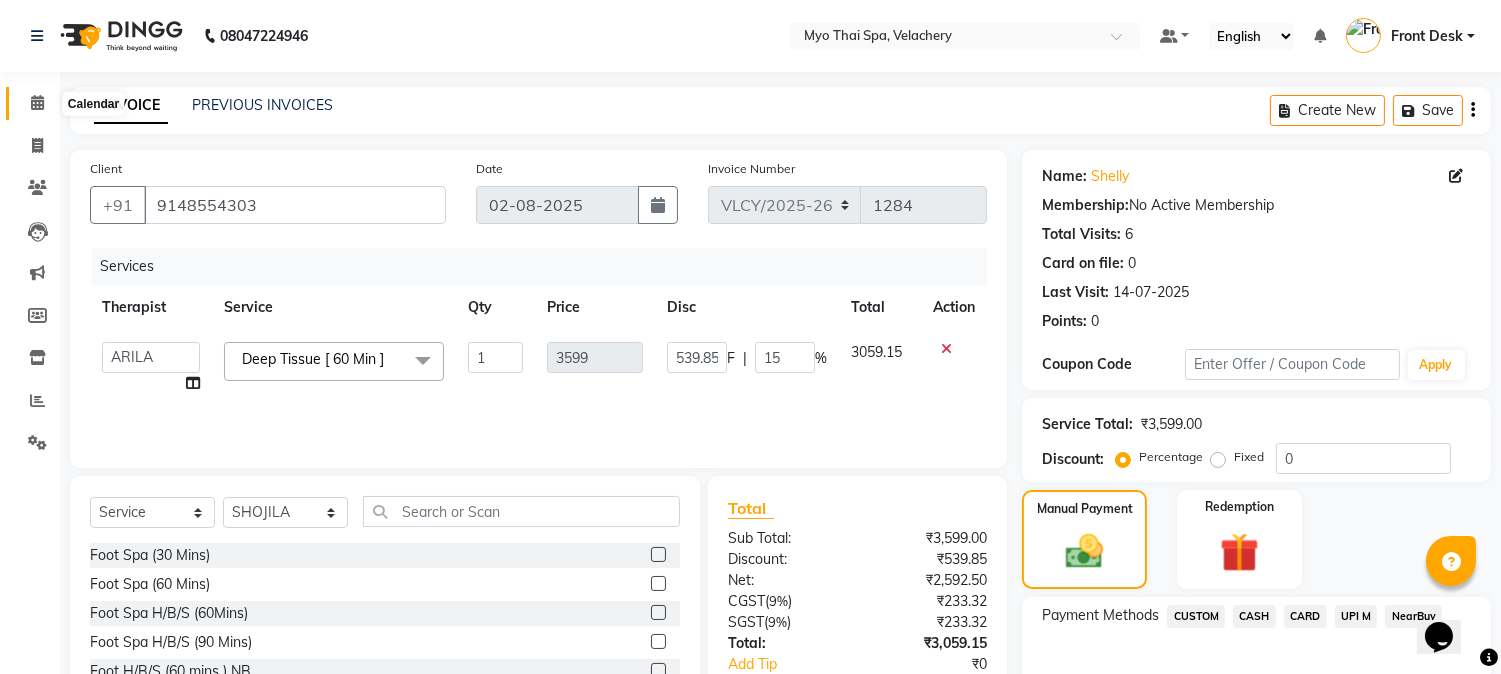 click 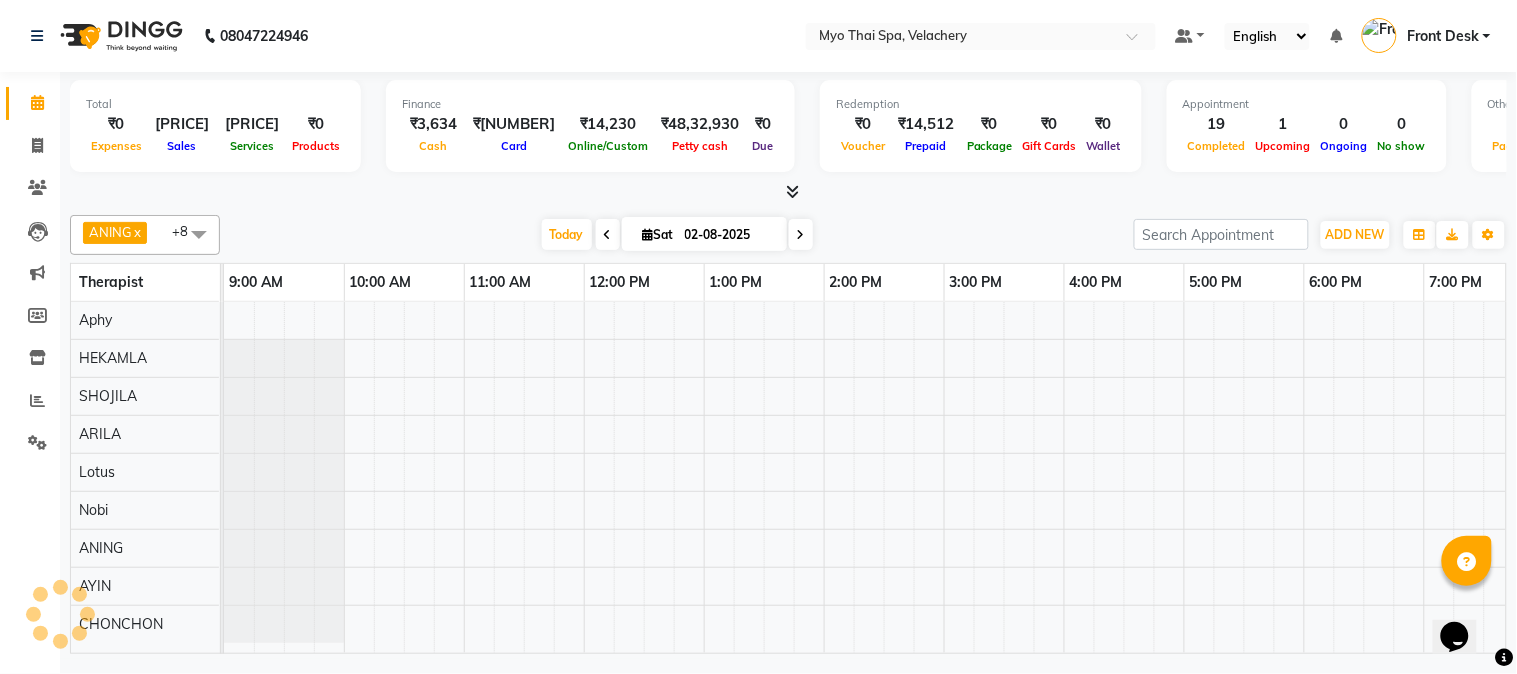 scroll, scrollTop: 0, scrollLeft: 0, axis: both 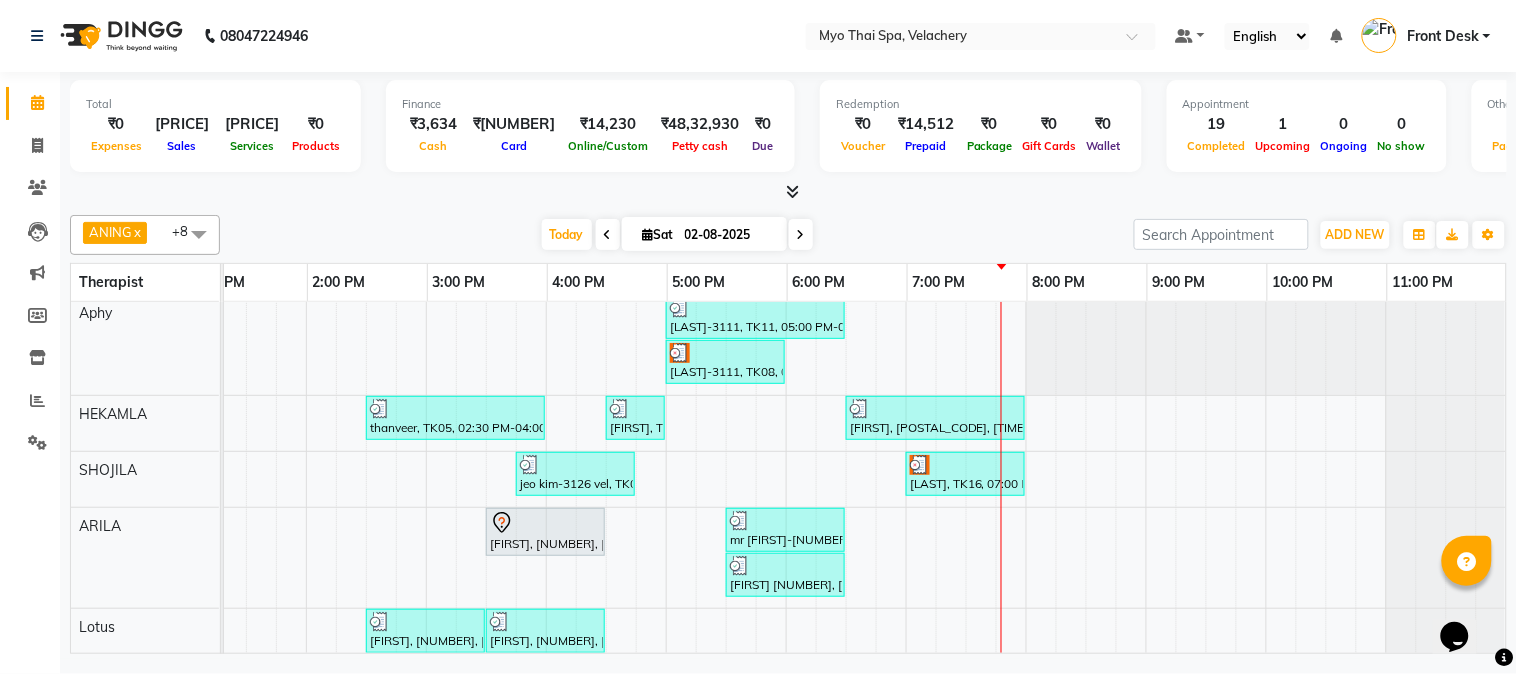 click on "[FIRST] [NUMBER] [TIME] [TIME], [BRAND]-[NUMBER]Mins     [CITY]-[NUMBER], [NUMBER], [TIME] [TIME], [BRAND] [ NUMBER] Min ]     [CITY]-[NUMBER], [NUMBER], [TIME] [TIME], [BRAND]-[NUMBER]Mins     [FIRST], [NUMBER], [TIME] [TIME], [BRAND] [NUMBER]Mins NB     [FIRST] [NUMBER], [NUMBER], [TIME] [TIME], [BRAND] [ NUMBER] Min ]     [FIRST], [NUMBER], [TIME] [TIME], [BRAND] [NUMBER]Mins NB     [FIRST], [NUMBER], [TIME] [TIME], [BRAND] [NUMBER]Mins NB             [FIRST], [NUMBER], [TIME] [TIME], [BRAND] [NUMBER]Mins     mr [FIRST]-[NUMBER], [NUMBER], [TIME] [TIME], [BRAND] [NUMBER]Mins NB     [FIRST] [NUMBER], [NUMBER], [TIME] [TIME], [BRAND]-[NUMBER]Mins     [FIRST], [NUMBER], [TIME] [TIME], [BRAND] [ NUMBER] Min ]     [FIRST], [NUMBER], [TIME] [TIME], [BRAND] [ NUMBER] Min ]     [FIRST], [NUMBER], [TIME] [TIME], [BRAND] [NUMBER]Mins NB     [FIRST], [NUMBER], [TIME] [TIME], [BRAND] [NUMBER]Mins NB" at bounding box center (606, 591) 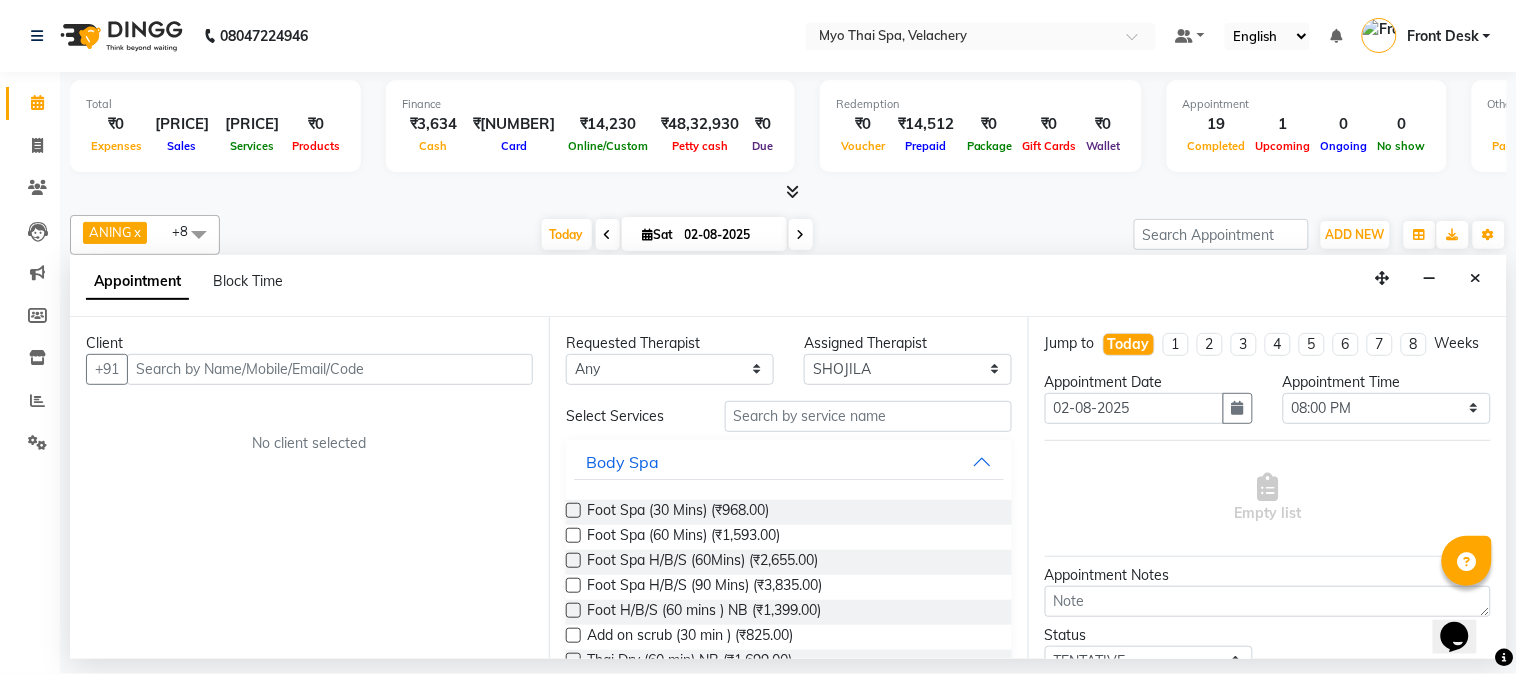 click at bounding box center [330, 369] 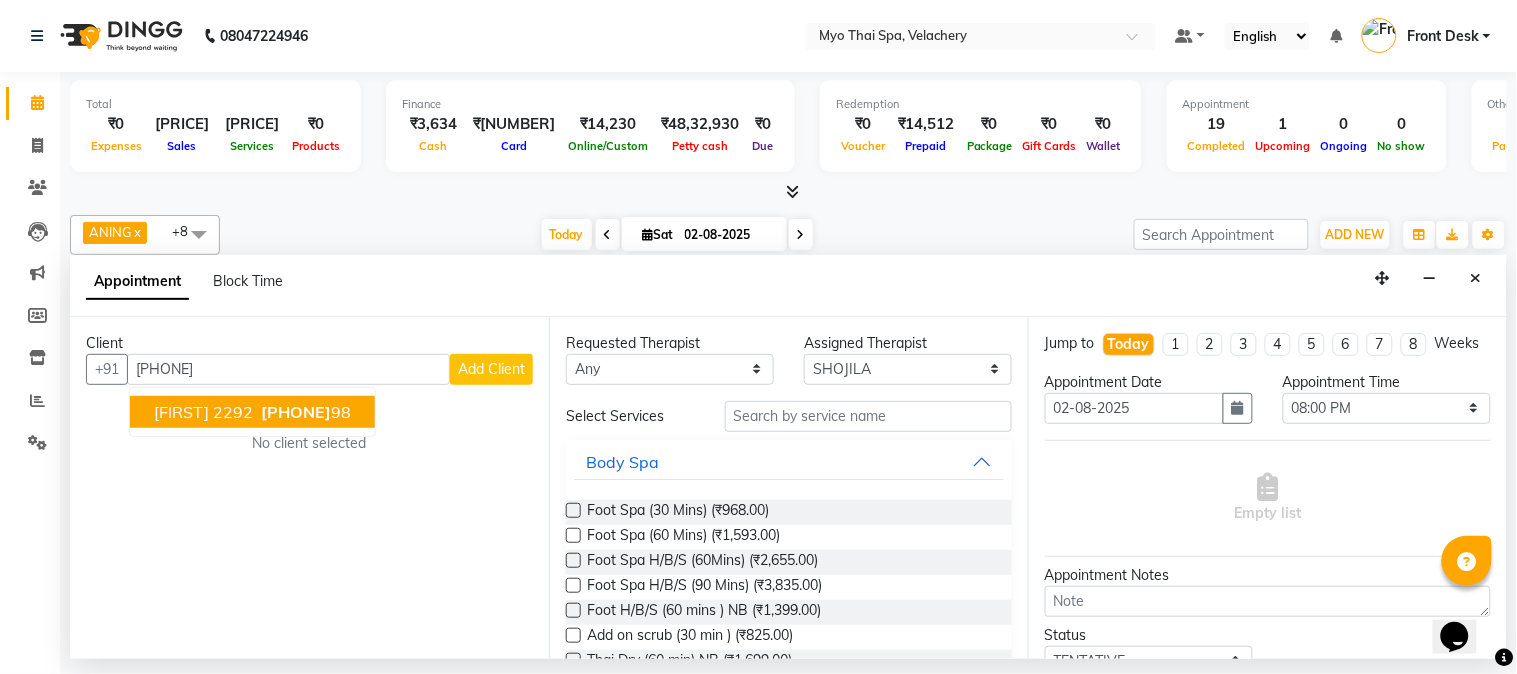 click on "[PHONE]" at bounding box center (304, 412) 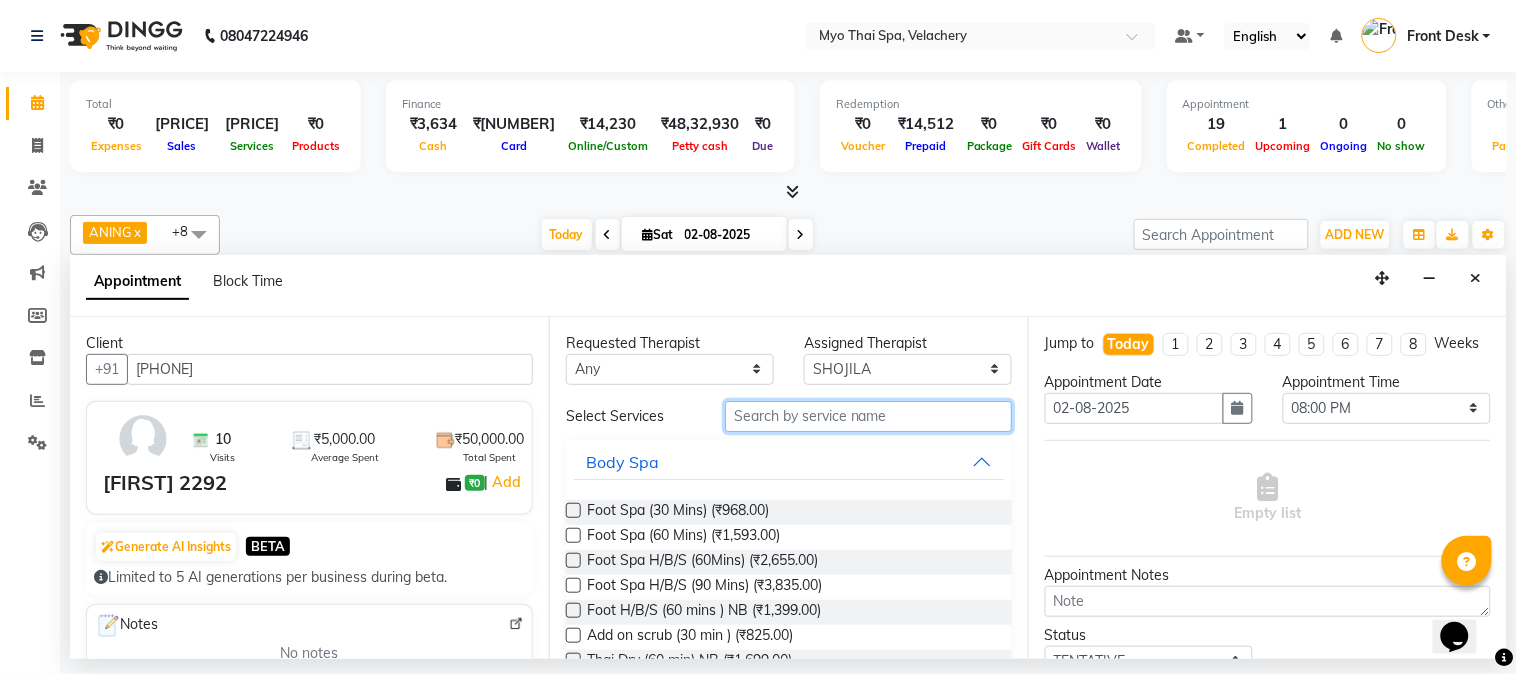 click at bounding box center (868, 416) 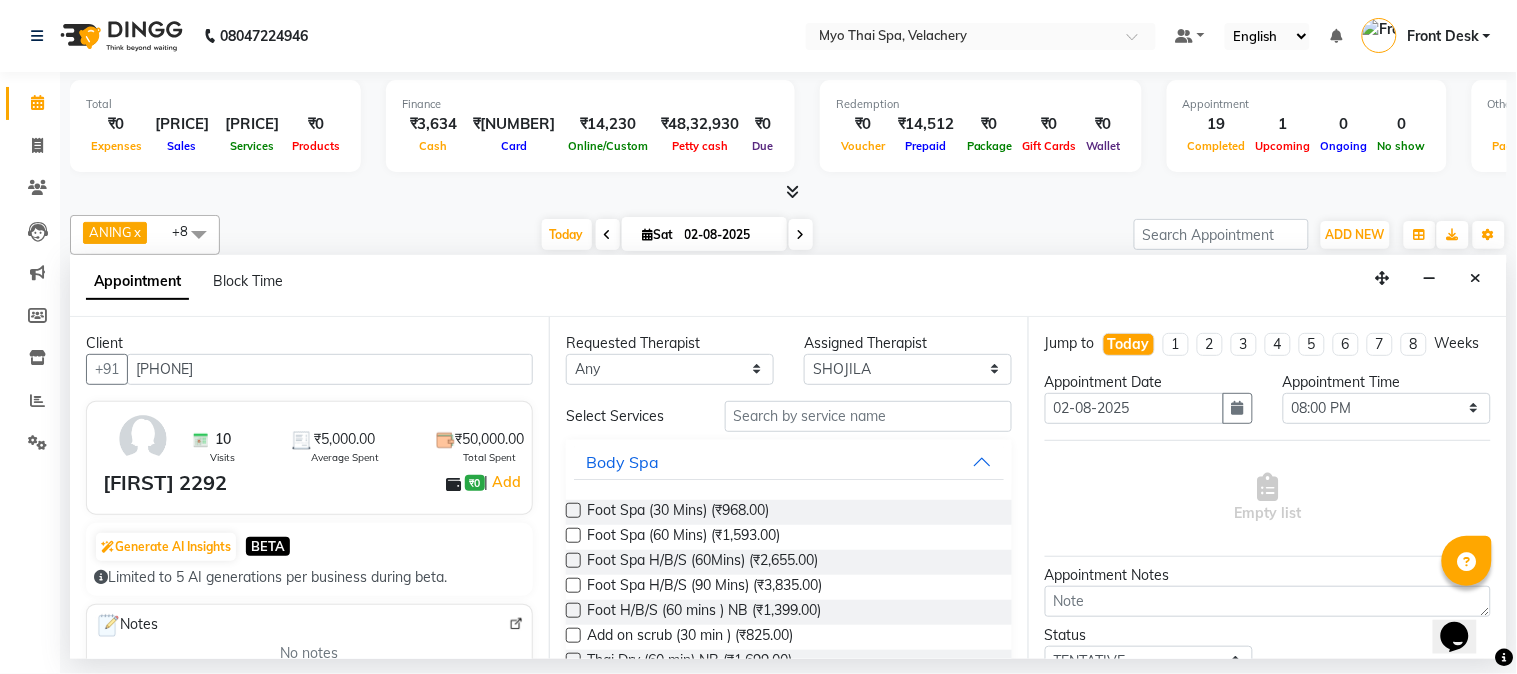 click at bounding box center (573, 535) 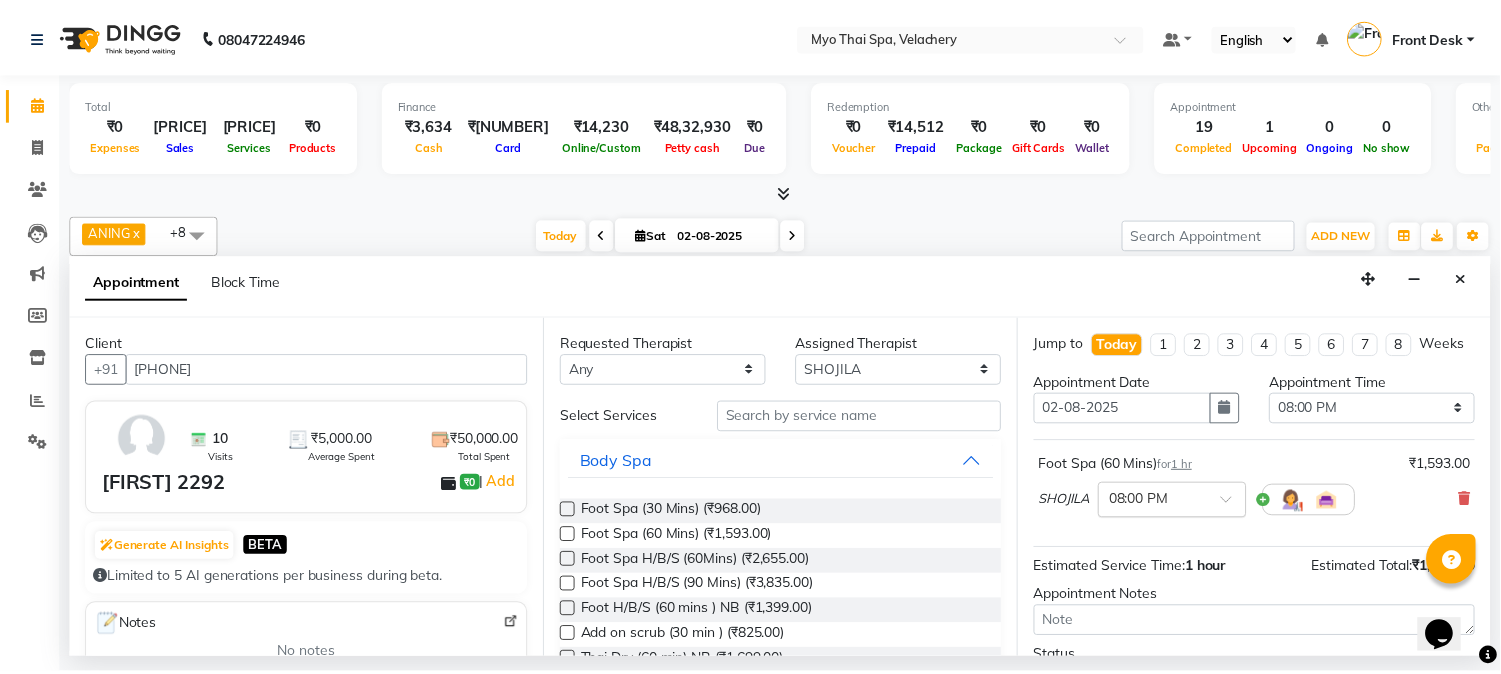 scroll, scrollTop: 183, scrollLeft: 0, axis: vertical 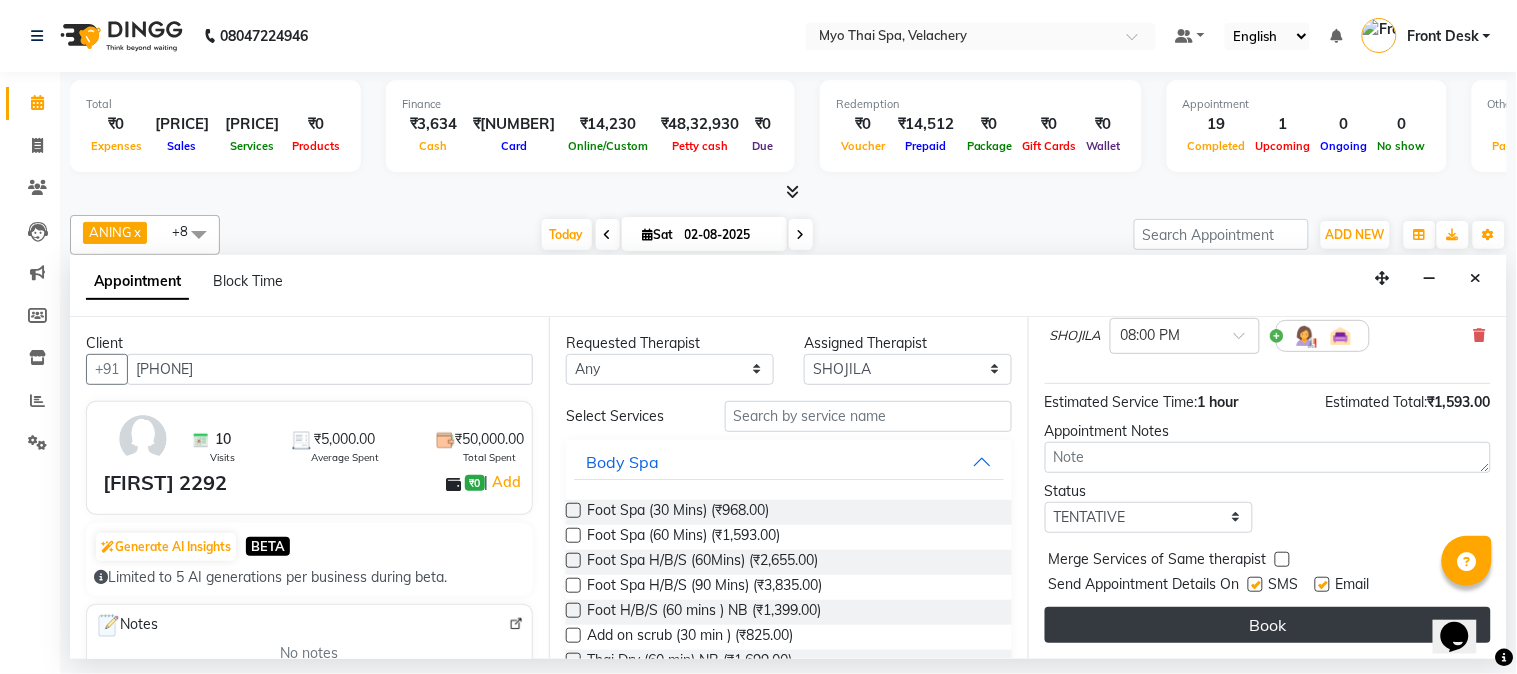 click on "Book" at bounding box center (1268, 625) 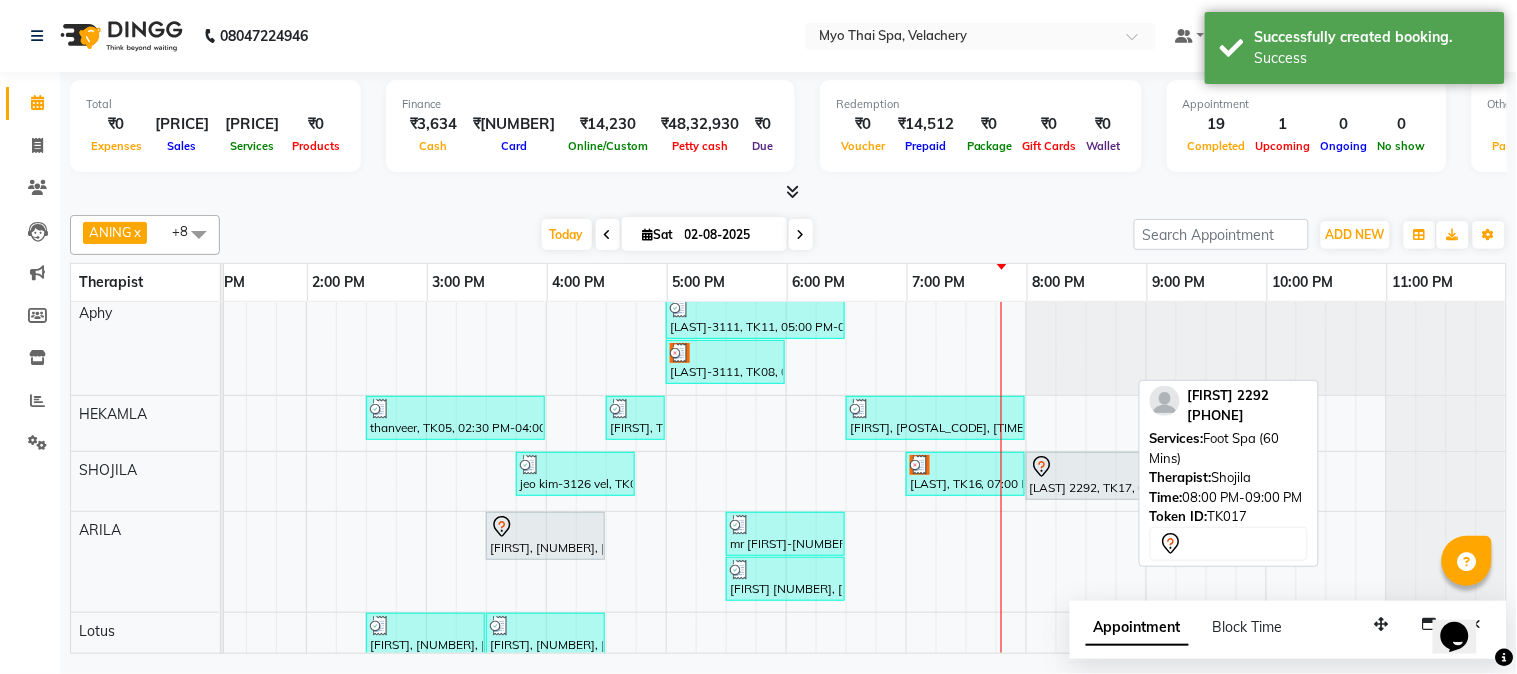 click on "[LAST] 2292, TK17, 08:00 PM-09:00 PM, Foot Spa (60 Mins)" at bounding box center [1085, 476] 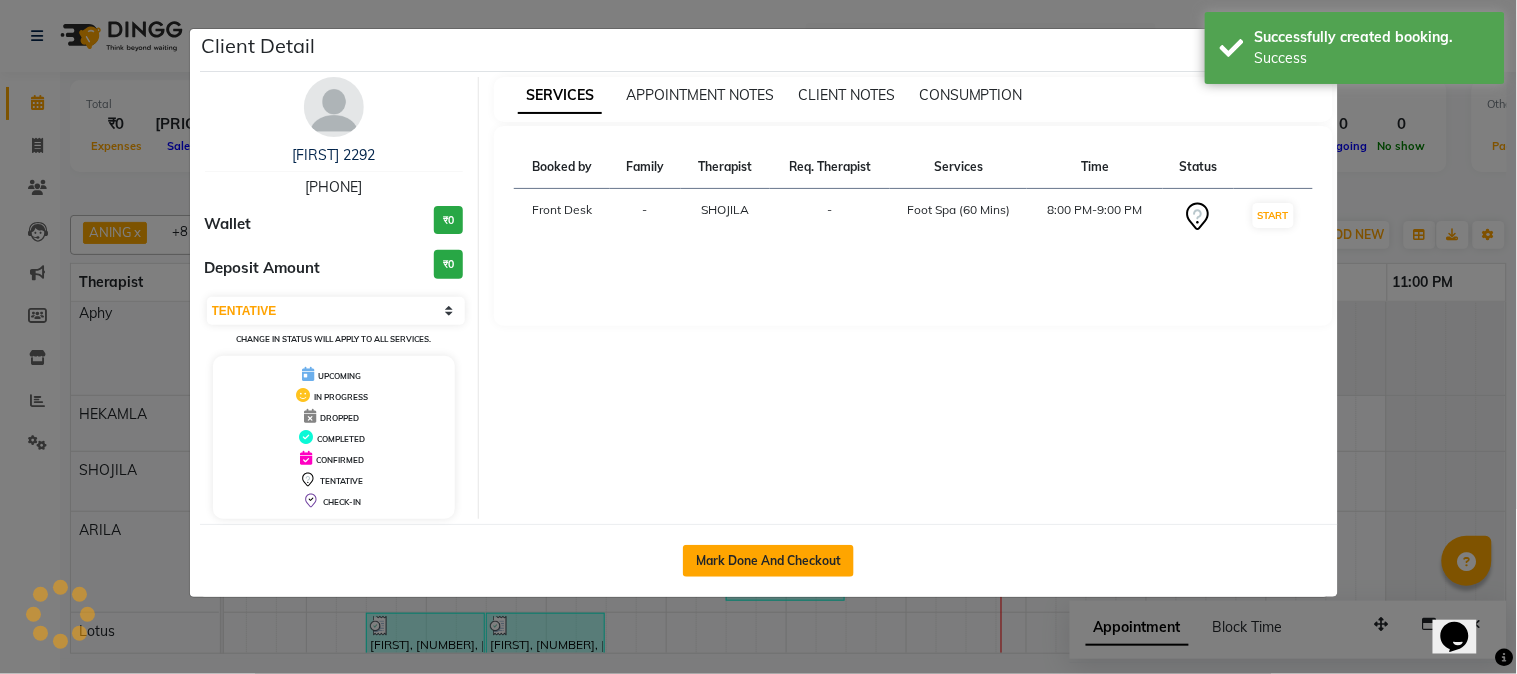 click on "Mark Done And Checkout" 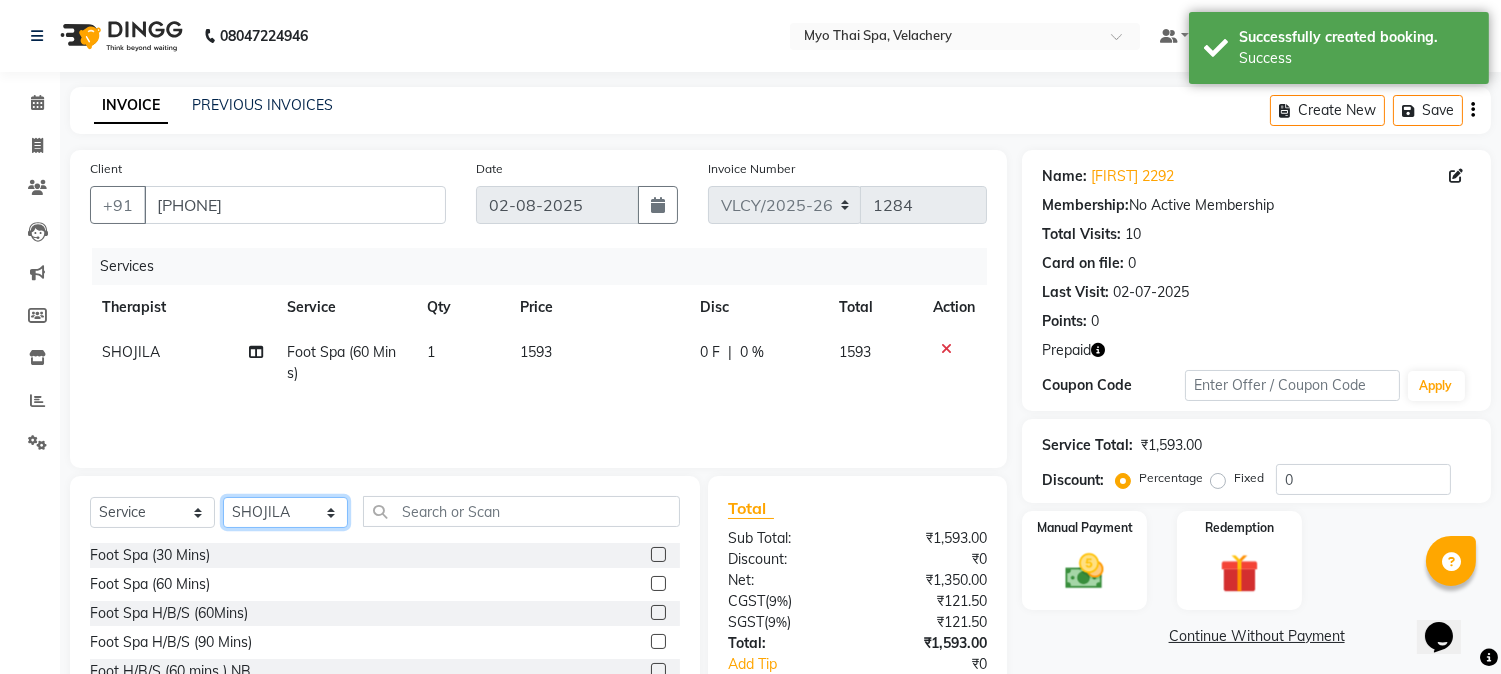 click on "Select Therapist ANING Aphy ARILA AYIN CHONCHON Front Desk HEKAMLA Lotus Nobi SHOJILA" 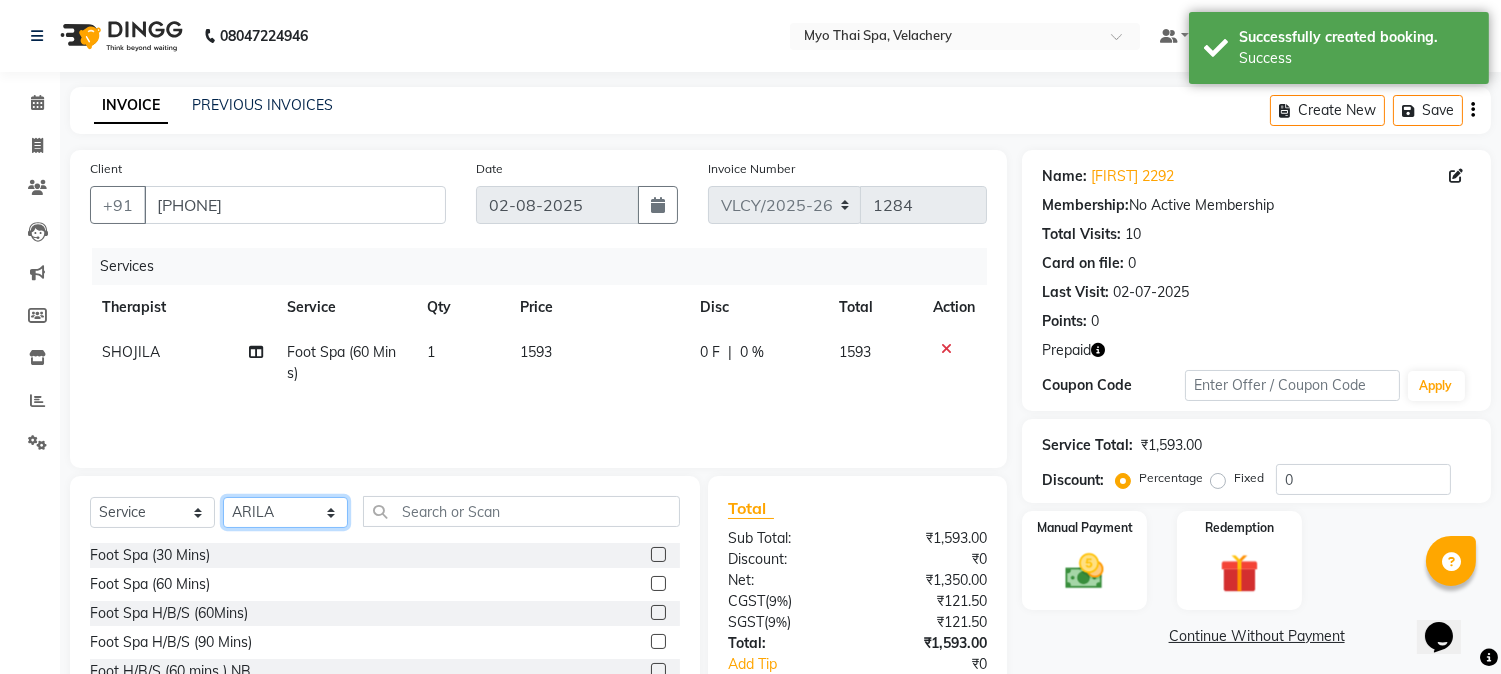 click on "Select Therapist ANING Aphy ARILA AYIN CHONCHON Front Desk HEKAMLA Lotus Nobi SHOJILA" 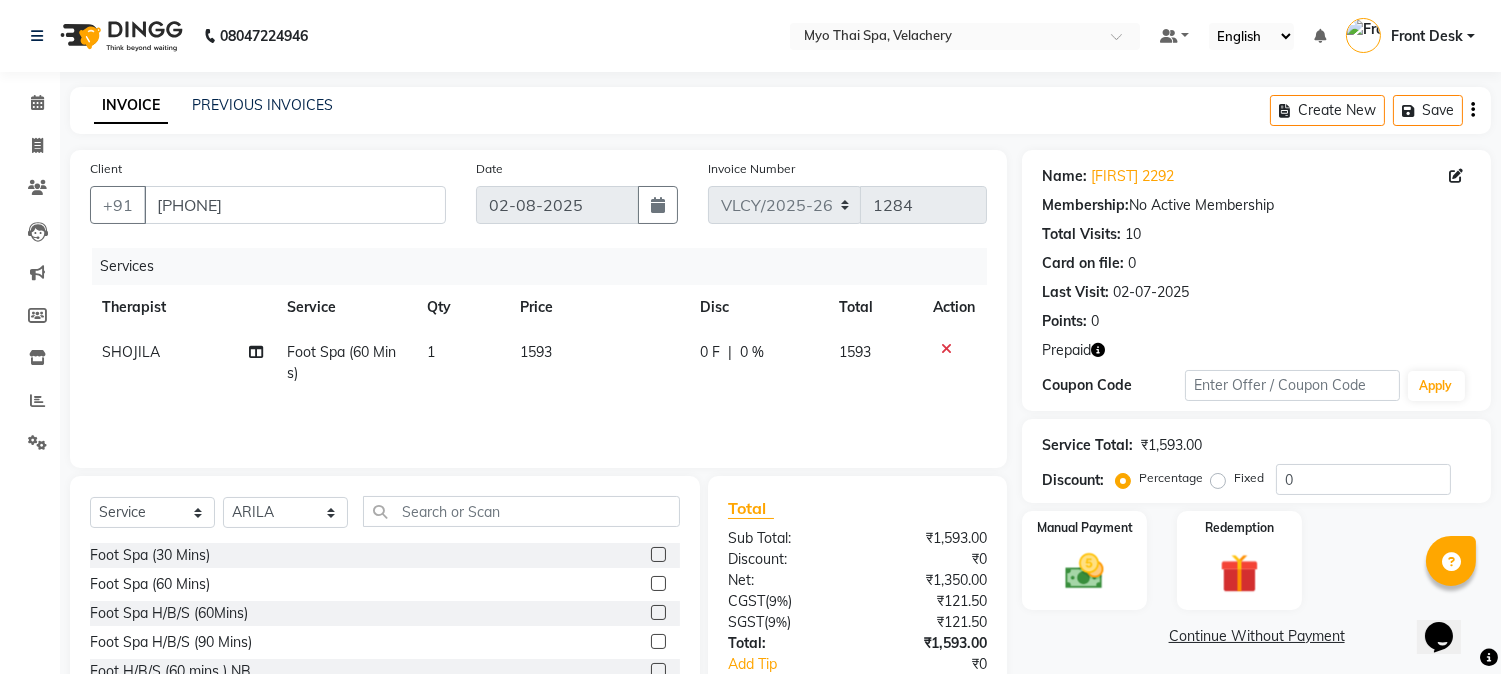 click 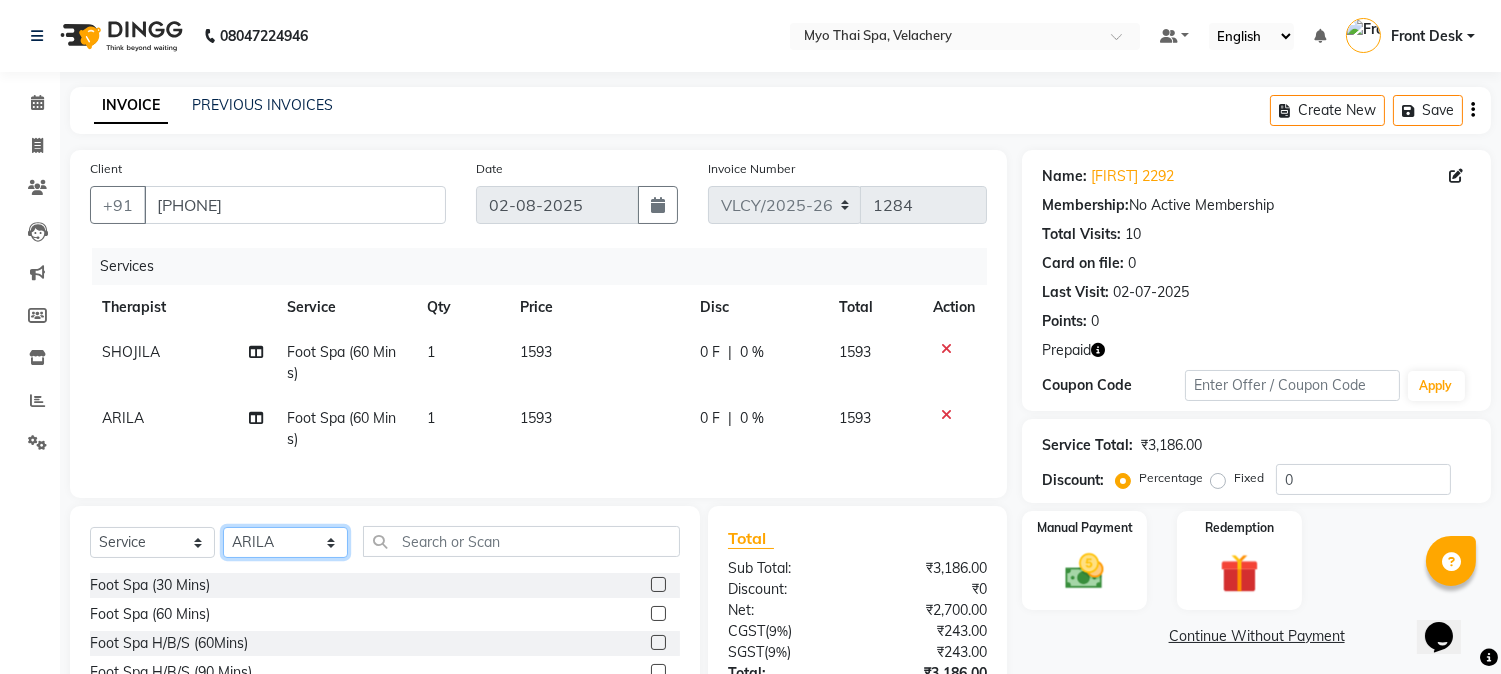 click on "Select Therapist ANING Aphy ARILA AYIN CHONCHON Front Desk HEKAMLA Lotus Nobi SHOJILA" 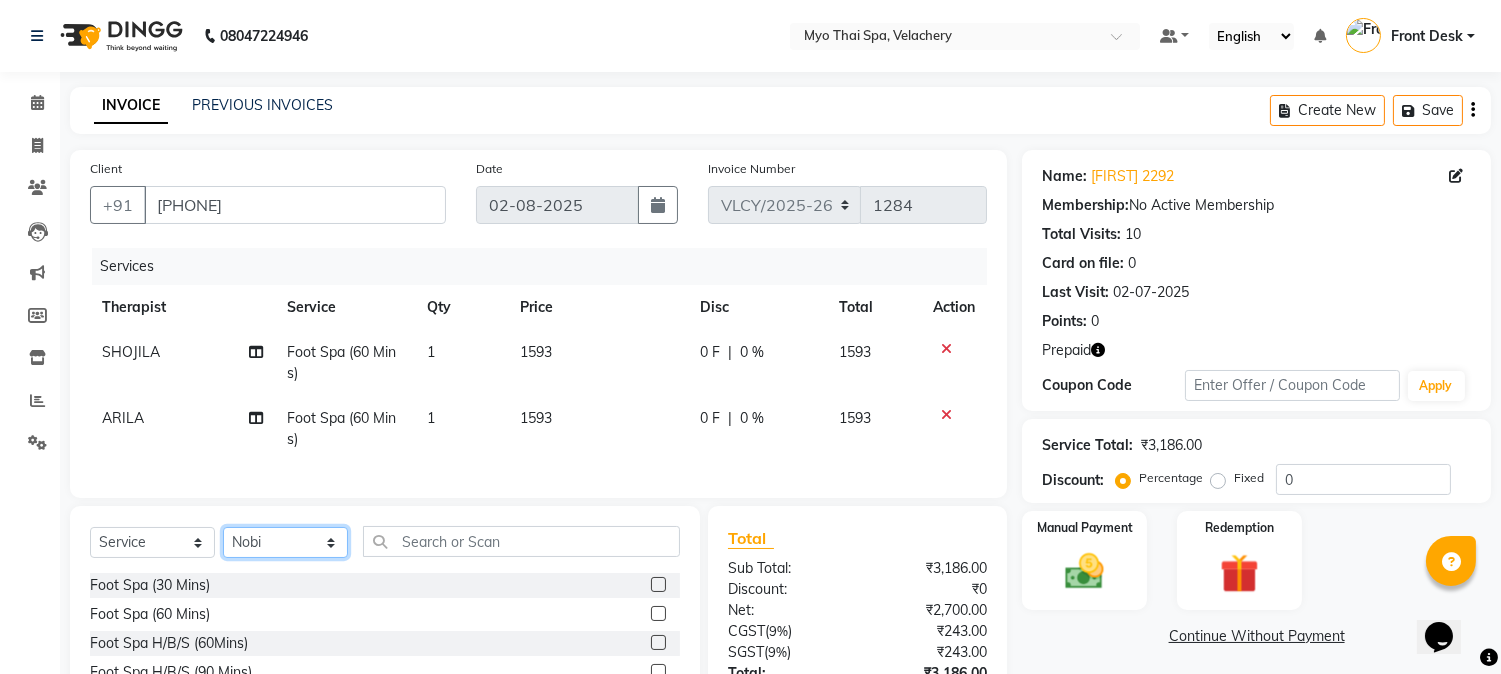 click on "Select Therapist ANING Aphy ARILA AYIN CHONCHON Front Desk HEKAMLA Lotus Nobi SHOJILA" 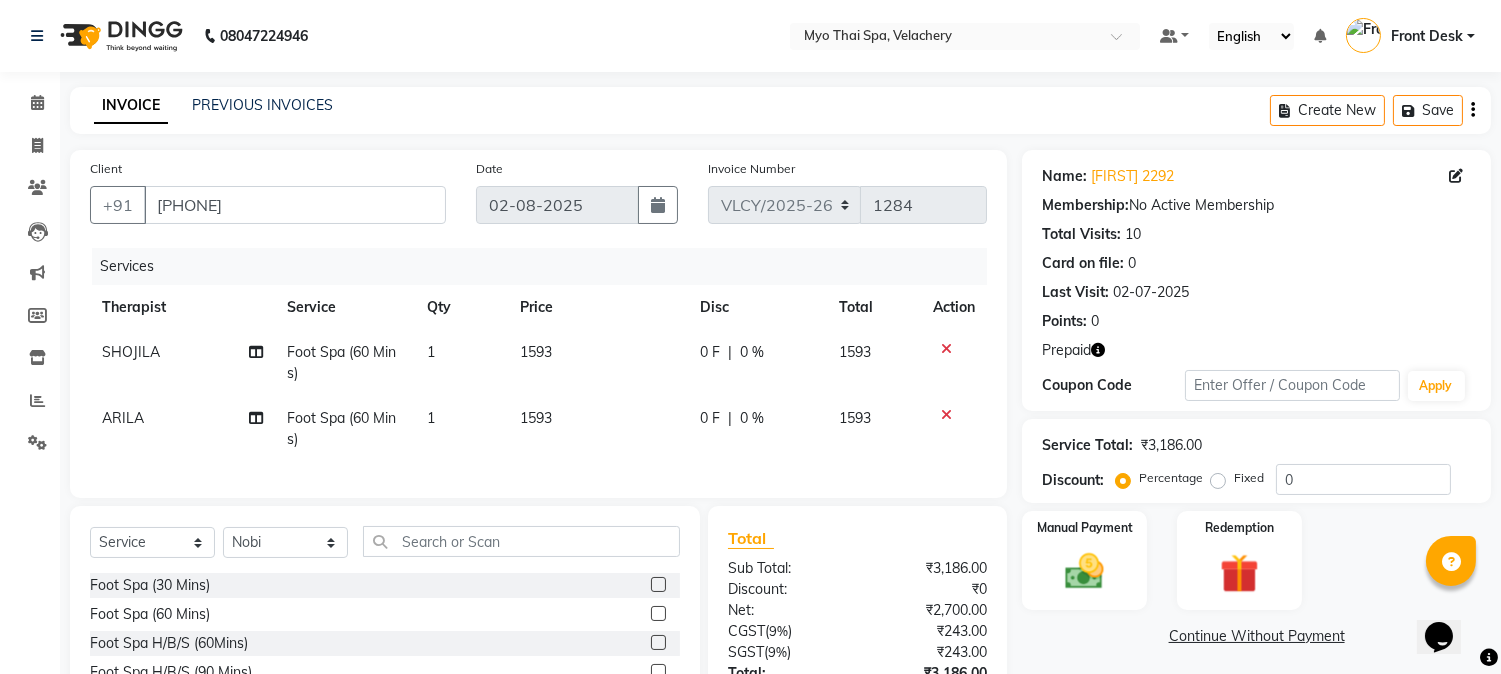click 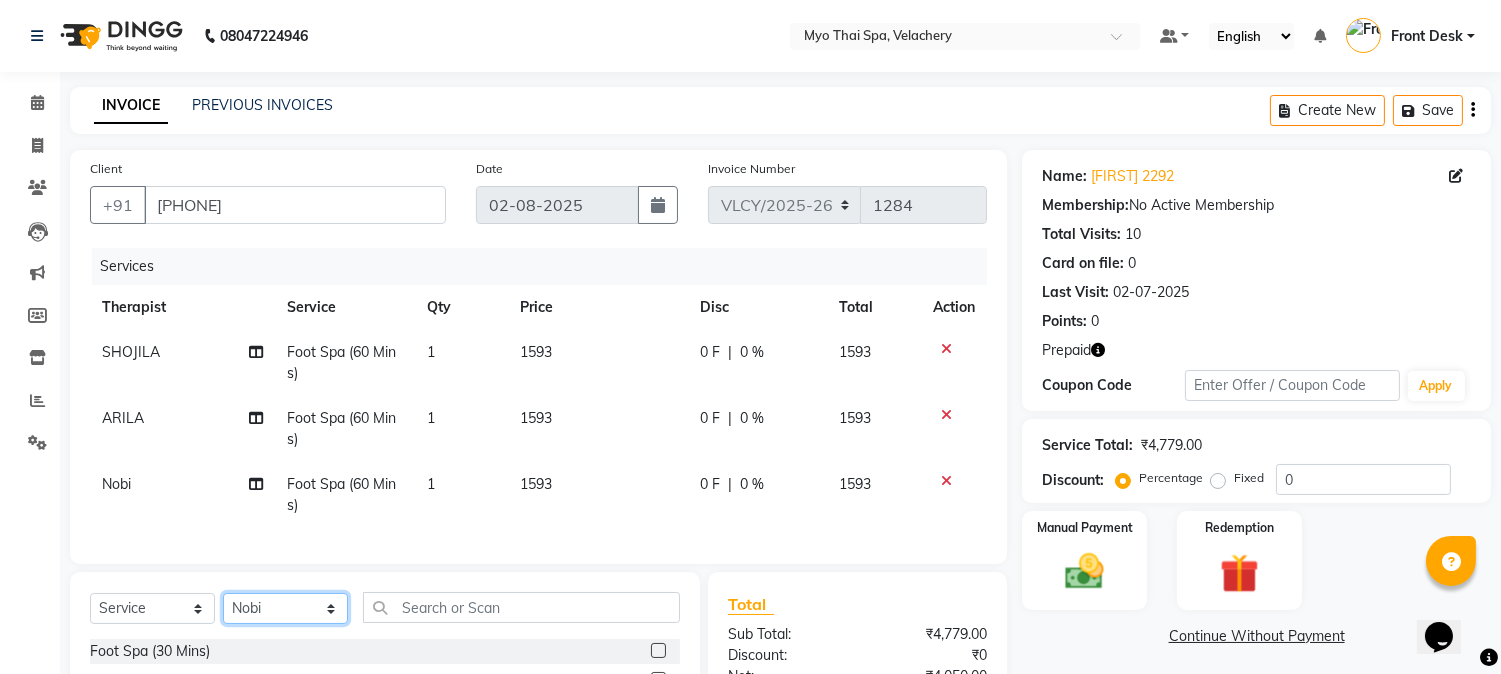 click on "Select Therapist ANING Aphy ARILA AYIN CHONCHON Front Desk HEKAMLA Lotus Nobi SHOJILA" 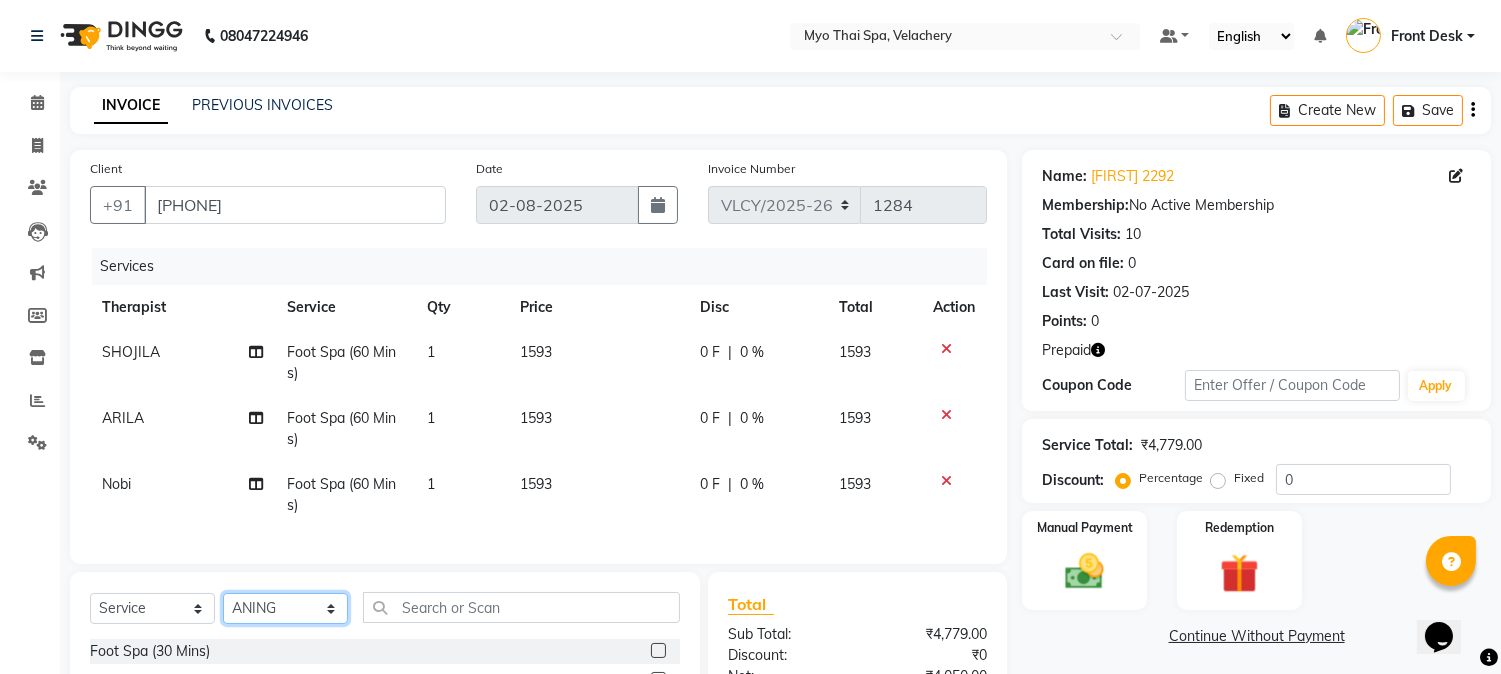 click on "Select Therapist ANING Aphy ARILA AYIN CHONCHON Front Desk HEKAMLA Lotus Nobi SHOJILA" 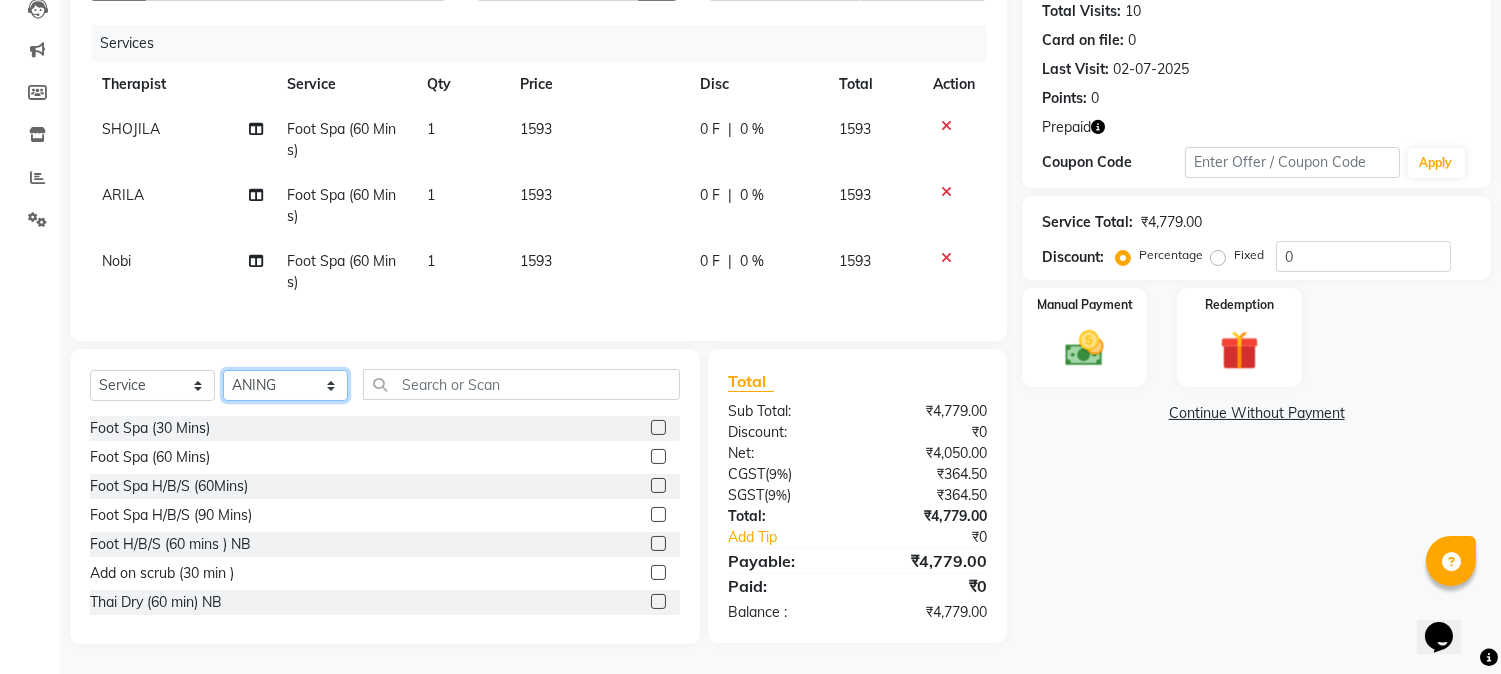 scroll, scrollTop: 238, scrollLeft: 0, axis: vertical 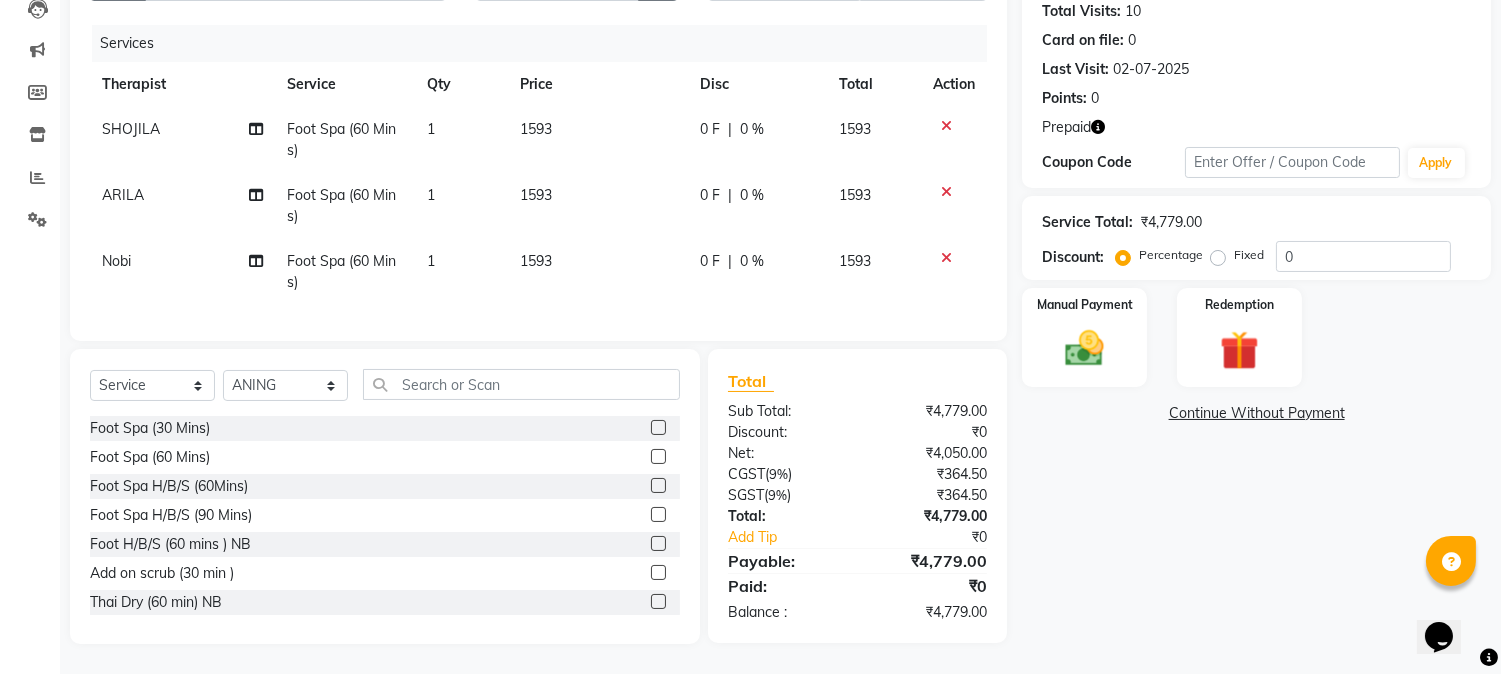 click 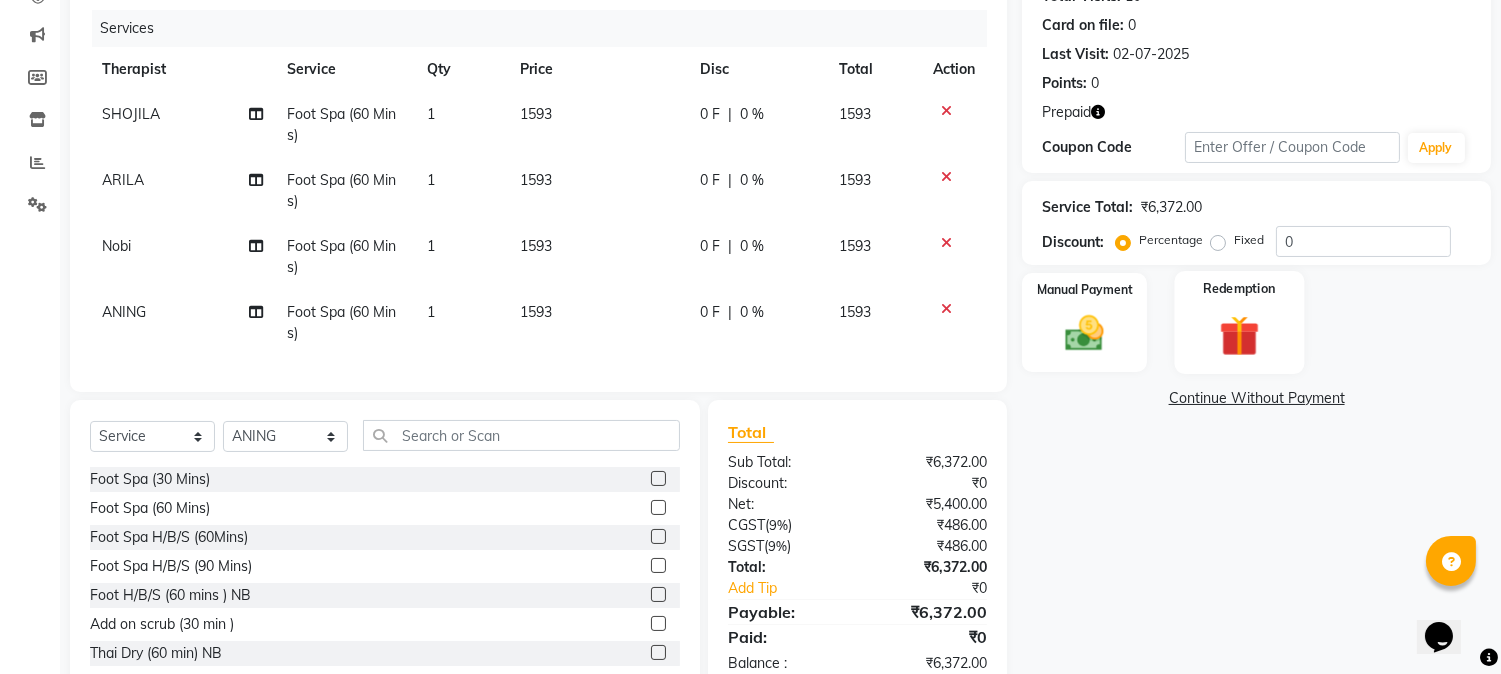 click 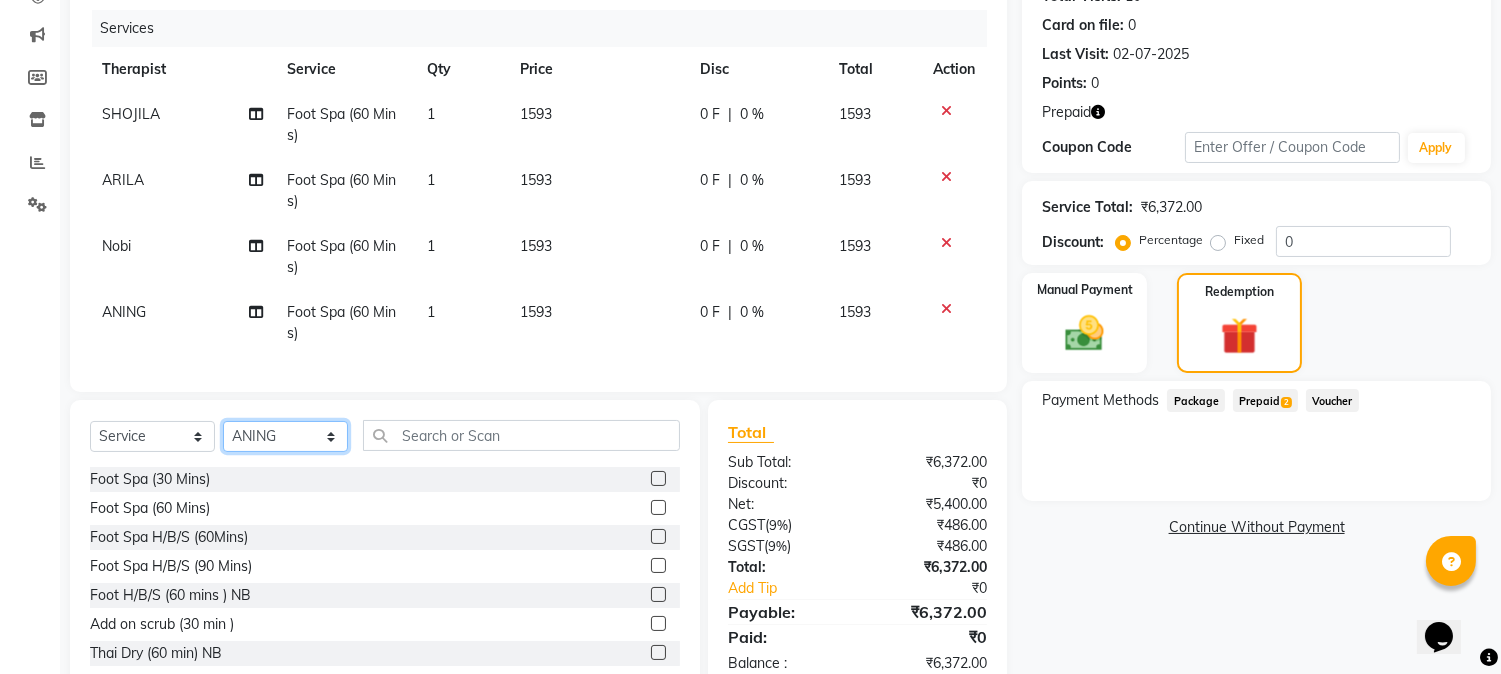 click on "Select Therapist ANING Aphy ARILA AYIN CHONCHON Front Desk HEKAMLA Lotus Nobi SHOJILA" 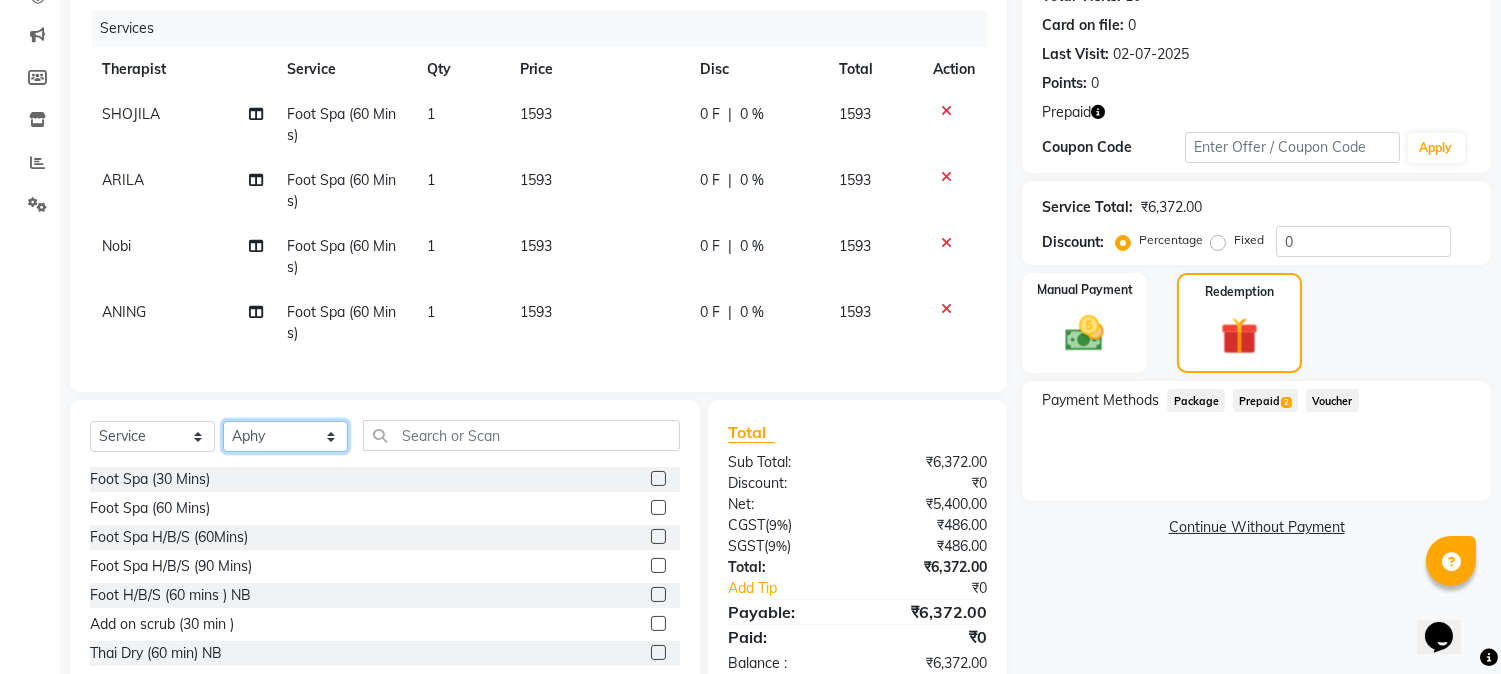 click on "Select Therapist ANING Aphy ARILA AYIN CHONCHON Front Desk HEKAMLA Lotus Nobi SHOJILA" 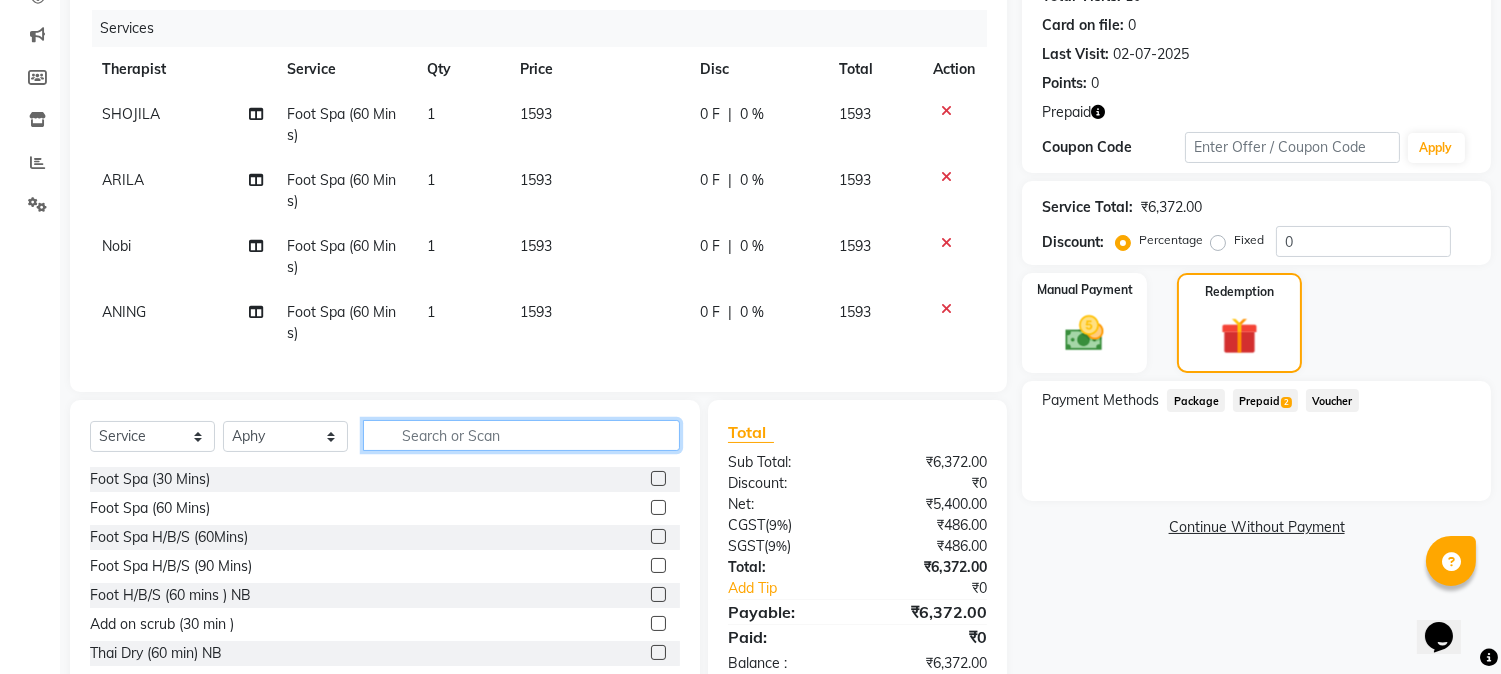 click 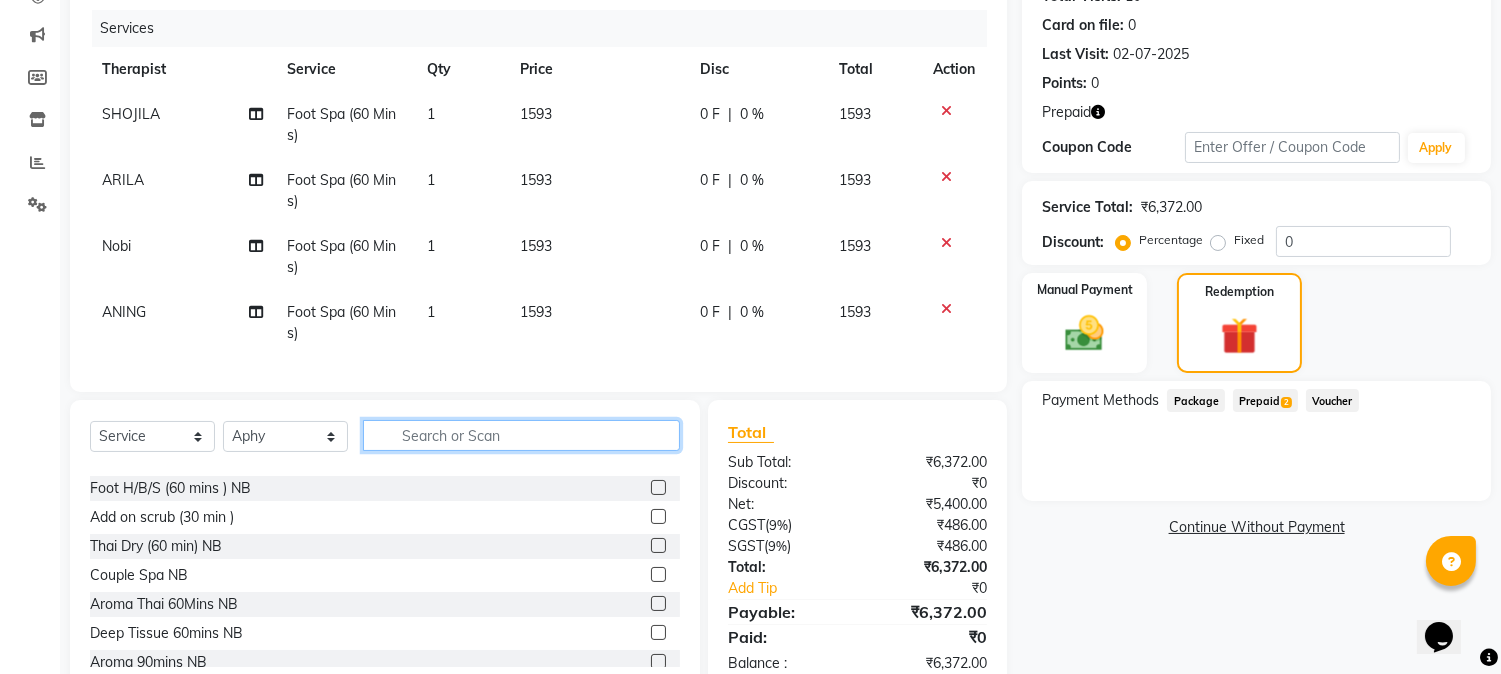 scroll, scrollTop: 111, scrollLeft: 0, axis: vertical 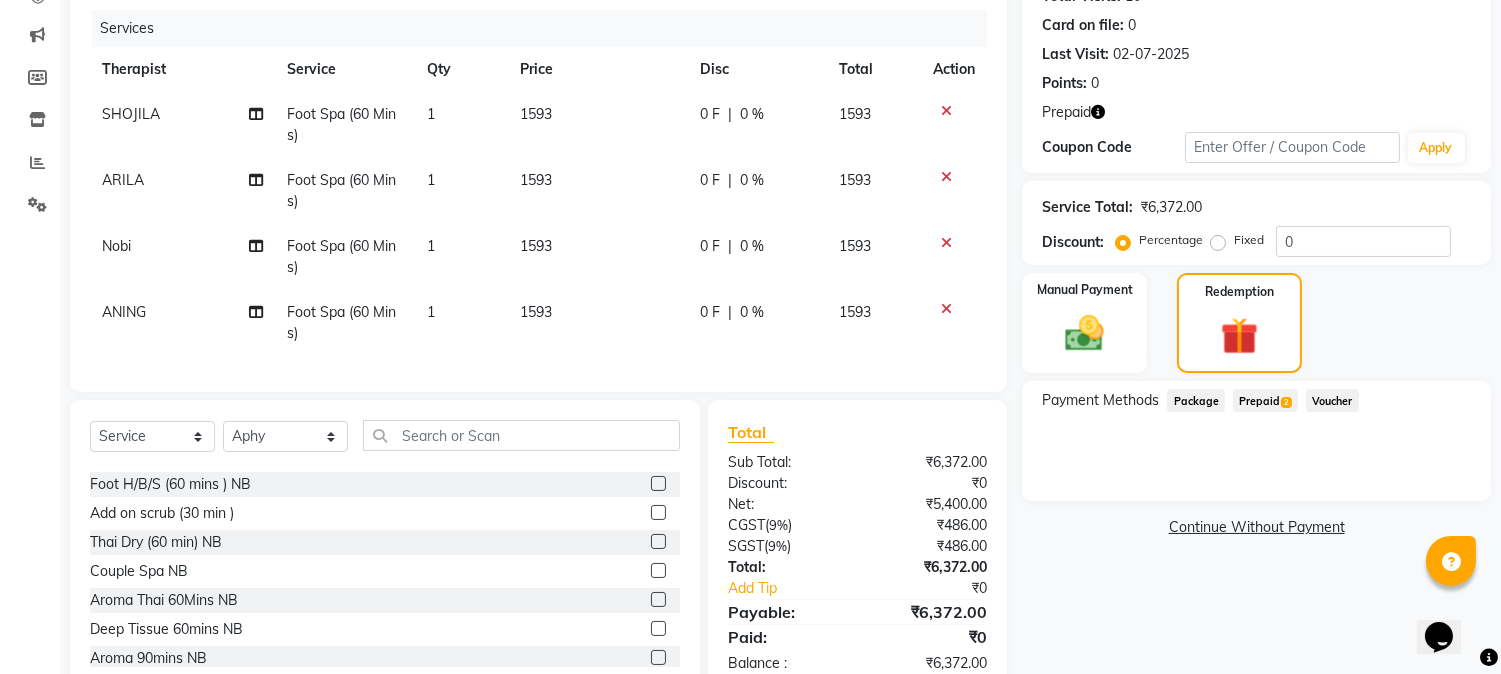 click on "ANING" 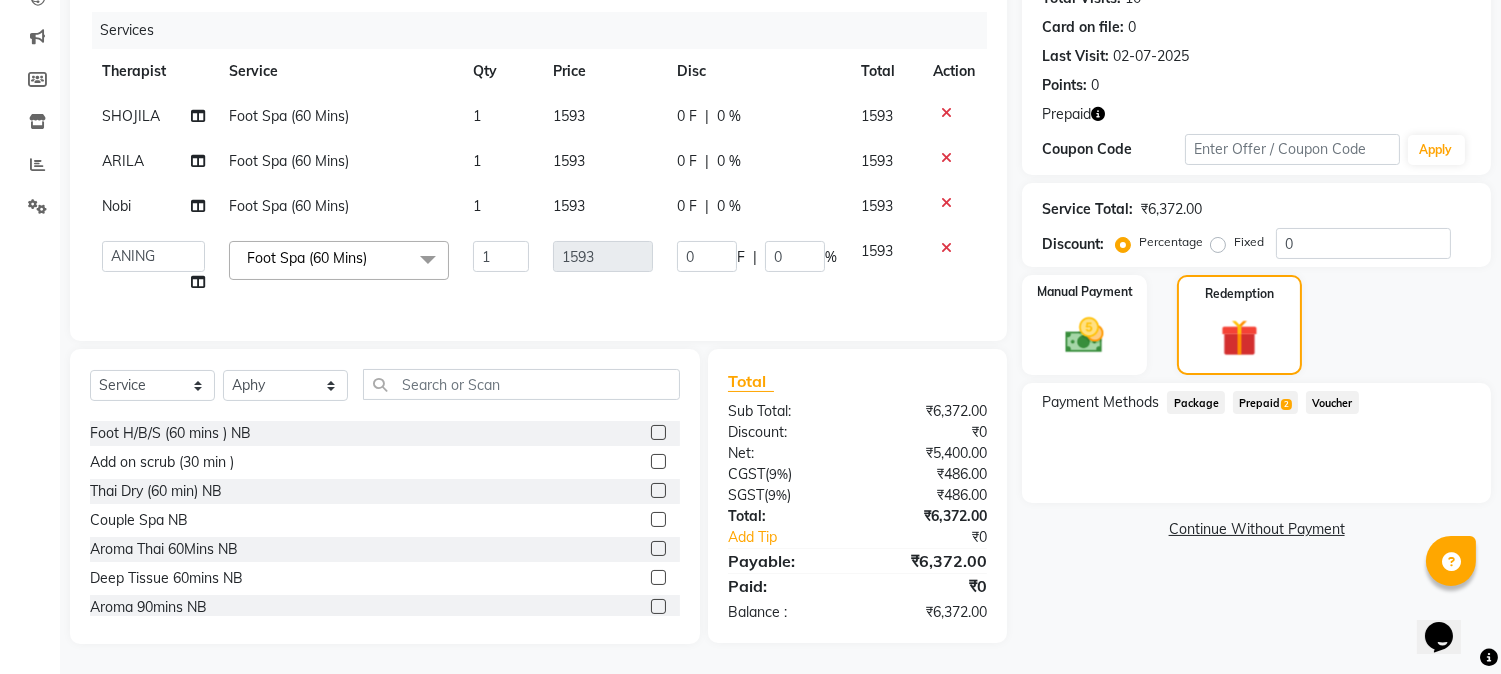 click on "SHOJILA" 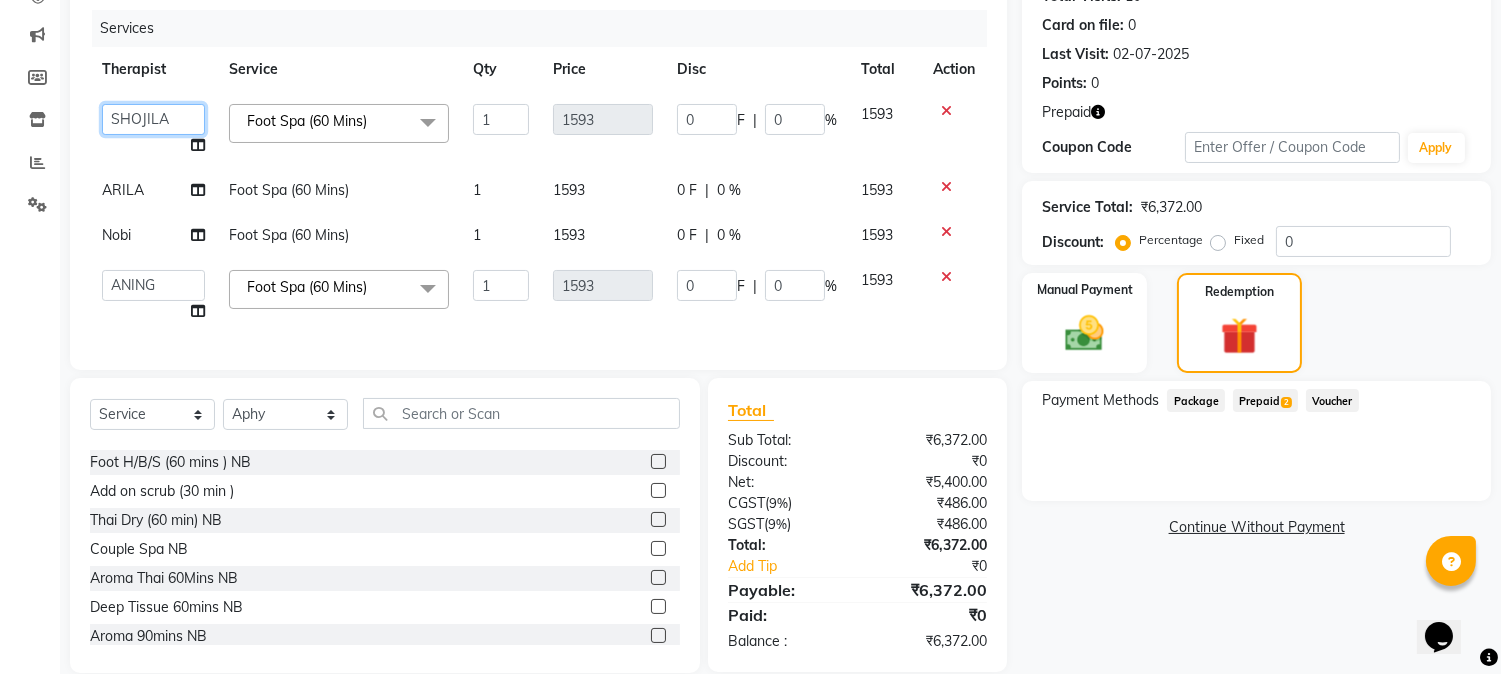 click on "[FIRST]   [FIRST]   [FIRST]   [FIRST]   [FIRST]   [FIRST]   [FIRST]   [FIRST]   [FIRST]   [FIRST]" 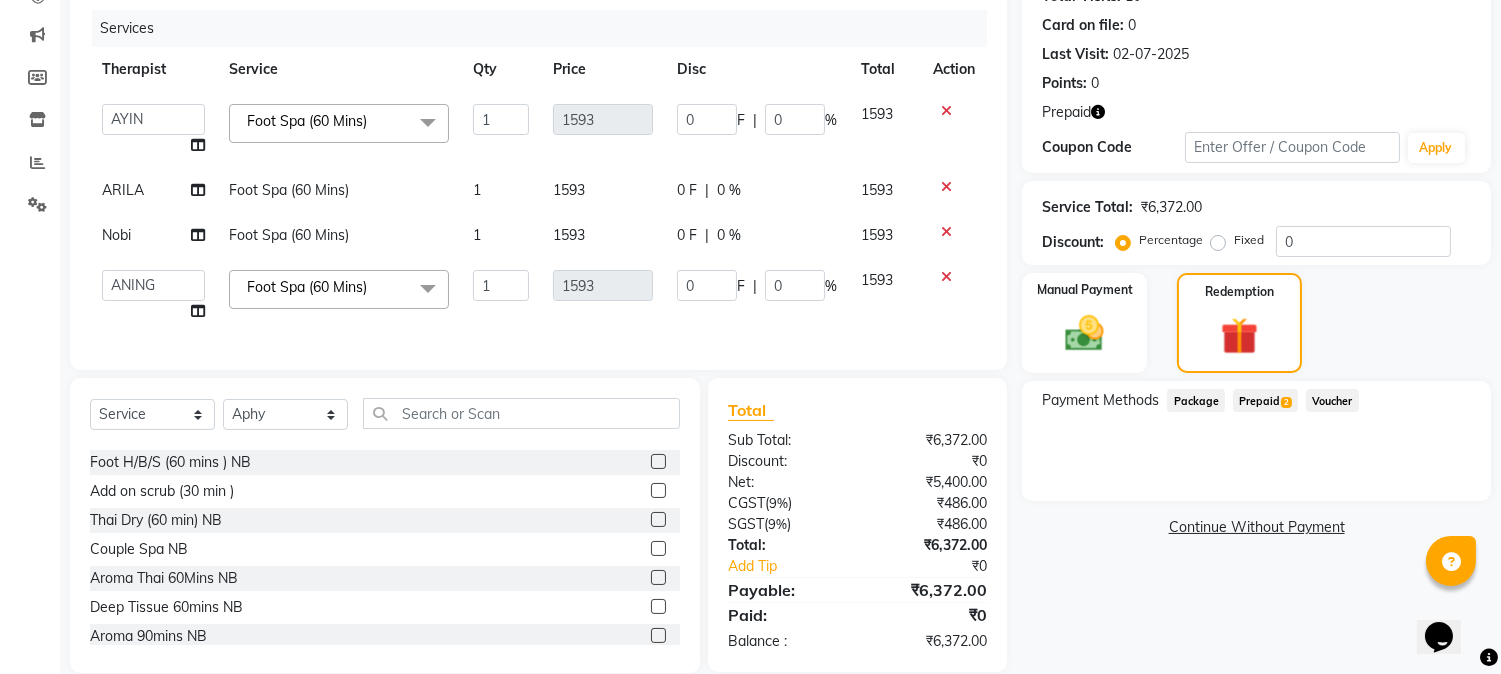 click on "[FIRST]   [FIRST]   [FIRST]   [FIRST]   [FIRST]   [FIRST]   [FIRST]   [FIRST]   [FIRST]   [FIRST]" 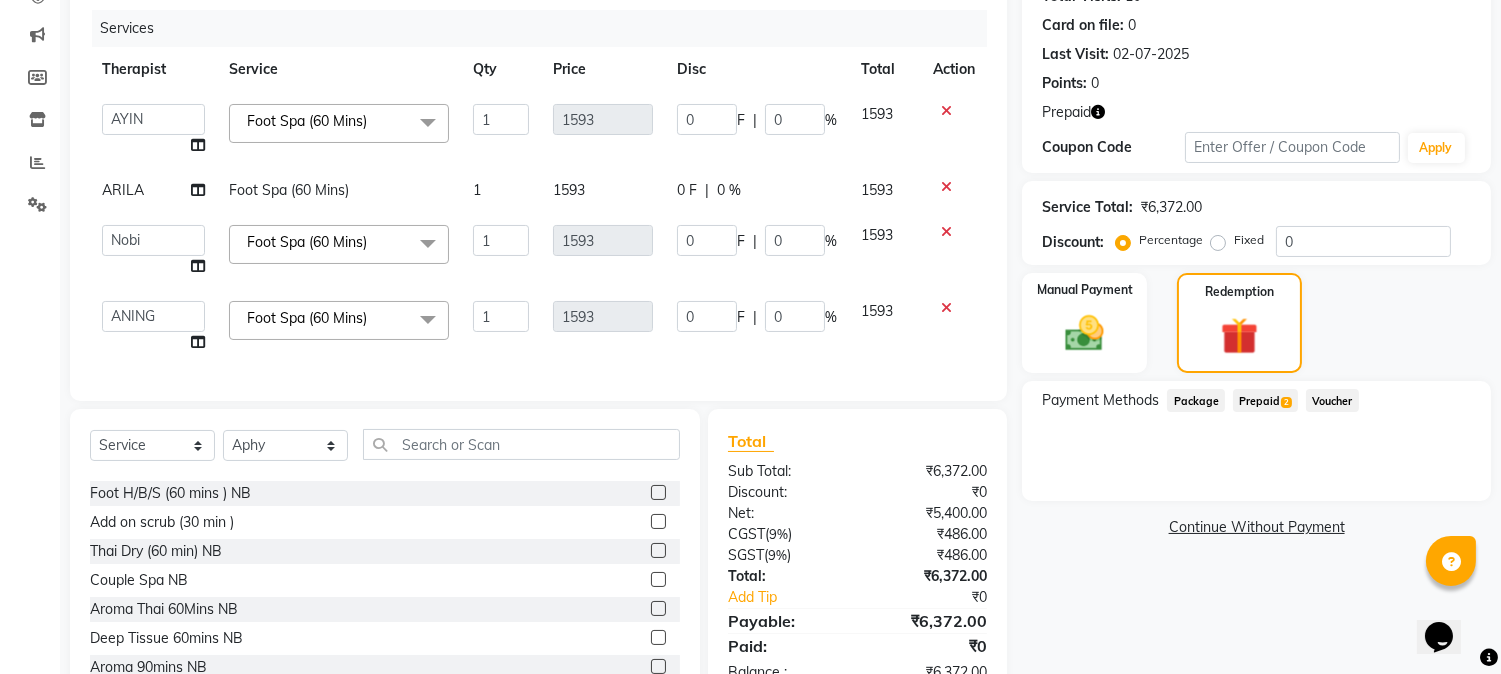 click on "[FIRST]   [FIRST]   [FIRST]   [FIRST]   [FIRST]   [FIRST]   [FIRST]   [FIRST]   [FIRST]   [FIRST]" 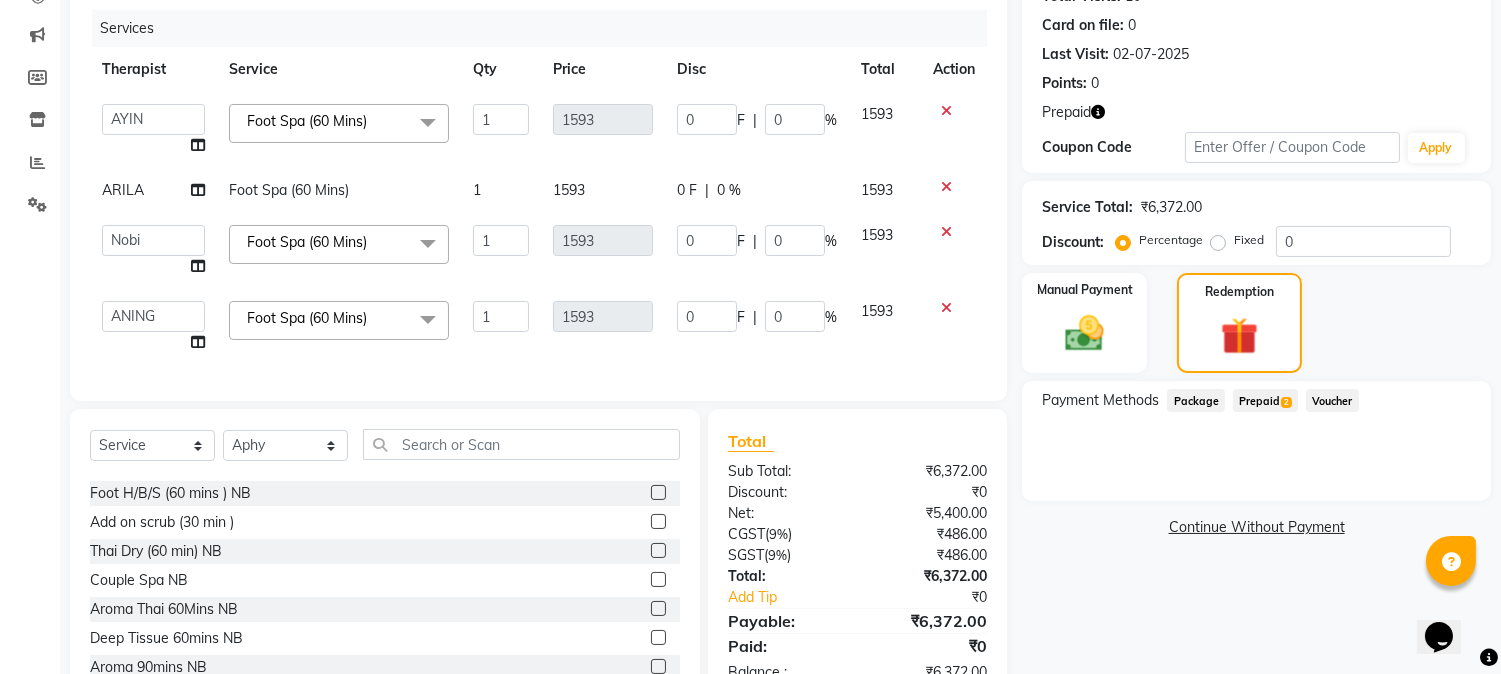 click on "[FIRST]   [FIRST]   [FIRST]   [FIRST]   [FIRST]   [FIRST]   [FIRST]   [FIRST]   [FIRST]   [FIRST]" 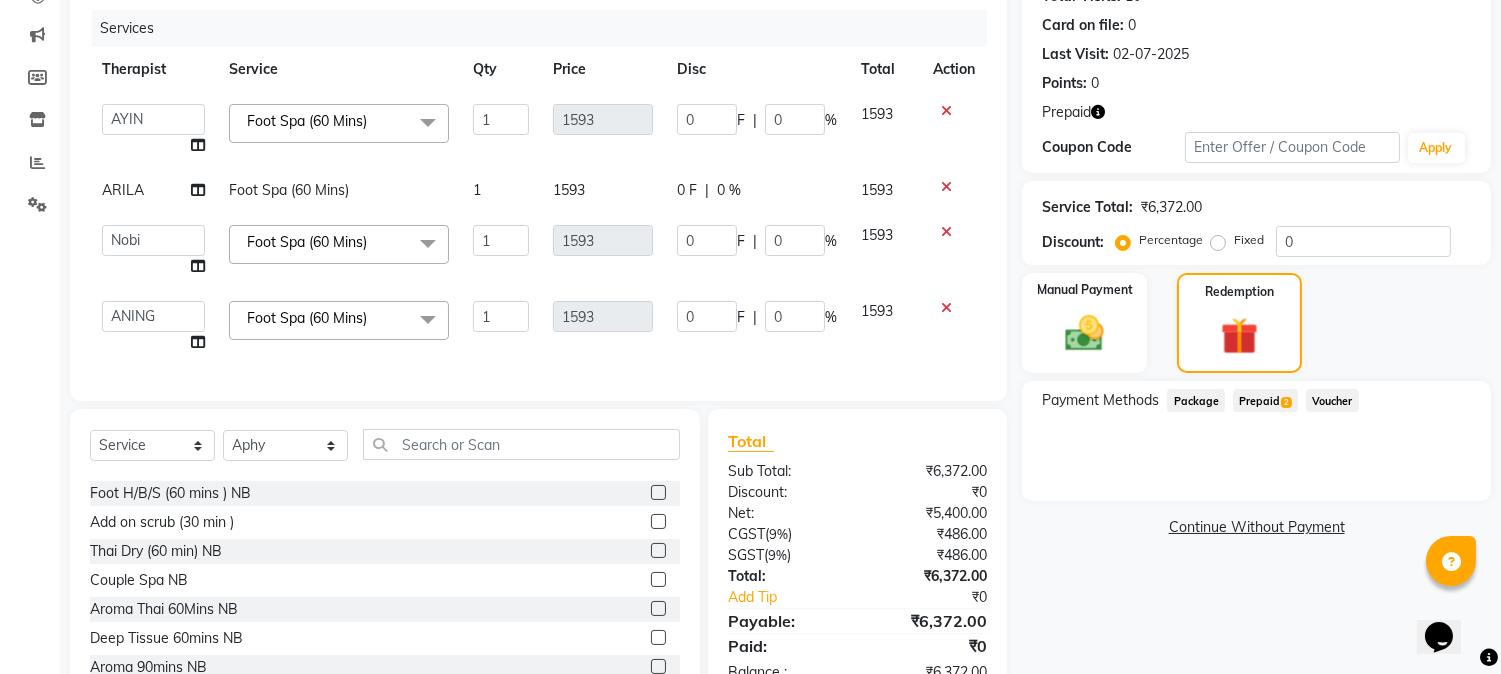 click on "[FIRST]   [FIRST]   [FIRST]   [FIRST]   [FIRST]   [FIRST]   [FIRST]   [FIRST]   [FIRST]   [FIRST]" 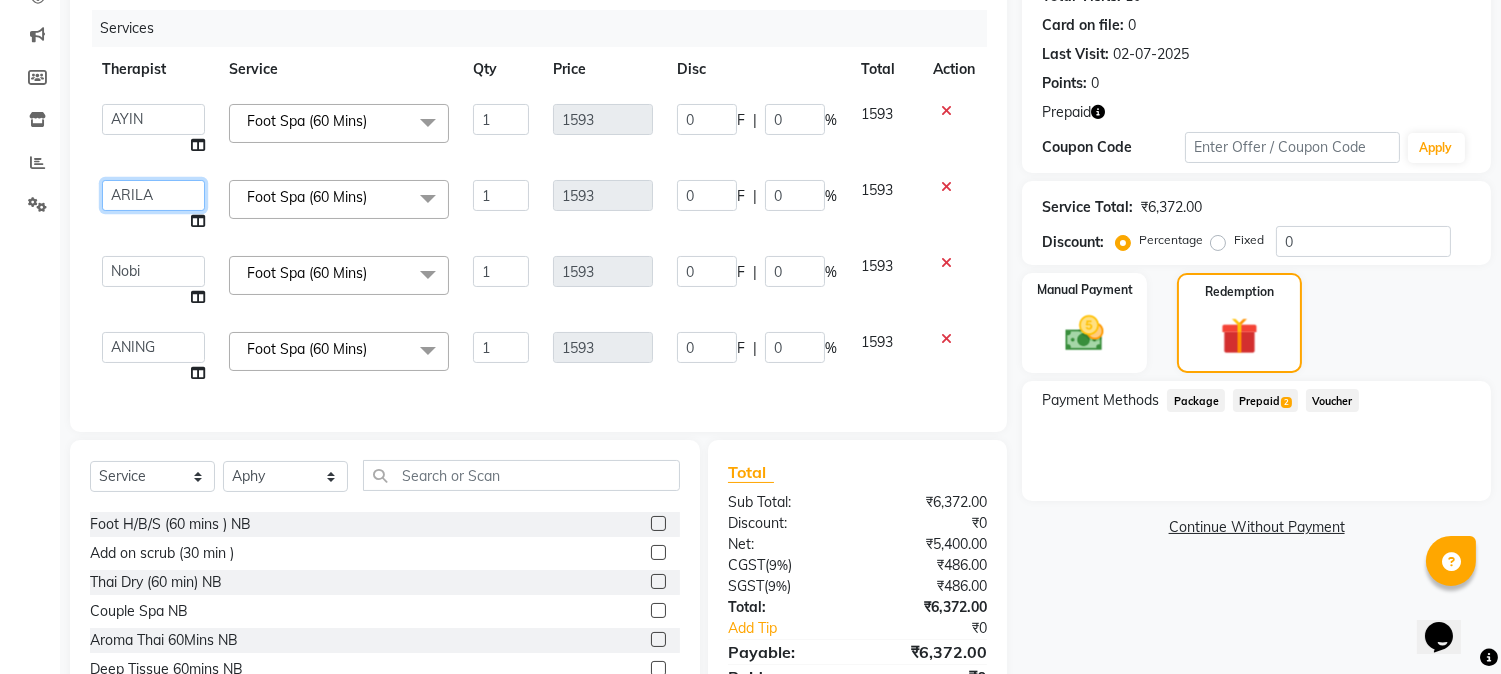 click on "[FIRST]   [FIRST]   [FIRST]   [FIRST]   [FIRST]   [FIRST]   [FIRST]   [FIRST]   [FIRST]   [FIRST]" 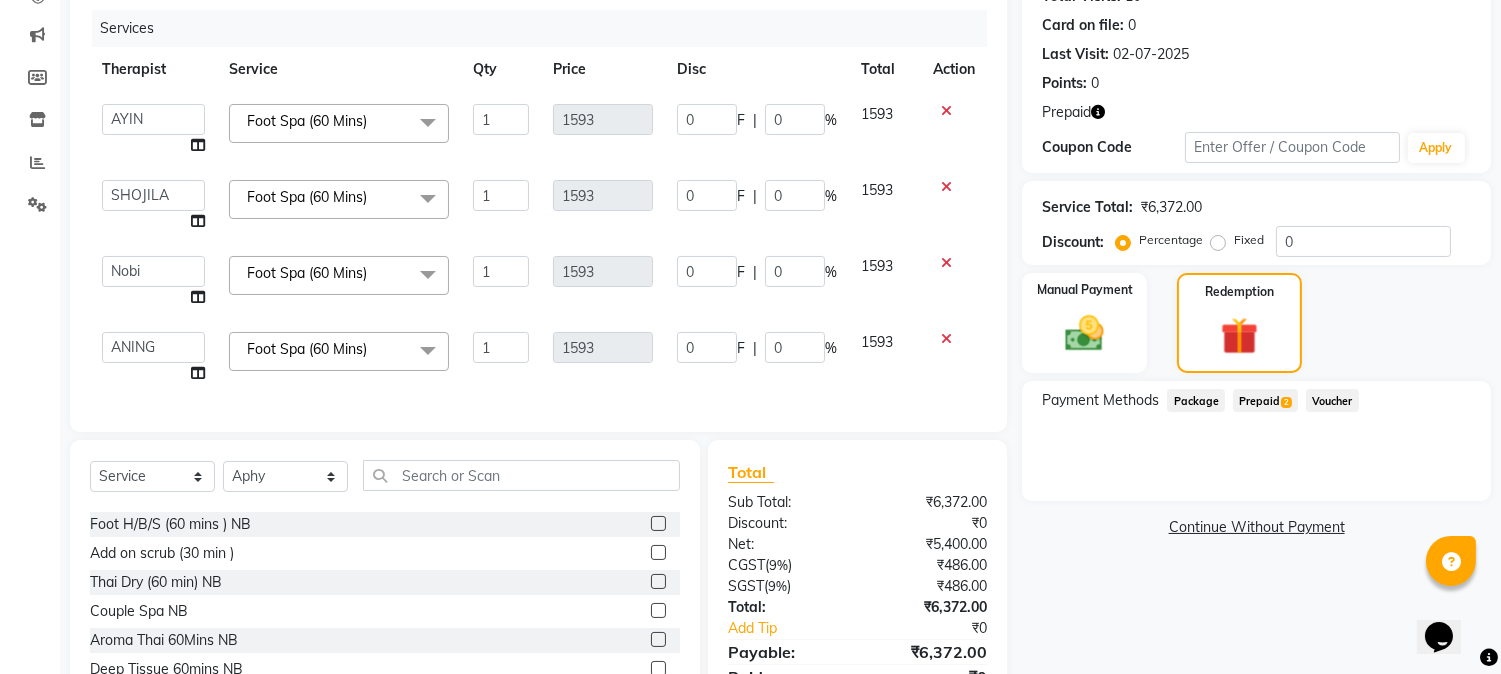 click on "Foot Spa (60 Mins)  x Foot Spa (30 Mins) Foot Spa (60 Mins) Foot Spa H/B/S (60Mins) Foot Spa H/B/S (90 Mins) Foot H/B/S (60 mins ) NB Add on scrub (30 min ) Thai Dry (60 min) NB  Couple Spa NB Aroma Thai 60Mins NB Deep Tissue 60mins NB Aroma 90mins NB Spa of the month myo signature  90 mints Swedish 60Mins NB Swedish 90Mins NB Thai Foot Spa Head/ Back & Shoulder 60Mins Aroma Thai [ 60 Min ] Aroma Thai 90 Mins Balinese [ 60 Min ] Balinese [ 90 Min ] Body Scrub [ 60 Min ] Couple Spa 60 Mins Deep Tissue [ 60 Min ] Deep Tissue [ 90 Min ] Head Champi [ 15 Min ] Head Champi [ 30 Min ] Stress Releiving  [90 Min] Stress Relieving Back [ 30 Min ] Swedish [ 60 Min ] Swedish [ 90 Min ] Thai Foot Spa Head/ Back & Shoulder [ 60 Min ] Thai Foot Spa Head/ Back & Shoulder [ 90Min ] Thai Foot Spa With Scrub [ 60 Min ] Thai Foot Spa With Scrub [ 90 Min ] Traditional Thai Dry Spa -90Mins Traditional Thai Dry Spa-60Mins Traditional Thai Foot Spa [ 30 Min ] Traditional Thai Foot Spa [ 60 Min ] Twin Body Work [ 60 Min ]" 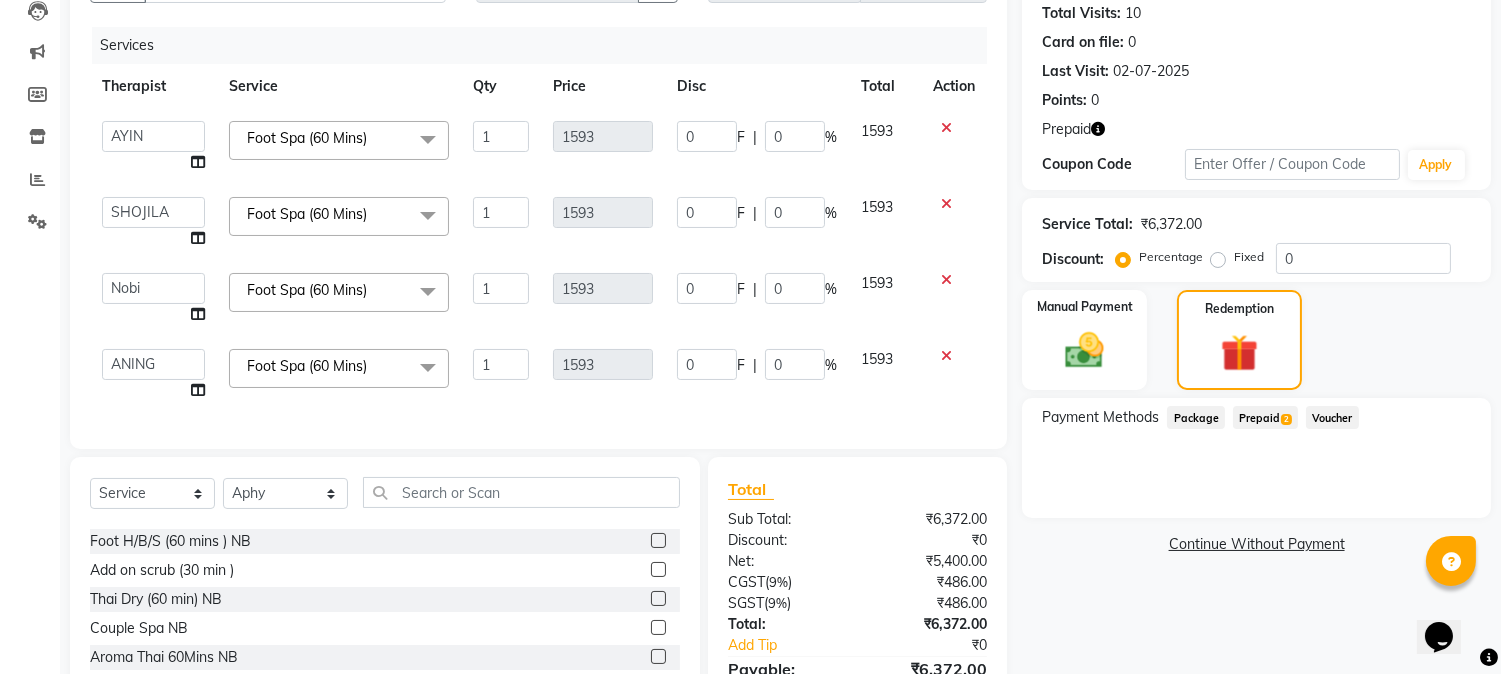 scroll, scrollTop: 333, scrollLeft: 0, axis: vertical 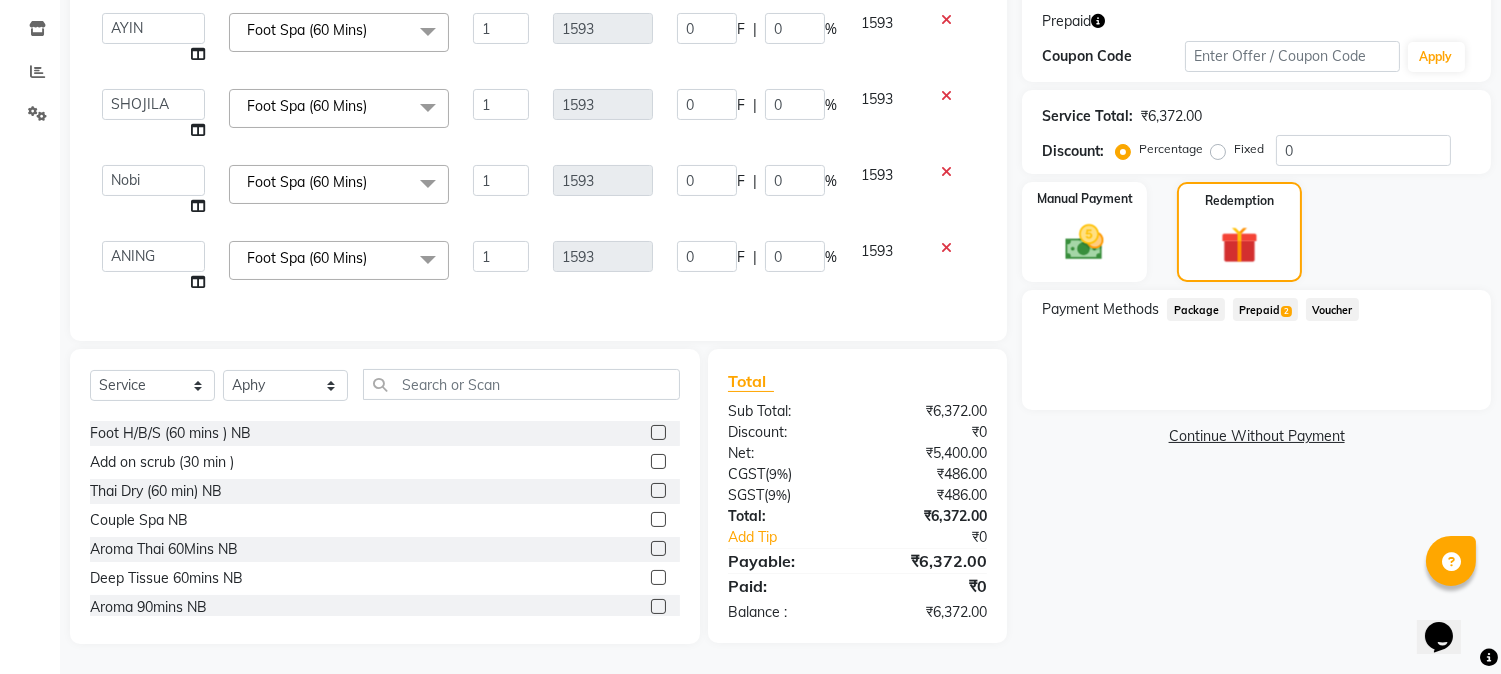 click on "Services Therapist Service Qty Price Disc Total Action  [FIRST]   [FIRST]   [FIRST]   [FIRST]   [FIRST]   [FIRST]   [FIRST]   [FIRST]   [FIRST]   [FIRST]  [BRAND] (60 Mins)  x [BRAND] (30 Mins) [BRAND] (60 Mins) [BRAND] [NUMBER]Mins [BRAND] [NUMBER] Mins) [BRAND] [NUMBER] mins ) NB [BRAND] scrub (30 min ) [BRAND] Dry (60 min) NB  Couple Spa NB [BRAND] Thai 60Mins NB [BRAND] Tissue 60mins NB [BRAND] 90mins NB [BRAND] myo signature  90 mints [BRAND] 60Mins NB [BRAND] 90Mins NB [BRAND] [ 60 Min ] [BRAND] [ 90 Min ] [BRAND] Scrub [ 60 Min ] [BRAND] Spa 60 Mins [BRAND] Tissue [ 60 Min ] [BRAND] Tissue [ 90 Min ] [BRAND] Champi [ 15 Min ] [BRAND] Champi [ 30 Min ] [BRAND] Releiving  [90 Min] [BRAND] Relieving Back [ 30 Min ] [BRAND] [ 60 Min ] [BRAND] [ 90 Min ] [BRAND] Foot Spa Head/ Back & Shoulder [ 60 Min ] [BRAND] Foot Spa Head/ Back & Shoulder [ 90Min ] [BRAND] Foot Spa With Scrub [ 60 Min ] [BRAND] Foot Spa With Scrub [ 90 Min ] Twin Body Work [ 60 Min ] 1 0" 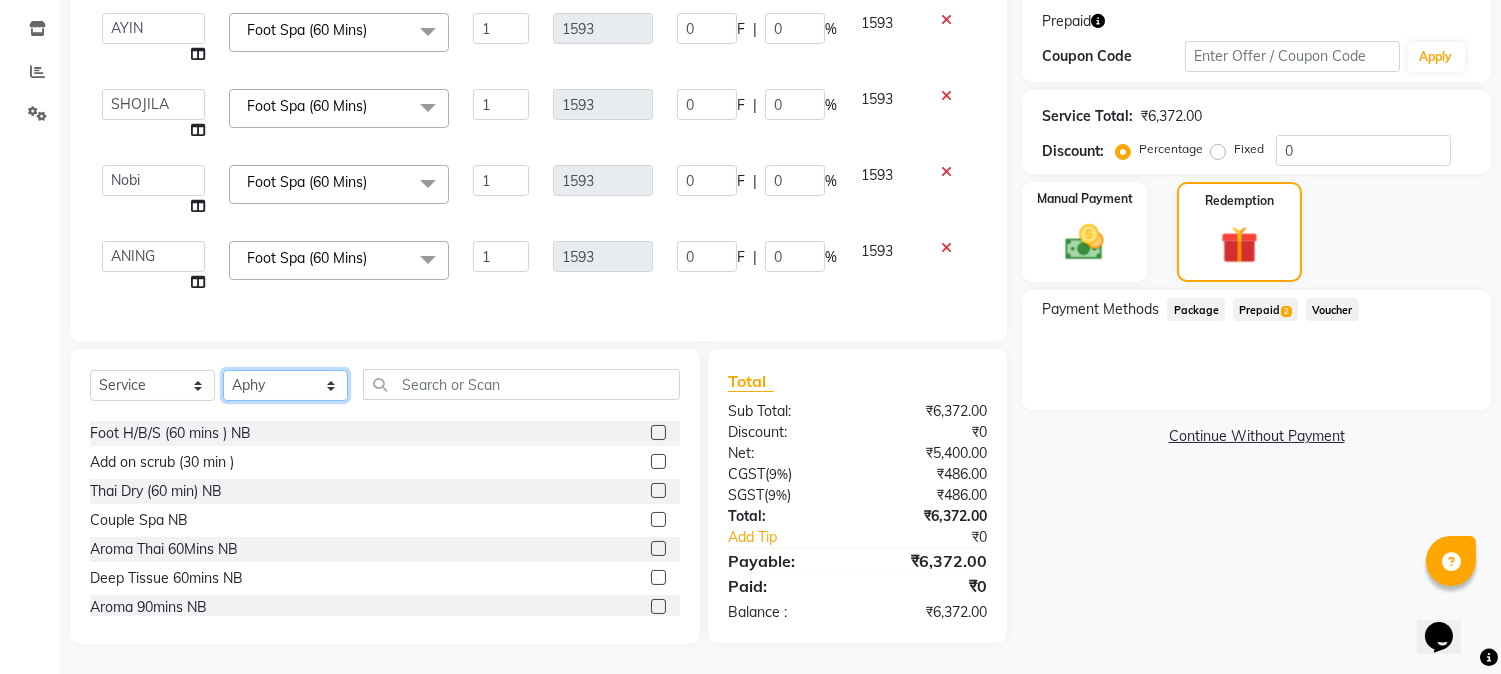 click on "Select Therapist ANING Aphy ARILA AYIN CHONCHON Front Desk HEKAMLA Lotus Nobi SHOJILA" 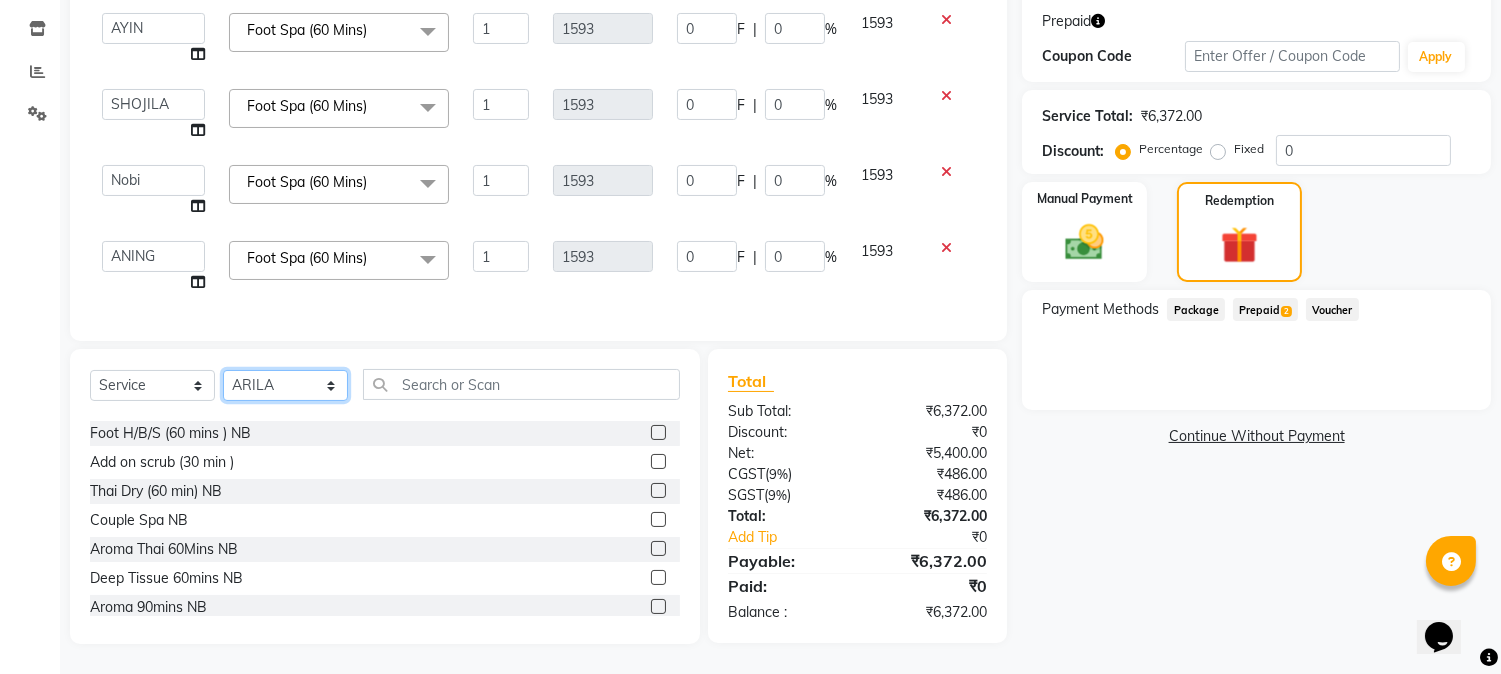 click on "Select Therapist ANING Aphy ARILA AYIN CHONCHON Front Desk HEKAMLA Lotus Nobi SHOJILA" 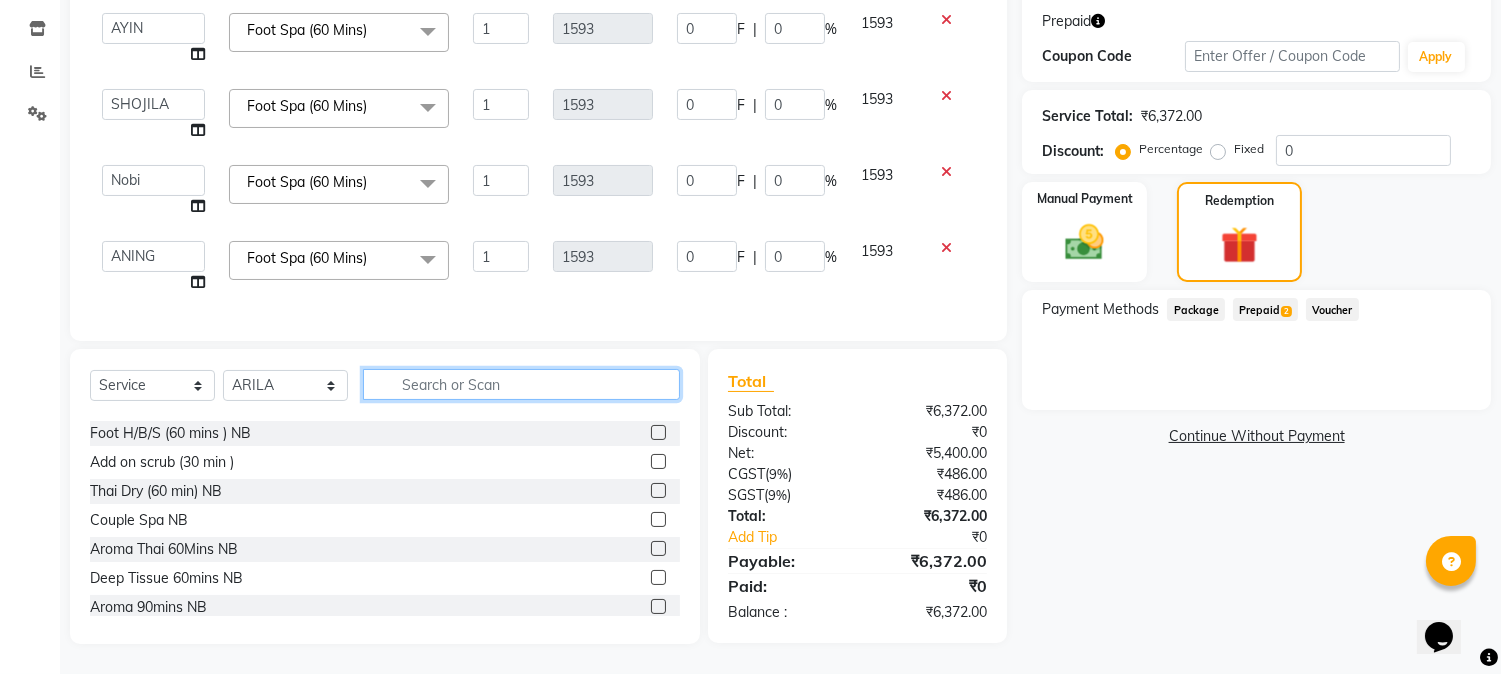 click 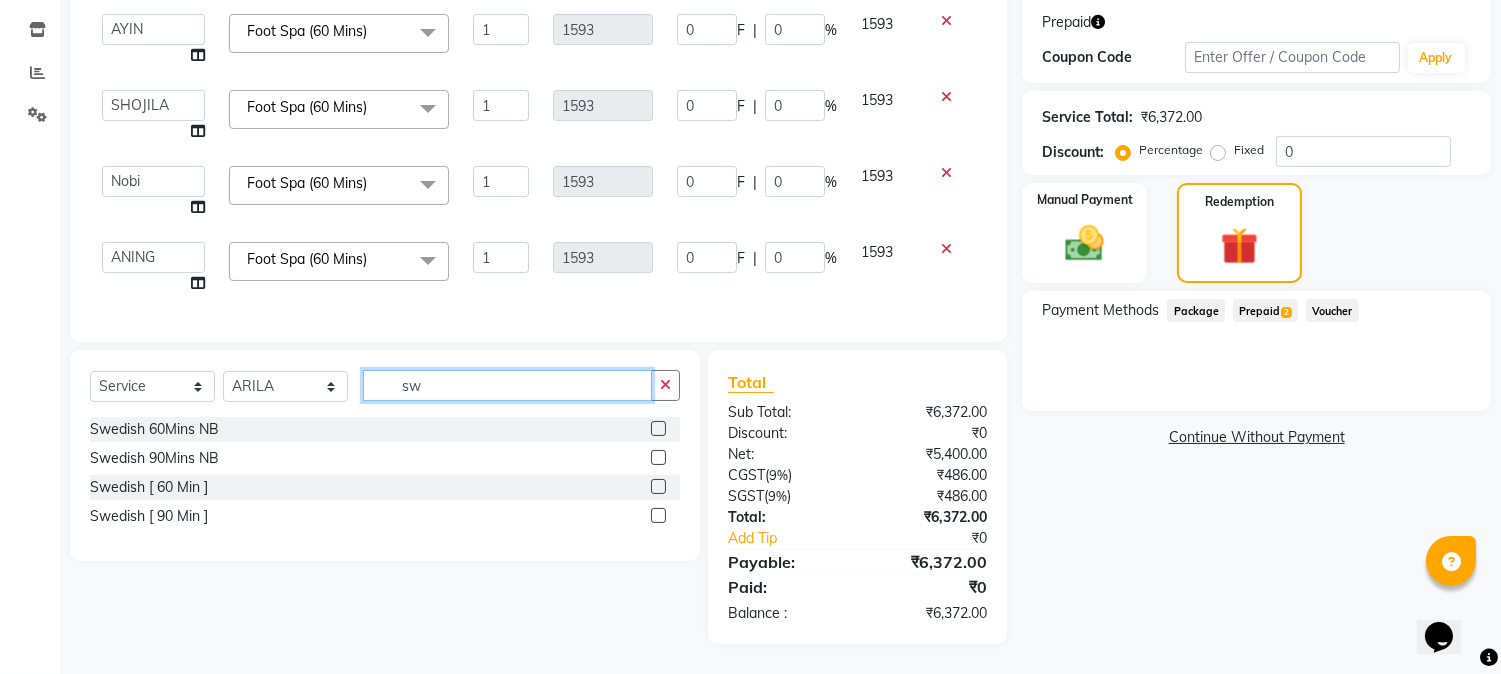 scroll, scrollTop: 0, scrollLeft: 0, axis: both 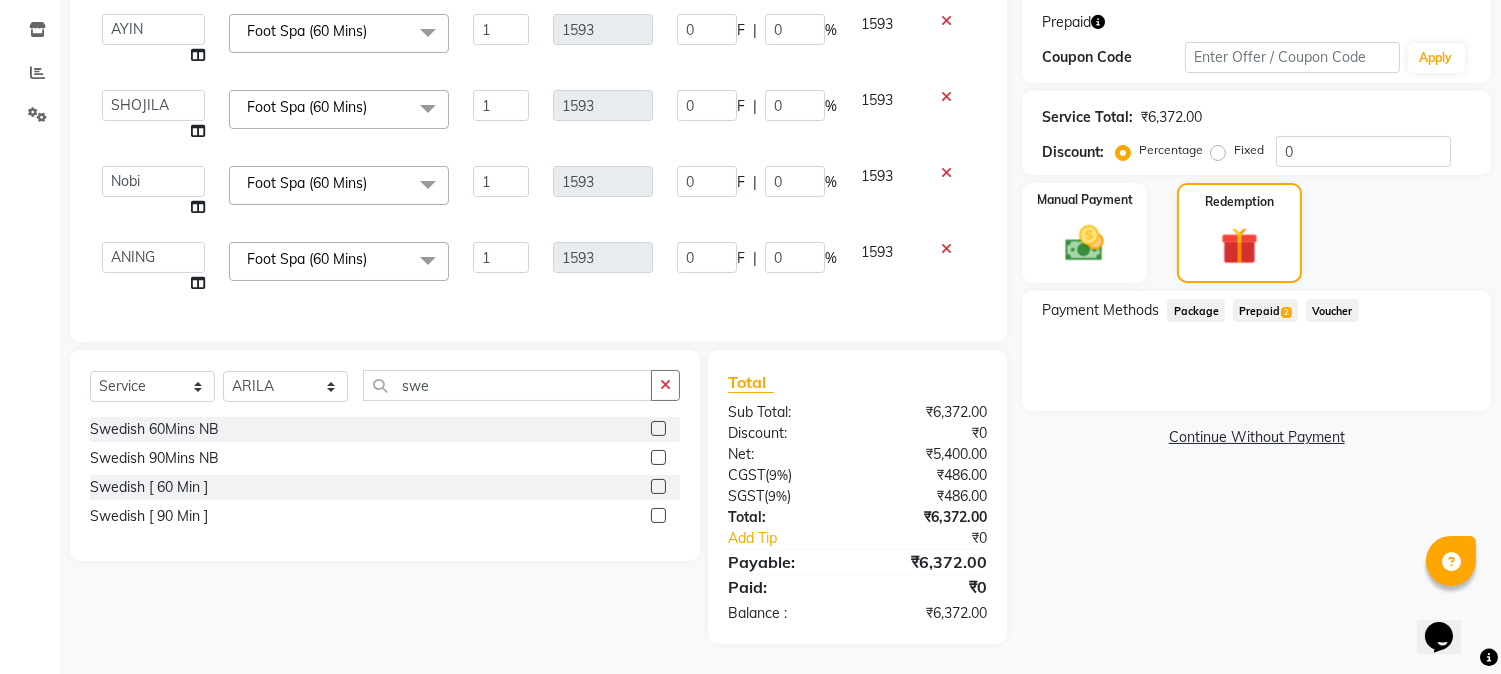 click 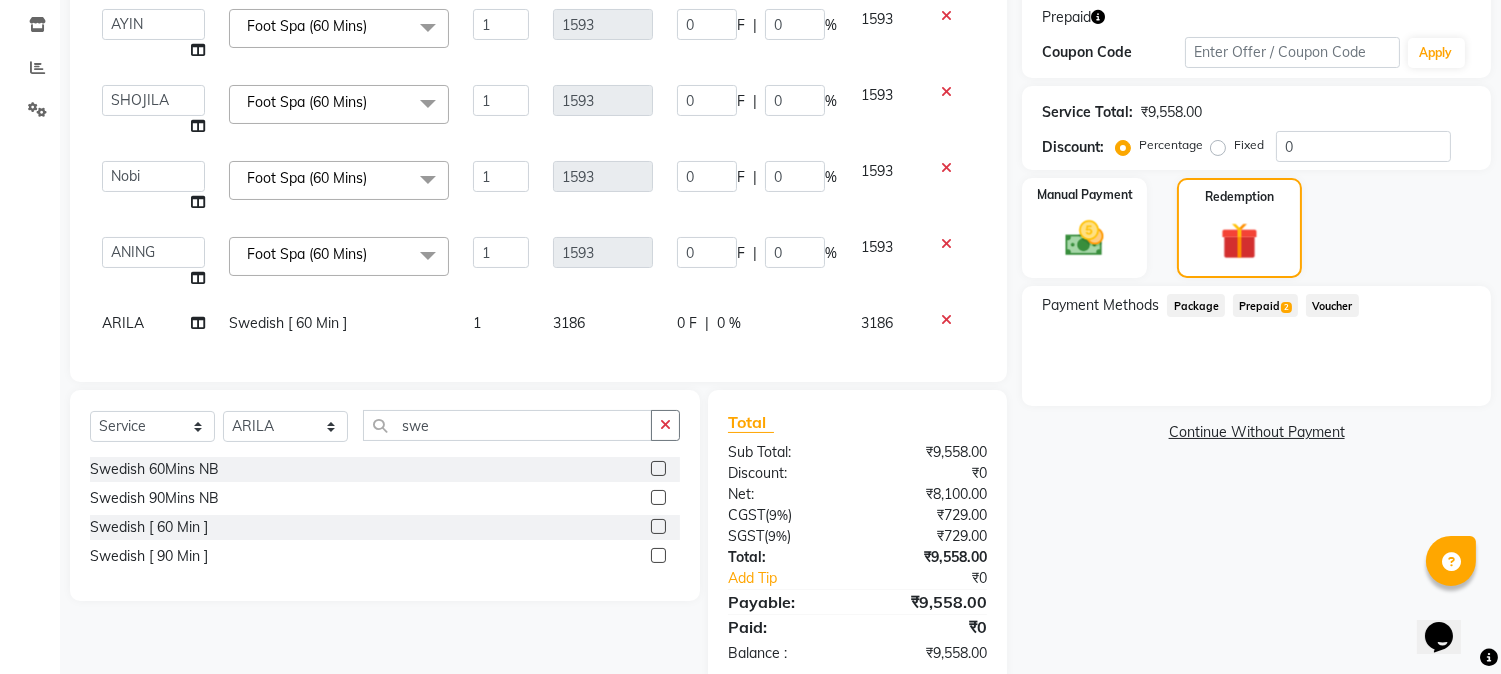 click on "0 F | 0 %" 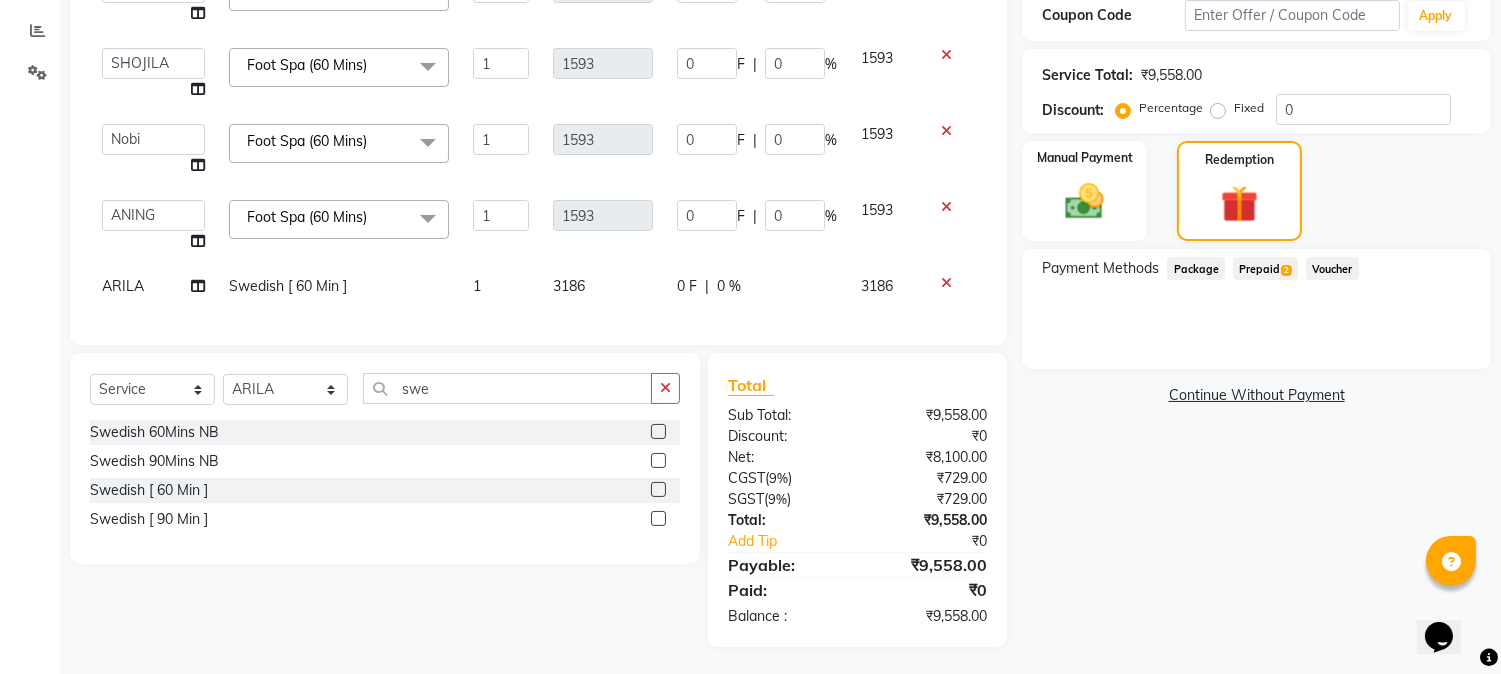 scroll, scrollTop: 388, scrollLeft: 0, axis: vertical 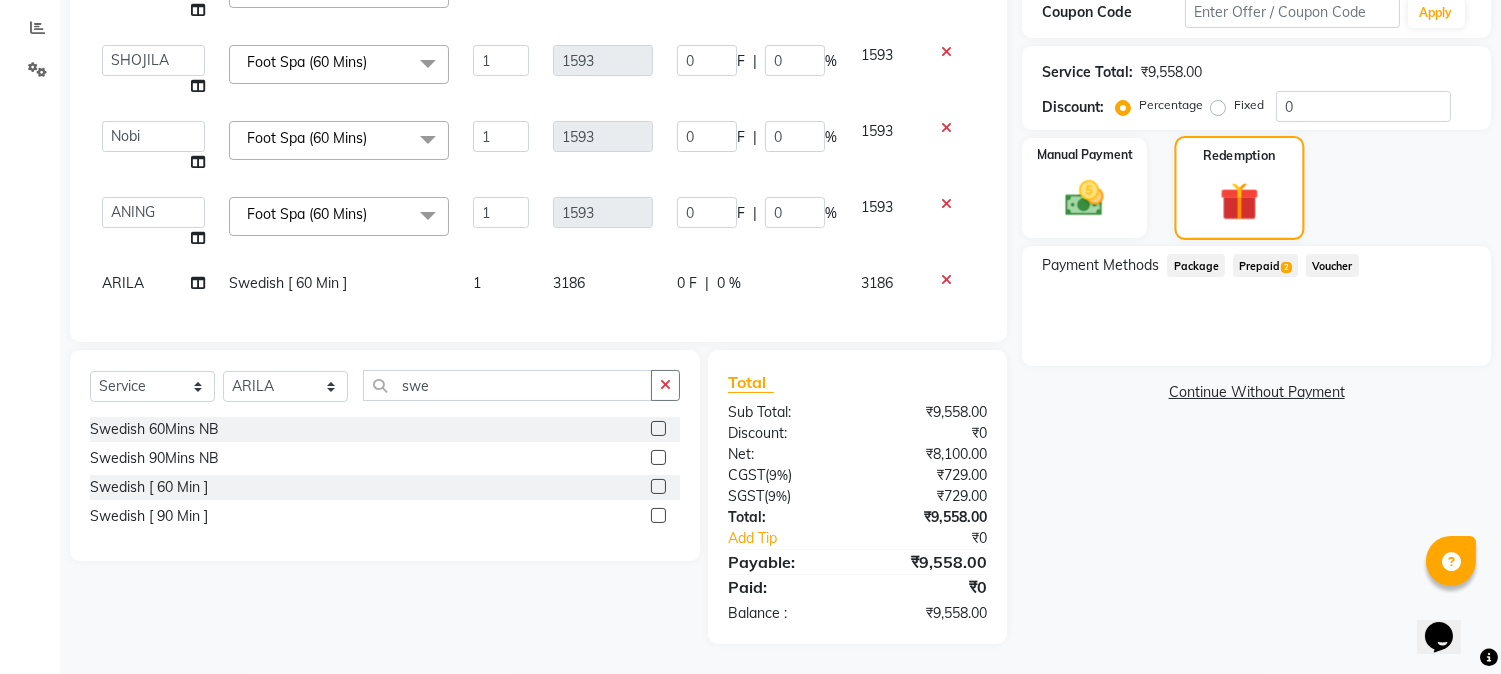 click on "Redemption" 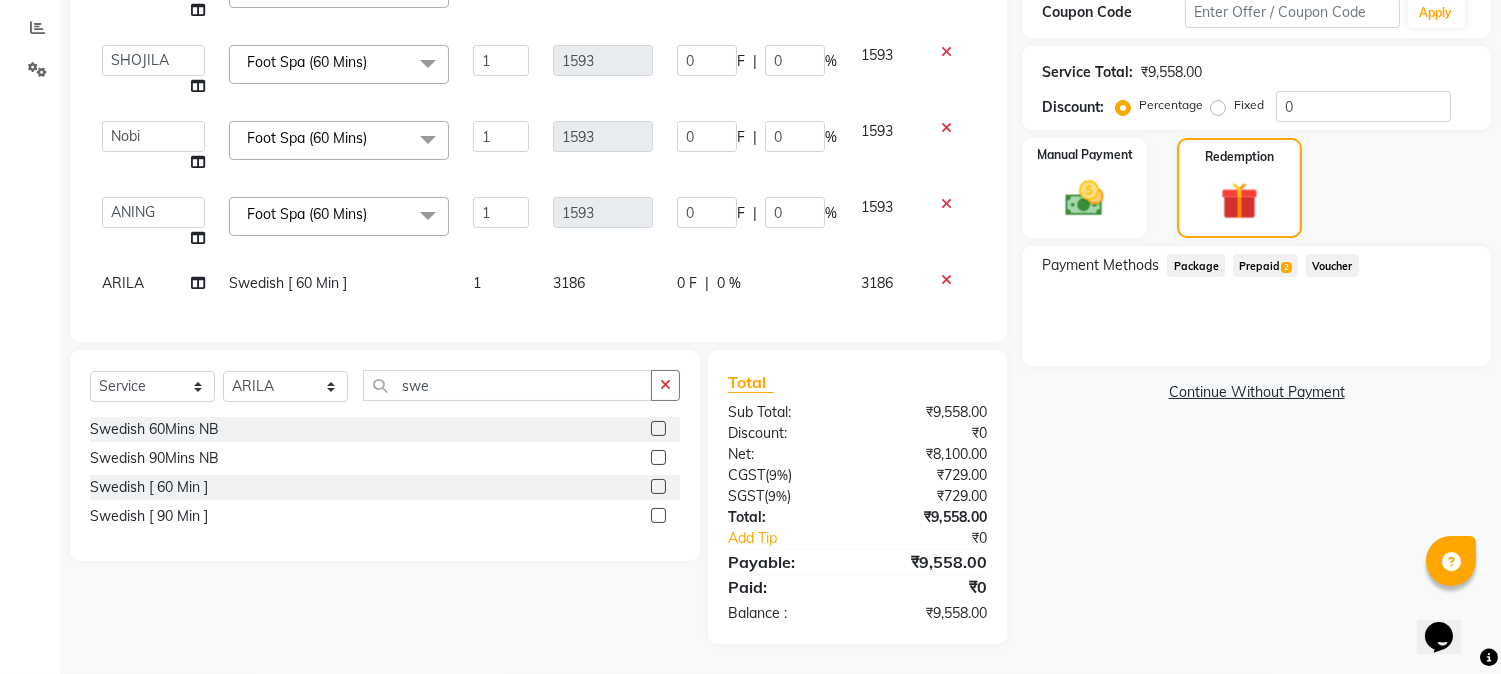click on "Prepaid  2" 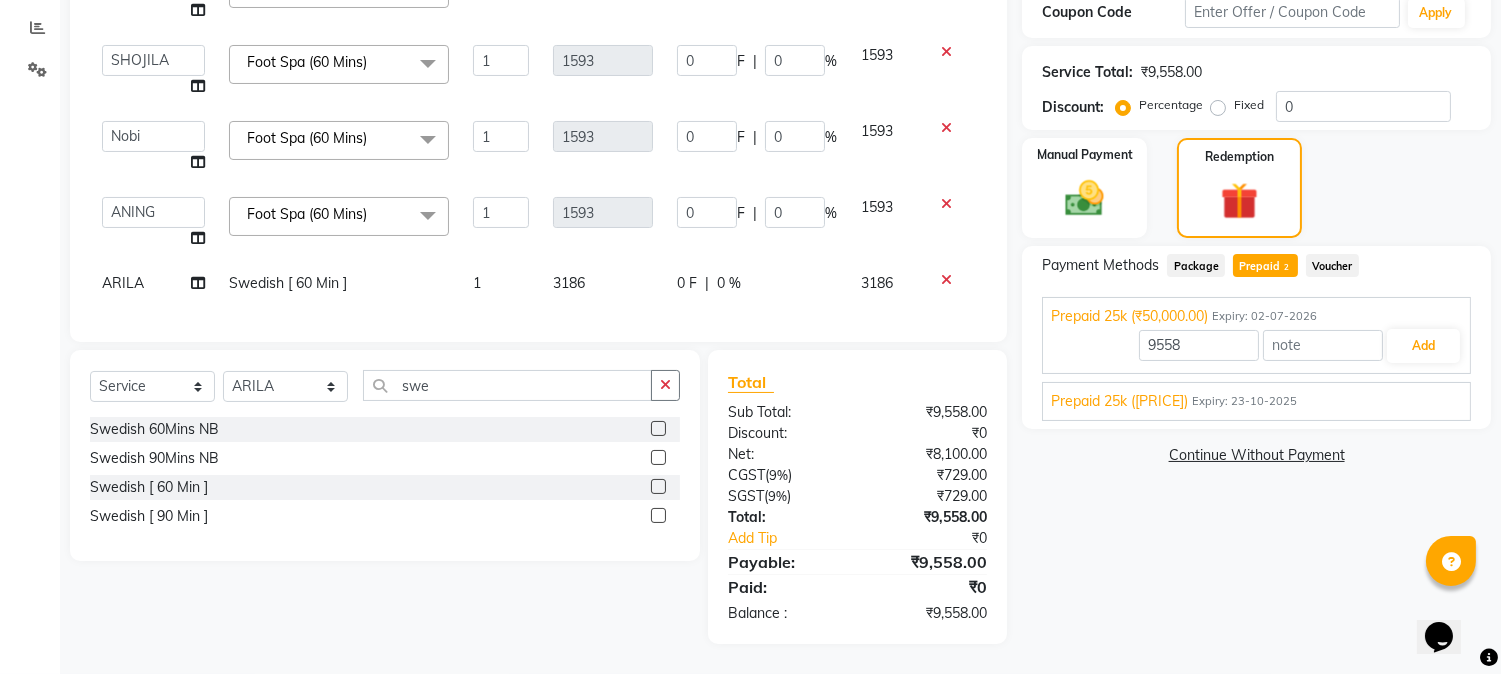 click on "Expiry: 23-10-2025" at bounding box center (1244, 401) 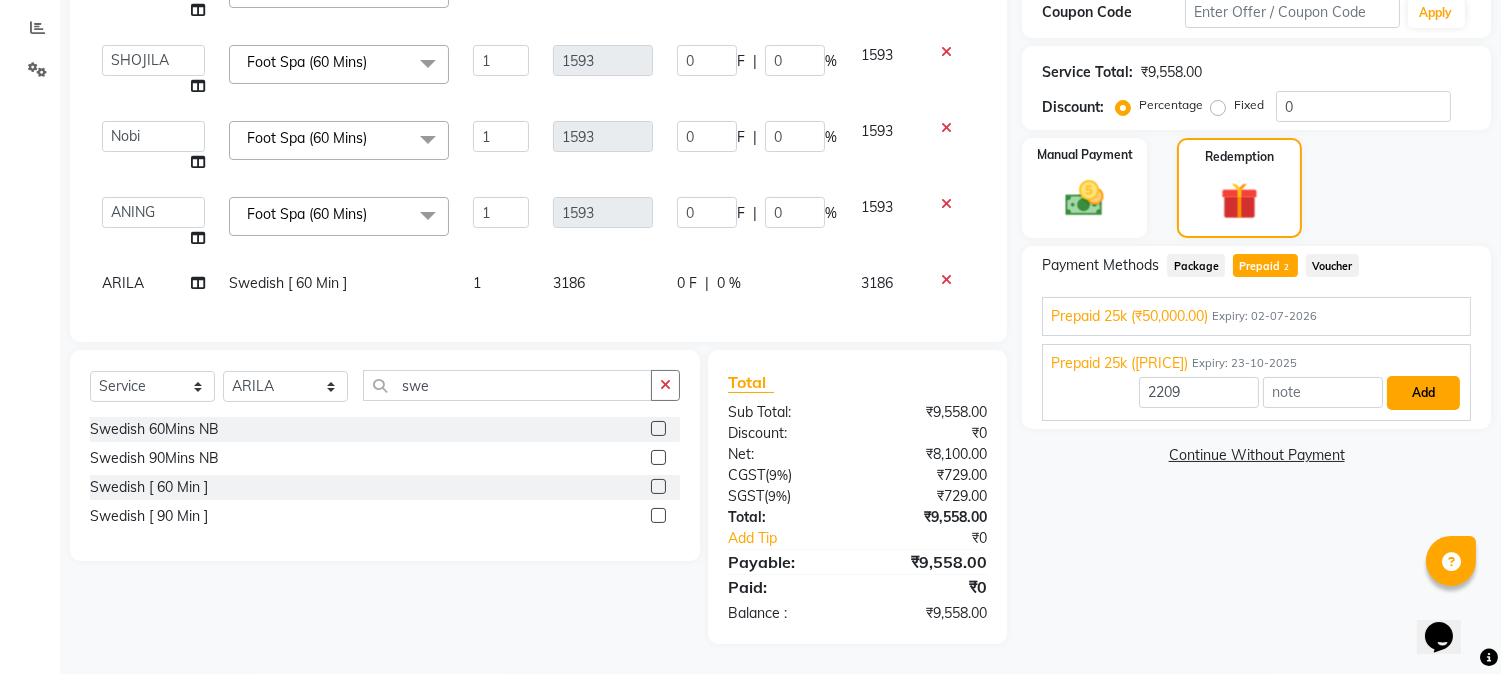 click on "Add" at bounding box center [1423, 393] 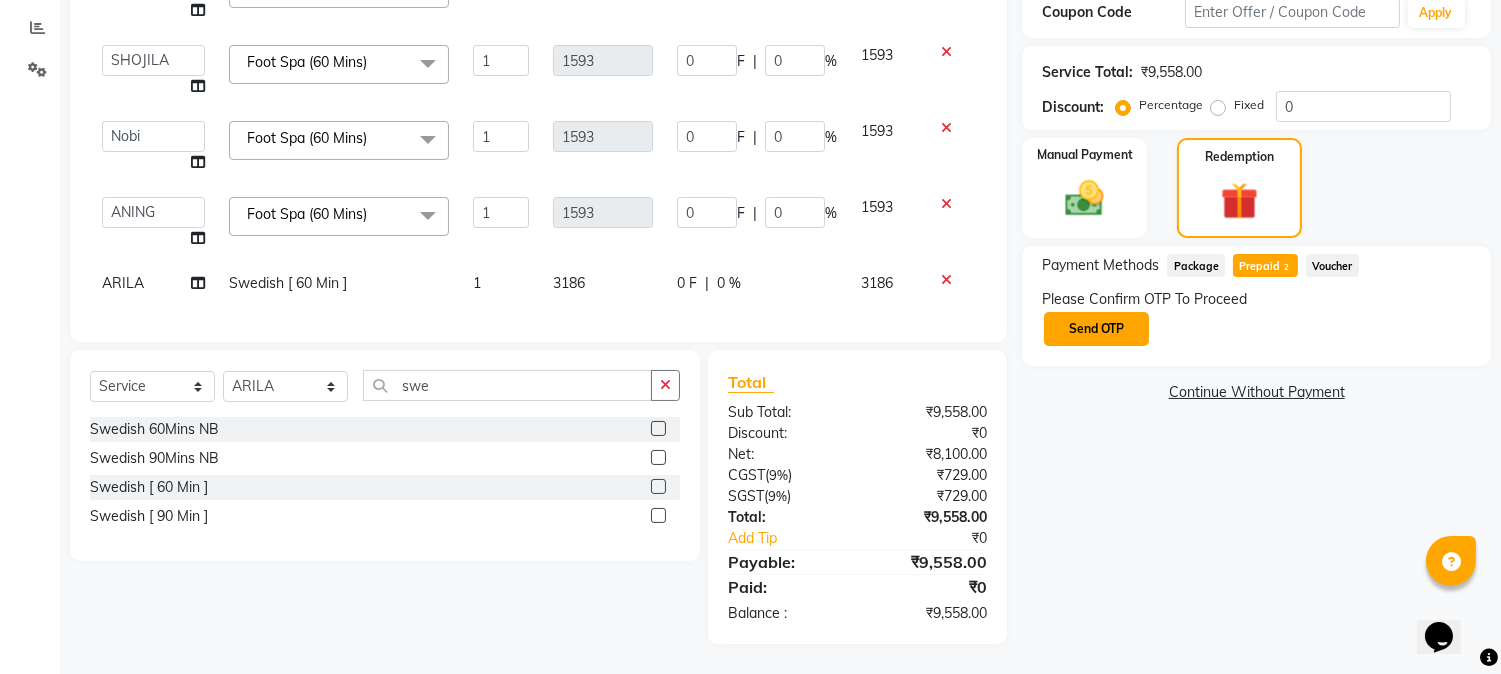 click on "Send OTP" 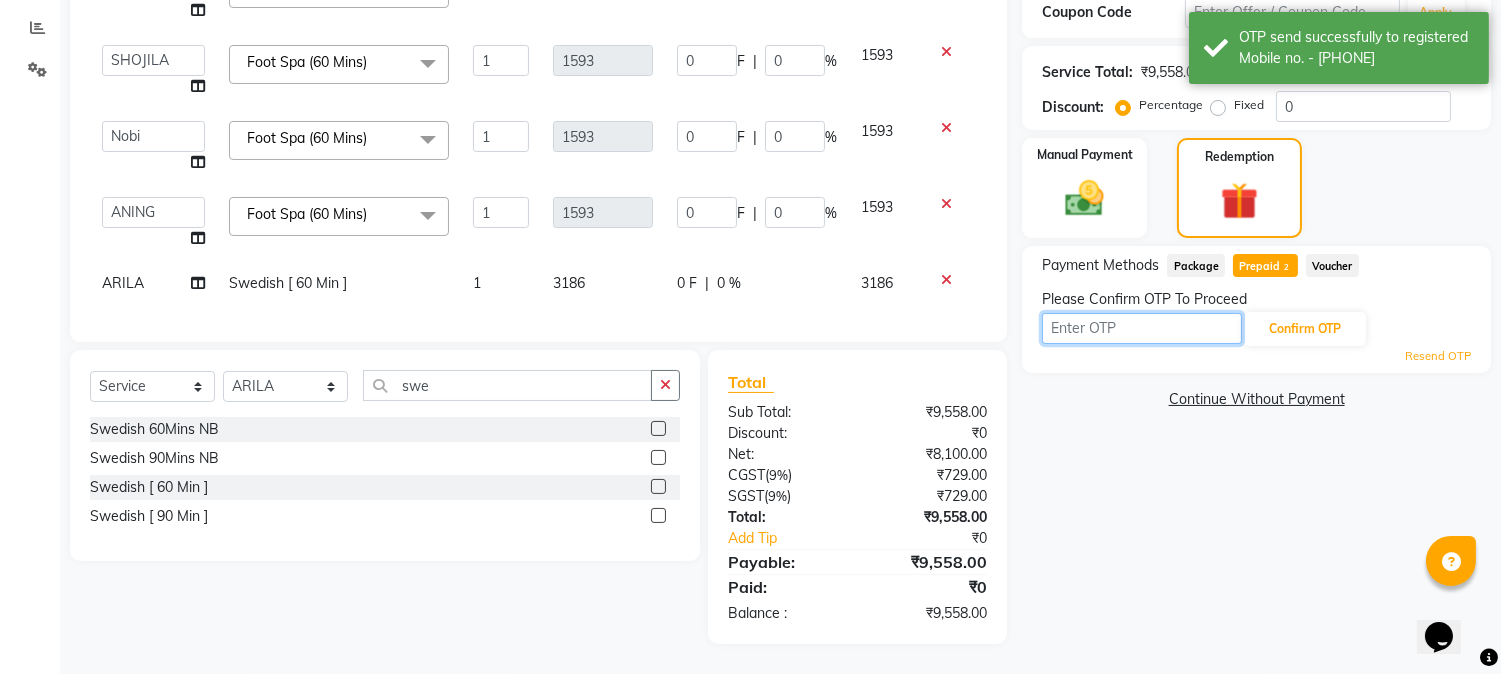 click at bounding box center [1142, 328] 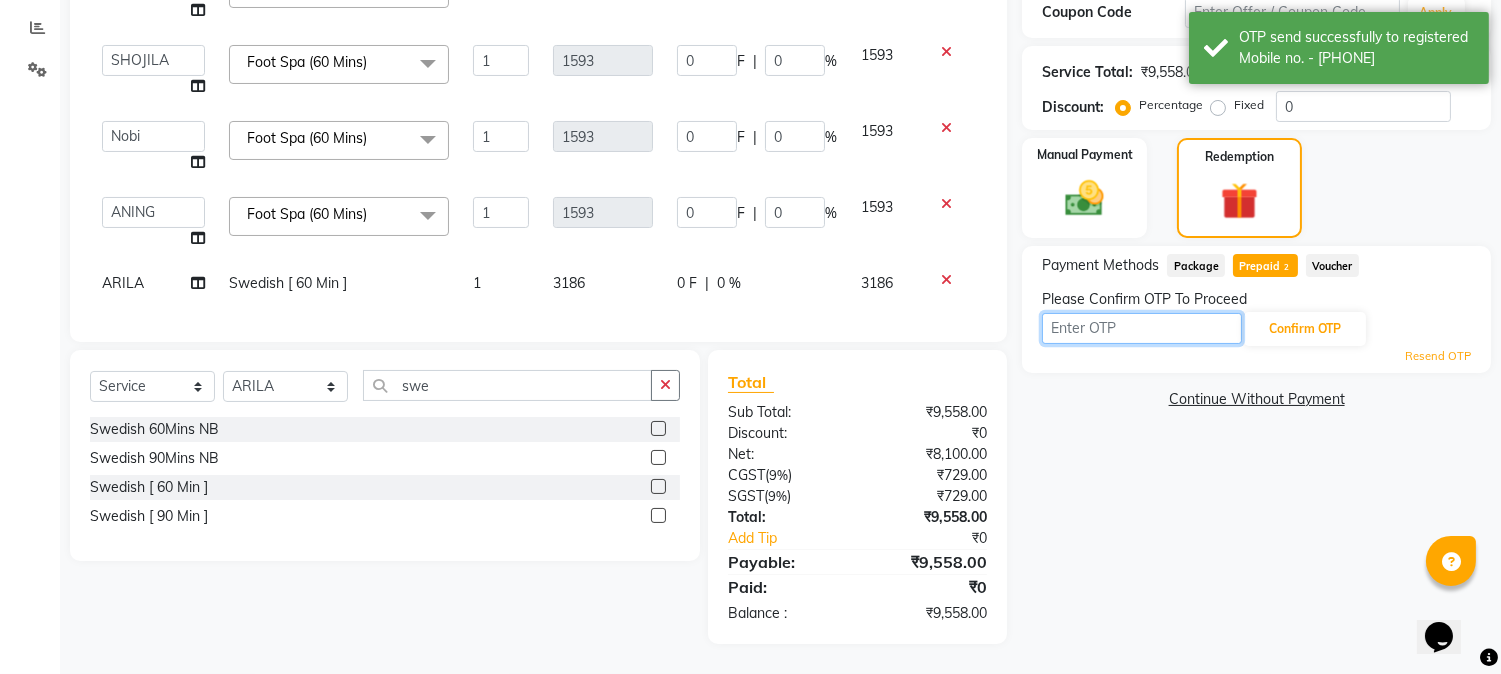click at bounding box center [1142, 328] 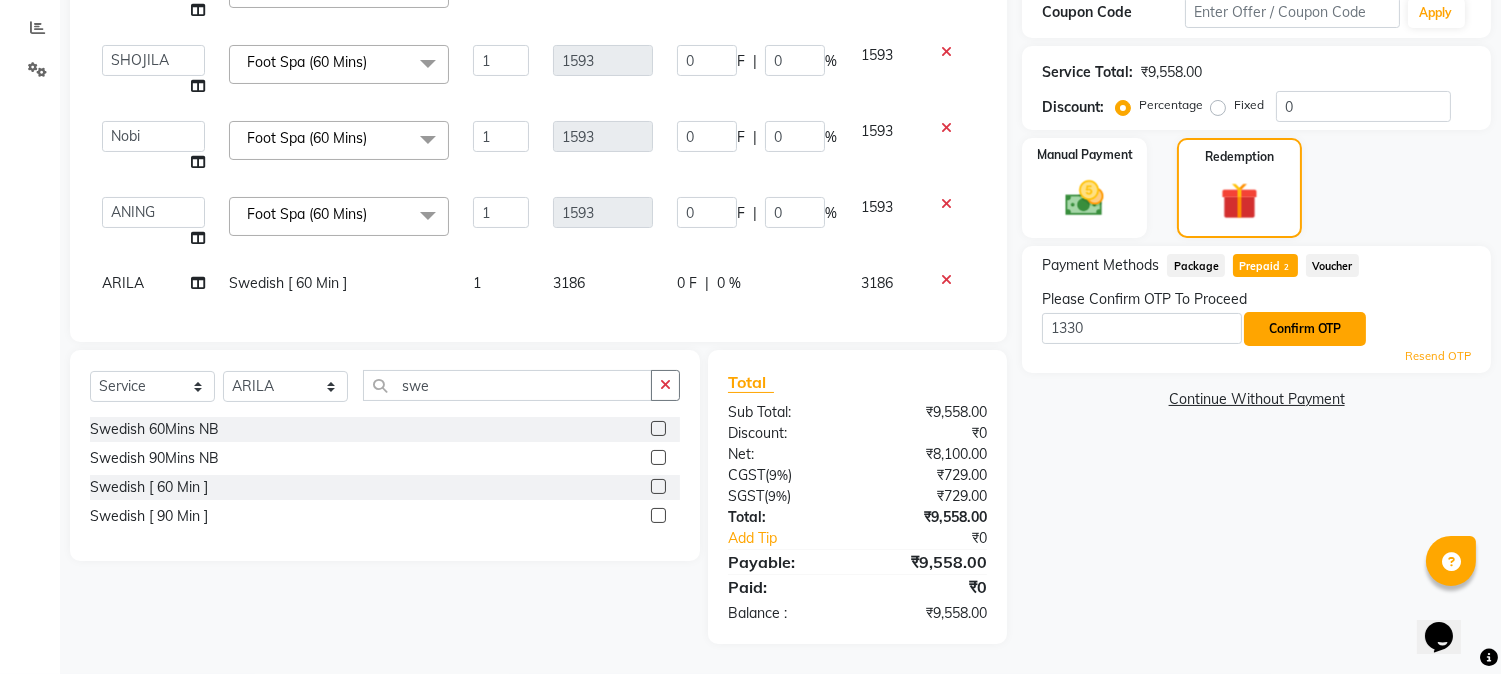 click on "Confirm OTP" 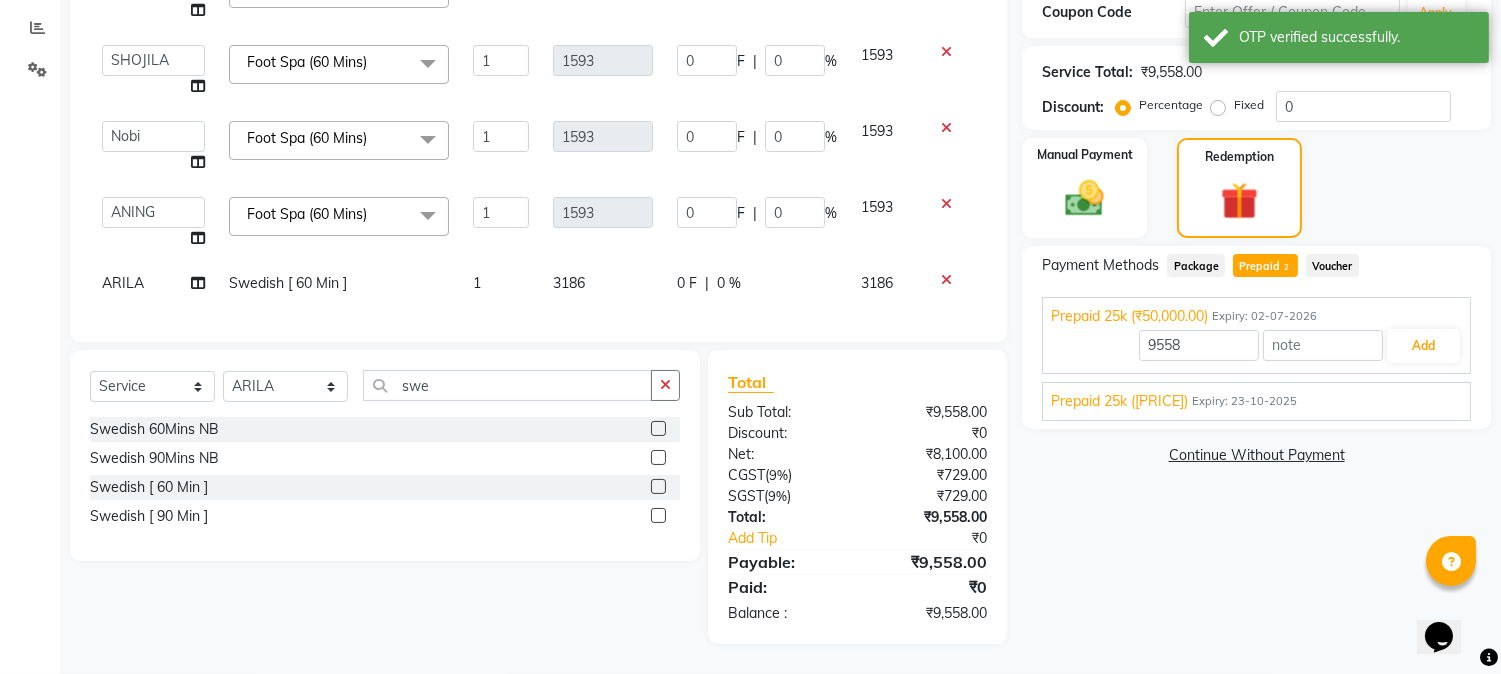 click on "Expiry: 23-10-2025" at bounding box center (1244, 401) 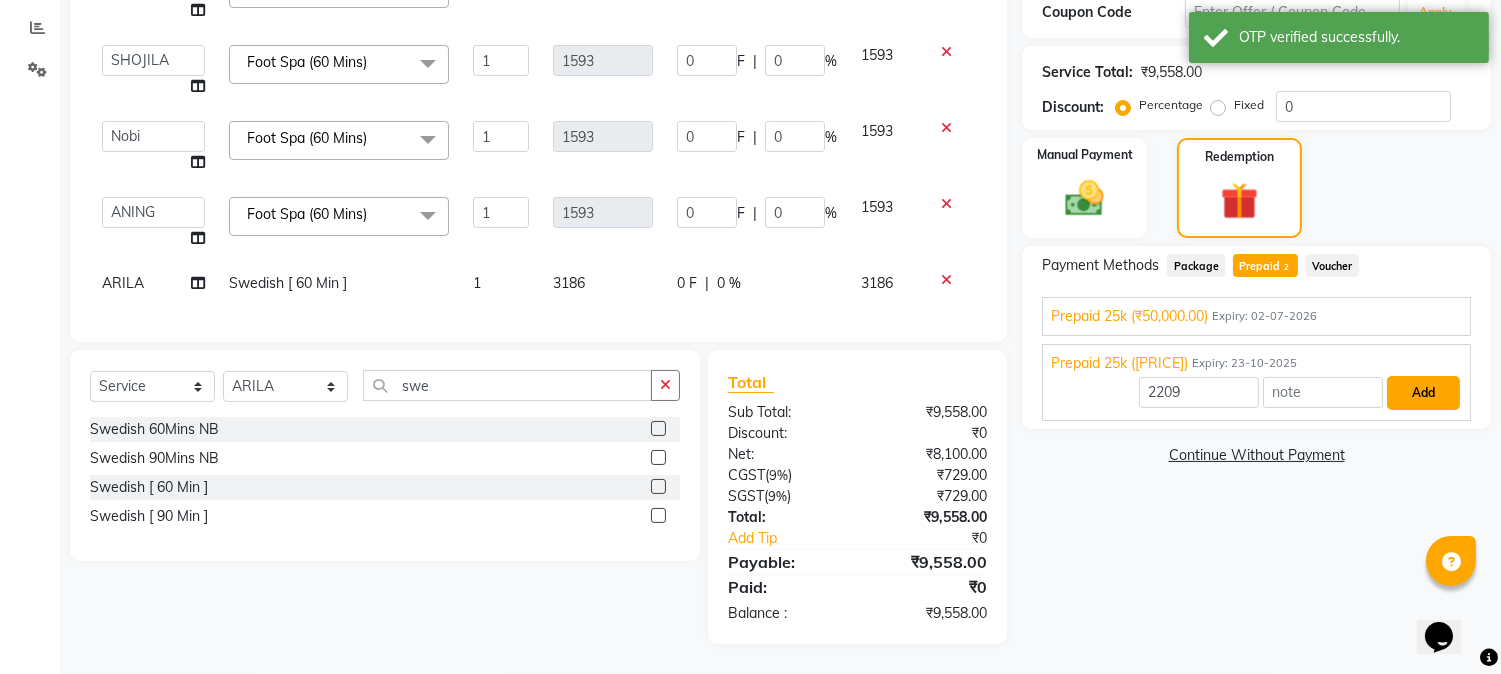 click on "Add" at bounding box center (1423, 393) 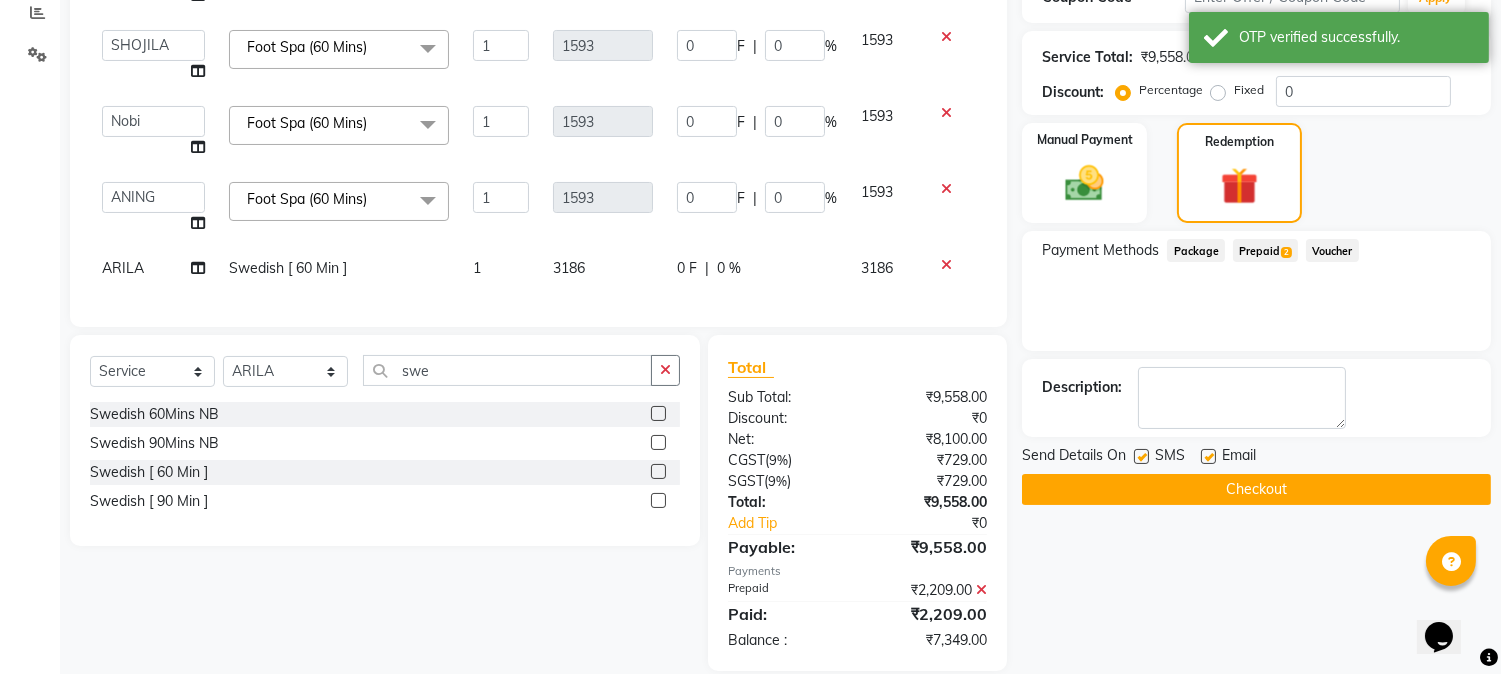 click on "Prepaid  2" 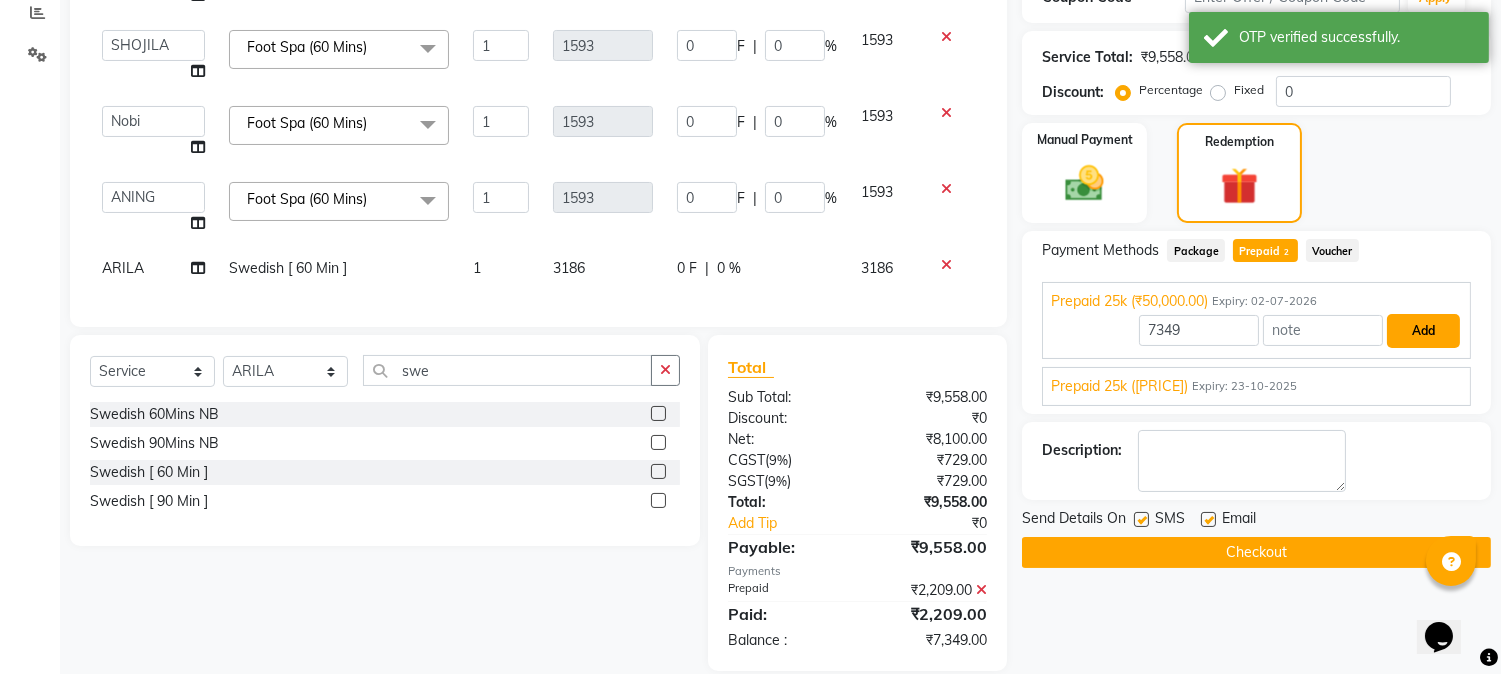 click on "Add" at bounding box center (1423, 331) 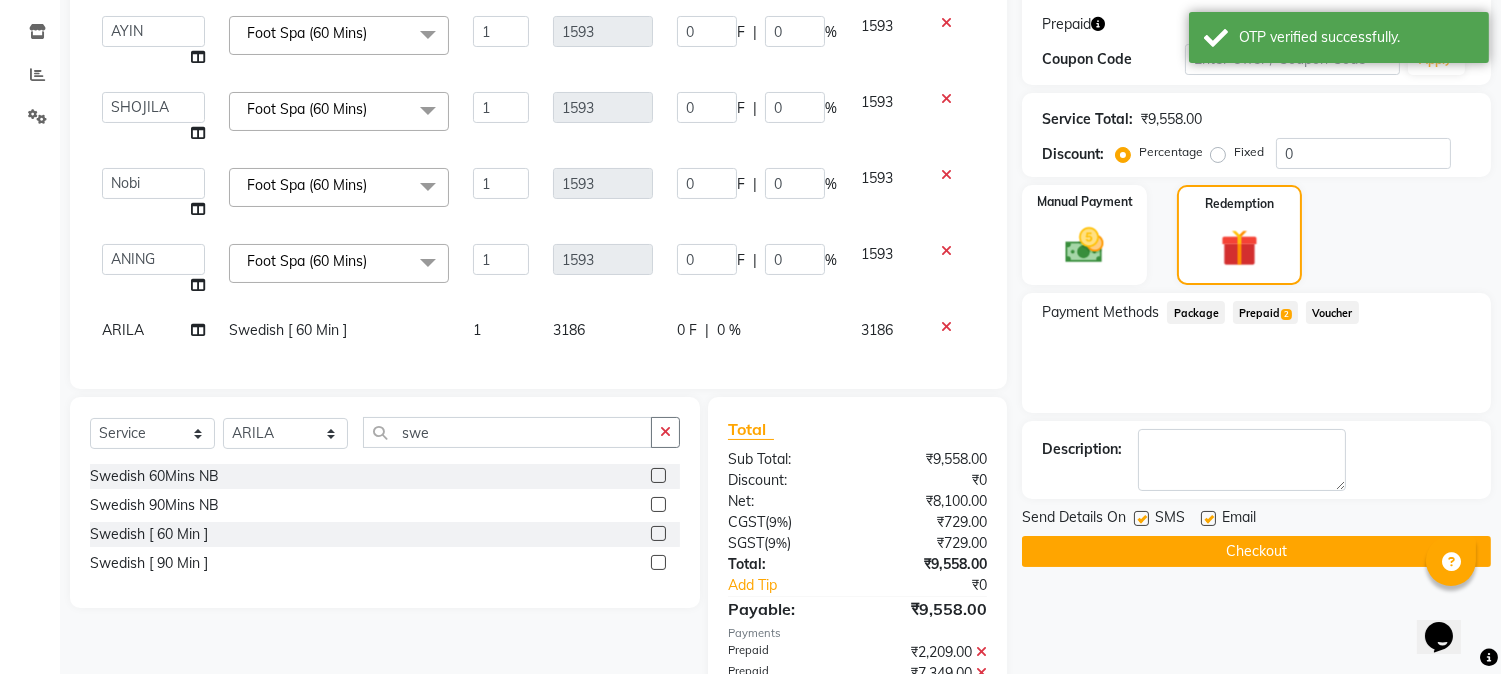 scroll, scrollTop: 444, scrollLeft: 0, axis: vertical 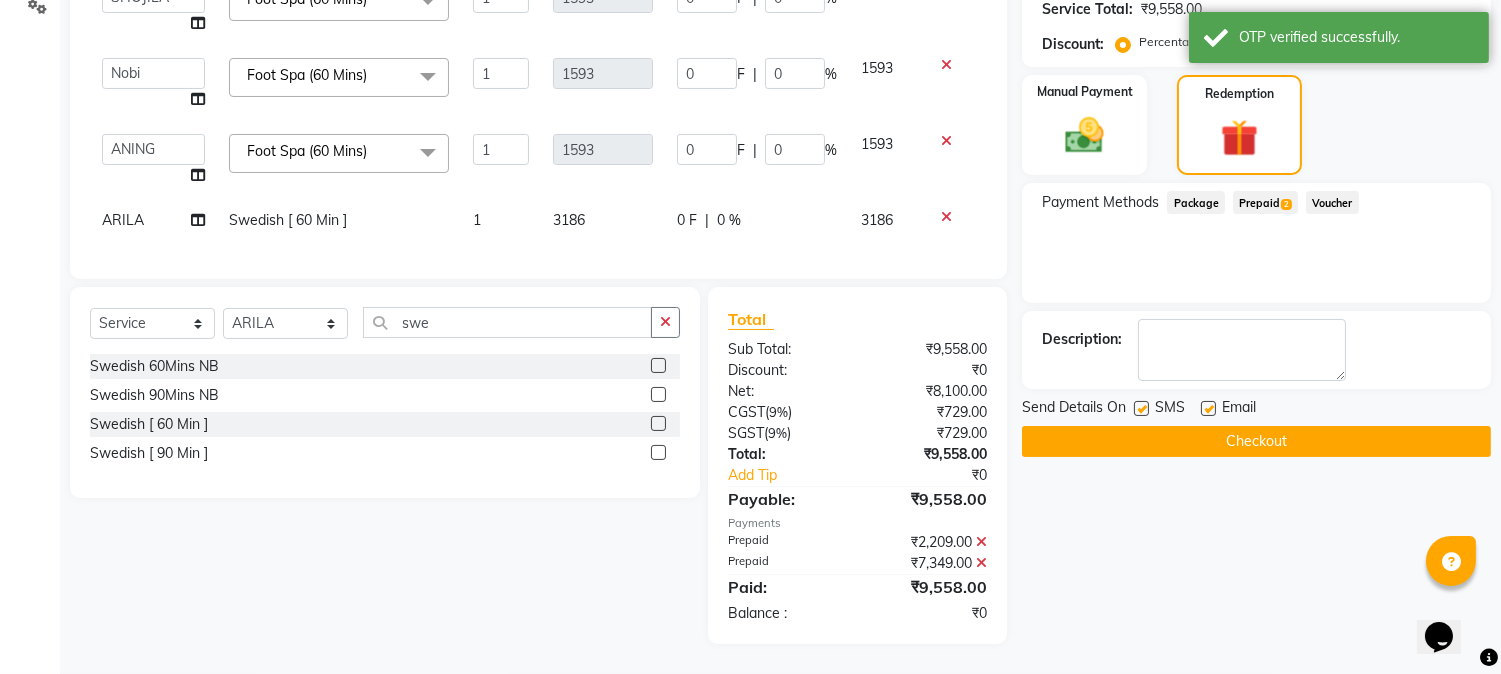 click on "Name: [FIRST] [NUMBER] Membership:  No Active Membership  Total Visits:  10 Card on file:  0 Last Visit:   [DATE] Points:   0  Prepaid Coupon Code Apply Service Total:  [PRICE]  Discount:  Percentage   Fixed  0 Manual Payment Redemption Payment Methods  Package   Prepaid  2  Voucher  Description:                  Send Details On SMS Email  Checkout" 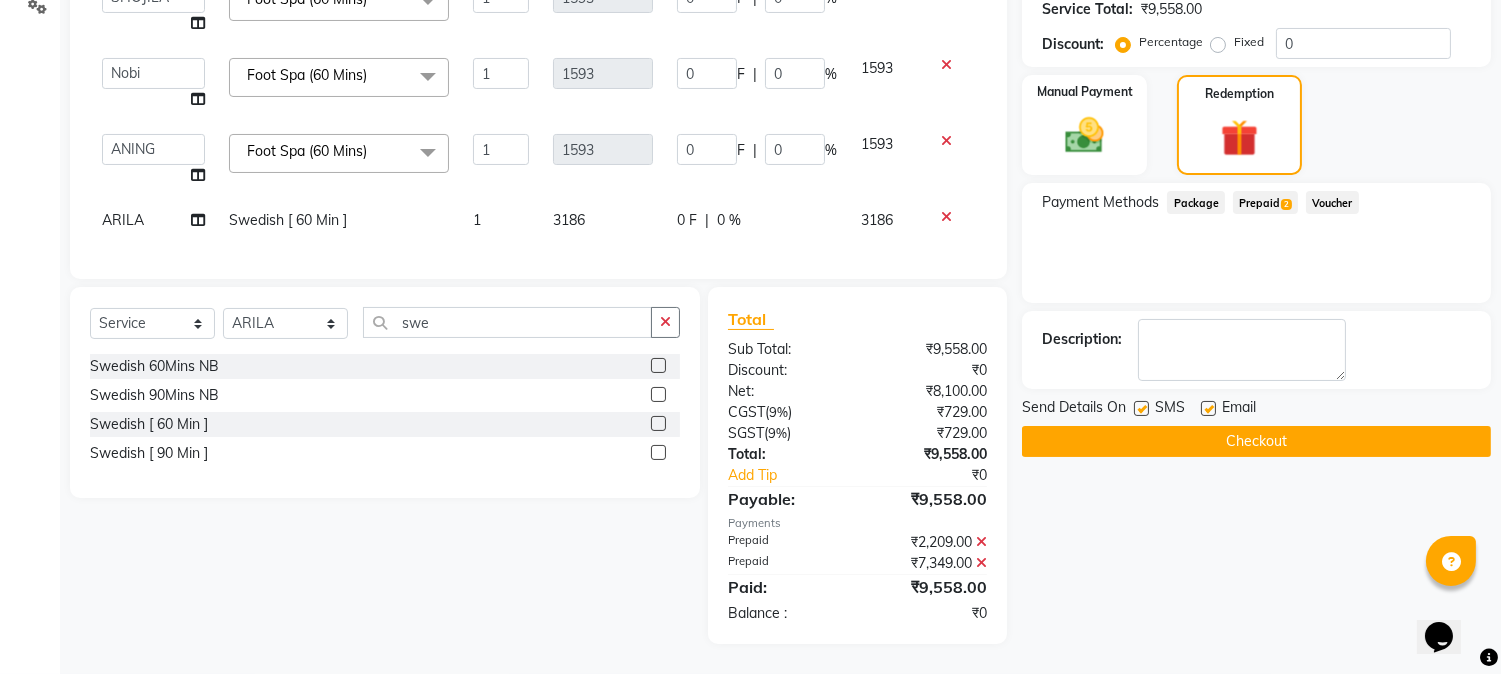 click on "Checkout" 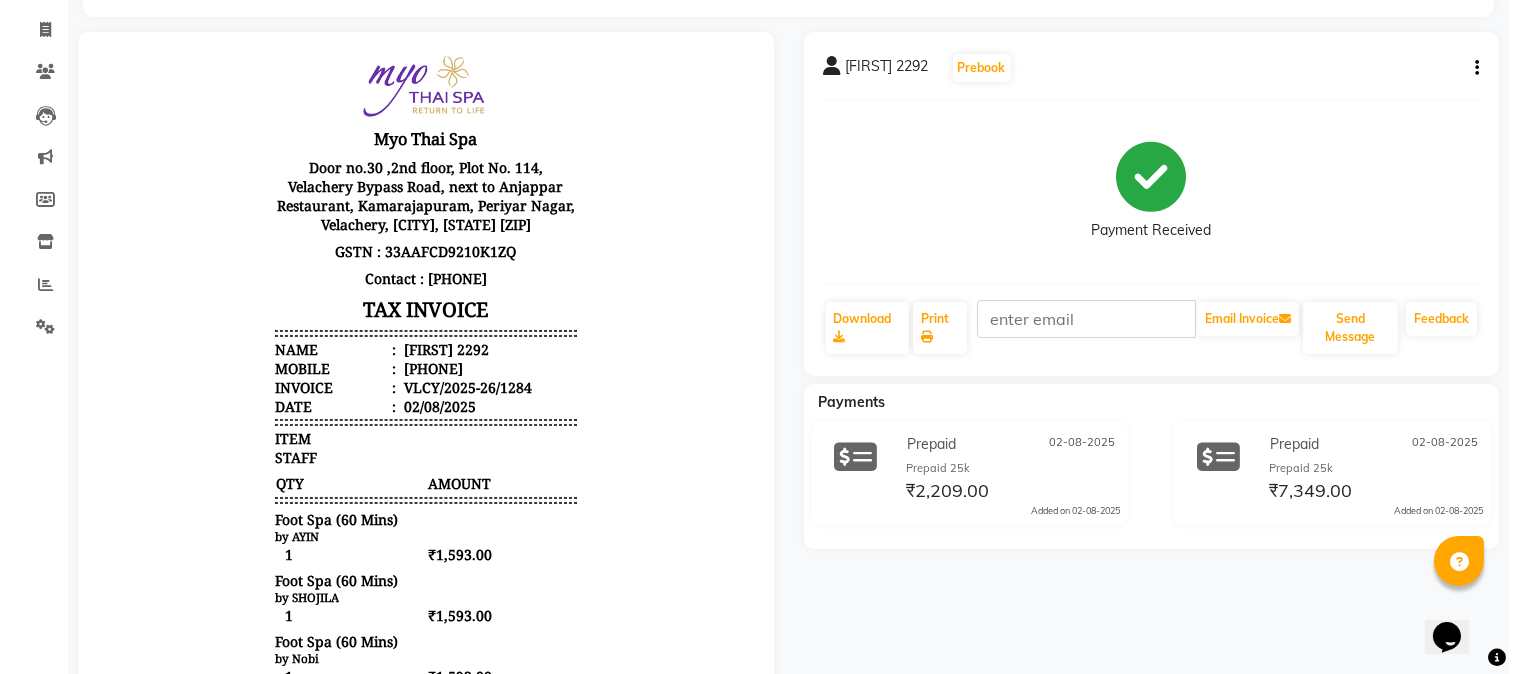 scroll, scrollTop: 0, scrollLeft: 0, axis: both 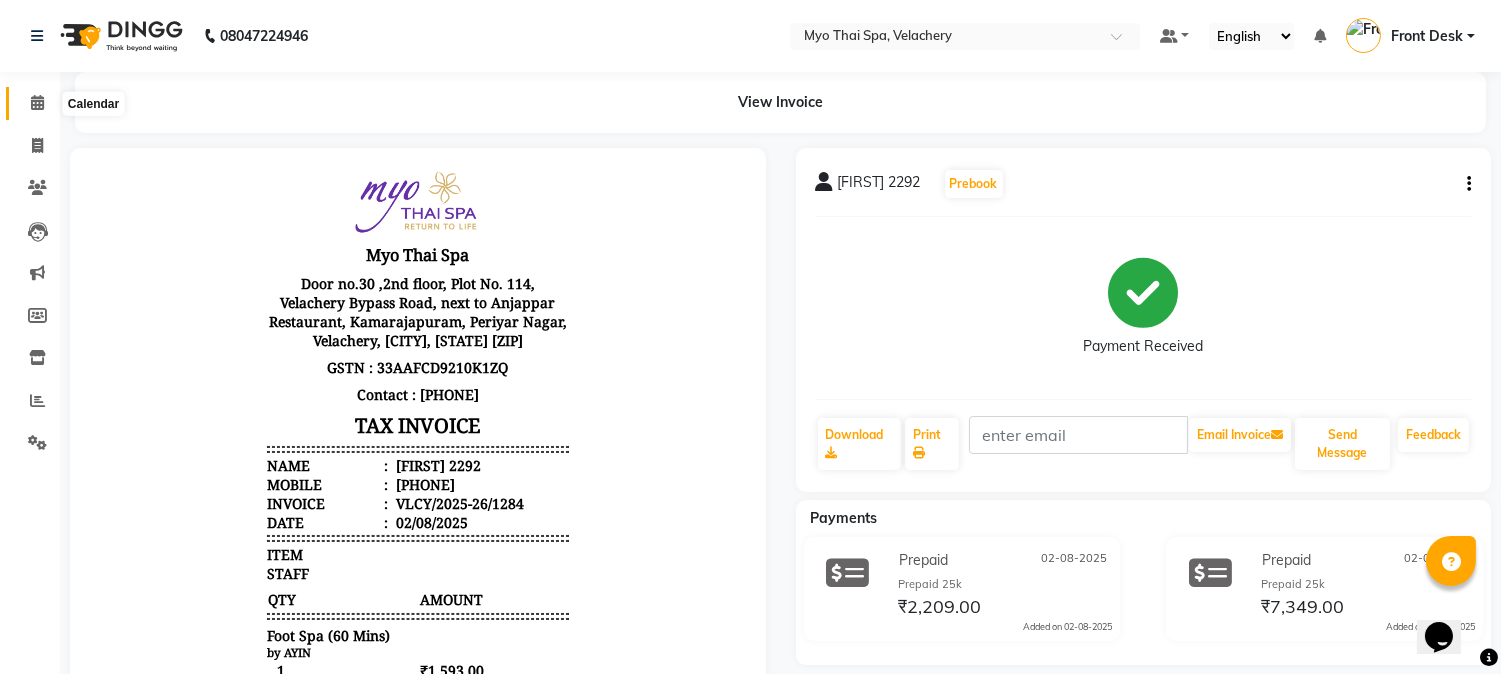 click 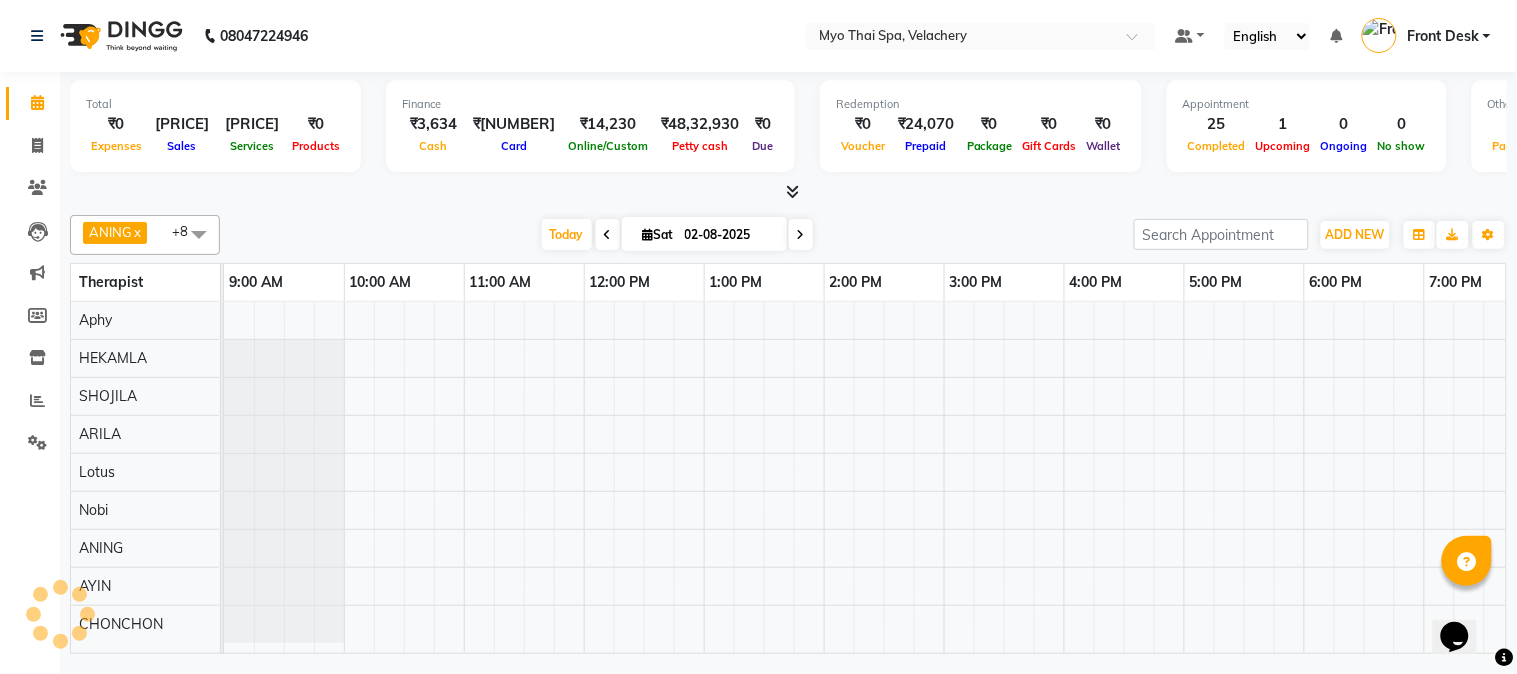 scroll, scrollTop: 0, scrollLeft: 517, axis: horizontal 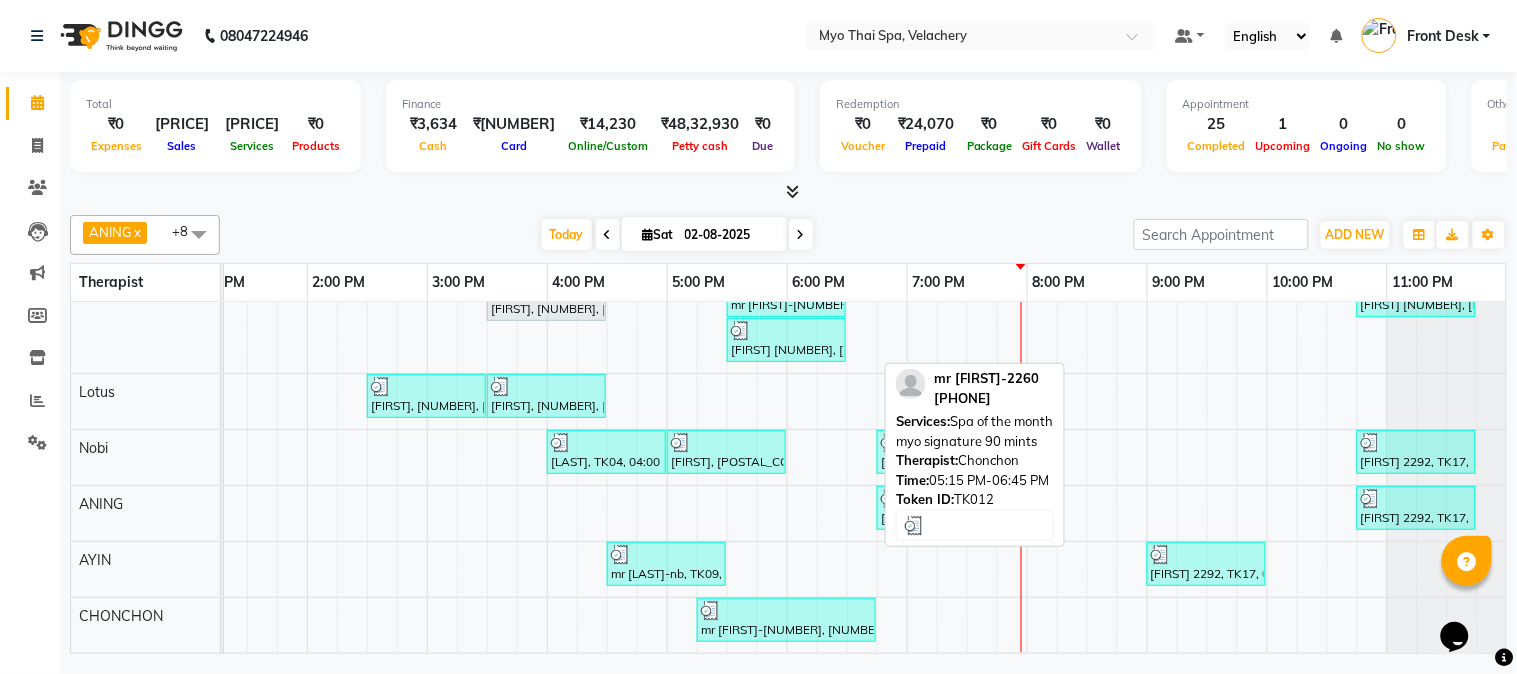 click on "mr [FIRST]-[NUMBER], [NUMBER], [TIME] [TIME], [BRAND] [NUMBER]Mints" at bounding box center [786, 620] 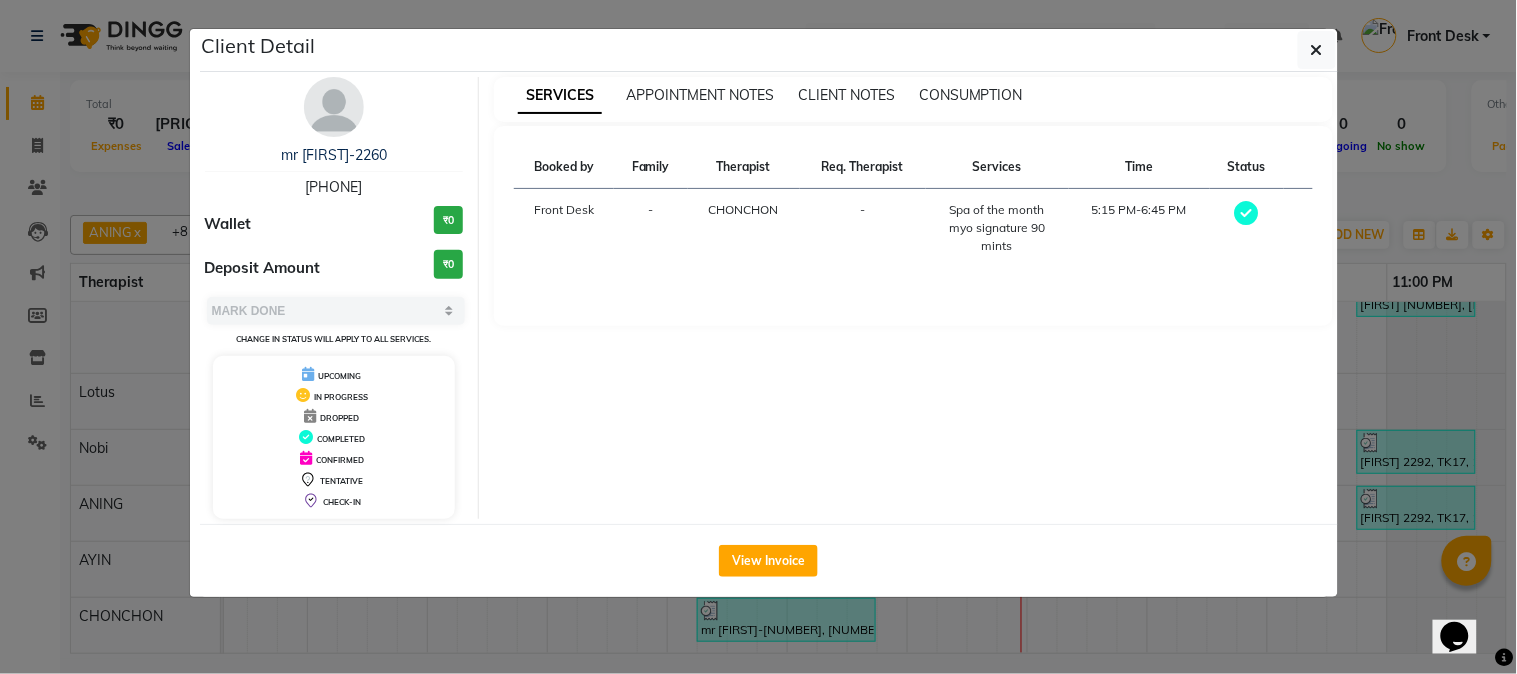 click on "Client Detail" 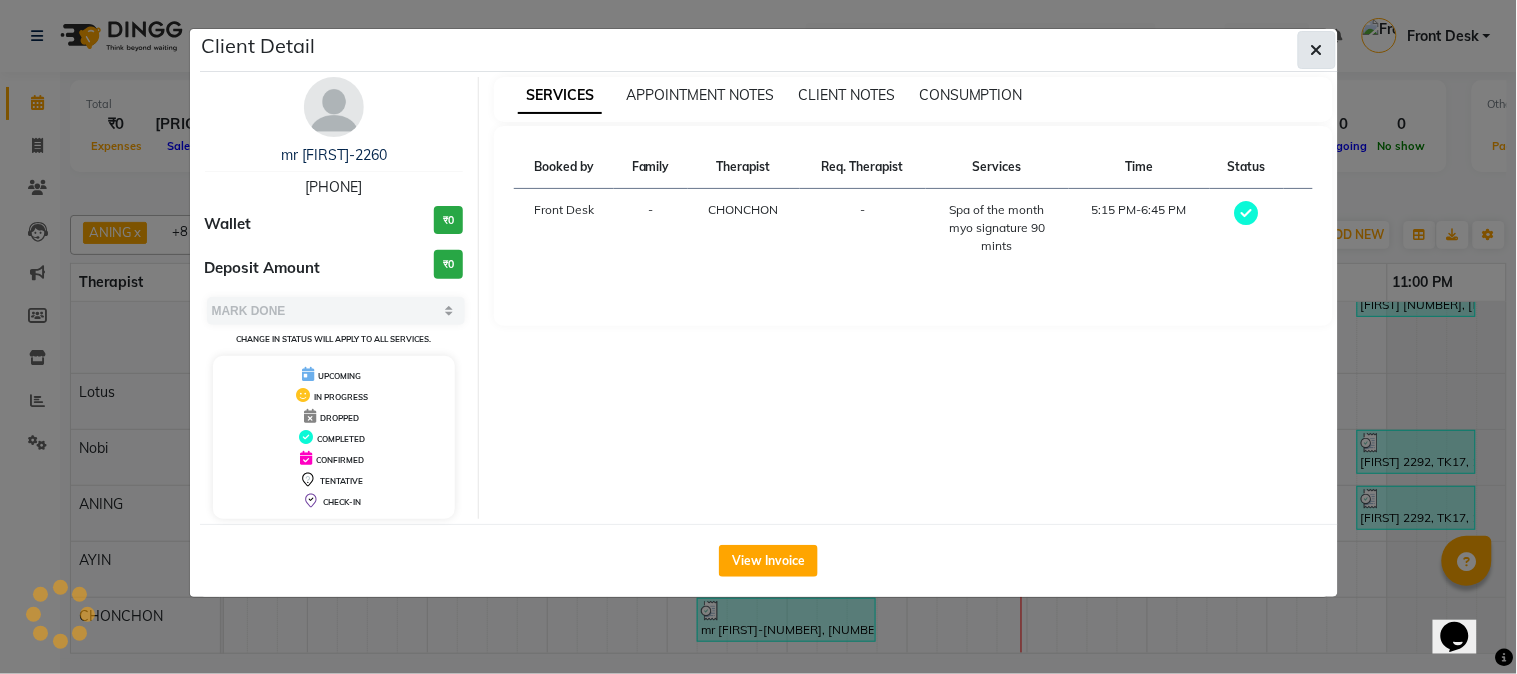 click 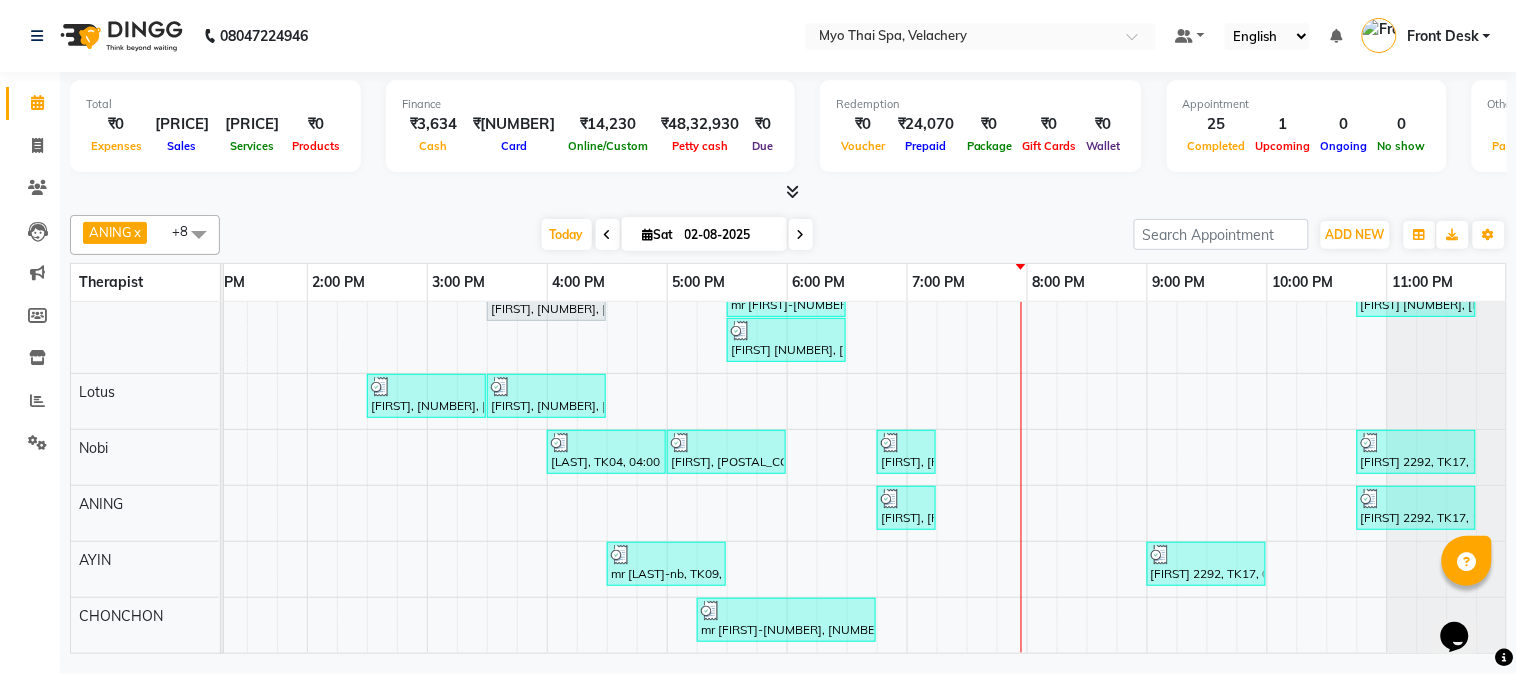 scroll, scrollTop: 91, scrollLeft: 517, axis: both 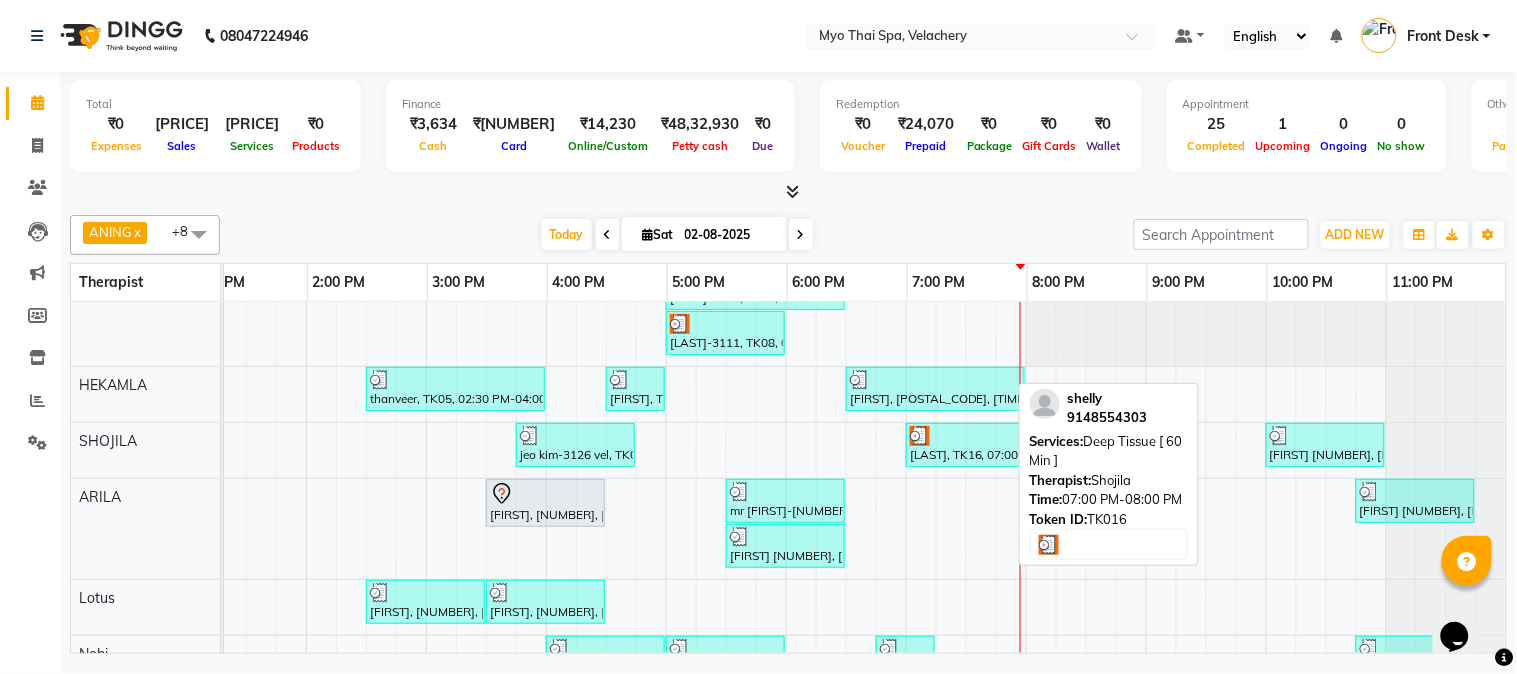 click on "[LAST], TK16, 07:00 PM-08:00 PM, Deep Tissue [ 60 Min ]" at bounding box center (965, 445) 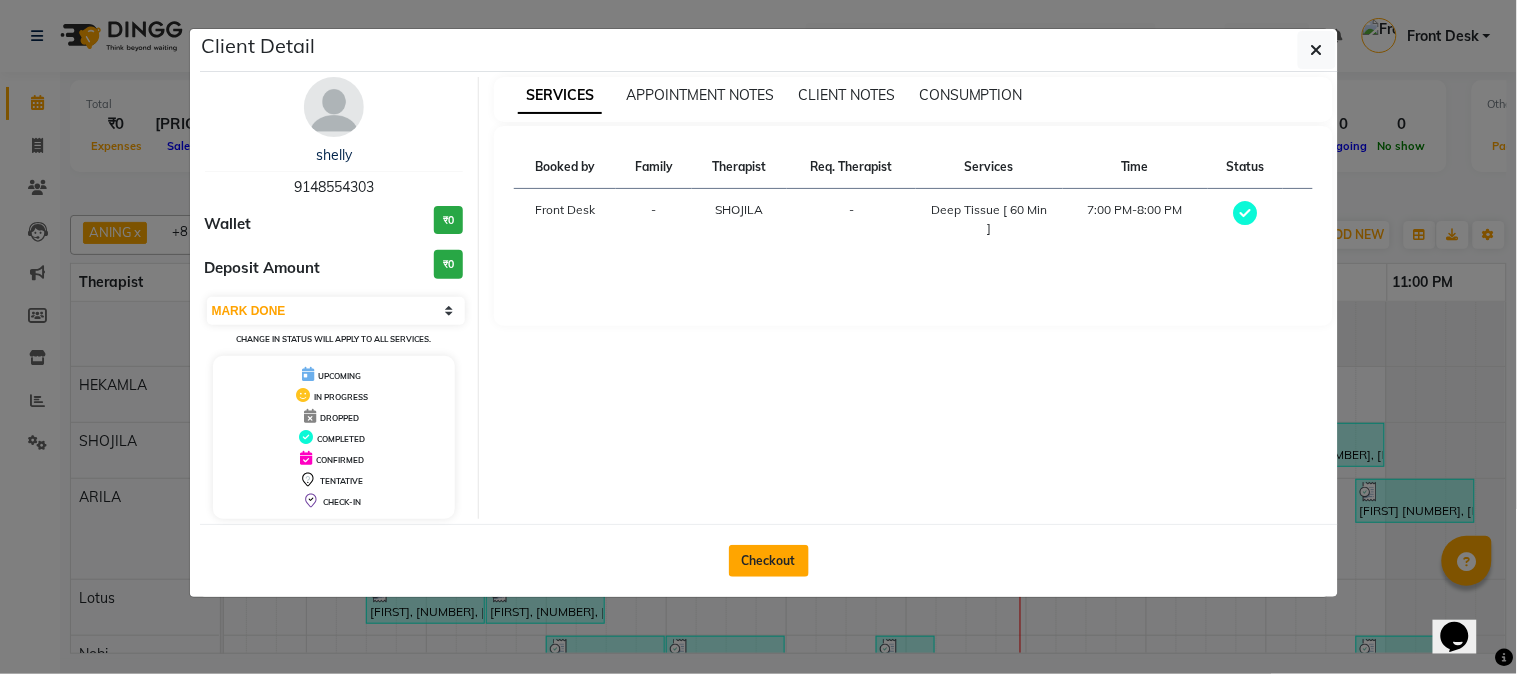 click on "Checkout" 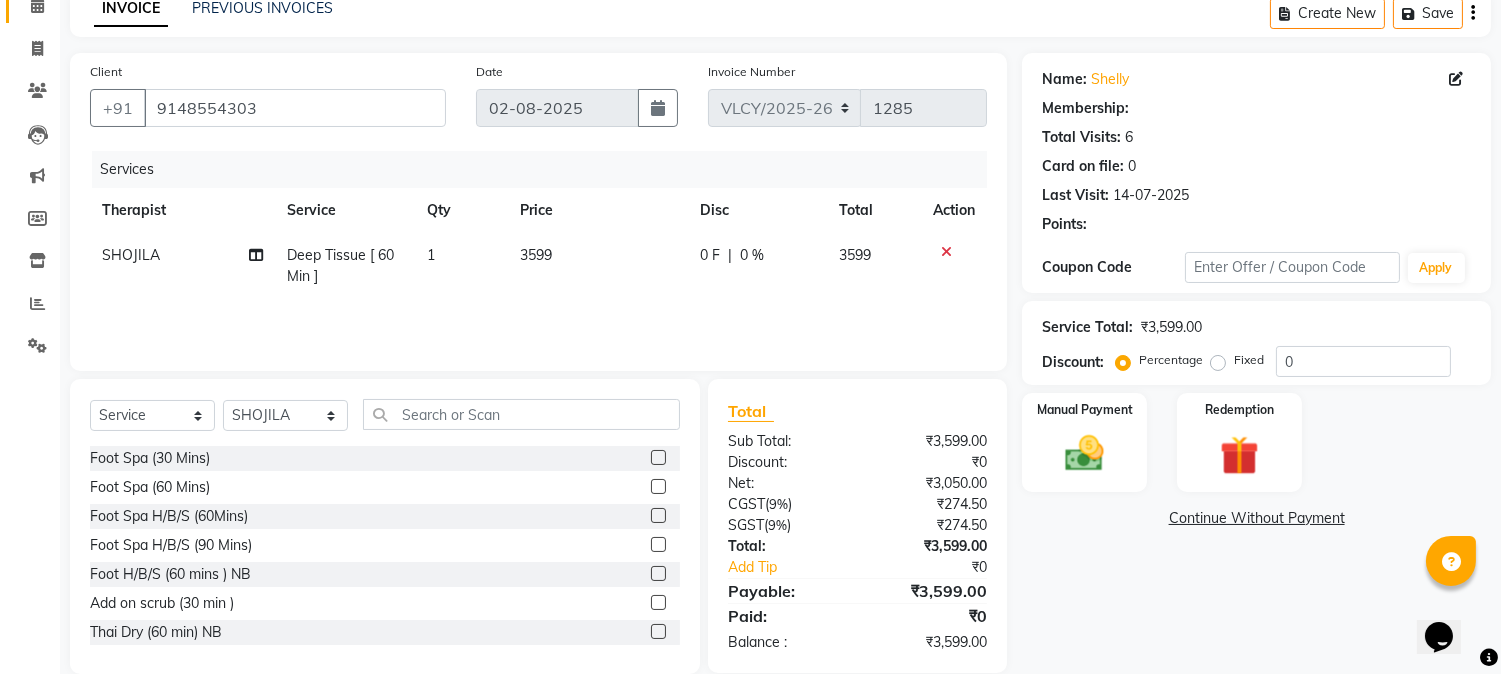scroll, scrollTop: 126, scrollLeft: 0, axis: vertical 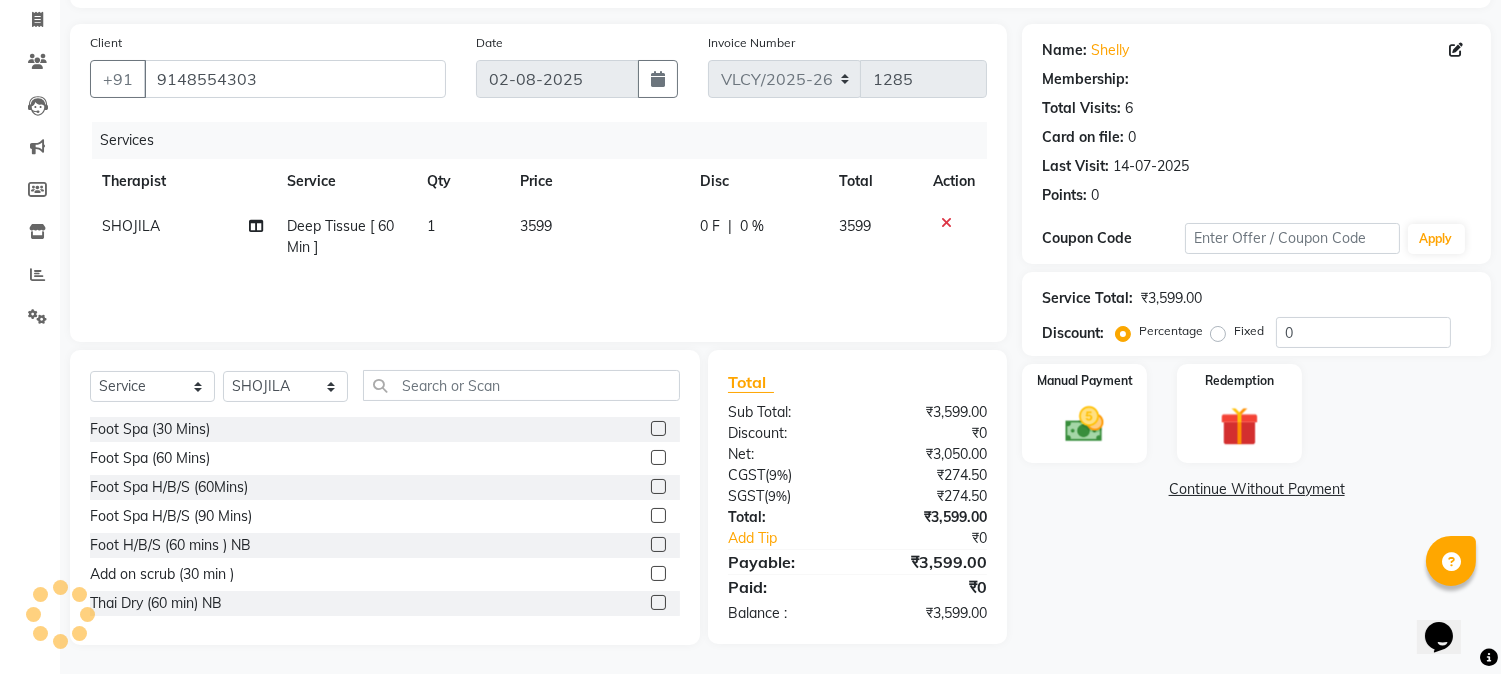 click on "0 %" 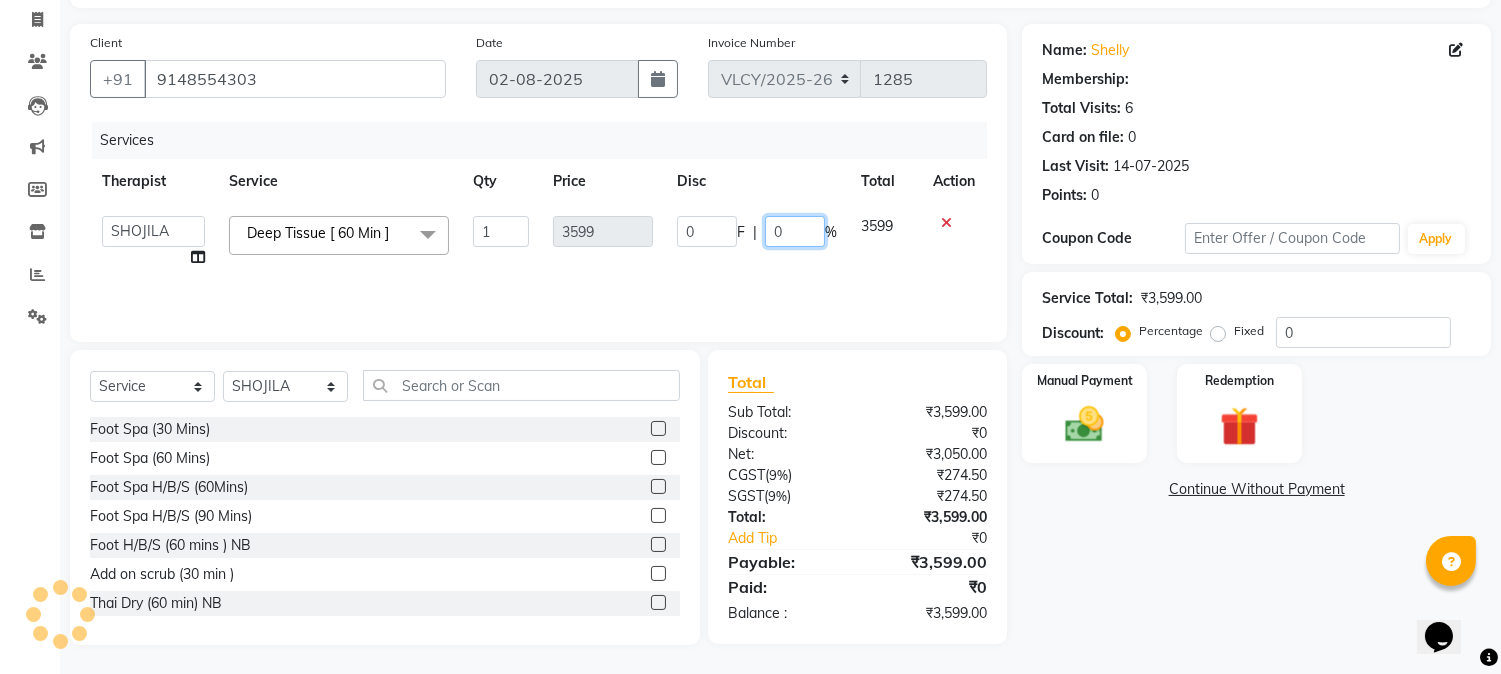 click on "0" 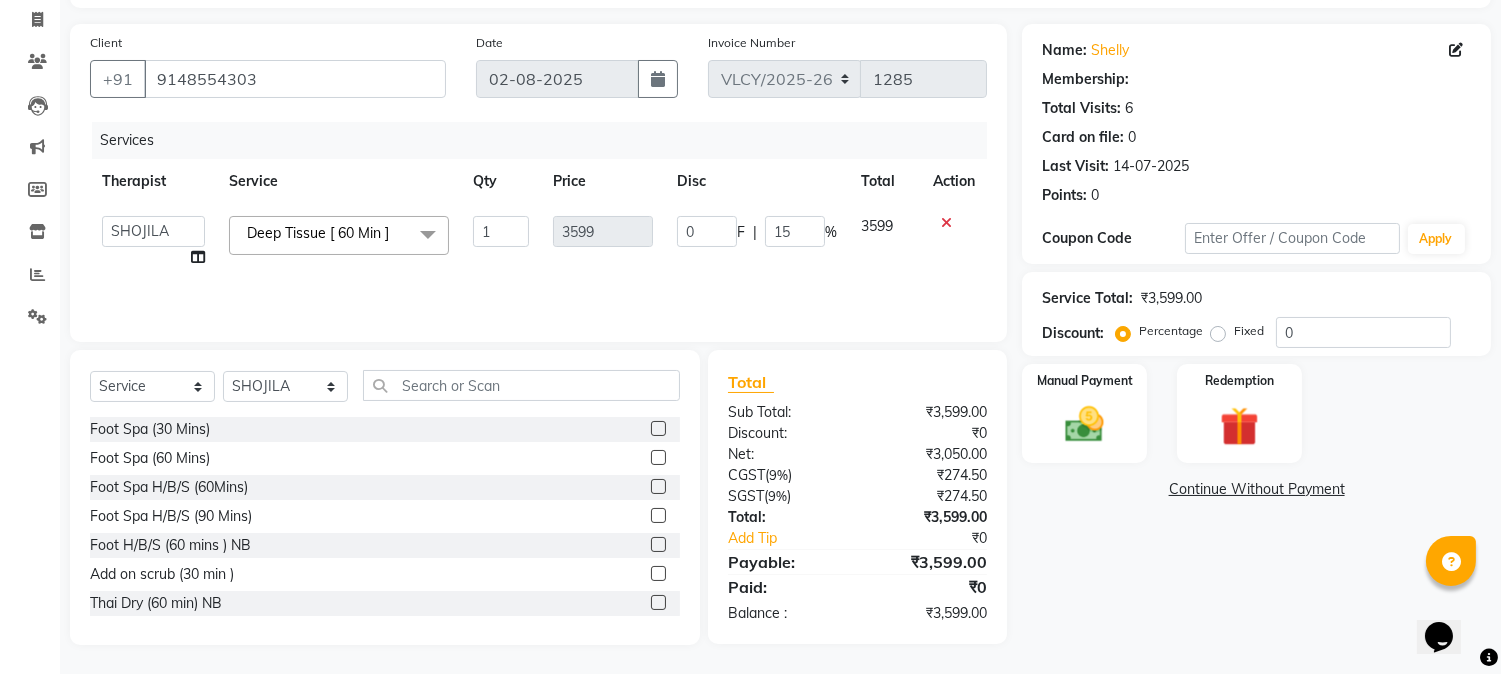 click on "Services Therapist Service Qty Price Disc Total Action  ANING   Aphy   ARILA   AYIN   CHONCHON   Front Desk   HEKAMLA   Lotus   Nobi   SHOJILA  Deep Tissue [ 60 Min ]  x Foot Spa (30 Mins) Foot Spa (60 Mins) Foot Spa H/B/S (60Mins) Foot Spa H/B/S (90 Mins) Foot H/B/S (60 mins ) NB Add on scrub (30 min ) Thai Dry (60 min) NB  Couple Spa NB Aroma Thai 60Mins NB Deep Tissue 60mins NB Aroma 90mins NB Spa of the month myo signature  90 mints Swedish 60Mins NB Swedish 90Mins NB Thai Foot Spa Head/ Back & Shoulder 60Mins Aroma Thai [ 60 Min ] Aroma Thai 90 Mins Balinese [ 60 Min ] Balinese [ 90 Min ] Body Scrub [ 60 Min ] Couple Spa 60 Mins Deep Tissue [ 60 Min ] Deep Tissue [ 90 Min ] Head Champi [ 15 Min ] Head Champi [ 30 Min ] Stress Releiving  [90 Min] Stress Relieving Back [ 30 Min ] Swedish [ 60 Min ] Swedish [ 90 Min ] Thai Foot Spa Head/ Back & Shoulder [ 60 Min ] Thai Foot Spa Head/ Back & Shoulder [ 90Min ] Thai Foot Spa With Scrub [ 60 Min ] Thai Foot Spa With Scrub [ 90 Min ] Twin Body Work [ 60 Min ]" 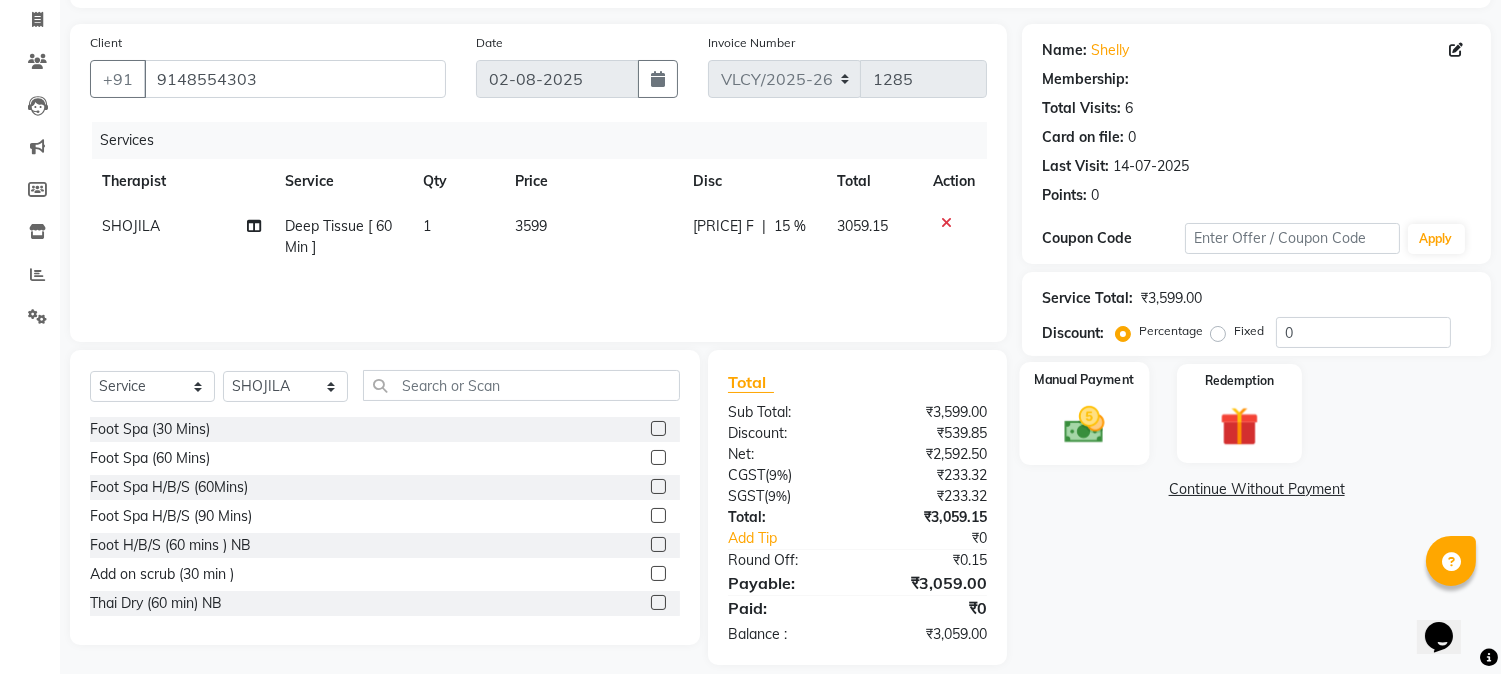 click on "Manual Payment" 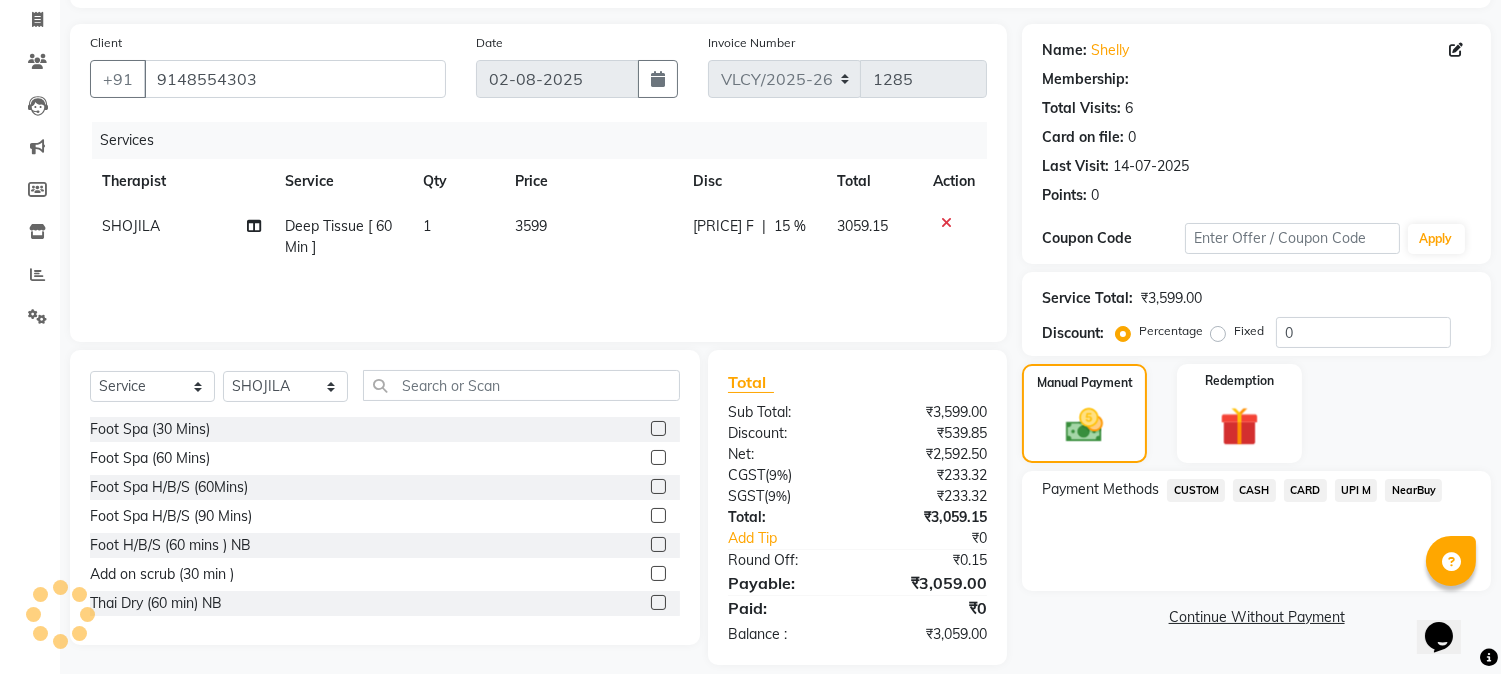 click on "CARD" 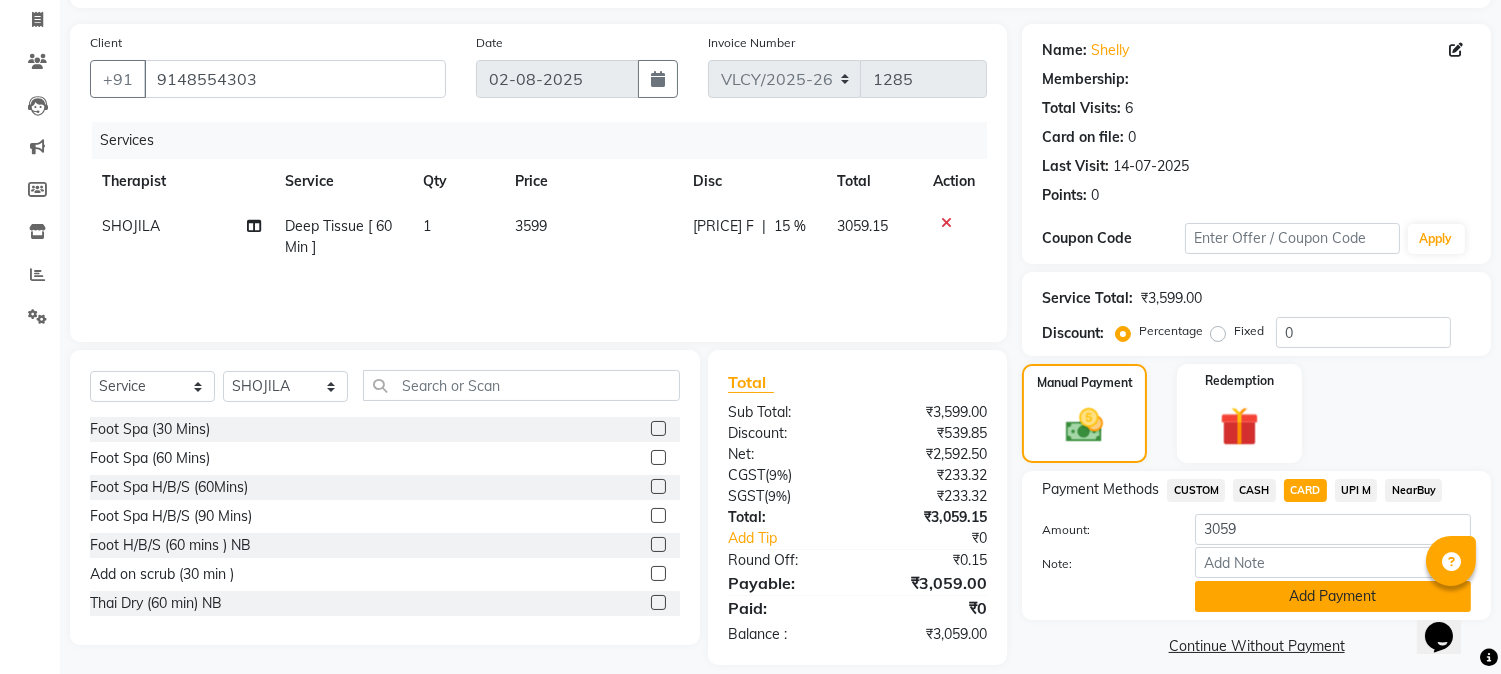 click on "Add Payment" 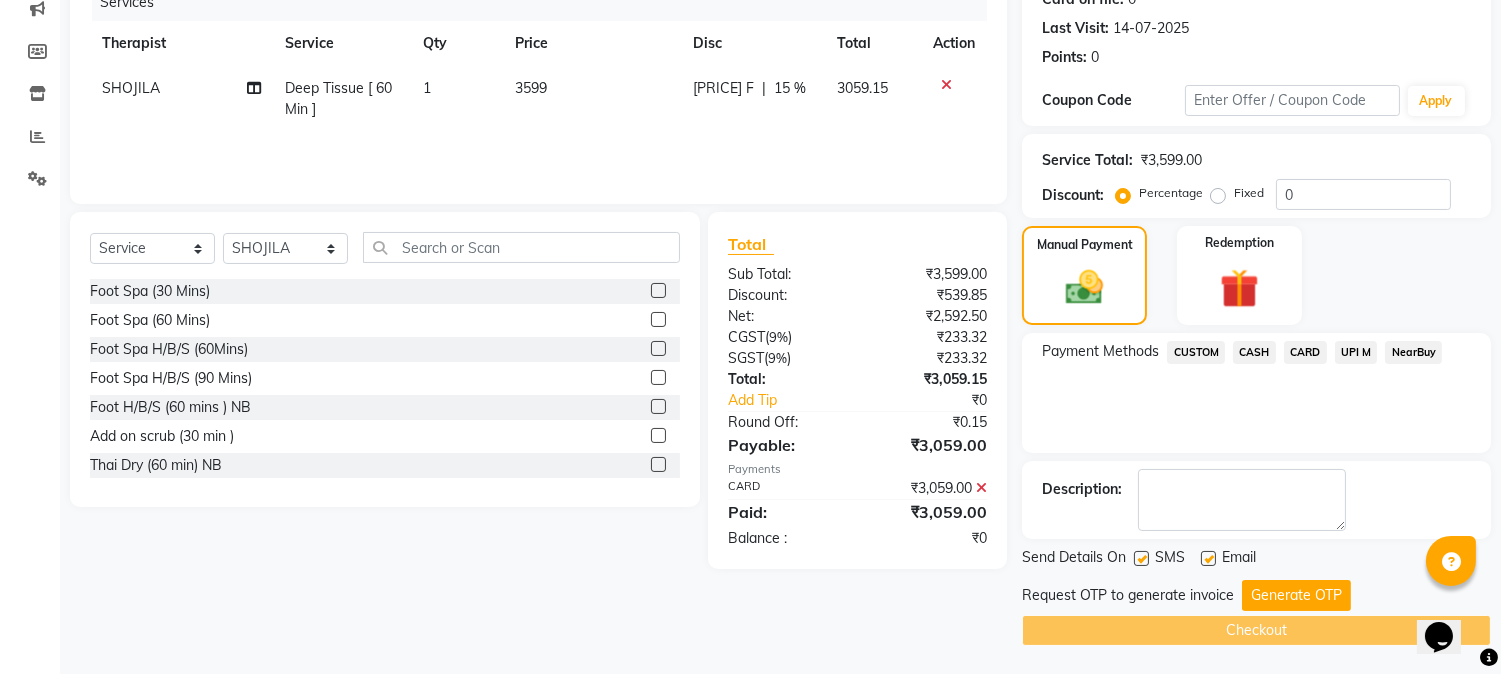 scroll, scrollTop: 265, scrollLeft: 0, axis: vertical 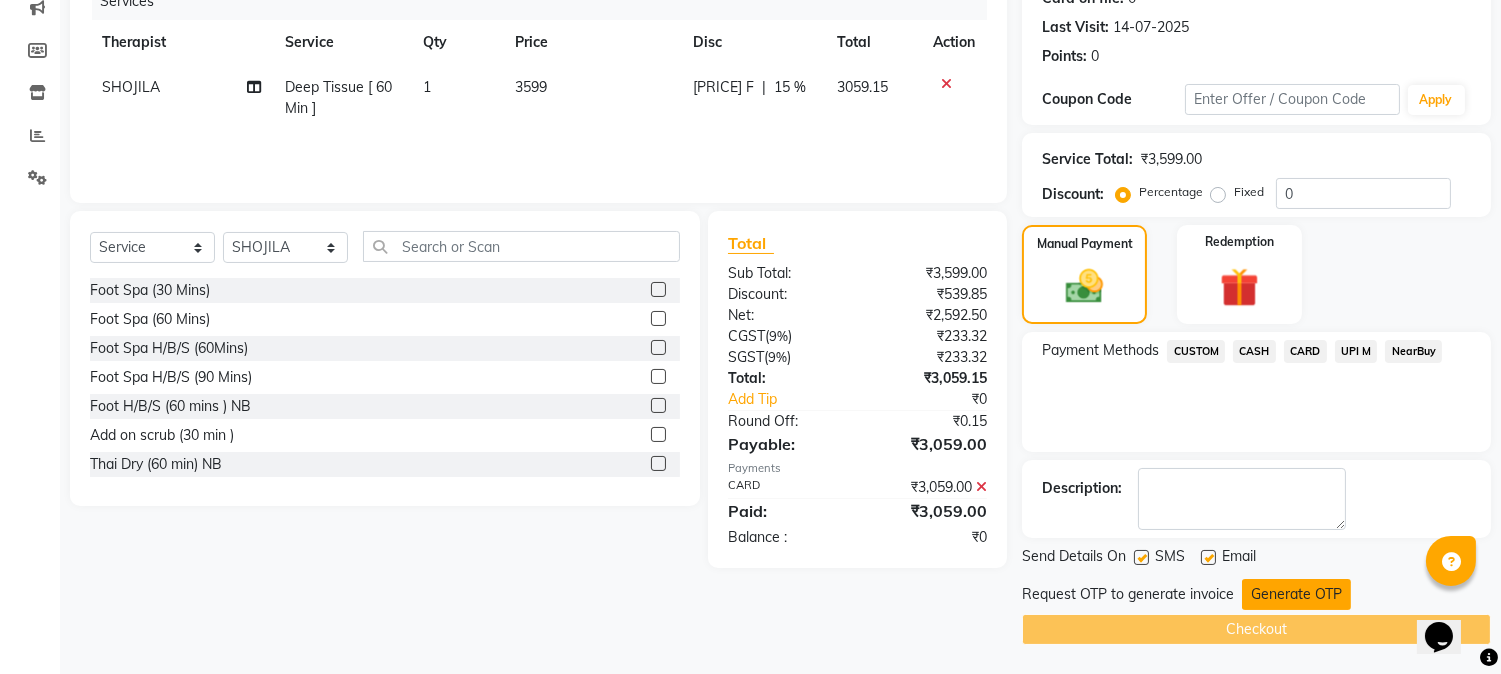 click on "Generate OTP" 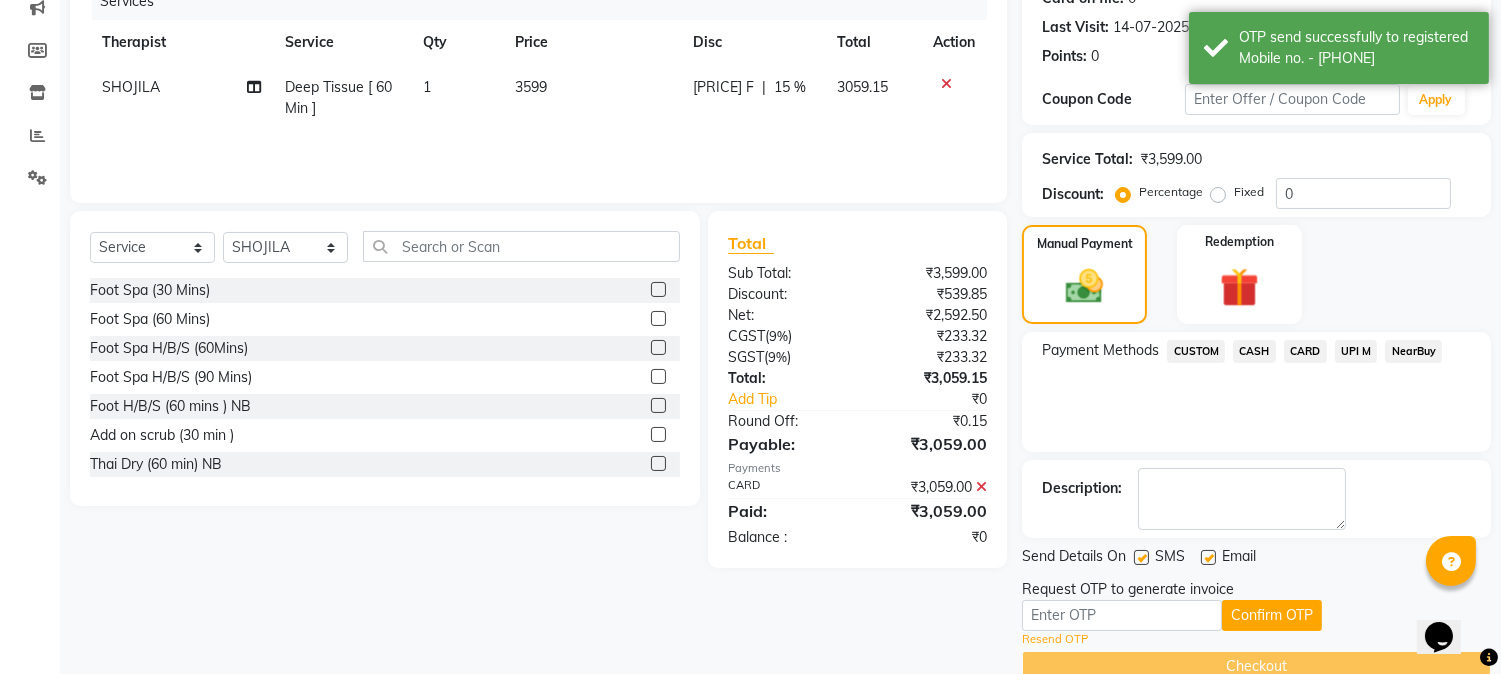 click 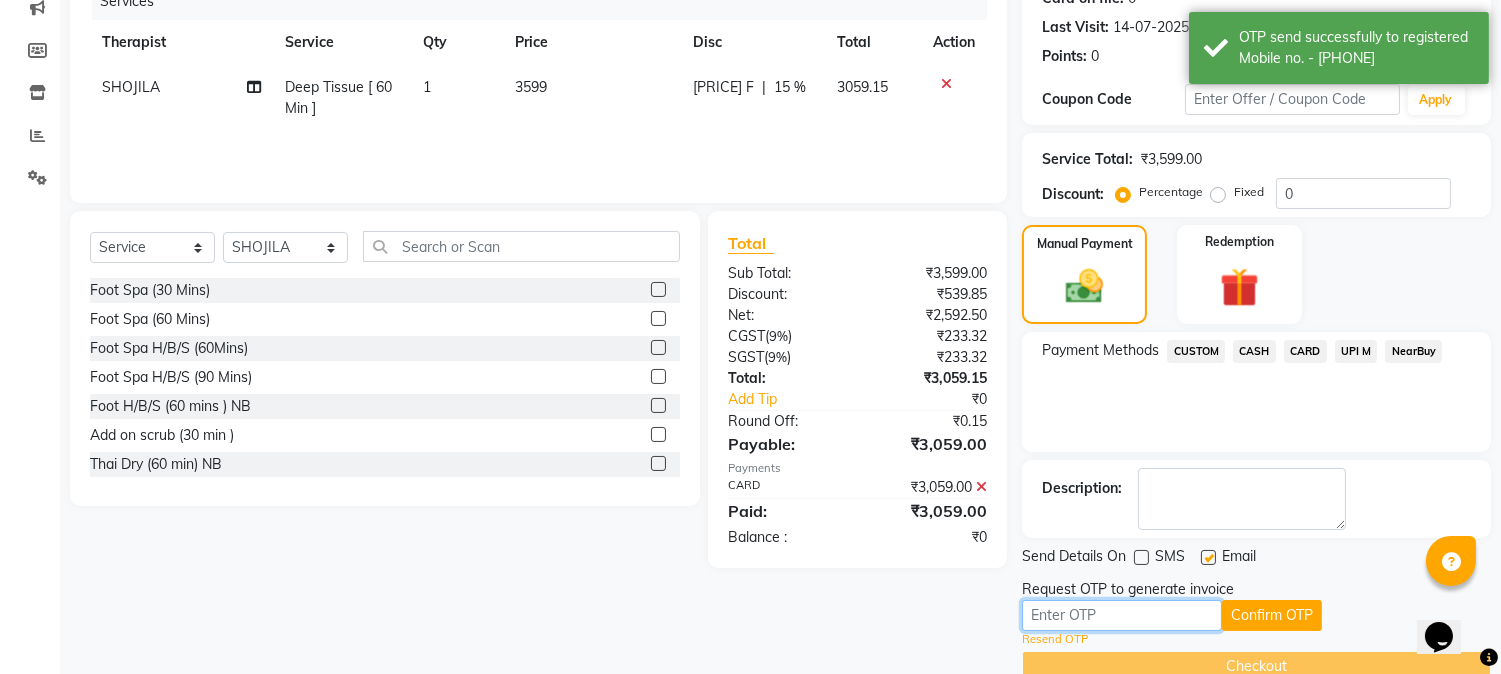 click at bounding box center [1122, 615] 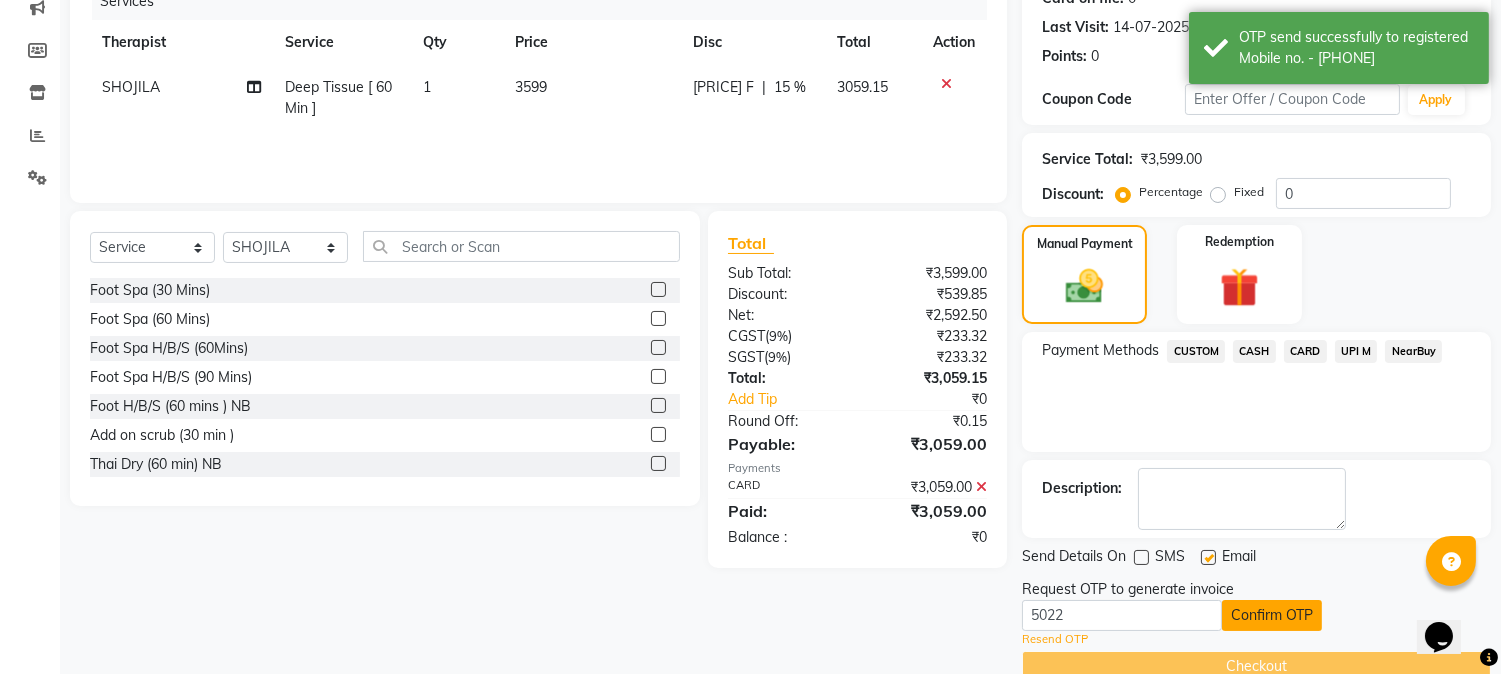click on "Confirm OTP" 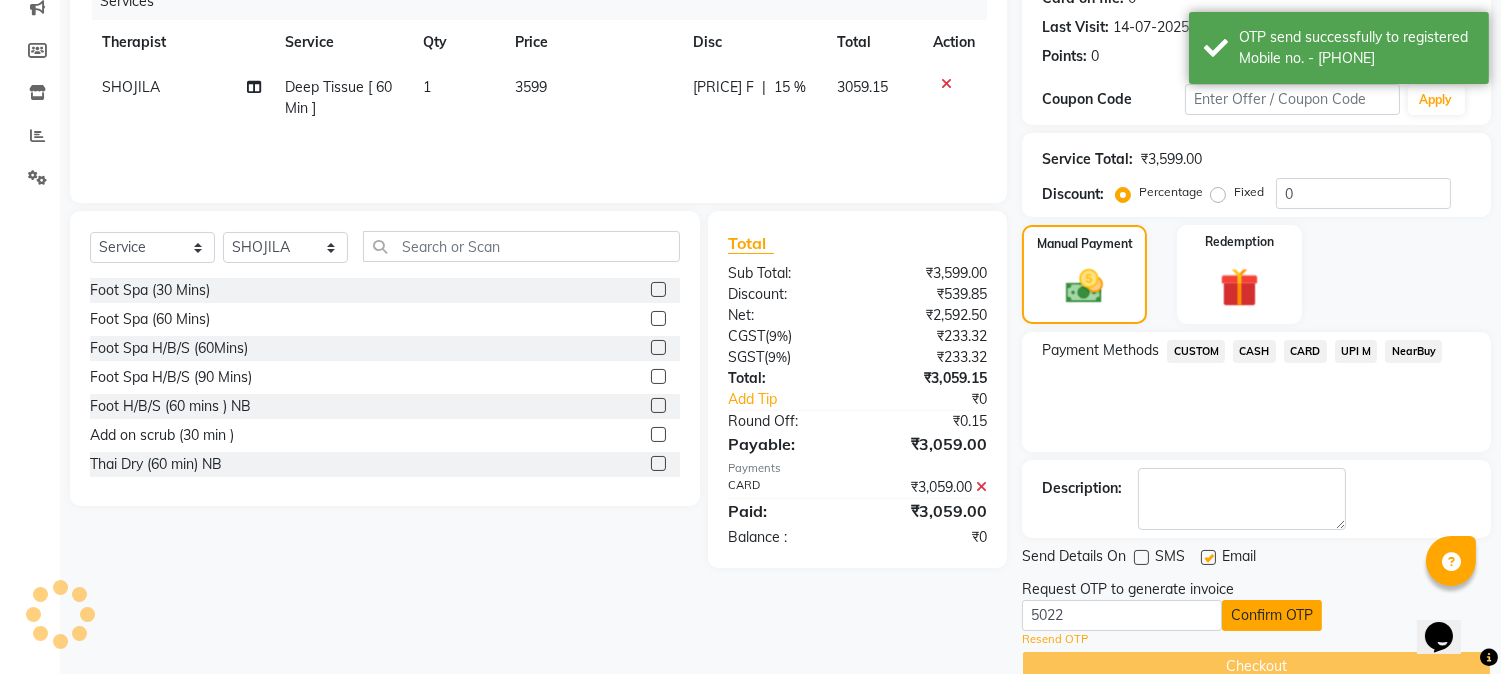 click on "Confirm OTP" 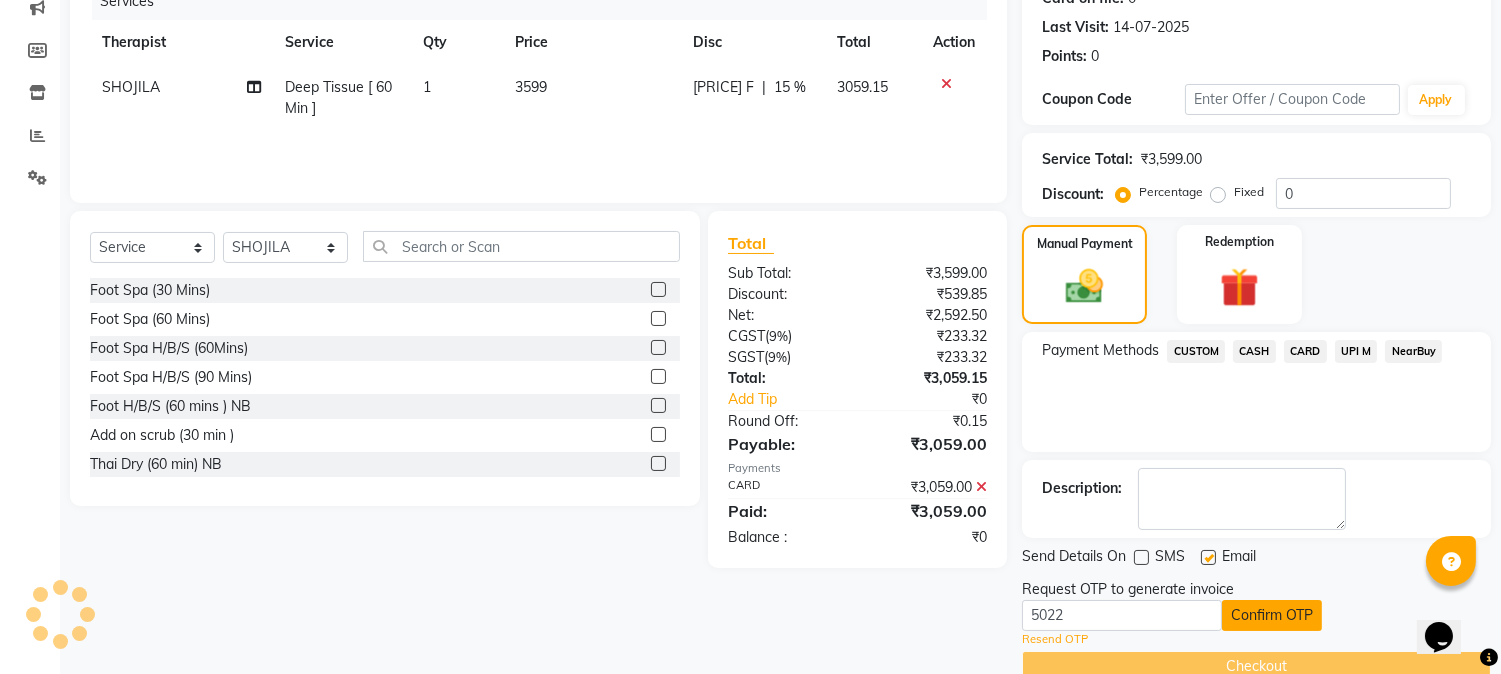click on "Confirm OTP" 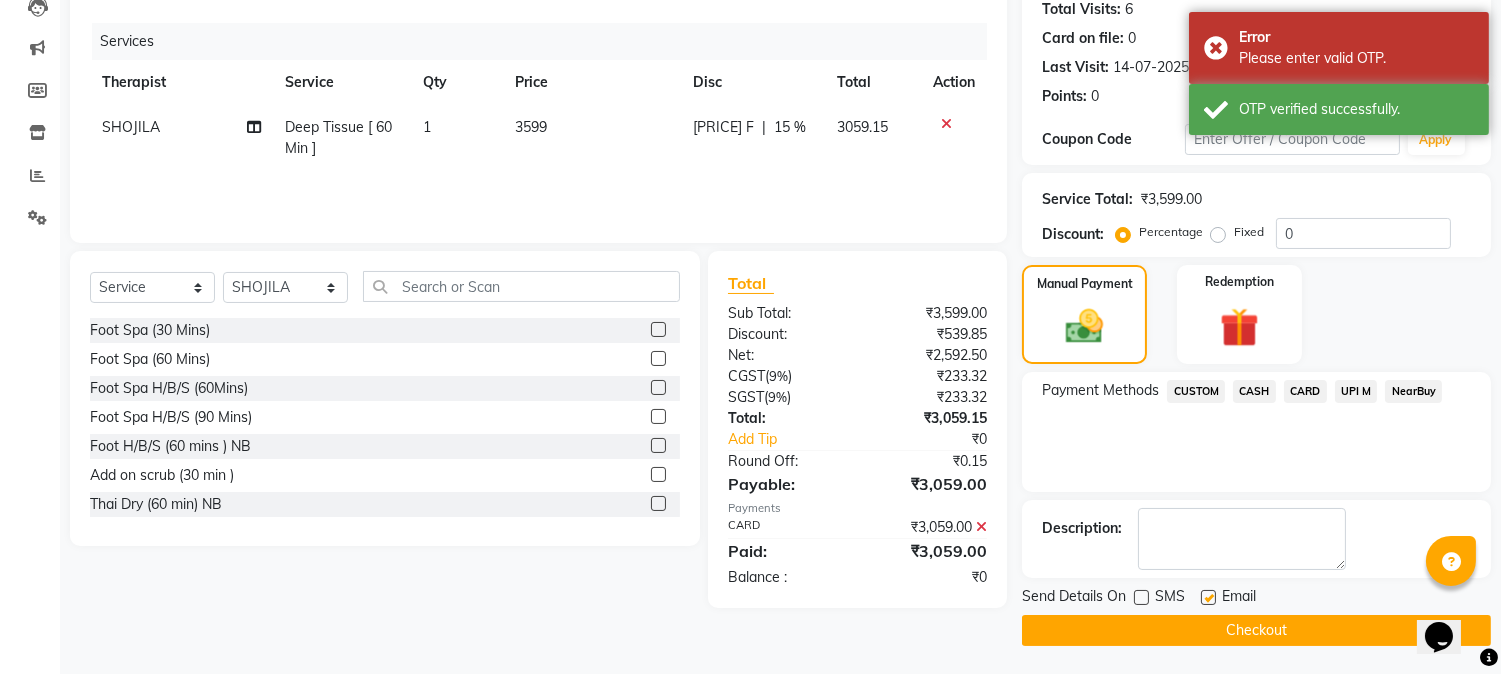 click on "Checkout" 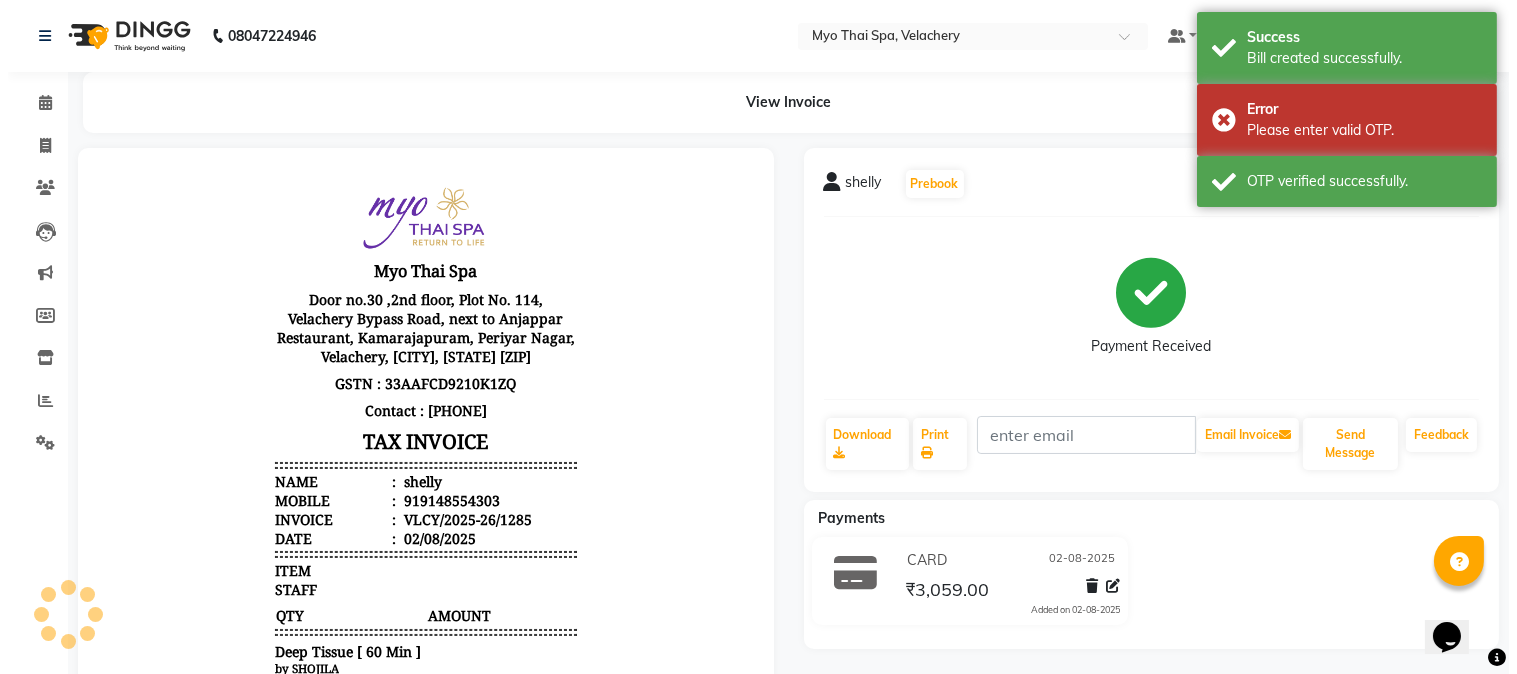 scroll, scrollTop: 0, scrollLeft: 0, axis: both 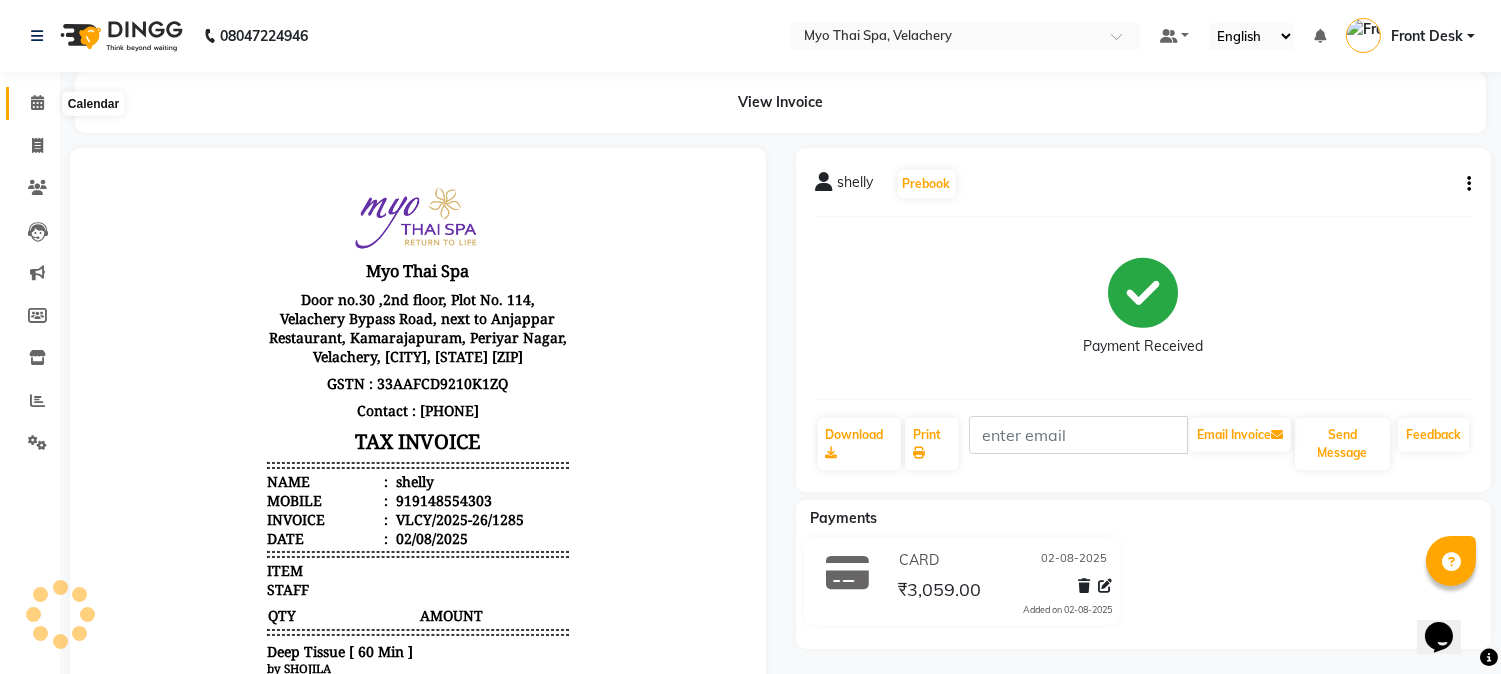 click 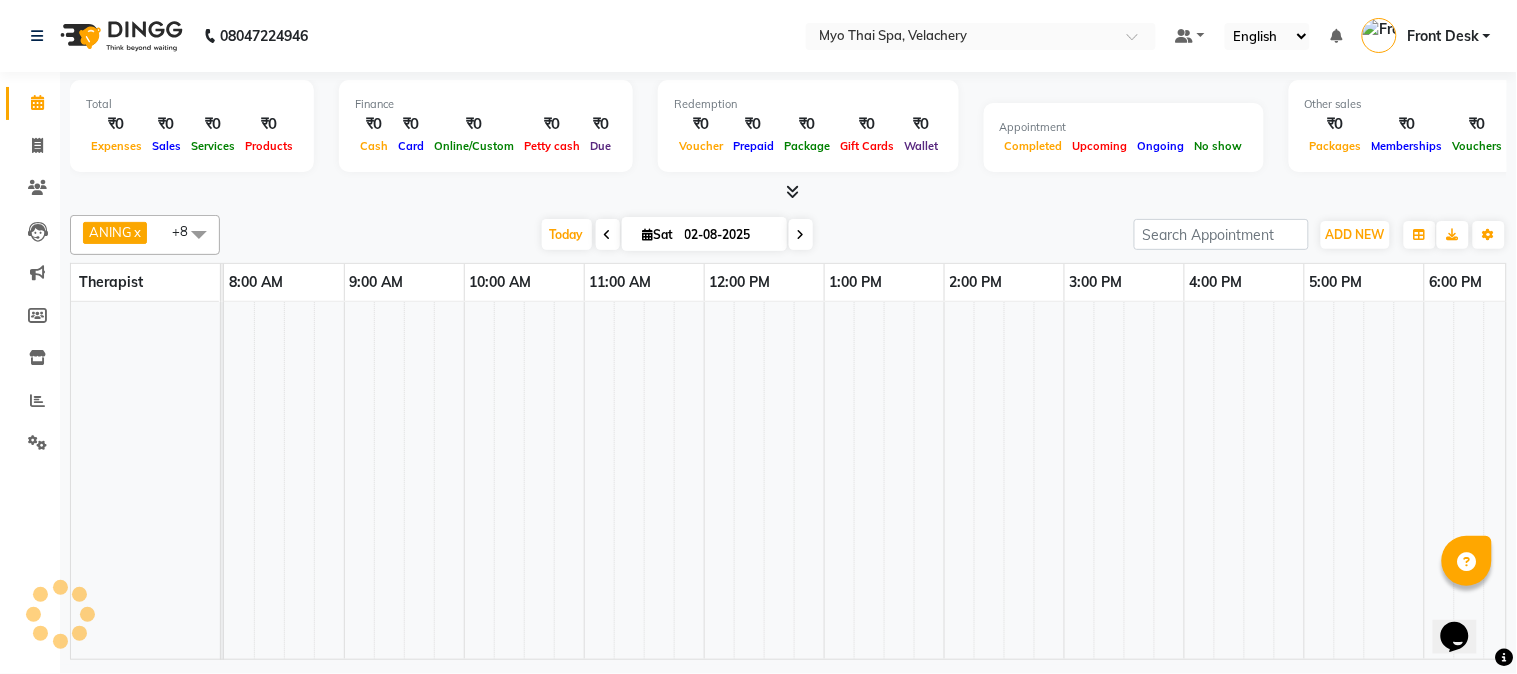 scroll, scrollTop: 0, scrollLeft: 0, axis: both 